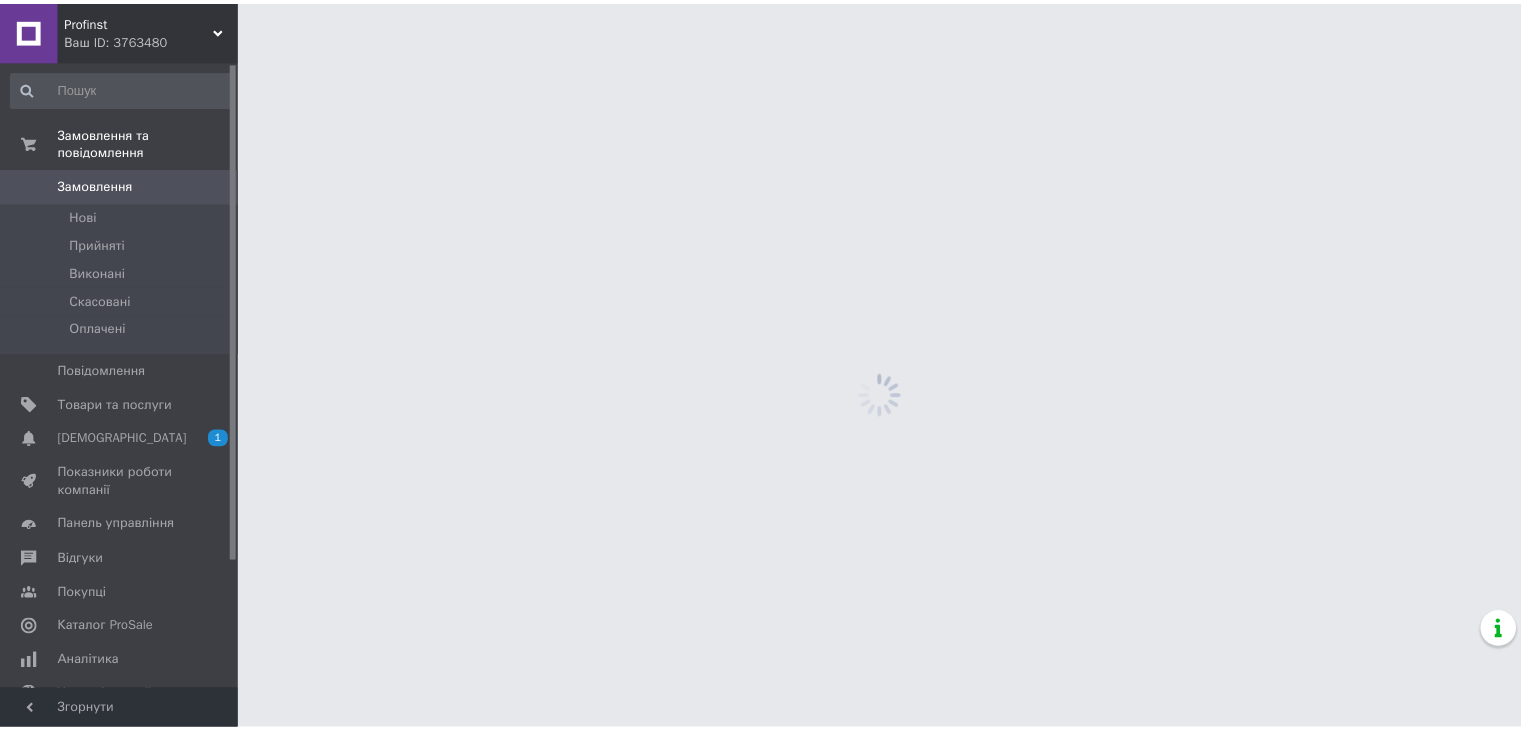 scroll, scrollTop: 0, scrollLeft: 0, axis: both 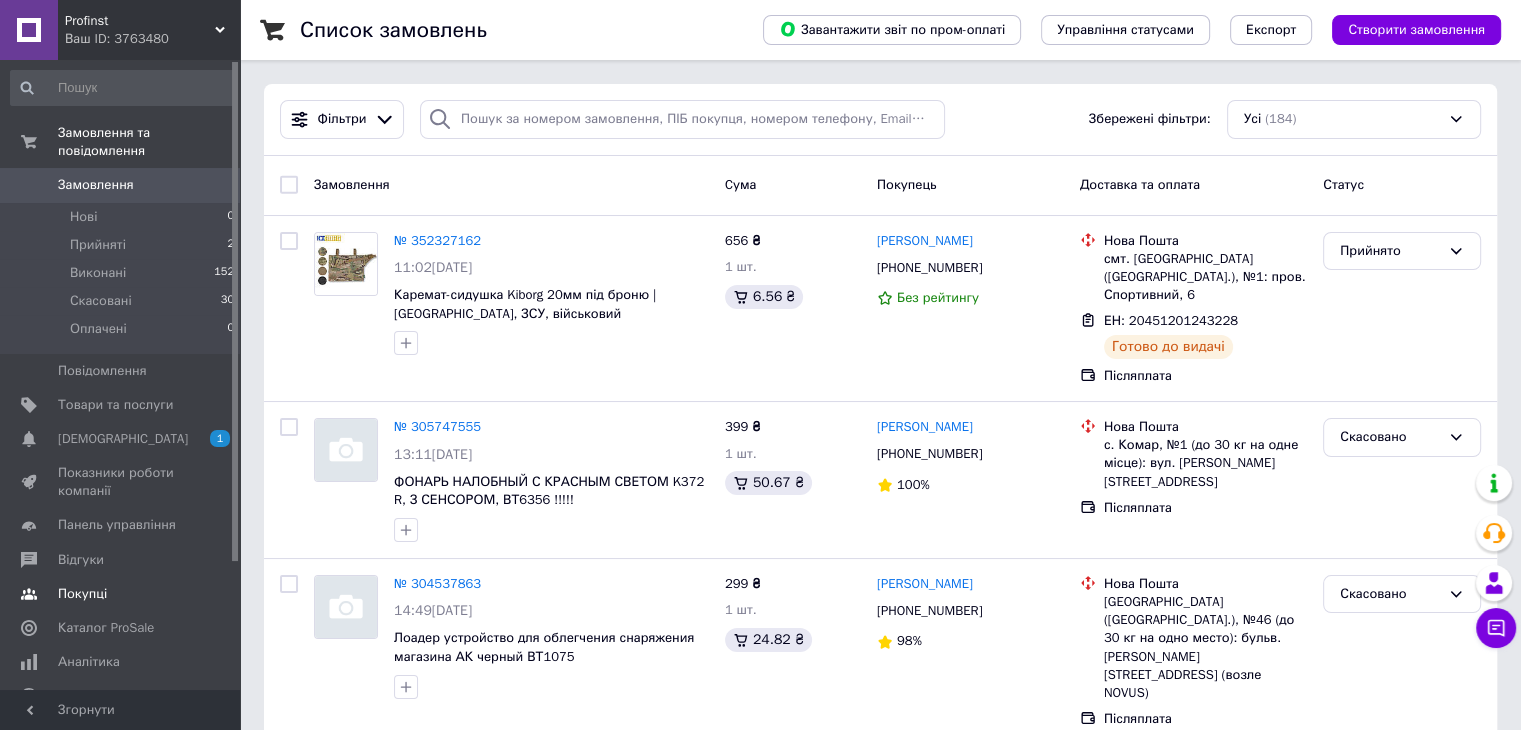 click on "Покупці" at bounding box center [82, 594] 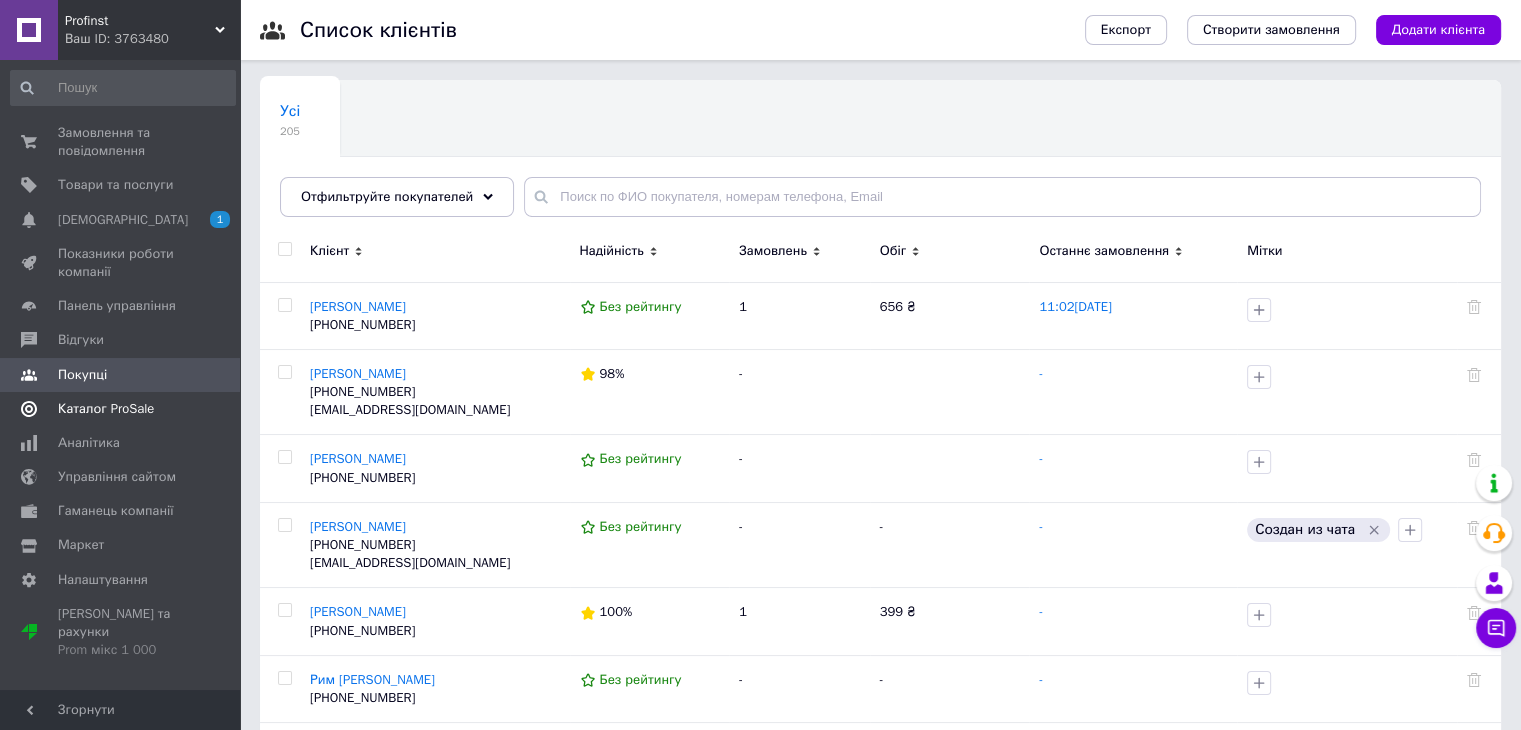 click on "Каталог ProSale" at bounding box center (106, 409) 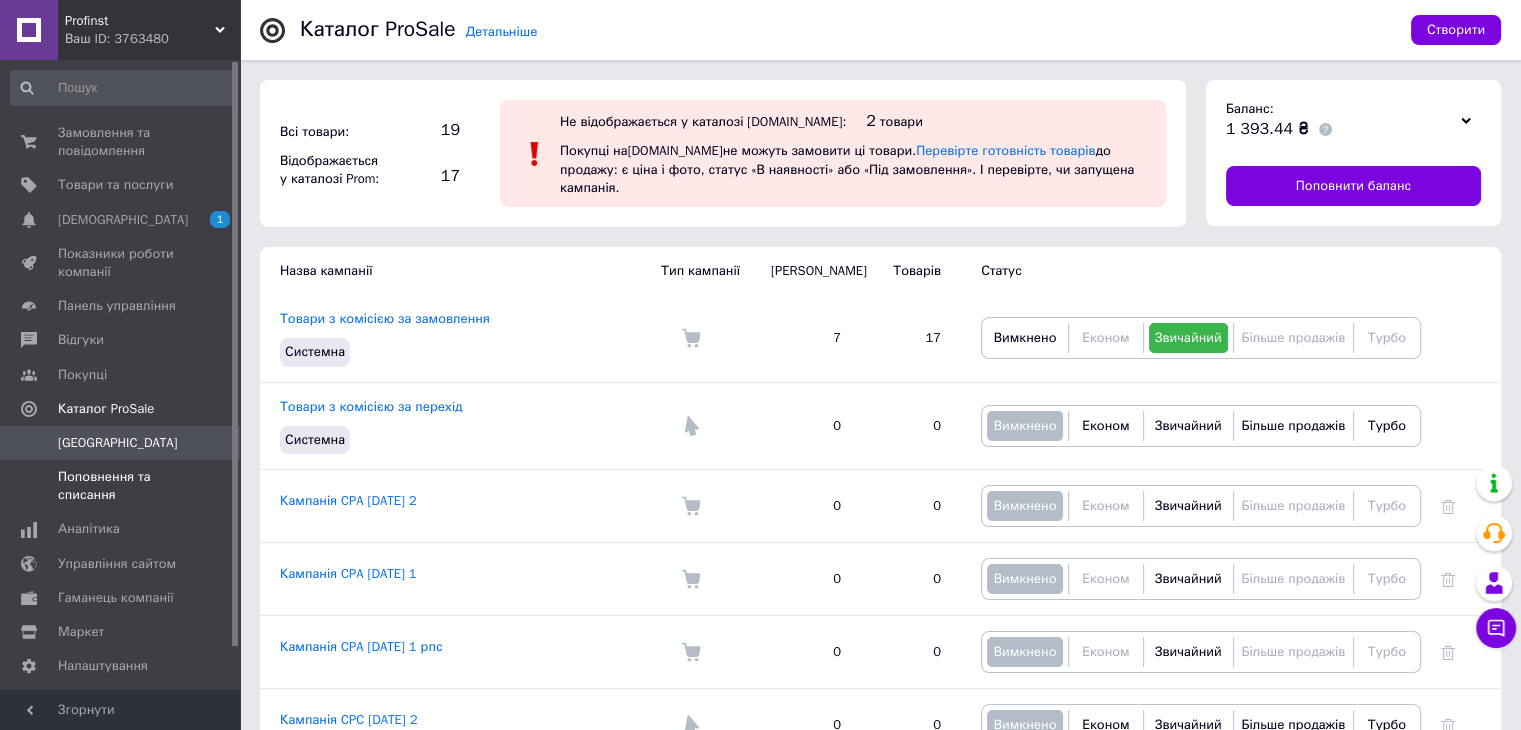click on "Поповнення та списання" at bounding box center (121, 486) 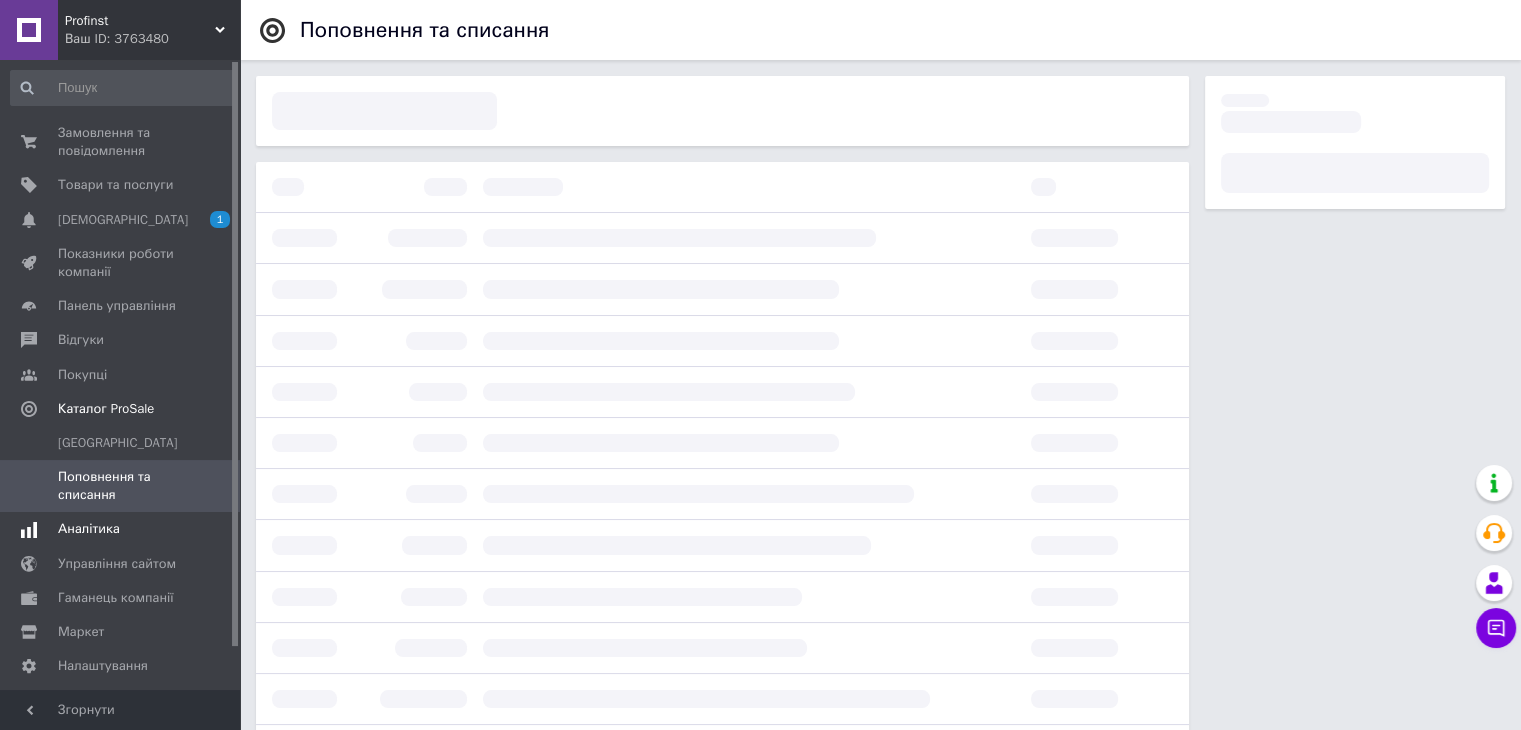 click on "Аналітика" at bounding box center (89, 529) 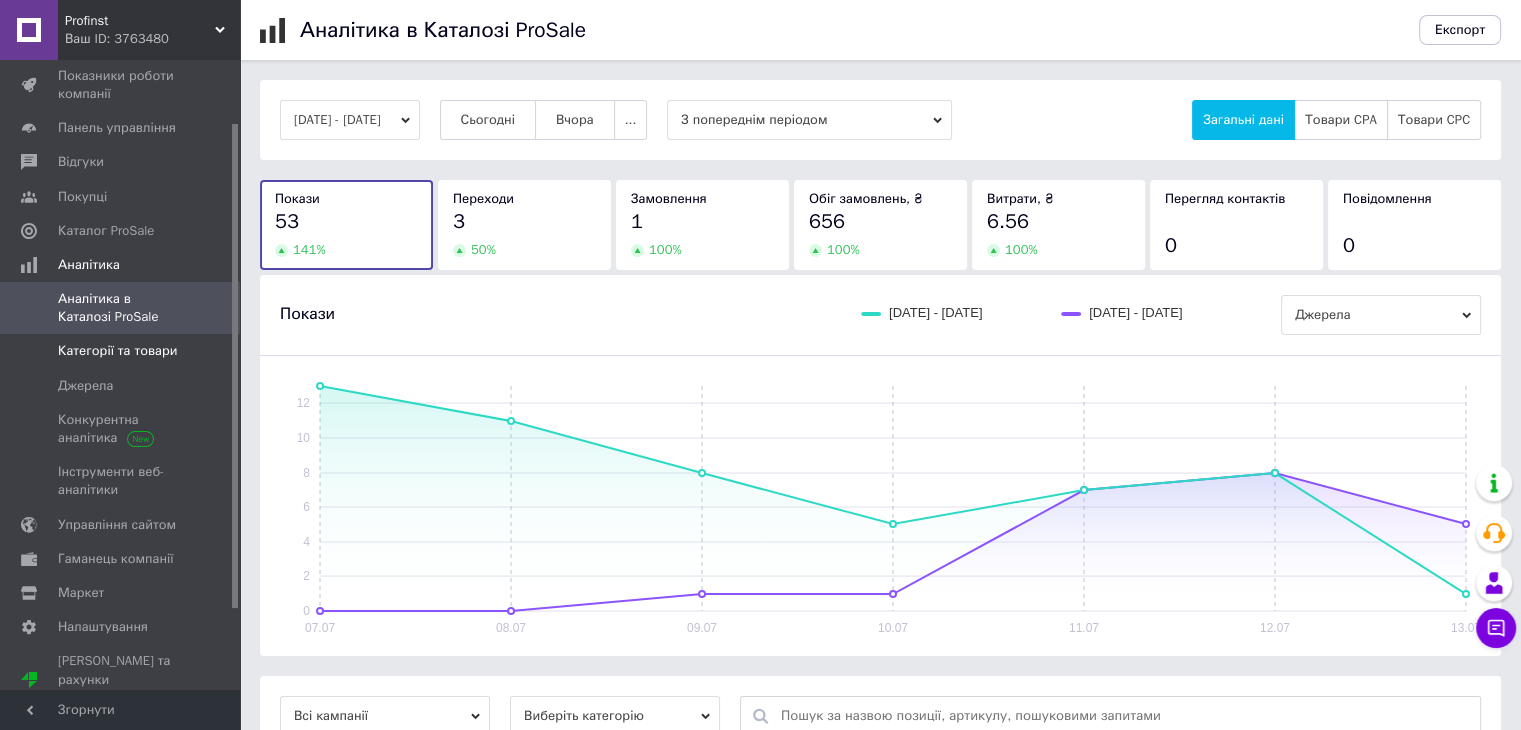 scroll, scrollTop: 184, scrollLeft: 0, axis: vertical 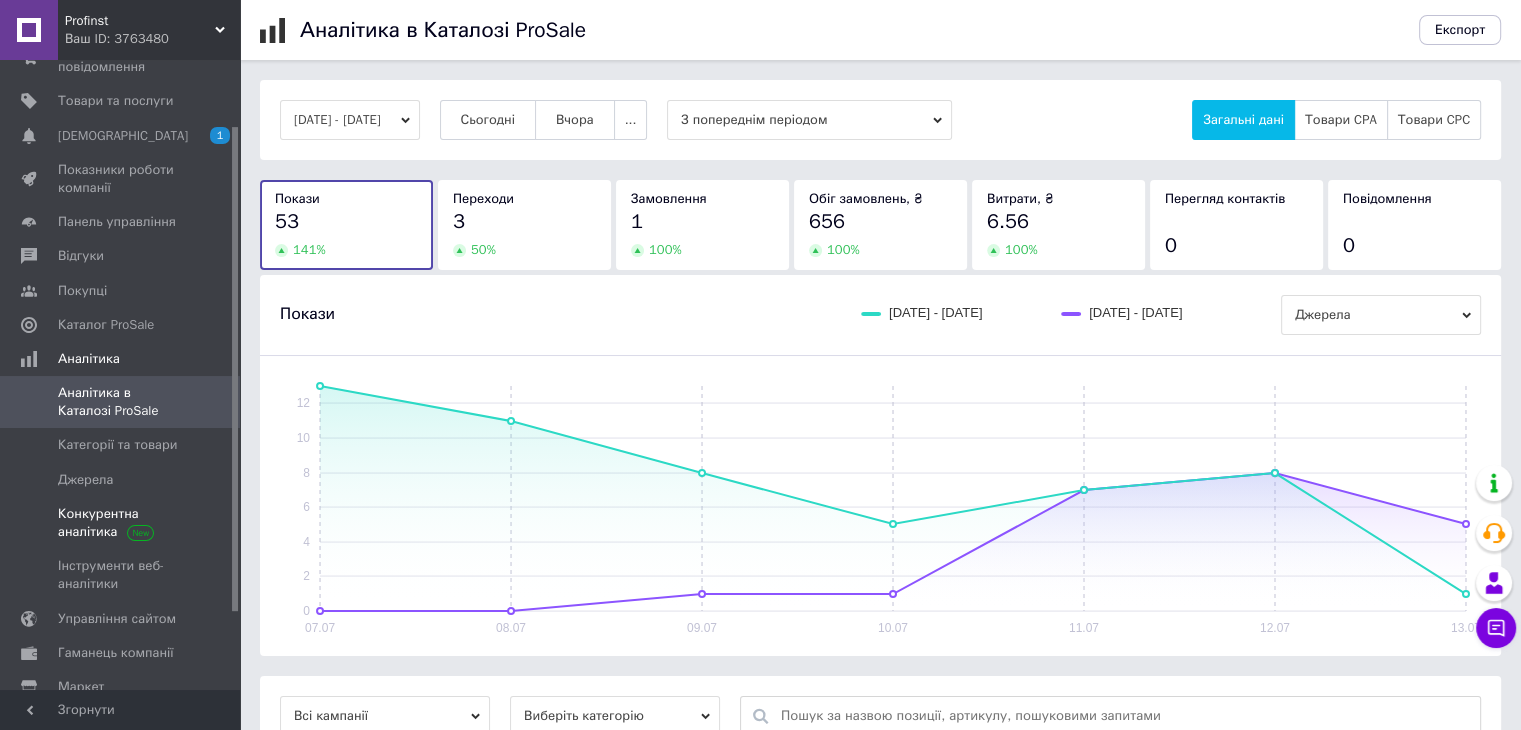 click on "Конкурентна аналітика" at bounding box center [121, 523] 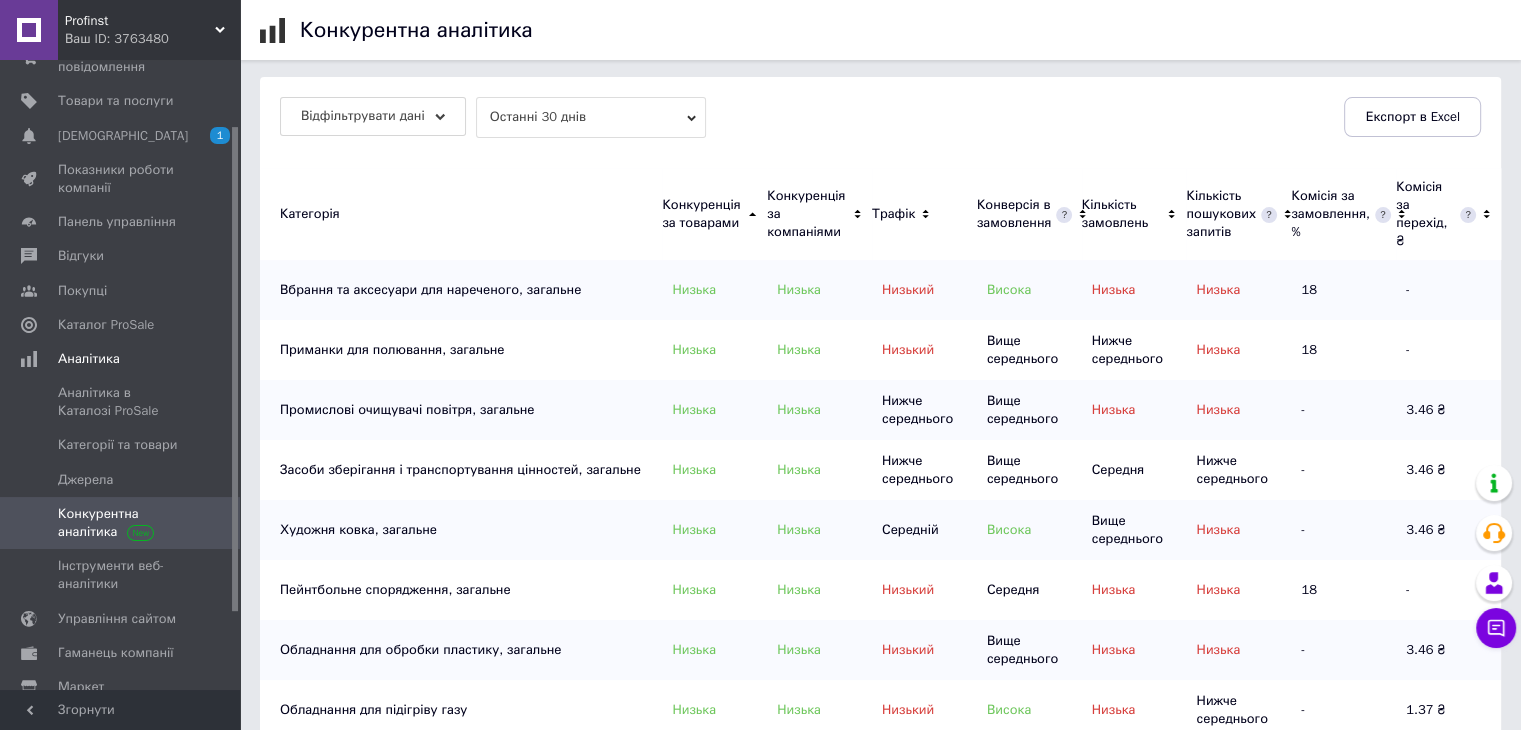 scroll, scrollTop: 400, scrollLeft: 0, axis: vertical 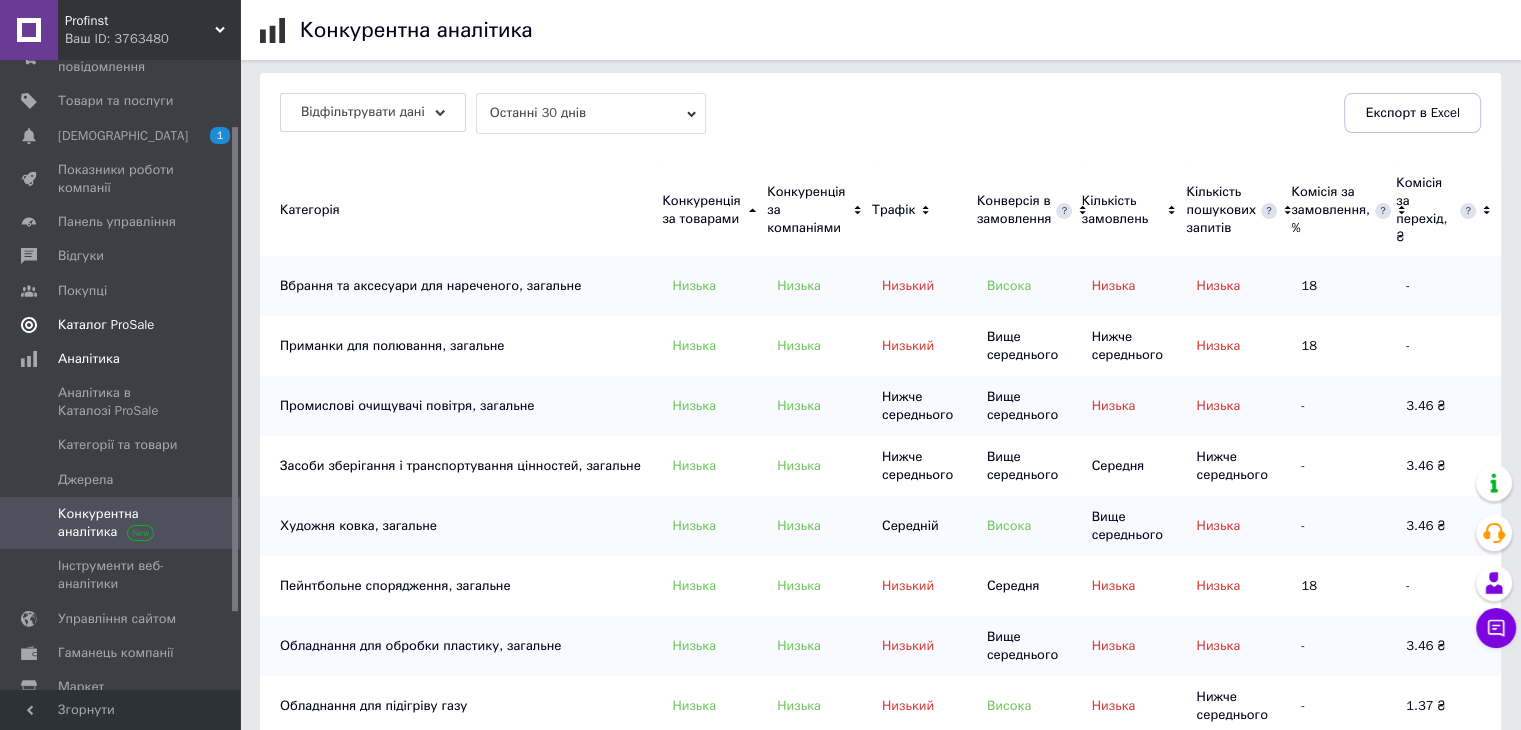 click on "Каталог ProSale" at bounding box center (106, 325) 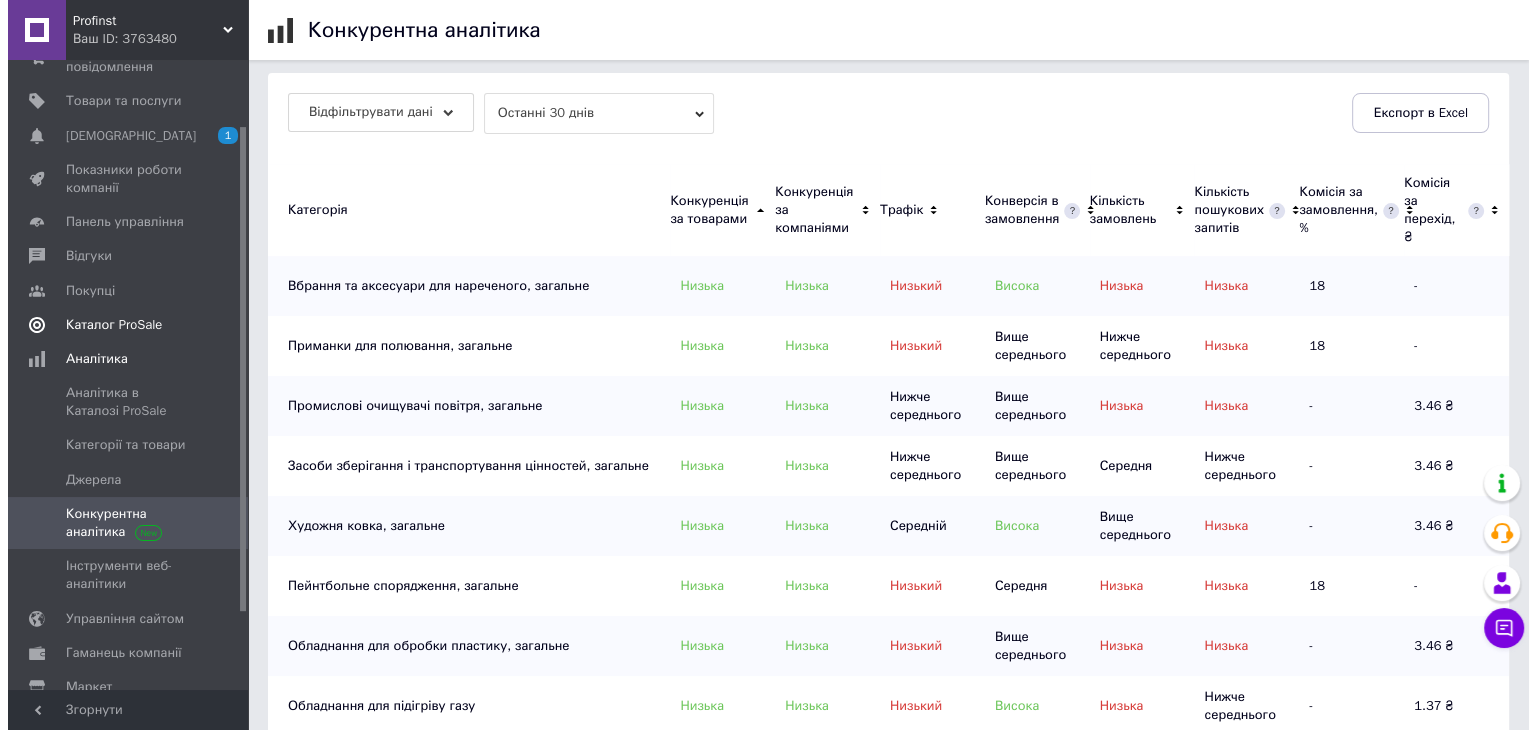 scroll, scrollTop: 0, scrollLeft: 0, axis: both 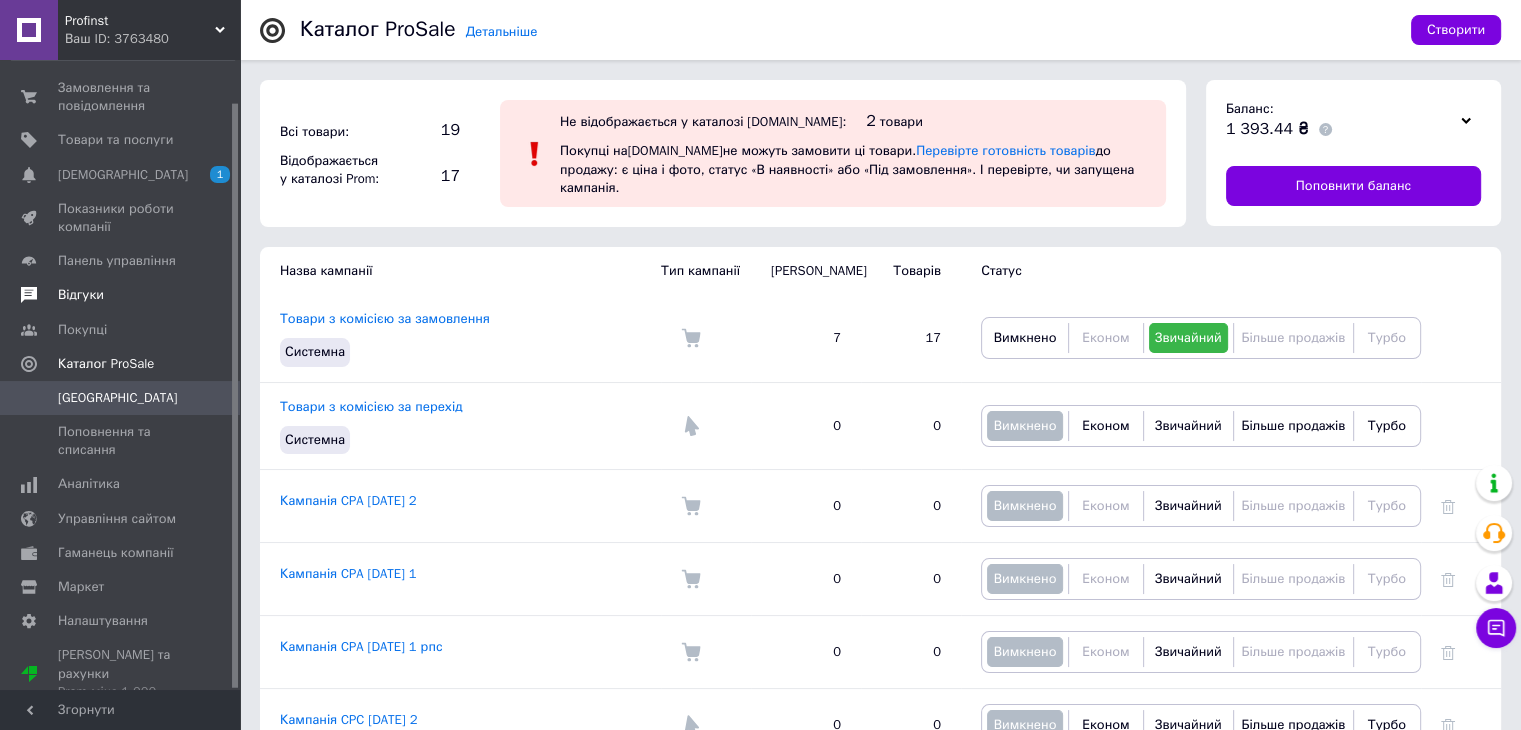 click on "Відгуки" at bounding box center [81, 295] 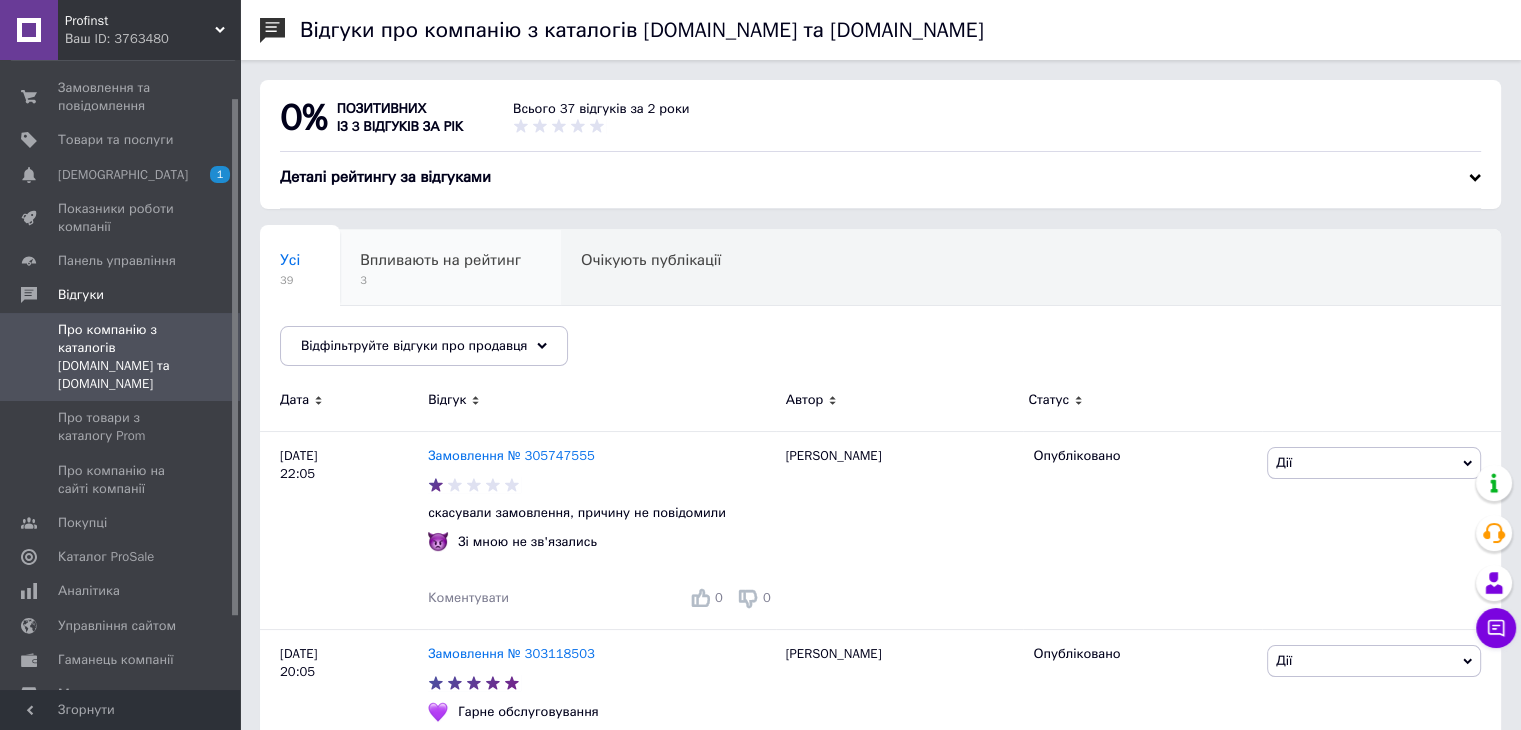 click on "3" at bounding box center [440, 280] 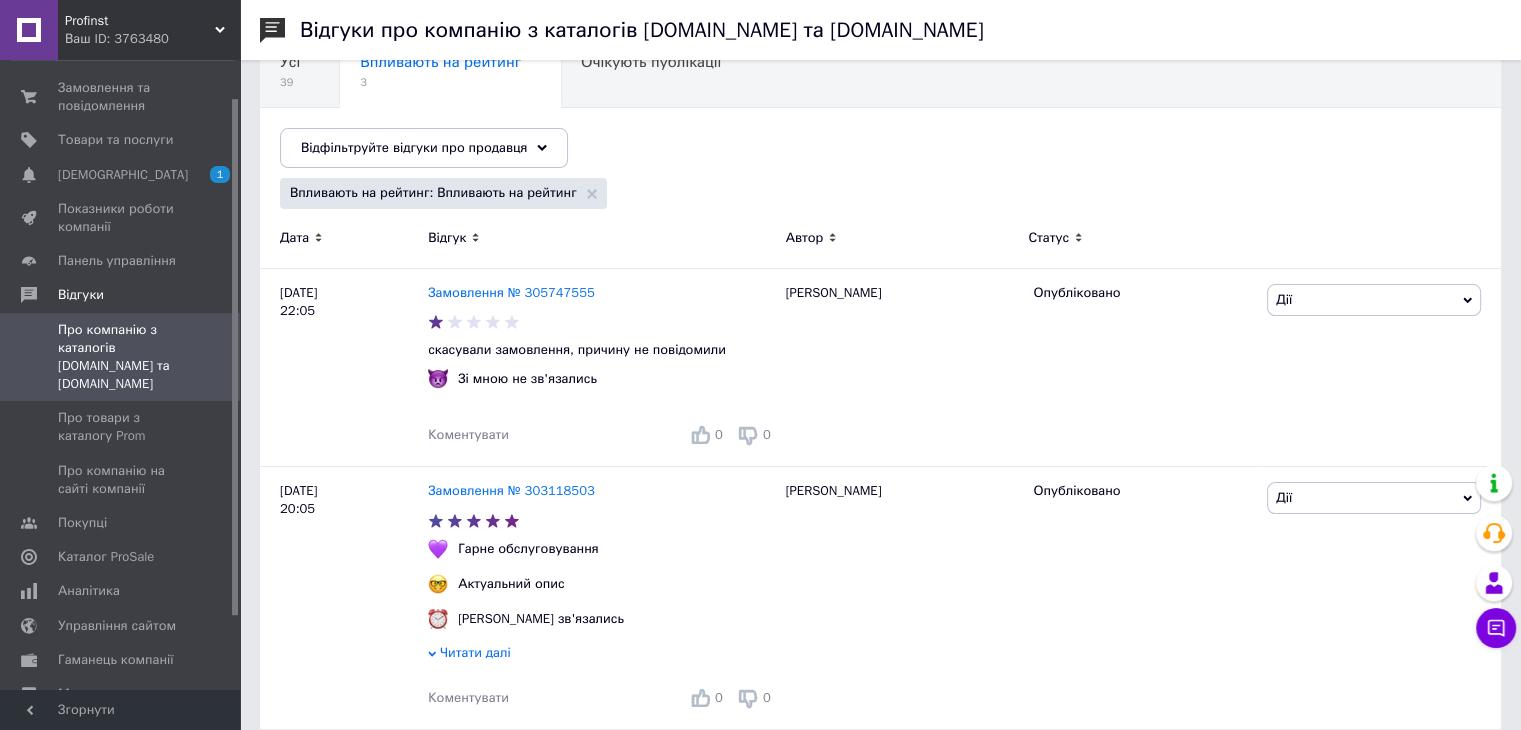 scroll, scrollTop: 200, scrollLeft: 0, axis: vertical 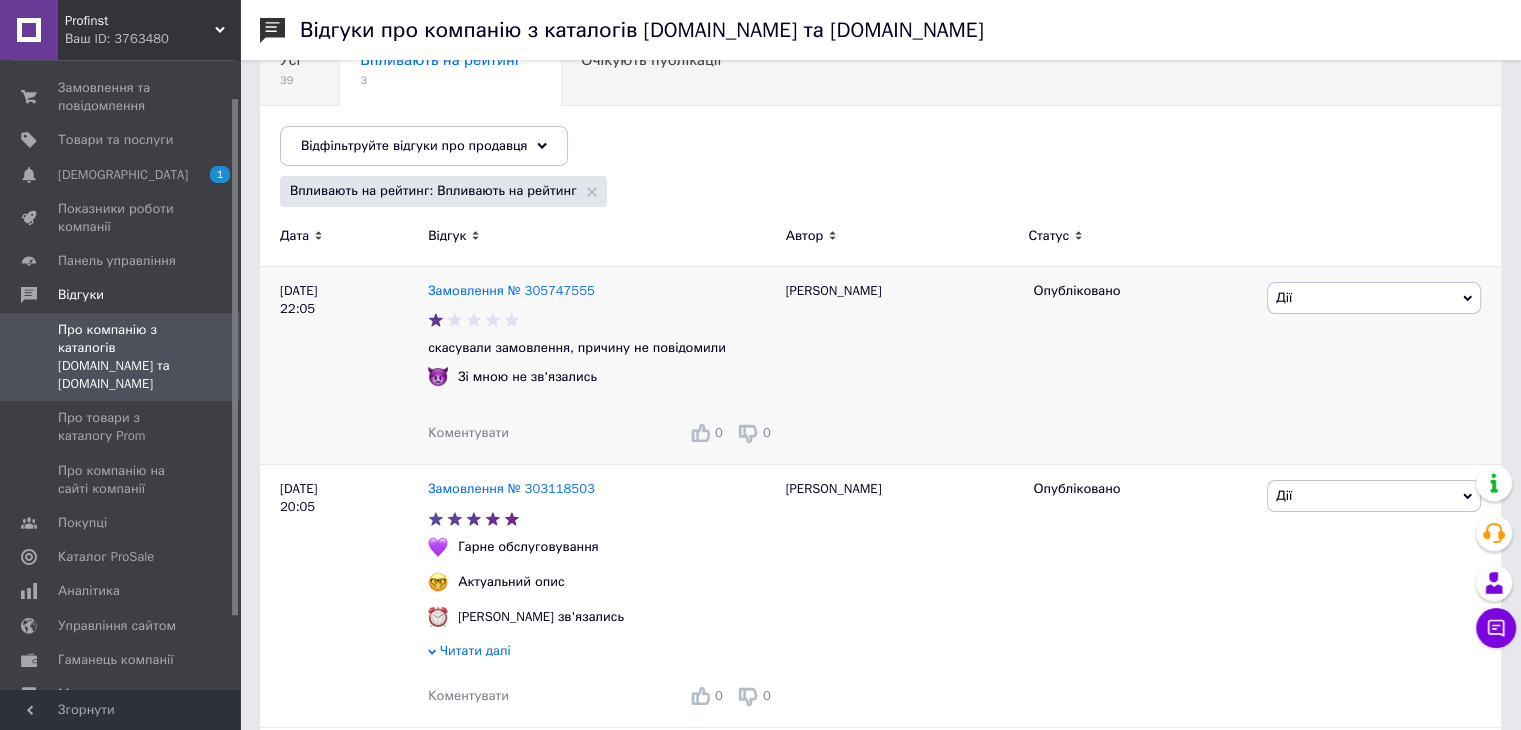 click 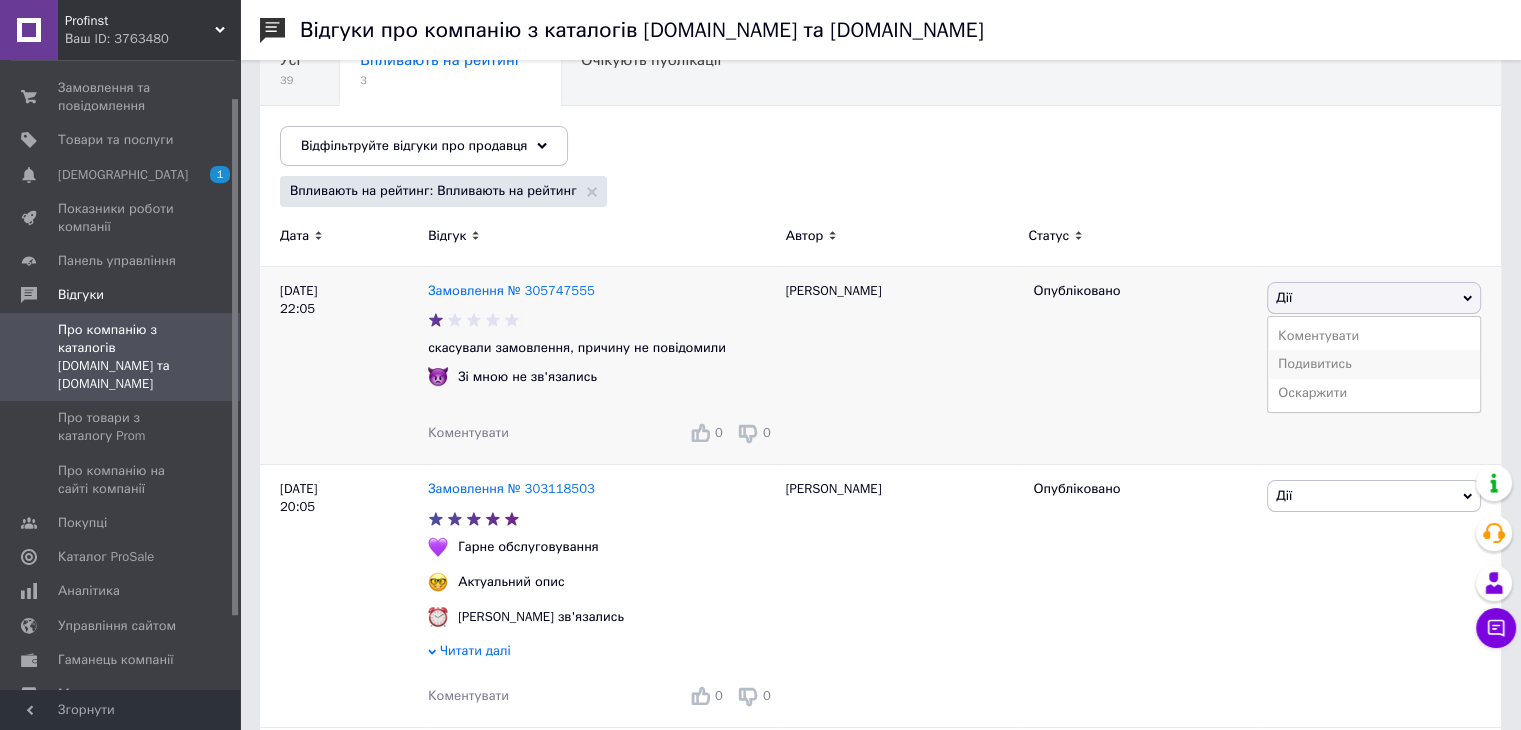 click on "Подивитись" at bounding box center [1374, 364] 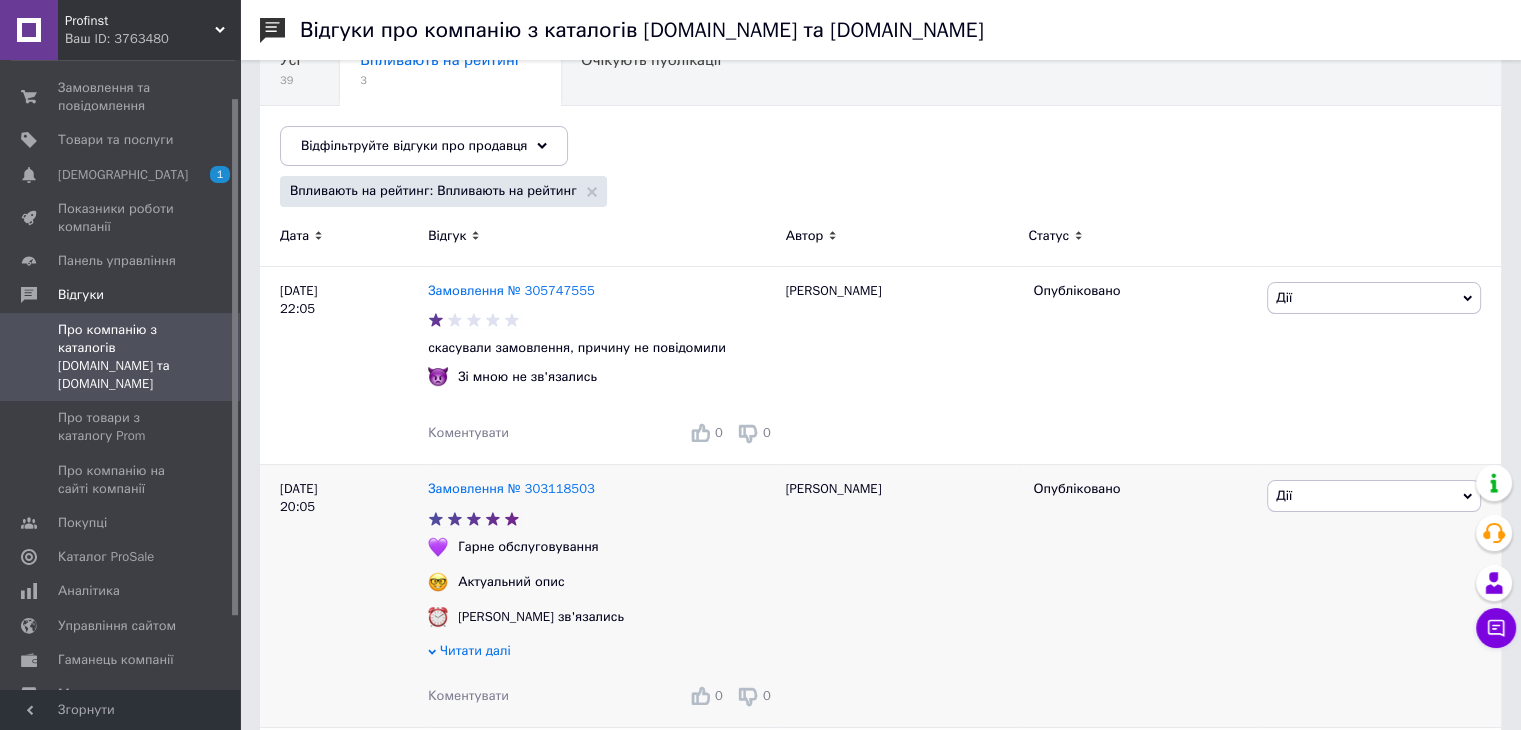 click 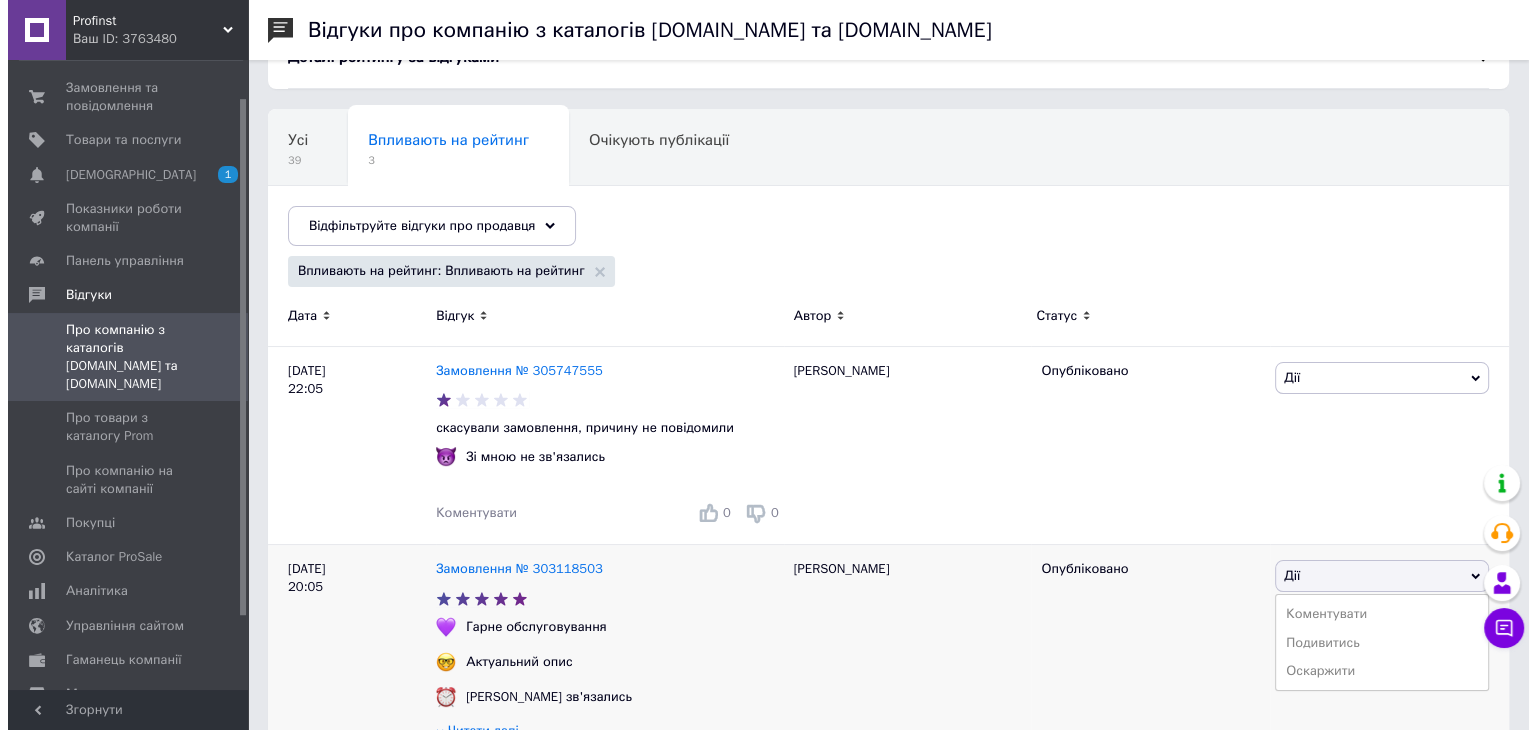 scroll, scrollTop: 0, scrollLeft: 0, axis: both 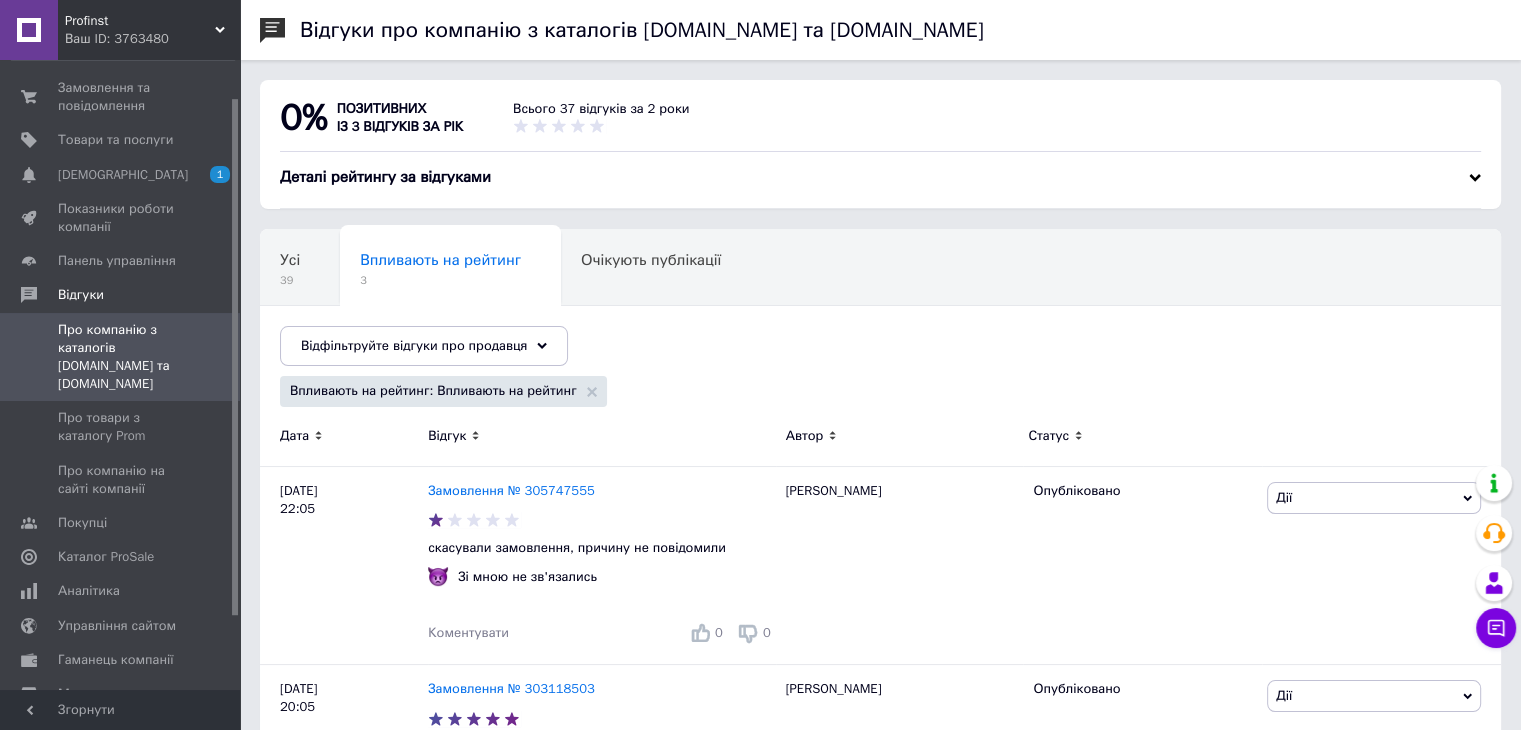 click on "Деталі рейтингу за відгуками" at bounding box center (385, 177) 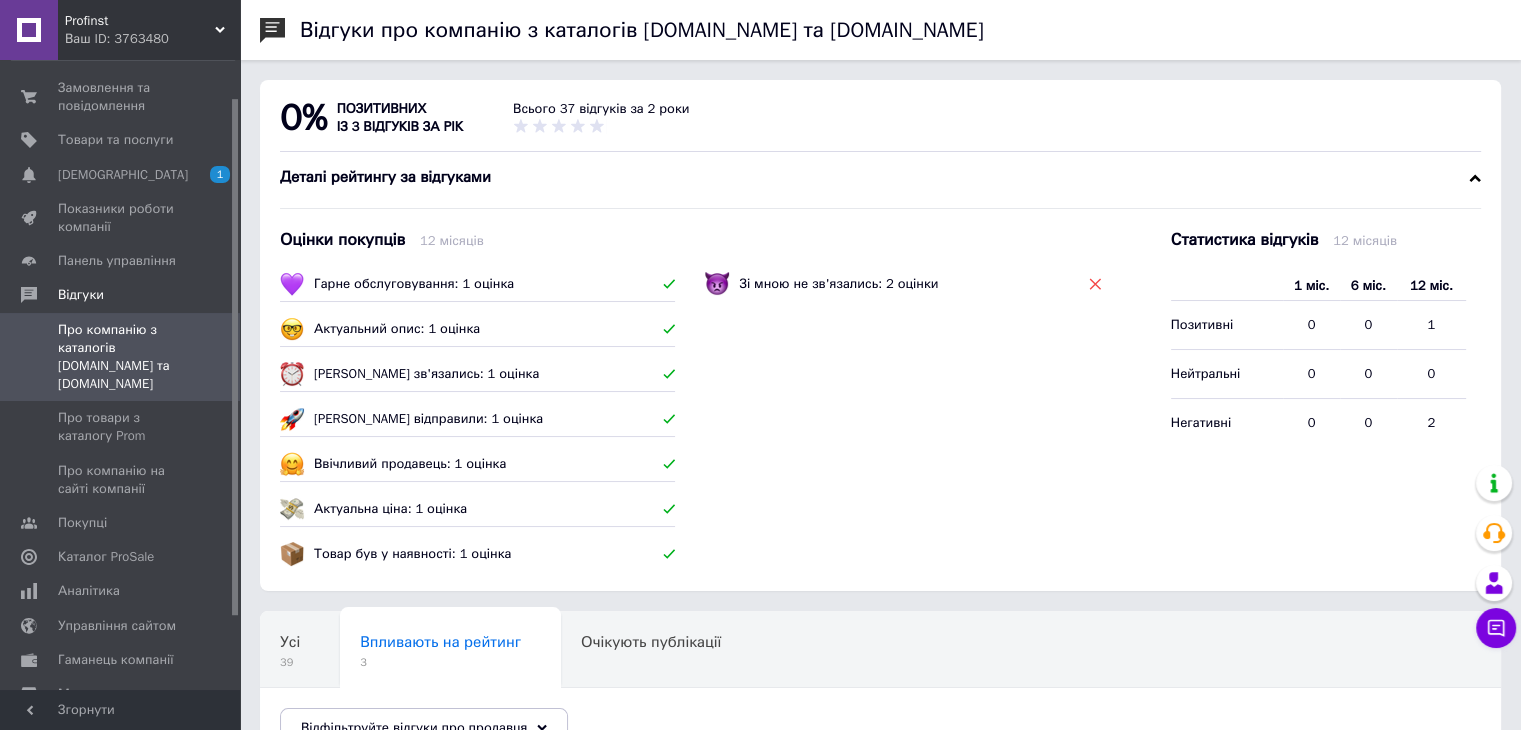 click 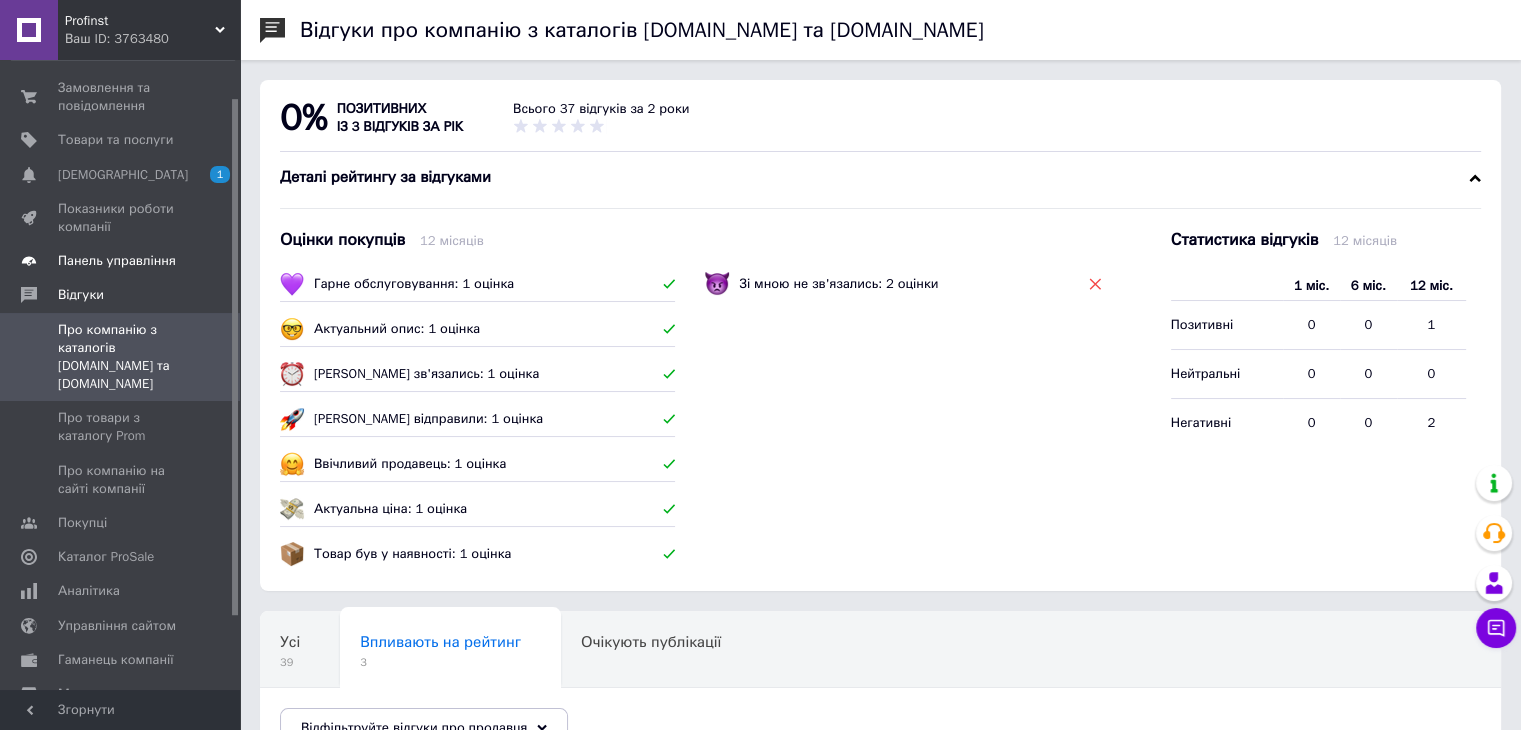 click on "Панель управління" at bounding box center (117, 261) 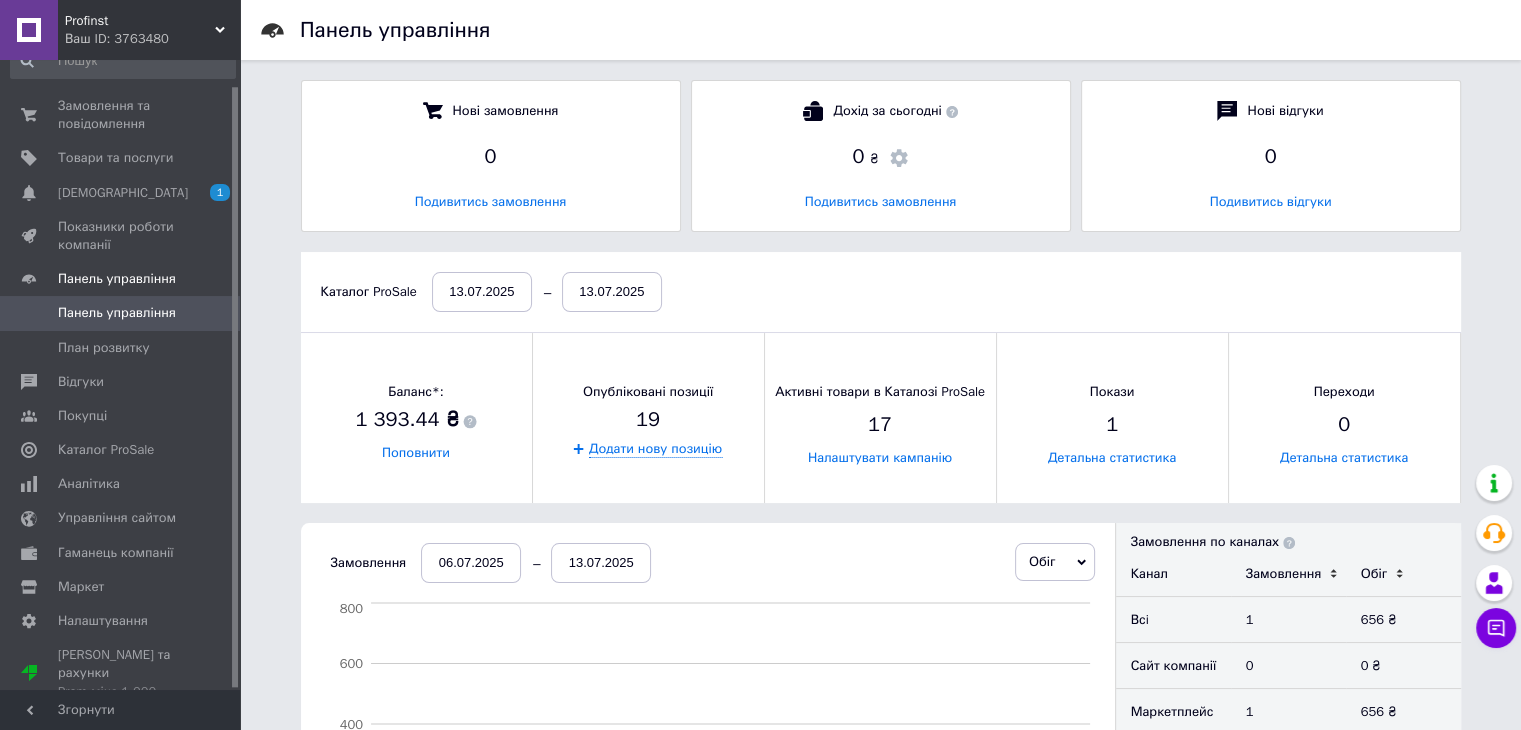 scroll, scrollTop: 10, scrollLeft: 9, axis: both 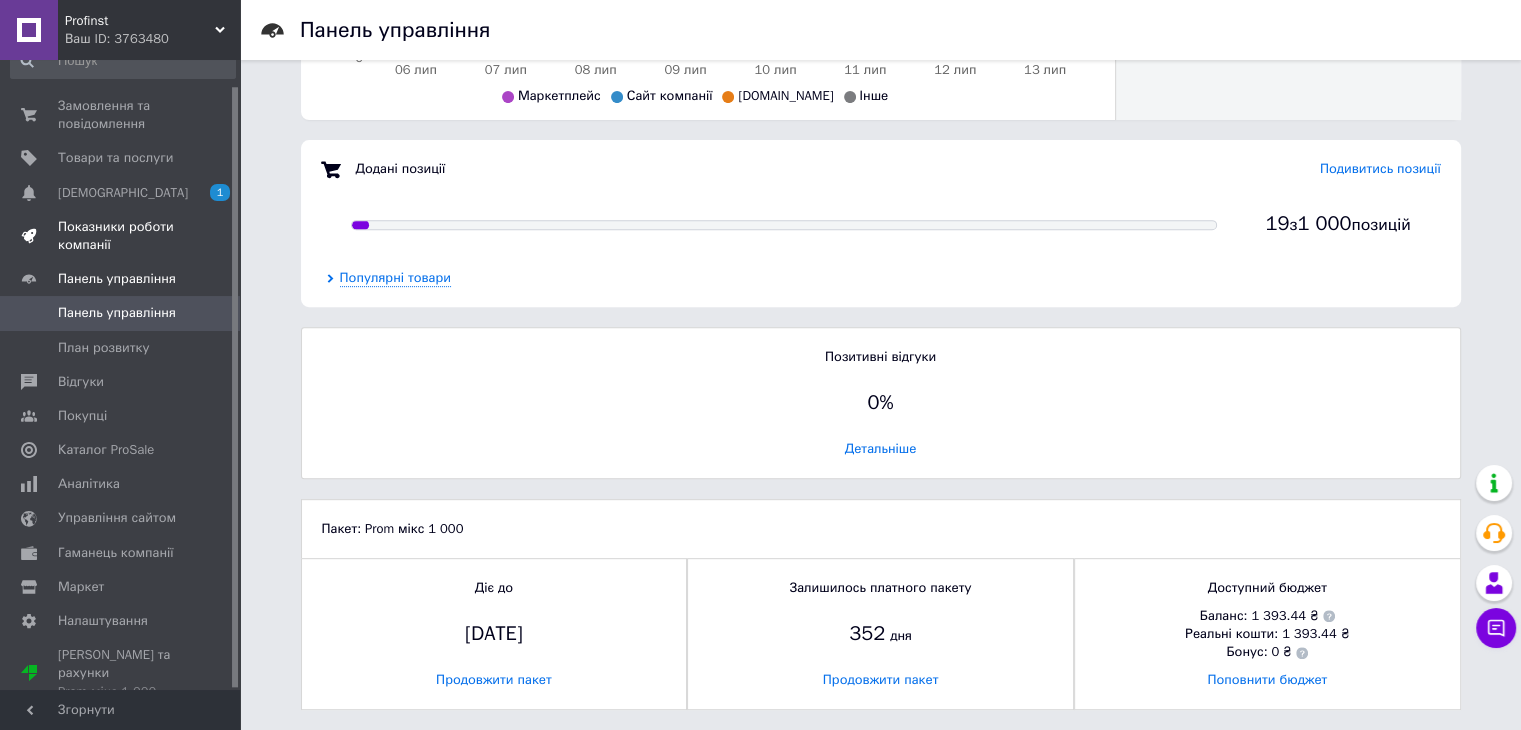 click on "Показники роботи компанії" at bounding box center (121, 236) 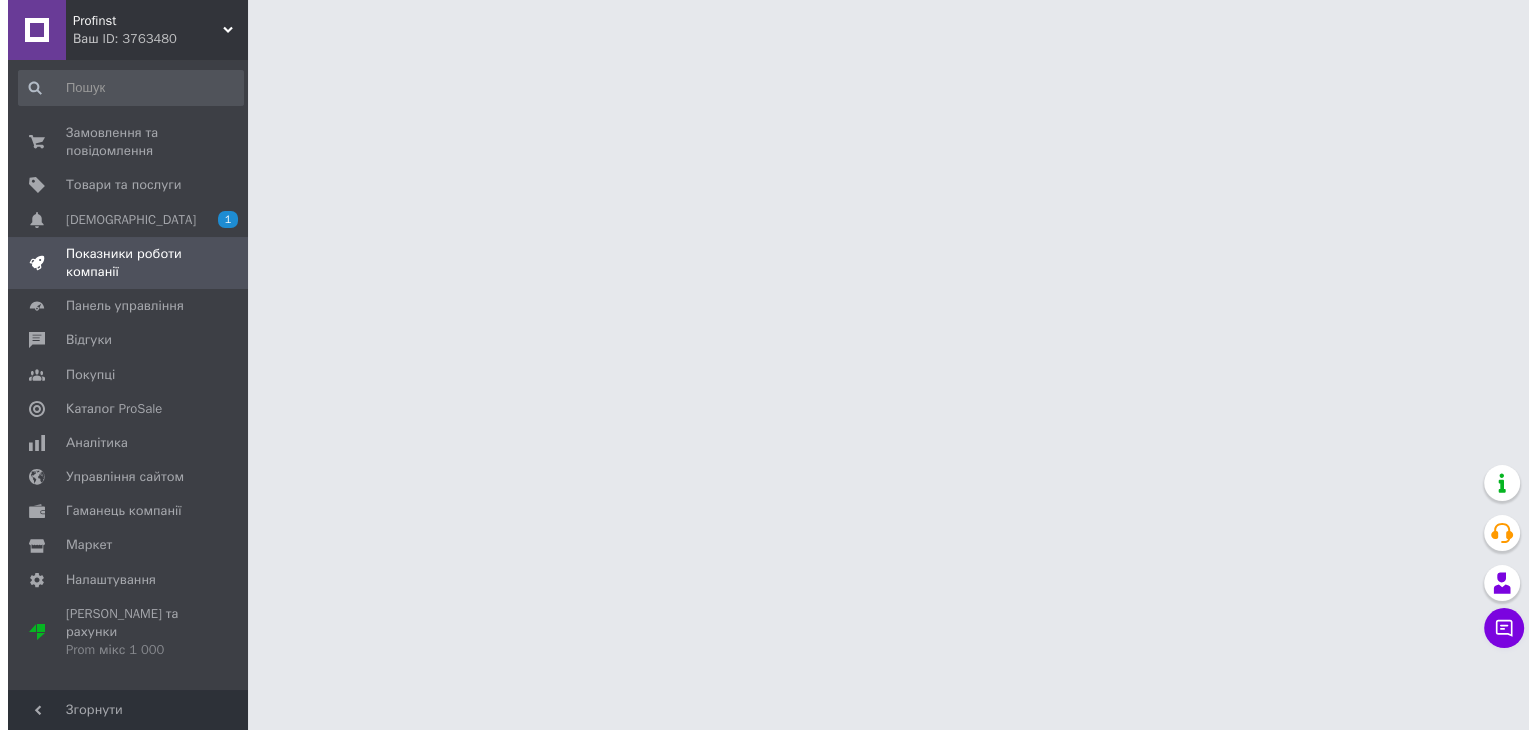 scroll, scrollTop: 0, scrollLeft: 0, axis: both 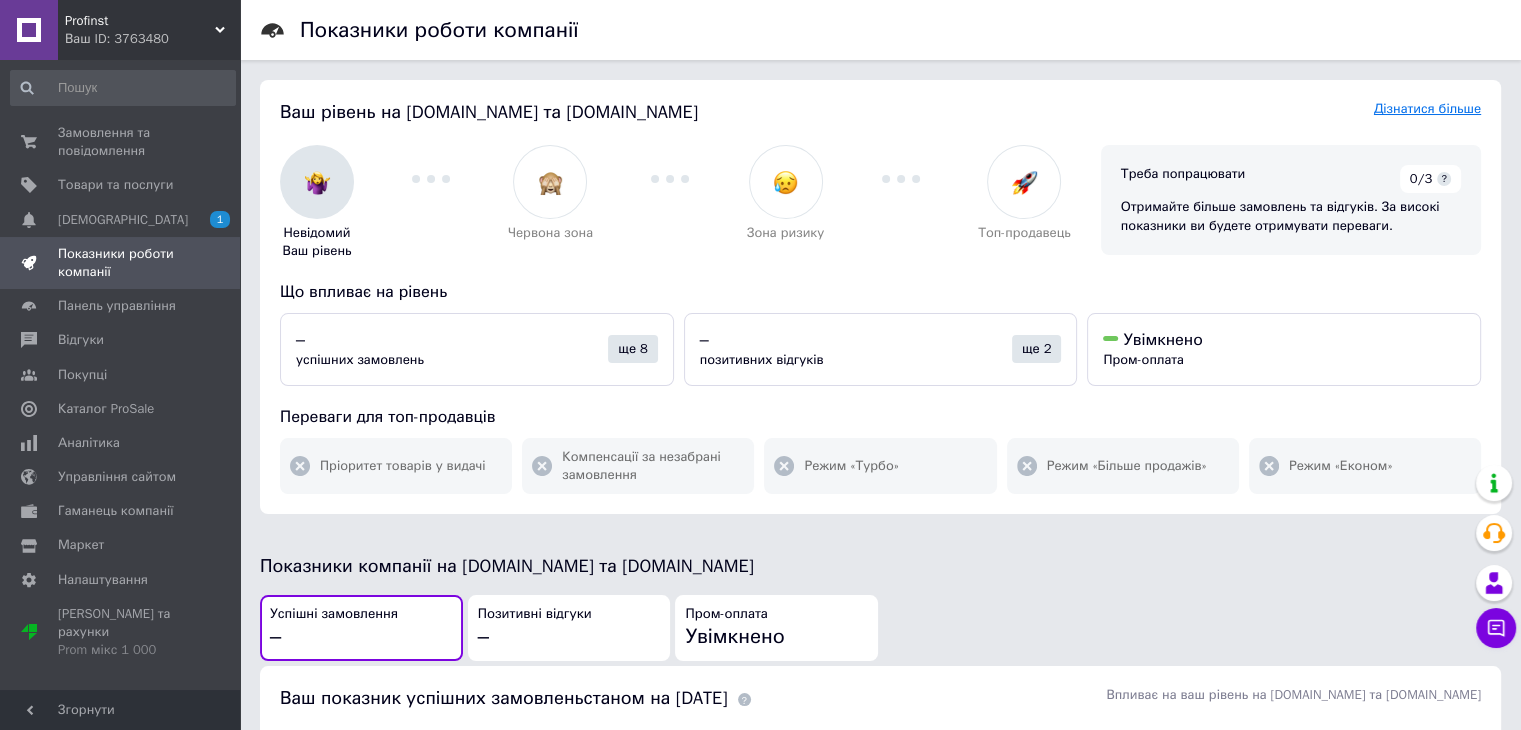click on "Дізнатися більше" at bounding box center [1427, 108] 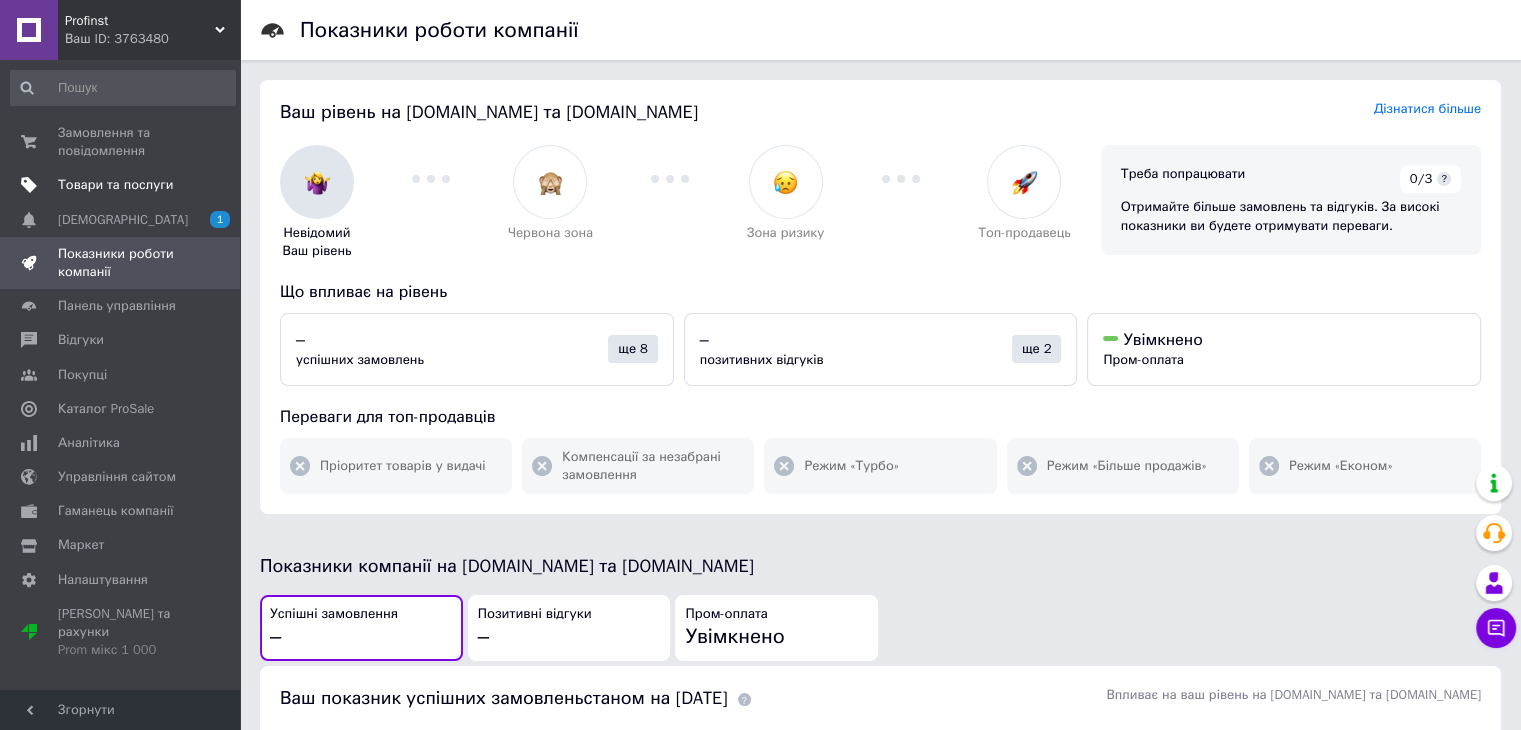click on "Товари та послуги" at bounding box center [115, 185] 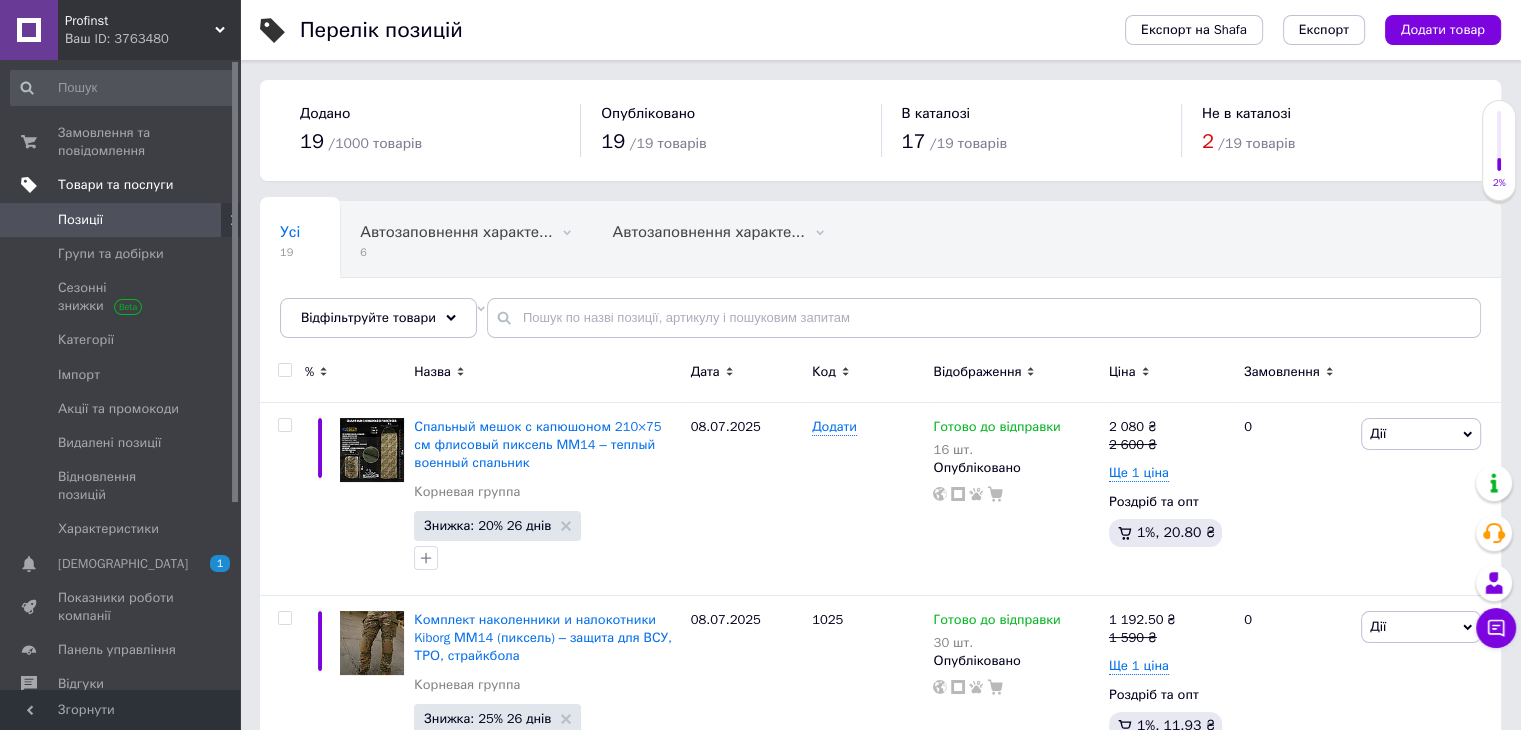 click on "Товари та послуги" at bounding box center (115, 185) 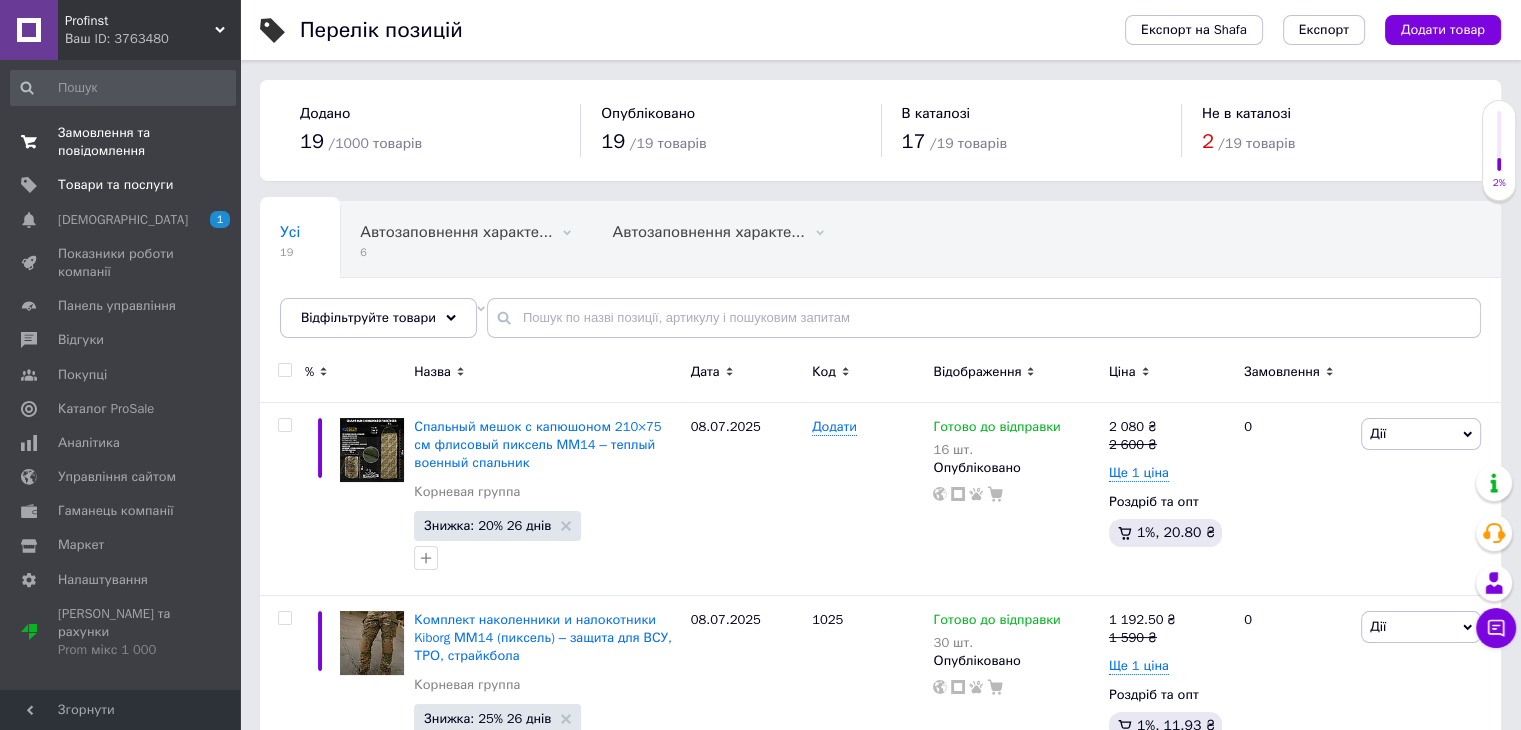 click on "Замовлення та повідомлення" at bounding box center (121, 142) 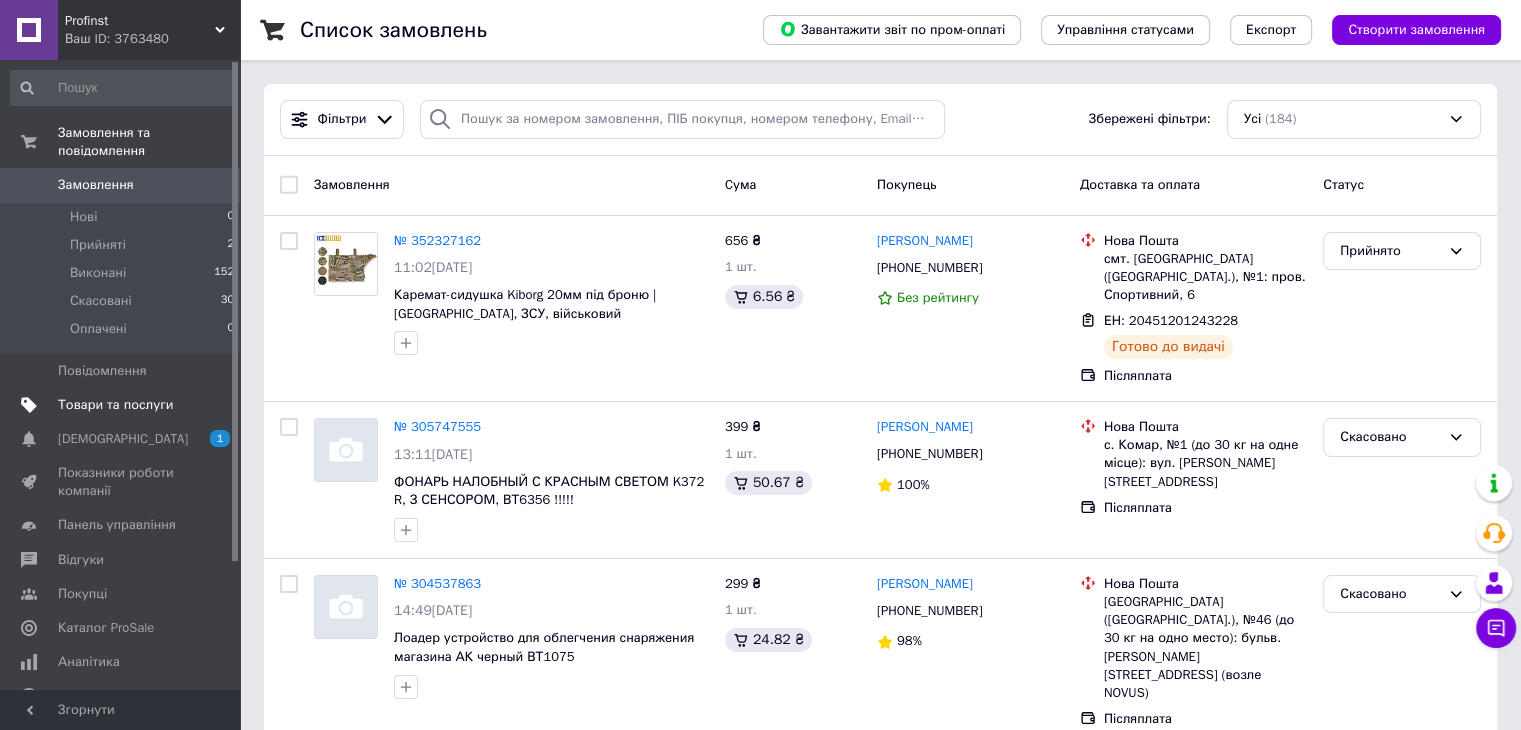 click on "Товари та послуги" at bounding box center (115, 405) 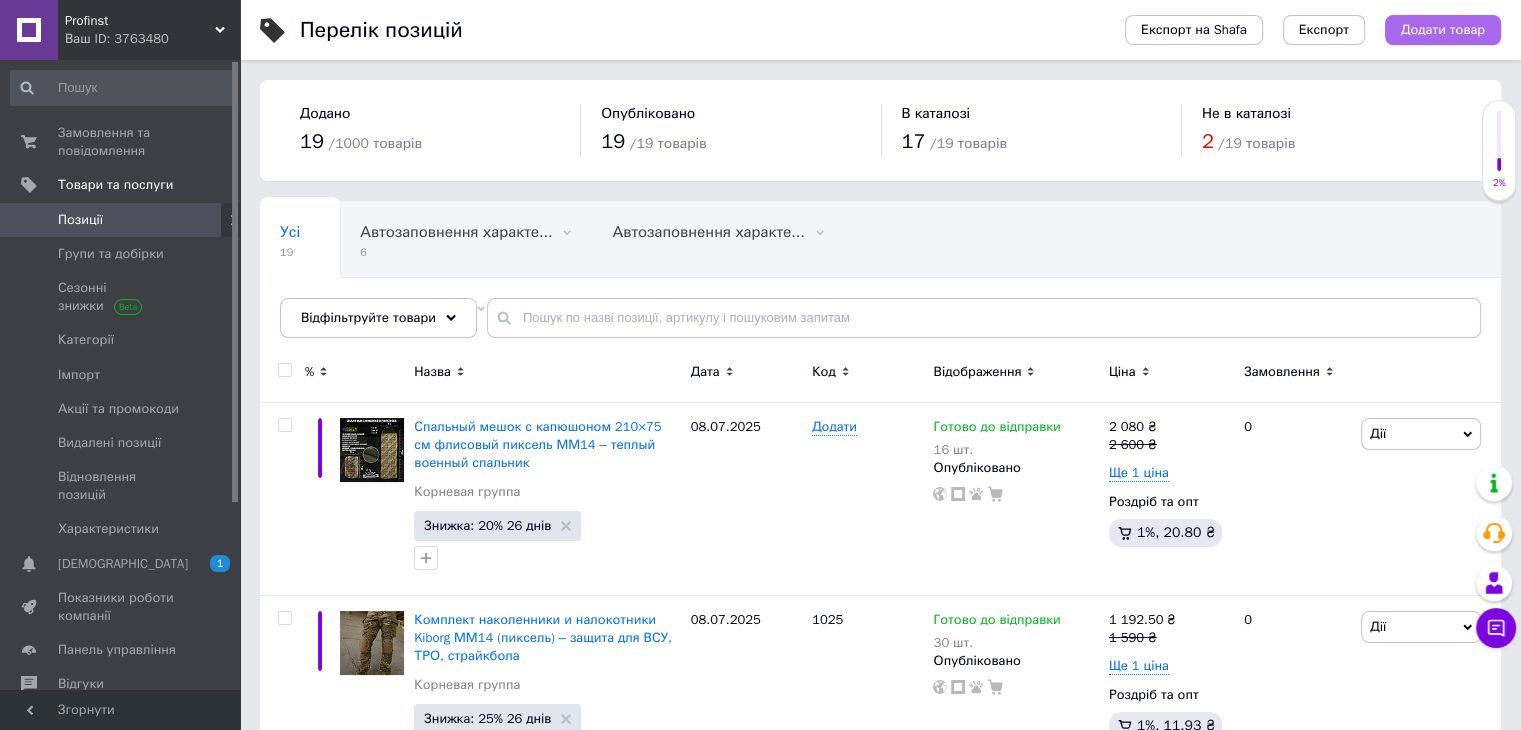 click on "Додати товар" at bounding box center [1443, 30] 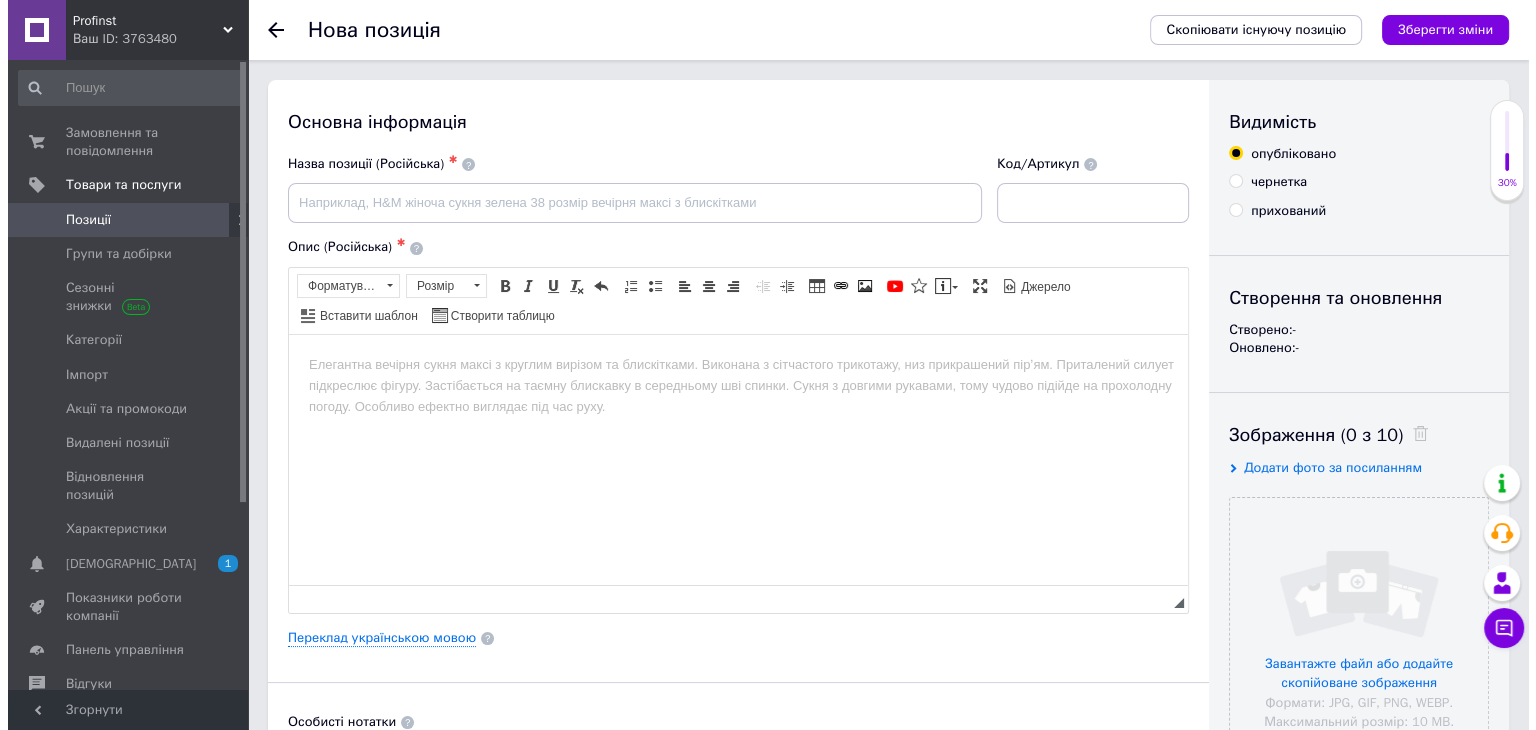 scroll, scrollTop: 0, scrollLeft: 0, axis: both 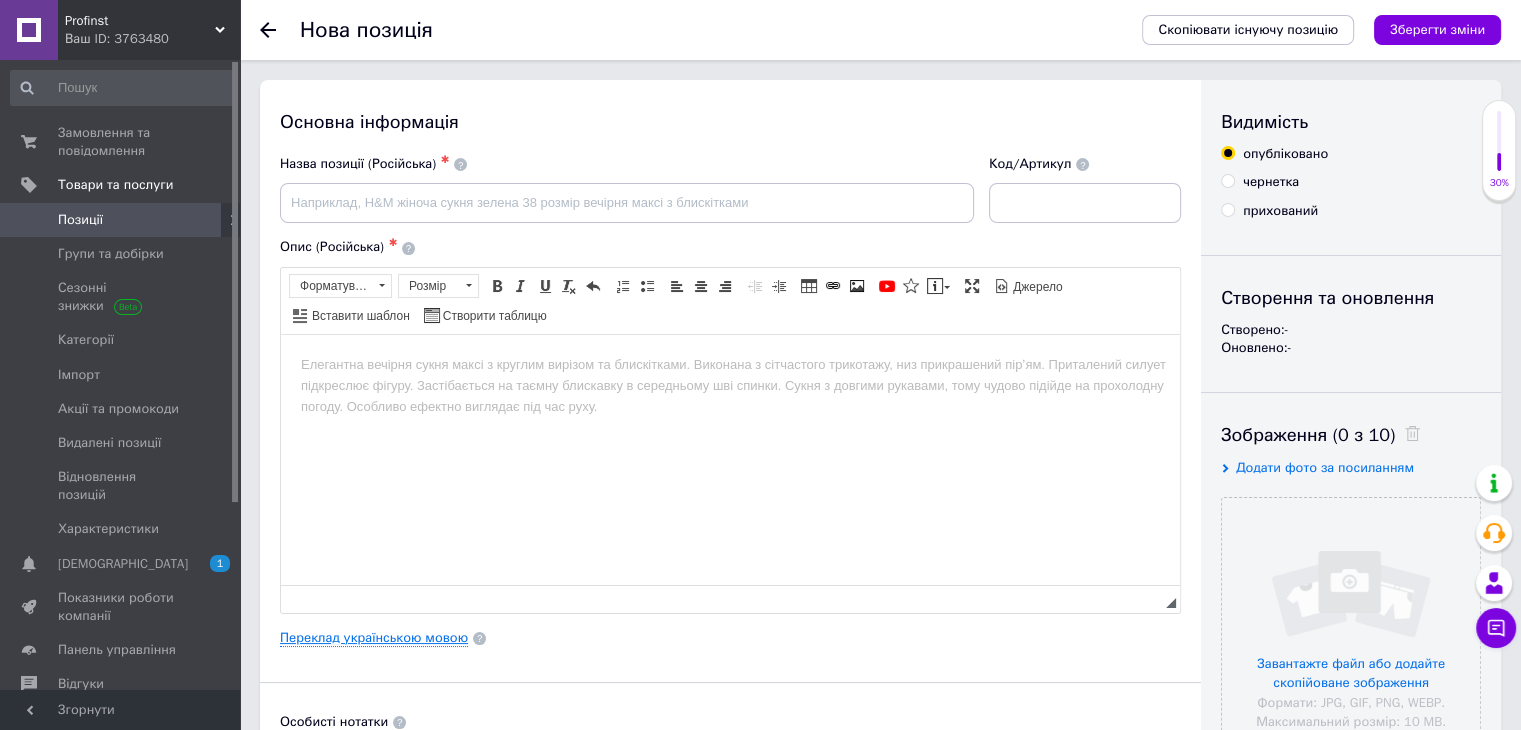 click on "Переклад українською мовою" at bounding box center (374, 638) 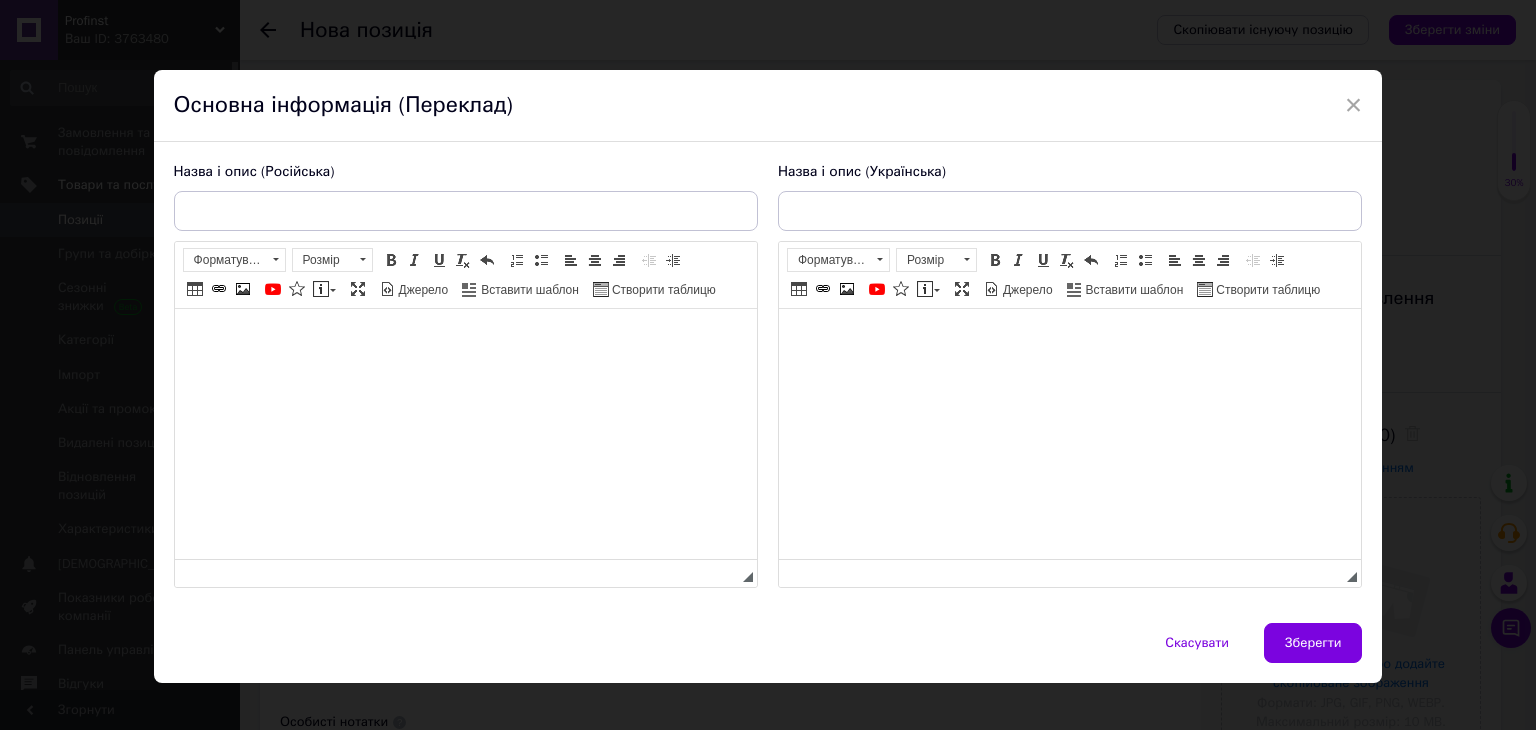 scroll, scrollTop: 0, scrollLeft: 0, axis: both 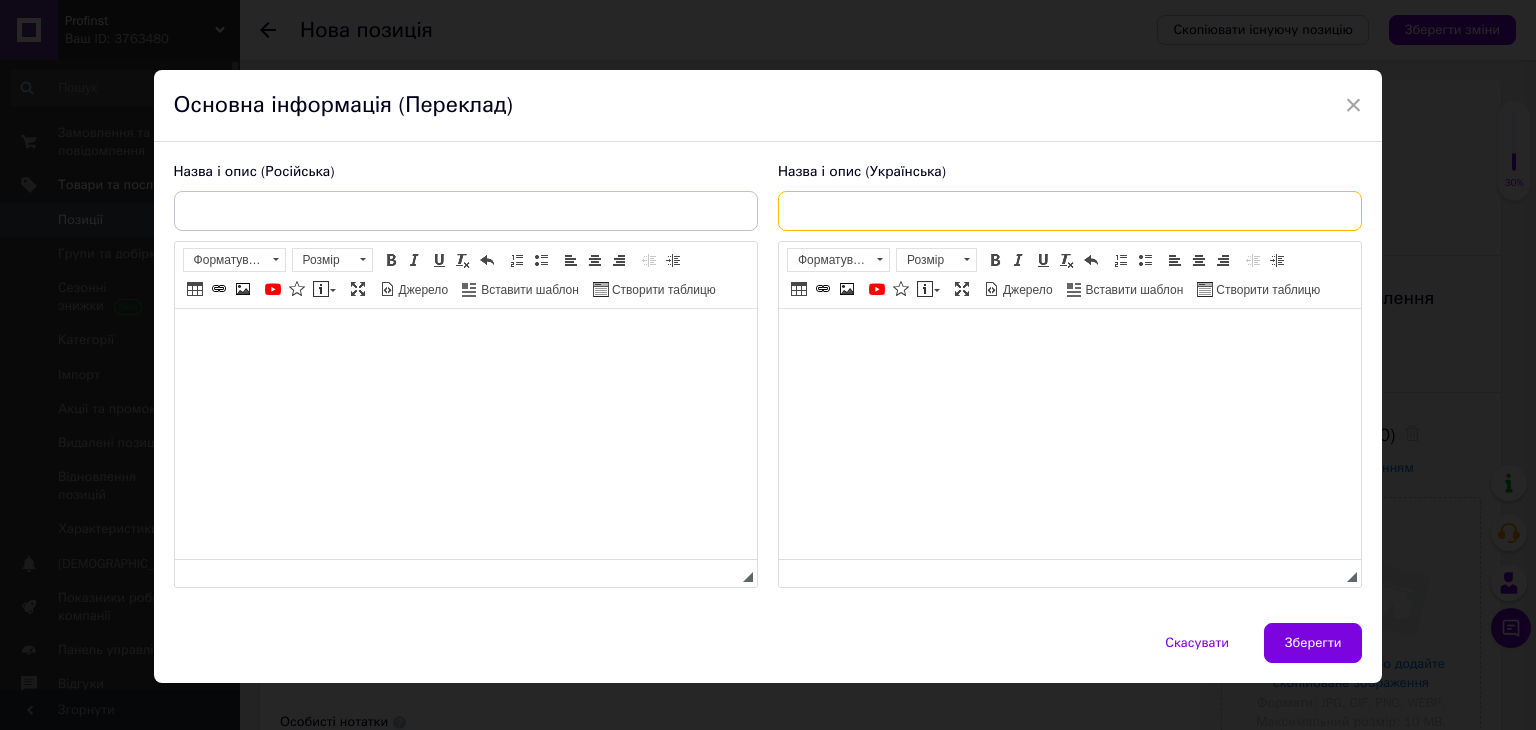 click at bounding box center (1070, 211) 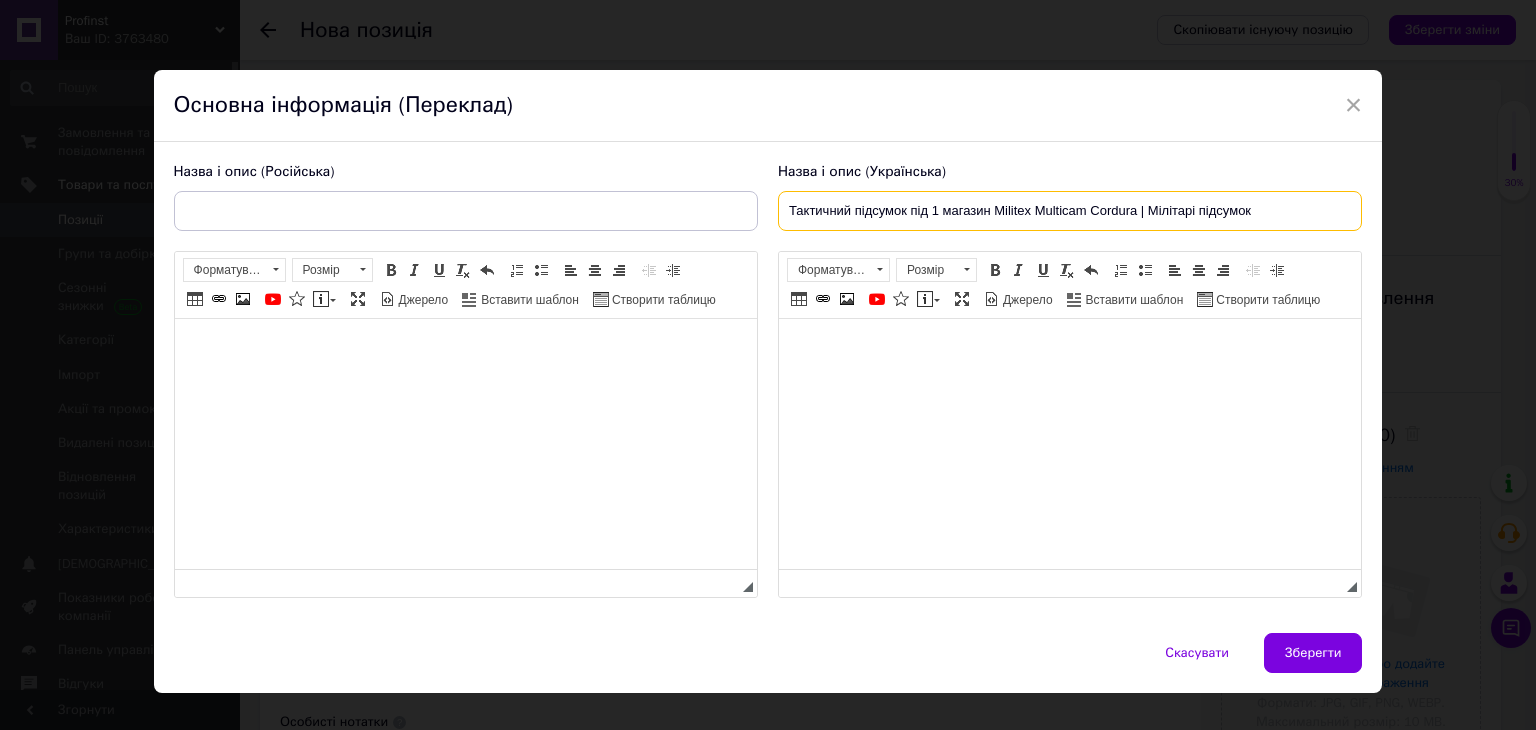 type on "Тактичний підсумок під 1 магазин Militex Multicam Cordura | Мілітарі підсумок" 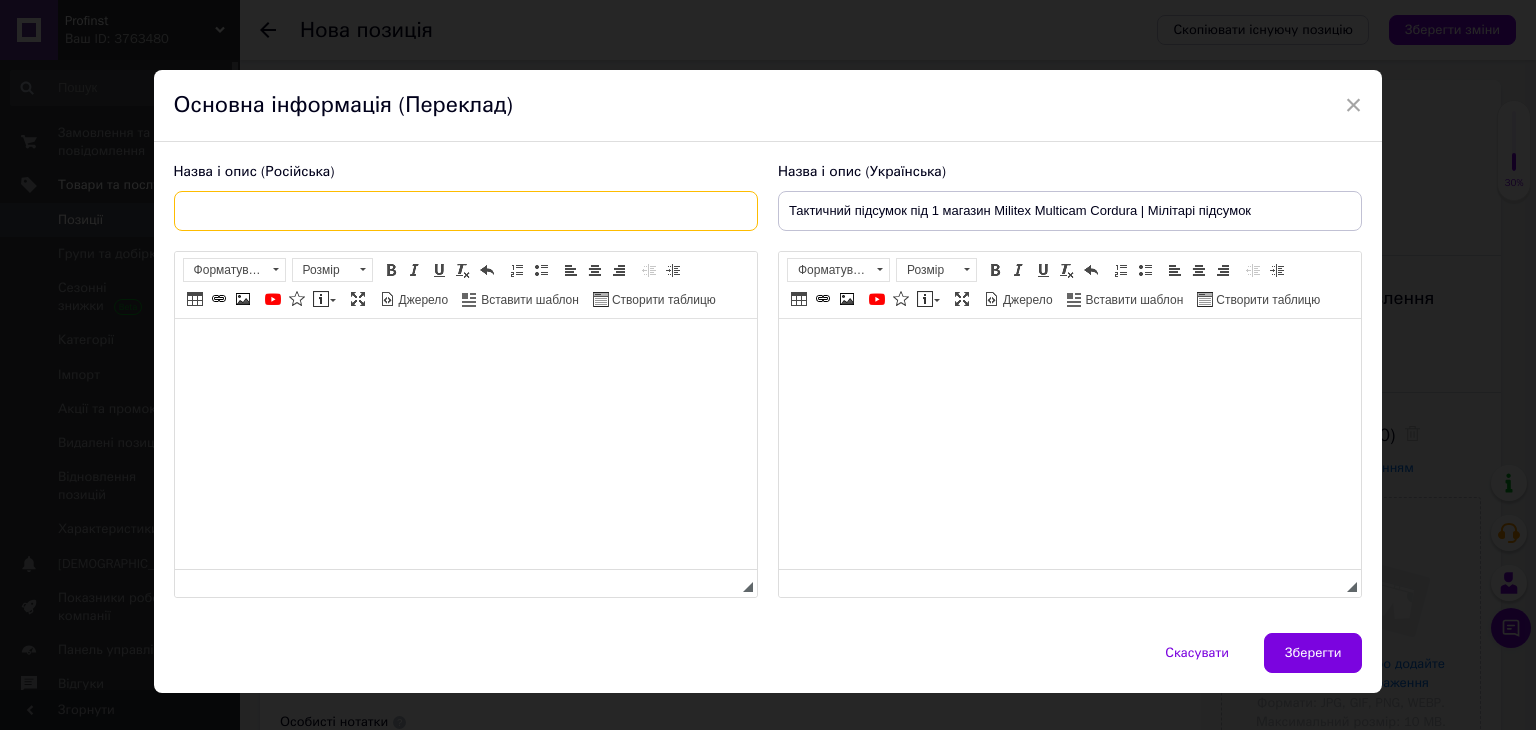 click at bounding box center (466, 211) 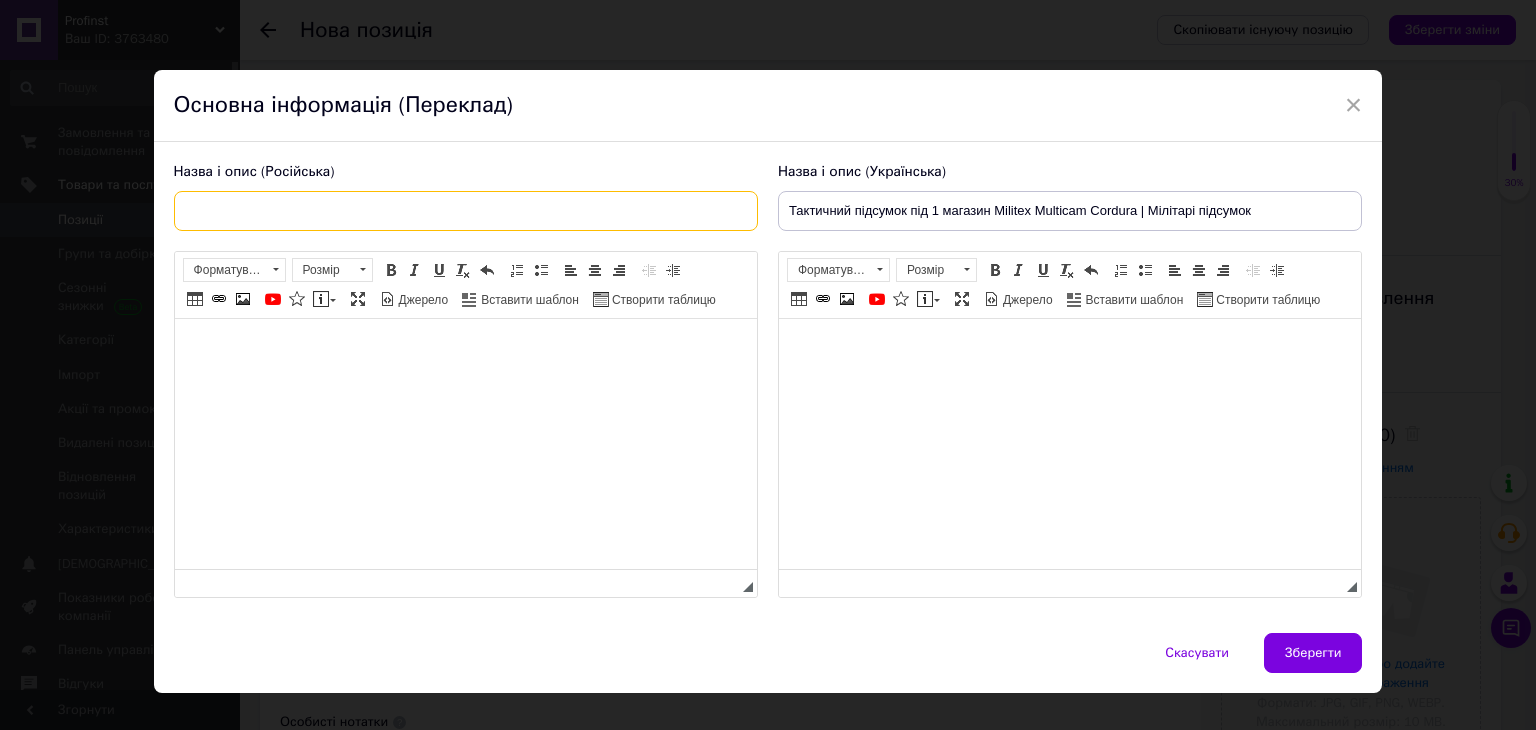 paste on "Тактический подсумок под 1 магазин Militex Multicam Cordura | Милитари подсумок" 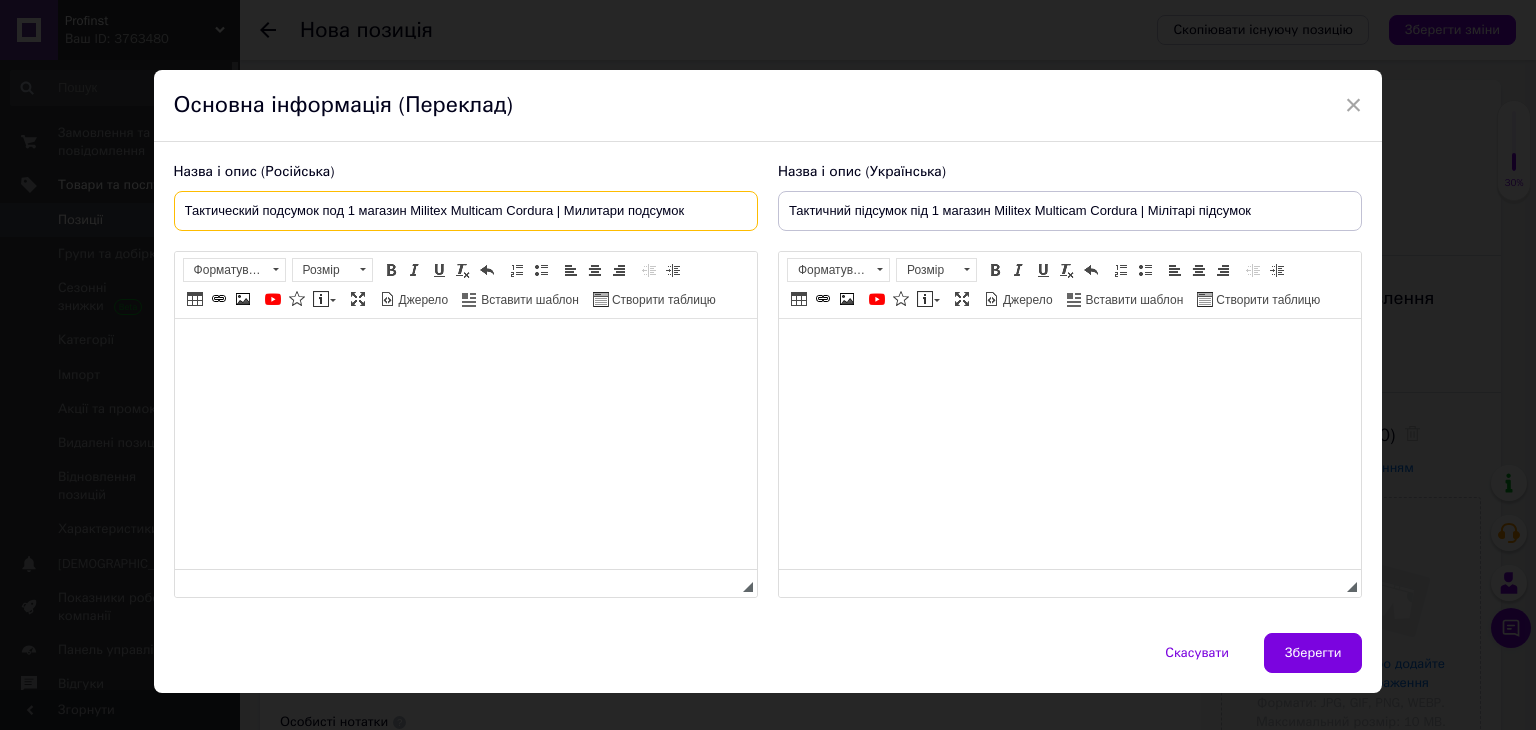 type on "Тактический подсумок под 1 магазин Militex Multicam Cordura | Милитари подсумок" 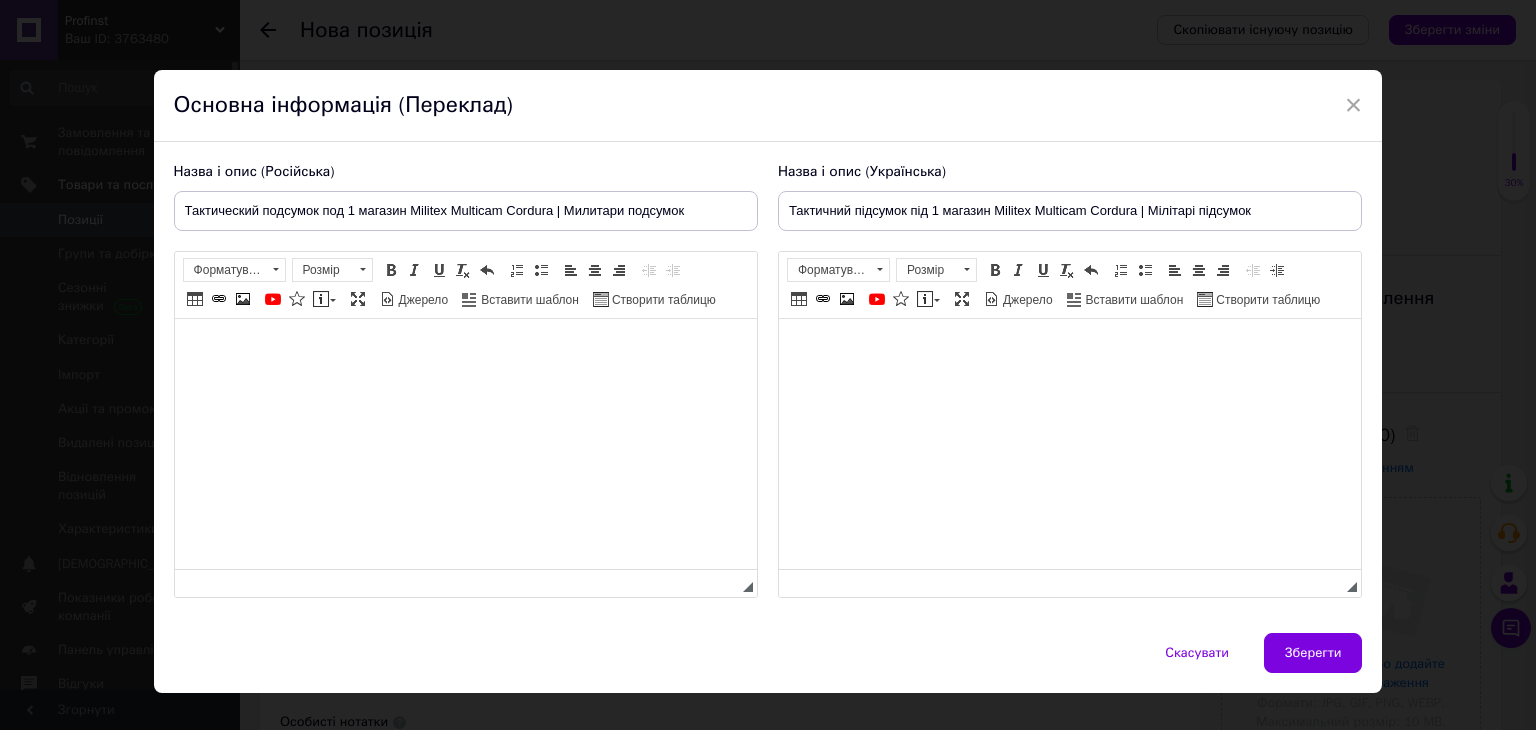 click at bounding box center (465, 349) 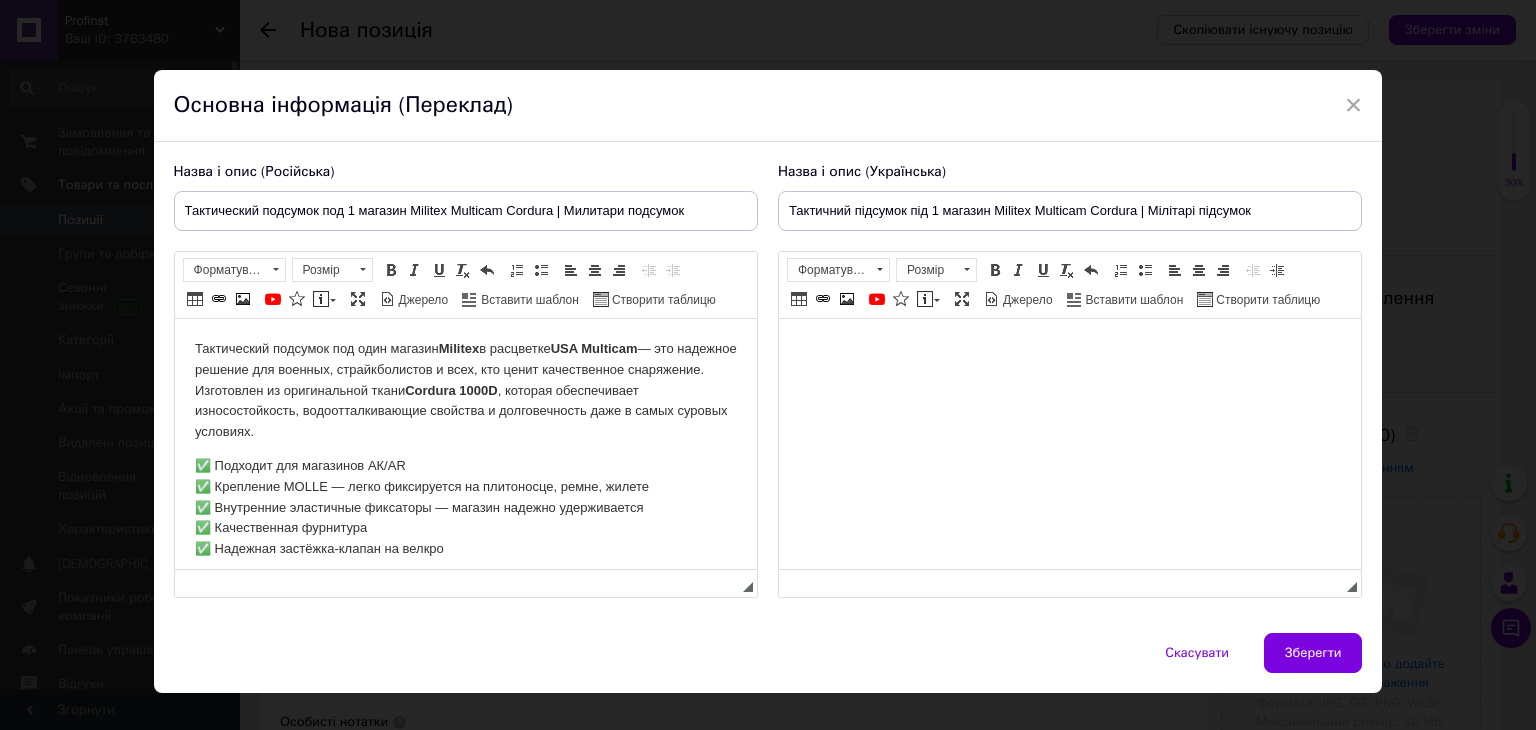 scroll, scrollTop: 361, scrollLeft: 0, axis: vertical 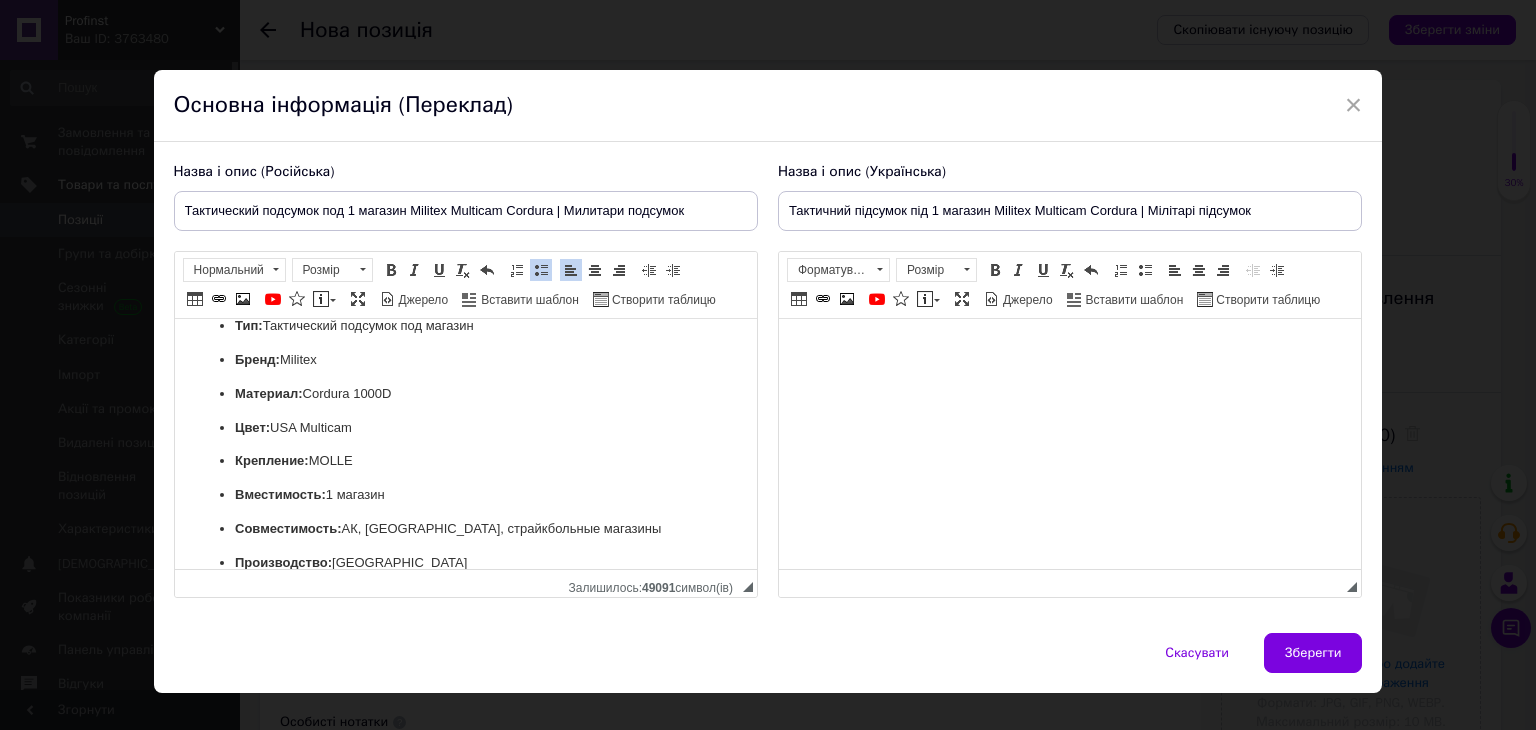 click on "Бренд:  Militex" at bounding box center [465, 360] 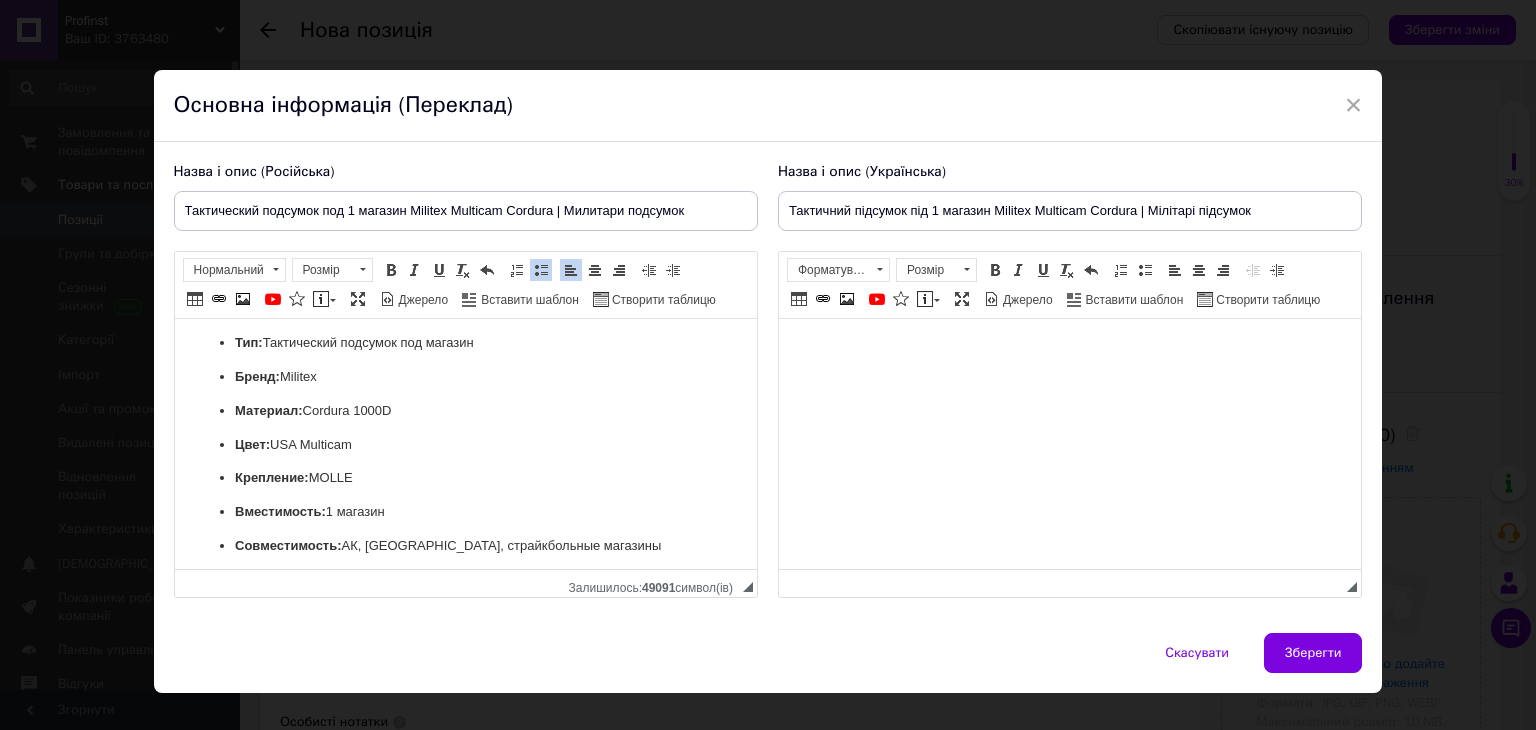 scroll, scrollTop: 384, scrollLeft: 0, axis: vertical 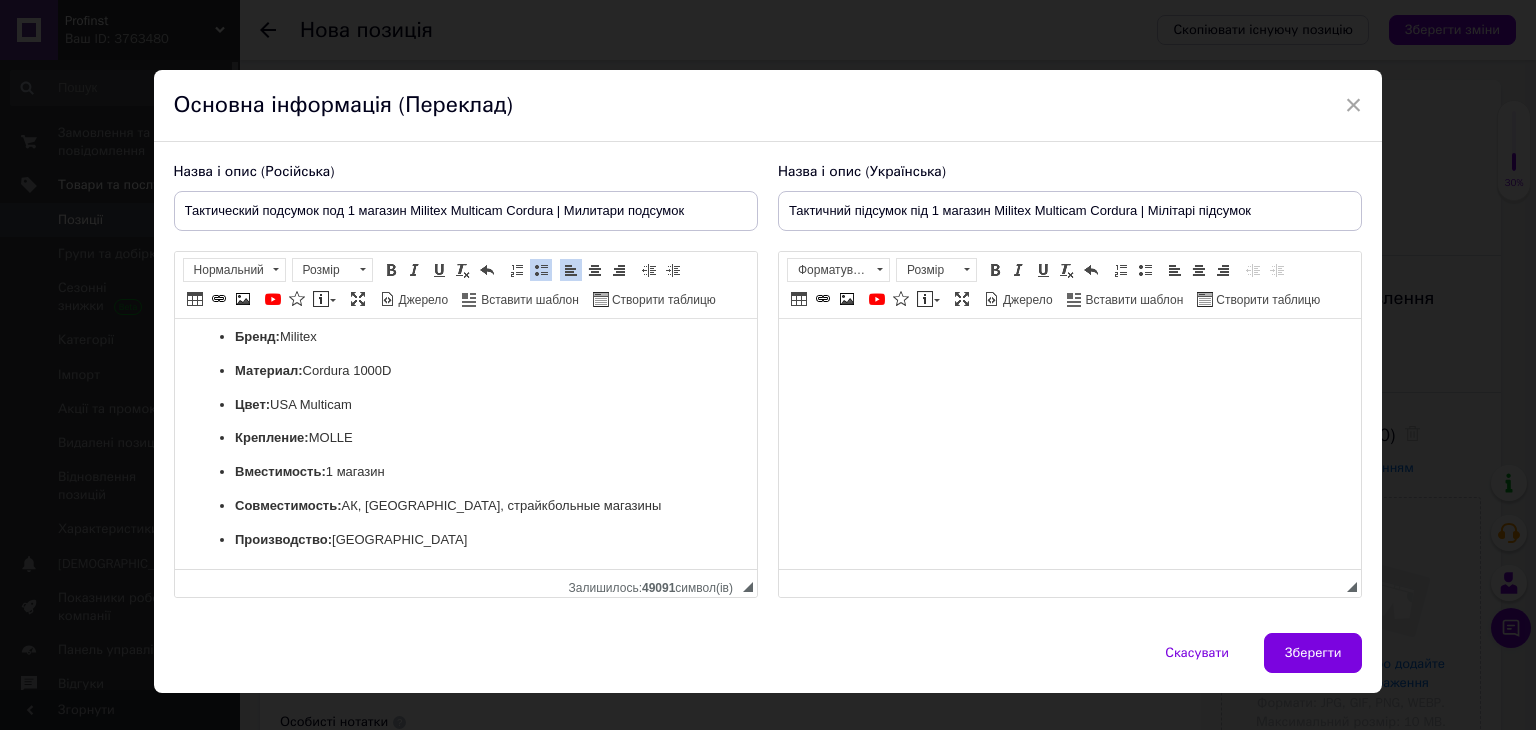 click at bounding box center (1069, 349) 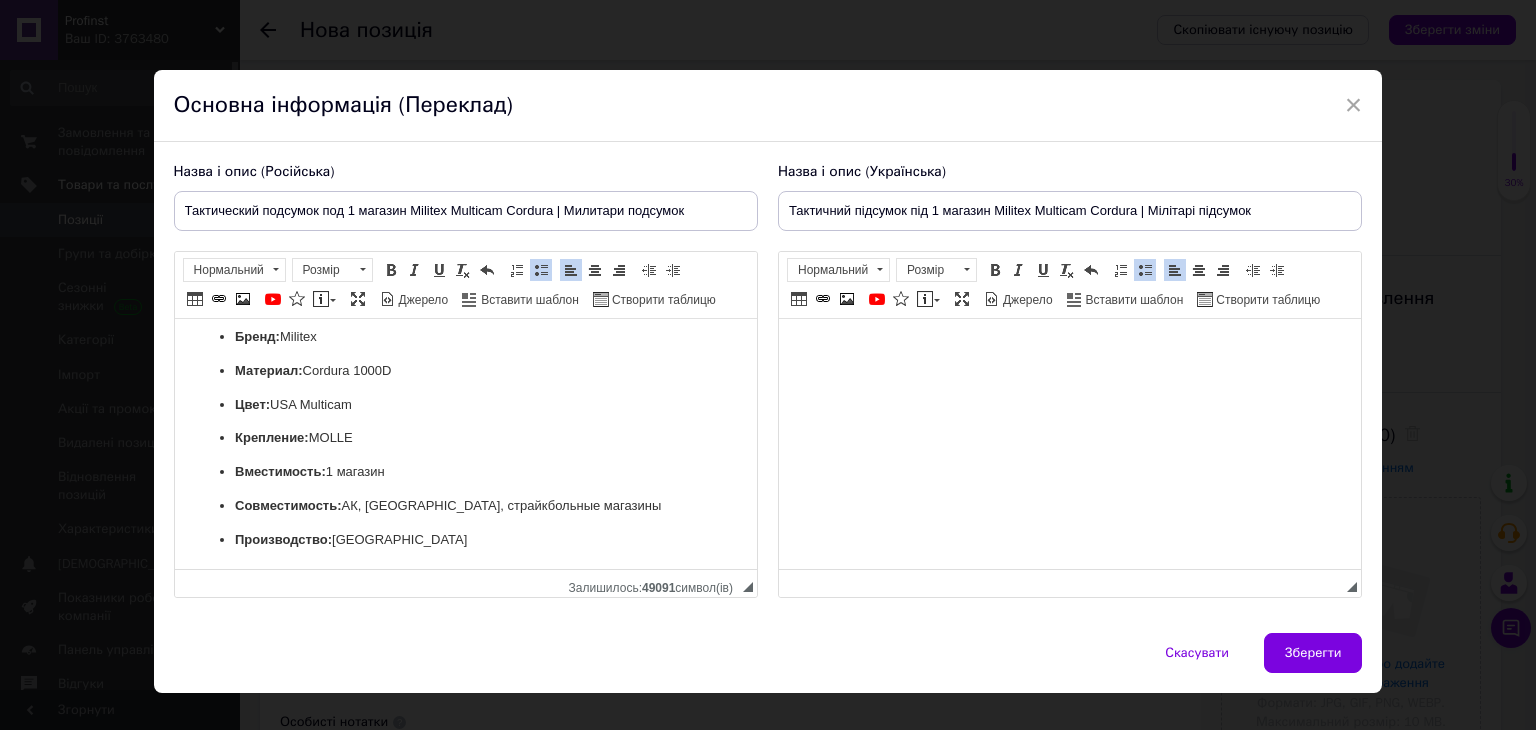 scroll, scrollTop: 340, scrollLeft: 0, axis: vertical 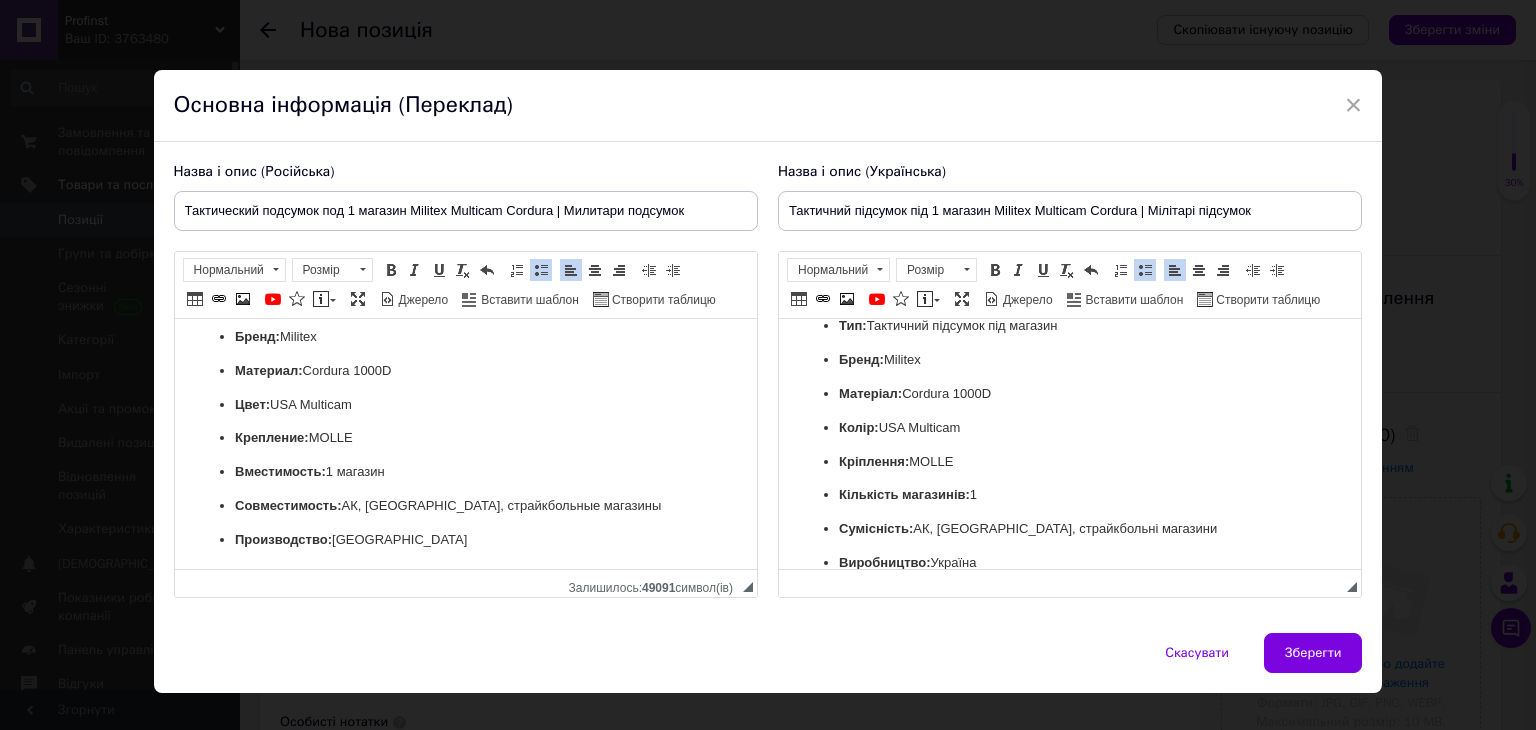 click on "Бренд:  Militex" at bounding box center (1069, 360) 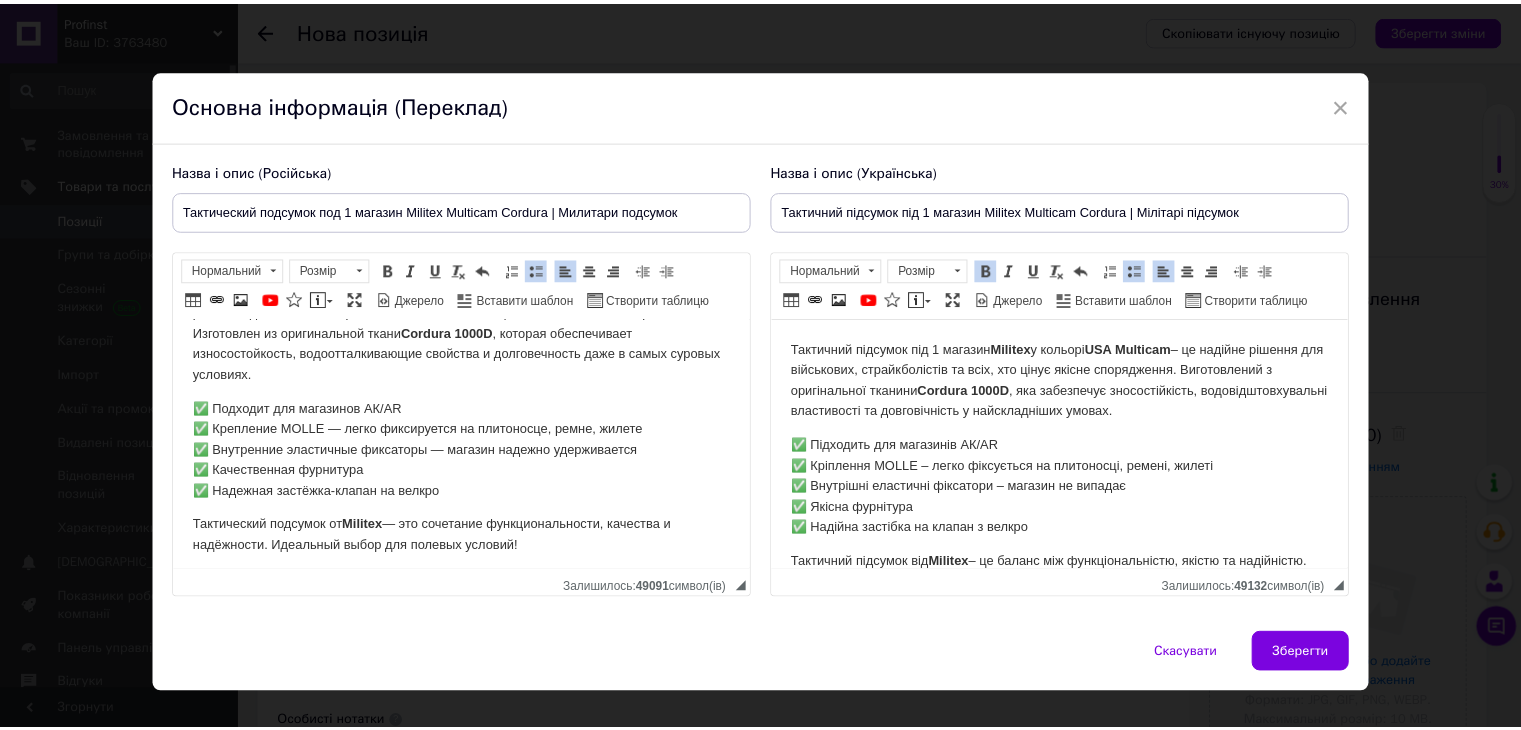 scroll, scrollTop: 0, scrollLeft: 0, axis: both 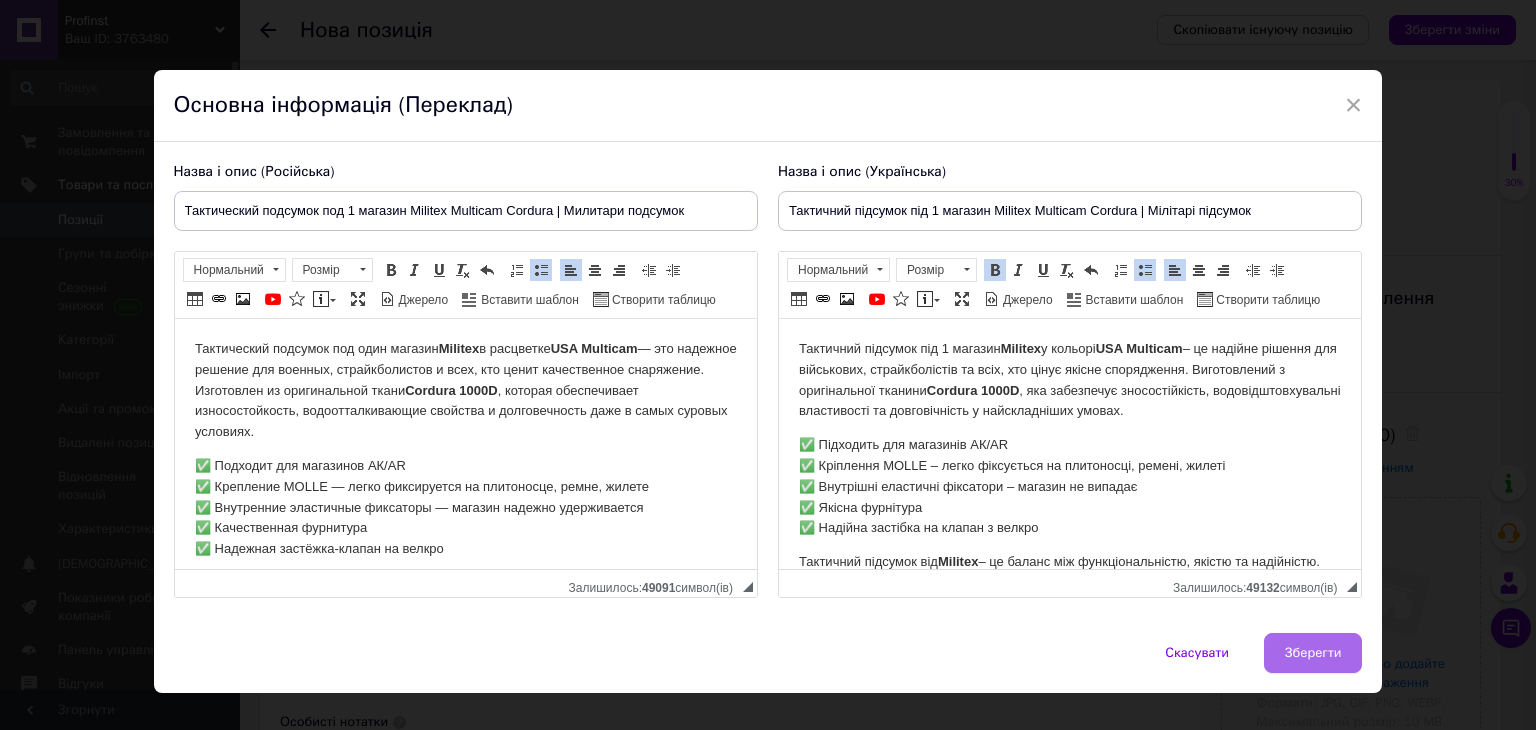 click on "Зберегти" at bounding box center [1313, 653] 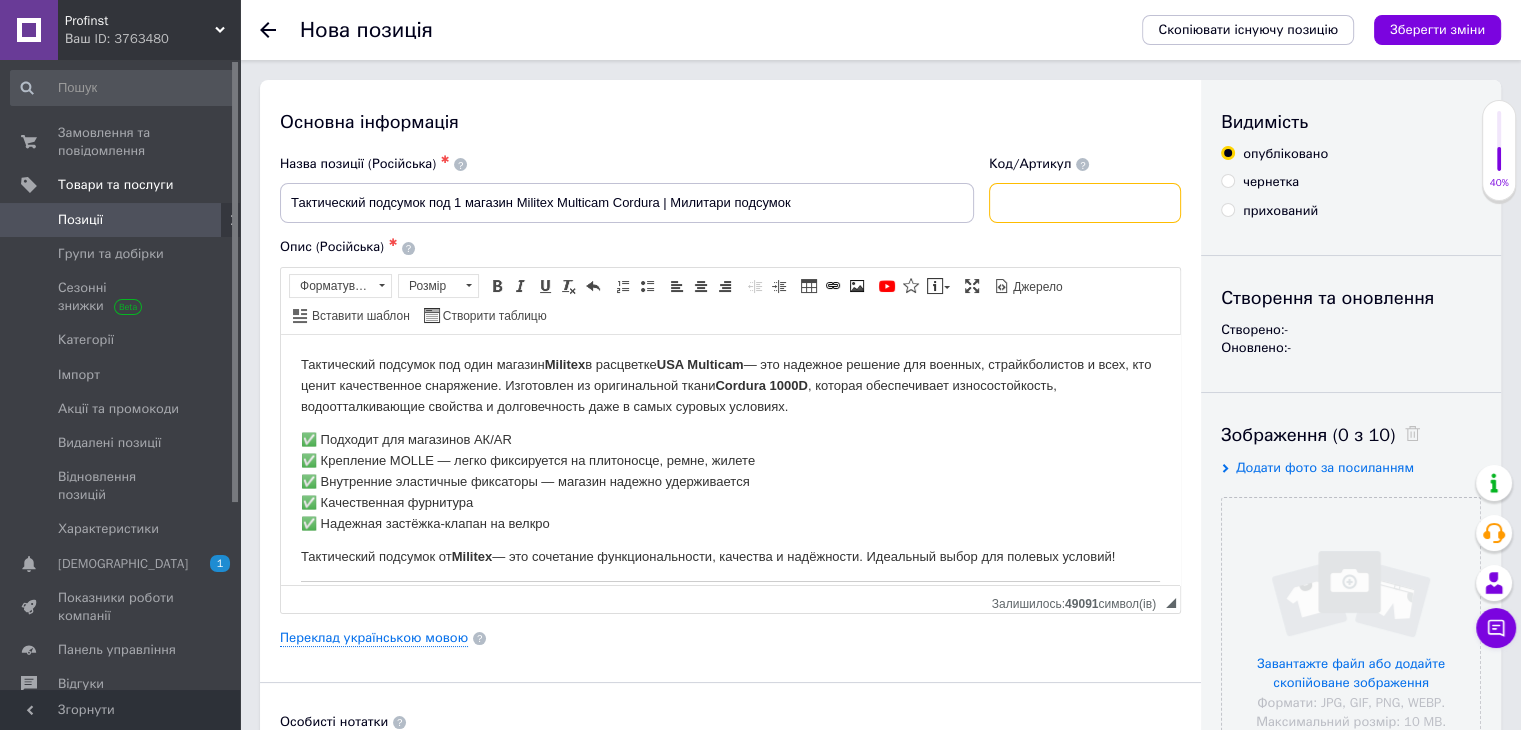 click at bounding box center (1085, 203) 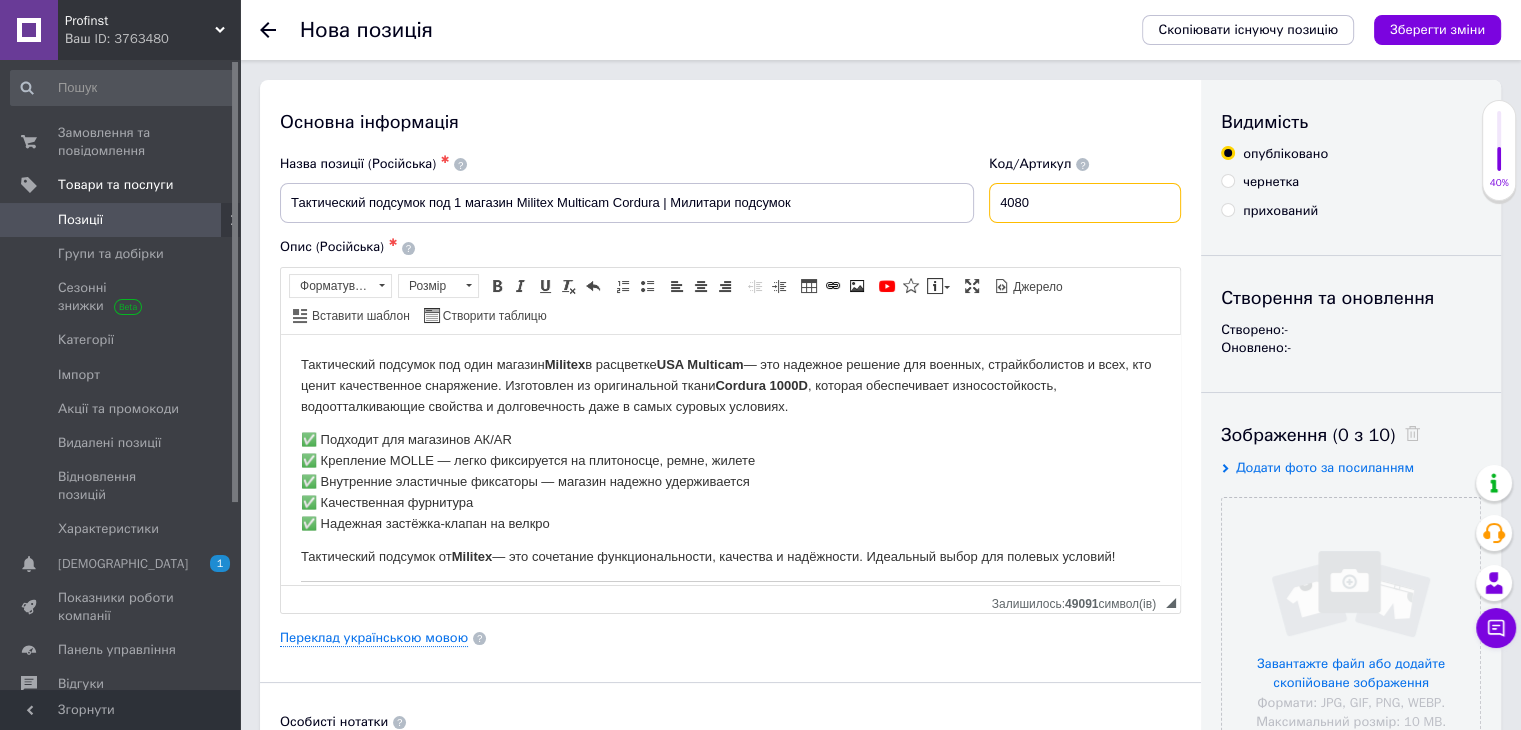 type on "4080" 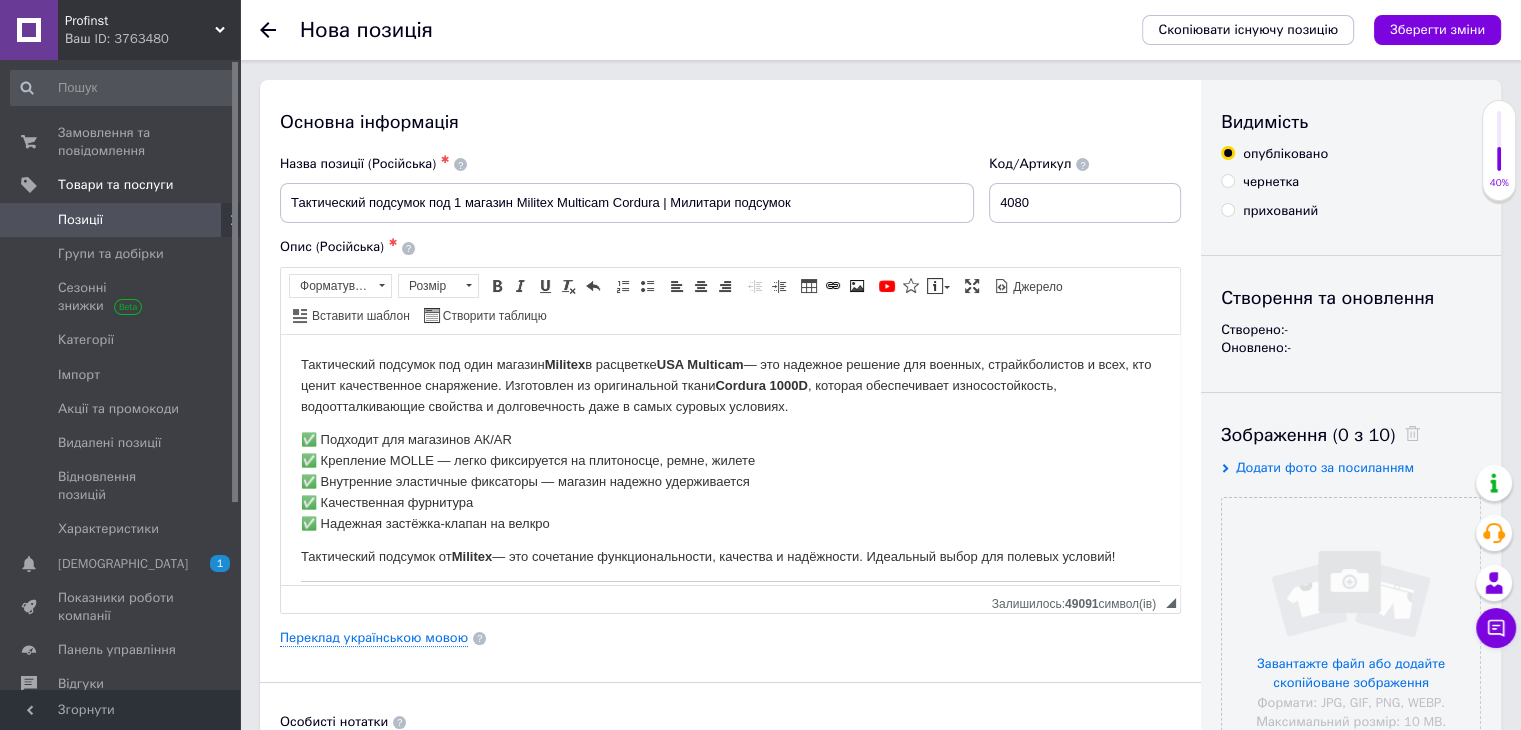 click on "Додати фото за посиланням" at bounding box center (1325, 467) 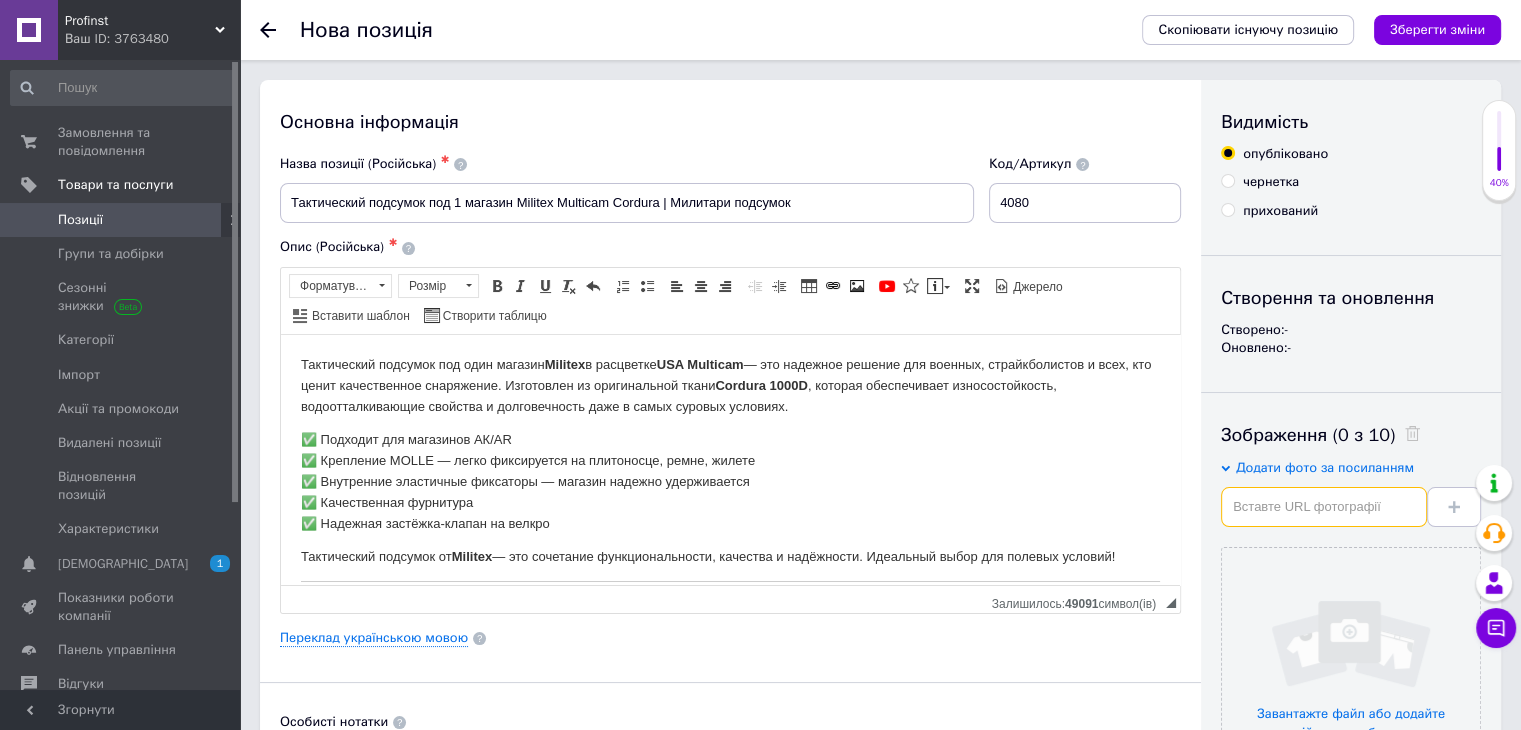 click at bounding box center (1324, 507) 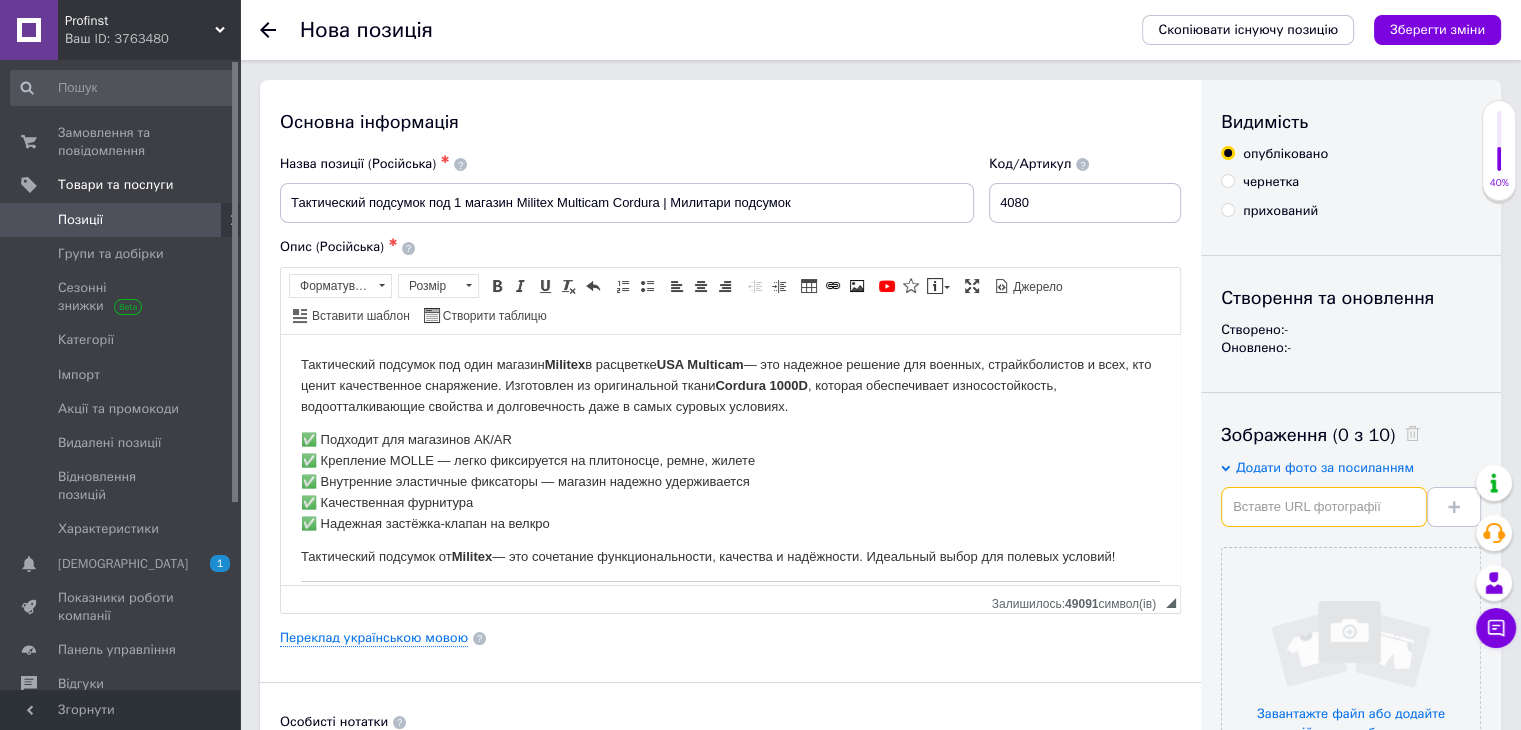 paste on "[URL][DOMAIN_NAME]" 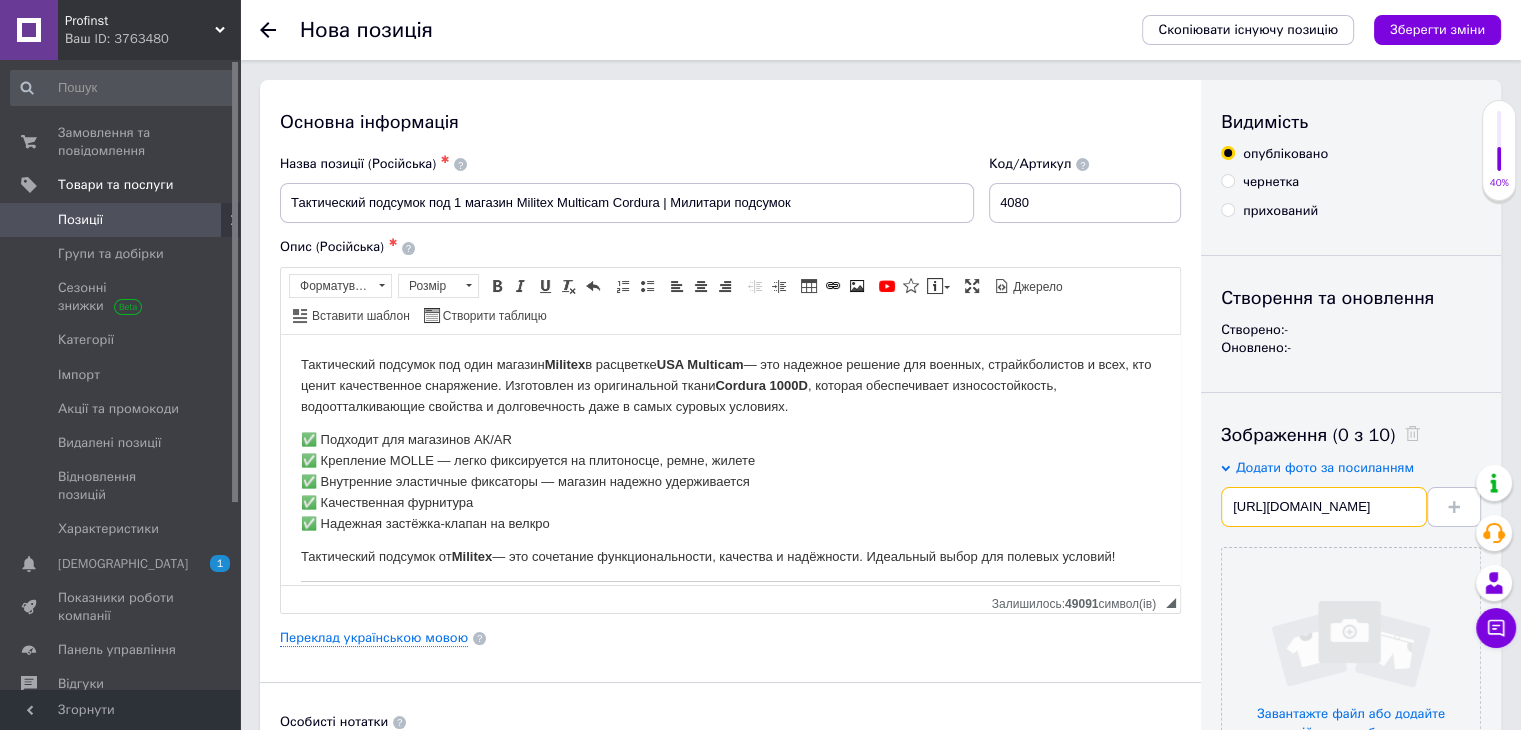 scroll, scrollTop: 0, scrollLeft: 308, axis: horizontal 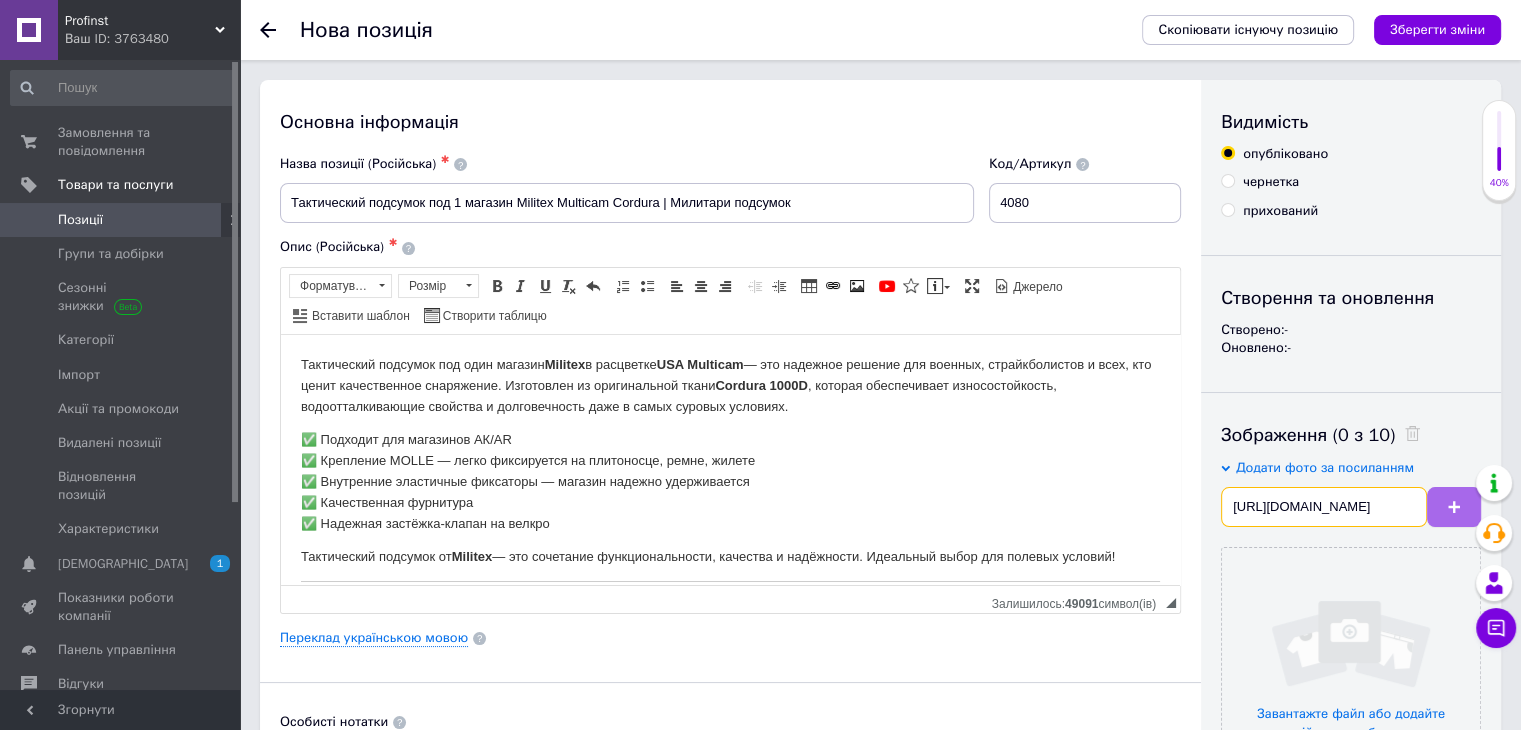 type on "[URL][DOMAIN_NAME]" 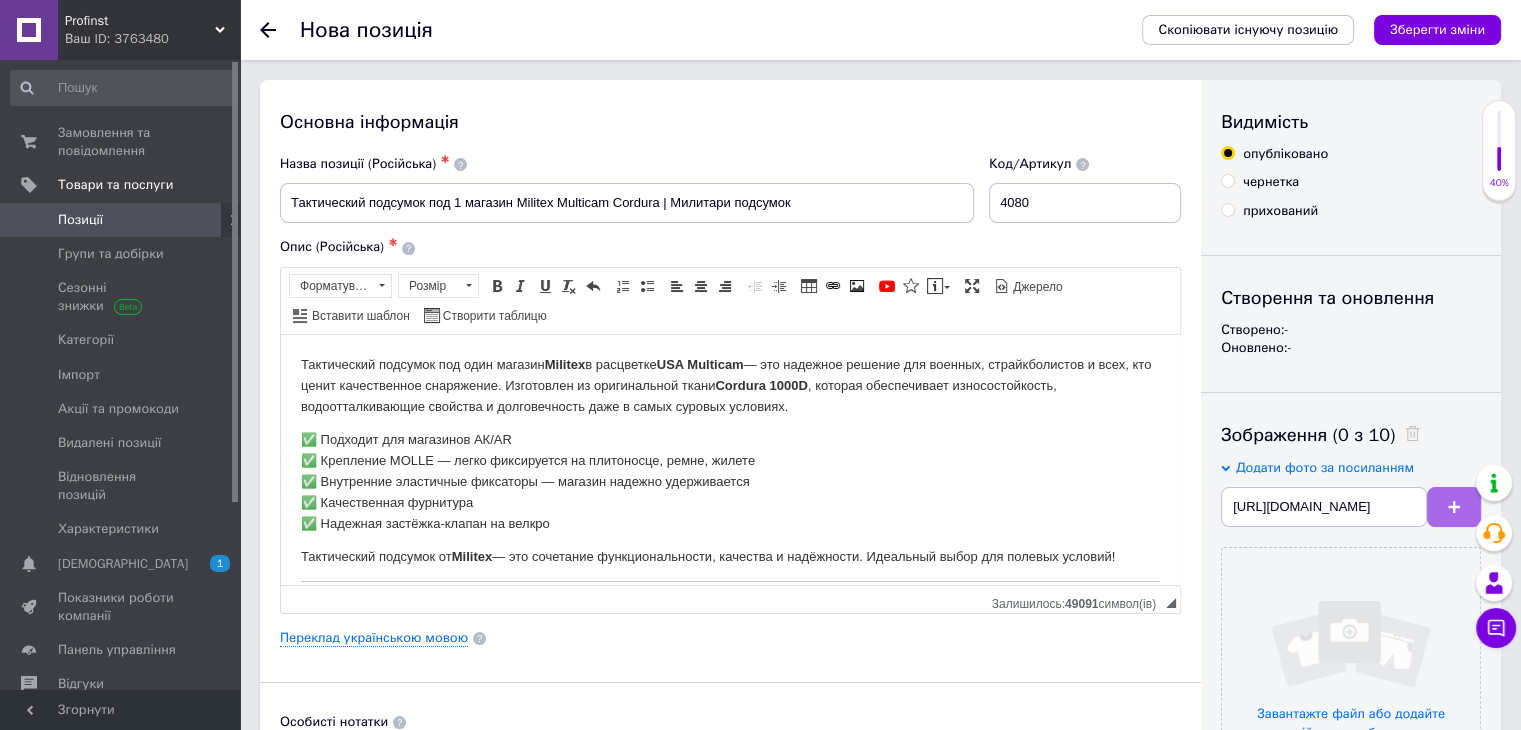 click at bounding box center (1454, 507) 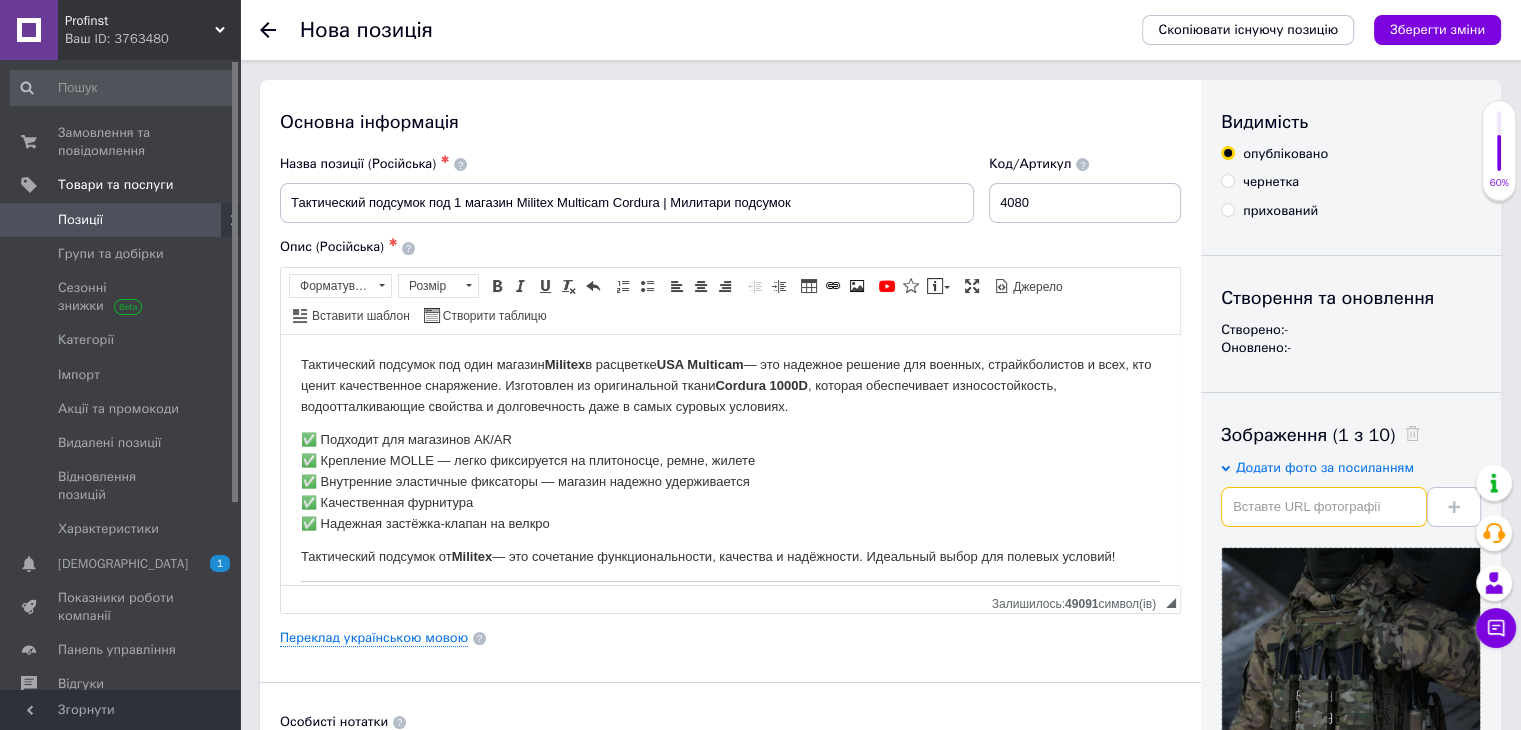 click at bounding box center (1324, 507) 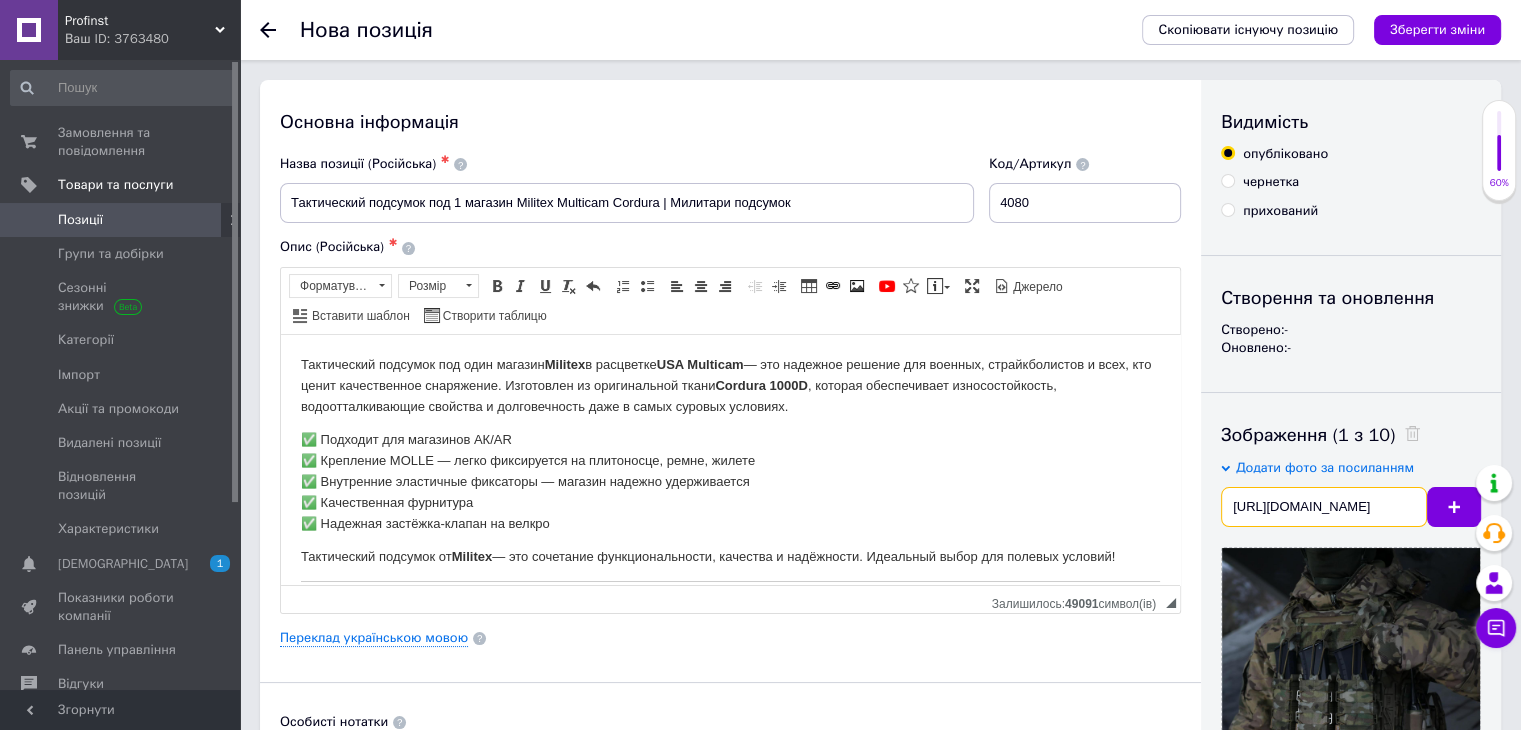 scroll, scrollTop: 0, scrollLeft: 307, axis: horizontal 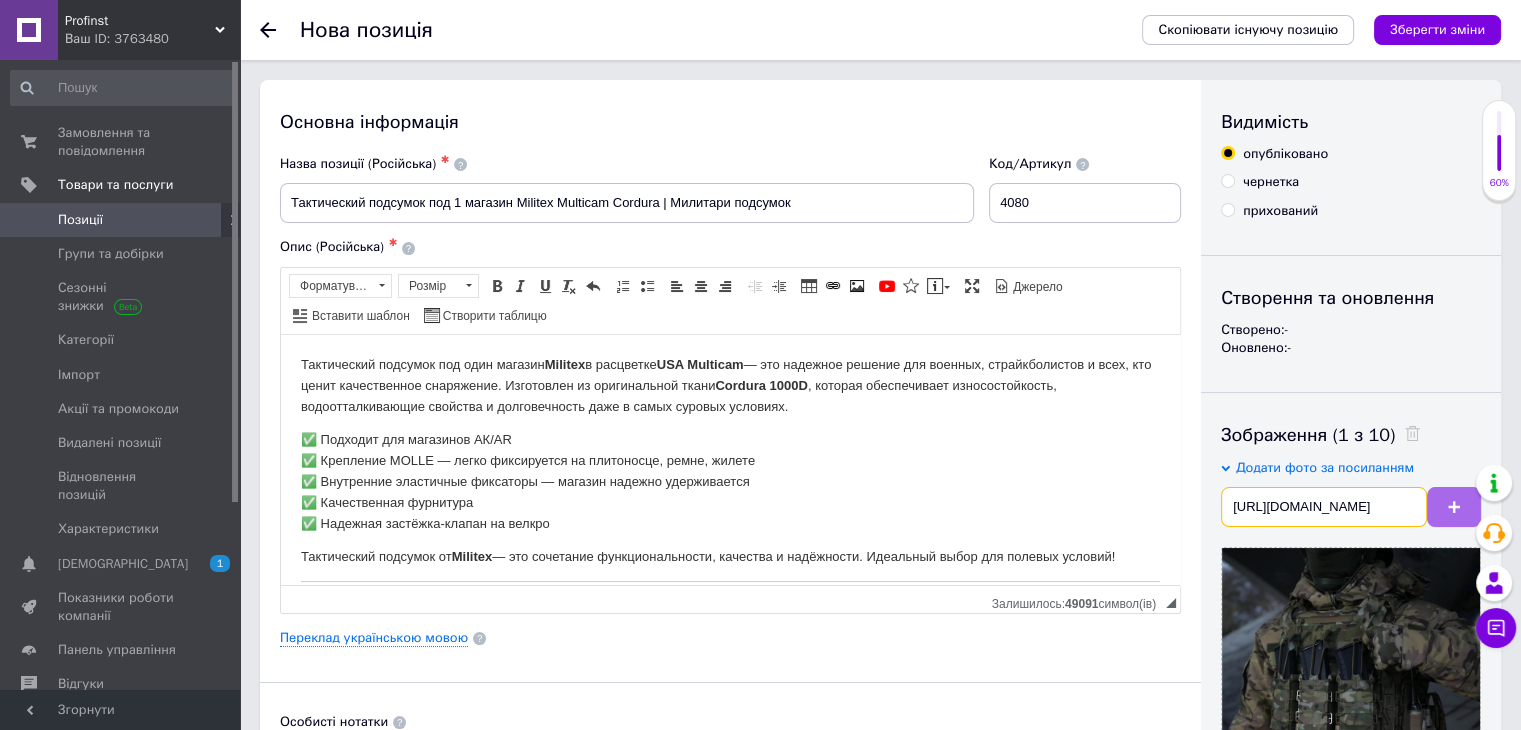 type on "[URL][DOMAIN_NAME]" 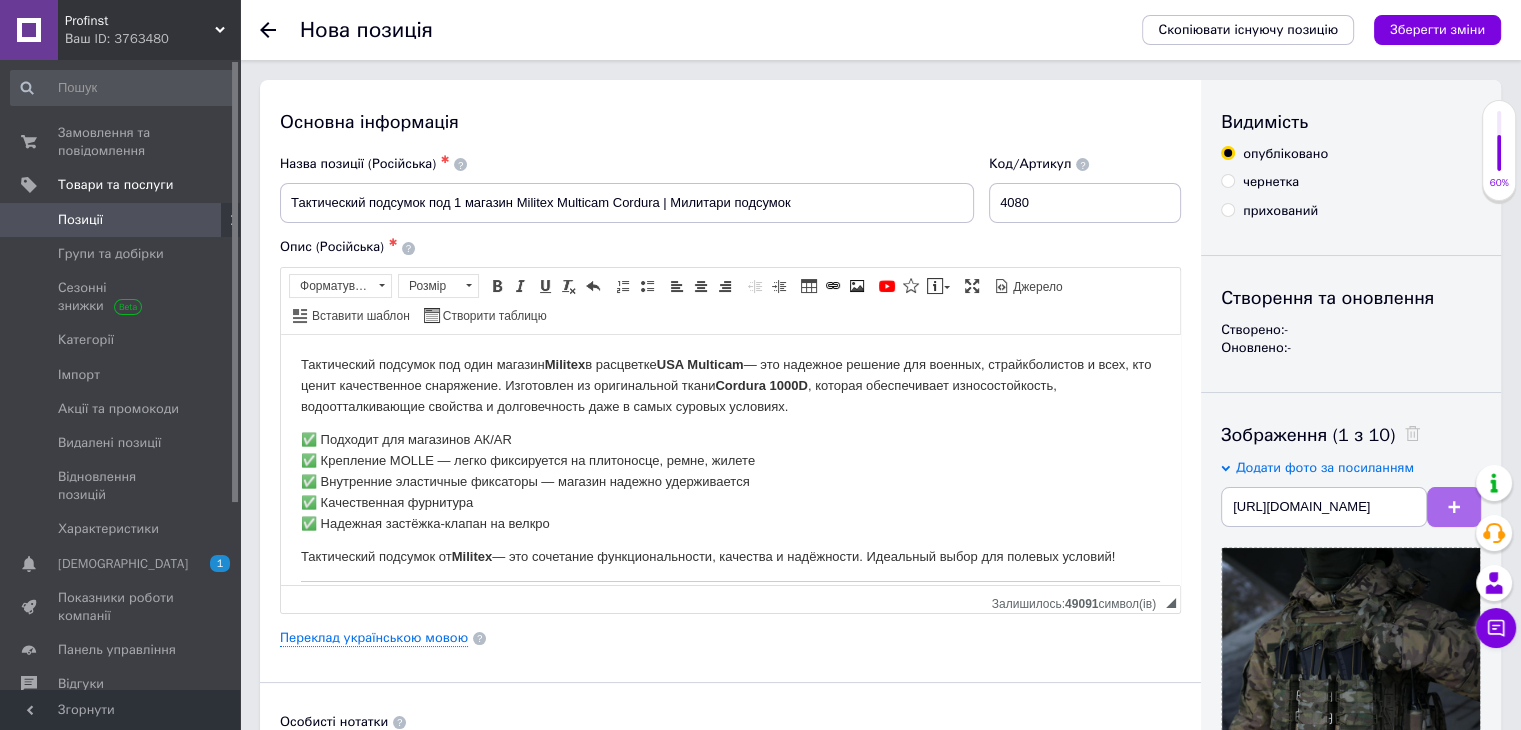 scroll, scrollTop: 0, scrollLeft: 0, axis: both 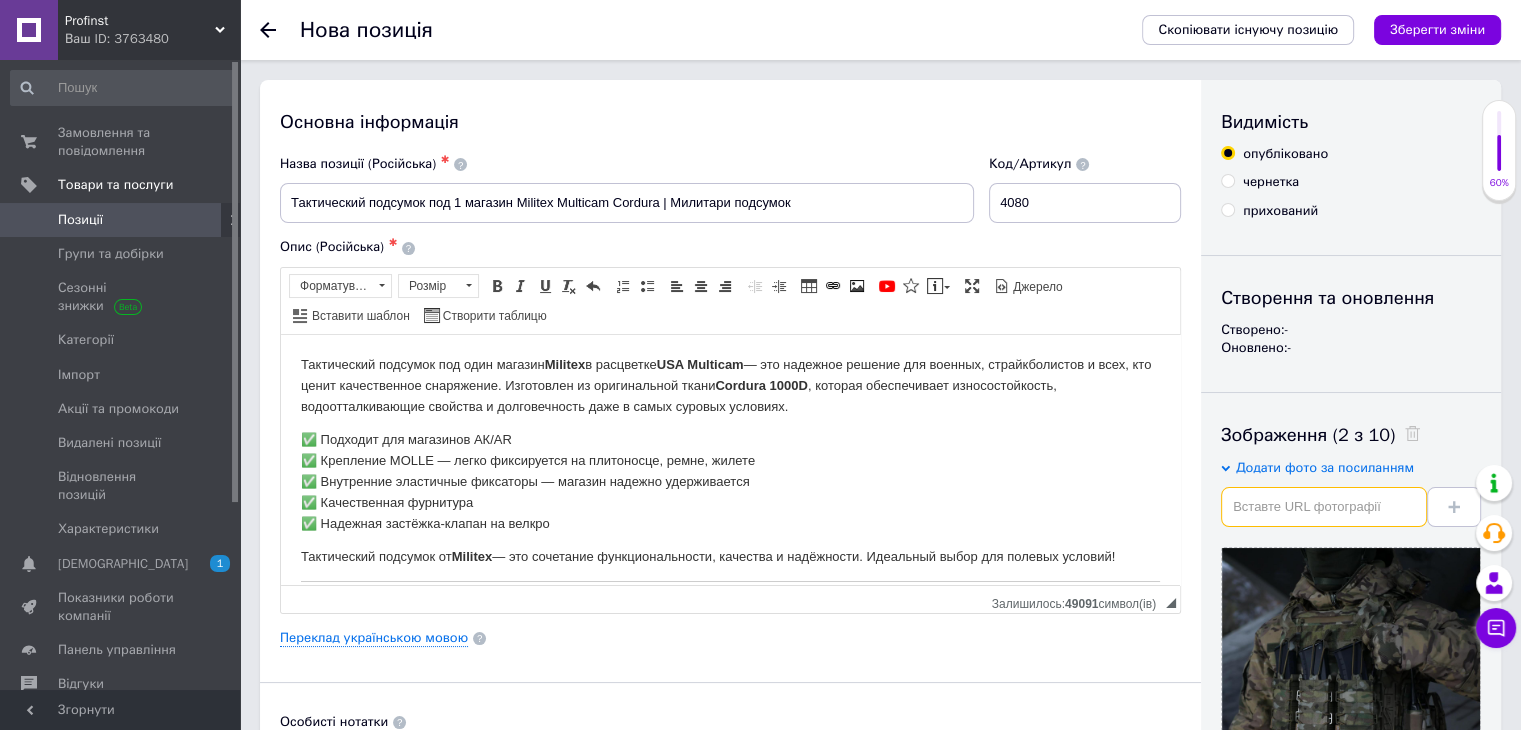 click at bounding box center (1324, 507) 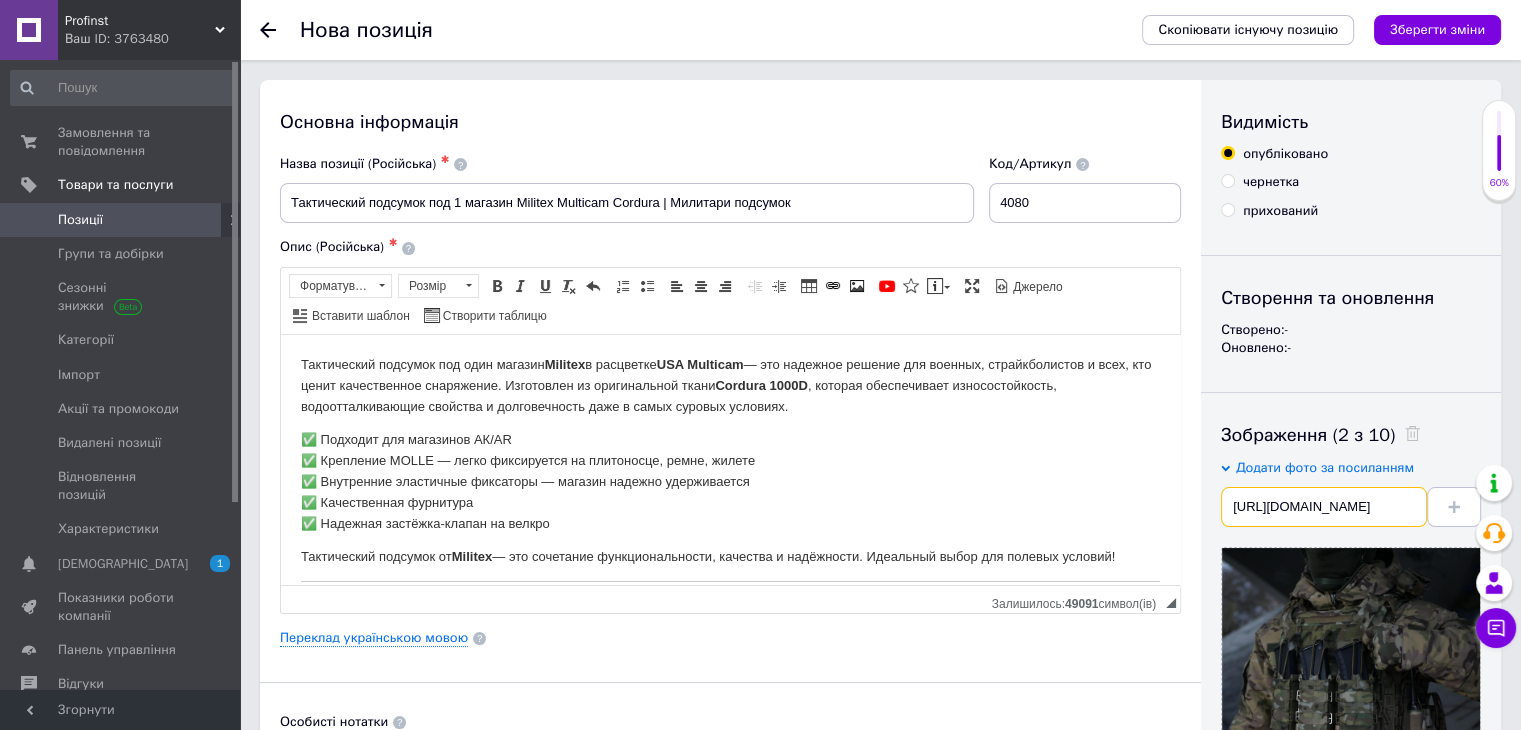 scroll, scrollTop: 0, scrollLeft: 313, axis: horizontal 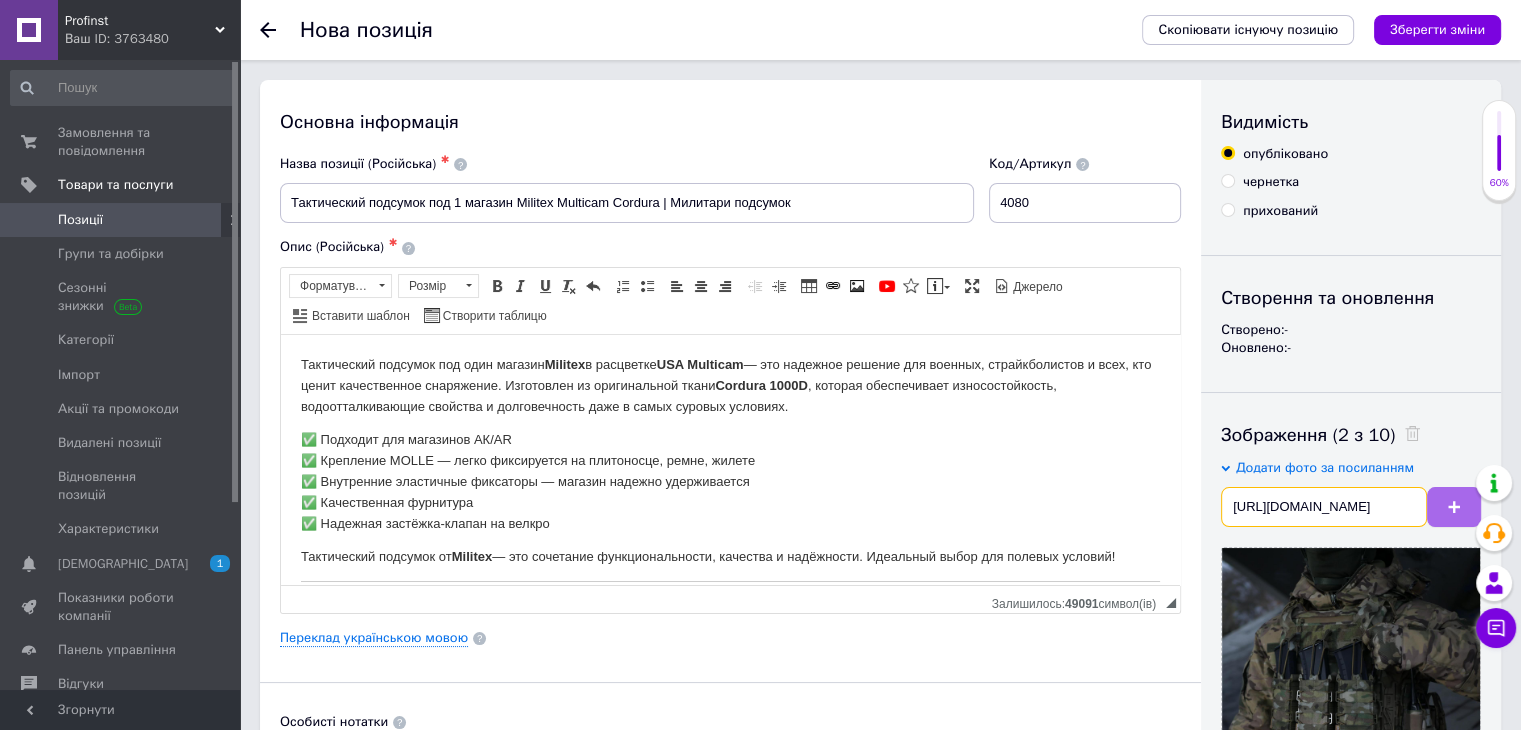 type on "[URL][DOMAIN_NAME]" 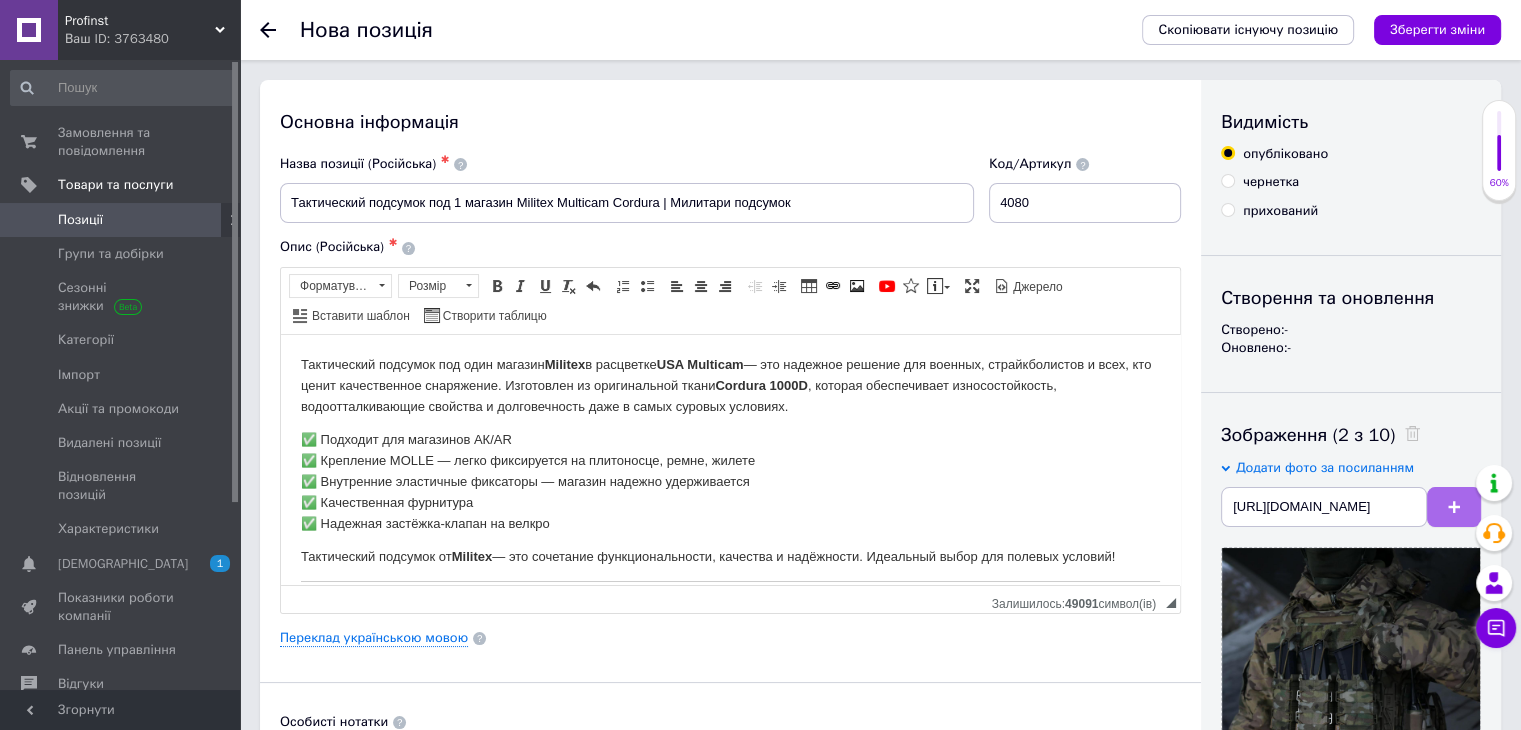 scroll, scrollTop: 0, scrollLeft: 0, axis: both 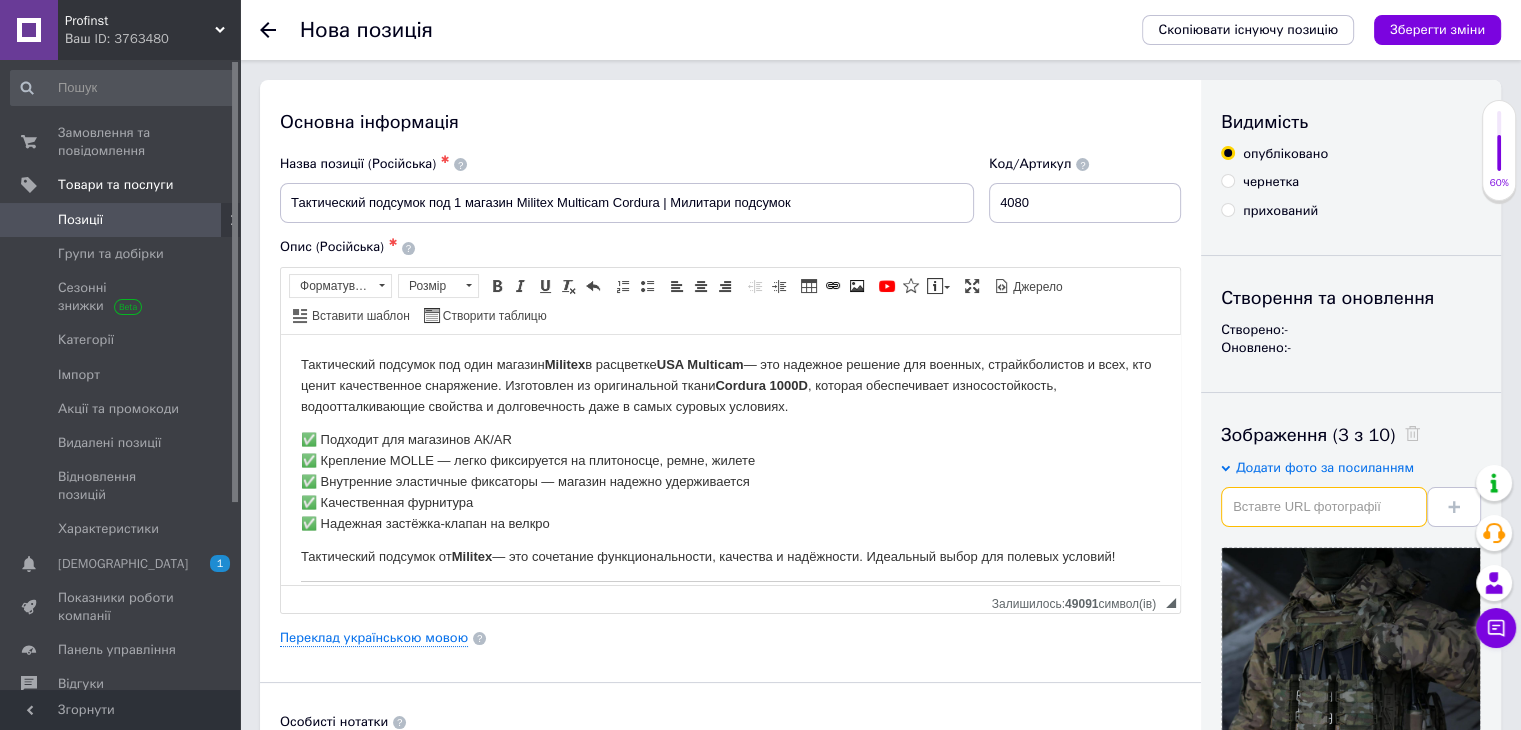 click at bounding box center (1324, 507) 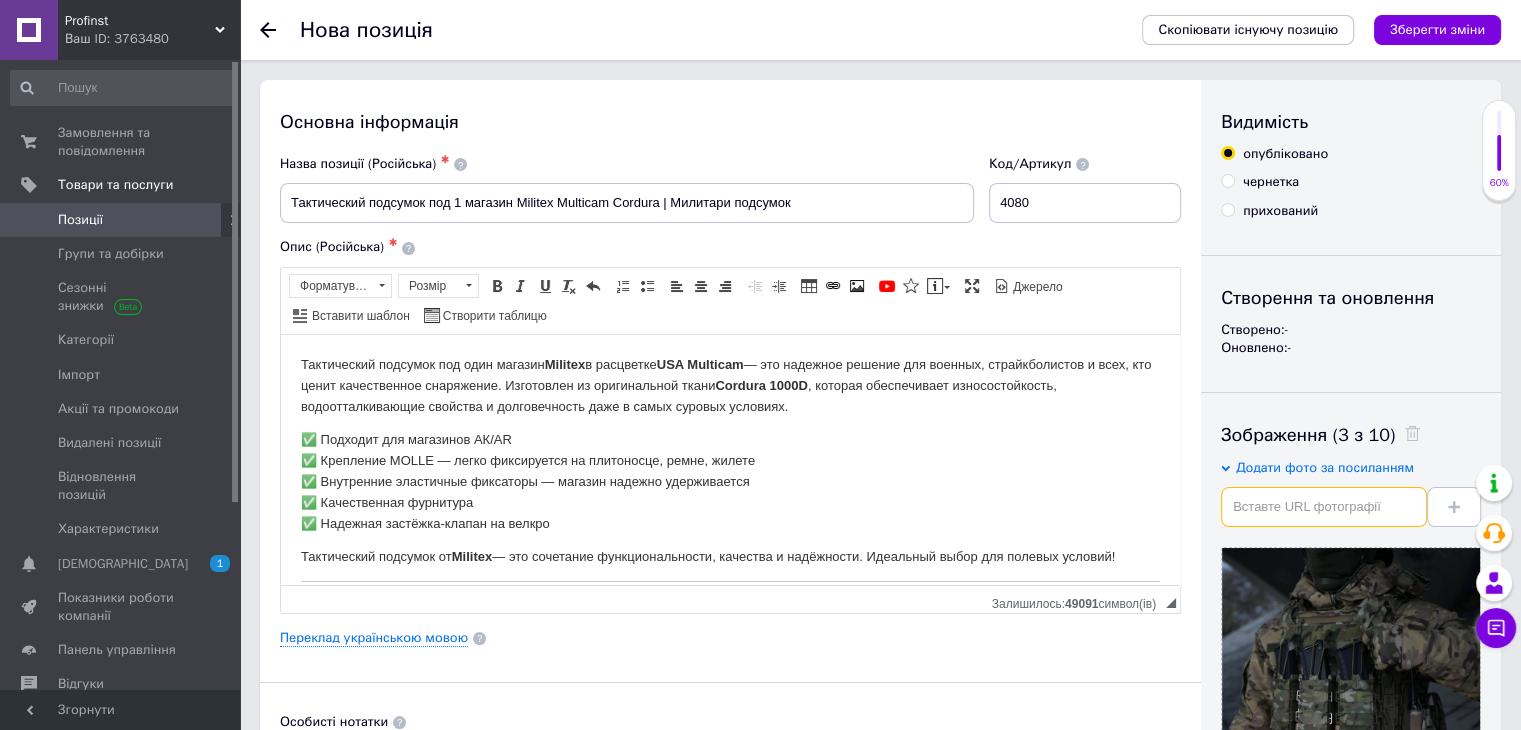 paste on "[URL][DOMAIN_NAME]" 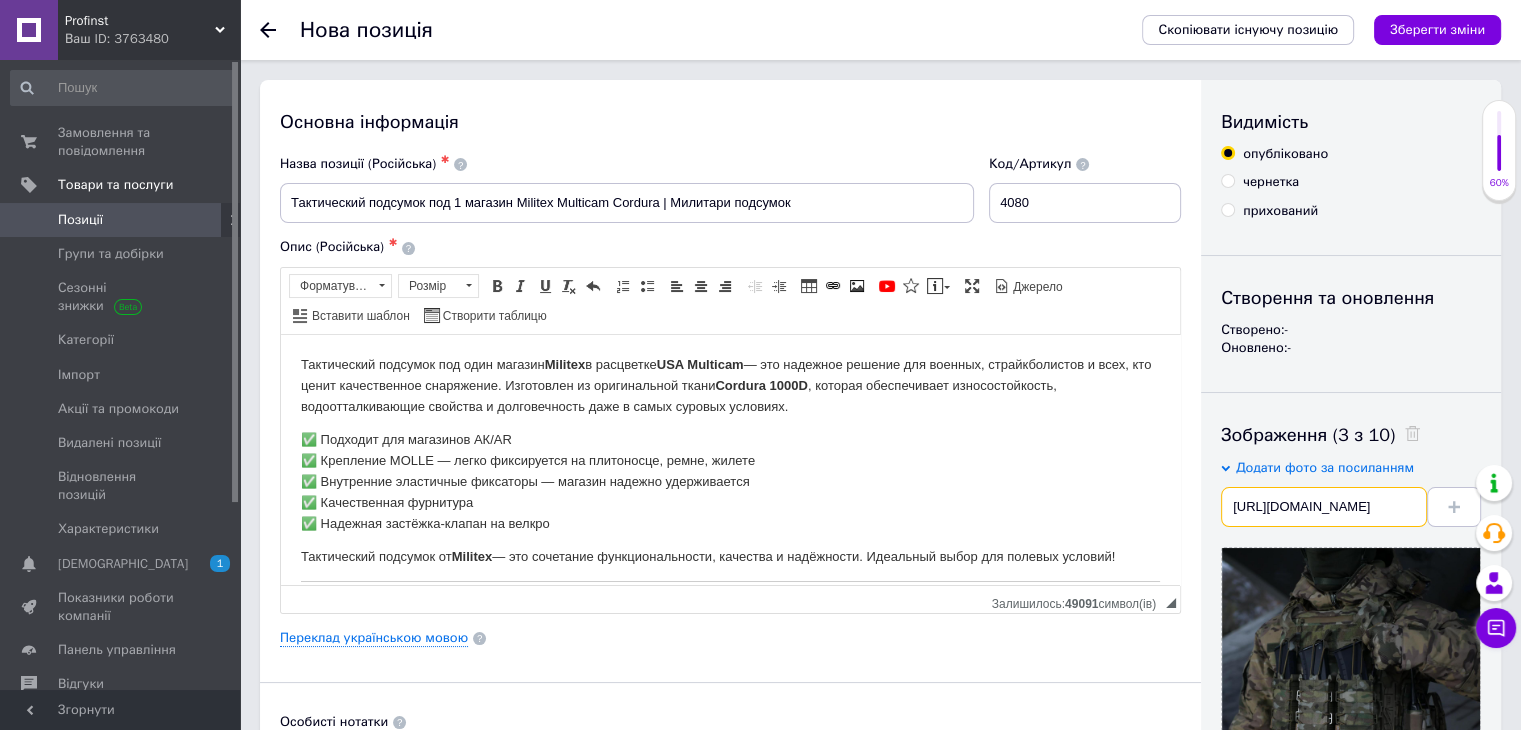 scroll, scrollTop: 0, scrollLeft: 306, axis: horizontal 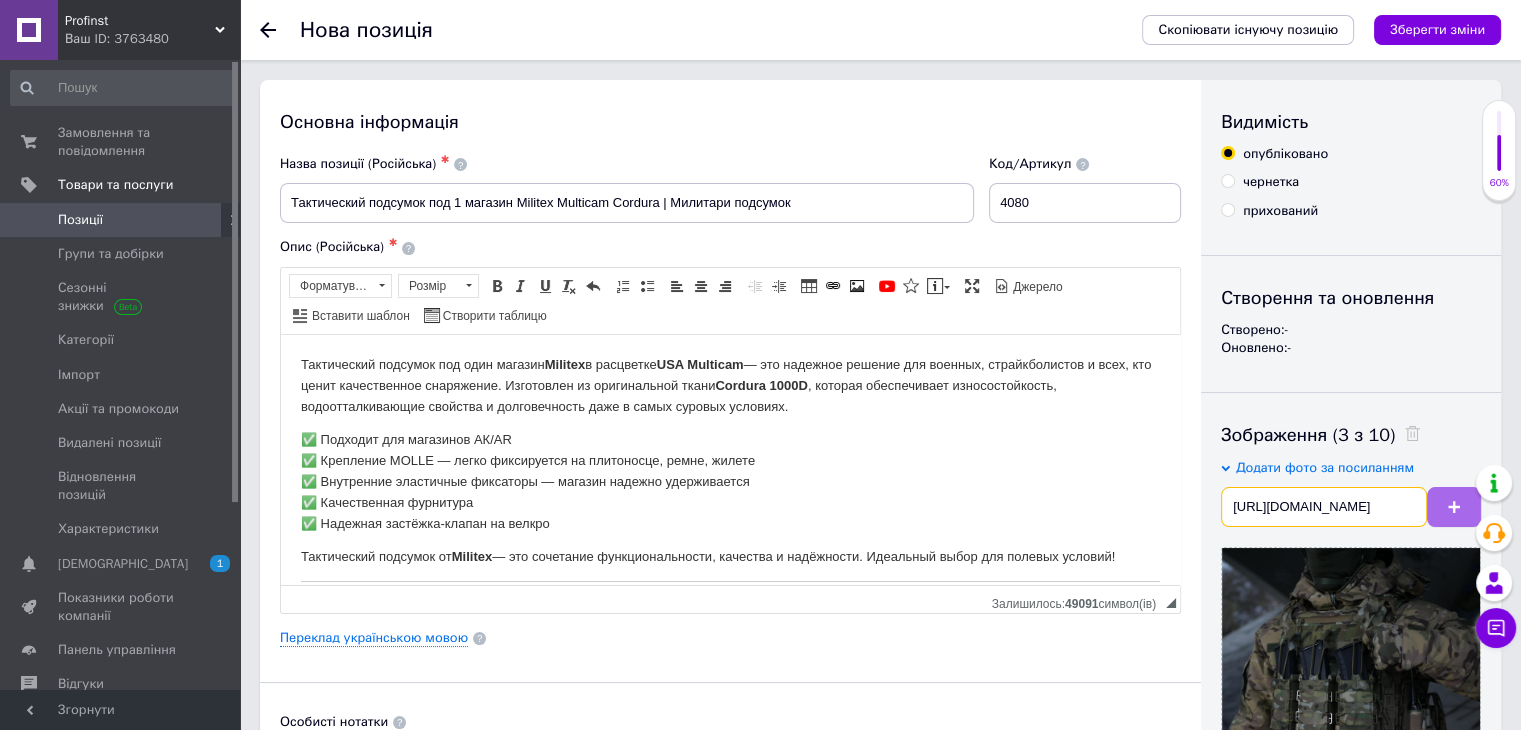 type on "[URL][DOMAIN_NAME]" 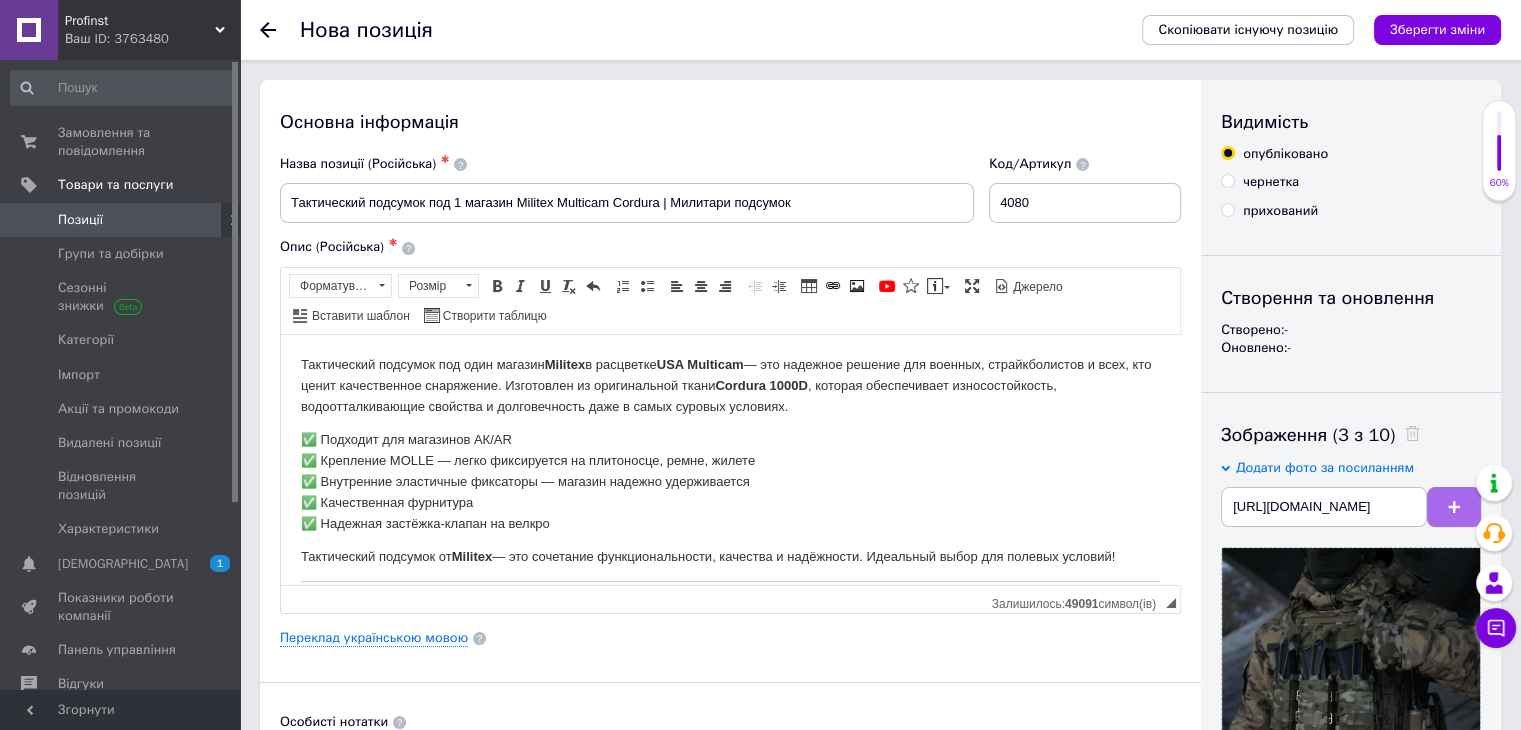 click at bounding box center (1454, 507) 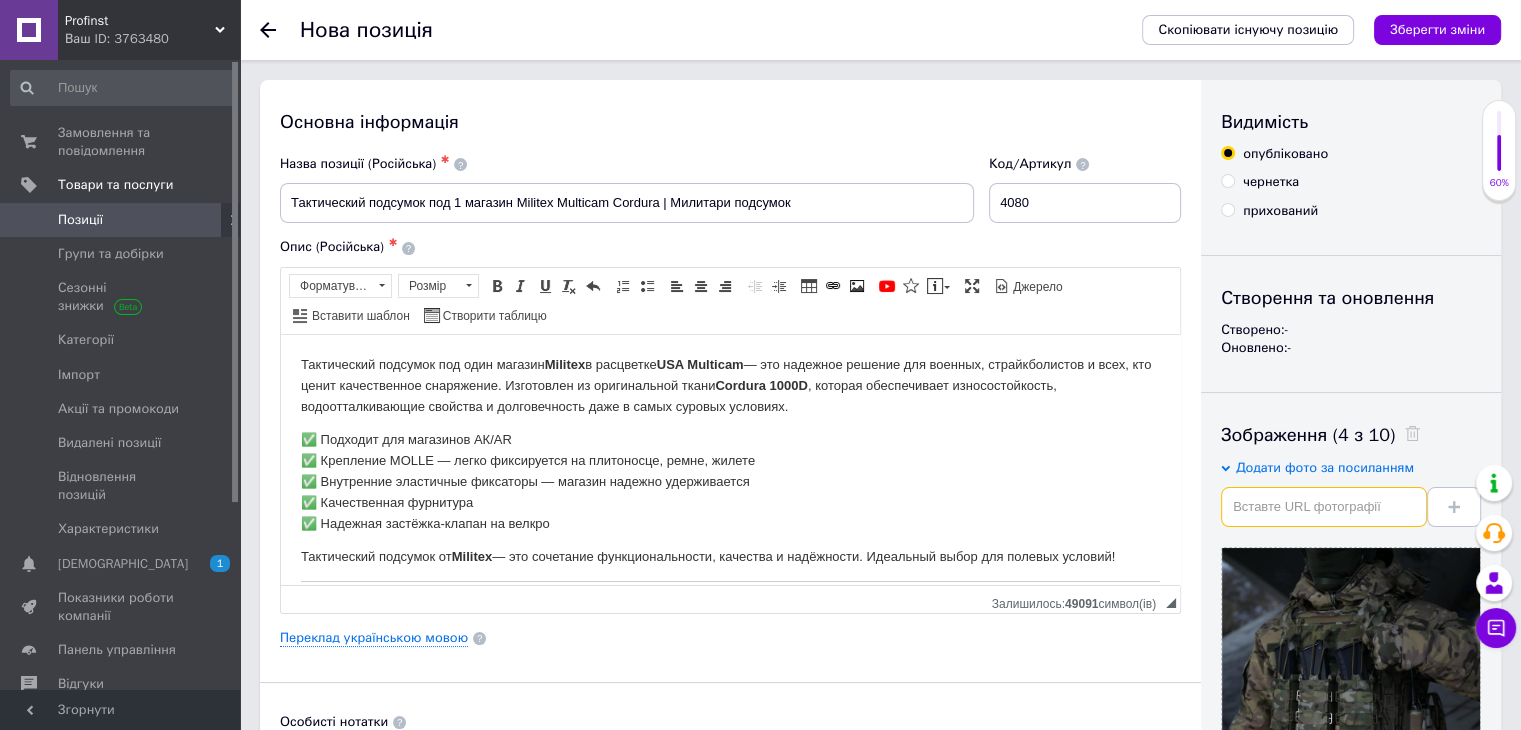 click at bounding box center (1324, 507) 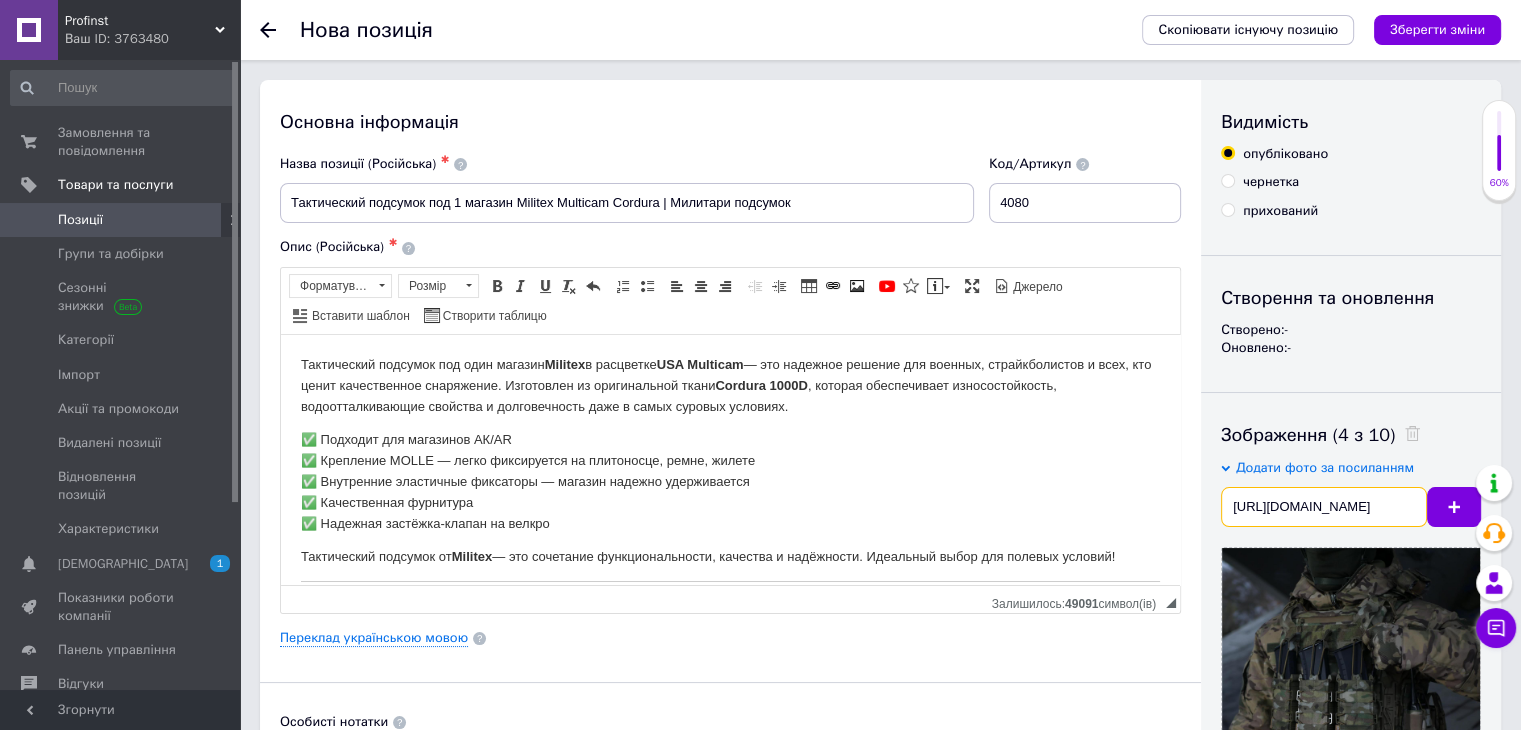 scroll, scrollTop: 0, scrollLeft: 308, axis: horizontal 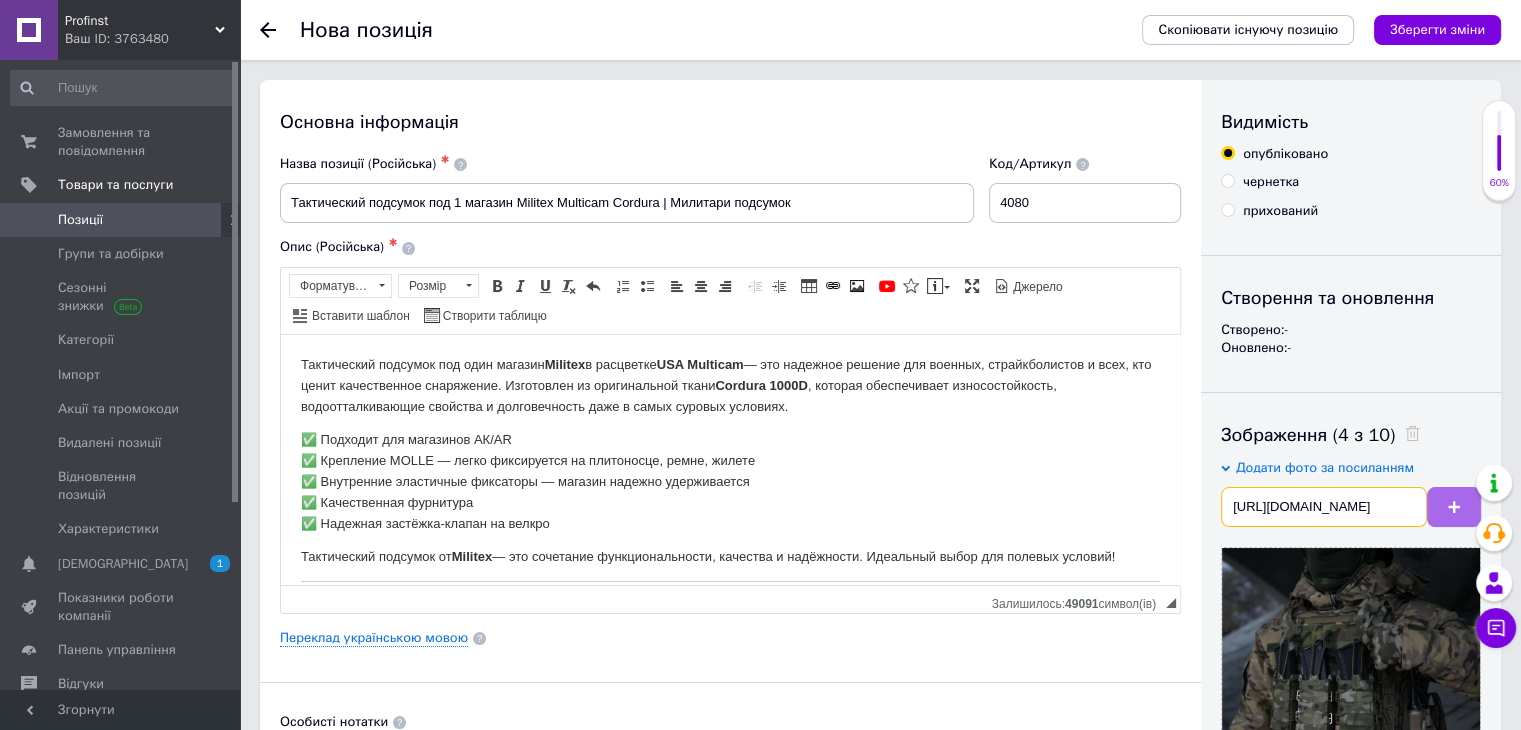type on "[URL][DOMAIN_NAME]" 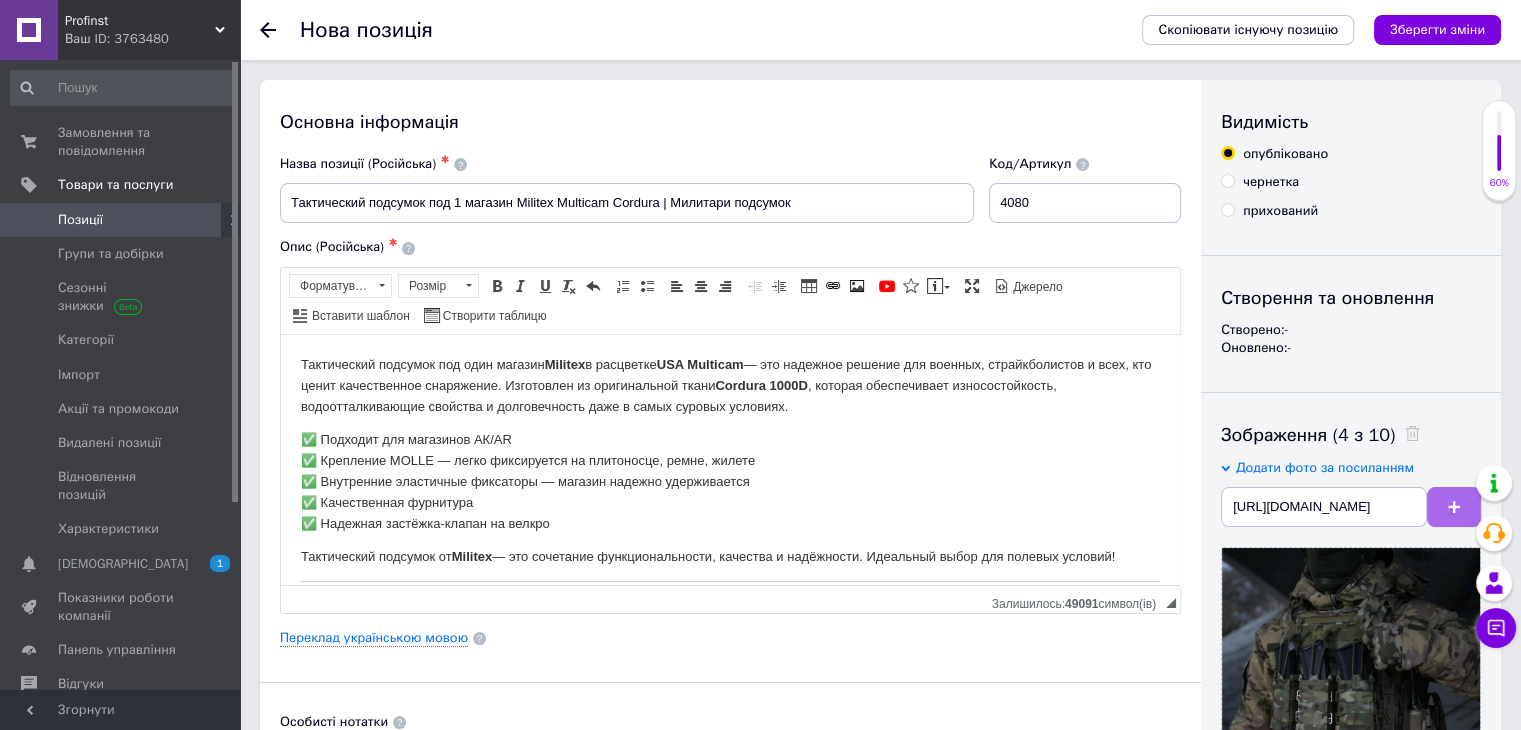 scroll, scrollTop: 0, scrollLeft: 0, axis: both 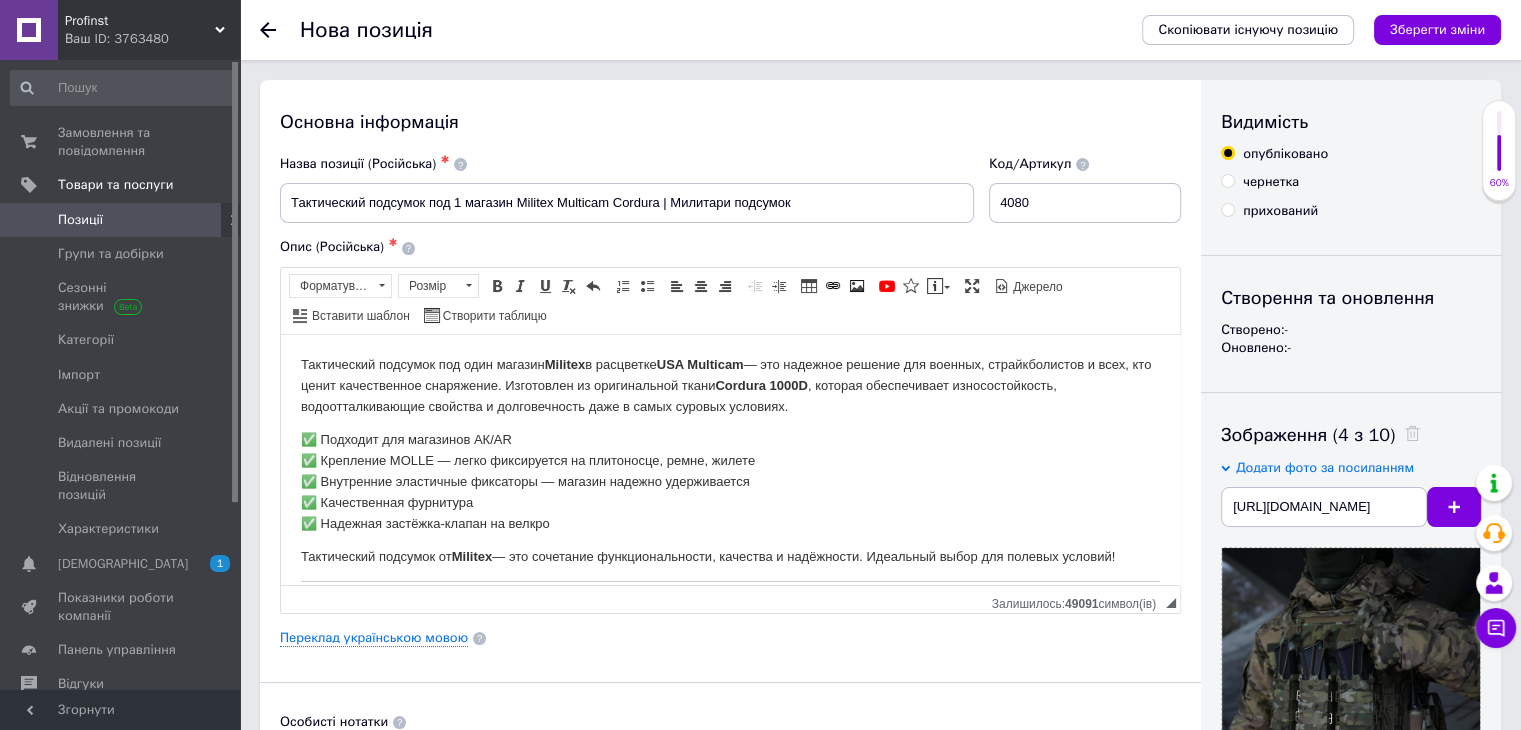 type 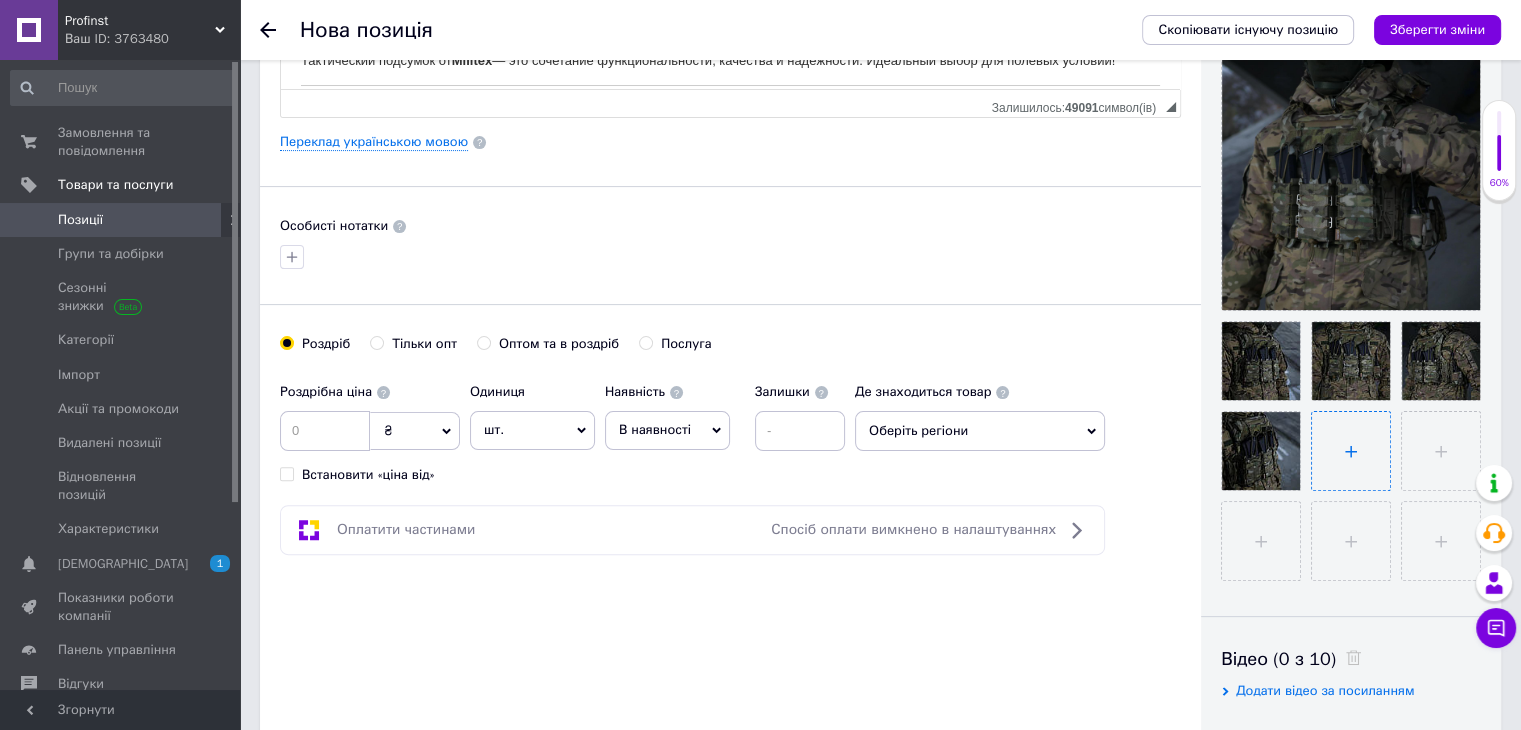 scroll, scrollTop: 500, scrollLeft: 0, axis: vertical 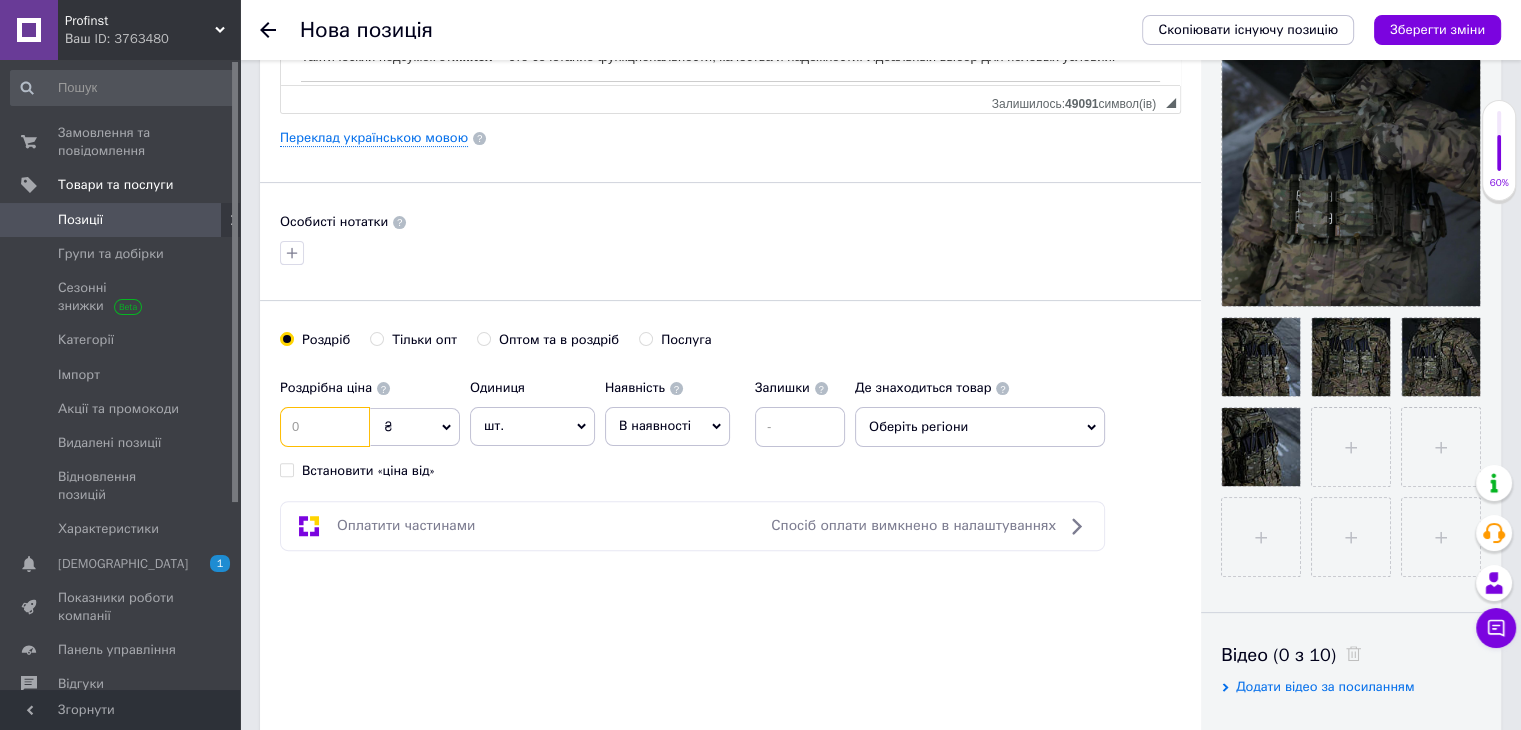 click at bounding box center (325, 427) 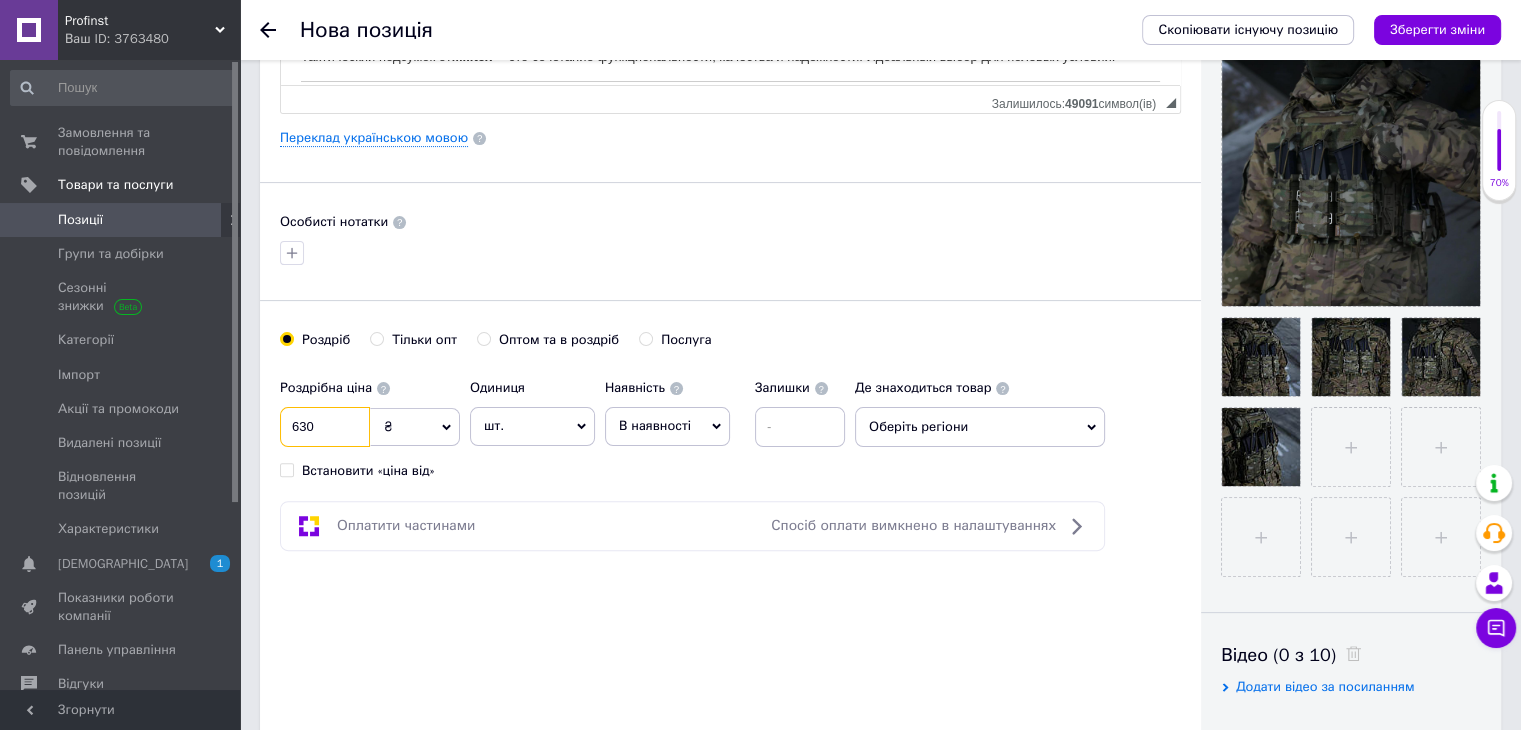 type on "630" 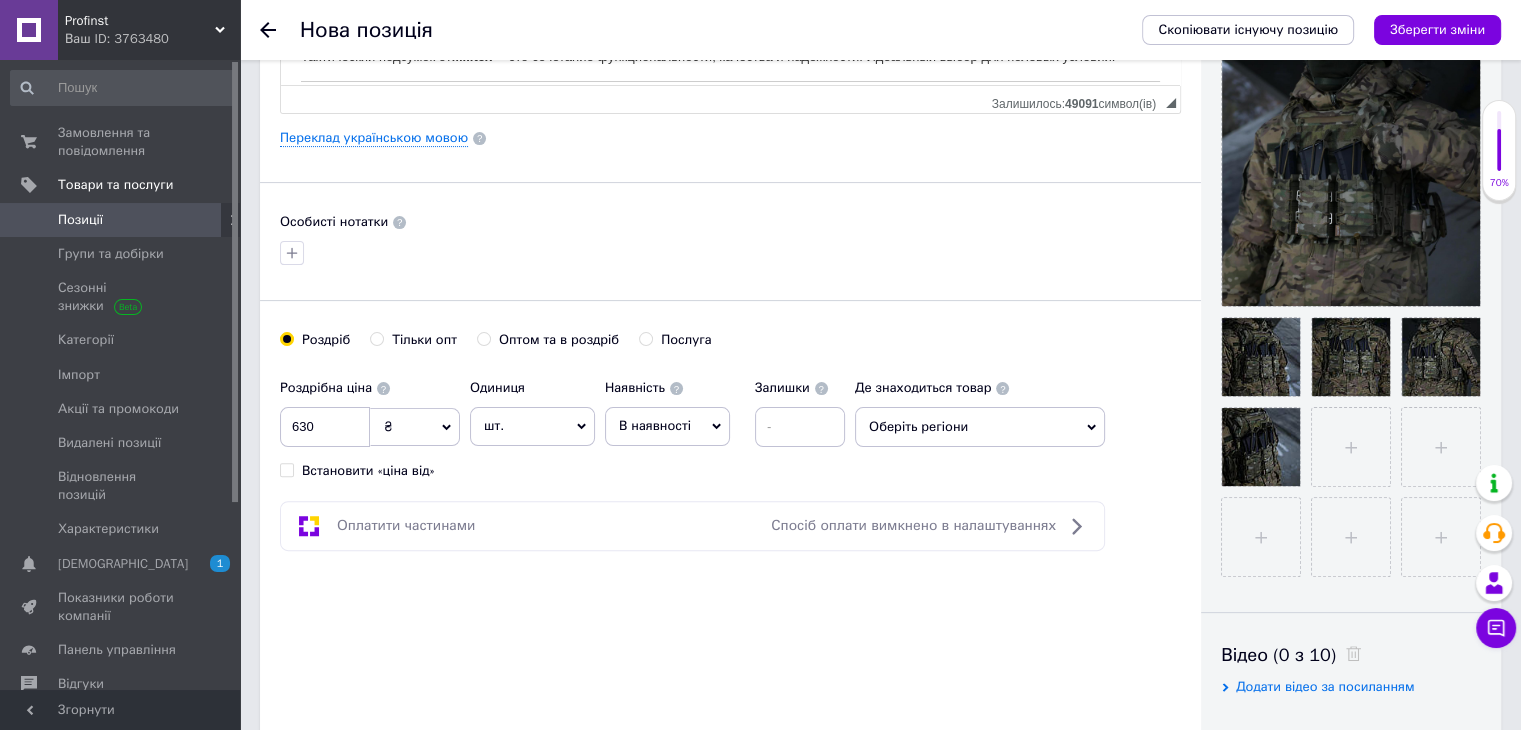 click on "Оптом та в роздріб" at bounding box center (483, 338) 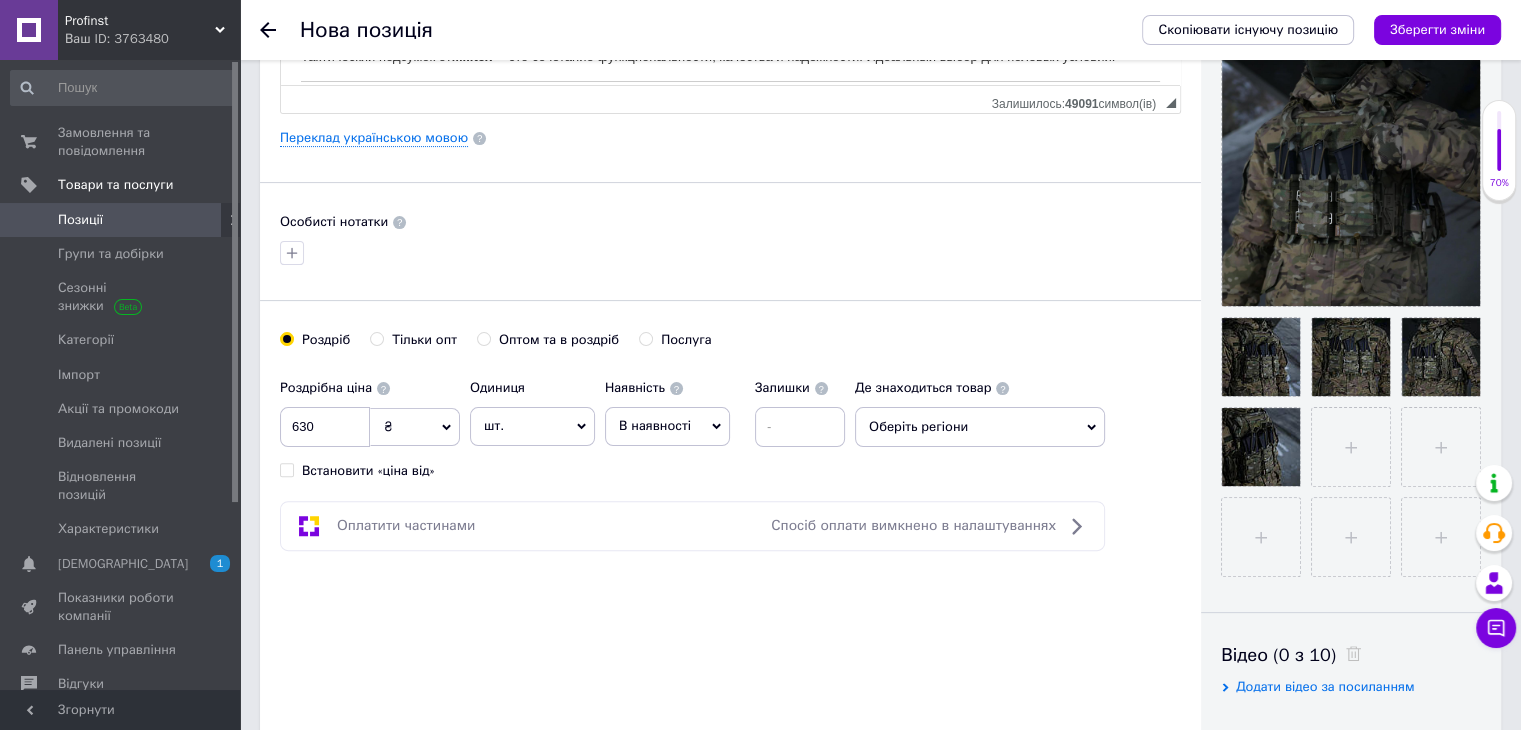 radio on "true" 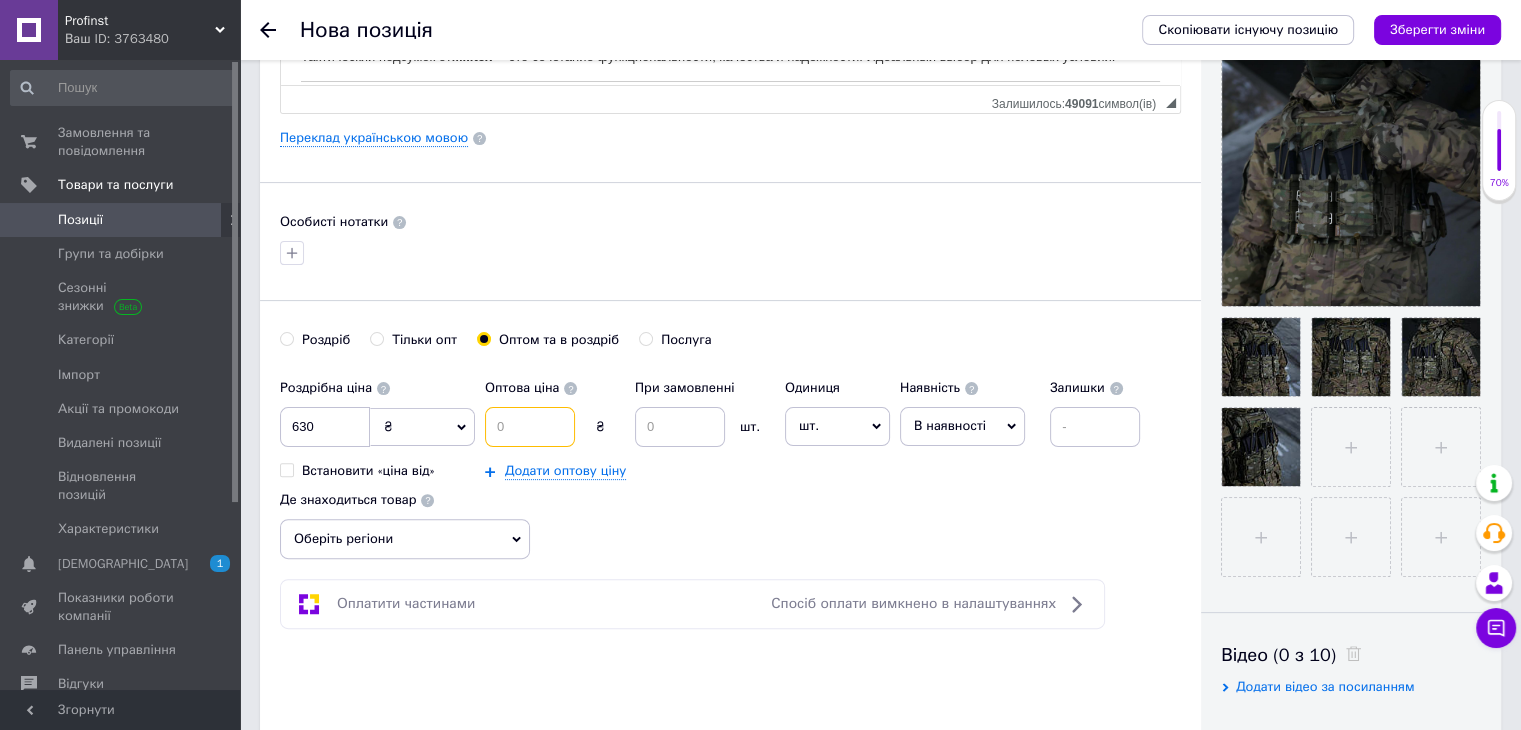 click at bounding box center [530, 427] 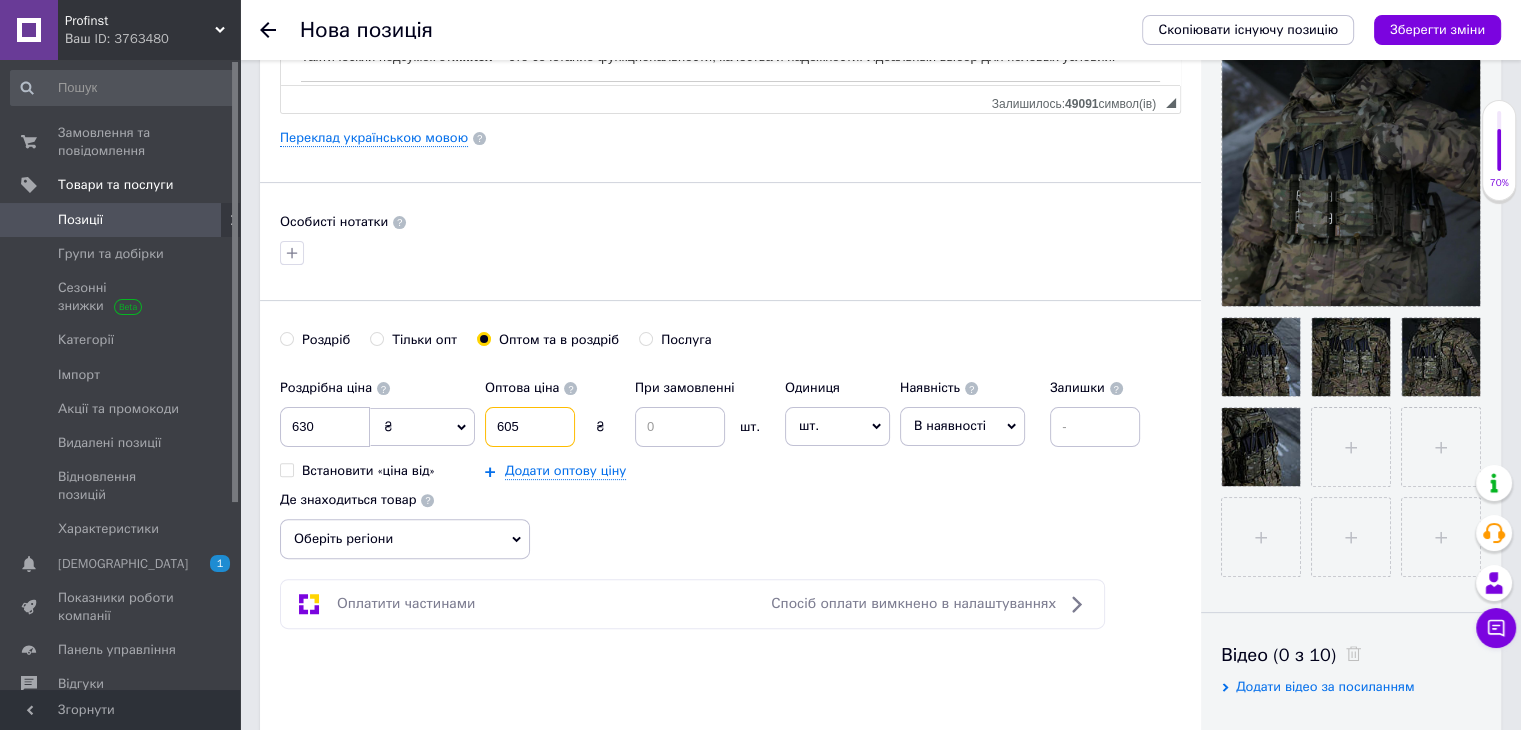 type on "605" 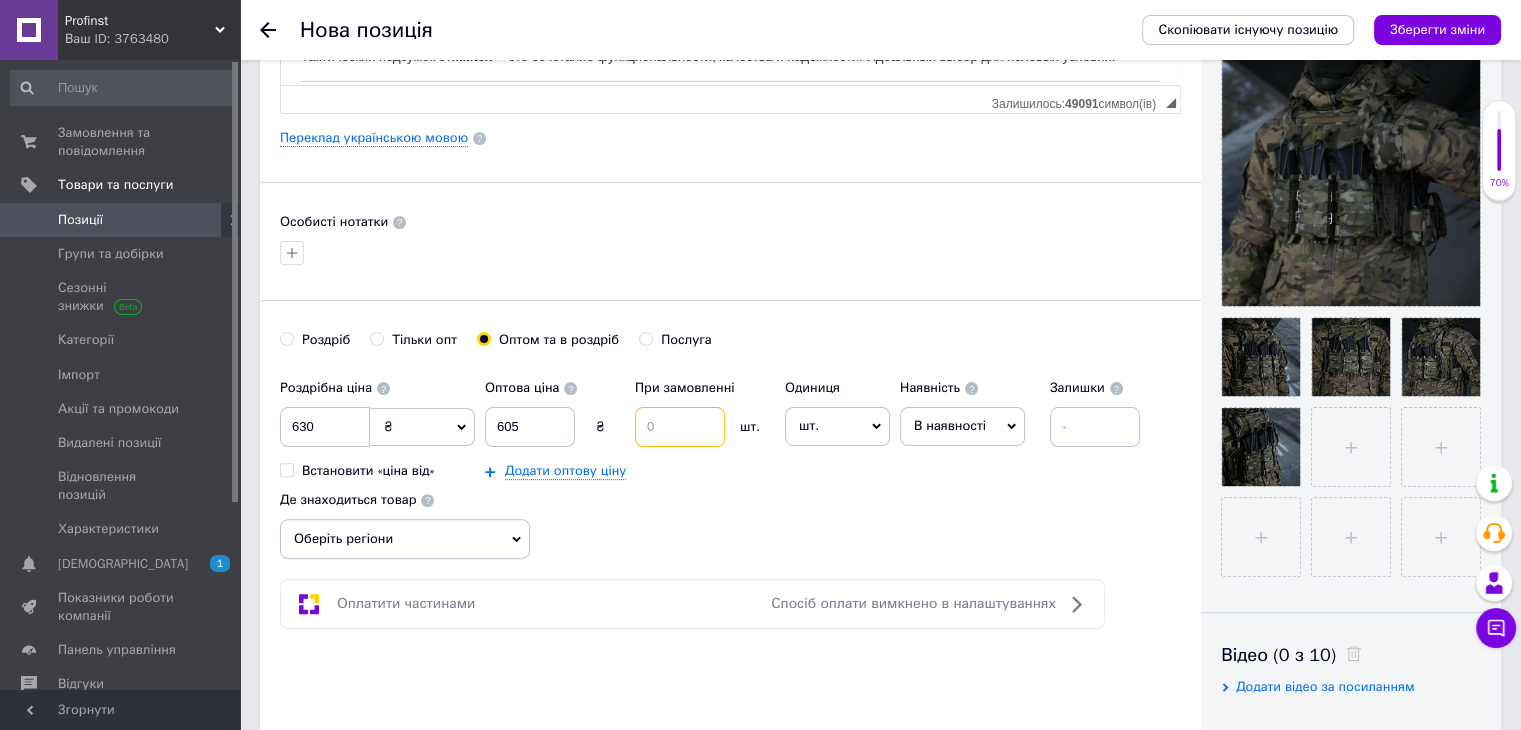 click at bounding box center (680, 427) 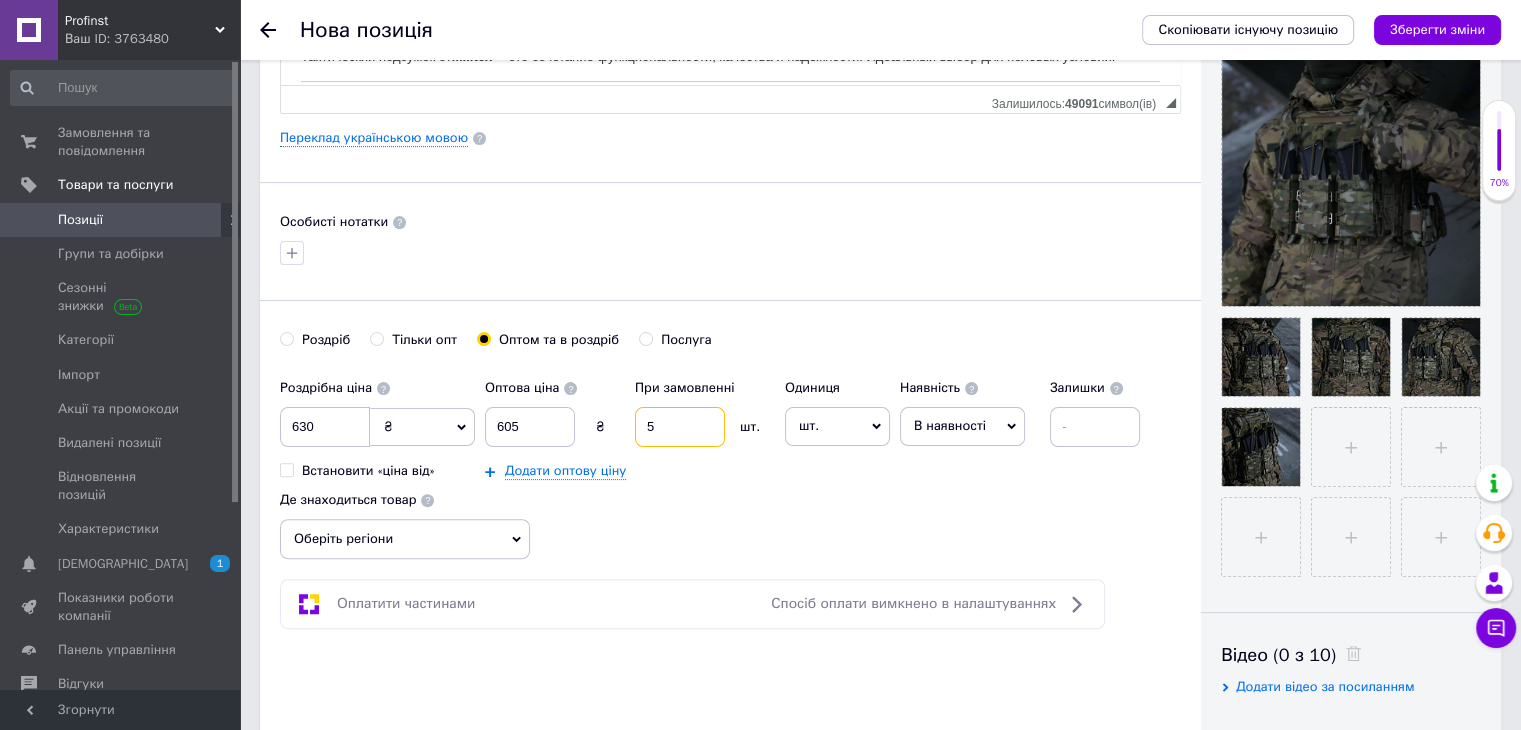 type on "5" 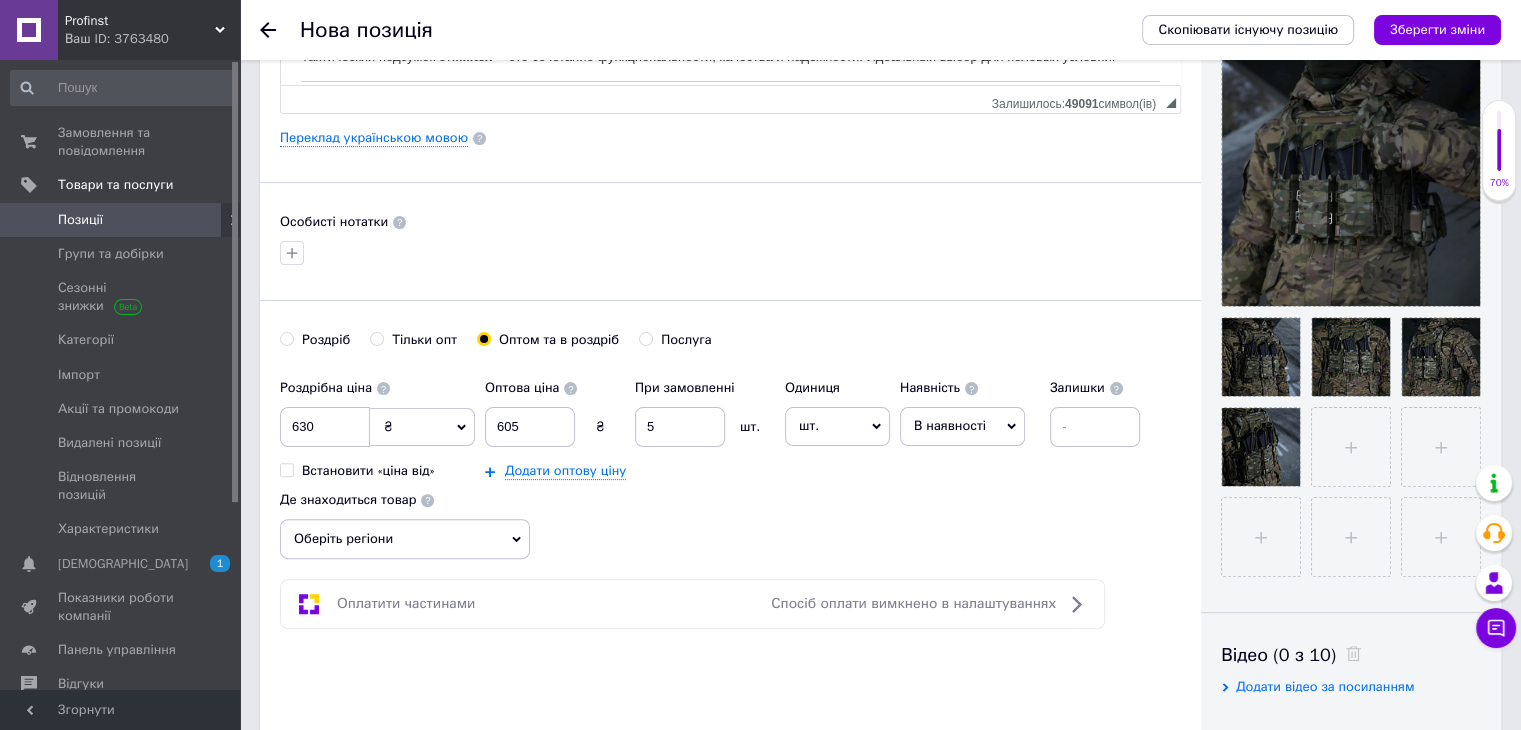 click 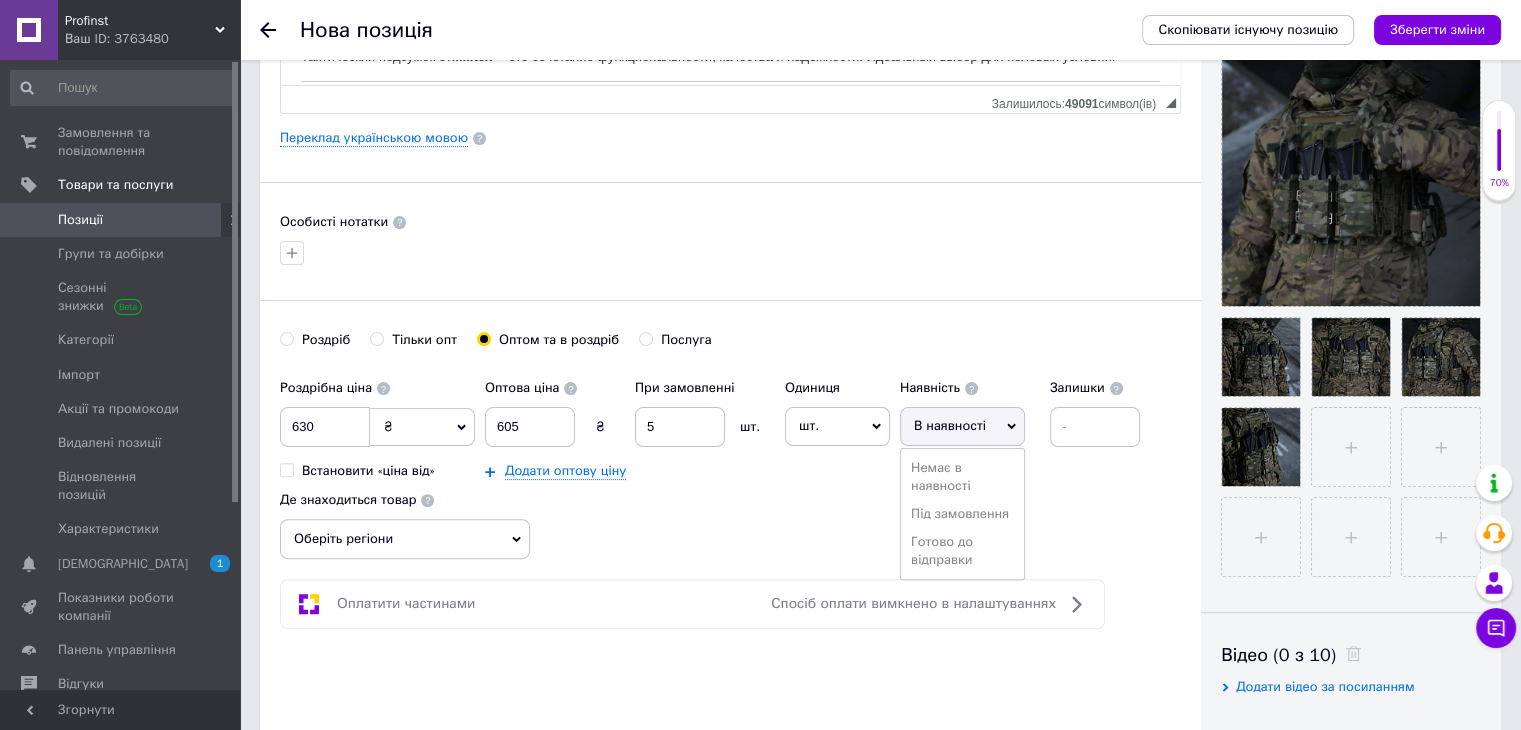 click on "Готово до відправки" at bounding box center [962, 551] 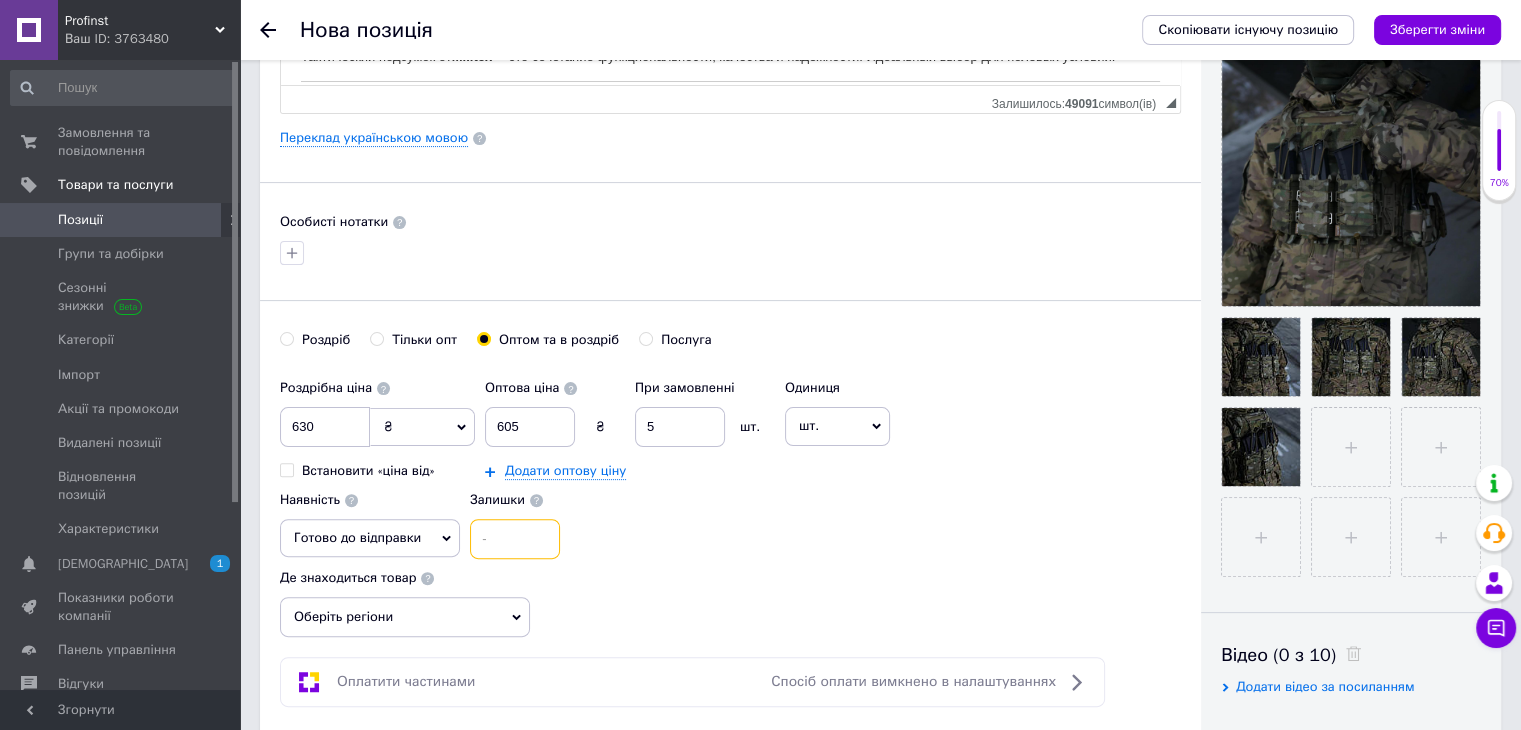 click at bounding box center (515, 539) 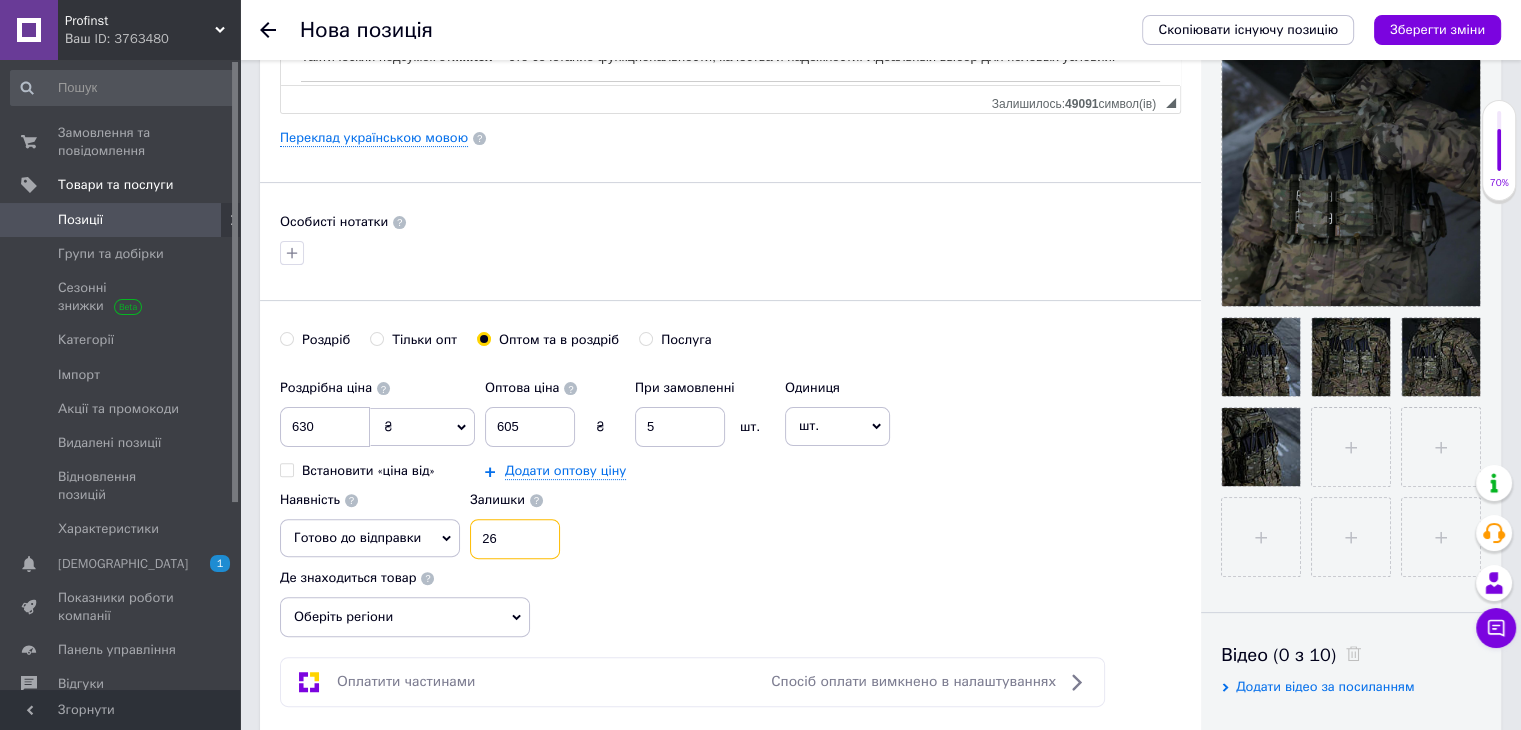 type on "26" 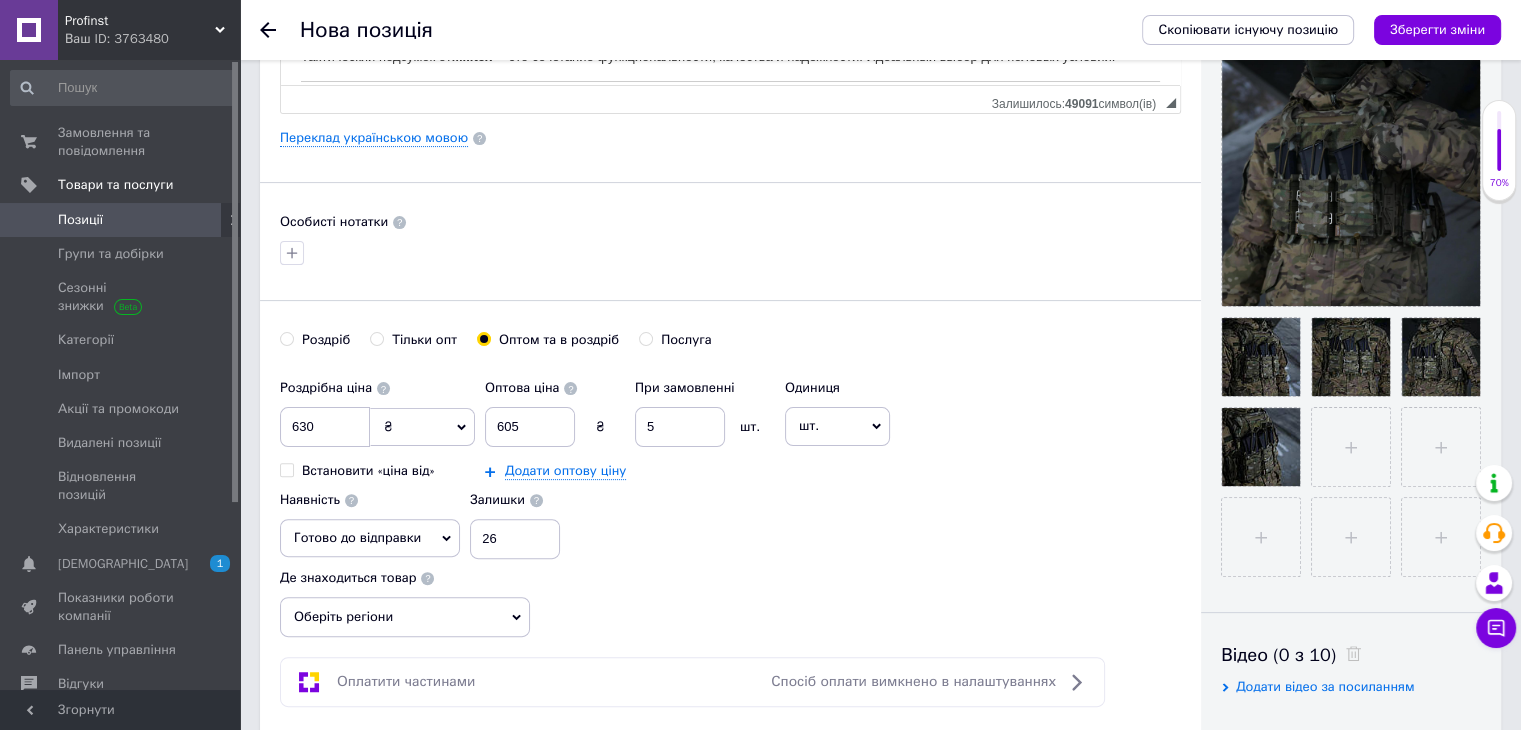 click on "Оберіть регіони" at bounding box center (405, 617) 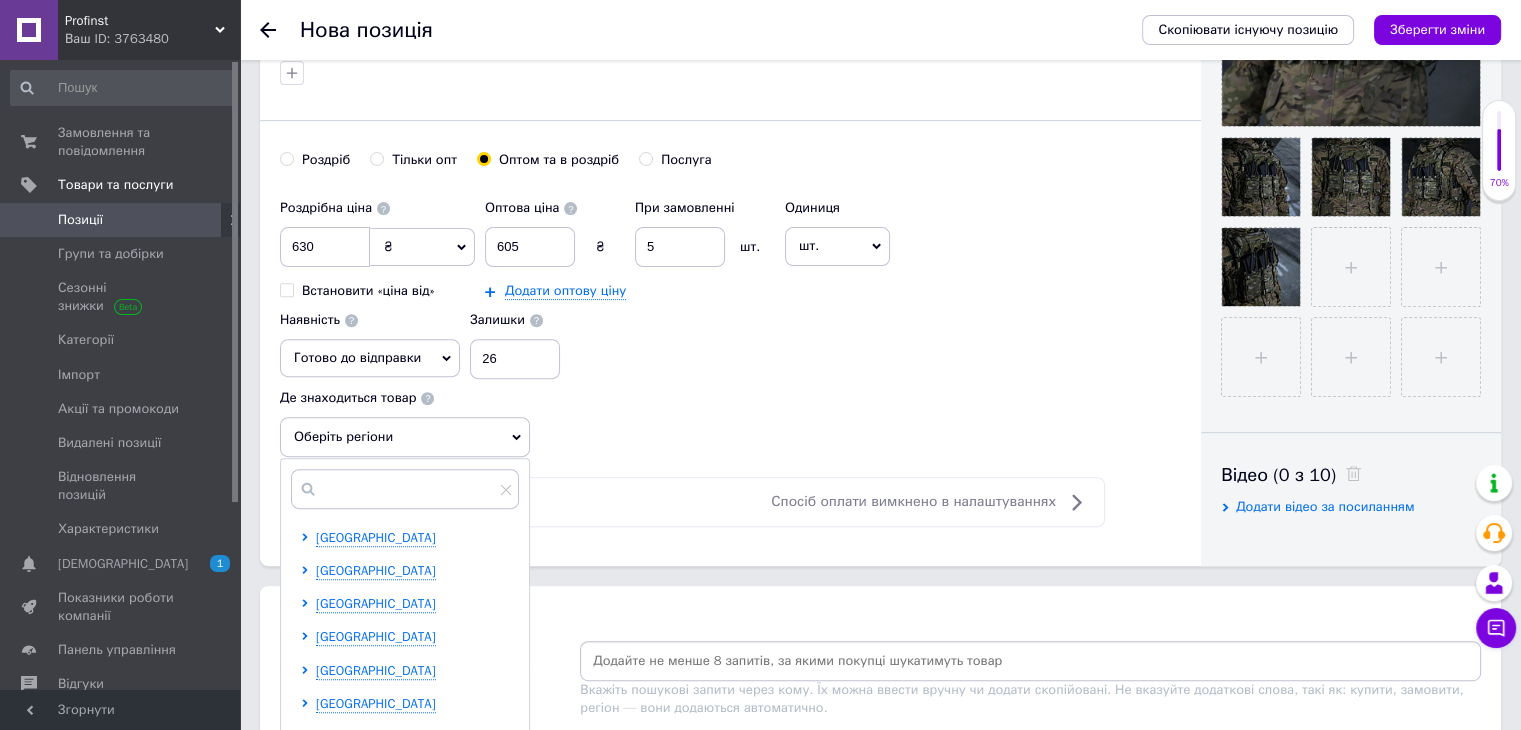 scroll, scrollTop: 800, scrollLeft: 0, axis: vertical 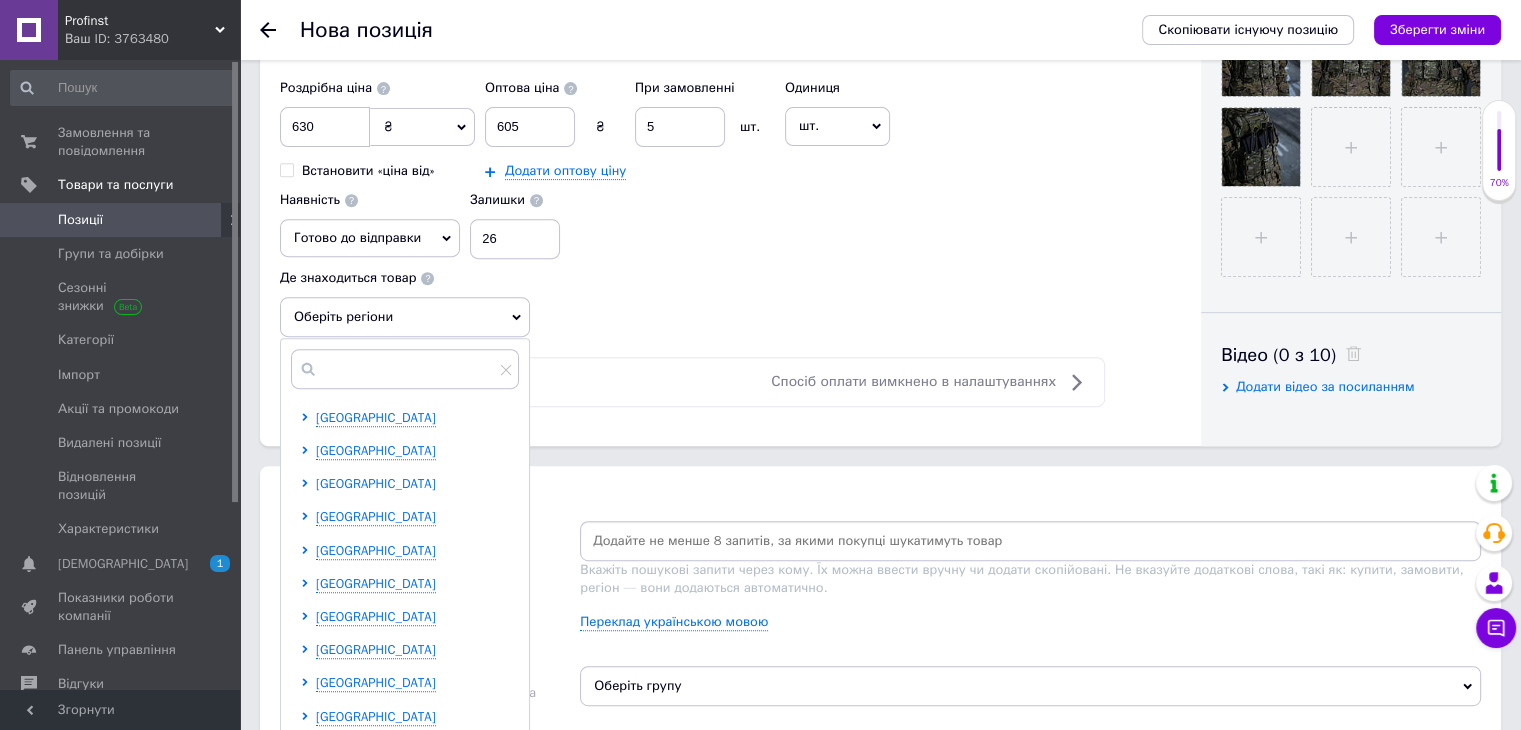 click on "[GEOGRAPHIC_DATA]" at bounding box center [376, 483] 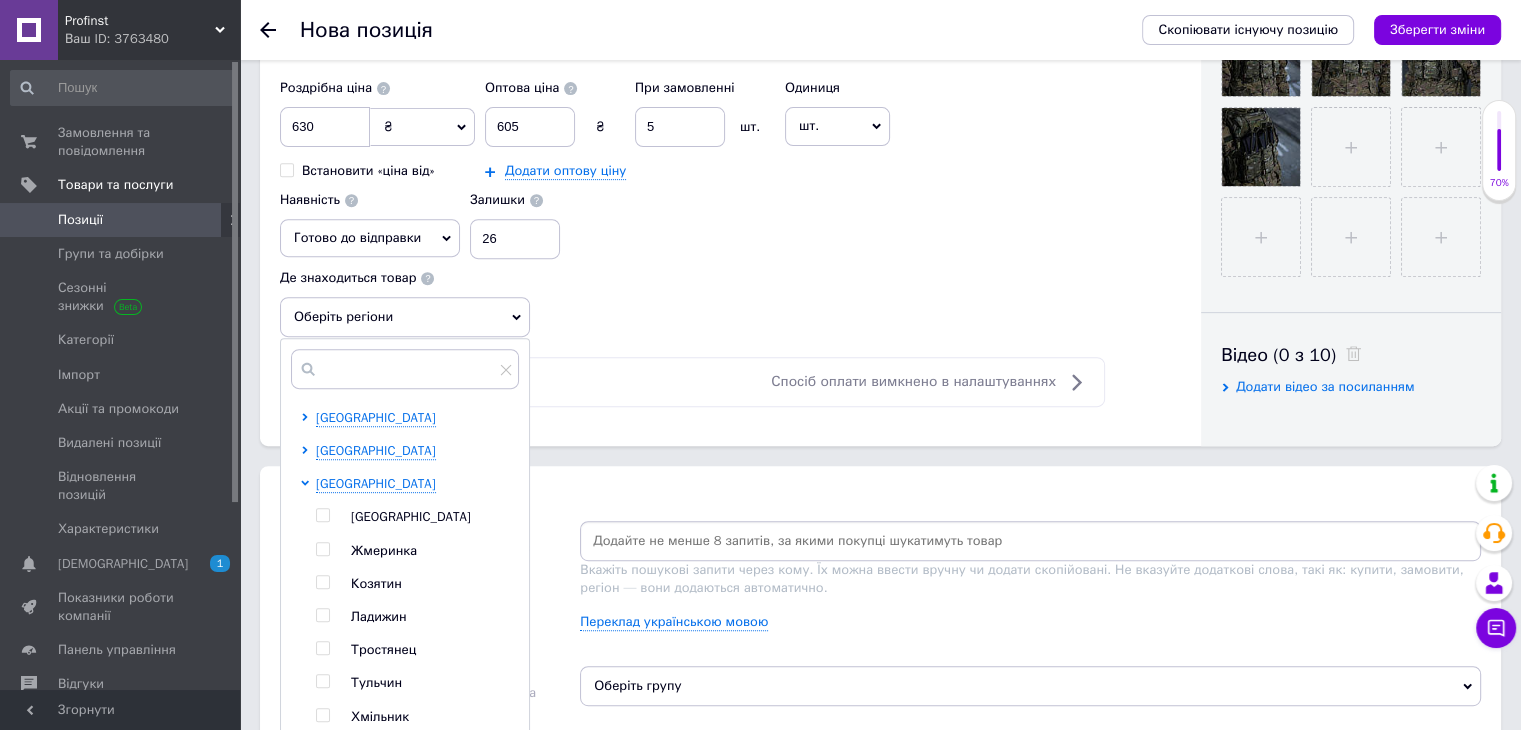 click on "[GEOGRAPHIC_DATA]" at bounding box center [411, 516] 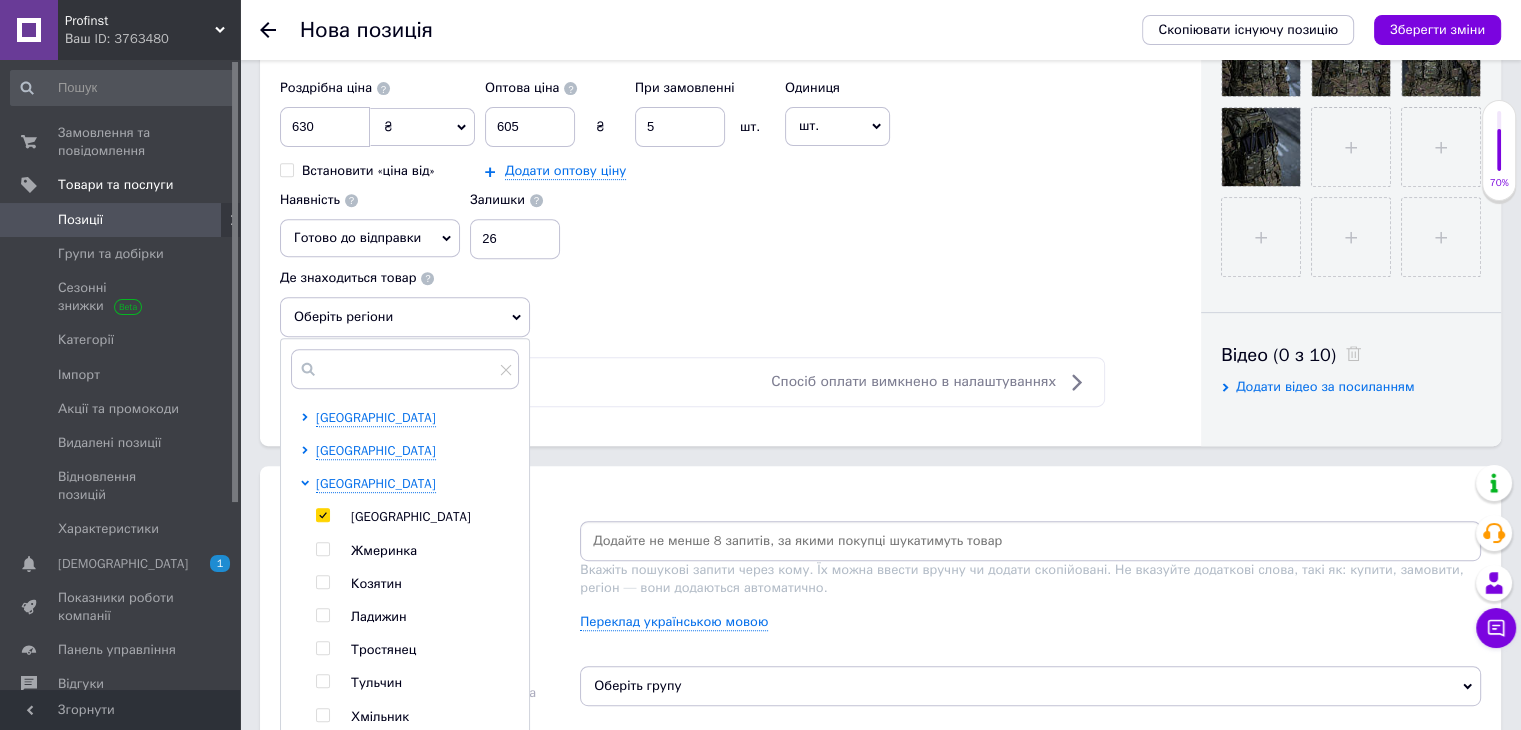 checkbox on "true" 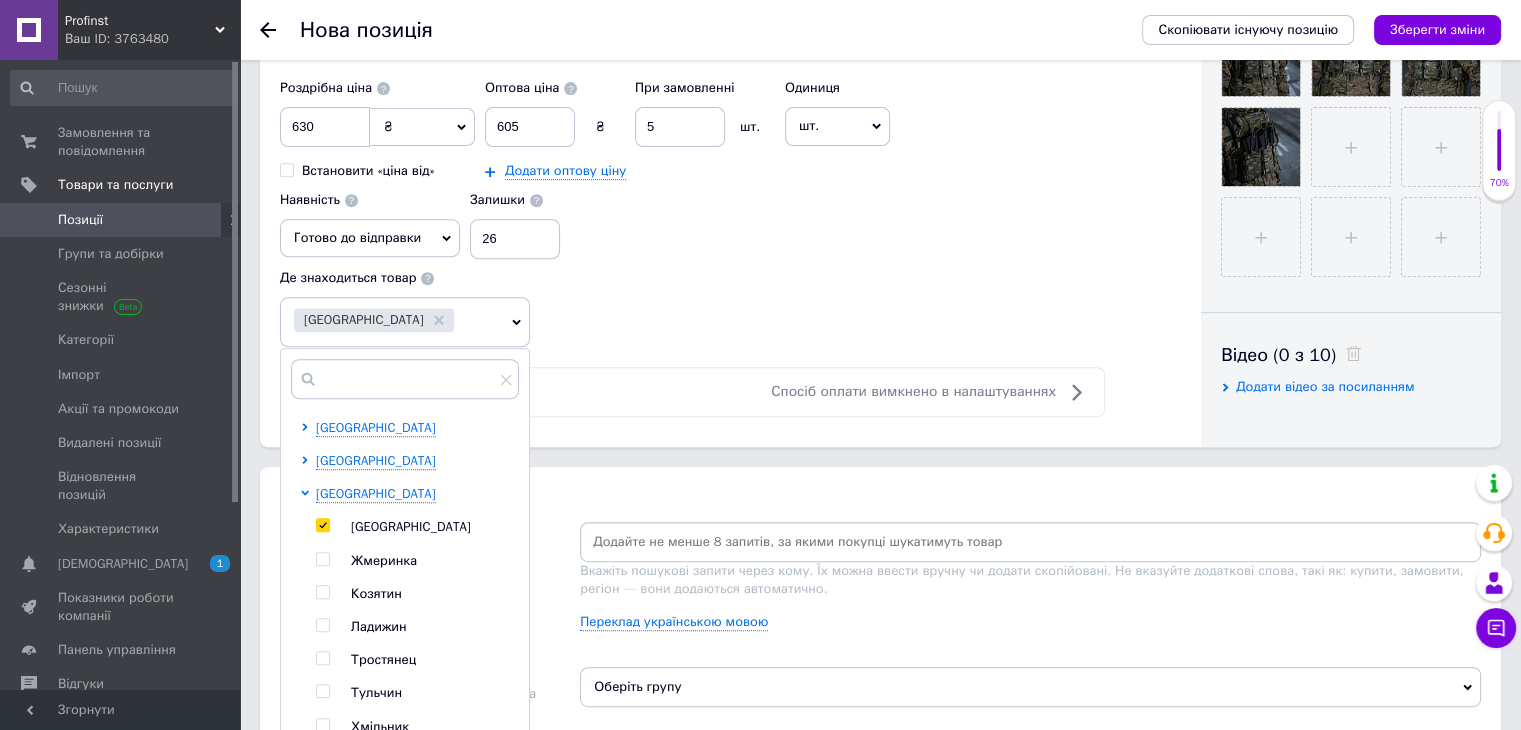 click on "Роздрібна ціна 630 ₴ $ EUR CHF GBP ¥ PLN ₸ MDL HUF KGS CNY TRY KRW lei Встановити «ціна від» Оптова ціна 605 ₴ При замовленні 5 шт. Додати оптову ціну Одиниця шт. Популярне комплект упаковка кв.м пара м кг пог.м послуга т а автоцистерна ампула б балон банка блістер бобіна бочка [PERSON_NAME] бухта в ват виїзд відро г г га година гр/кв.м гігакалорія д дав два місяці день доба доза є єврокуб з зміна к кВт каністра карат кв.дм кв.м кв.см кв.фут квартал кг кг/кв.м км колесо комплект коробка куб.дм куб.м л л лист м м мВт мл мм моток місяць мішок н набір номер о об'єкт од. п палетомісце пара партія пач р [PERSON_NAME]" at bounding box center [730, 208] 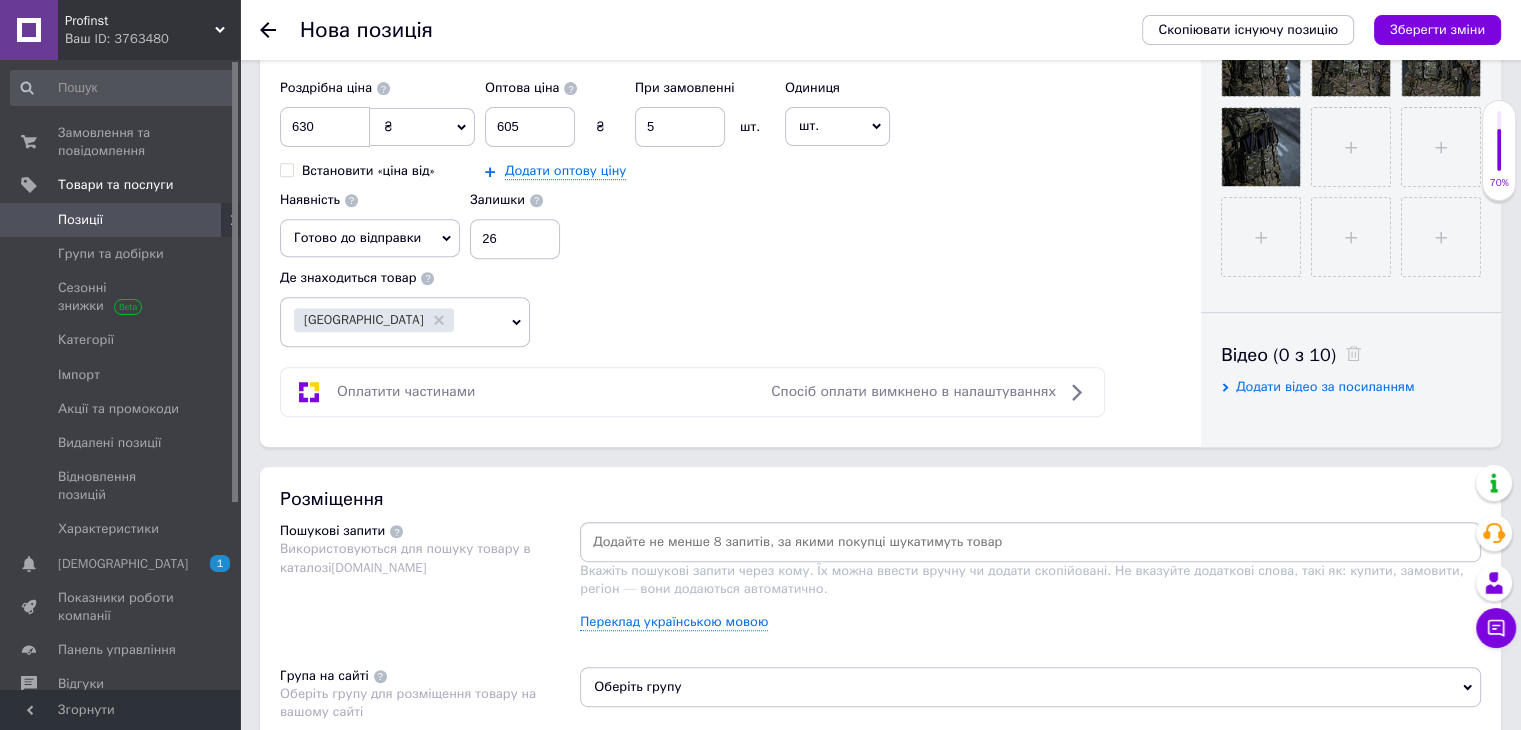 click on "Роздрібна ціна 630 ₴ $ EUR CHF GBP ¥ PLN ₸ MDL HUF KGS CNY TRY KRW lei Встановити «ціна від» Оптова ціна 605 ₴ При замовленні 5 шт. Додати оптову ціну Одиниця шт. Популярне комплект упаковка кв.м пара м кг пог.м послуга т а автоцистерна ампула б балон банка блістер бобіна бочка [PERSON_NAME] бухта в ват виїзд відро г г га година гр/кв.м гігакалорія д дав два місяці день доба доза є єврокуб з зміна к кВт каністра карат кв.дм кв.м кв.см кв.фут квартал кг кг/кв.м км колесо комплект коробка куб.дм куб.м л л лист м м мВт мл мм моток місяць мішок н набір номер о об'єкт од. п палетомісце пара партія пач р [PERSON_NAME]" at bounding box center [730, 164] 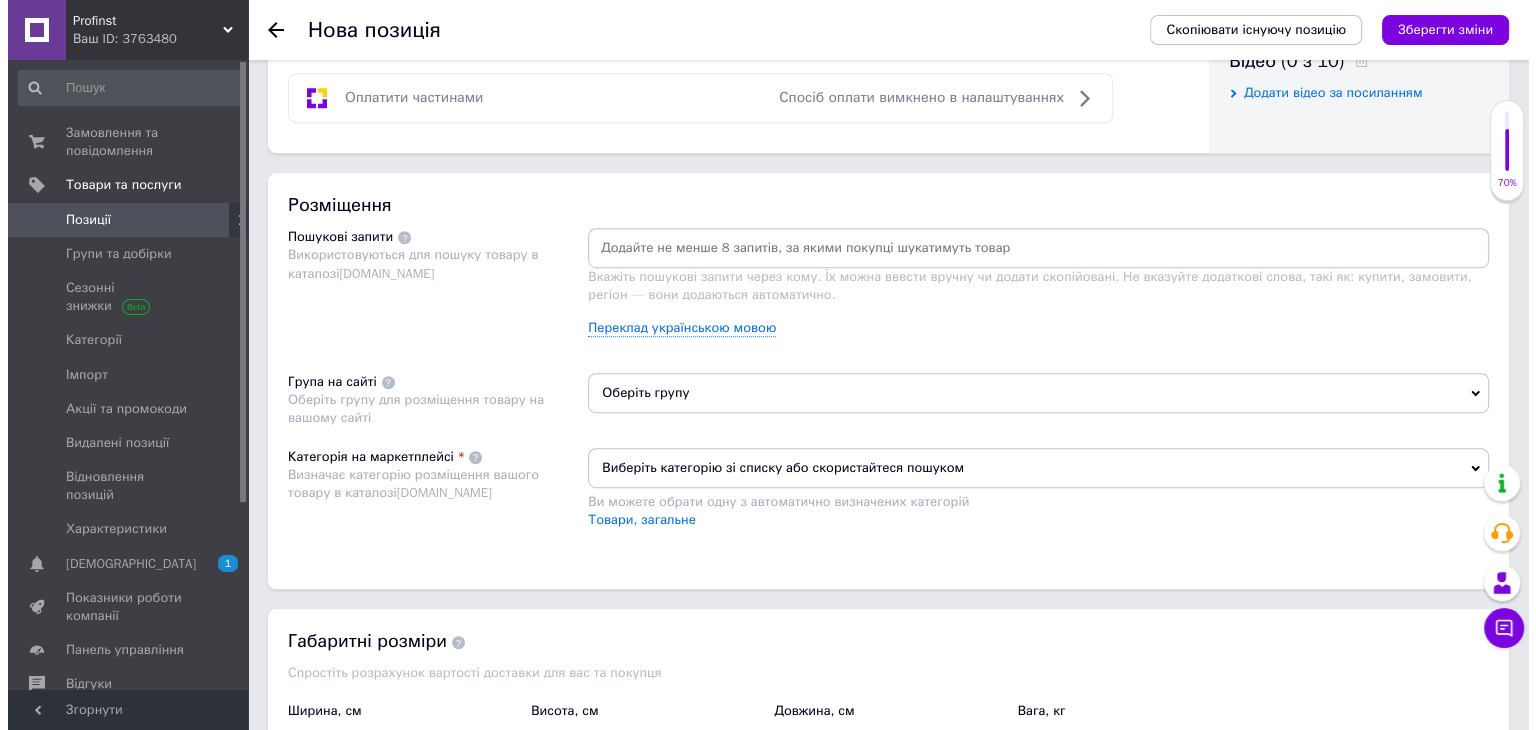 scroll, scrollTop: 1100, scrollLeft: 0, axis: vertical 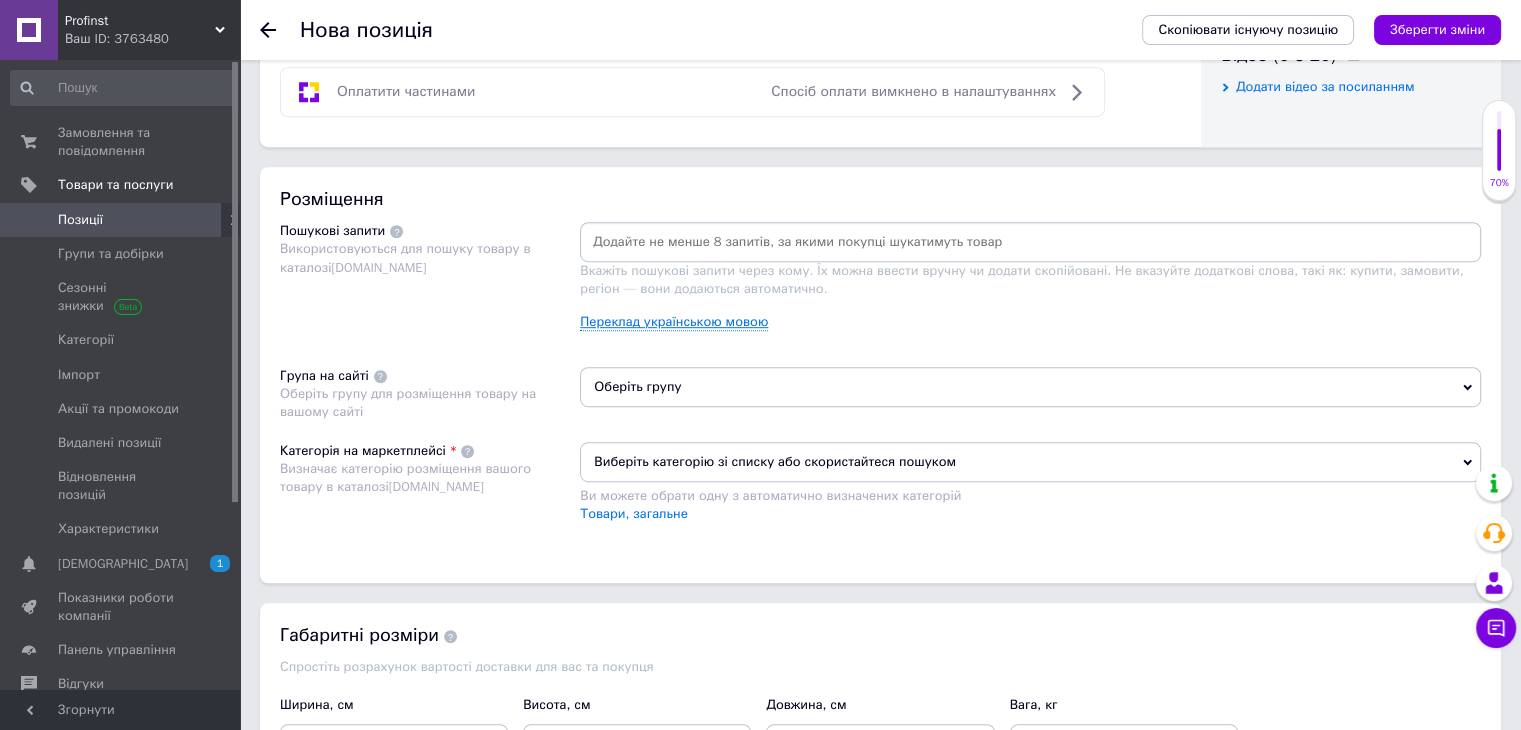 click on "Переклад українською мовою" at bounding box center [674, 322] 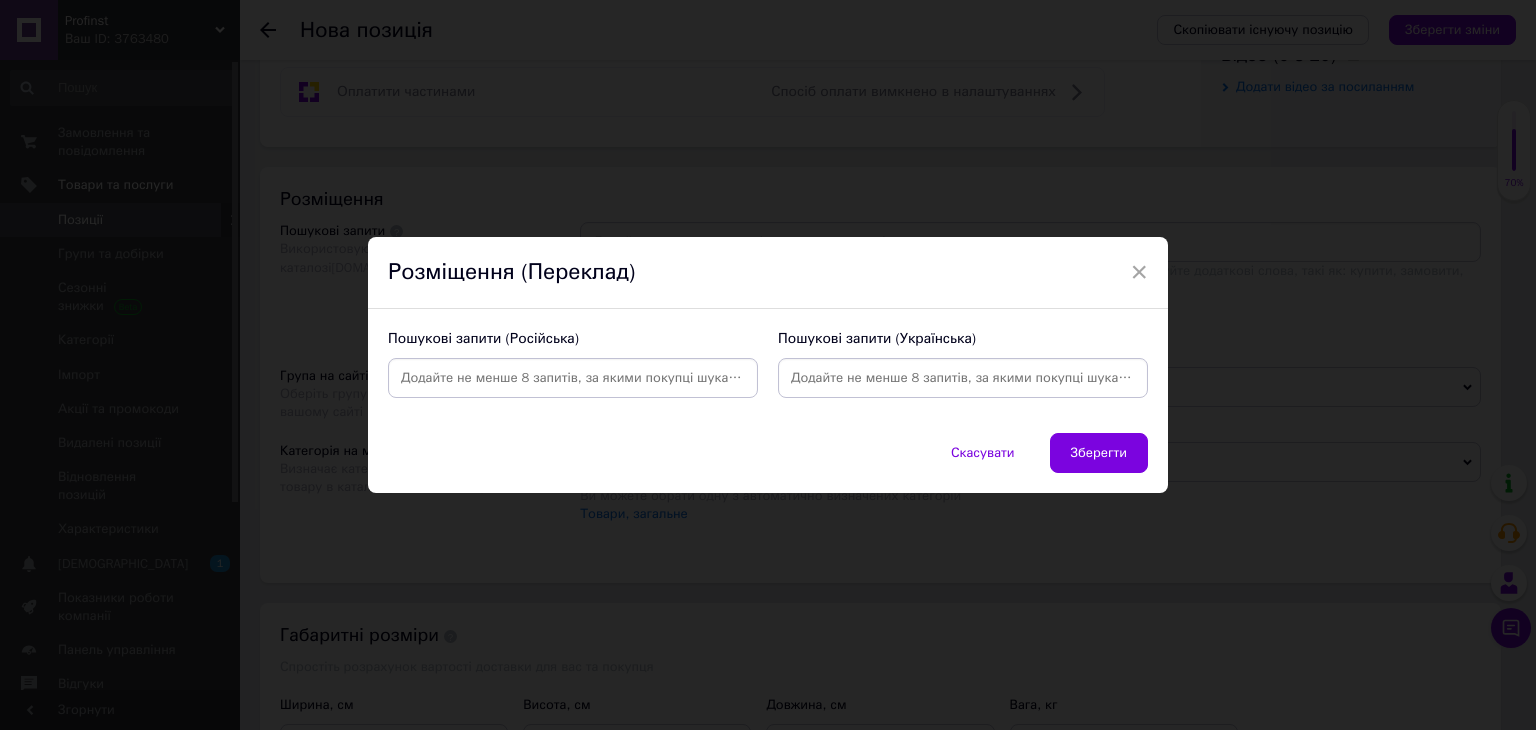 click at bounding box center [963, 378] 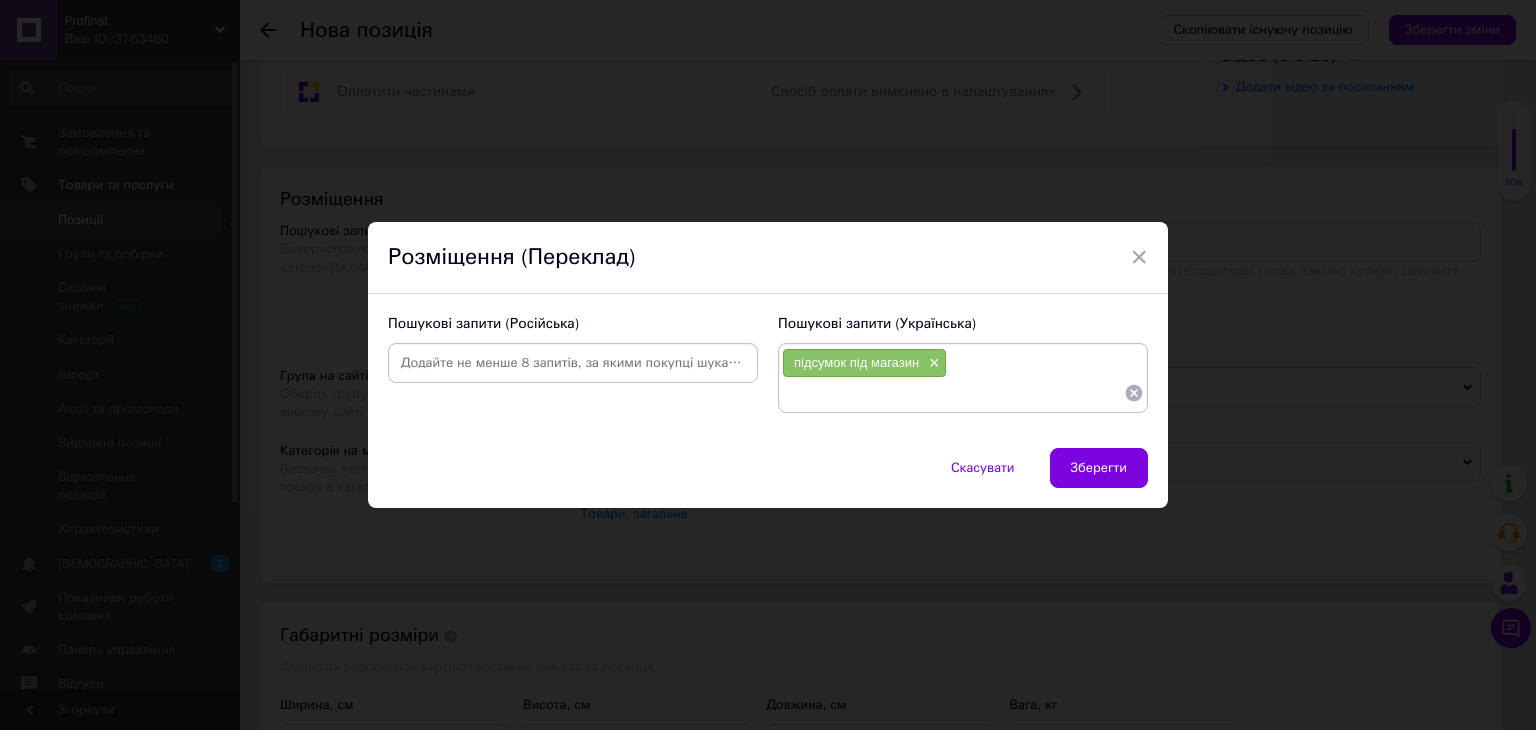 paste on "підсумок Militex" 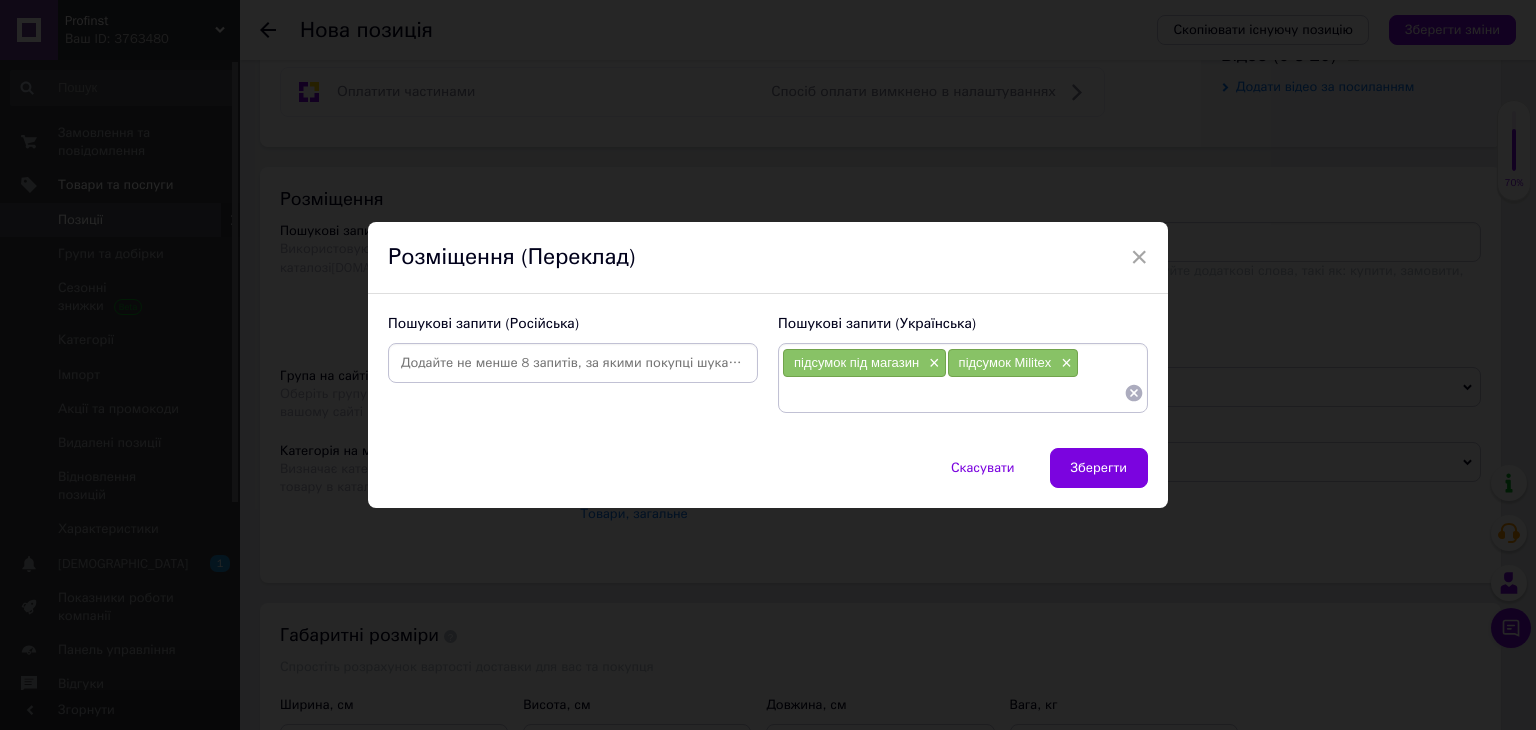 paste on "тактичний підсумок multicam" 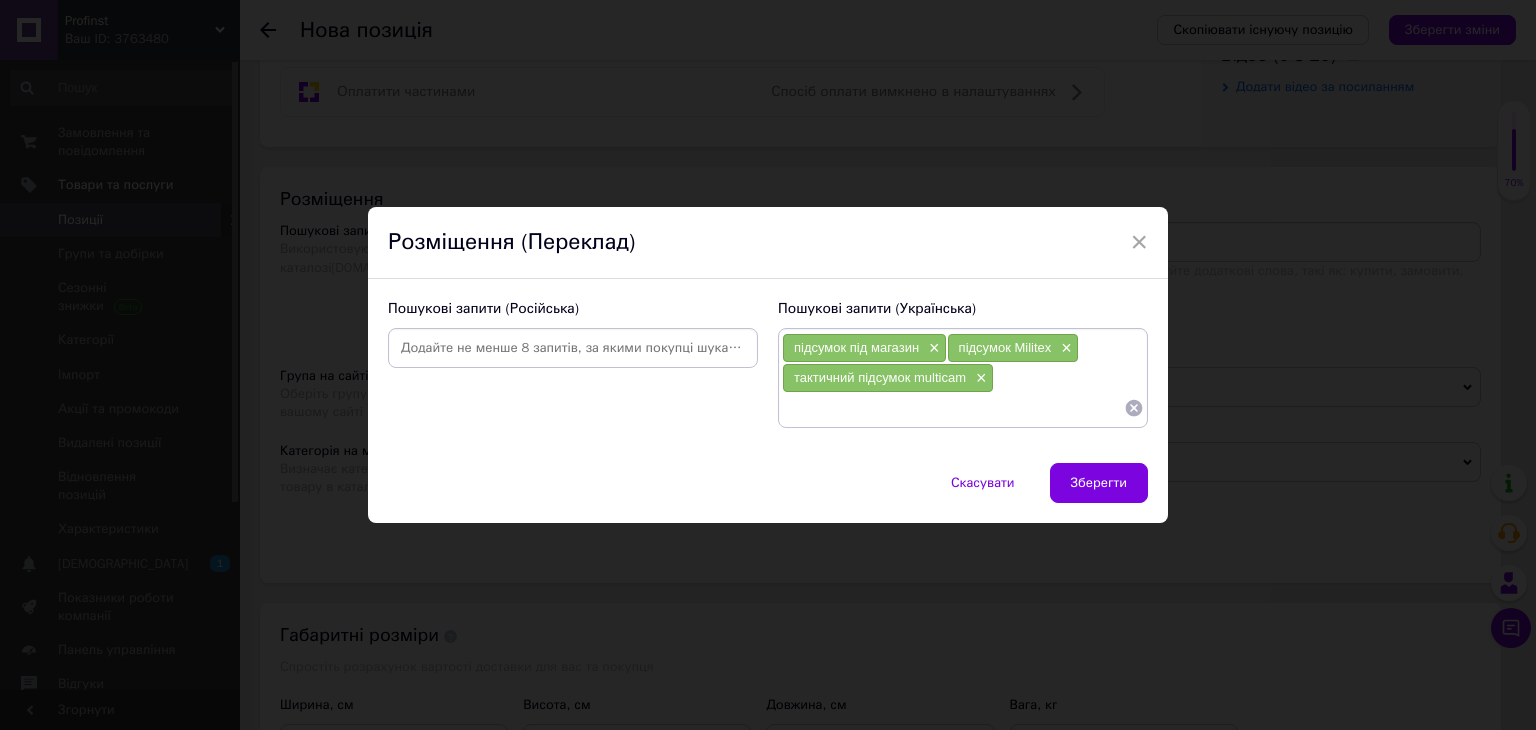 paste on "підсумок для АК" 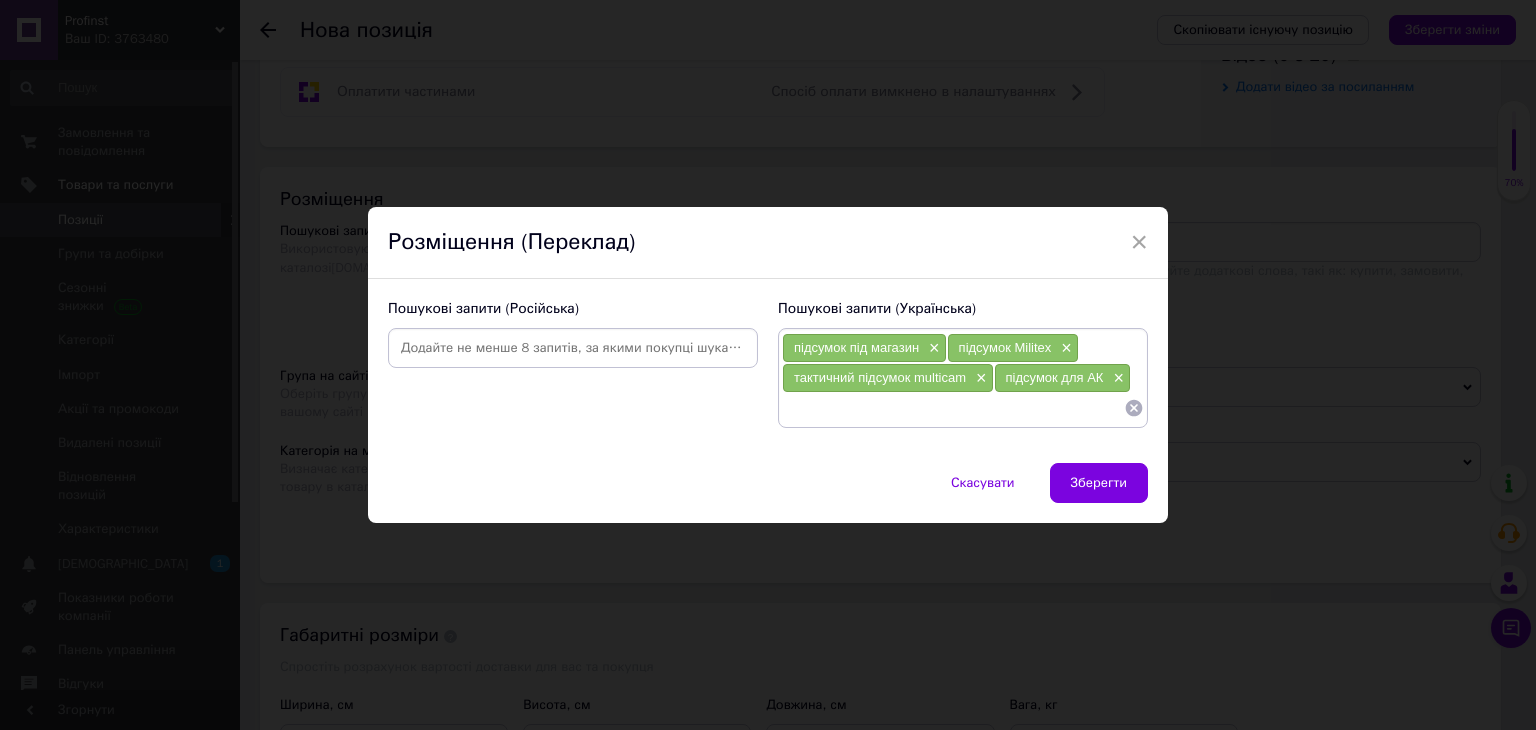 click at bounding box center [953, 408] 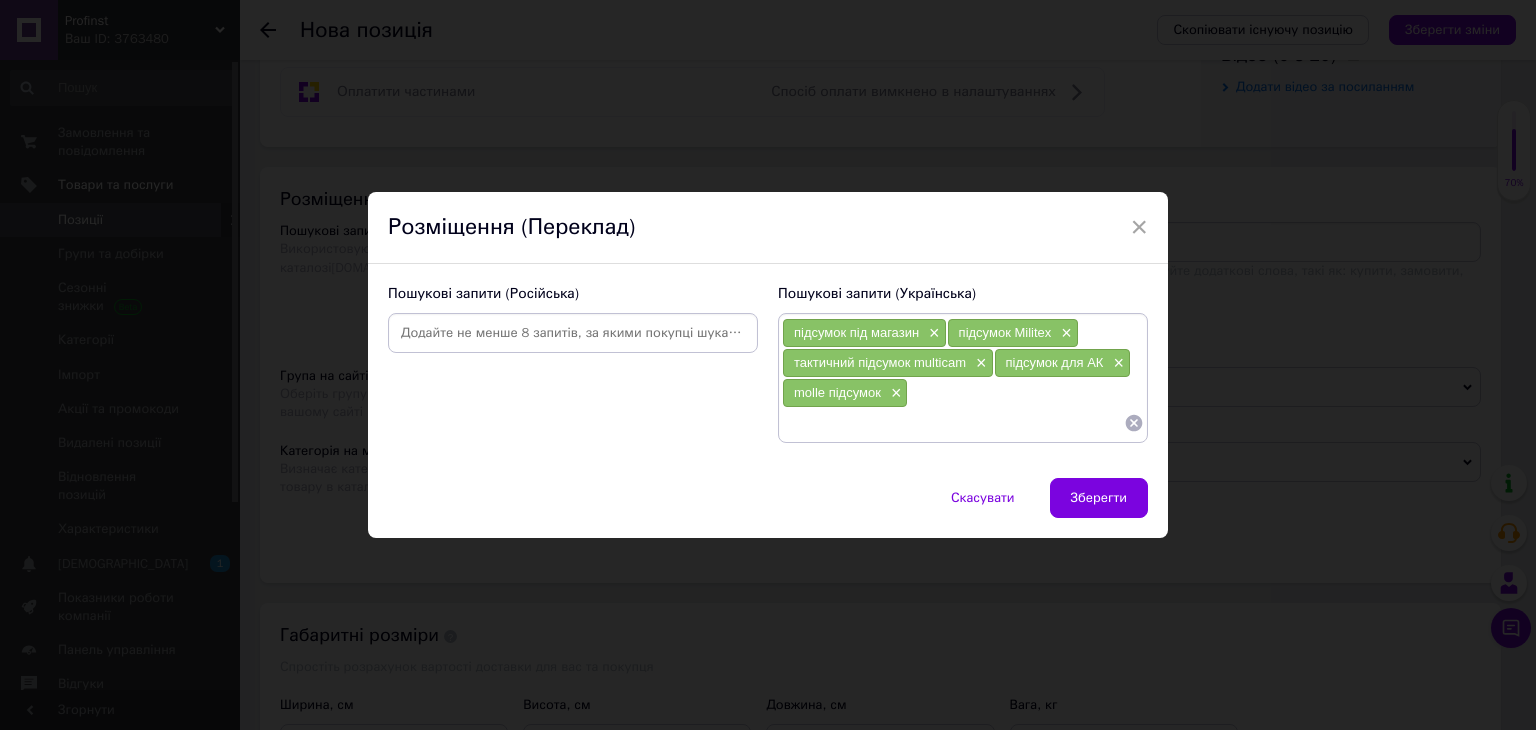 paste on "військовий підсумок" 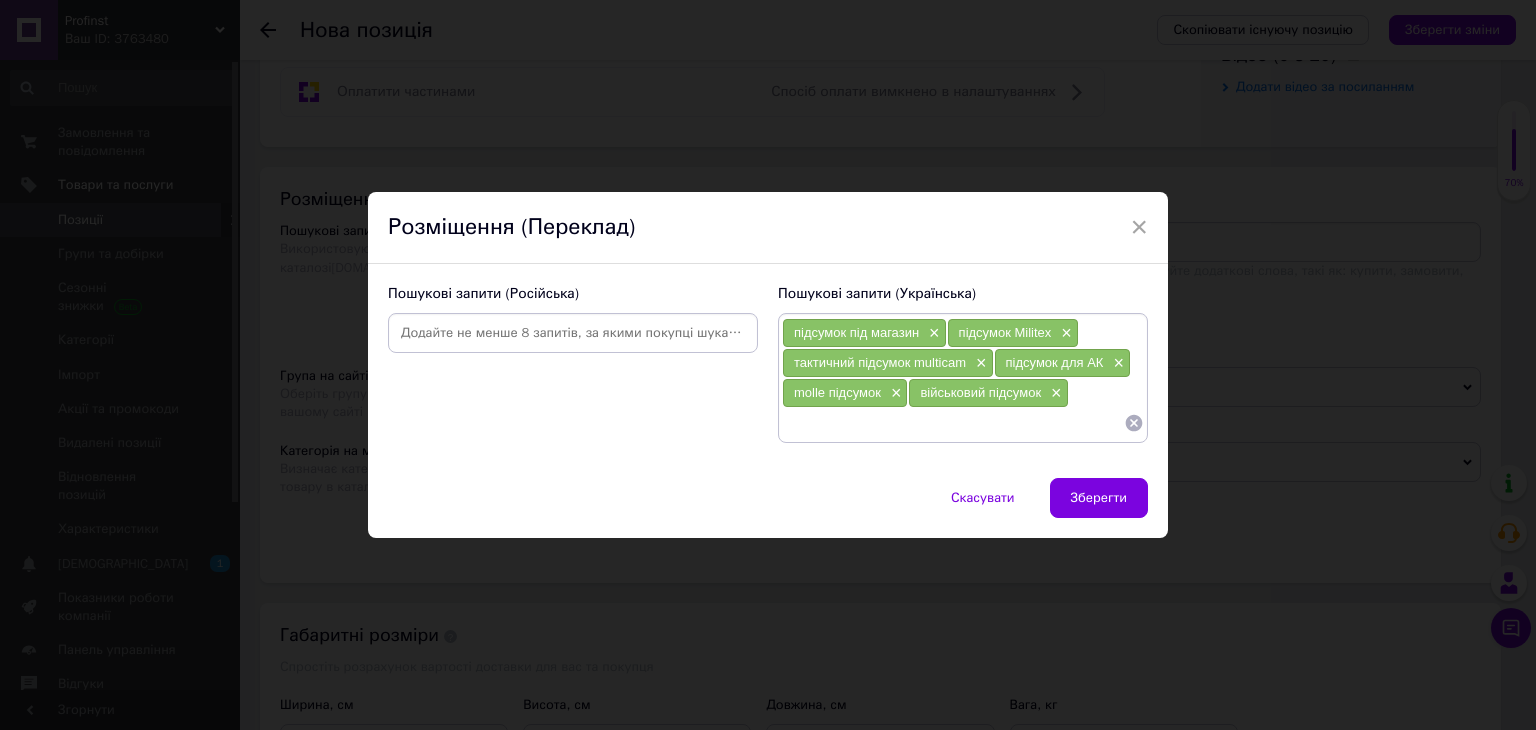 paste on "магазинний підсумок" 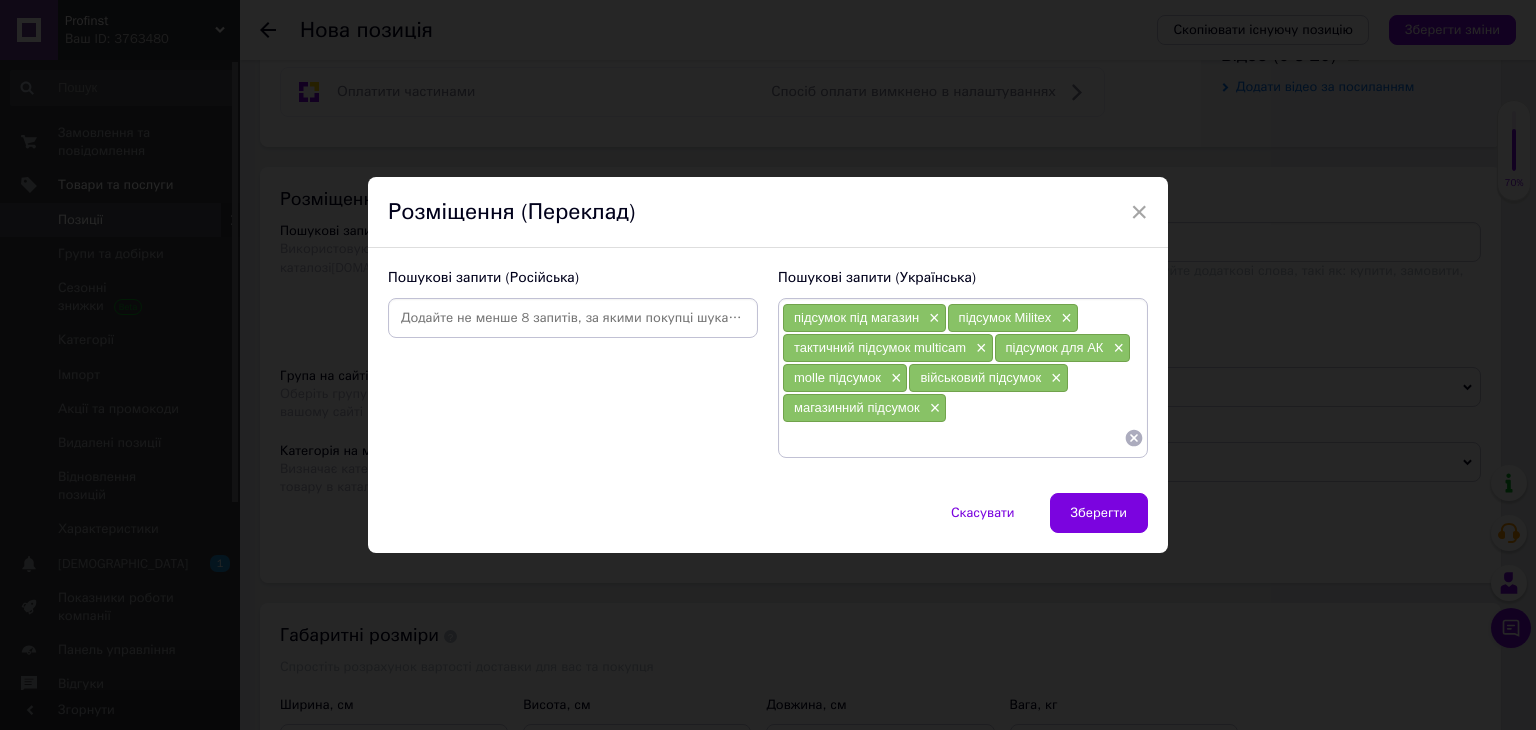 paste on "спорядження multicam" 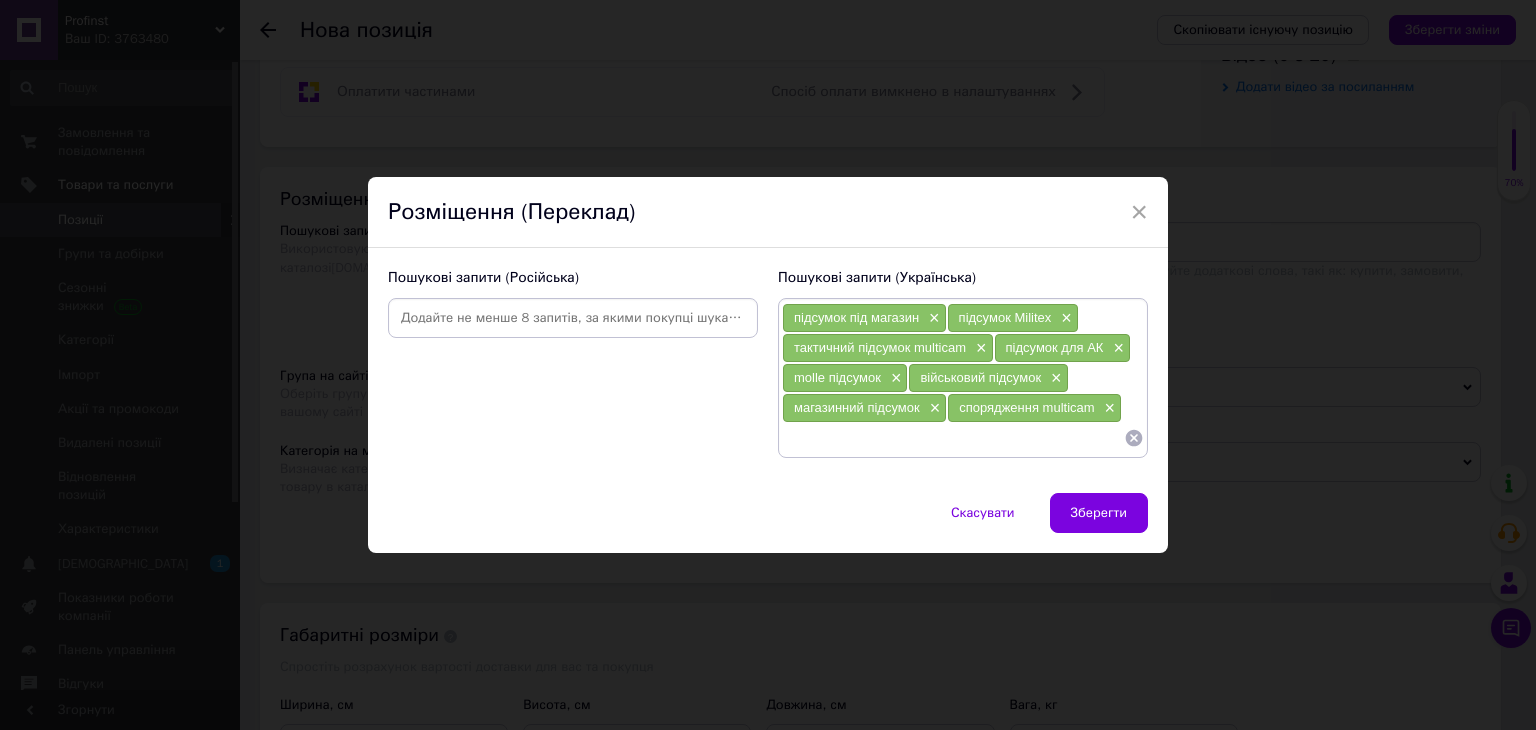 paste on "підсумок cordura" 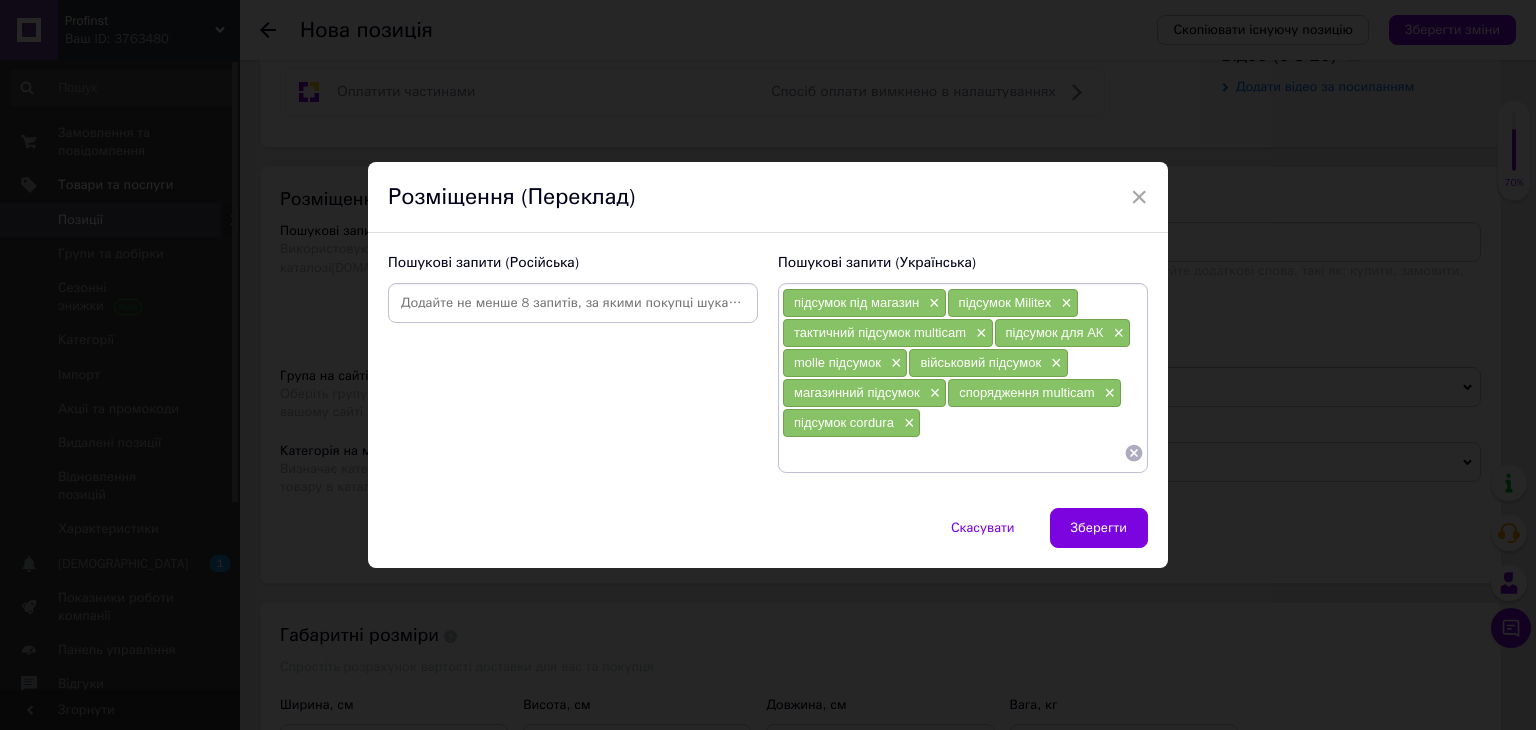 paste on "тактичне спорядження" 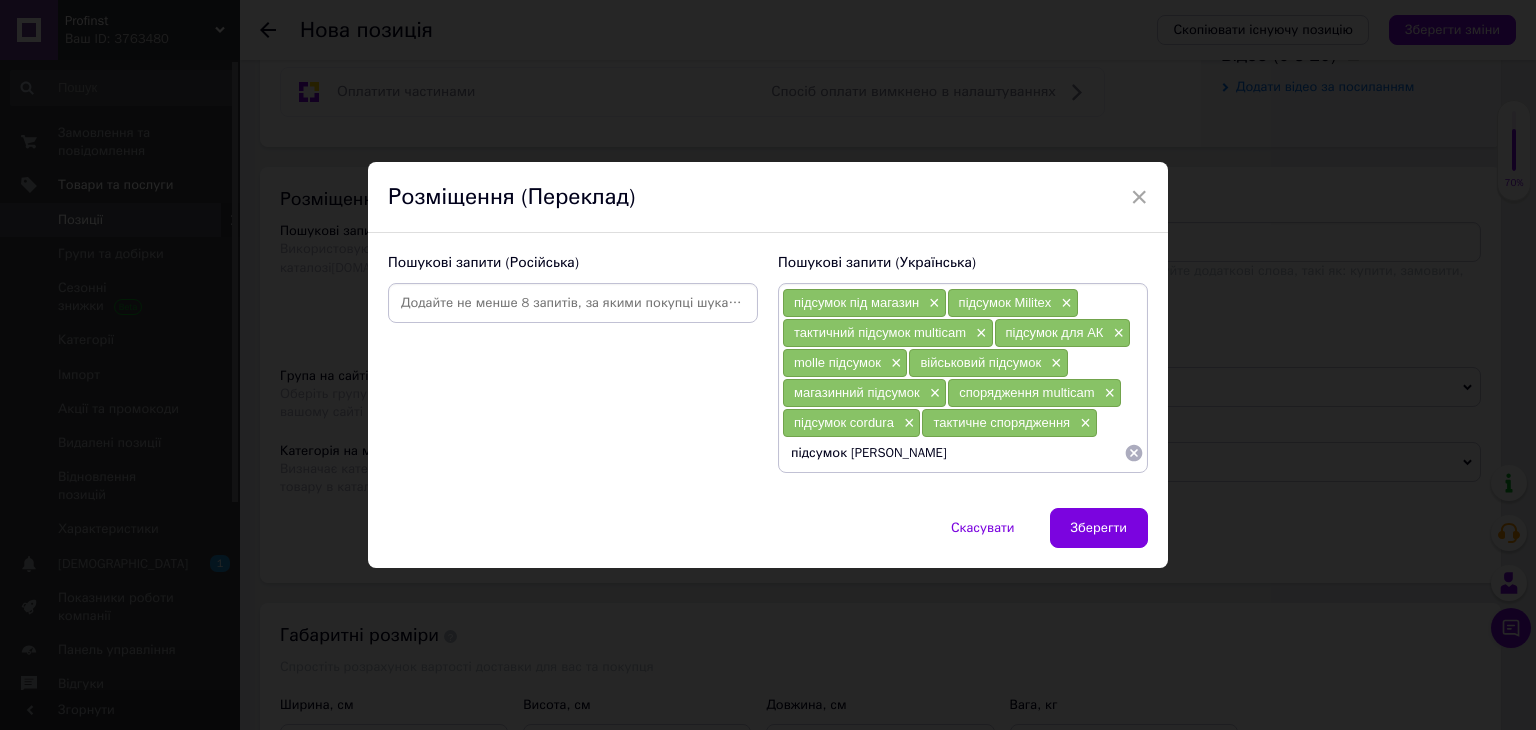type on "підсумок ак" 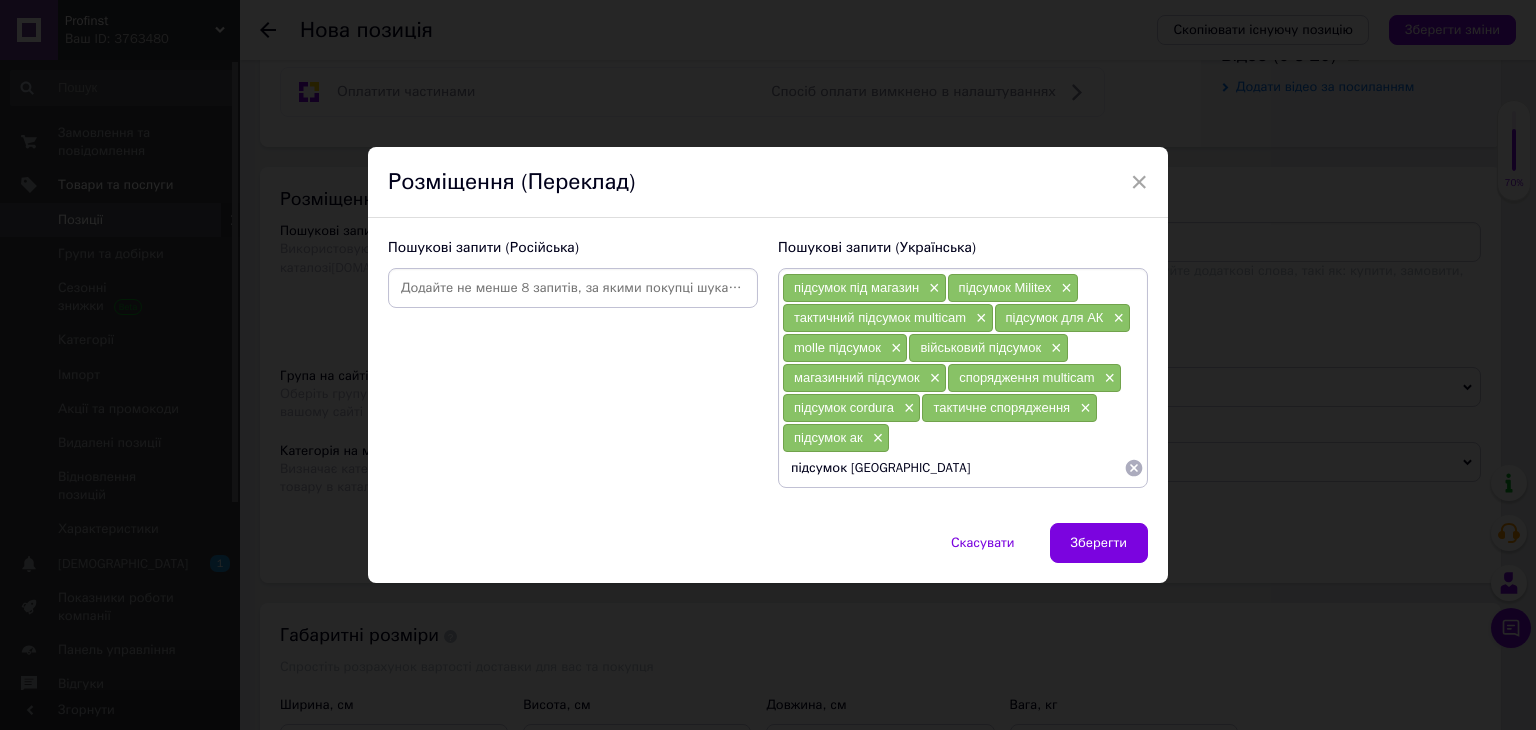 type on "підсумок армійський" 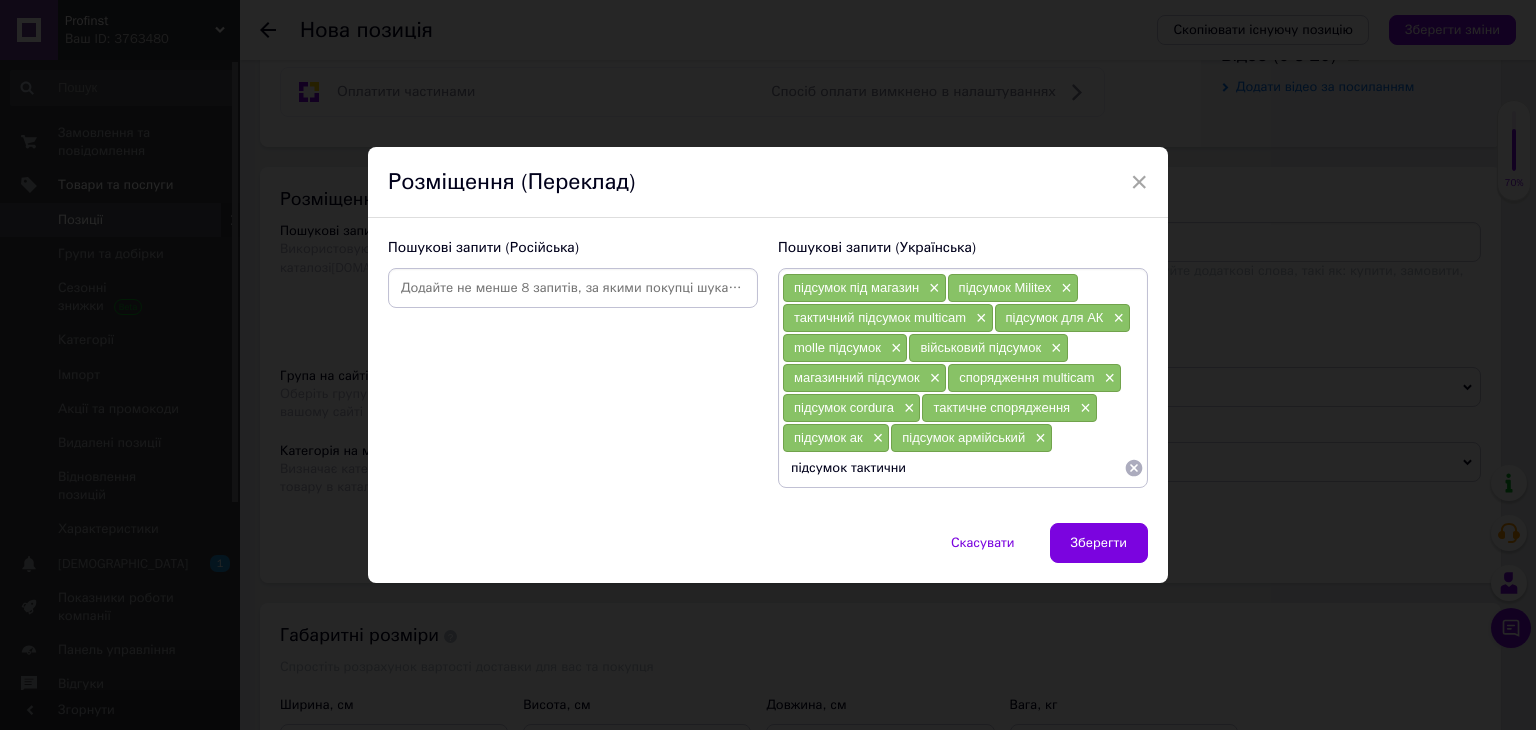 type on "підсумок тактичний" 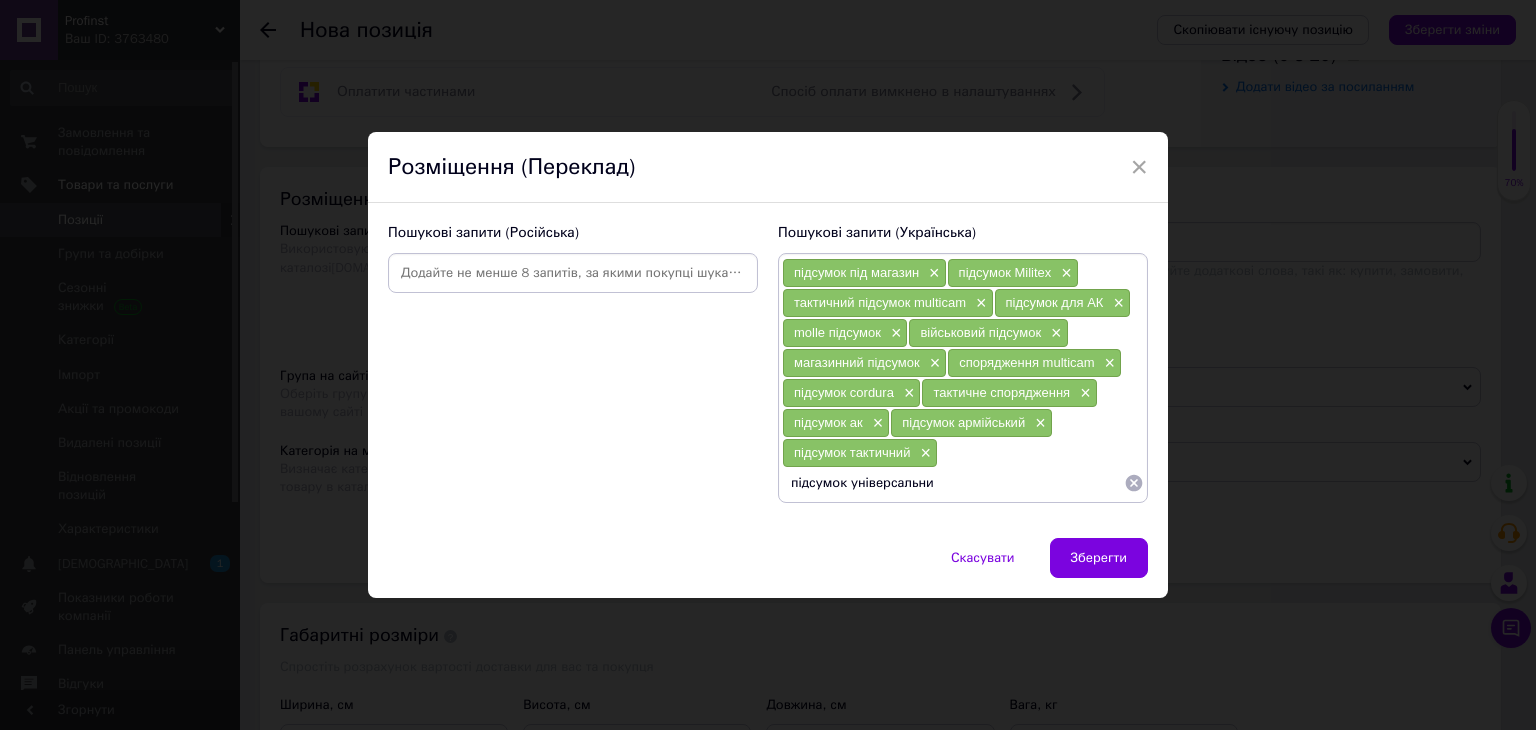 type on "підсумок універсальний" 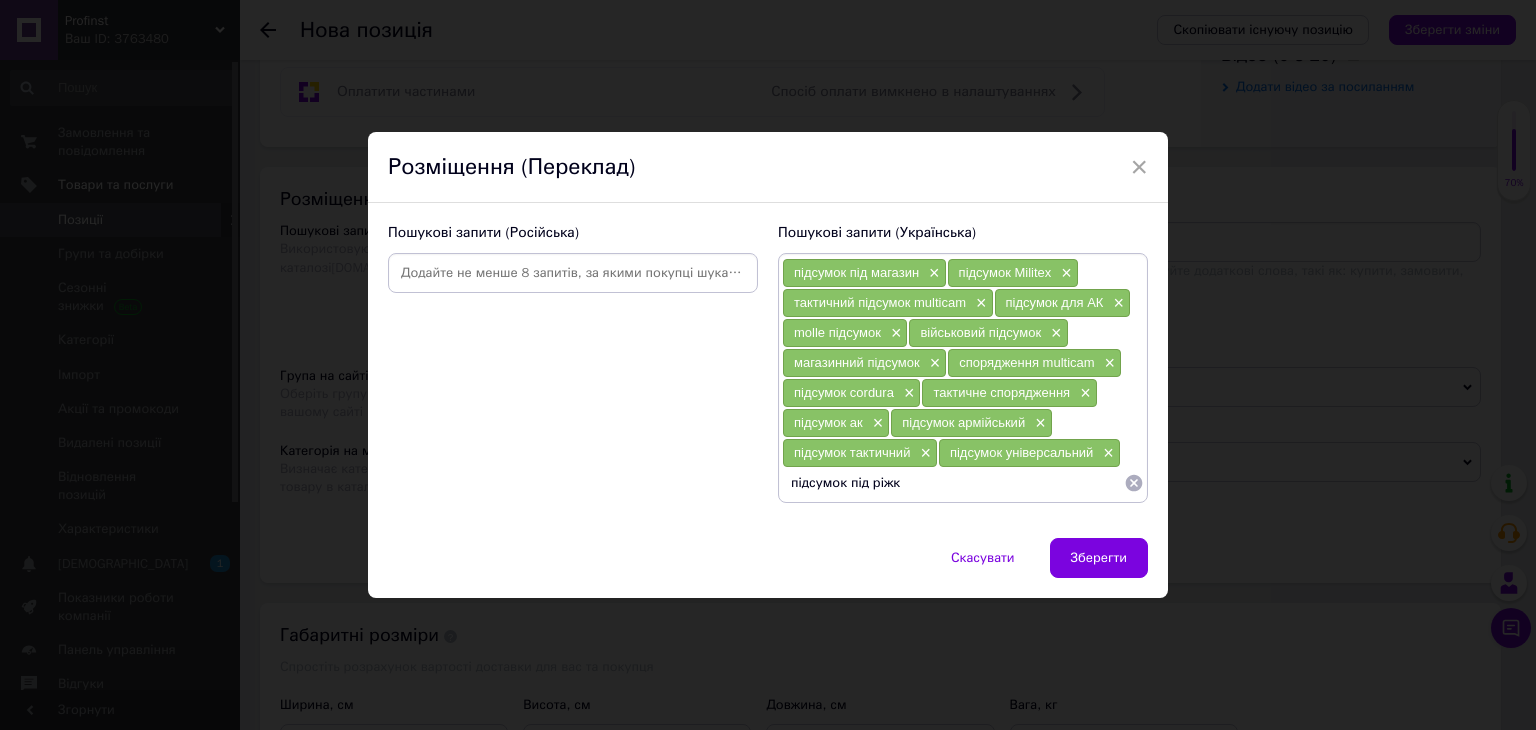 type on "підсумок під ріжки" 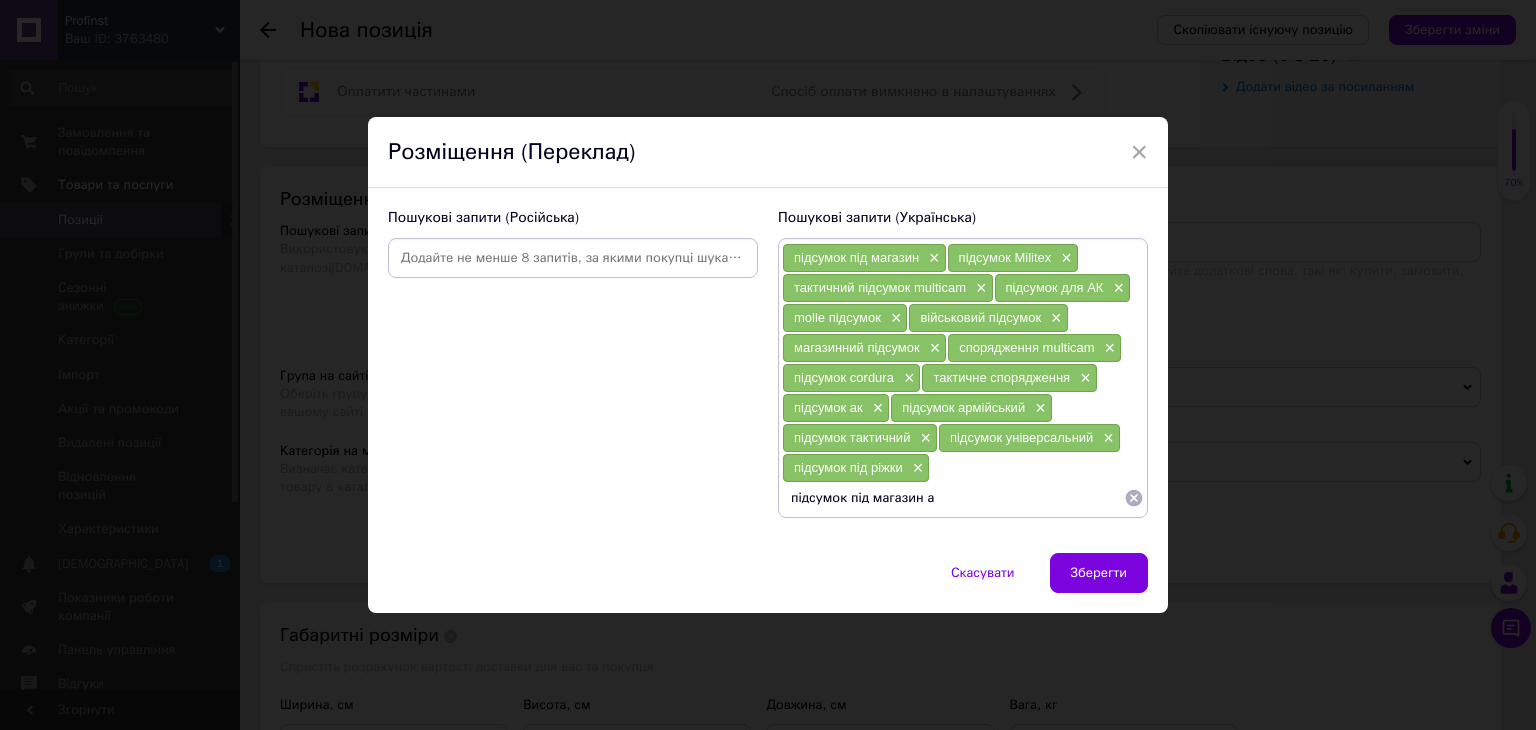 type on "підсумок під магазин ак" 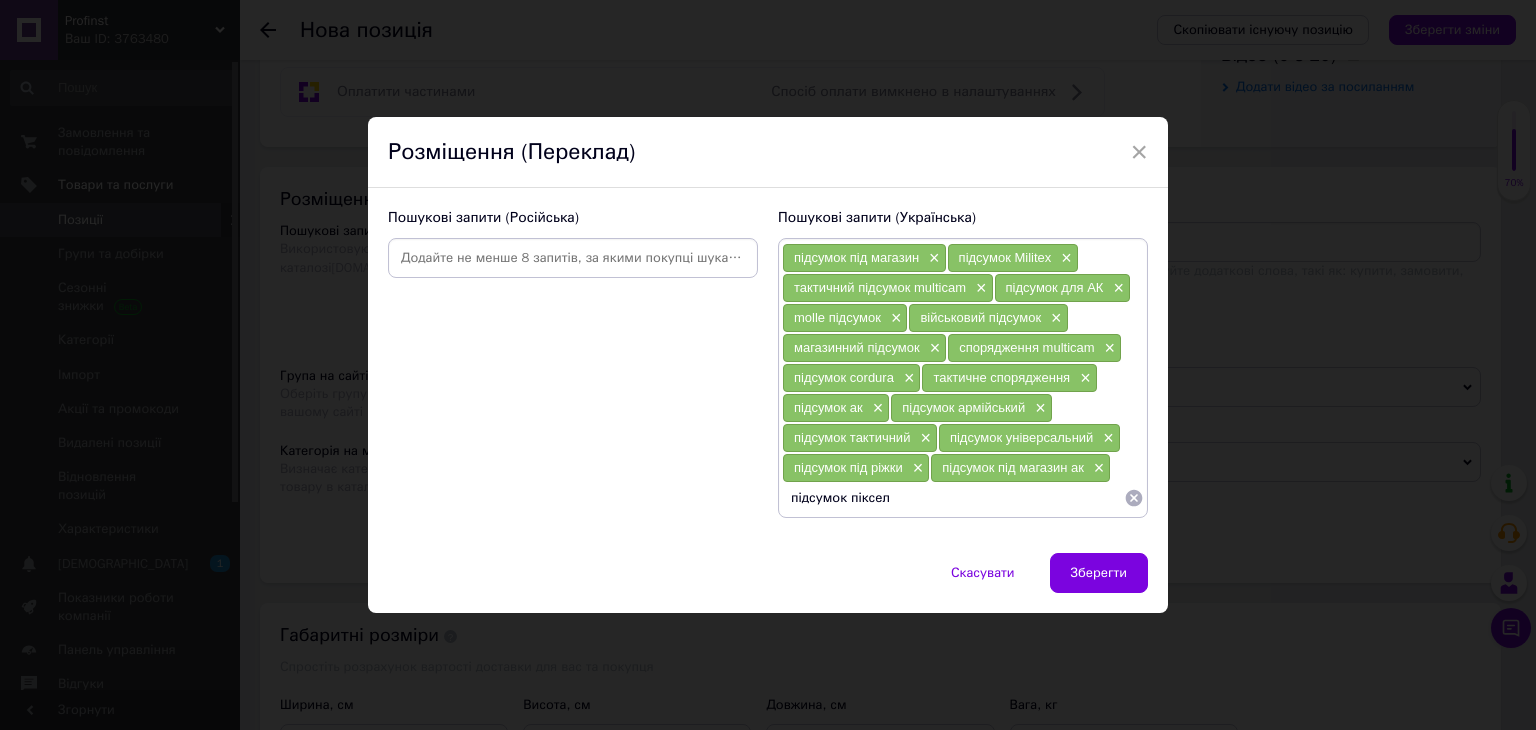 type on "підсумок піксель" 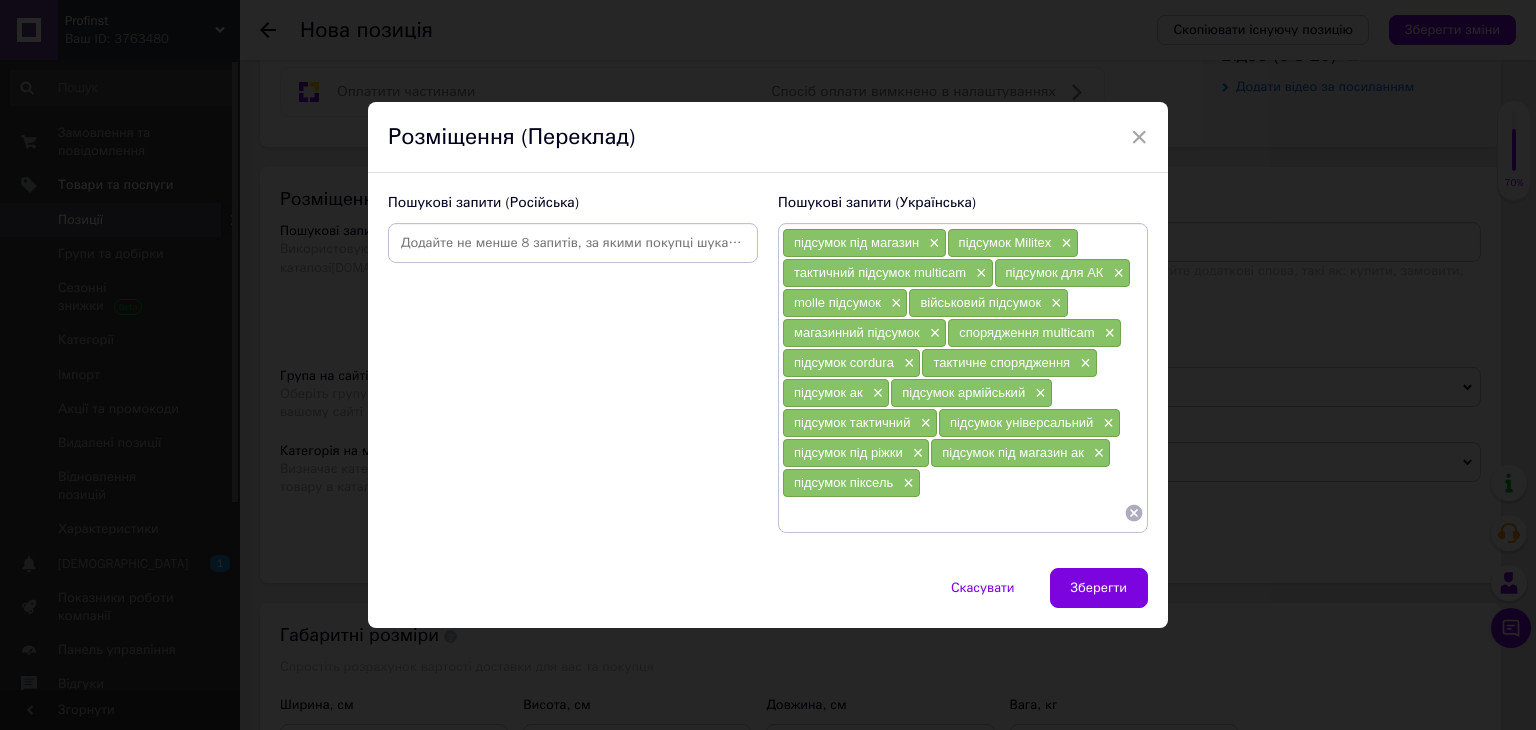 paste on "Підсумок для організації" 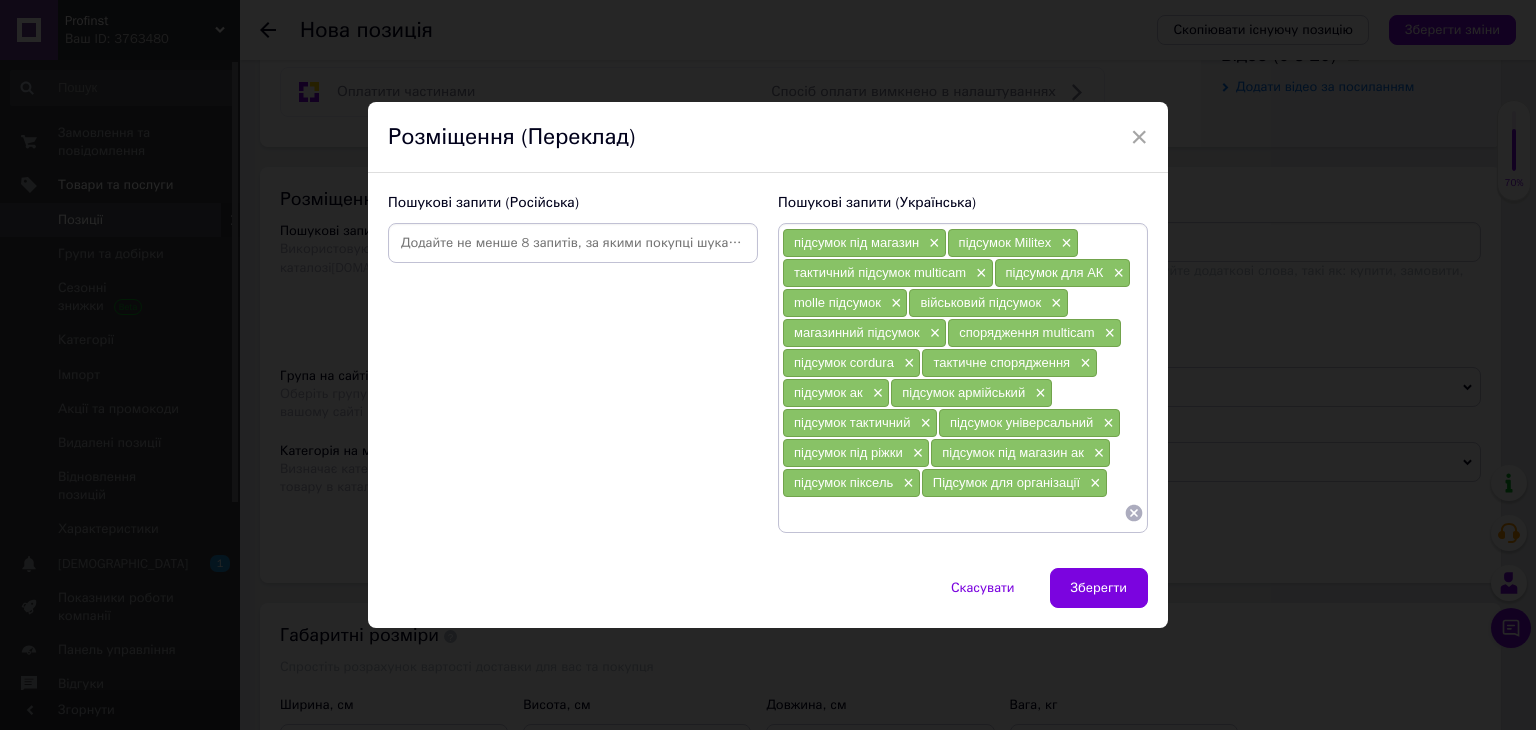 paste on "Підсумок для приладдя" 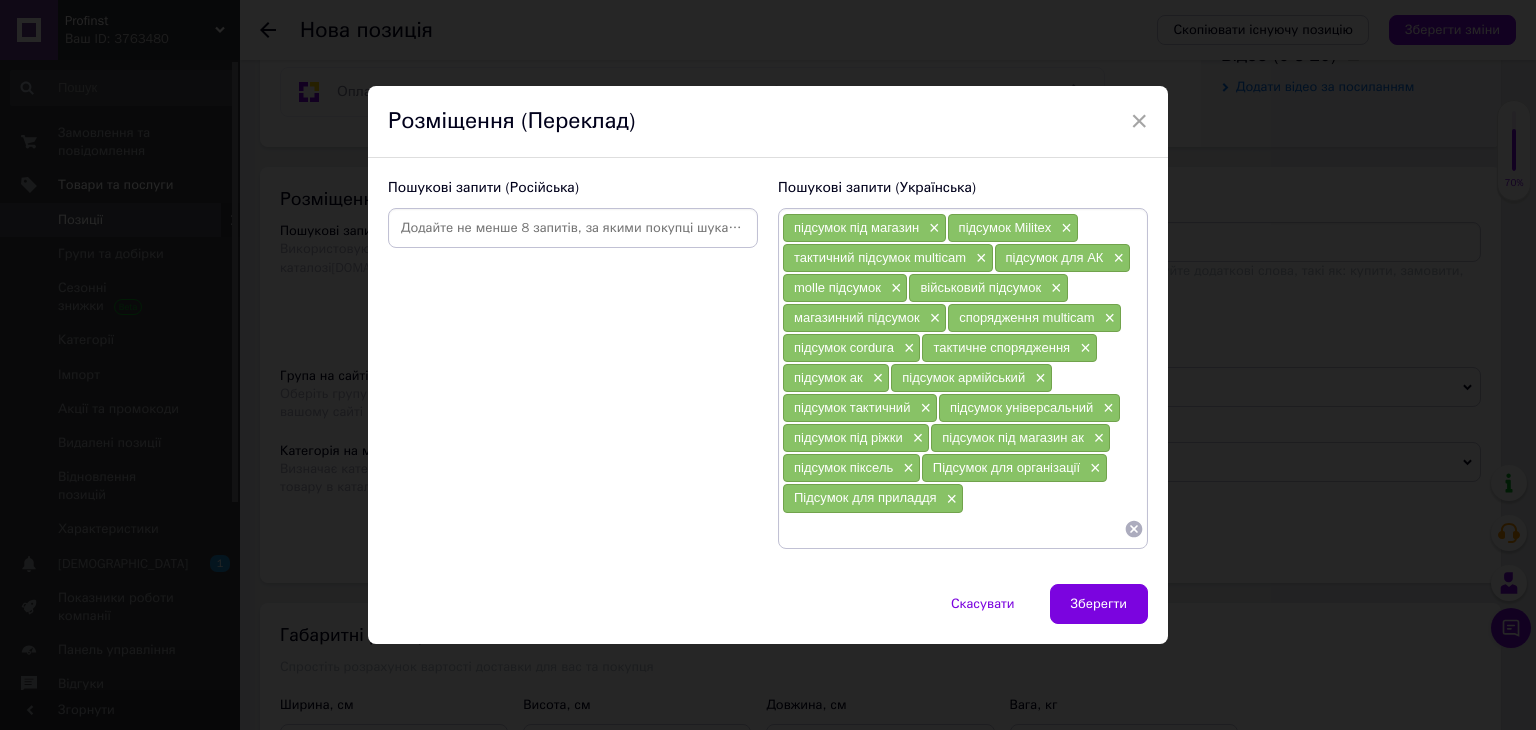 paste on "Підсумок під магазини ріжка" 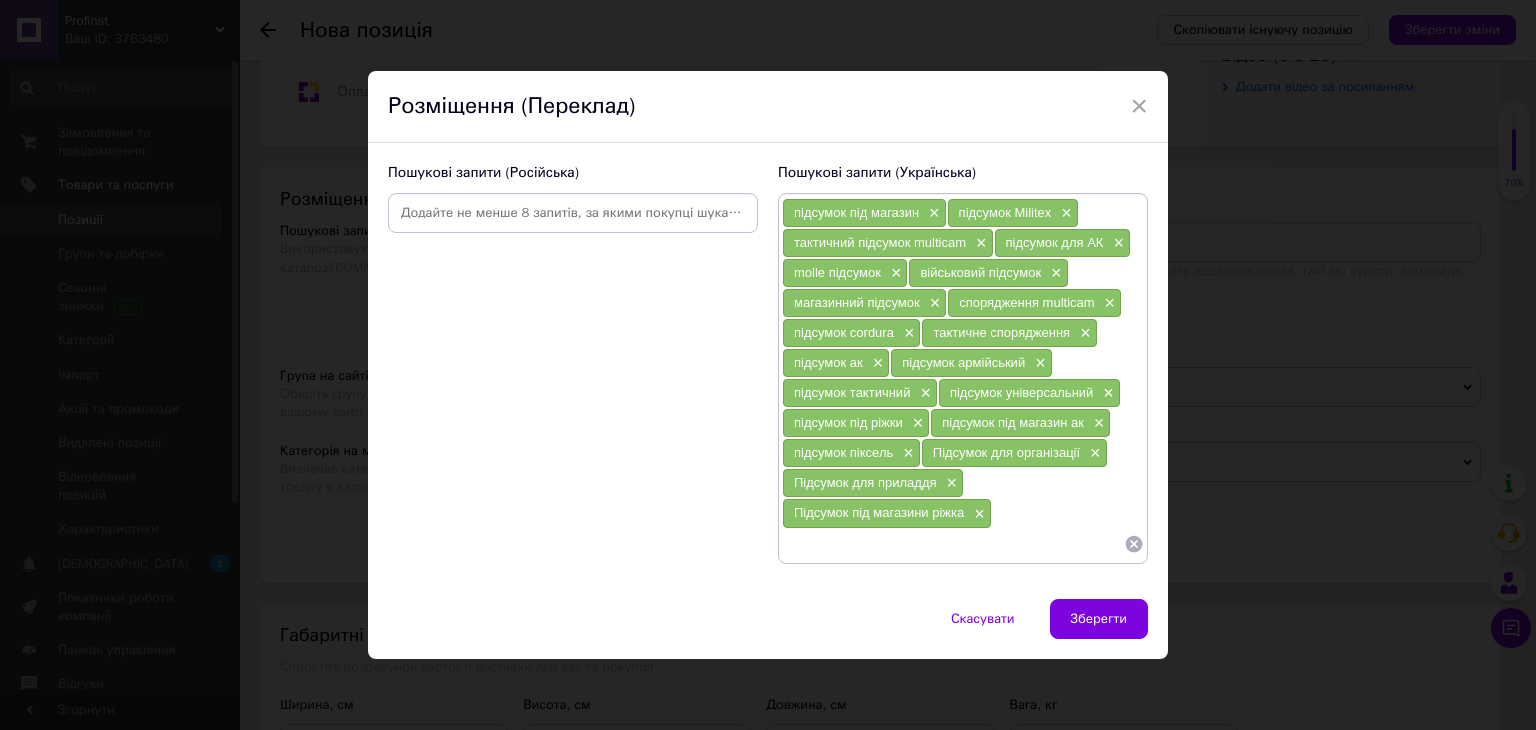 paste on "Тактичні підсумки з пластиком" 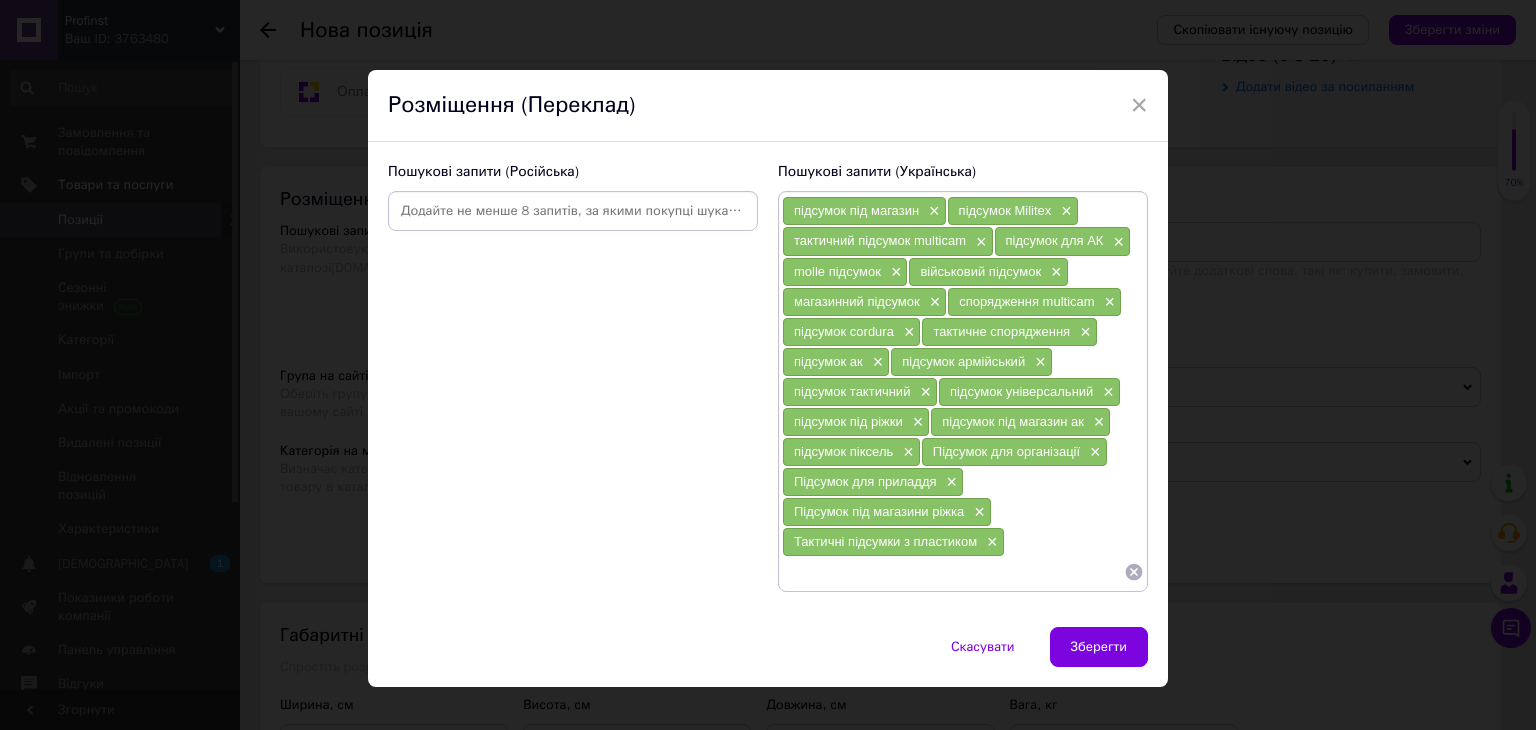 paste on "Підсумок для зберігання" 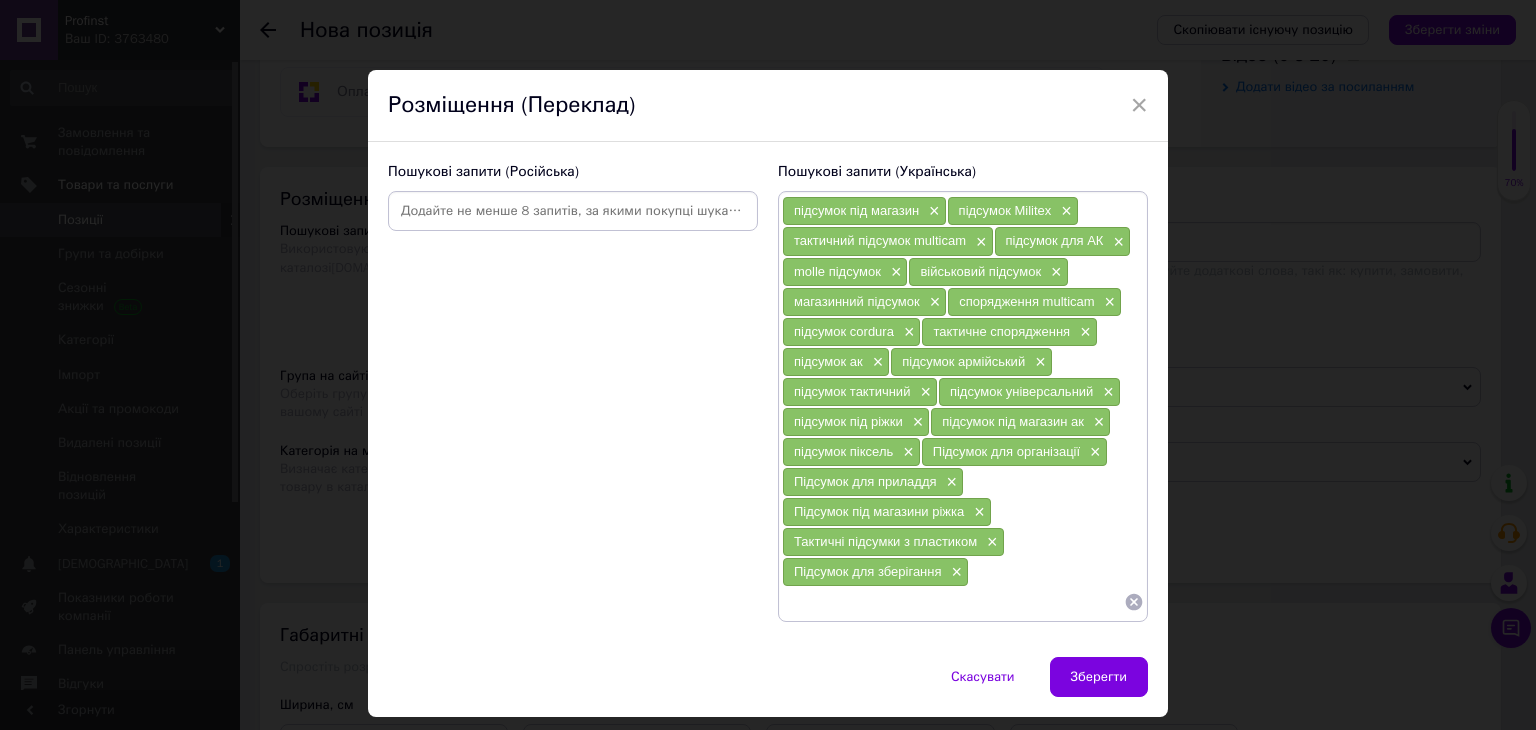 paste on "Підсумок під гранату закритий на війну" 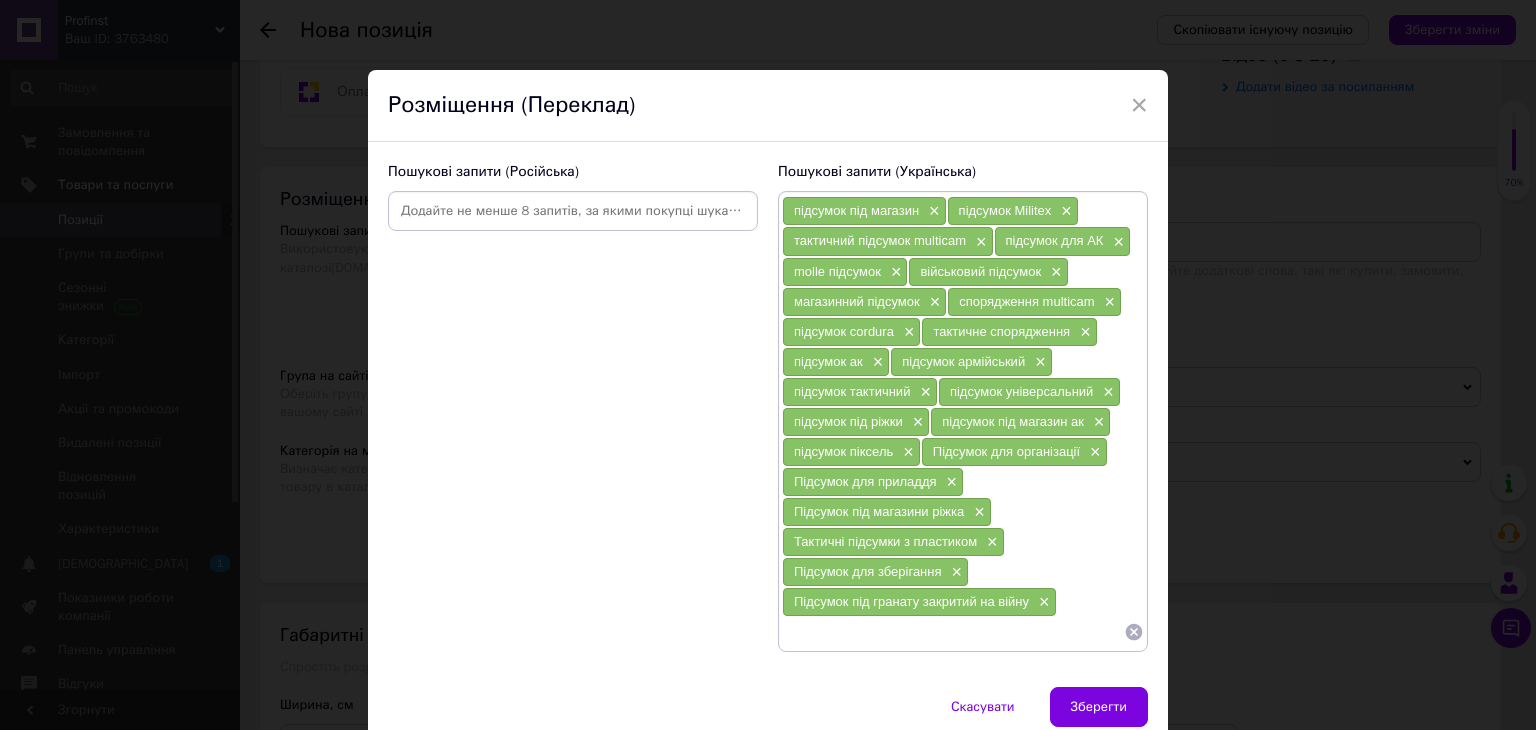 paste on "Підсумок під рацію для троса" 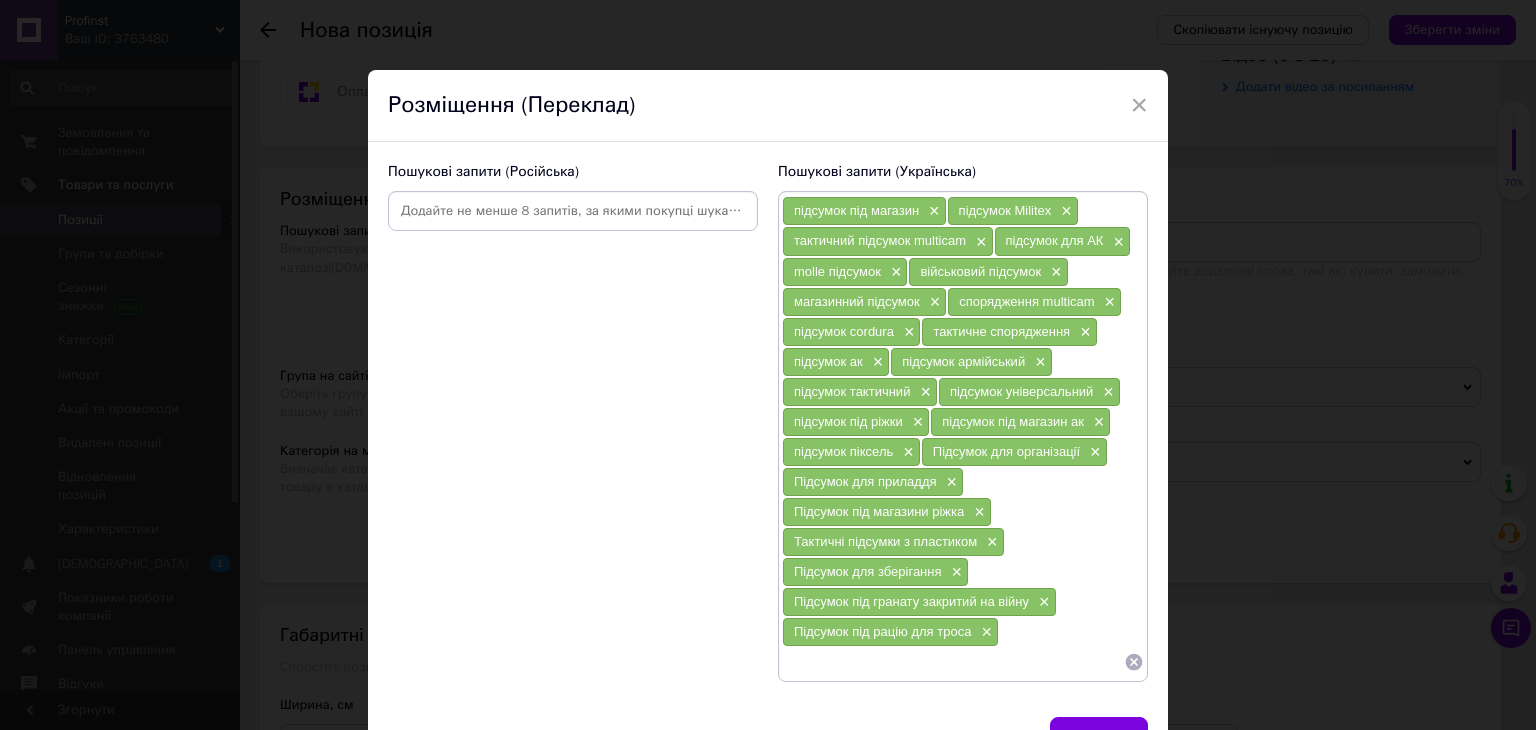 paste on "Підсумок для обладнання" 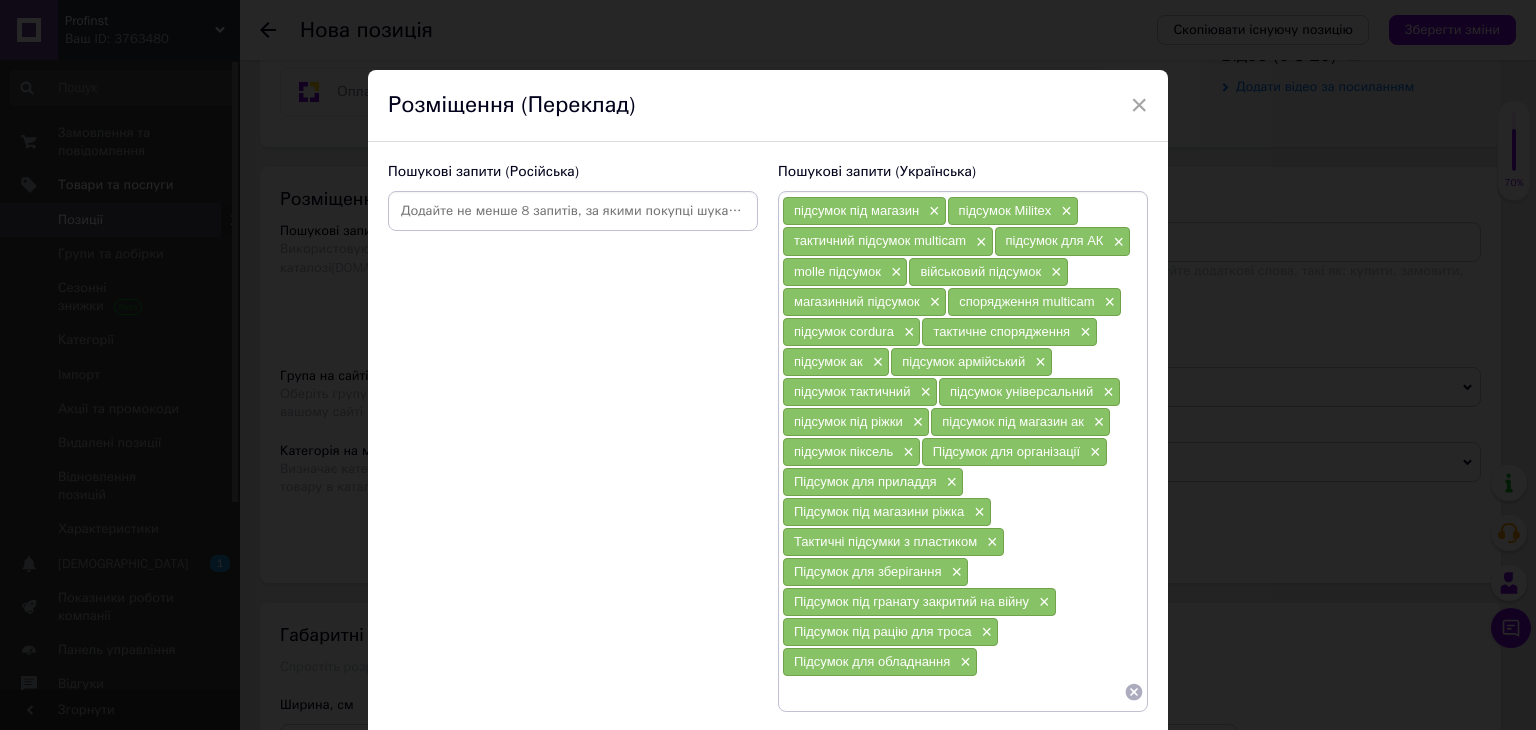 paste on "Підсумок тактичний захисний" 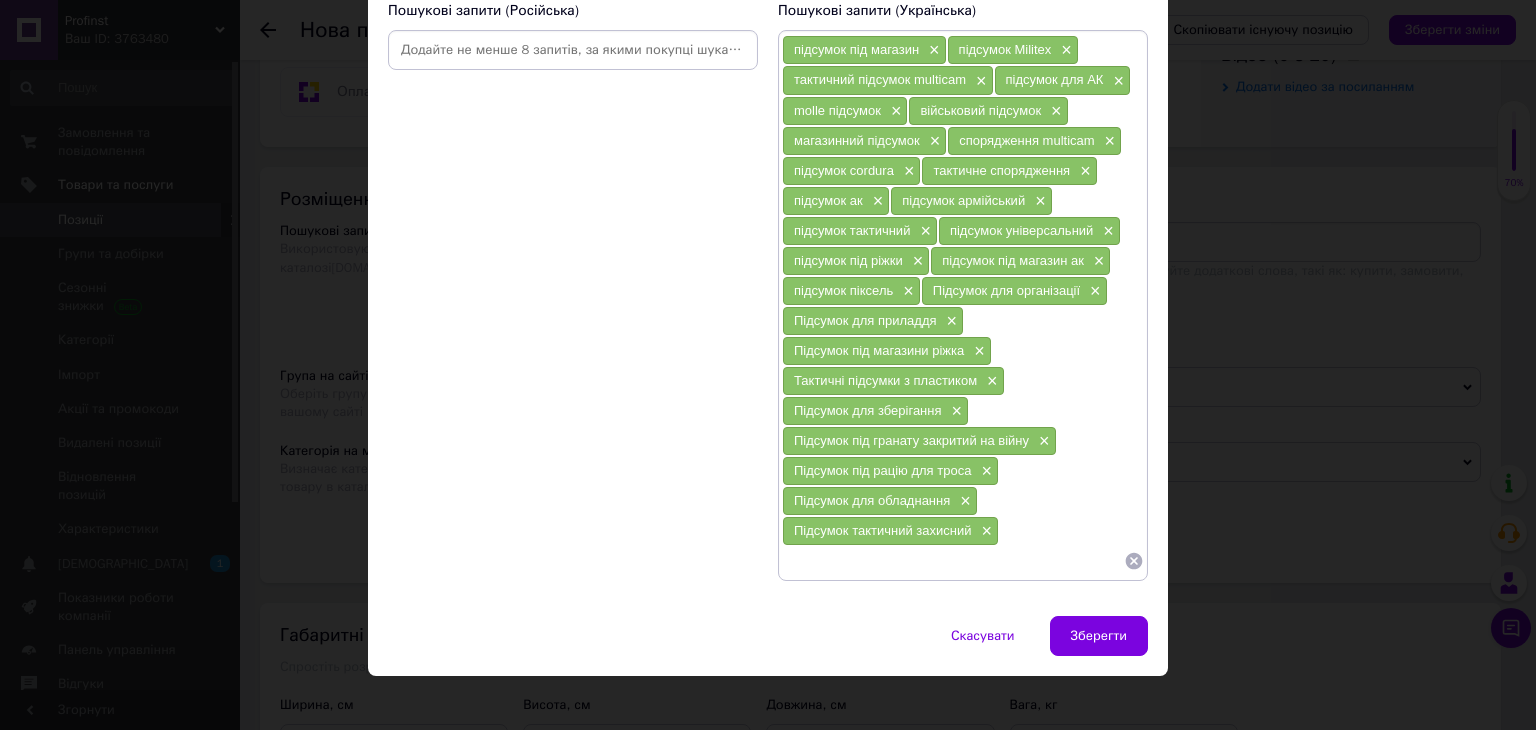 scroll, scrollTop: 168, scrollLeft: 0, axis: vertical 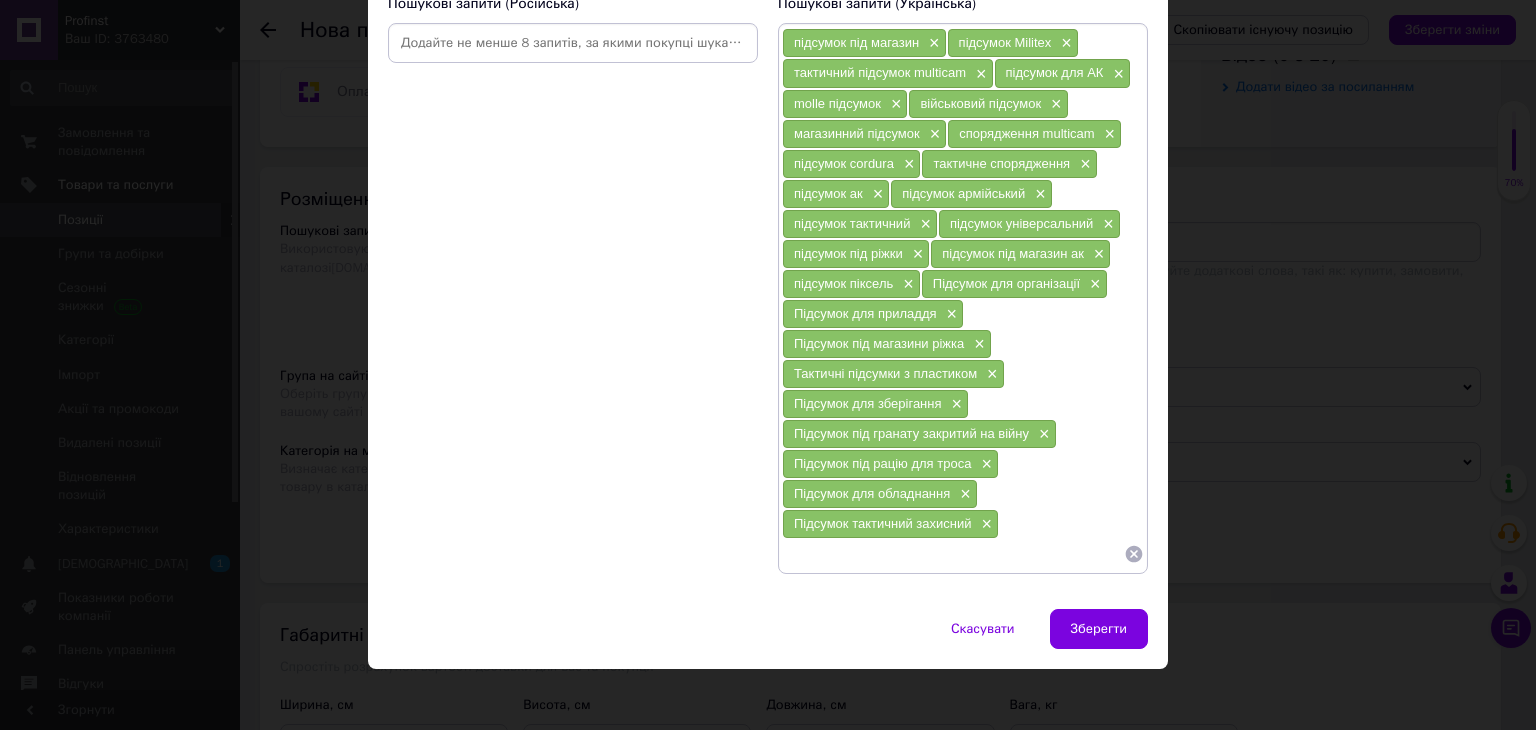 paste on "Підсумок для магазину ак посилений" 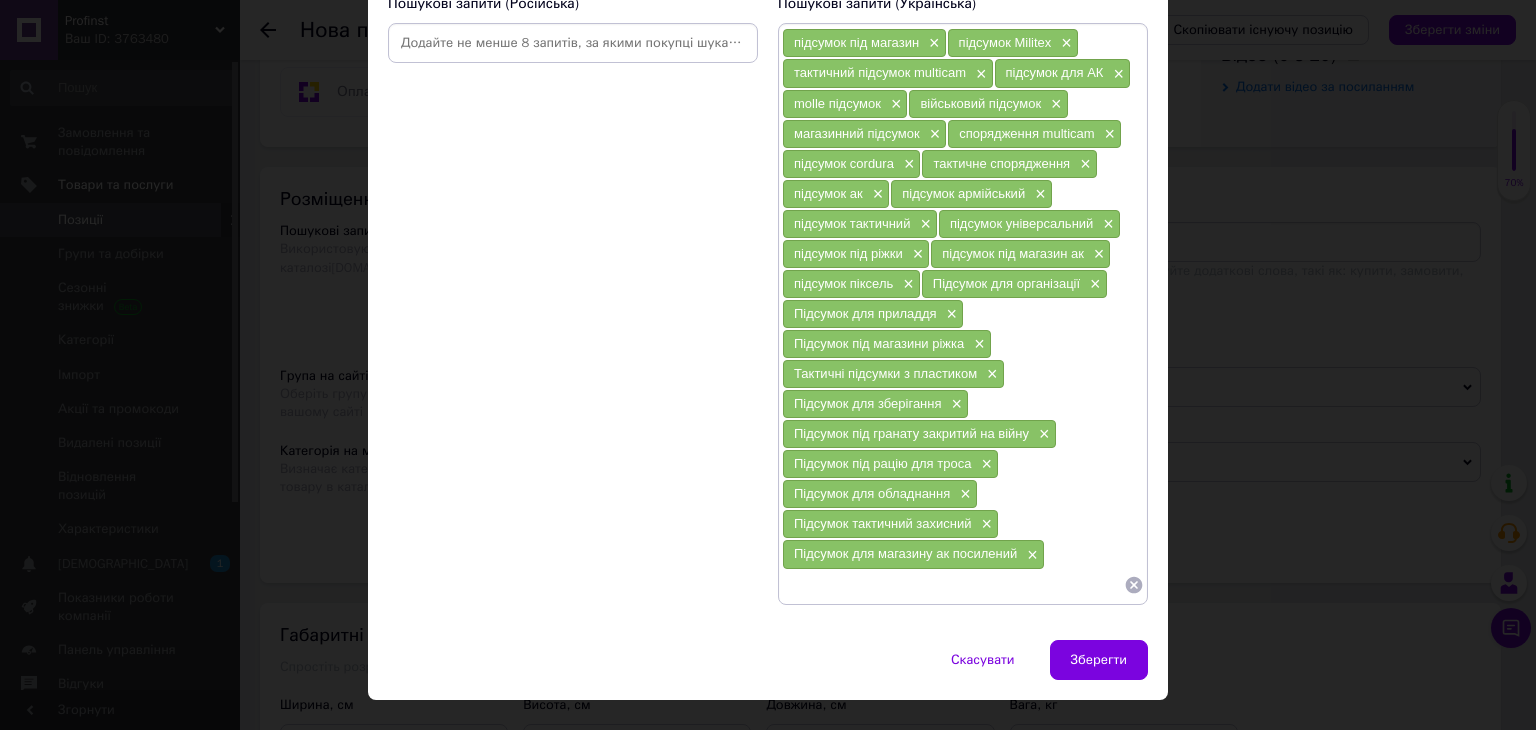 paste on "Підсумок активний" 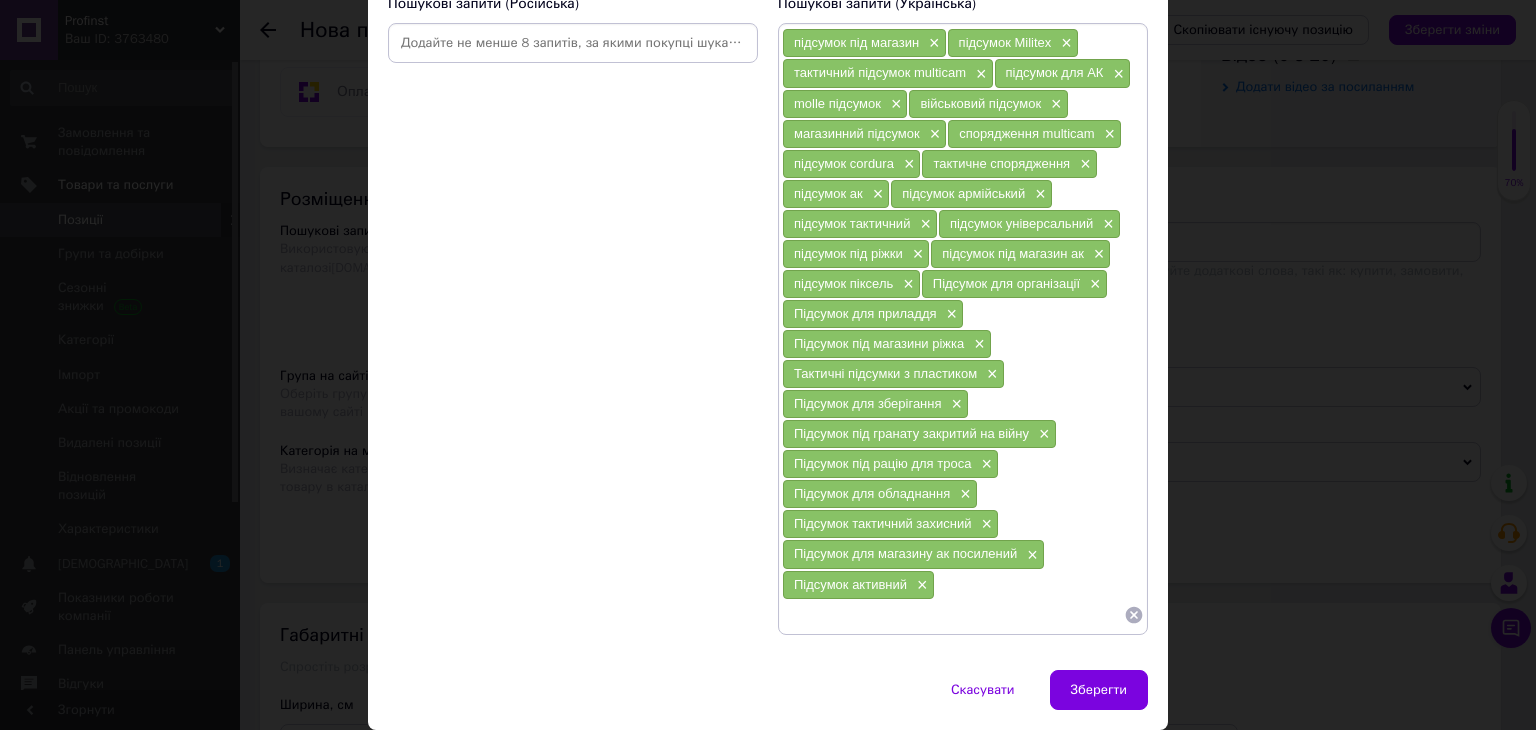 paste on "Підсумок універсальний для глушника" 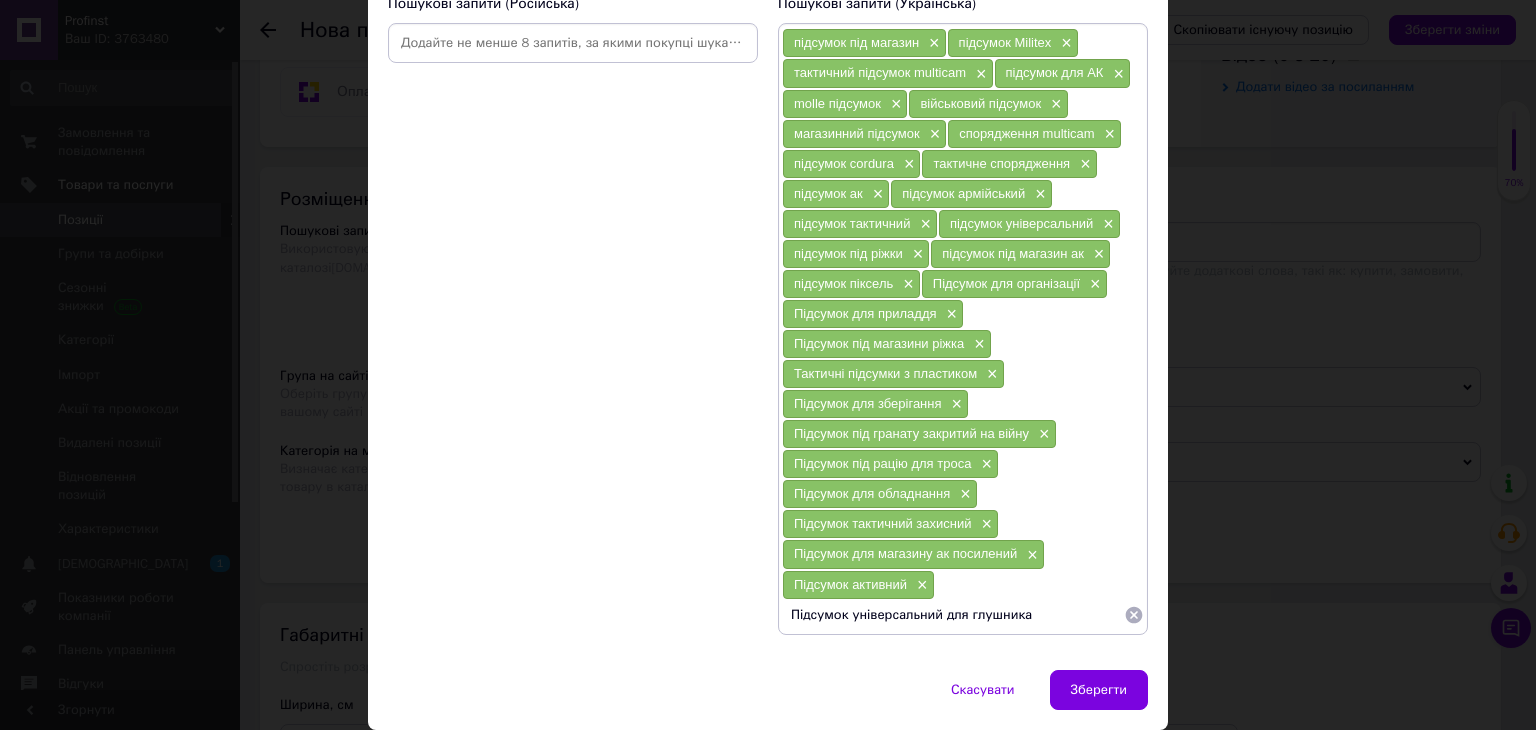 type 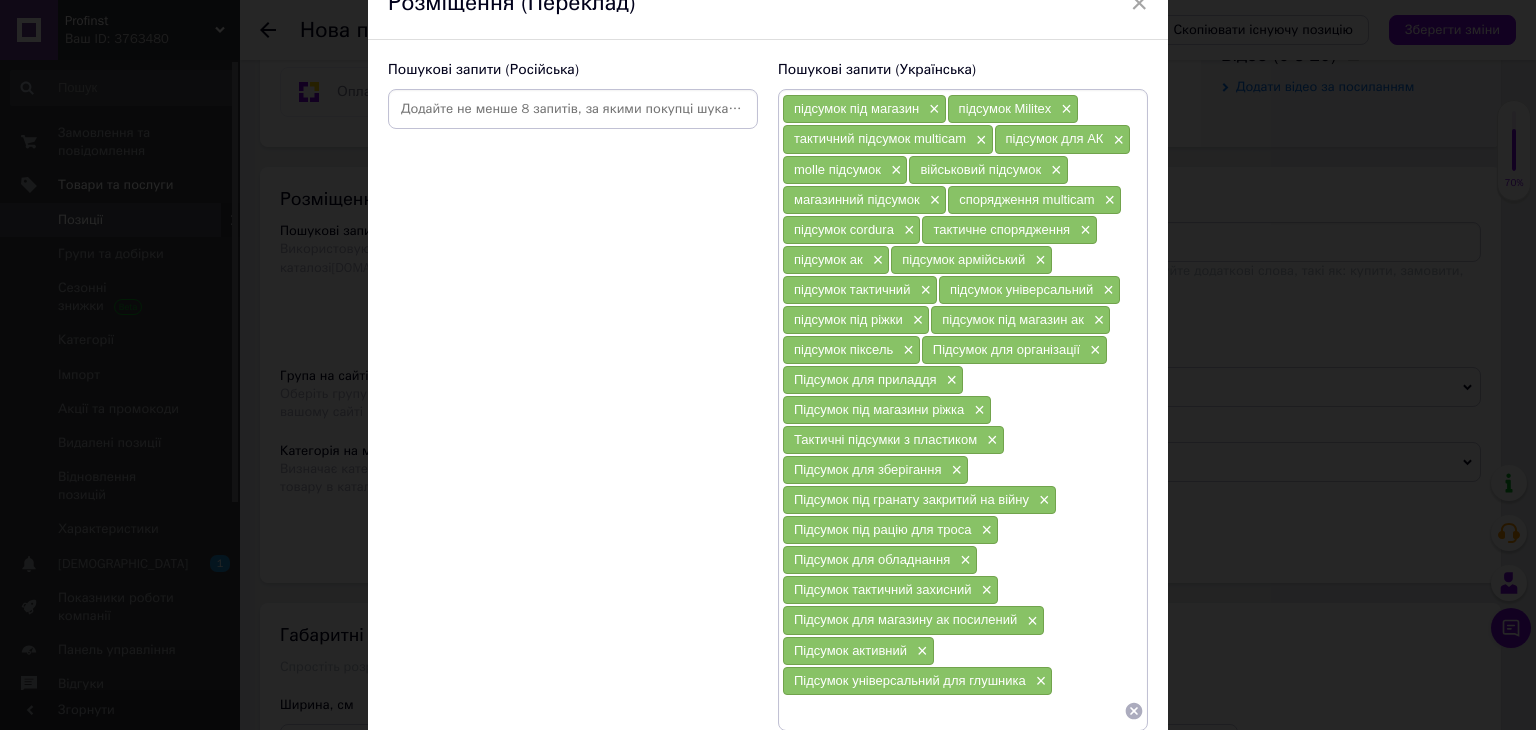 scroll, scrollTop: 100, scrollLeft: 0, axis: vertical 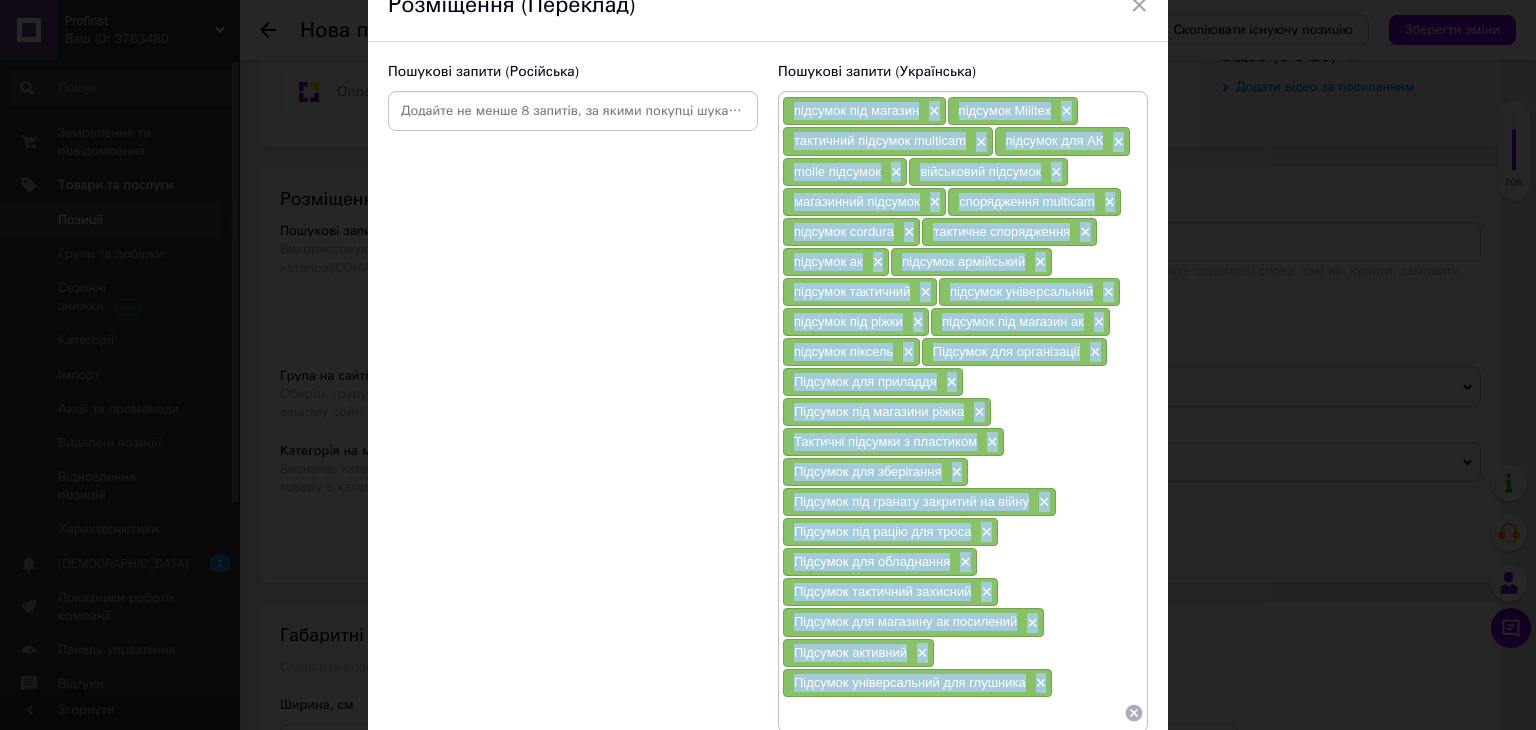 drag, startPoint x: 786, startPoint y: 106, endPoint x: 1028, endPoint y: 685, distance: 627.5388 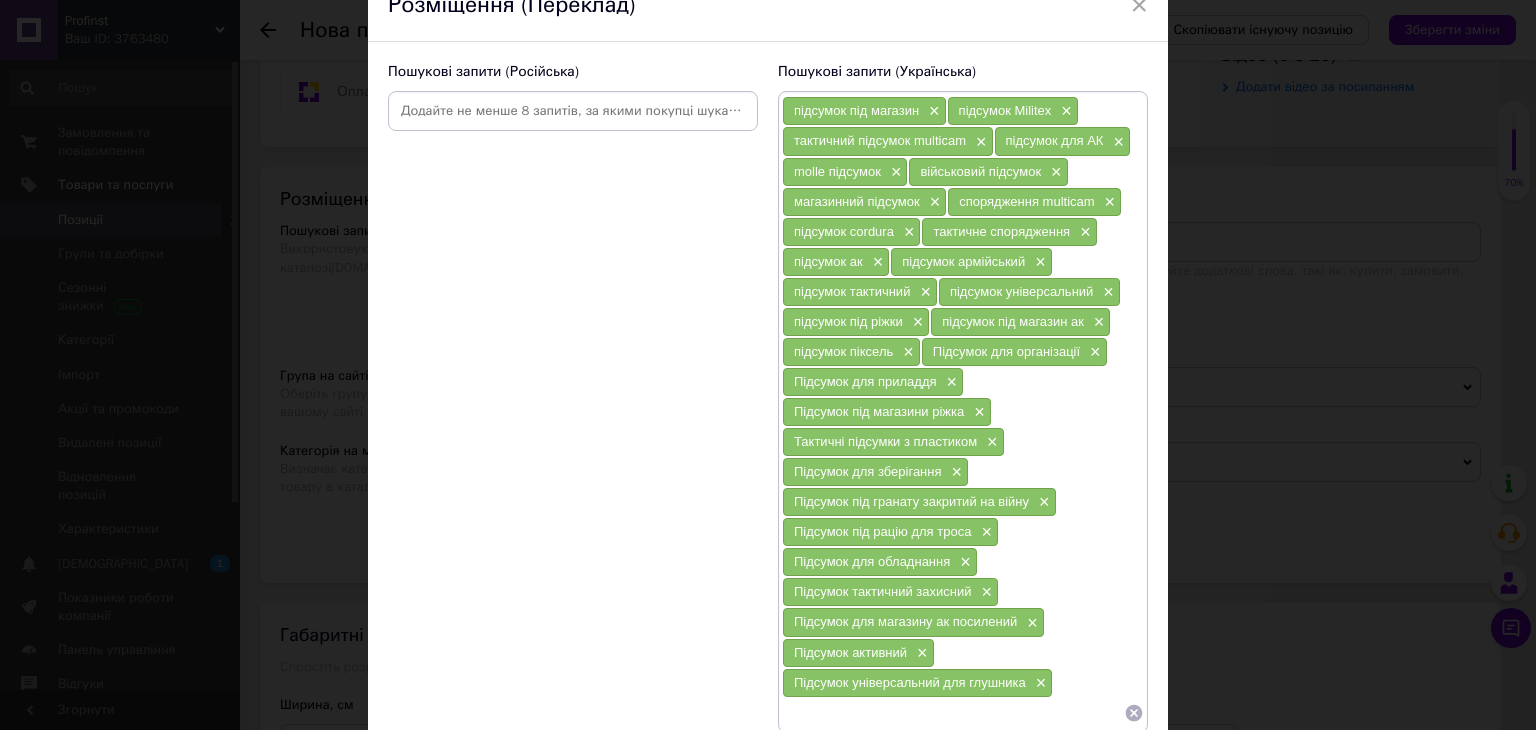 click at bounding box center (573, 111) 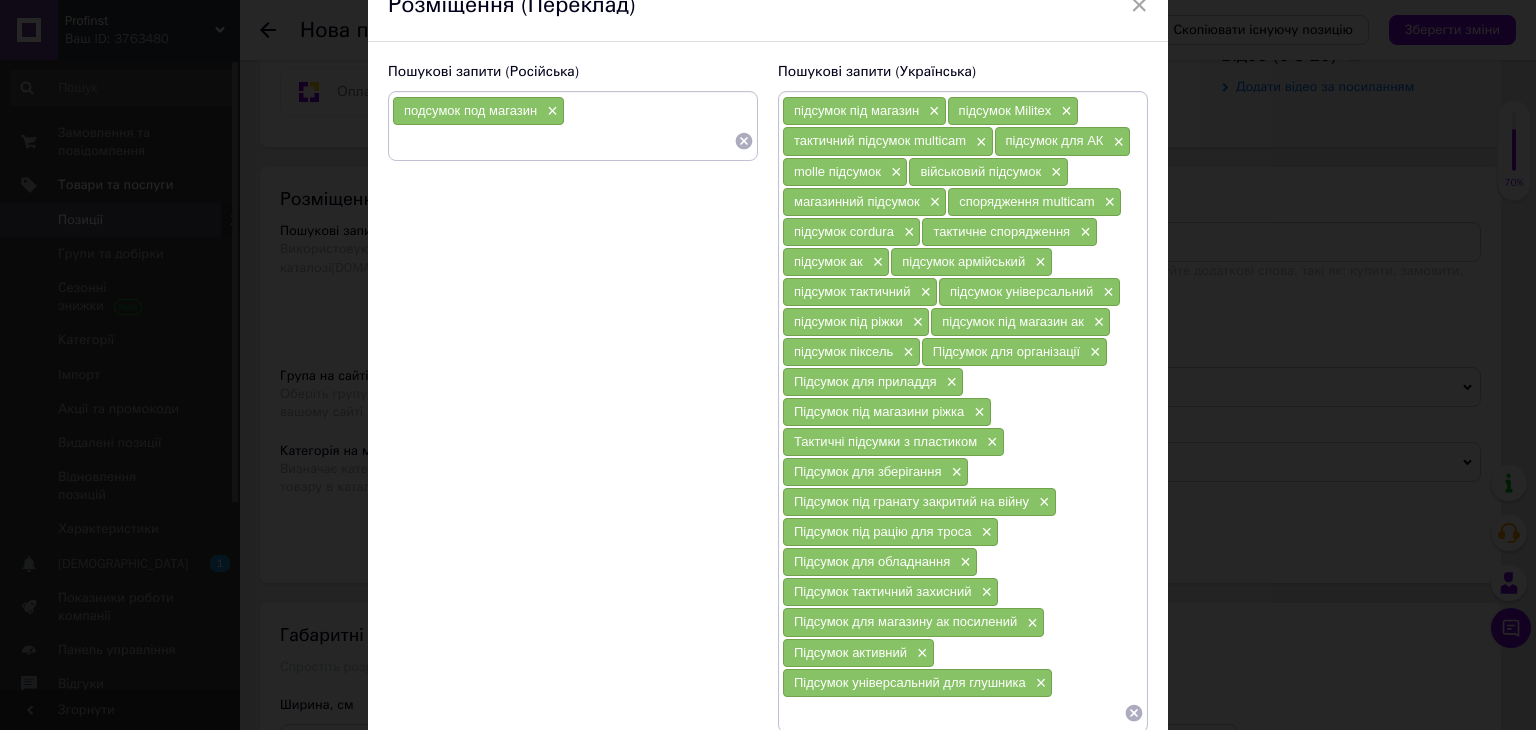 paste on "подсумок Militex" 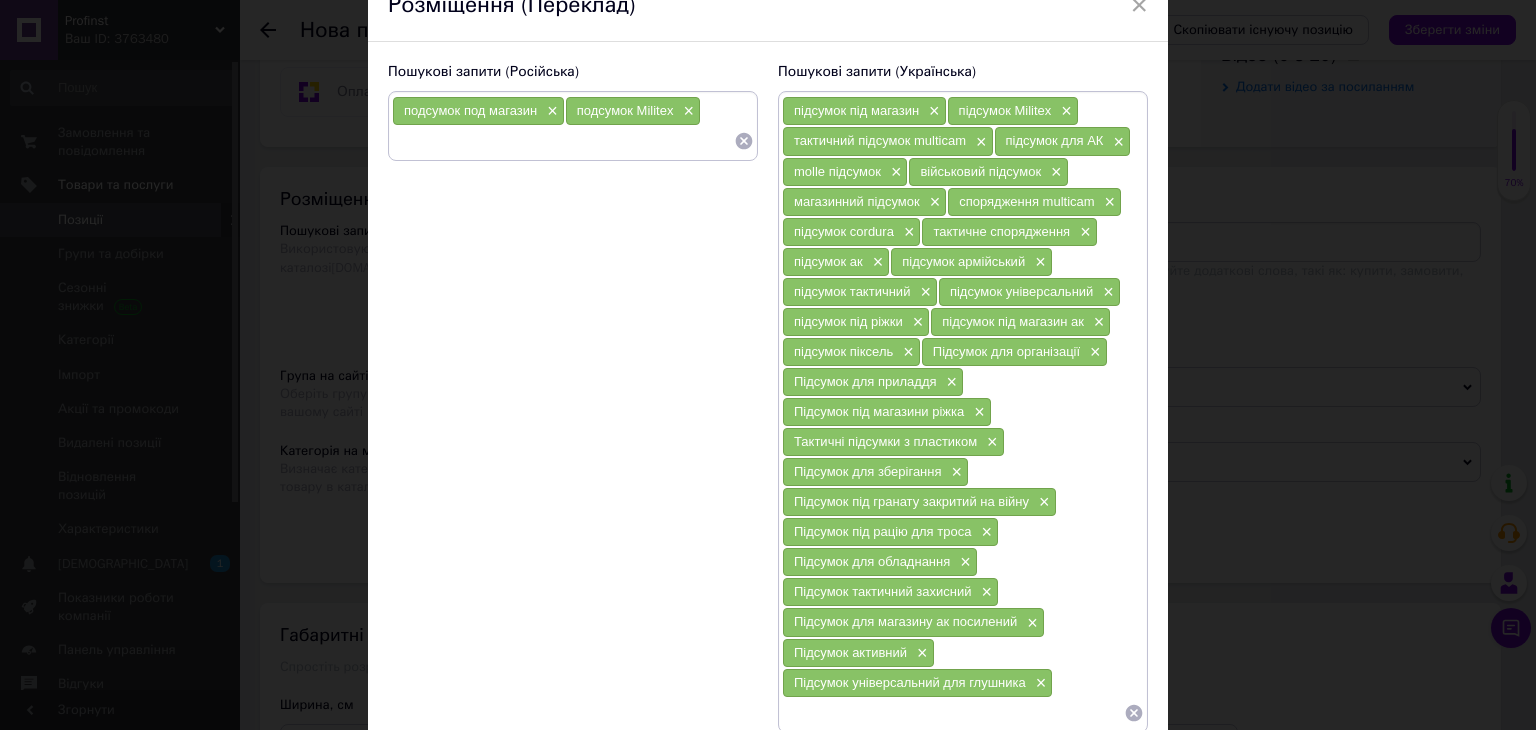 paste on "тактический подсумок multicam" 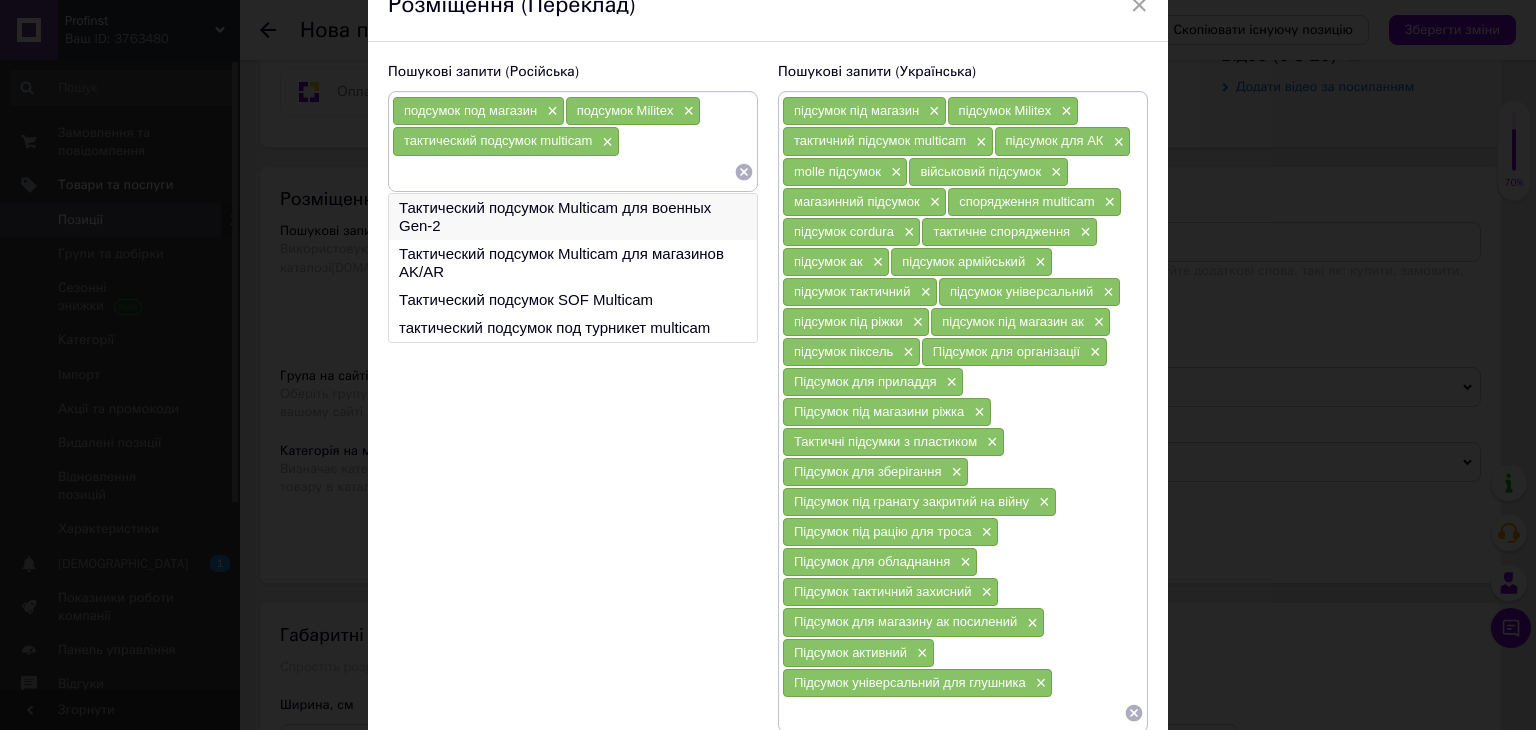 paste on "подсумок для АК" 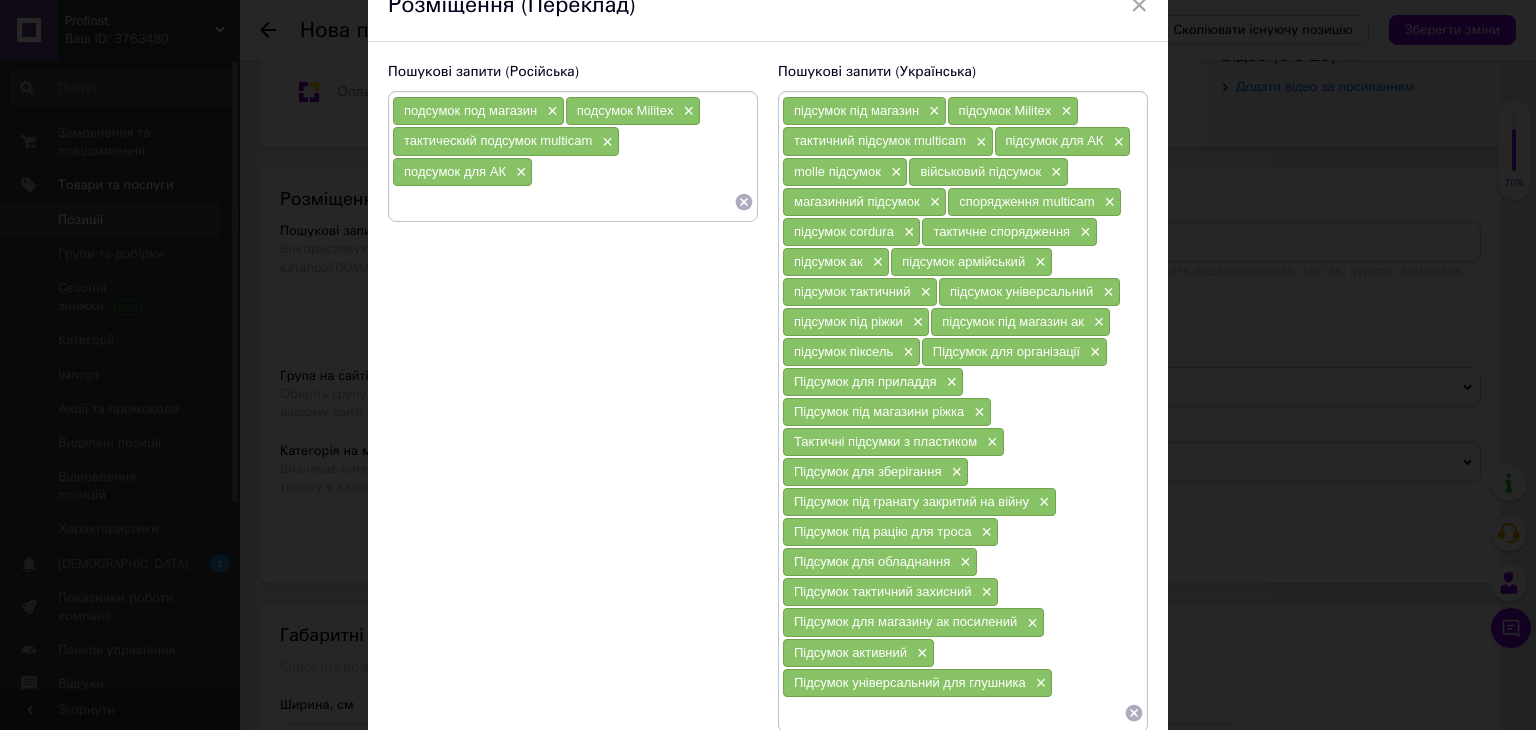 paste on "molle подсумок" 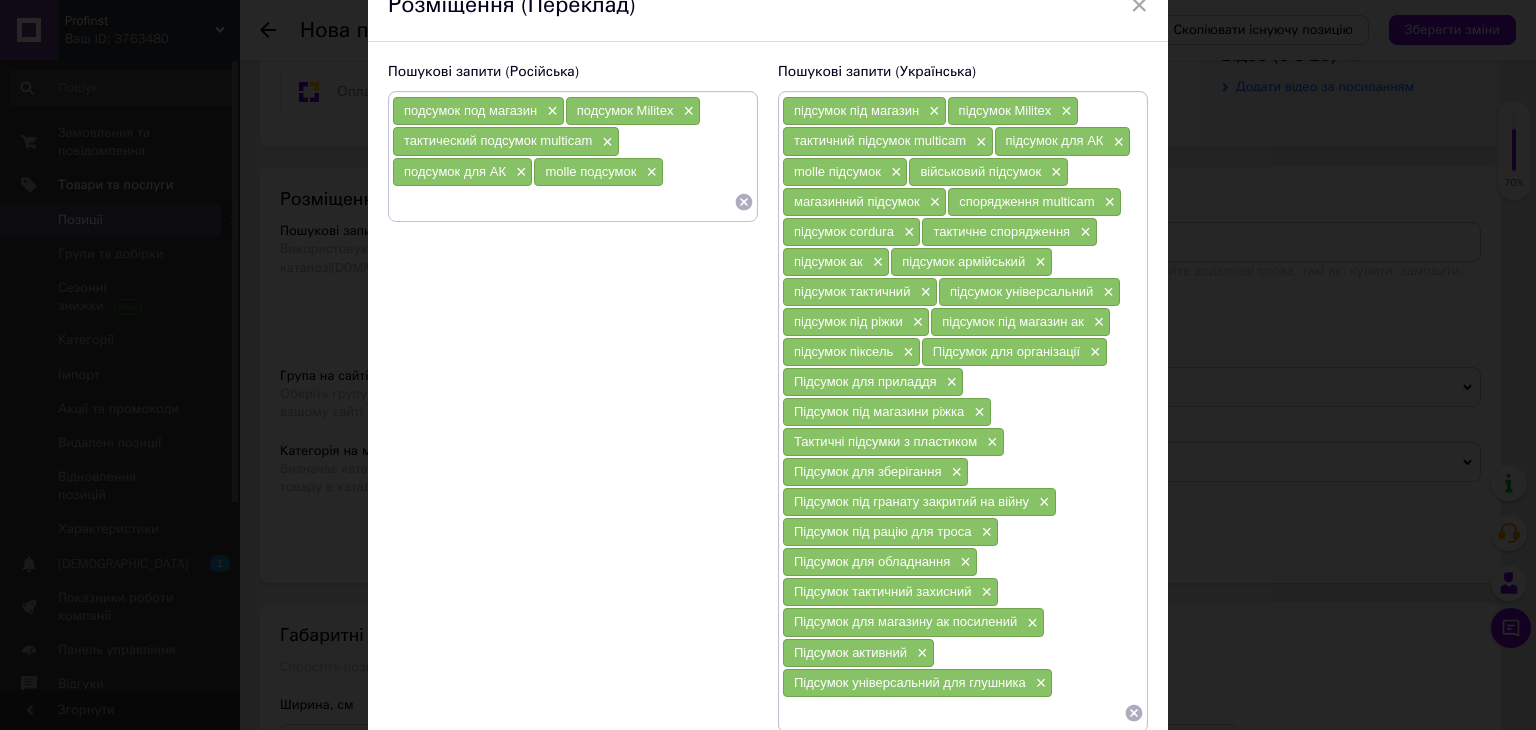 paste on "военный подсумок" 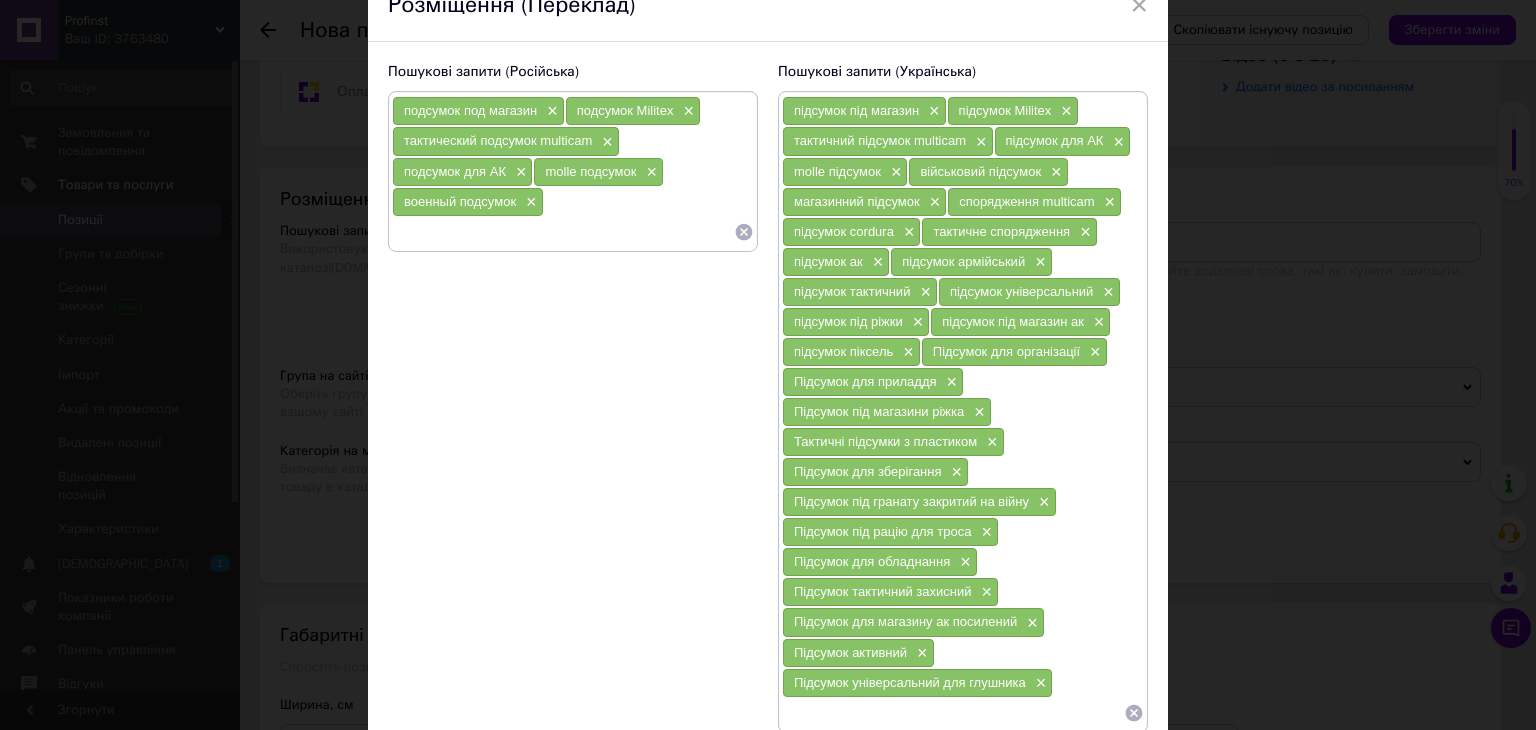 paste on "магазинный подсумок" 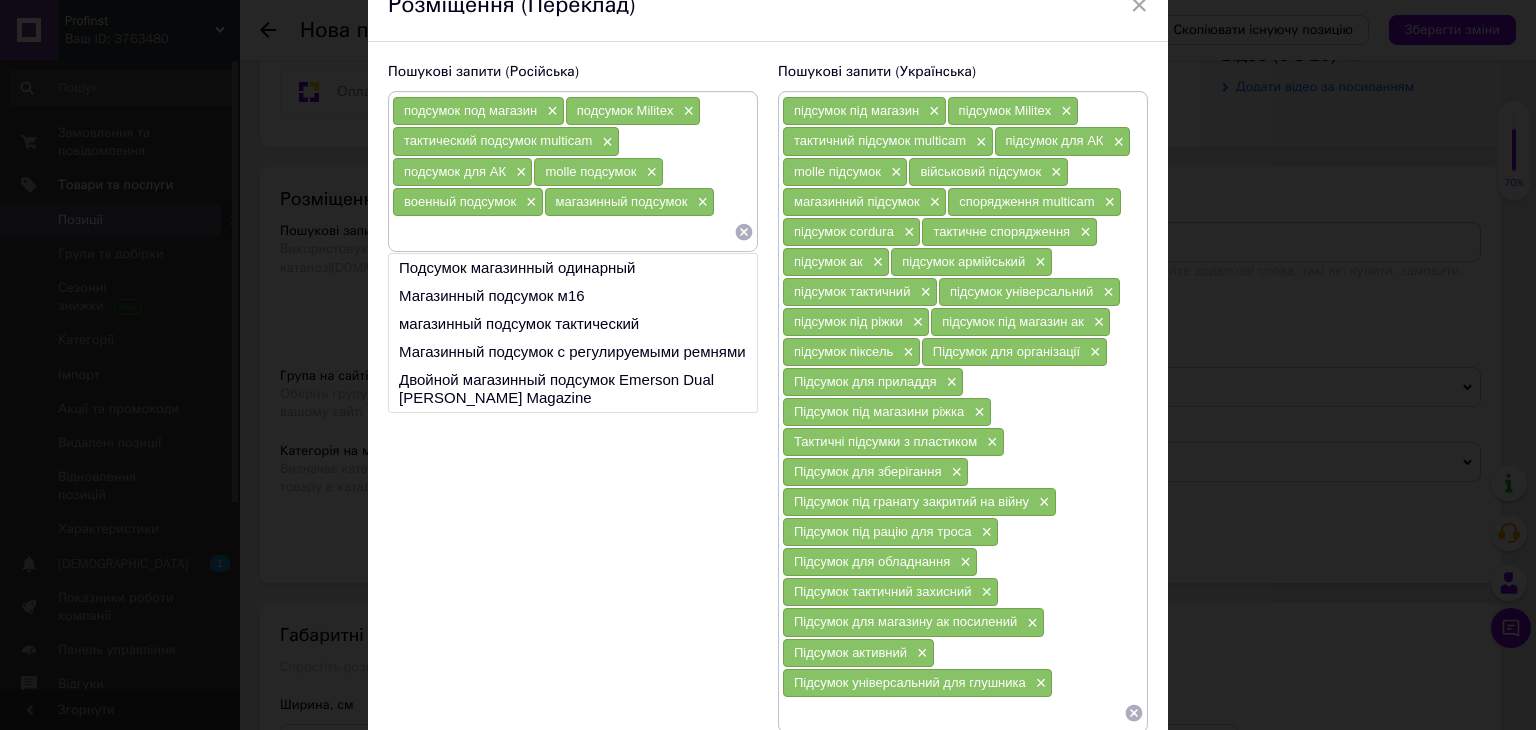 paste on "снаряжение multicam" 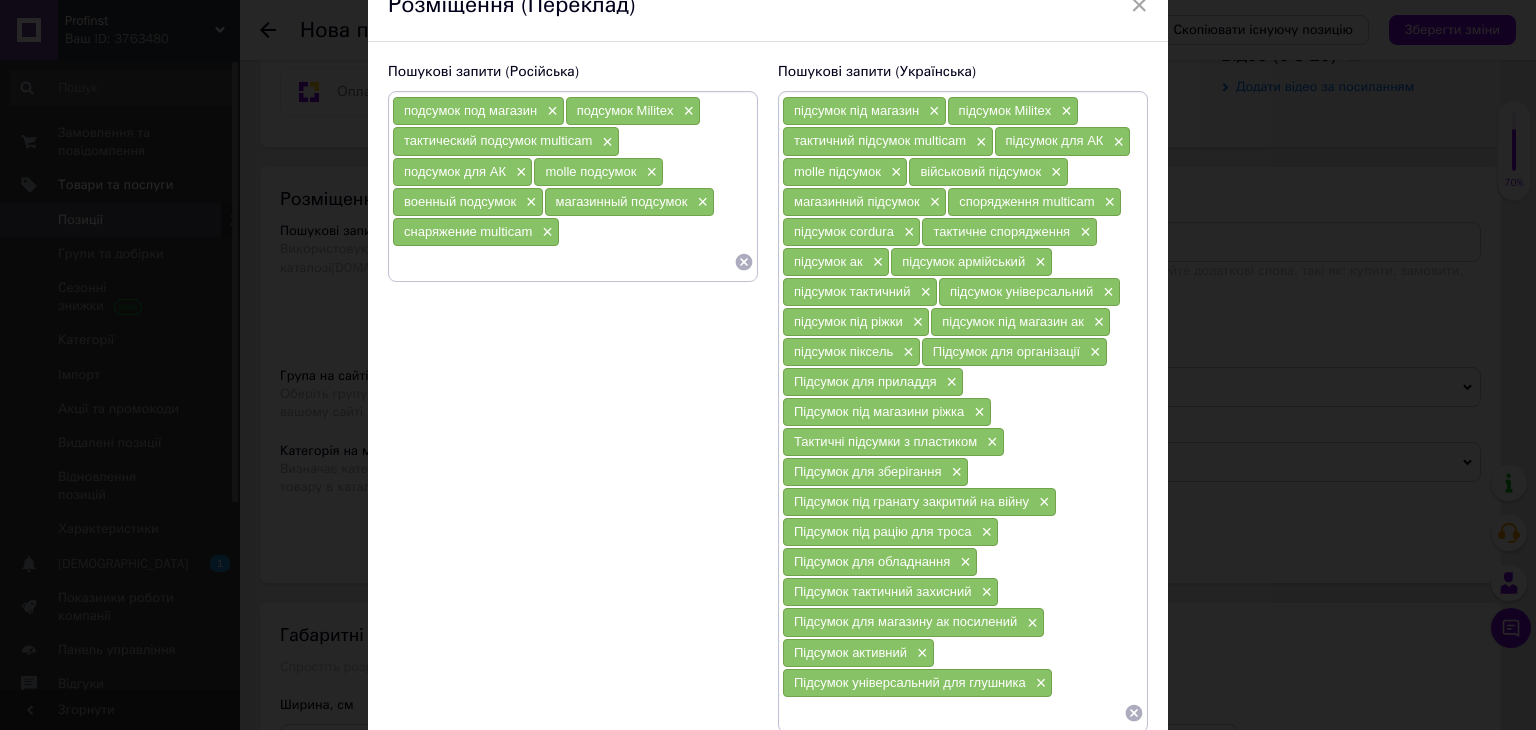 paste on "подсумок cordura" 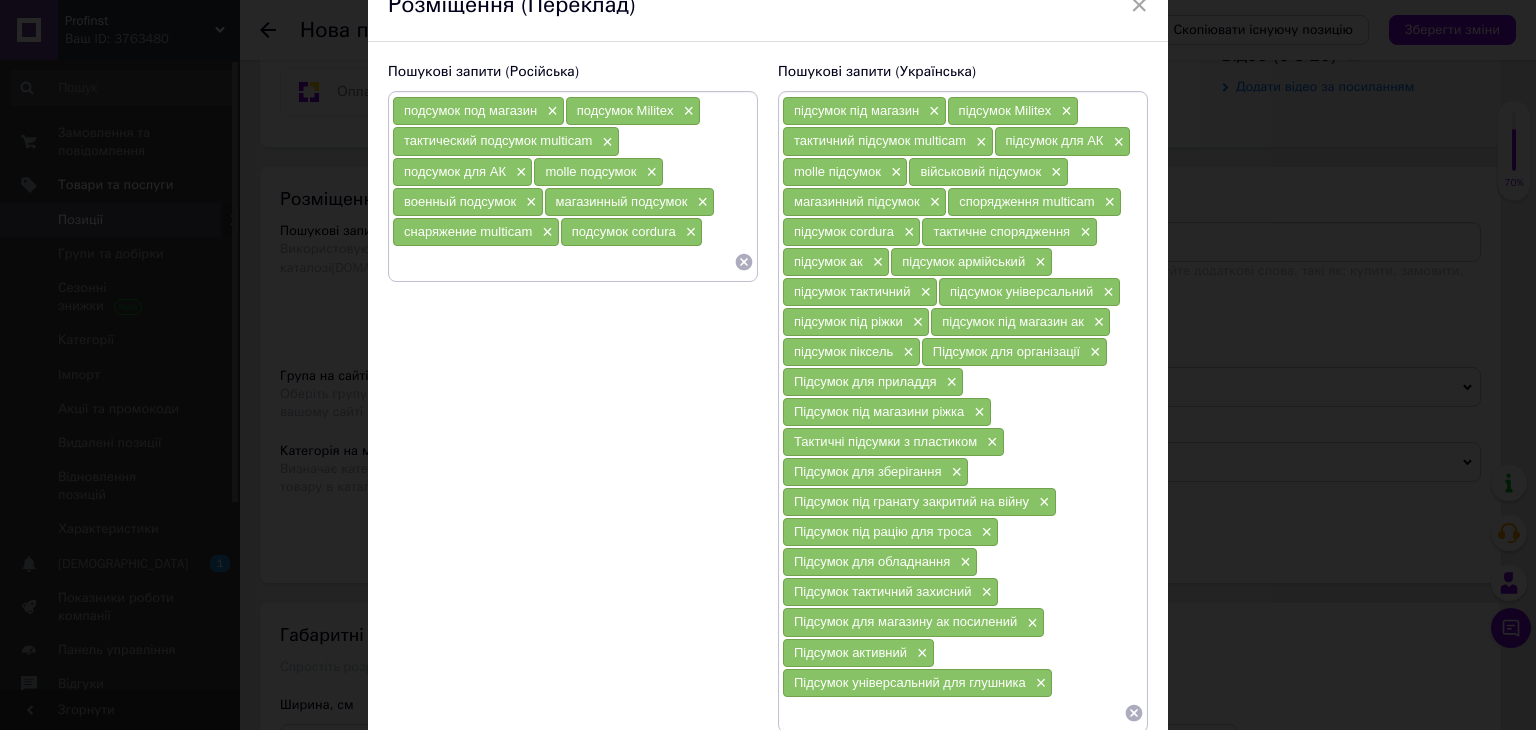 paste on "тактическое снаряжение" 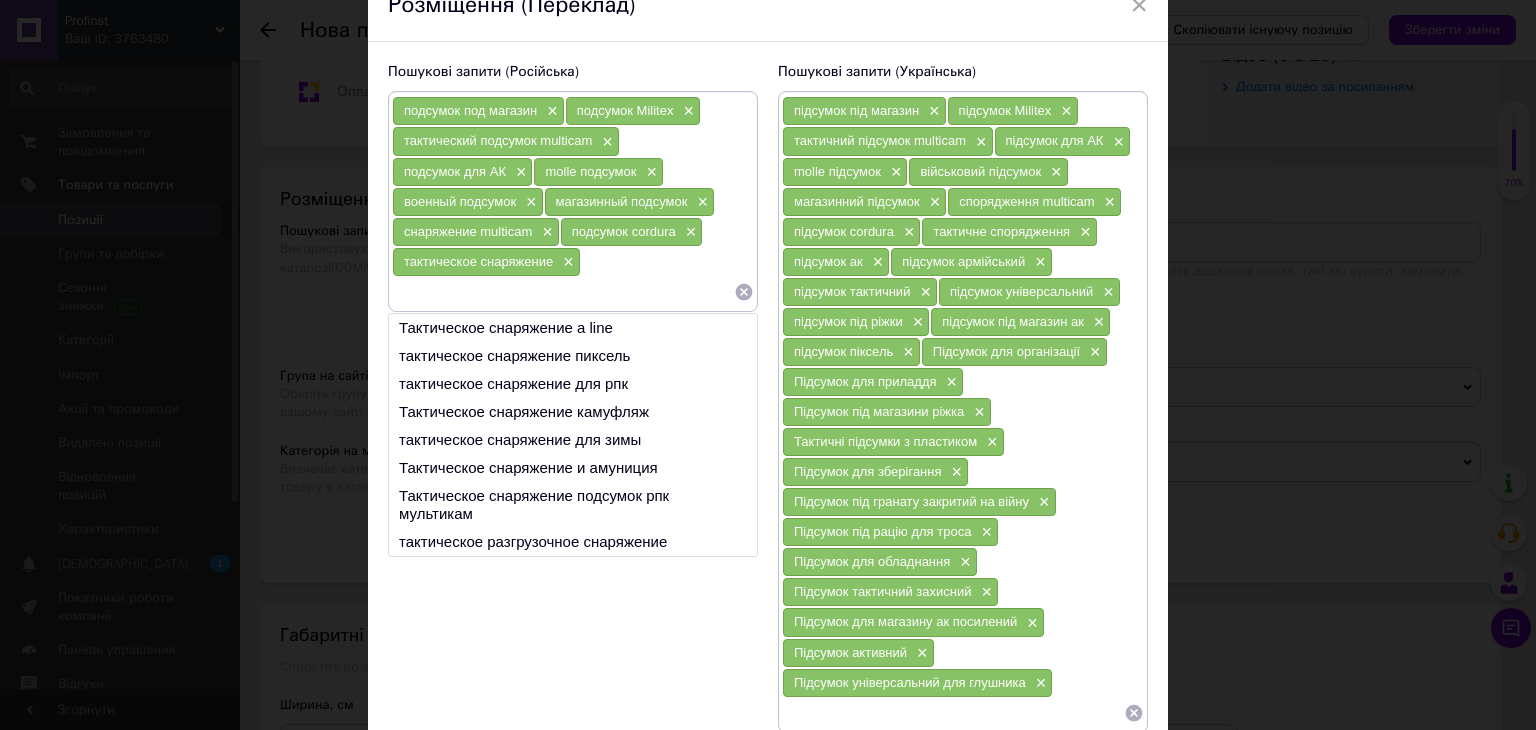paste on "подсумок АК" 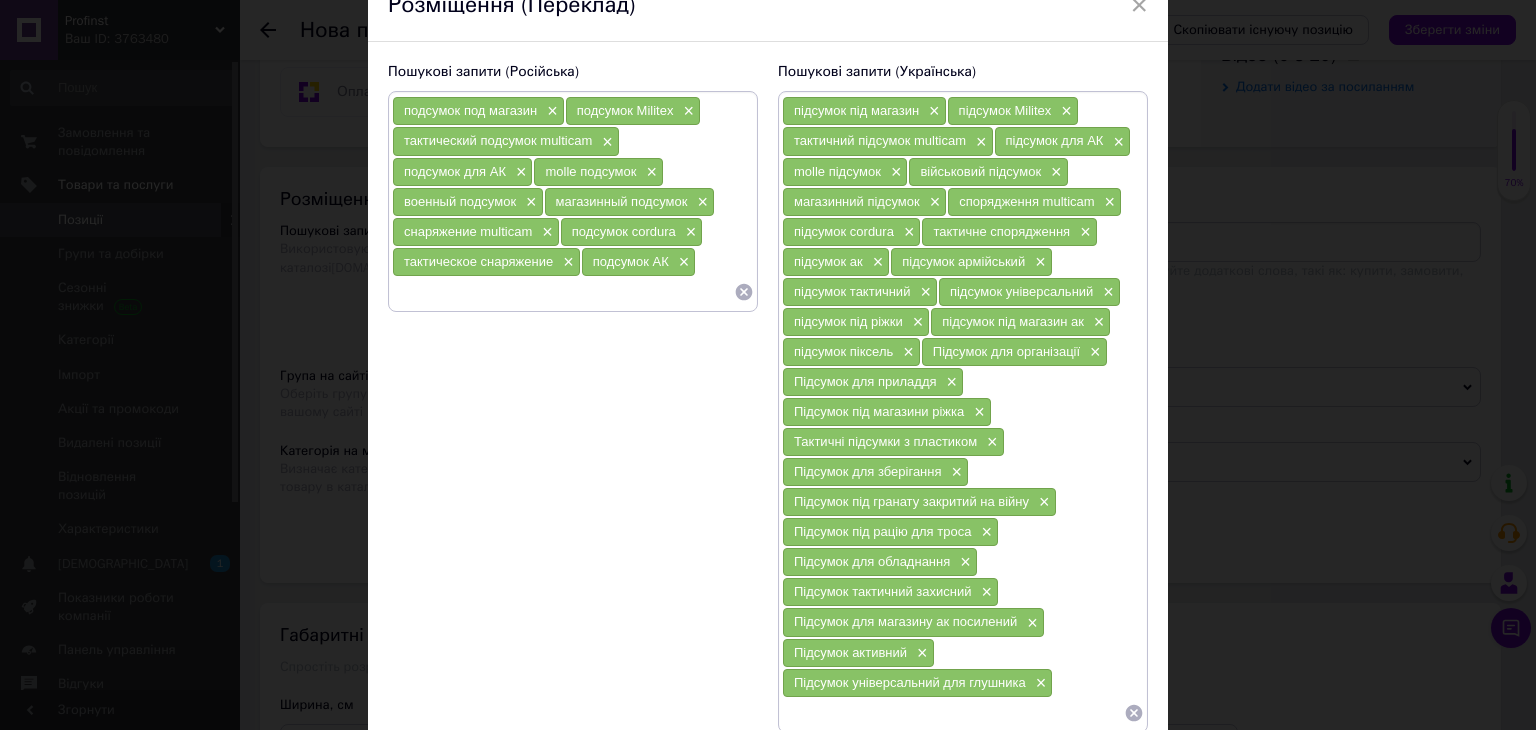 paste on "армейский подсумок" 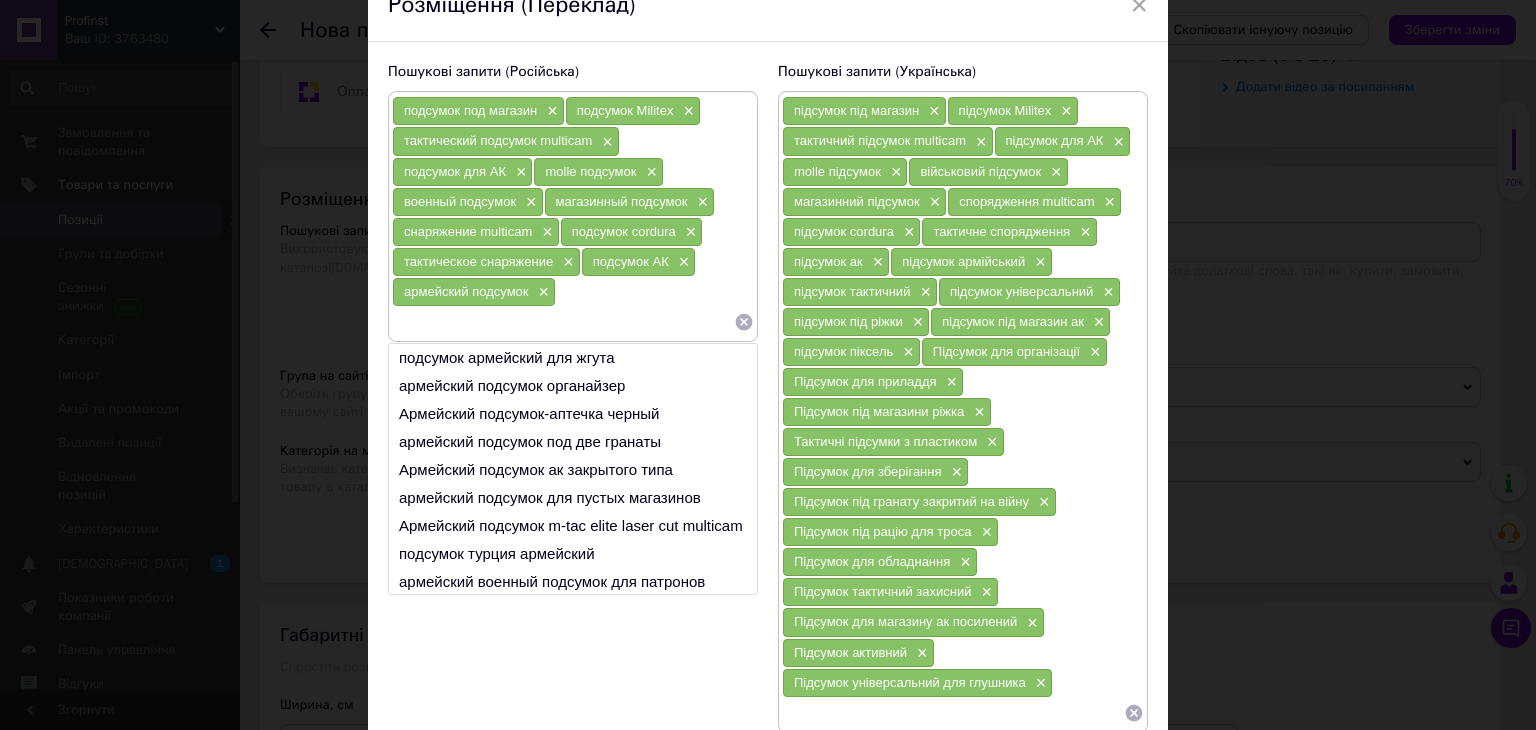 paste on "тактический подсумок" 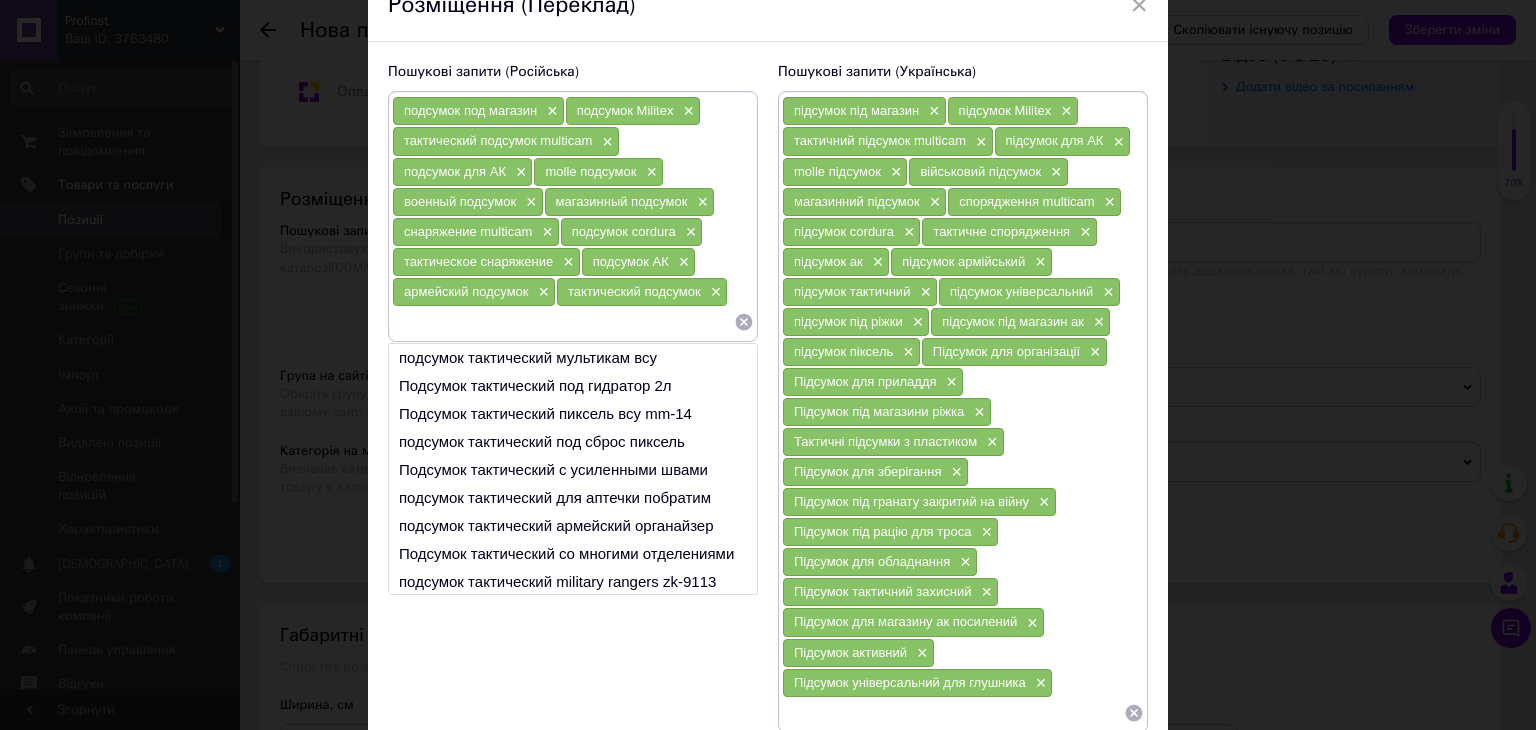 paste on "универсальный подсумок" 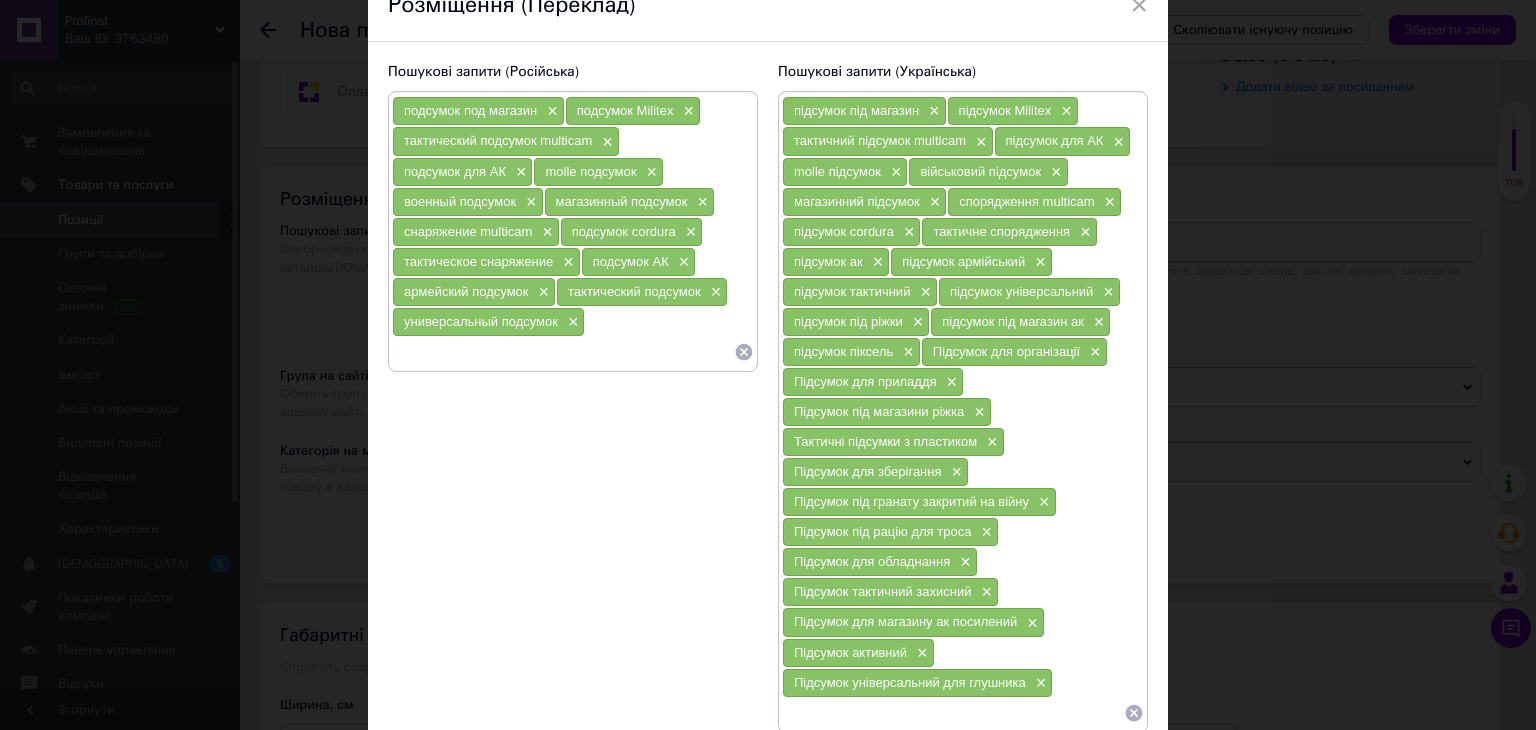 paste on "подсумок под рожки" 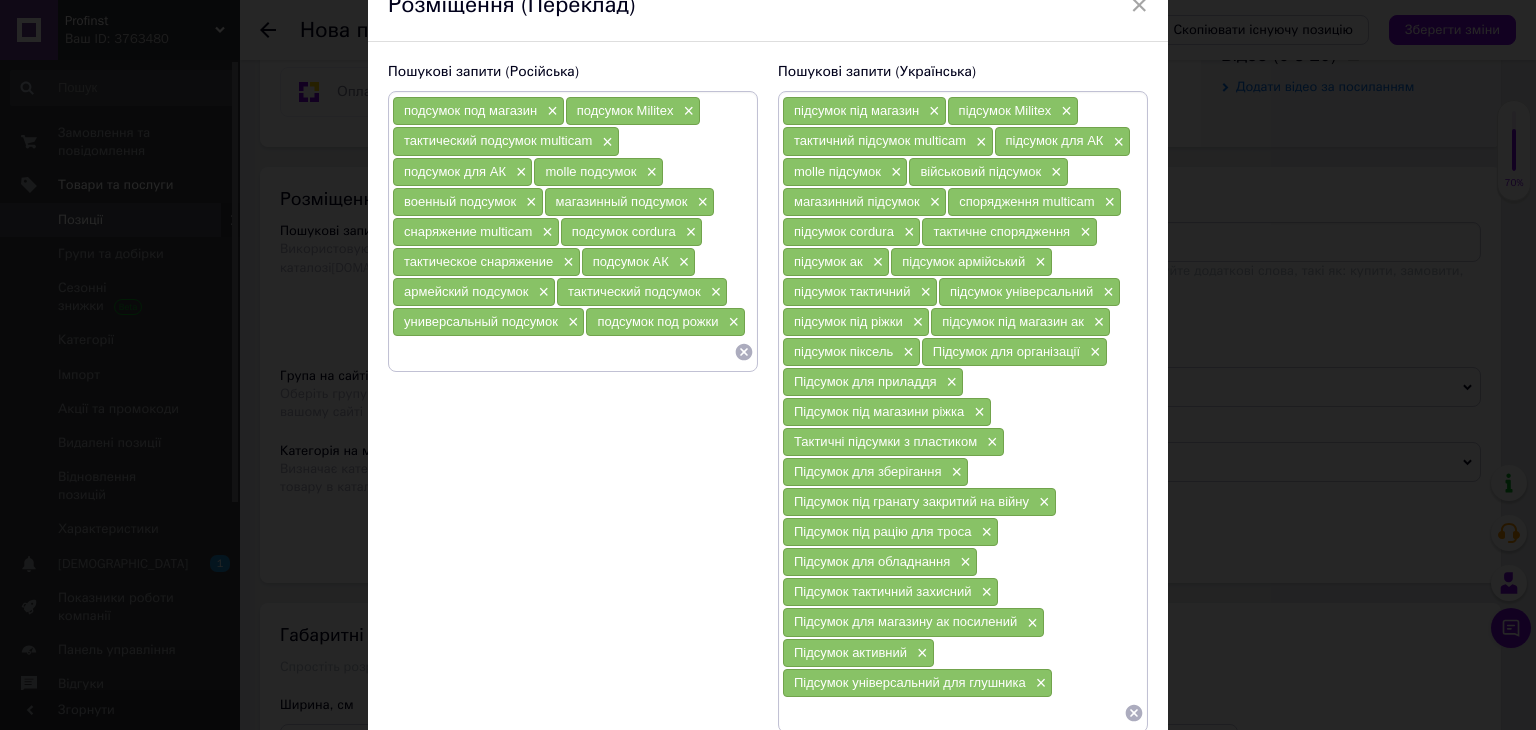 paste on "подсумок под магазин АК" 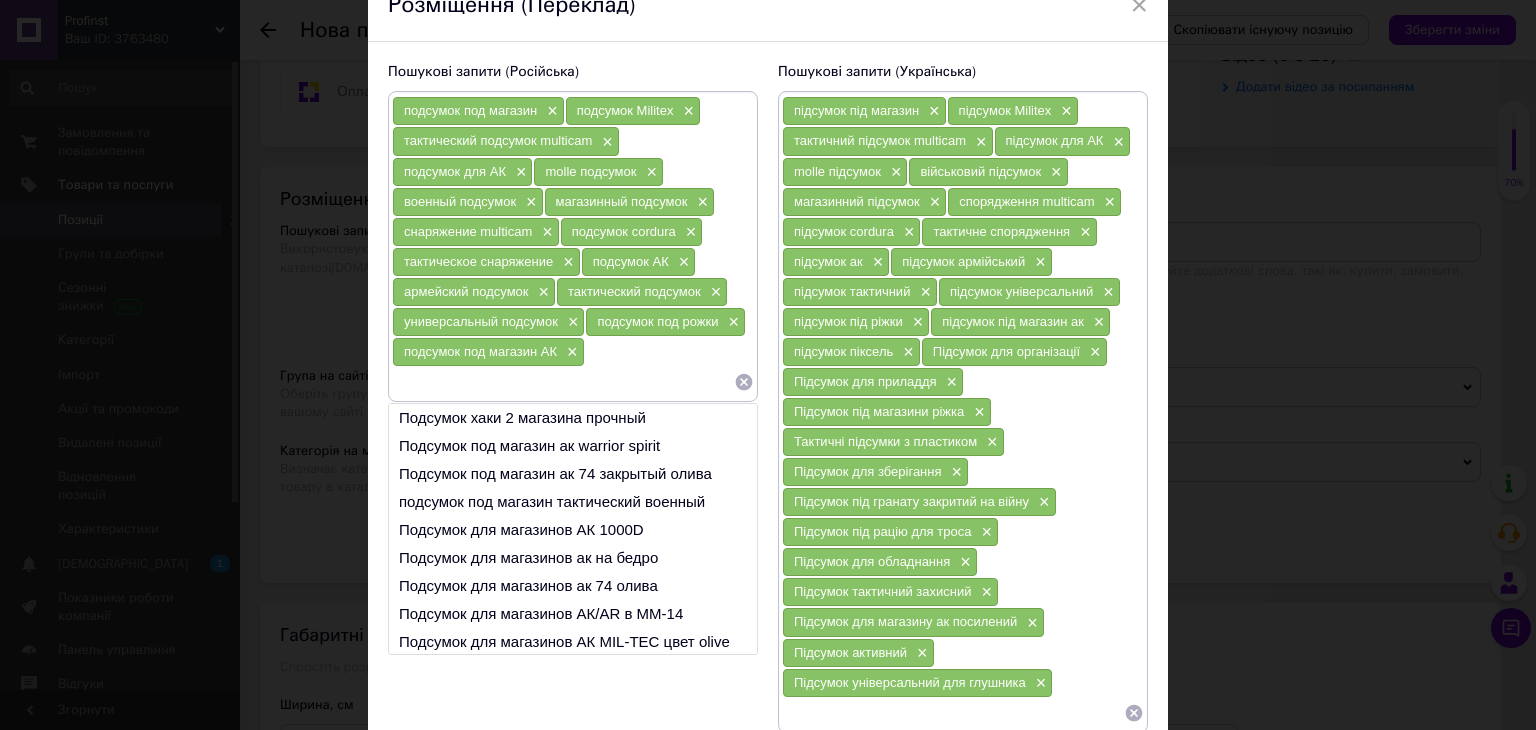 paste on "подсумок пиксель" 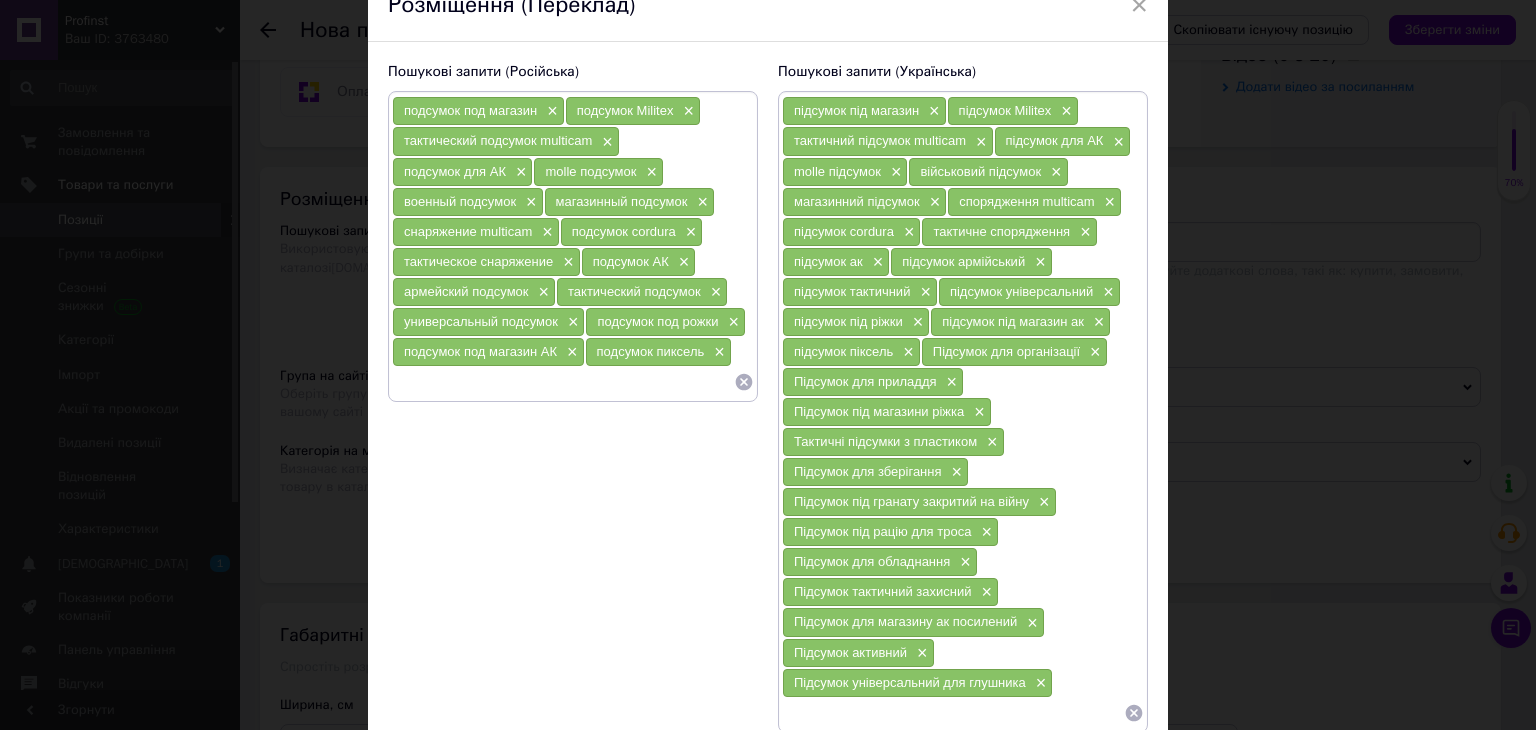 paste on "подсумок для организации" 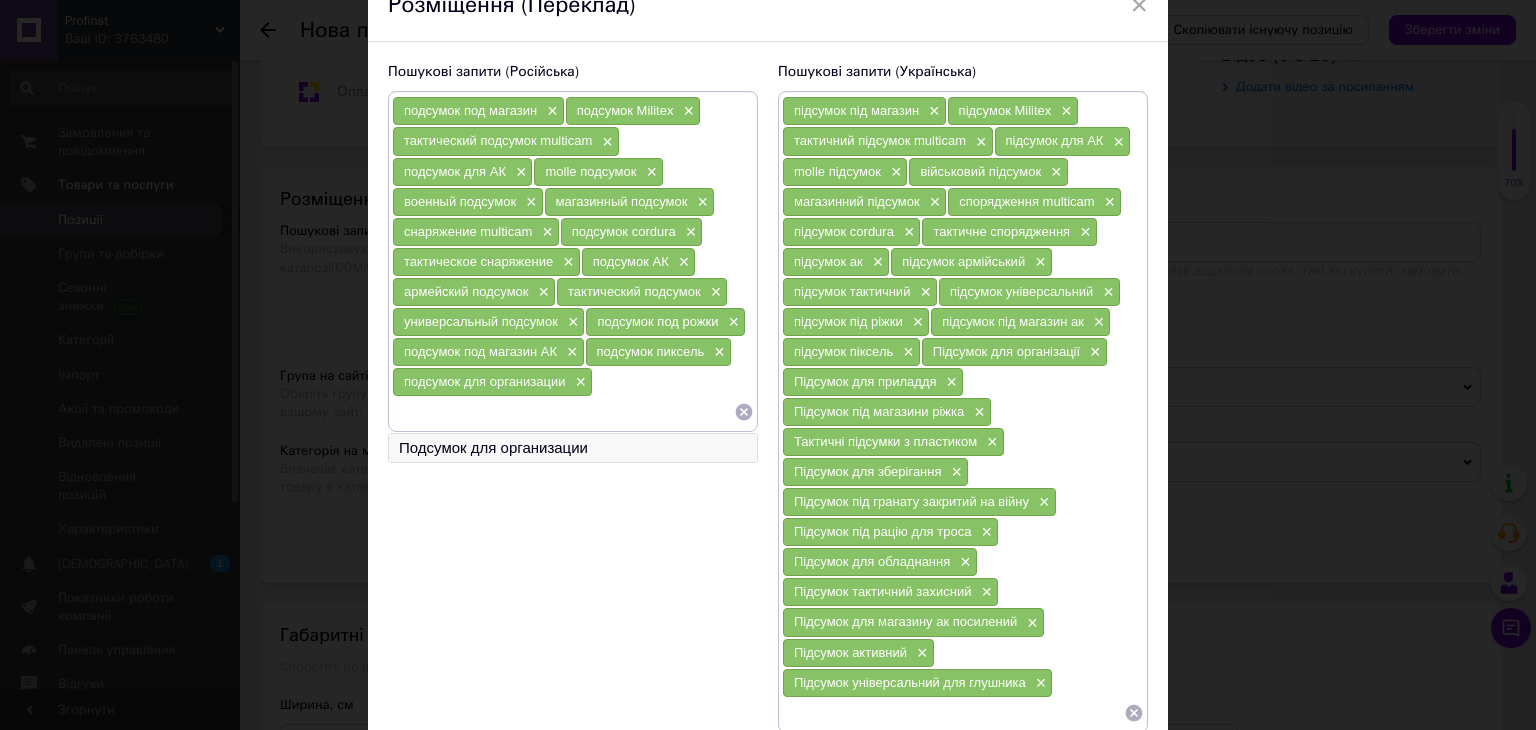 paste on "подсумок для принадлежностей" 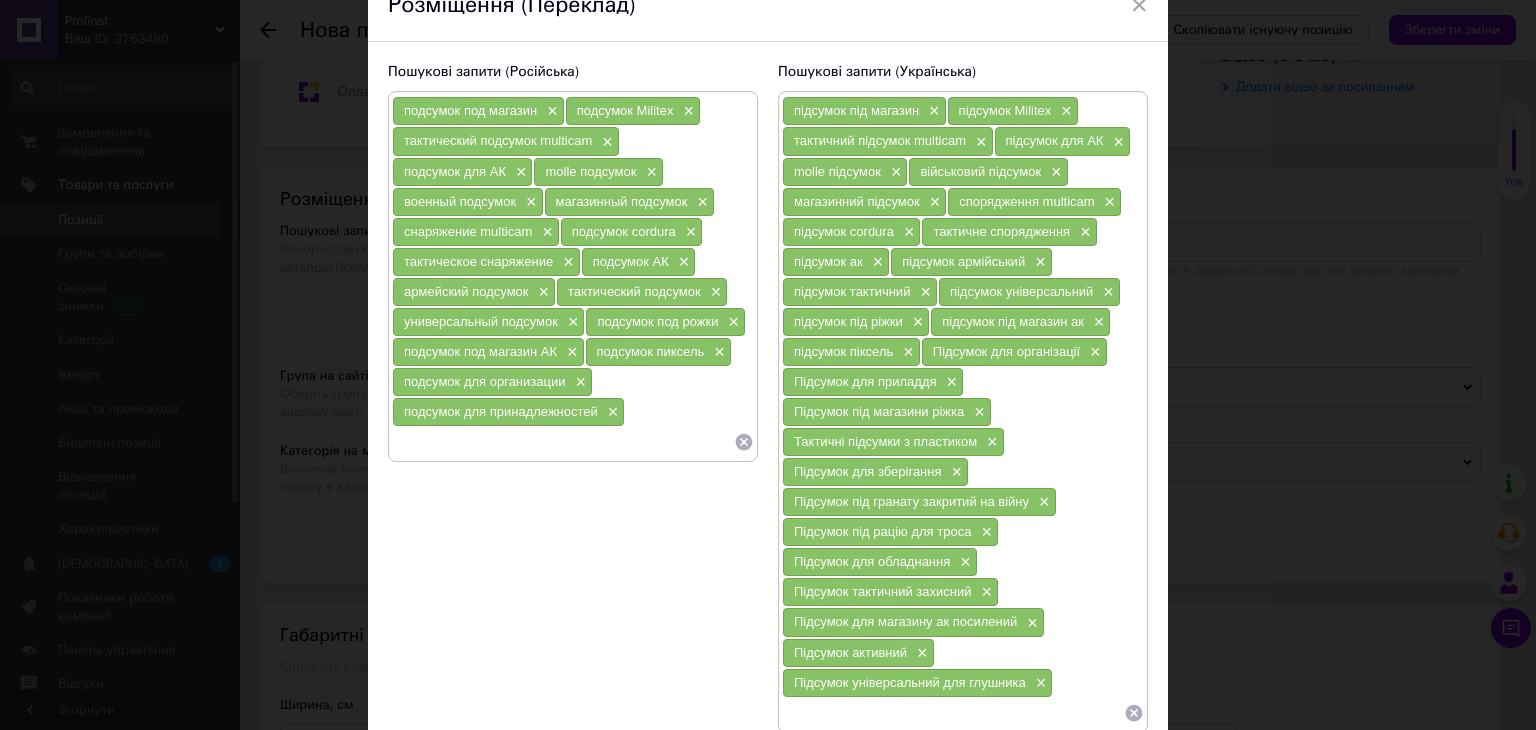 paste on "подсумок под магазины рожка" 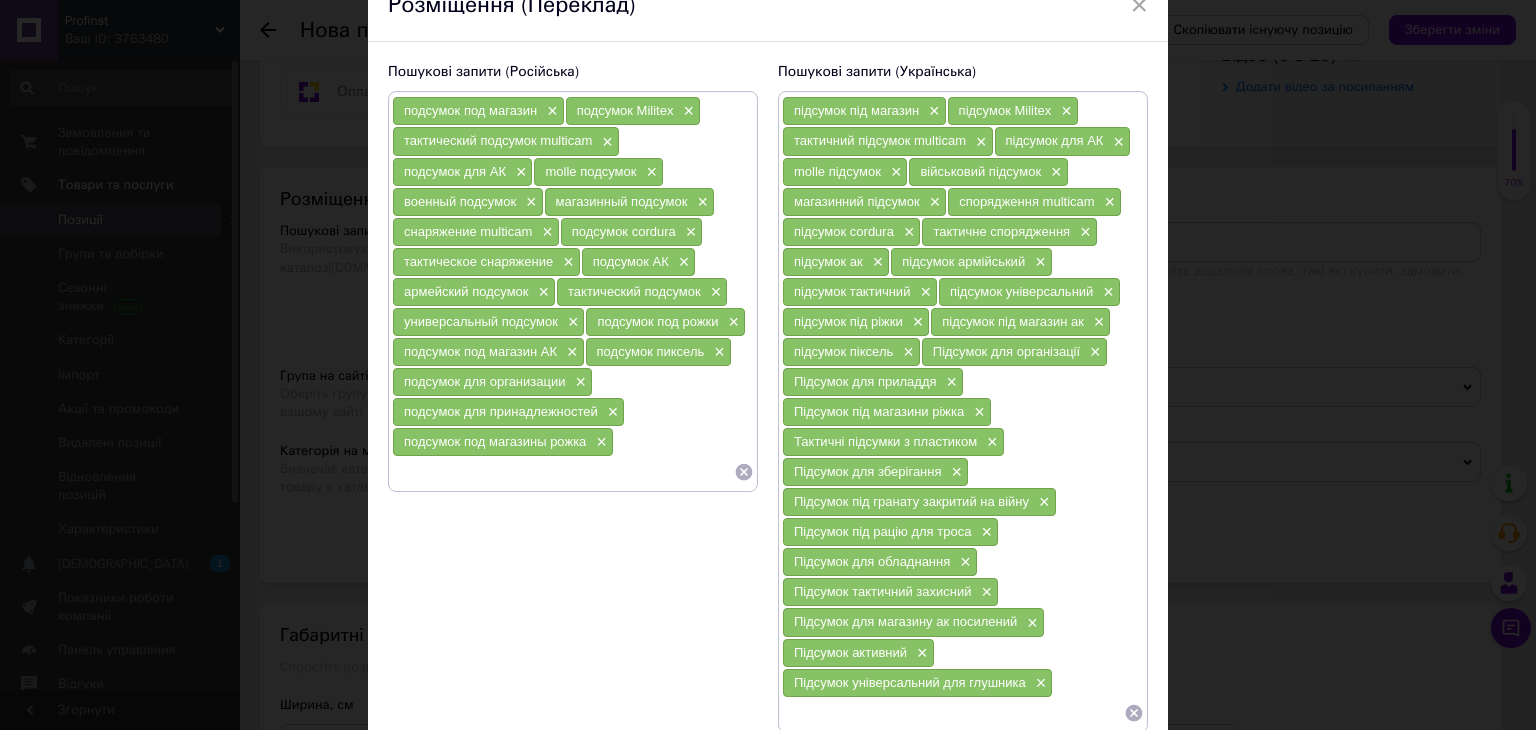 paste on "тактические подсумки с пластиком" 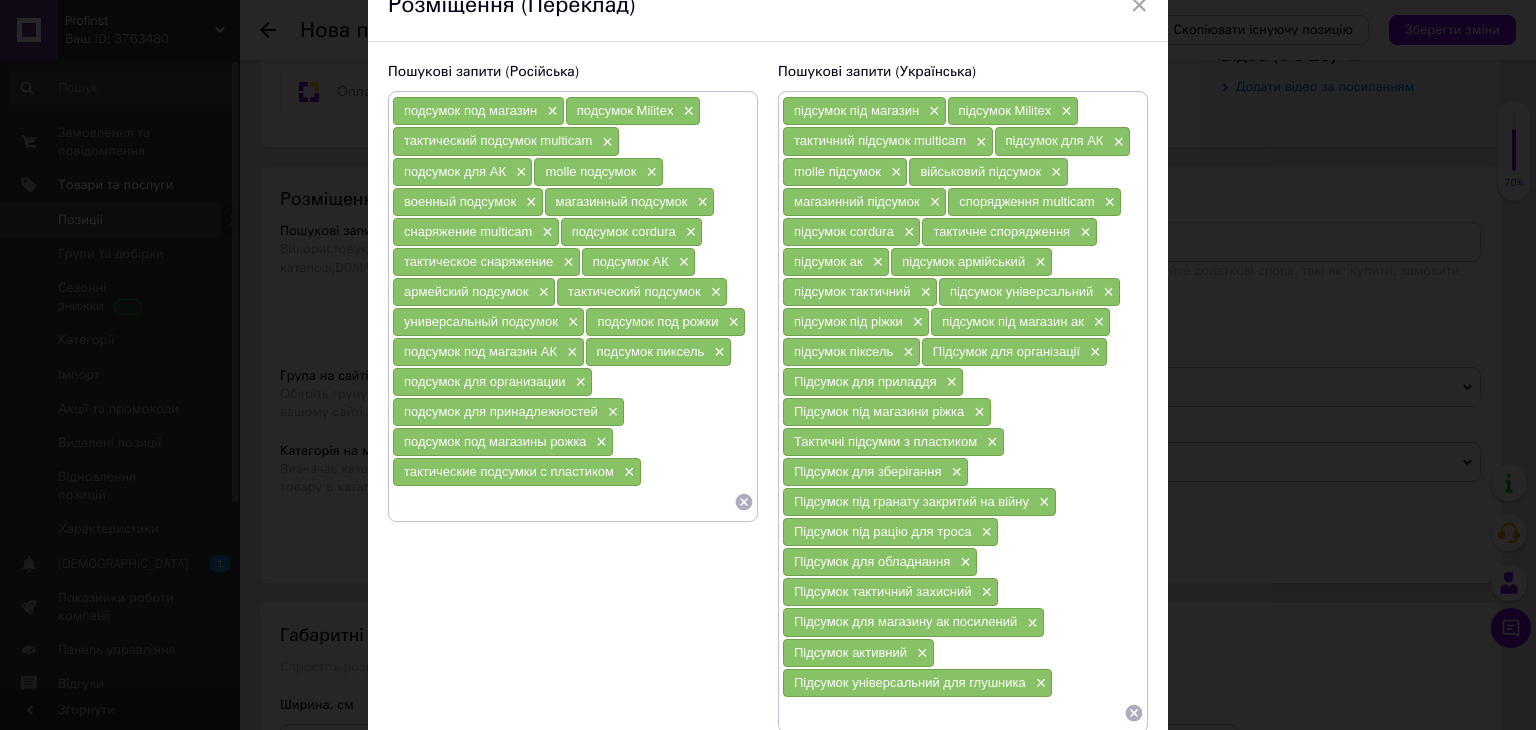 paste on "подсумок для хранения" 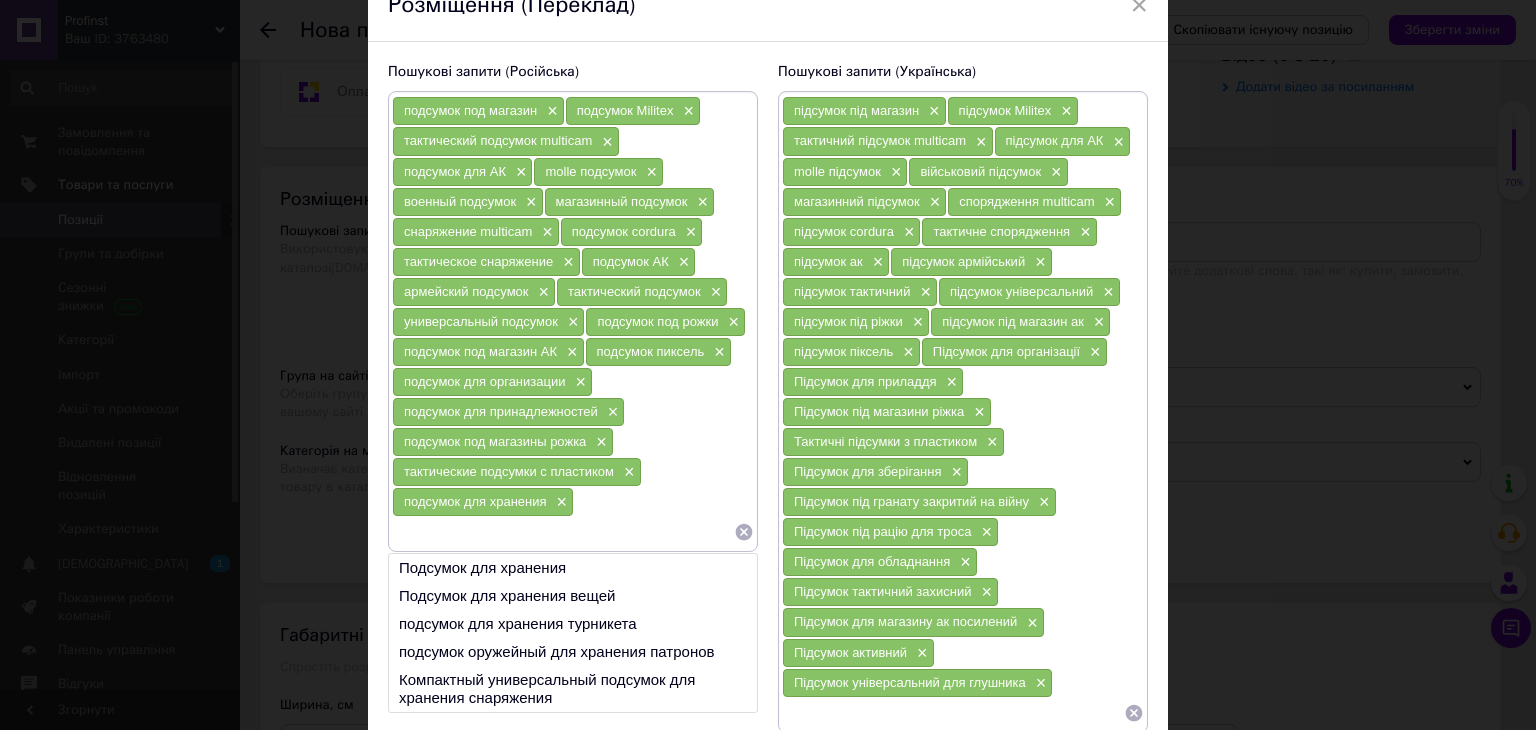 paste on "подсумок под гранату закрытый для войны" 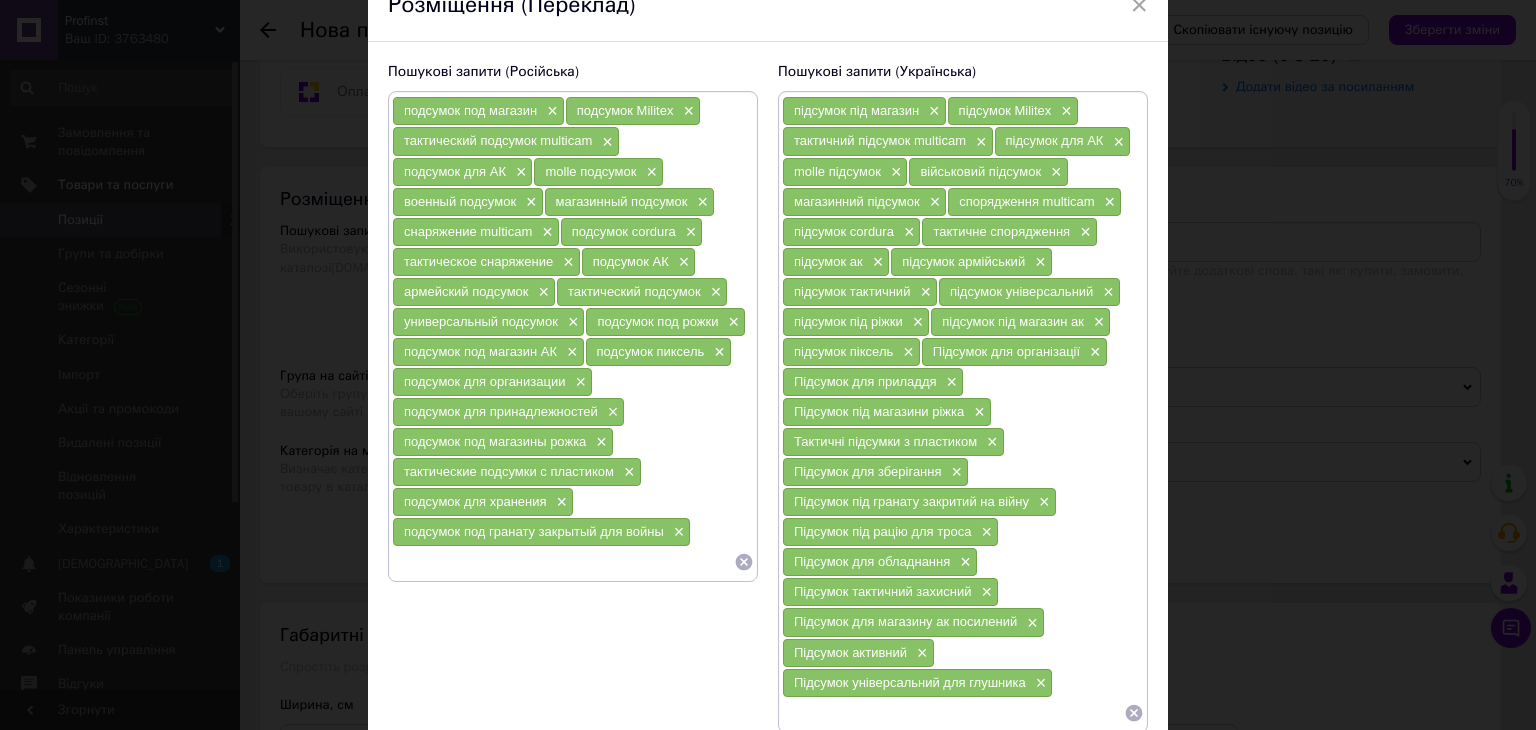 paste on "подсумок под рацию с выходом под трос" 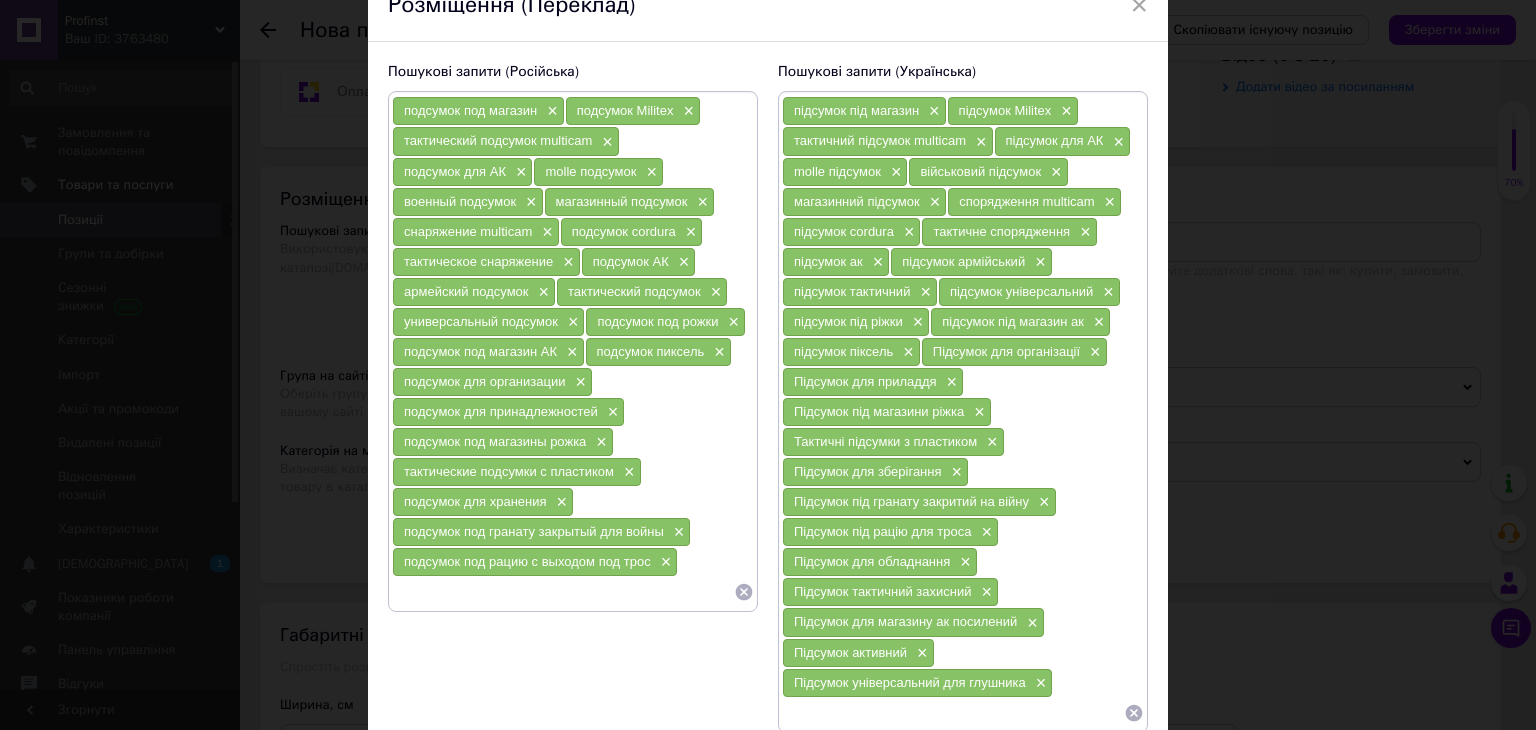 paste on "подсумок для оборудования" 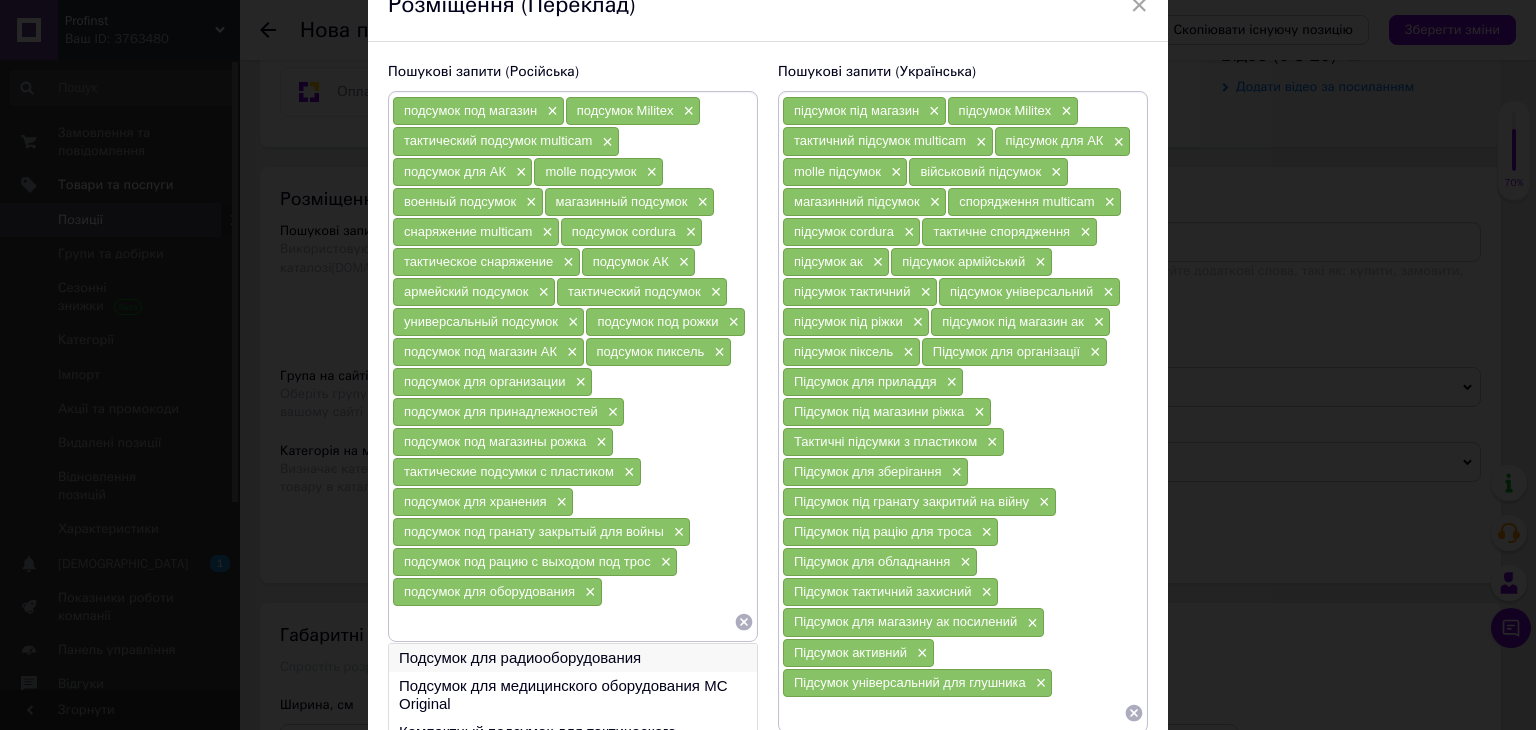 paste on "тактический защитный подсумок" 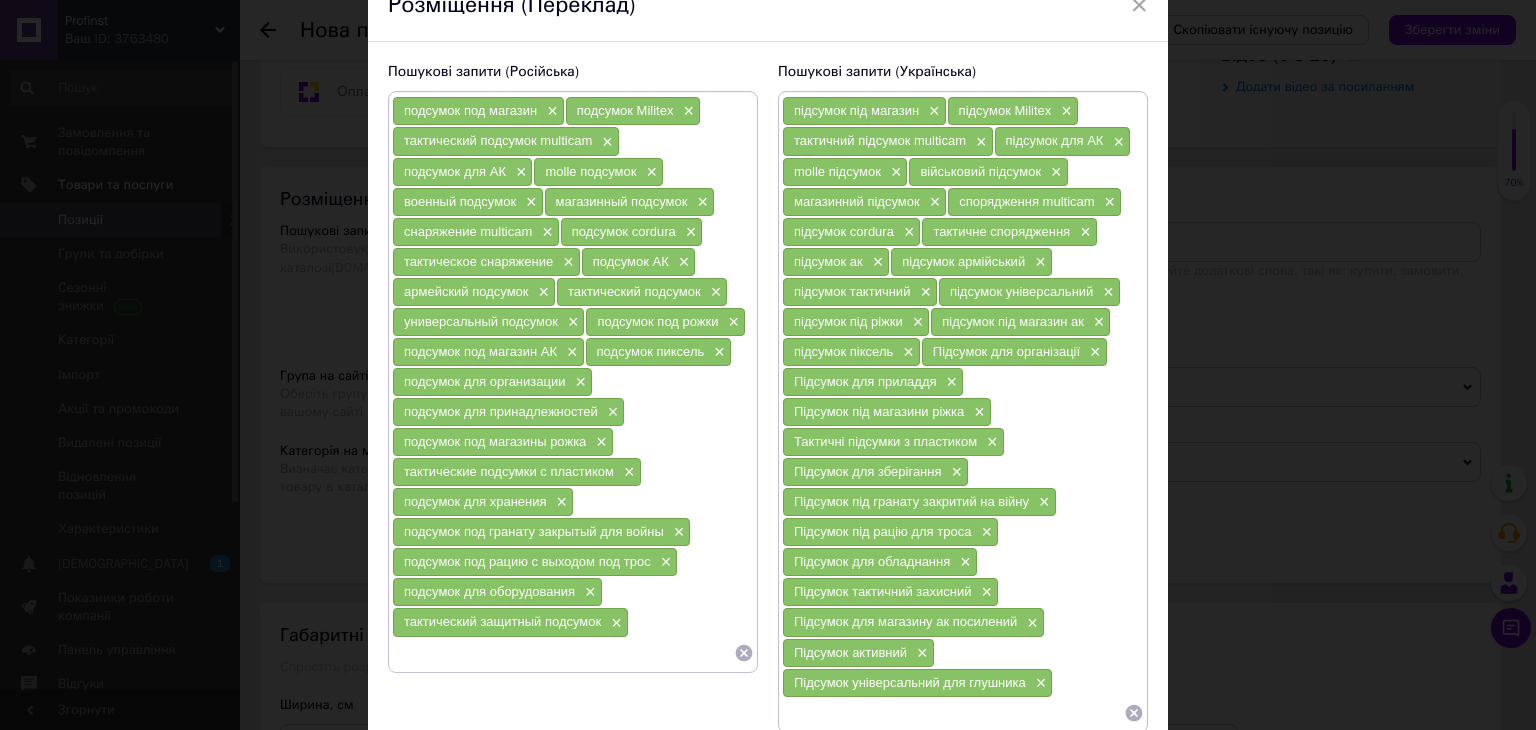 paste on "усиленный подсумок для магазина АК" 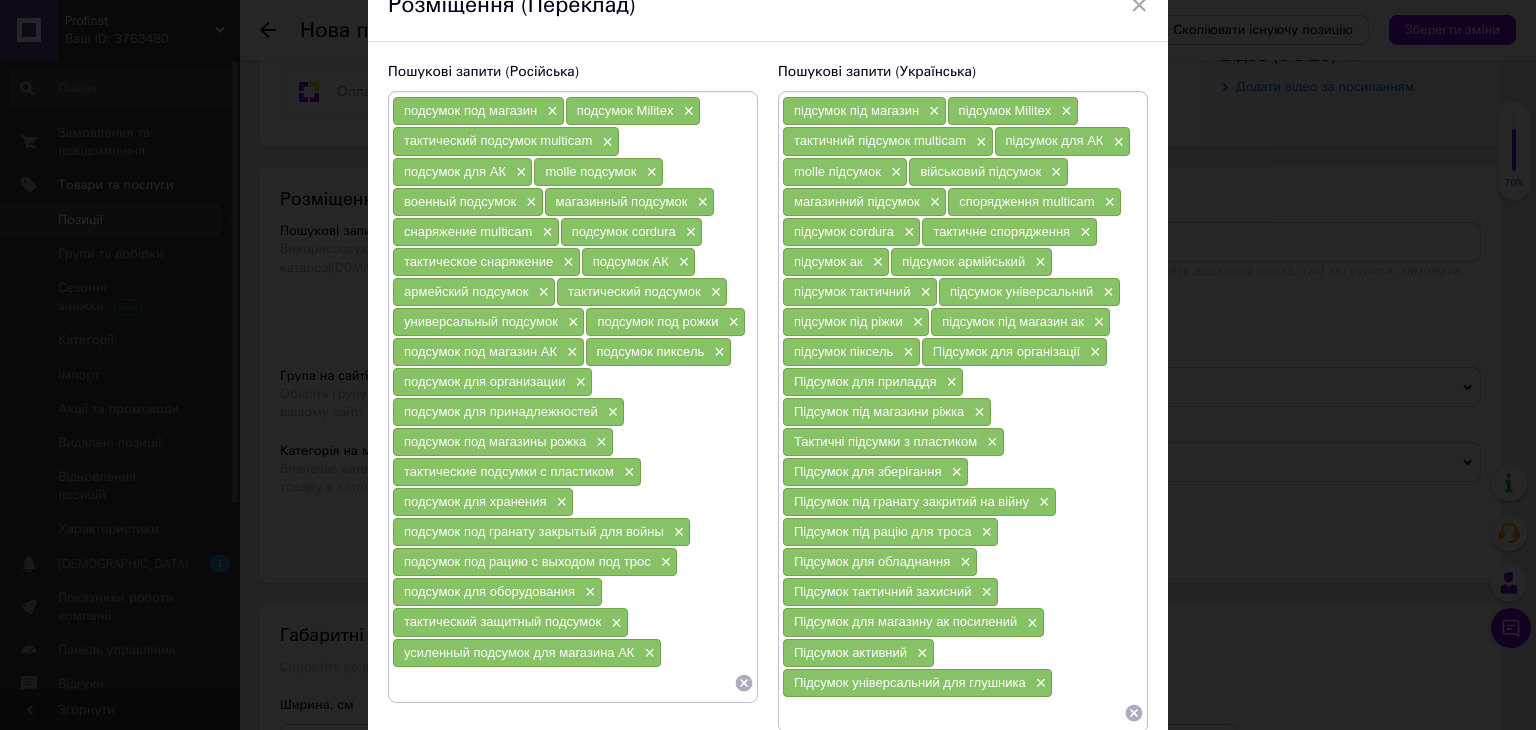 paste on "активный подсумок" 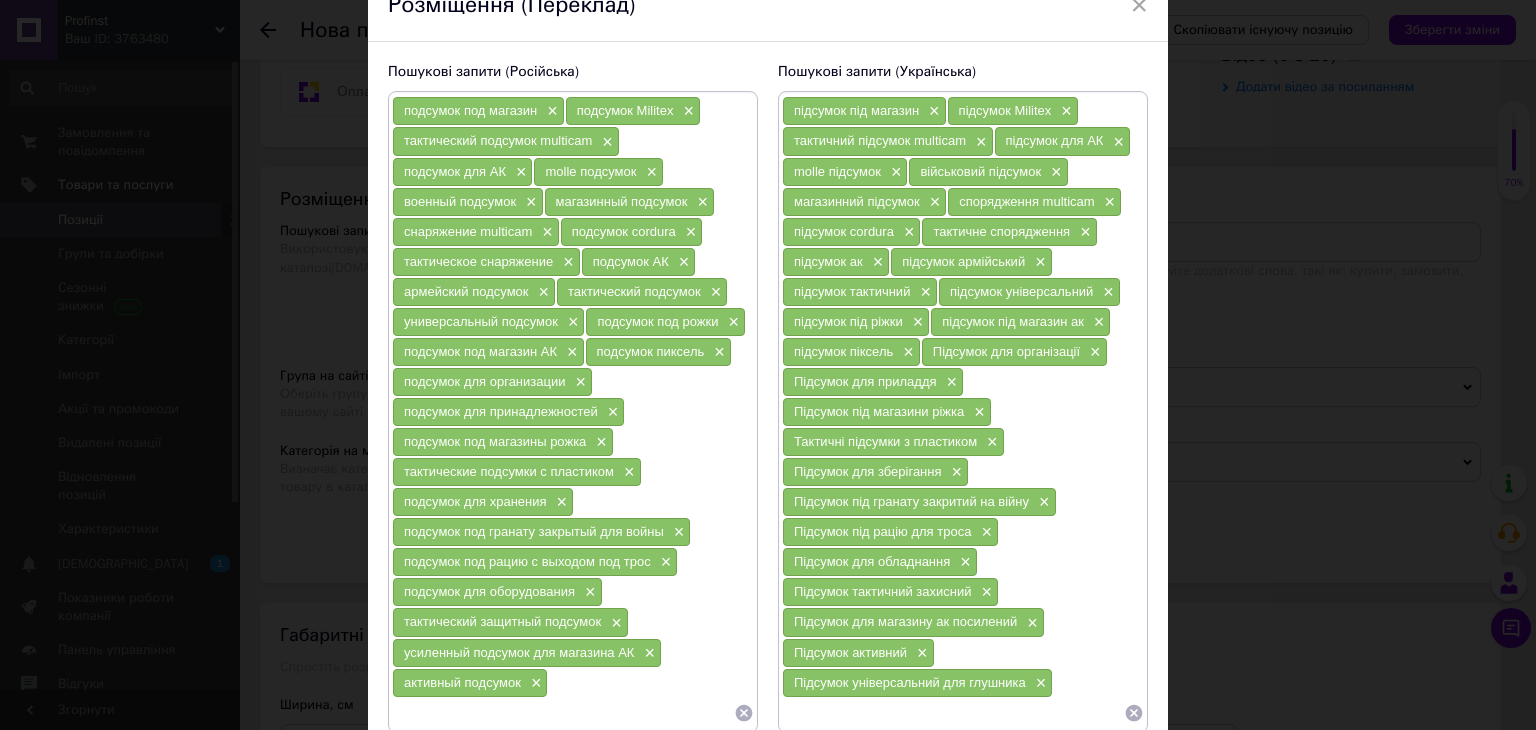 paste on "универсальный подсумок для глушителя" 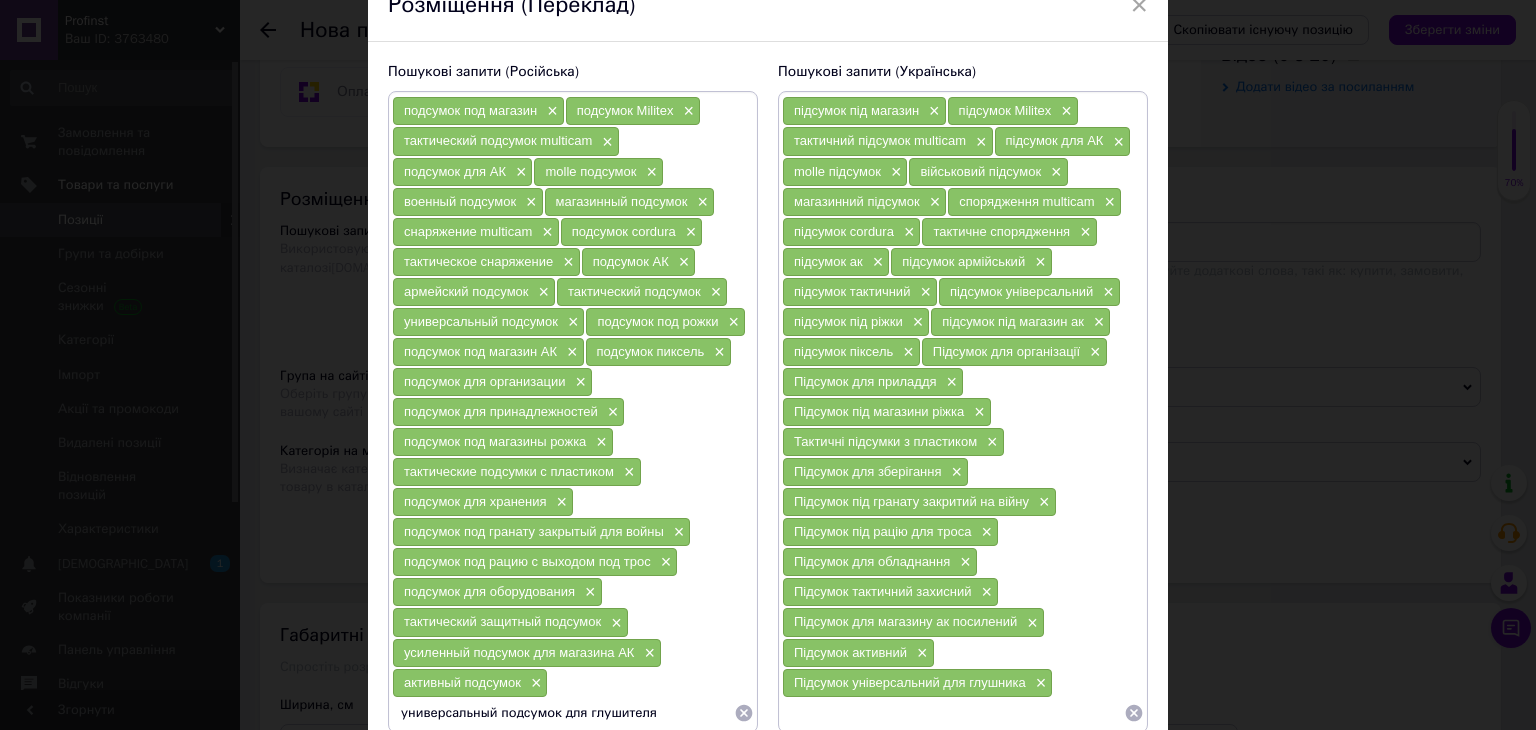 type 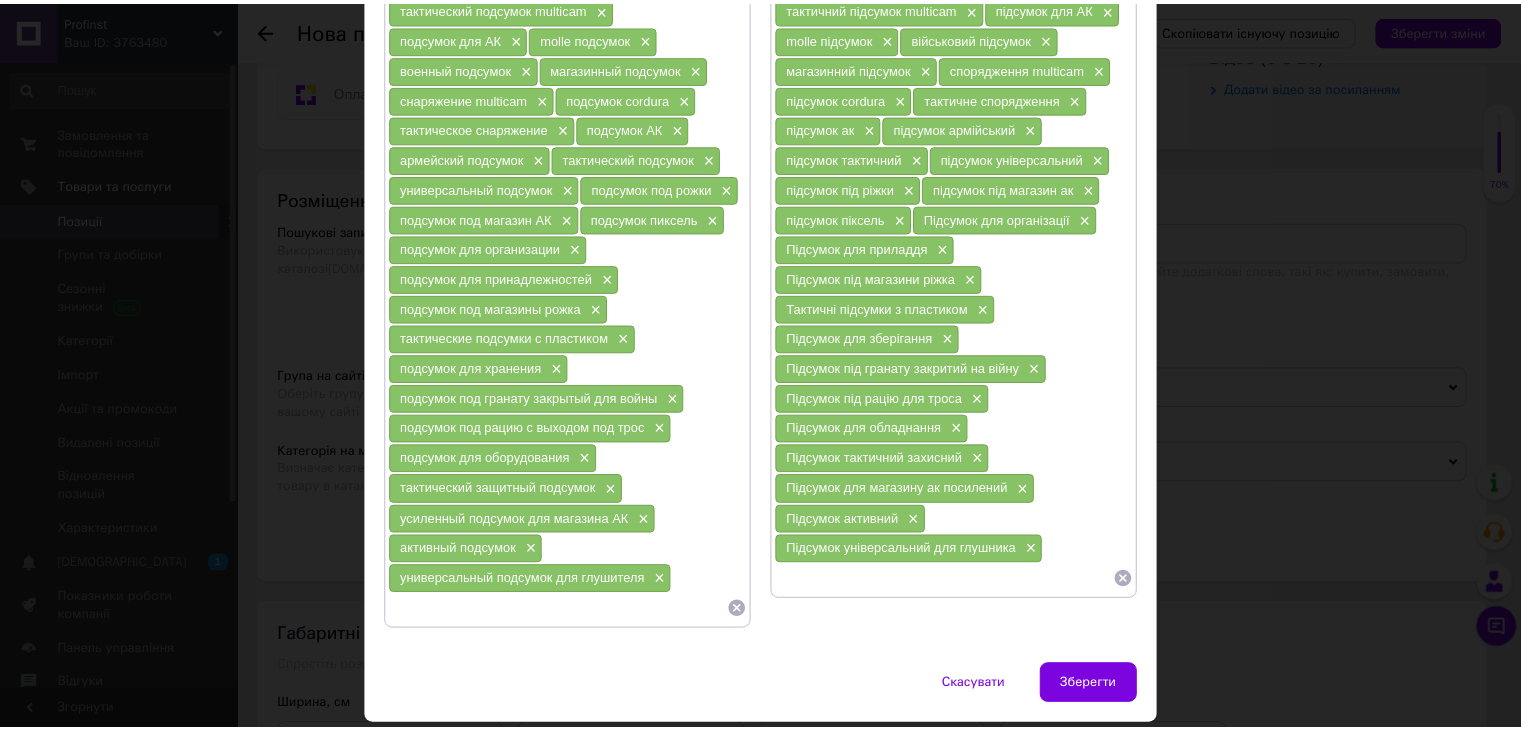 scroll, scrollTop: 286, scrollLeft: 0, axis: vertical 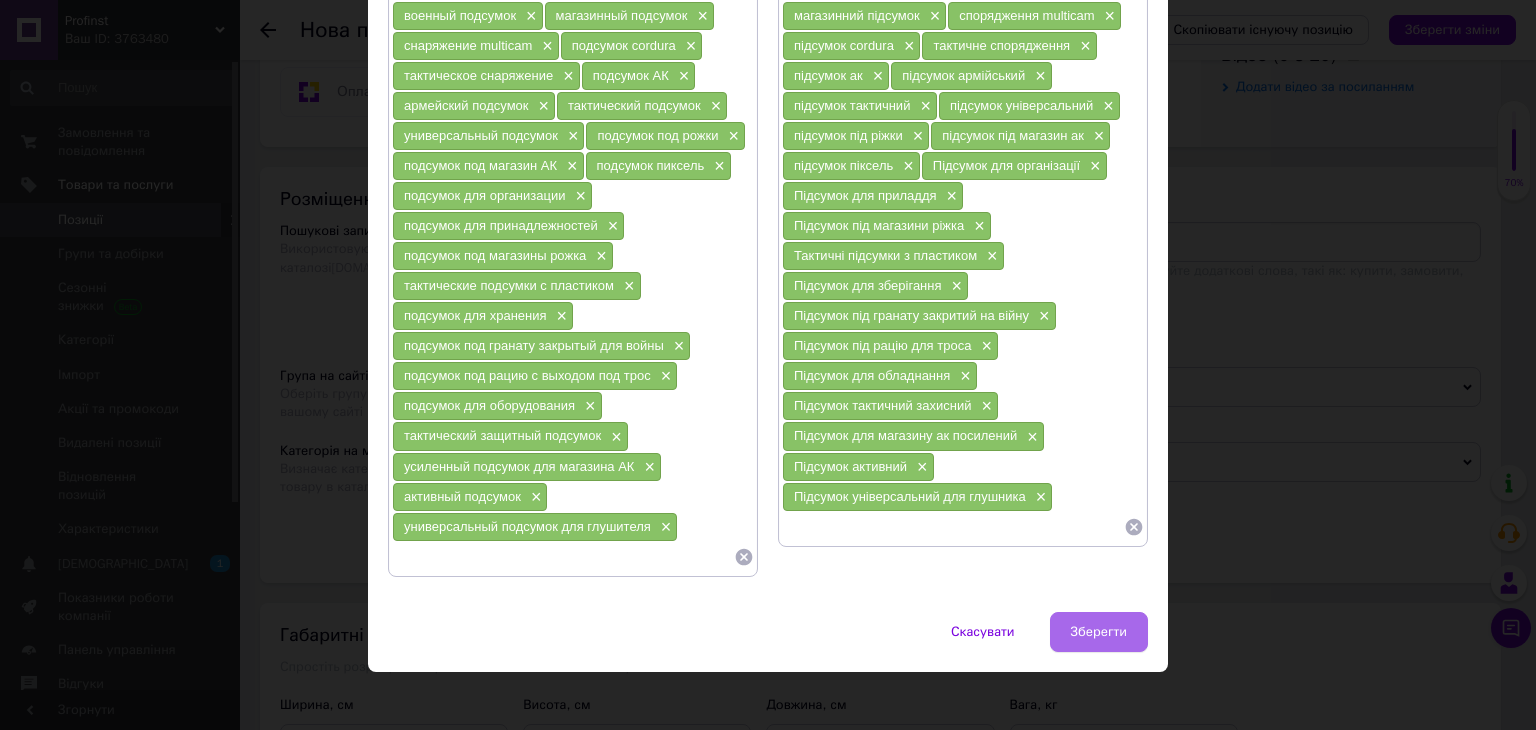 click on "Зберегти" at bounding box center [1099, 632] 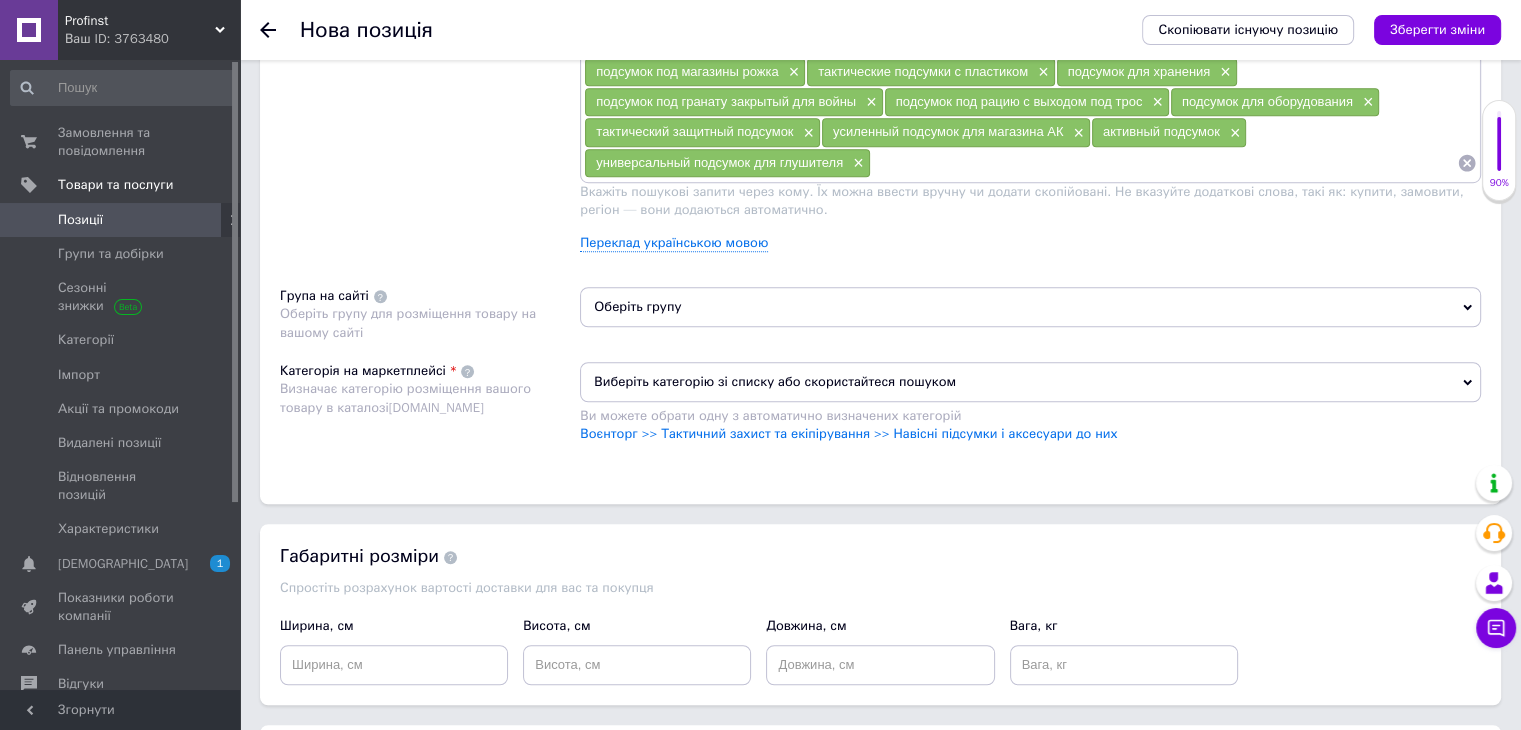 scroll, scrollTop: 1400, scrollLeft: 0, axis: vertical 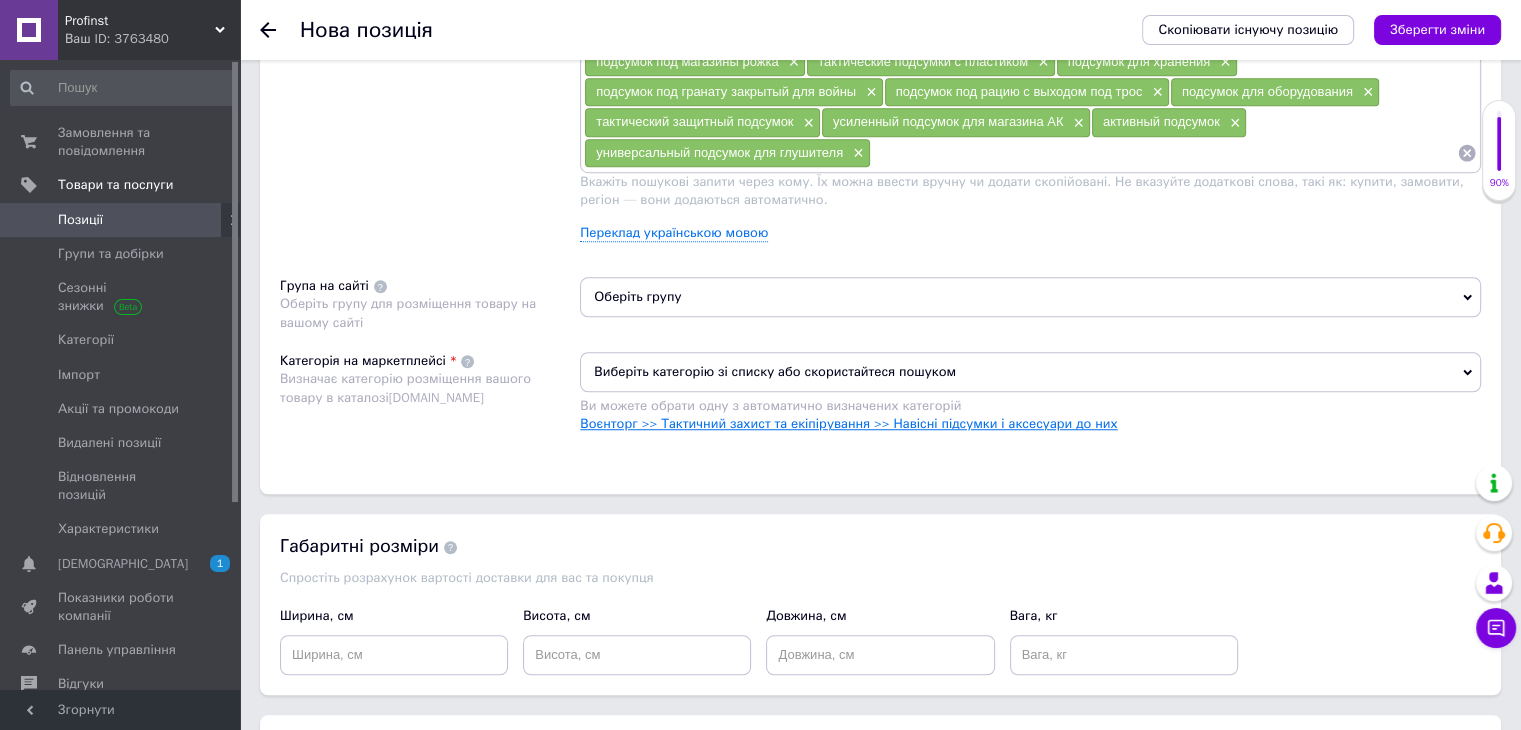 click on "Воєнторг >> Тактичний захист та екіпірування >> Навісні підсумки і аксесуари до них" at bounding box center (848, 423) 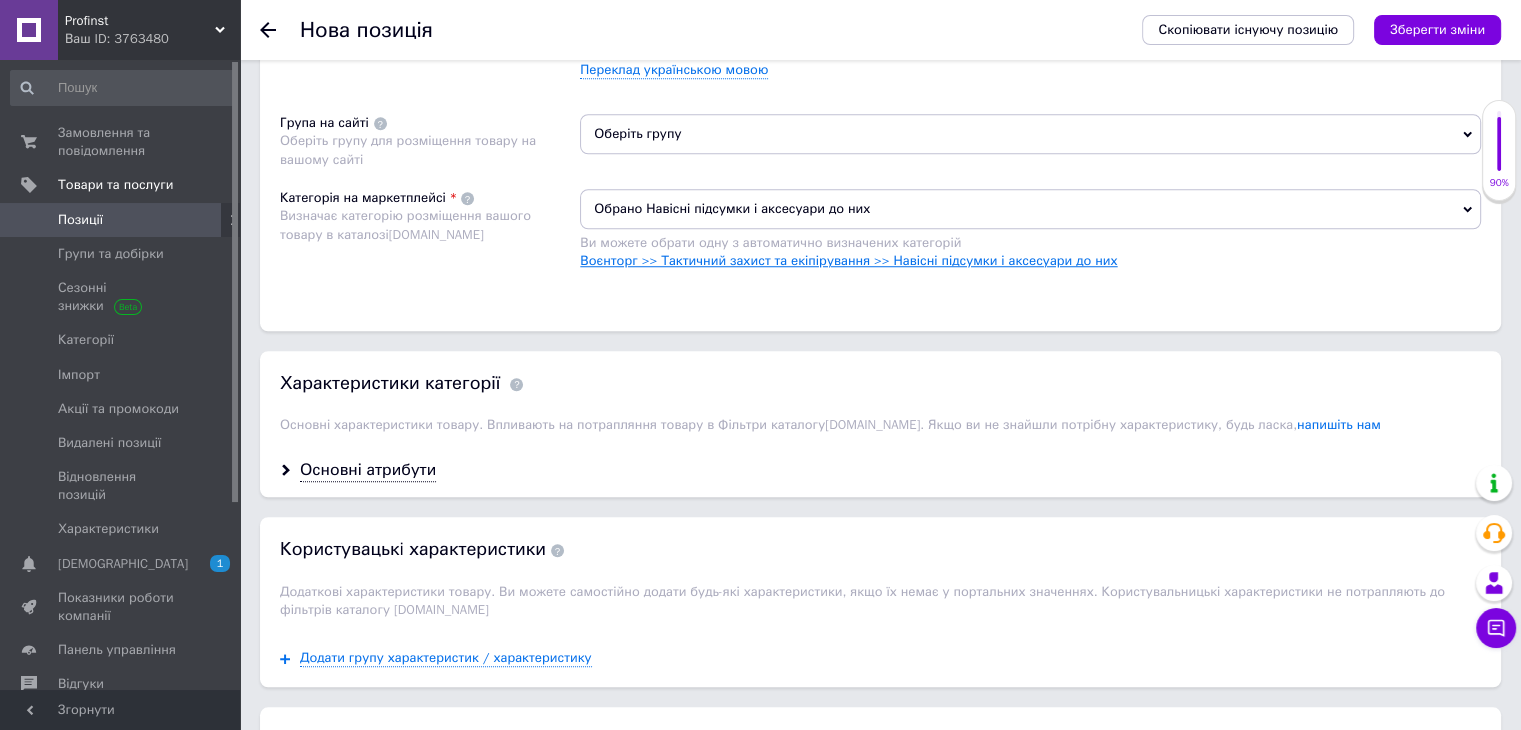 scroll, scrollTop: 1600, scrollLeft: 0, axis: vertical 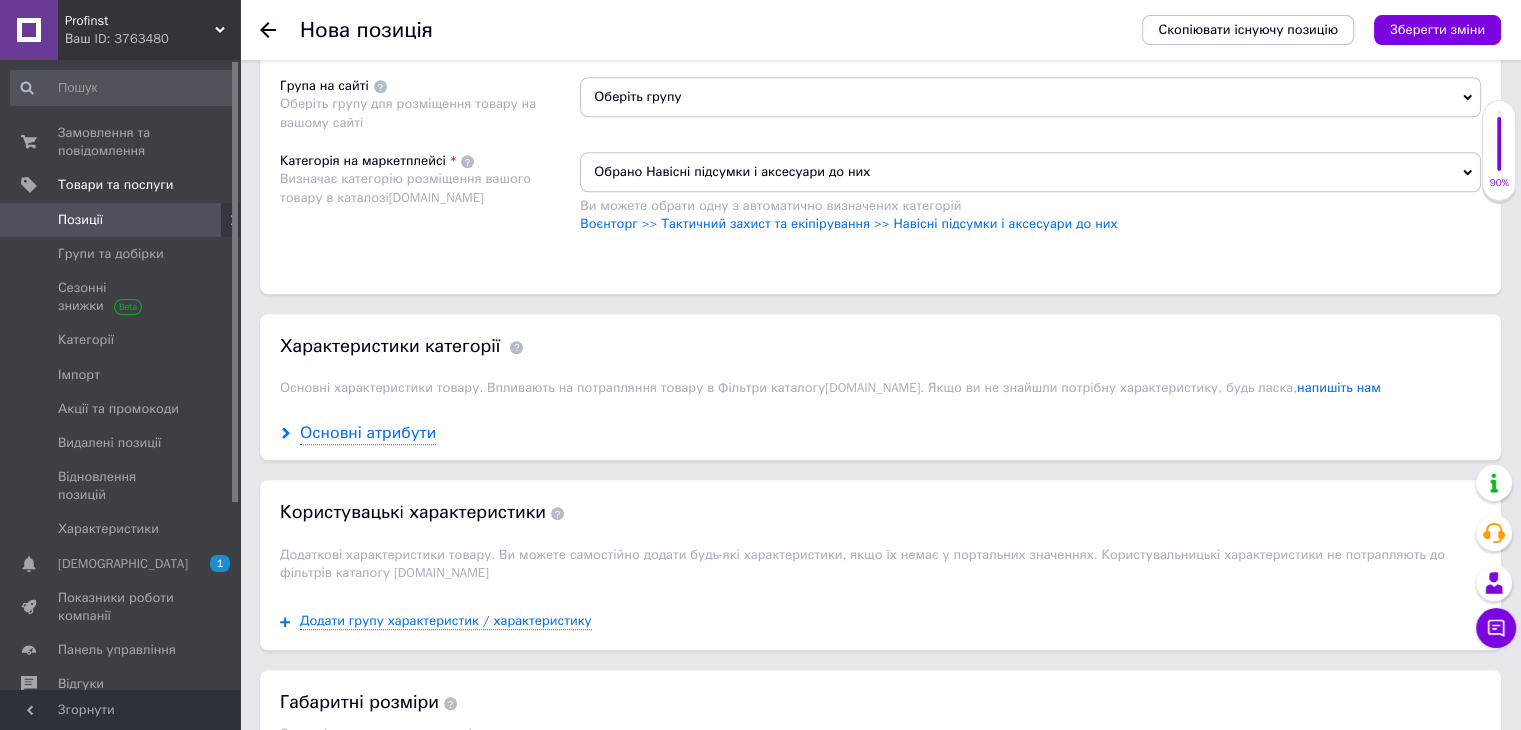 click on "Основні атрибути" at bounding box center (368, 433) 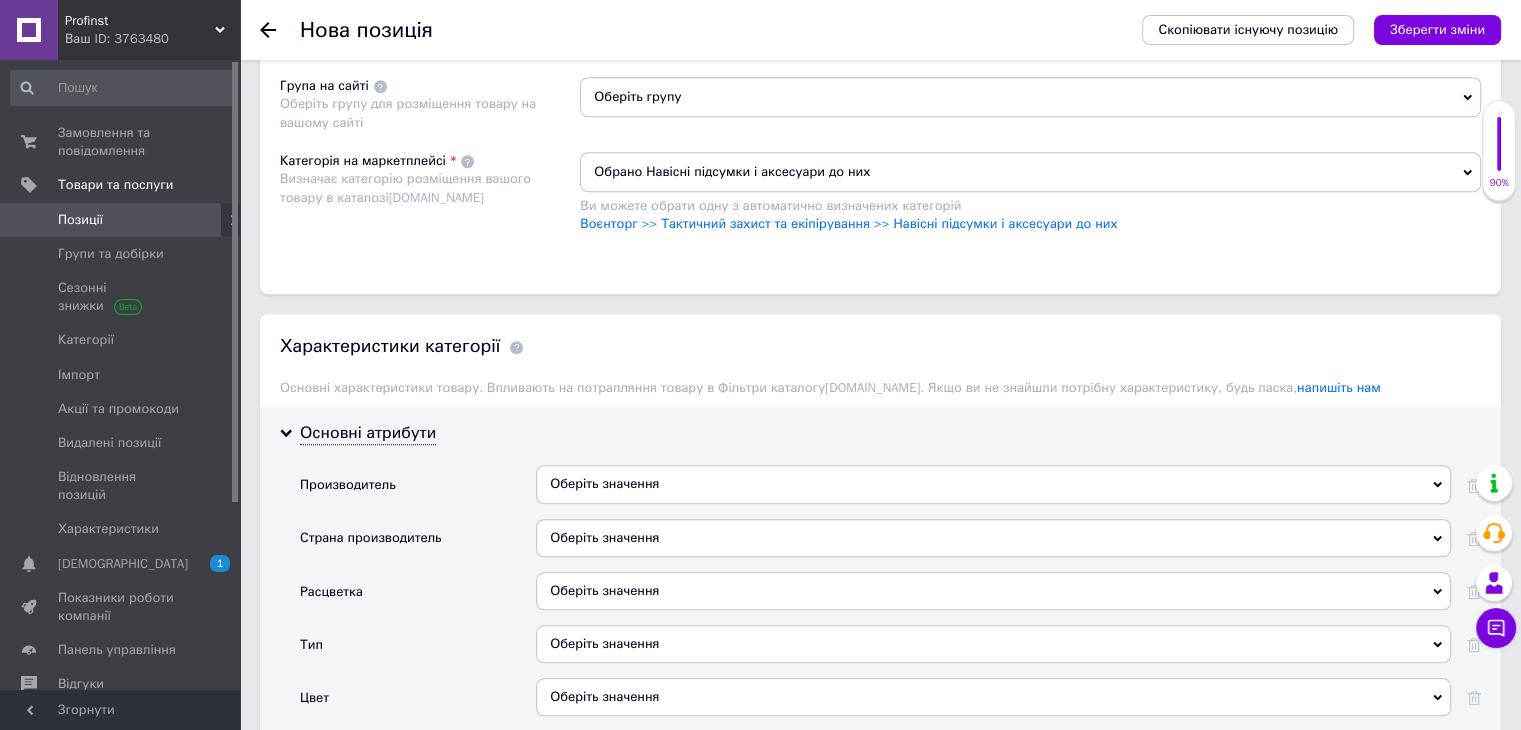 click on "Оберіть значення" at bounding box center (993, 484) 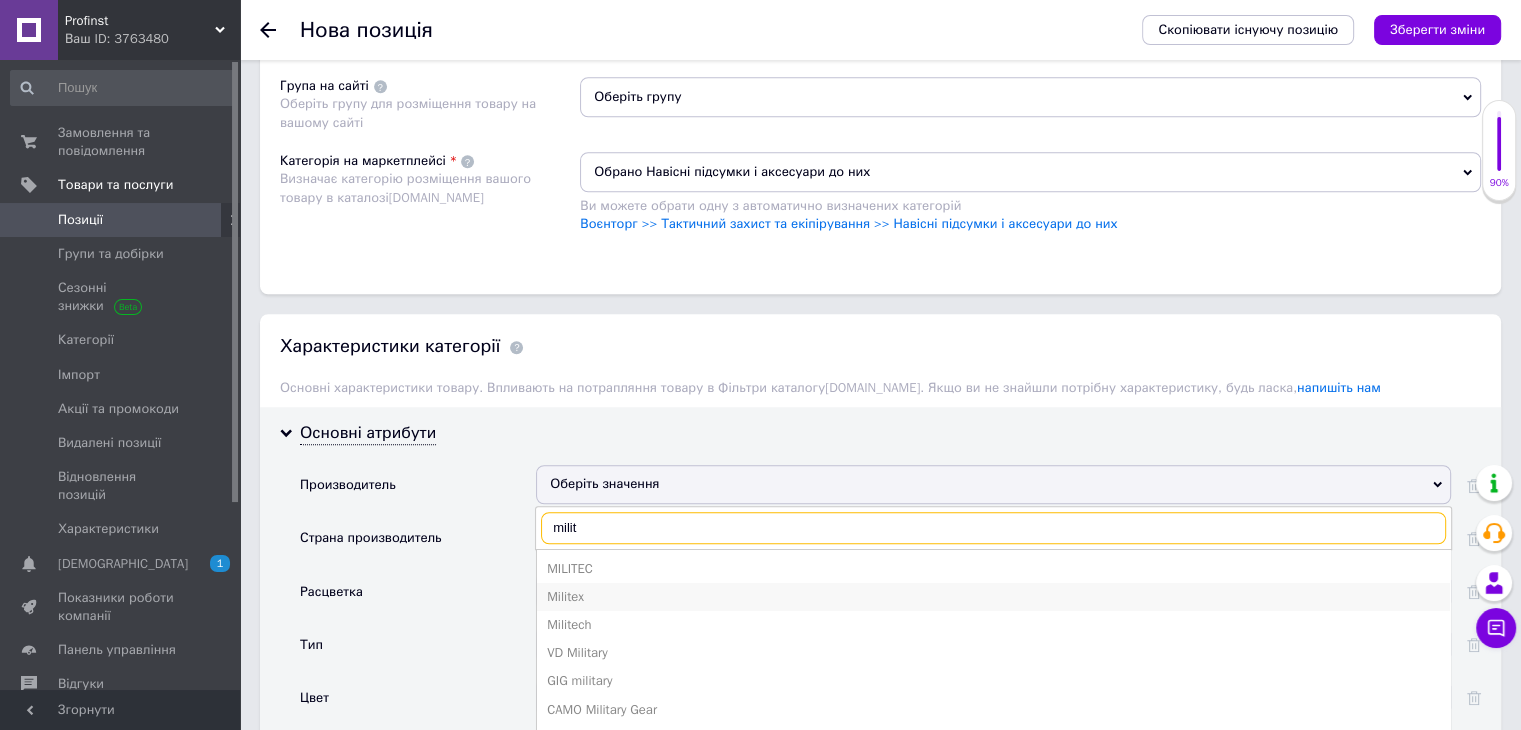 type on "milit" 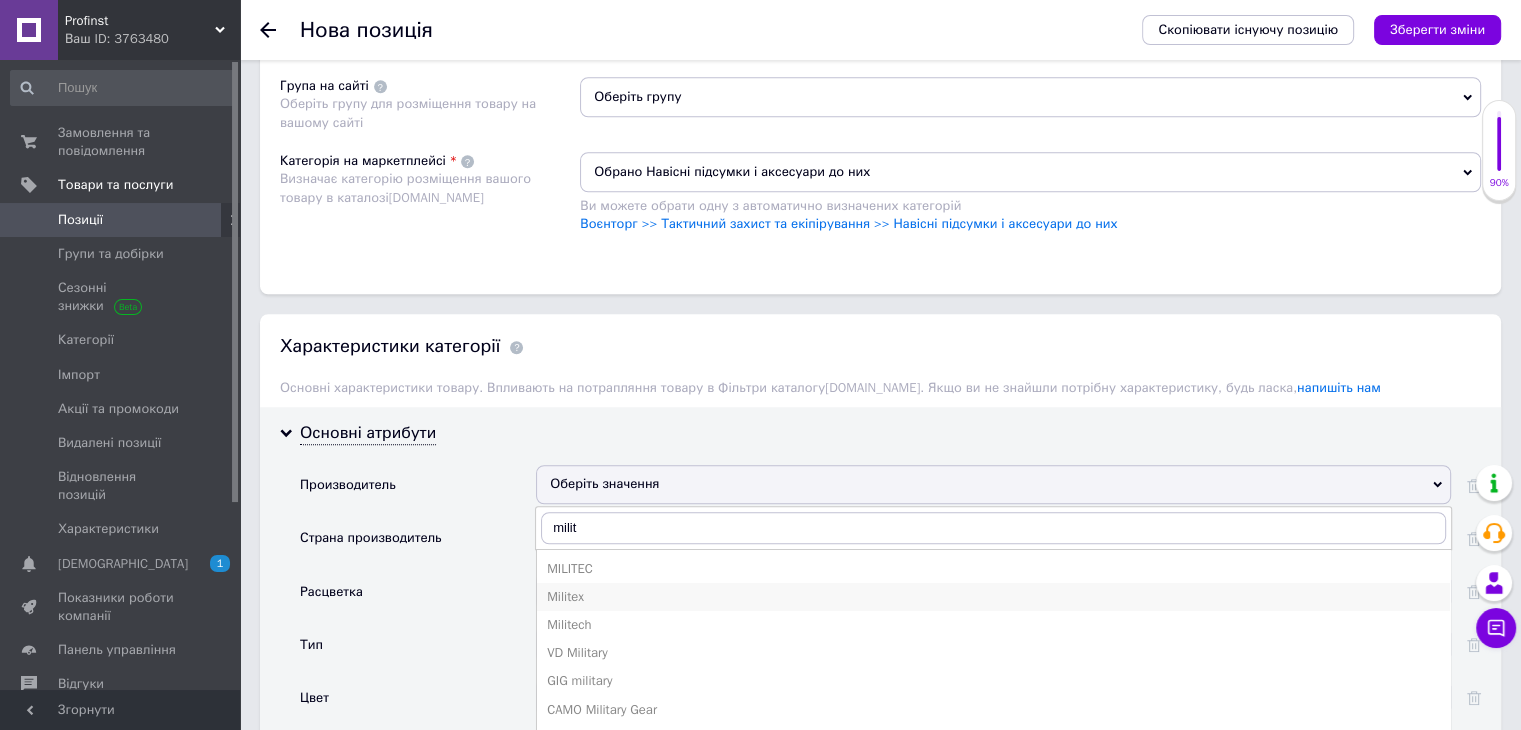 click on "Militex" at bounding box center (993, 597) 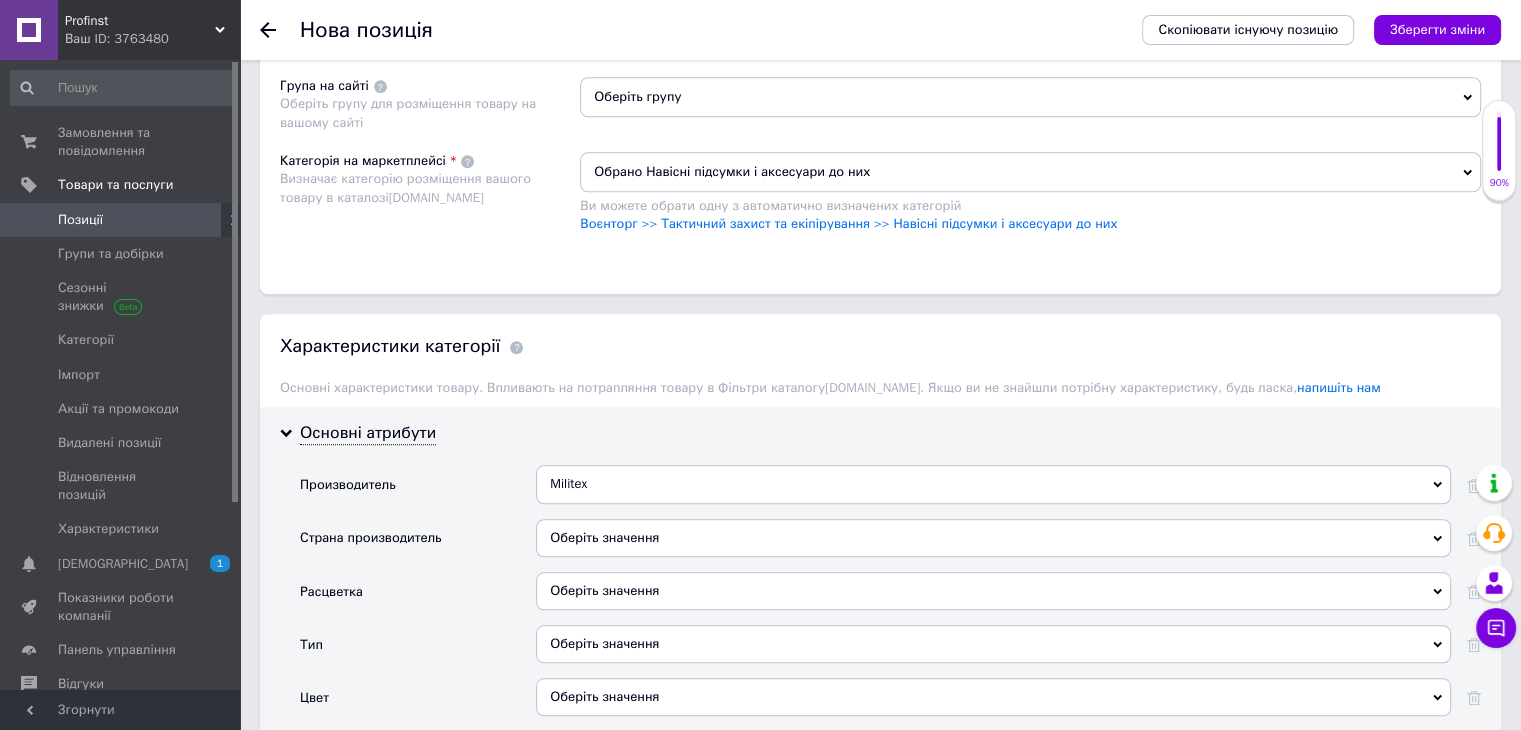 click on "Оберіть значення" at bounding box center [993, 538] 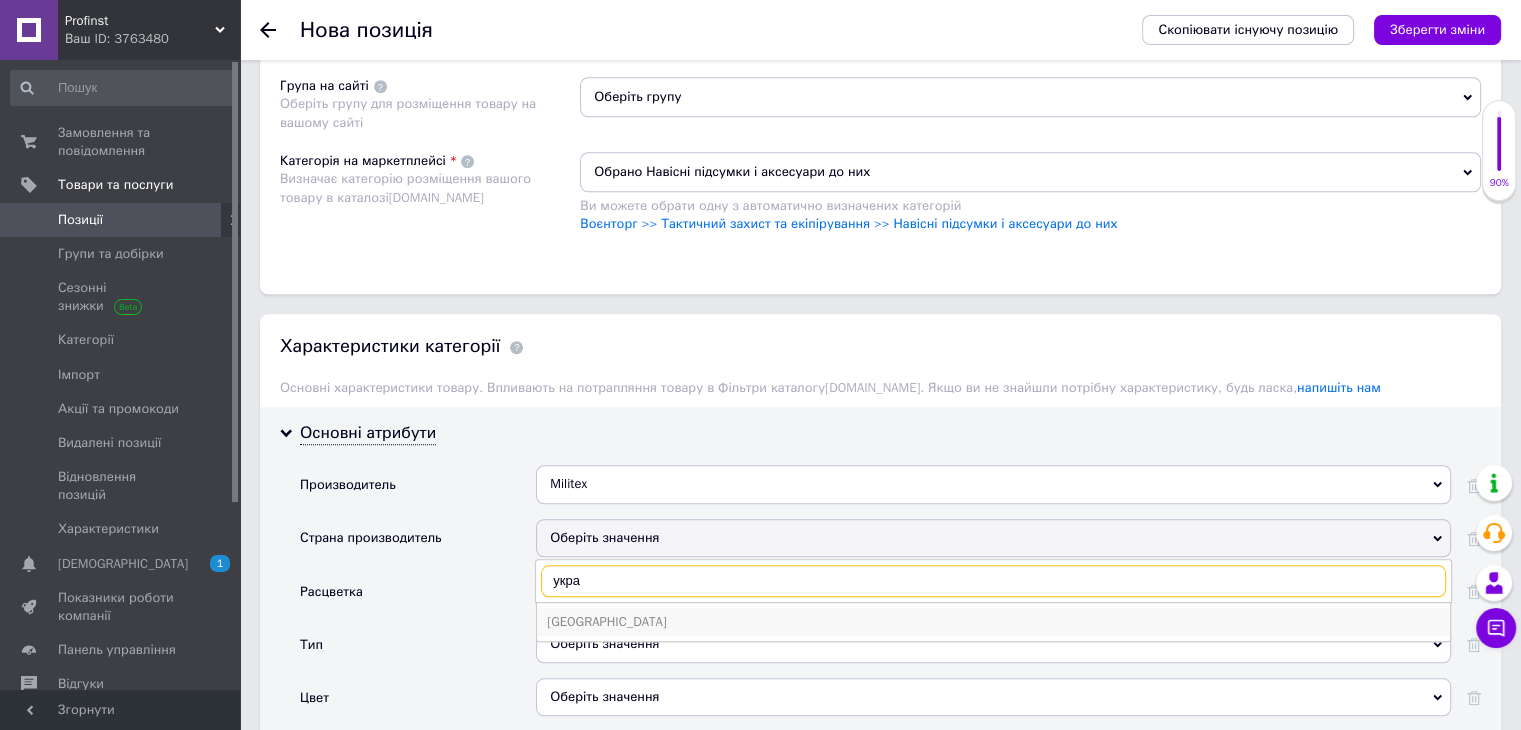 type on "укра" 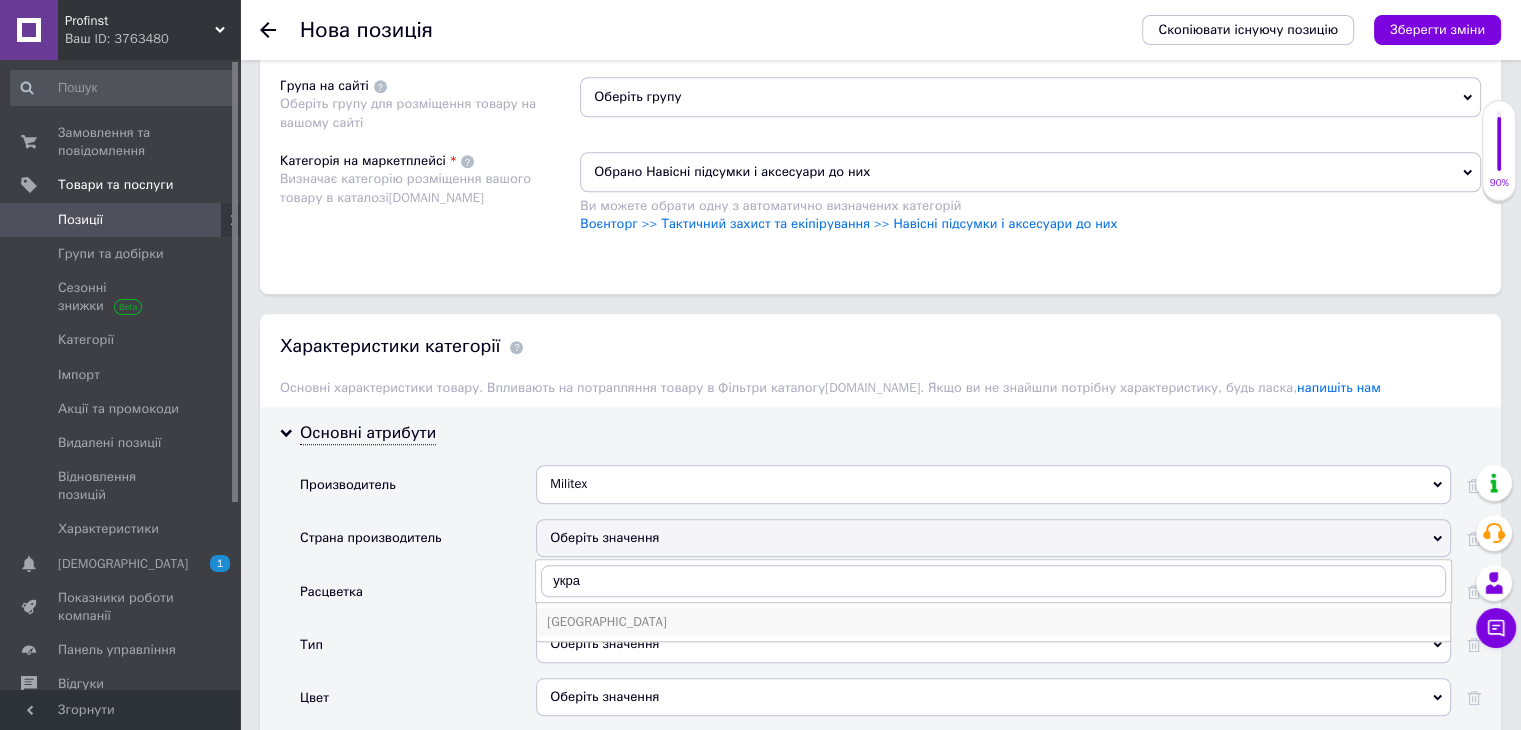 click on "[GEOGRAPHIC_DATA]" at bounding box center [993, 622] 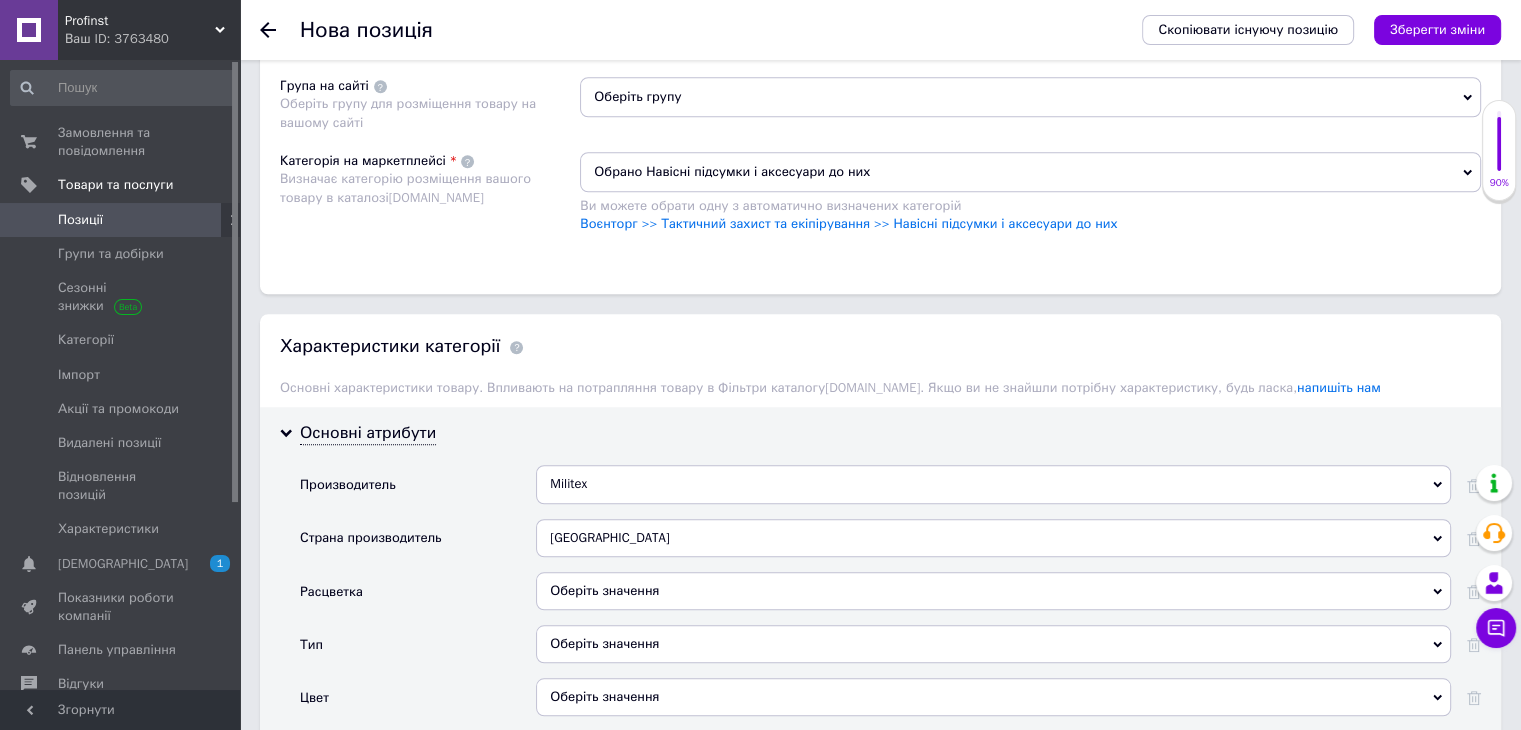 click on "Оберіть значення" at bounding box center [993, 591] 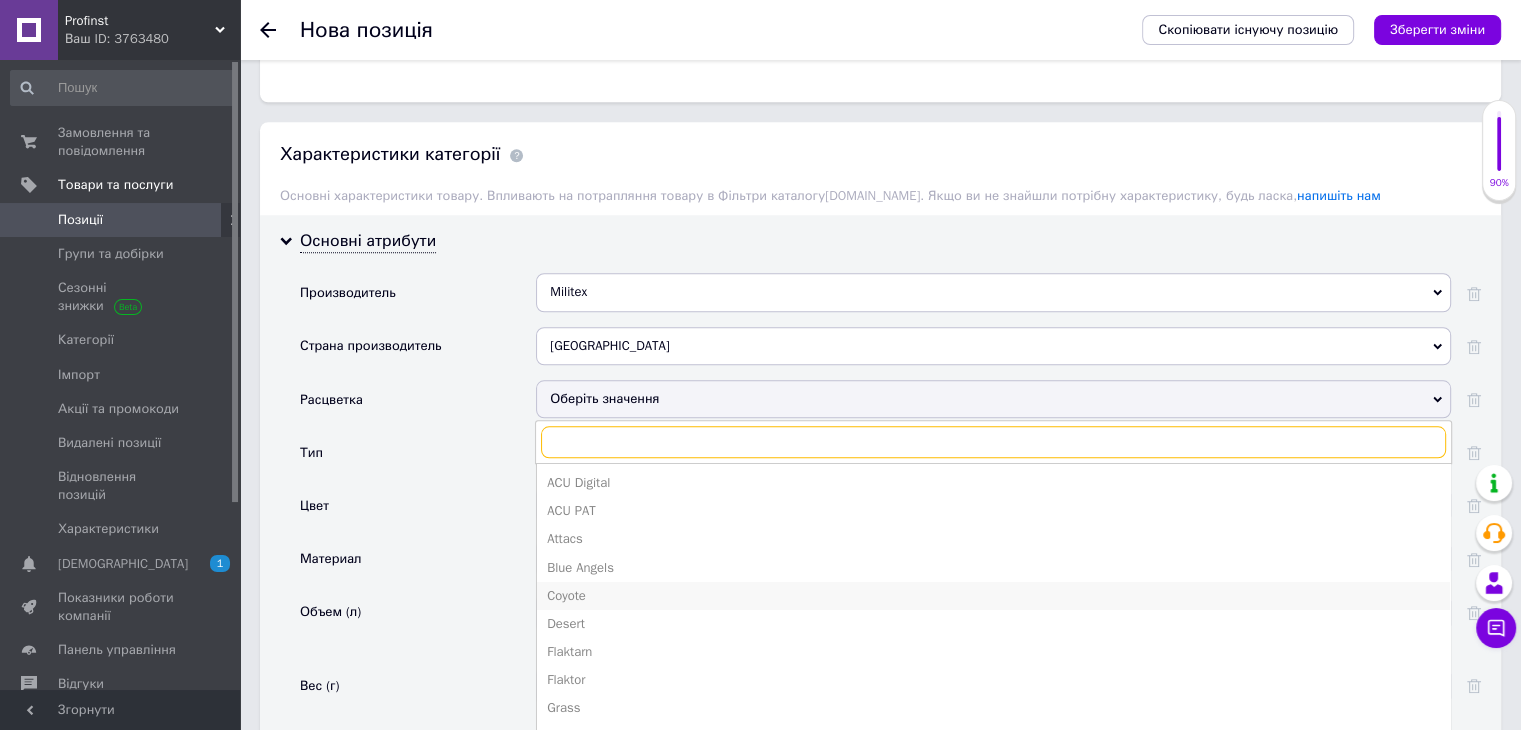 scroll, scrollTop: 1800, scrollLeft: 0, axis: vertical 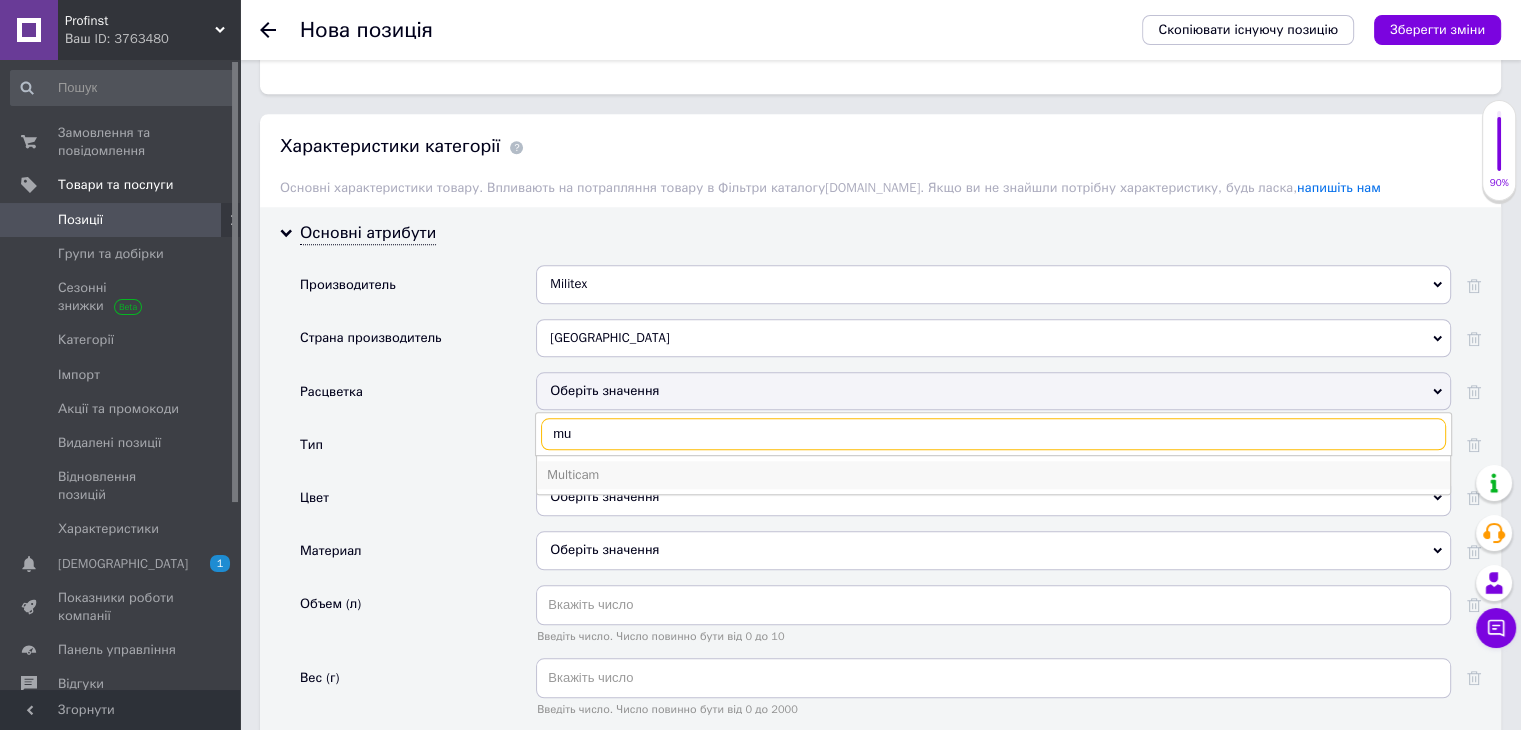 type on "mu" 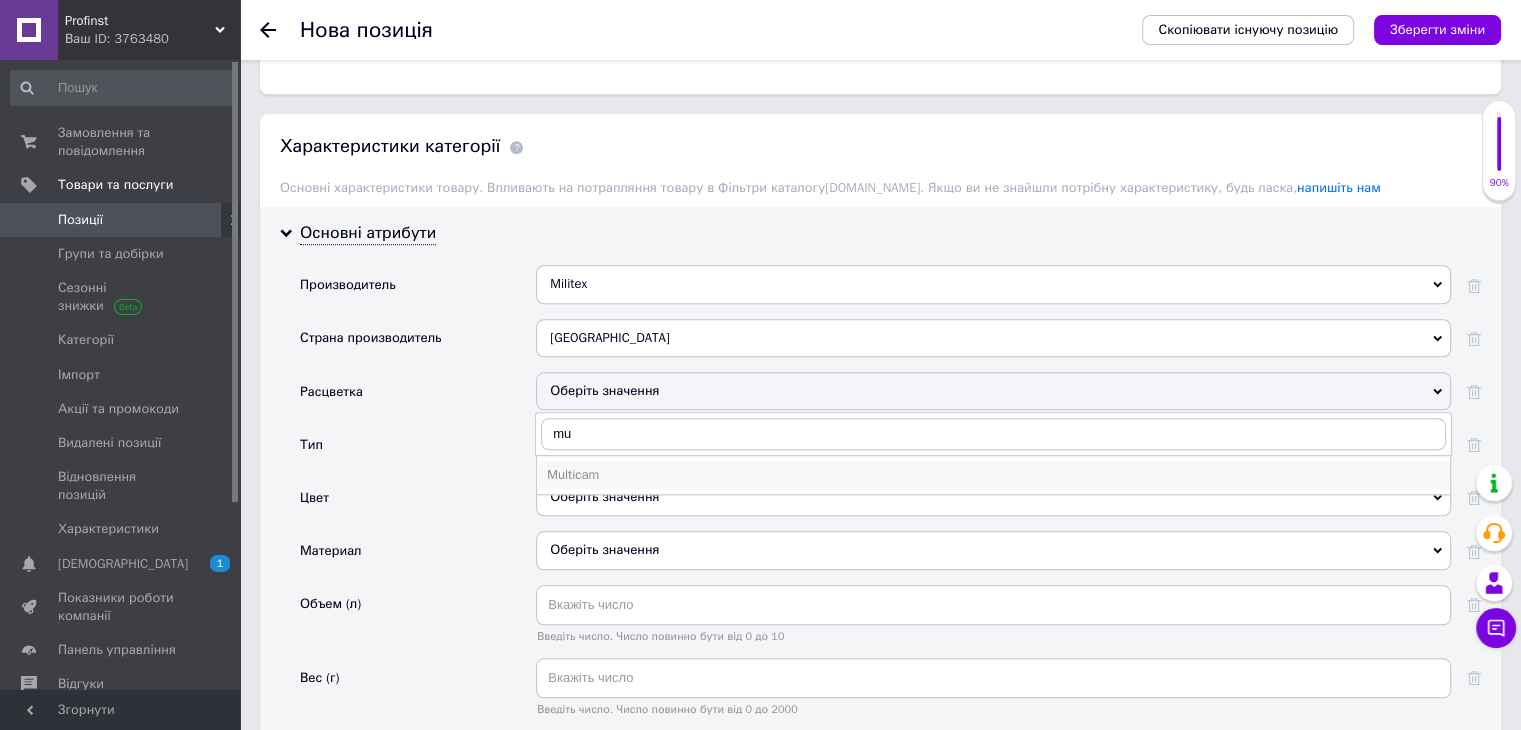 click on "Multicam" at bounding box center (993, 475) 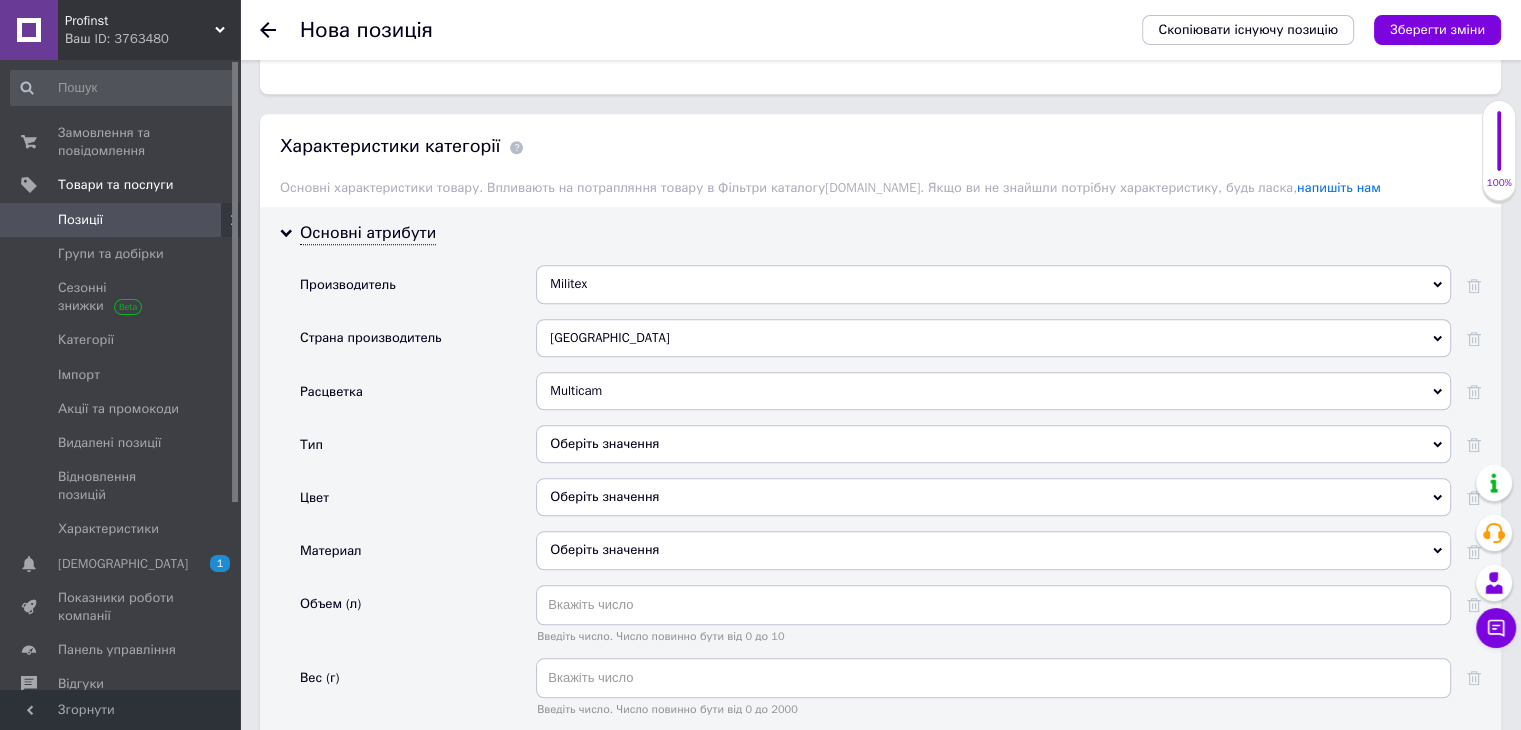 click on "Оберіть значення" at bounding box center (993, 444) 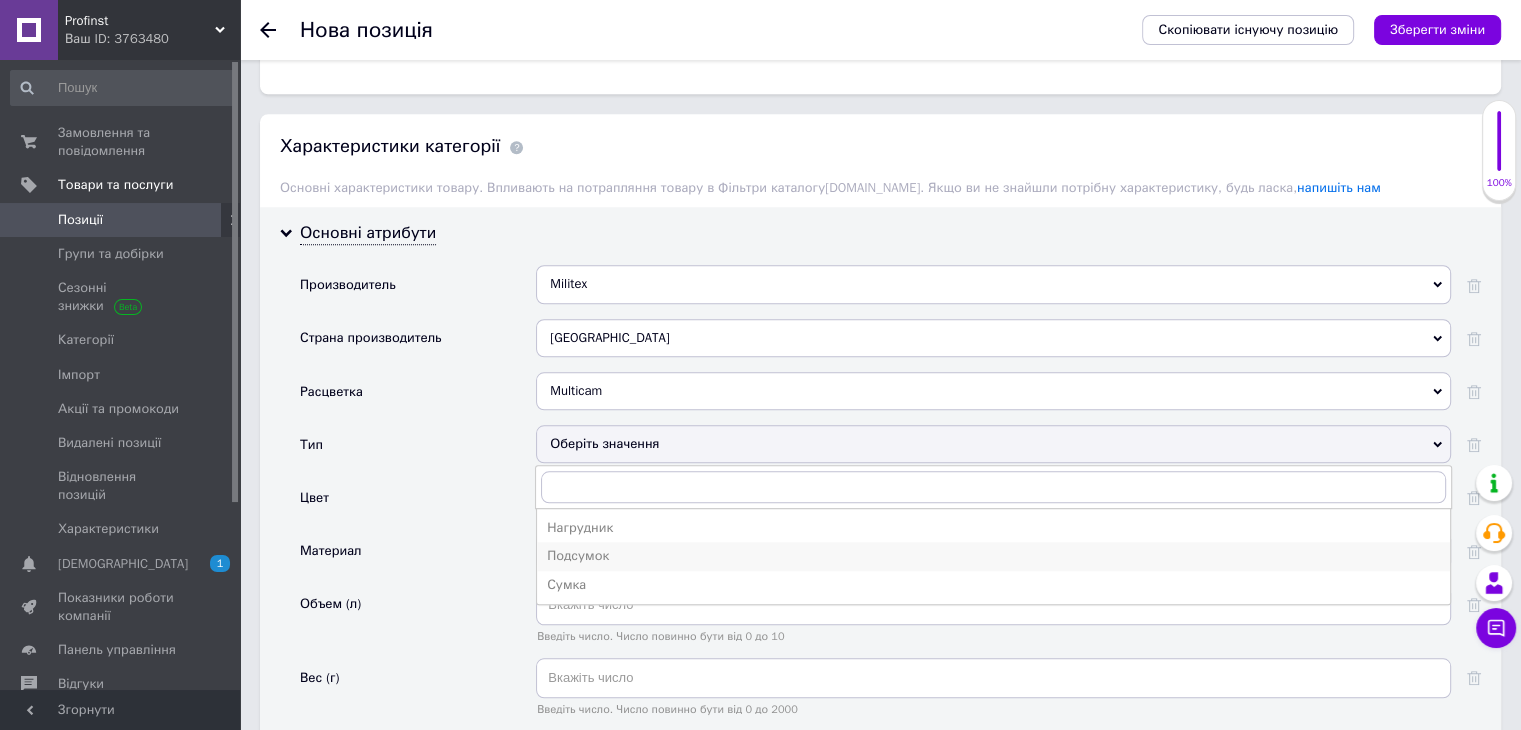 click on "Подсумок" at bounding box center (993, 556) 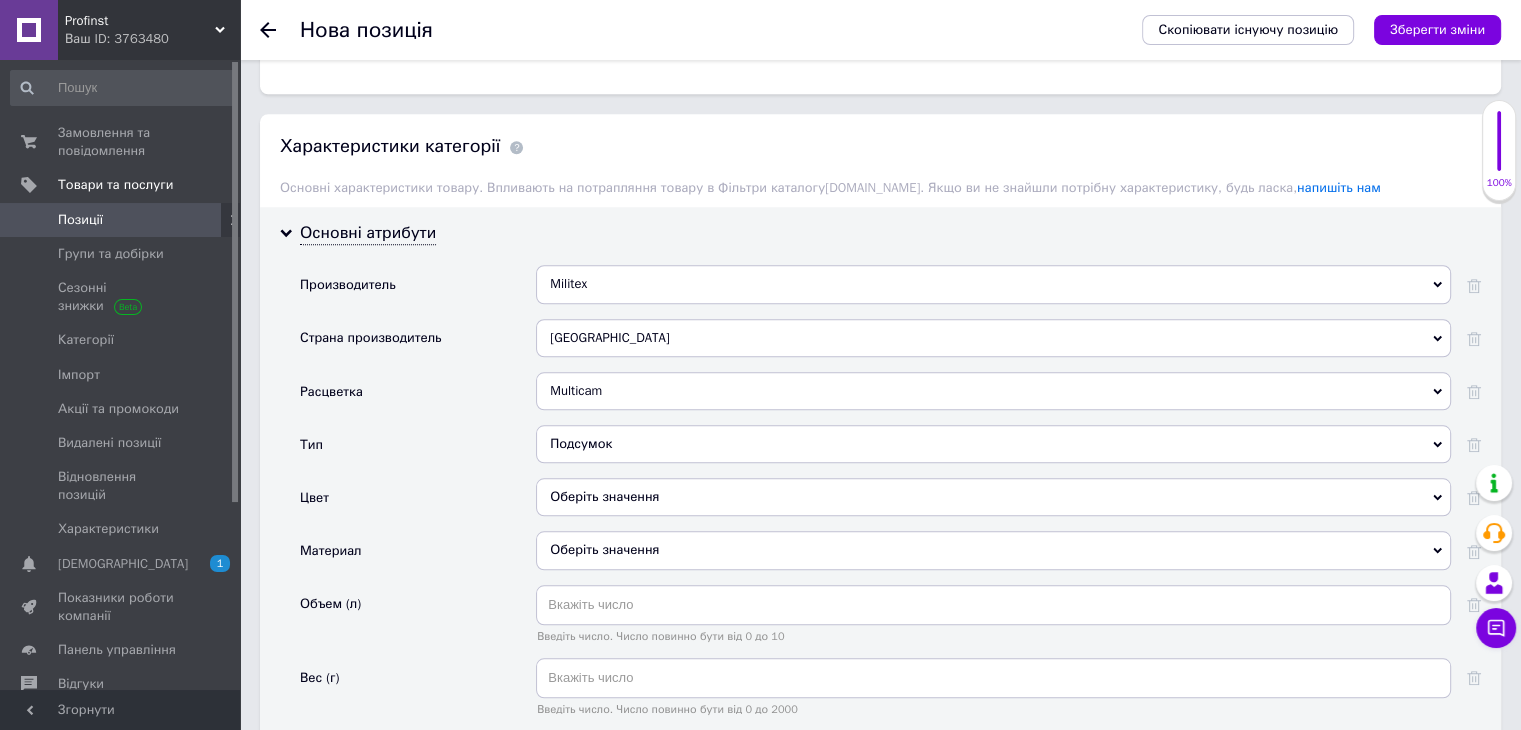 click on "Оберіть значення" at bounding box center [993, 550] 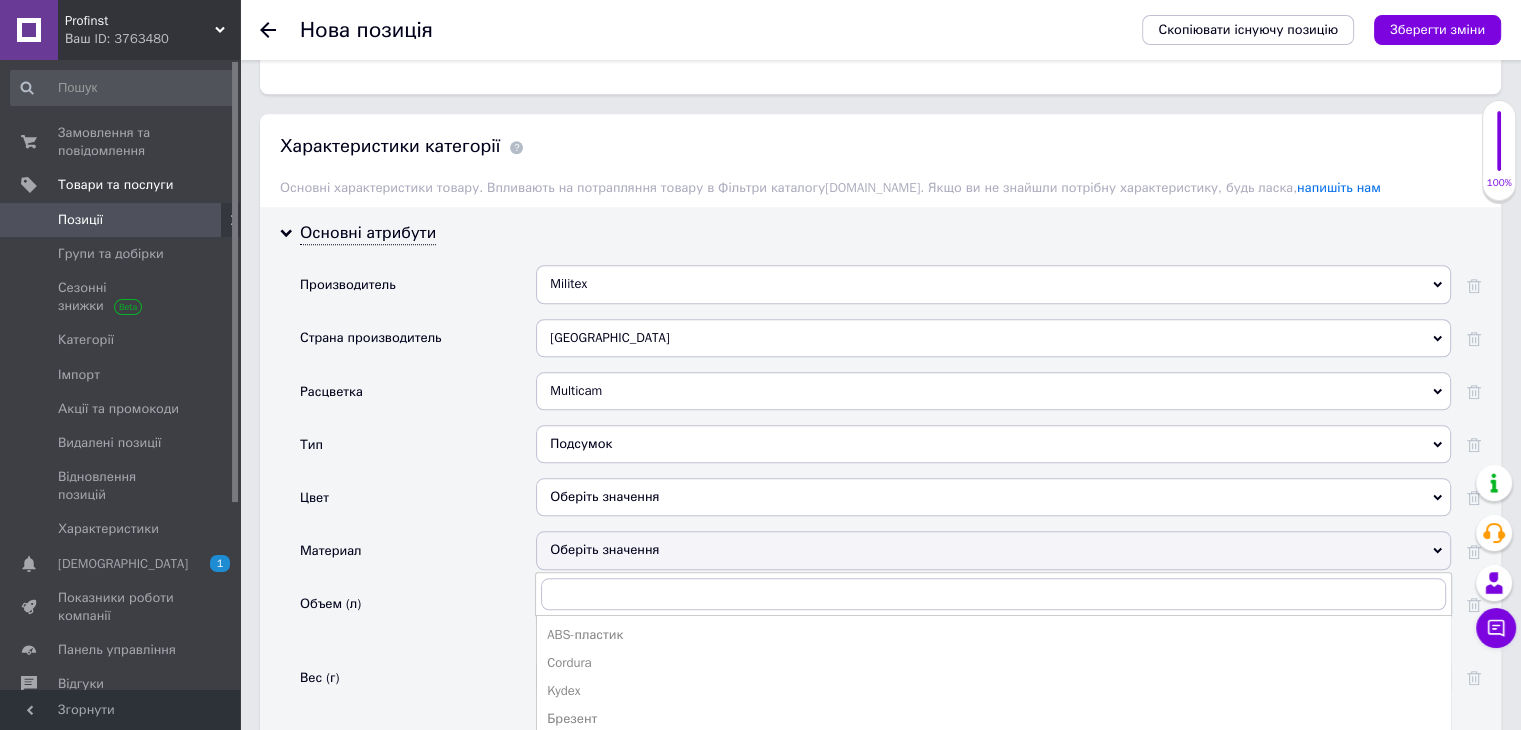click on "Оберіть значення" at bounding box center (993, 550) 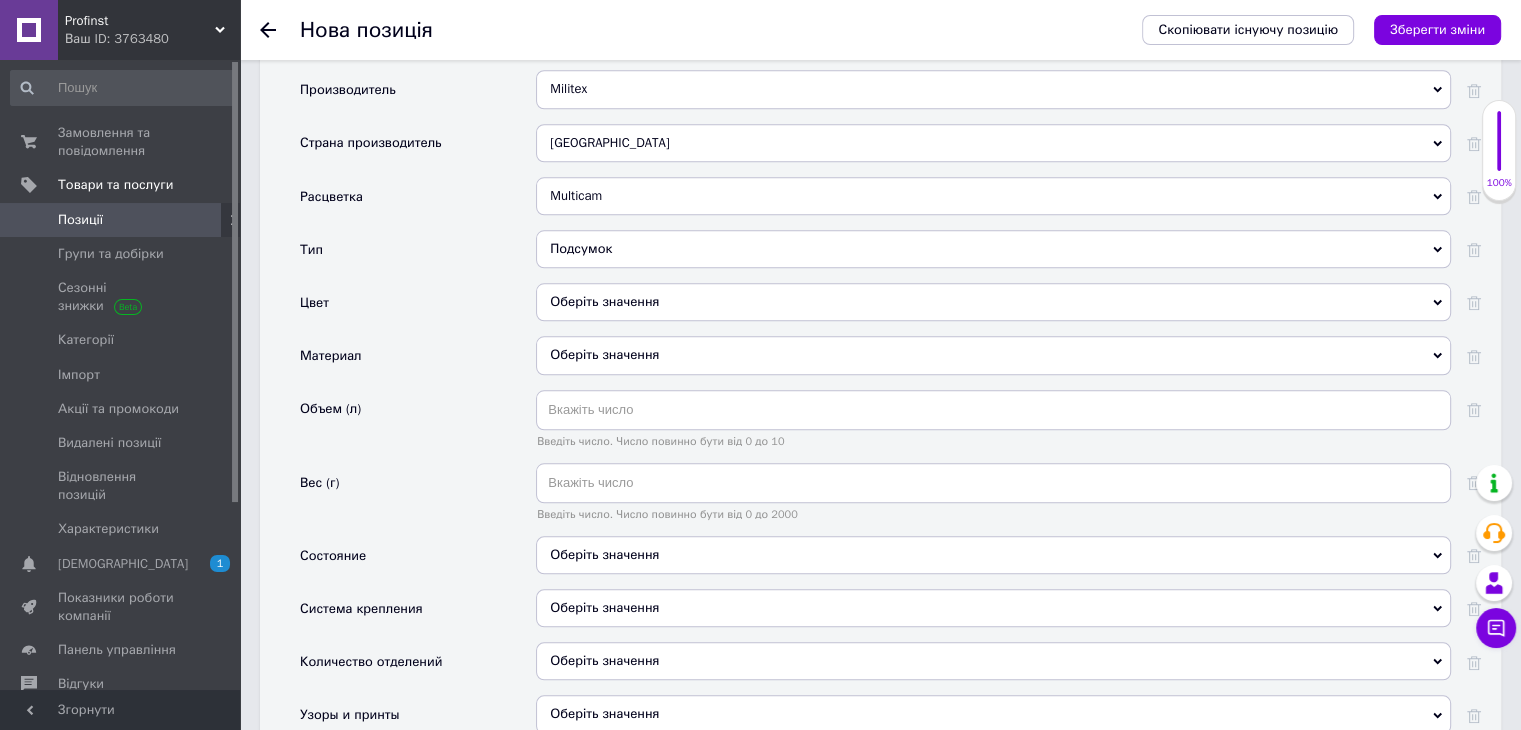 scroll, scrollTop: 2000, scrollLeft: 0, axis: vertical 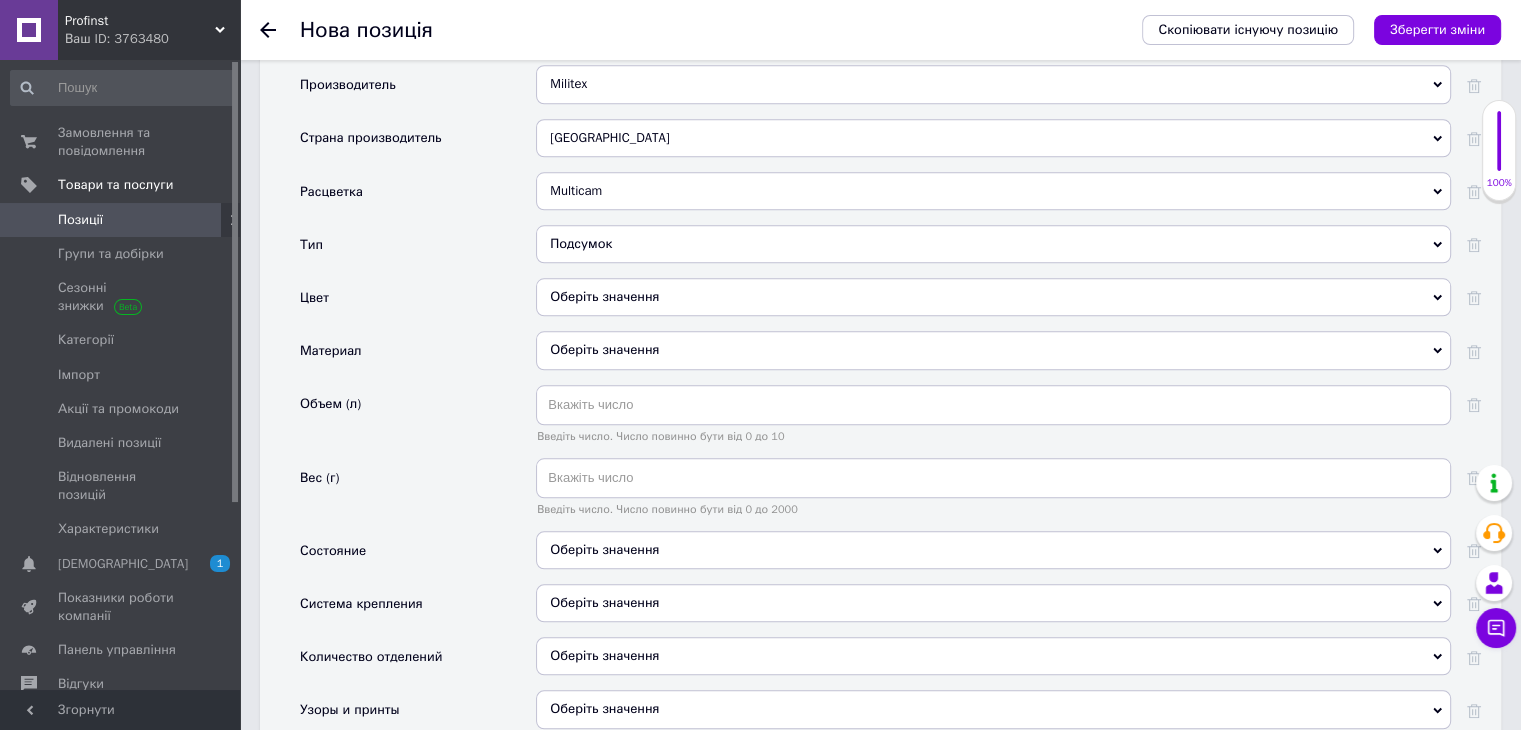 click on "Оберіть значення" at bounding box center [993, 603] 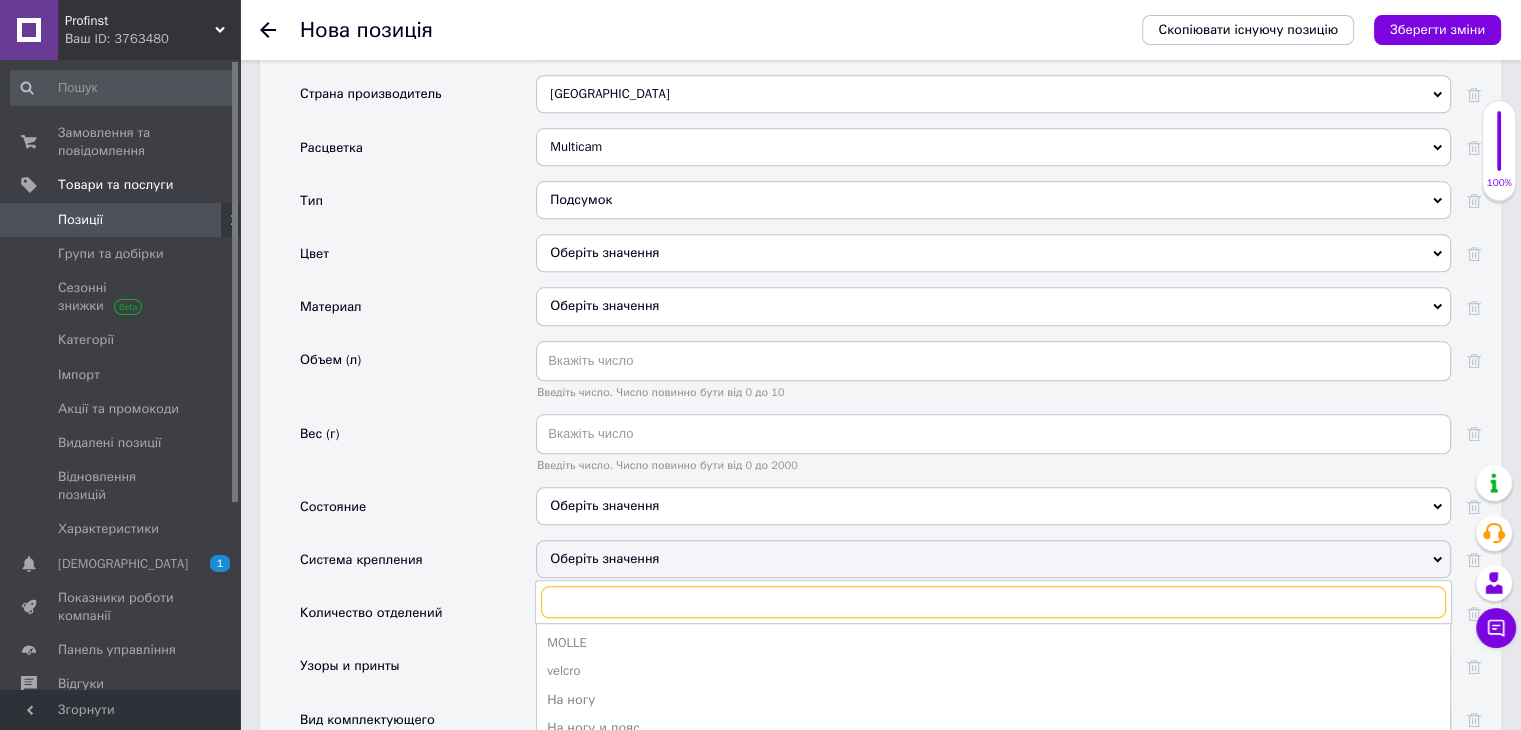 scroll, scrollTop: 2100, scrollLeft: 0, axis: vertical 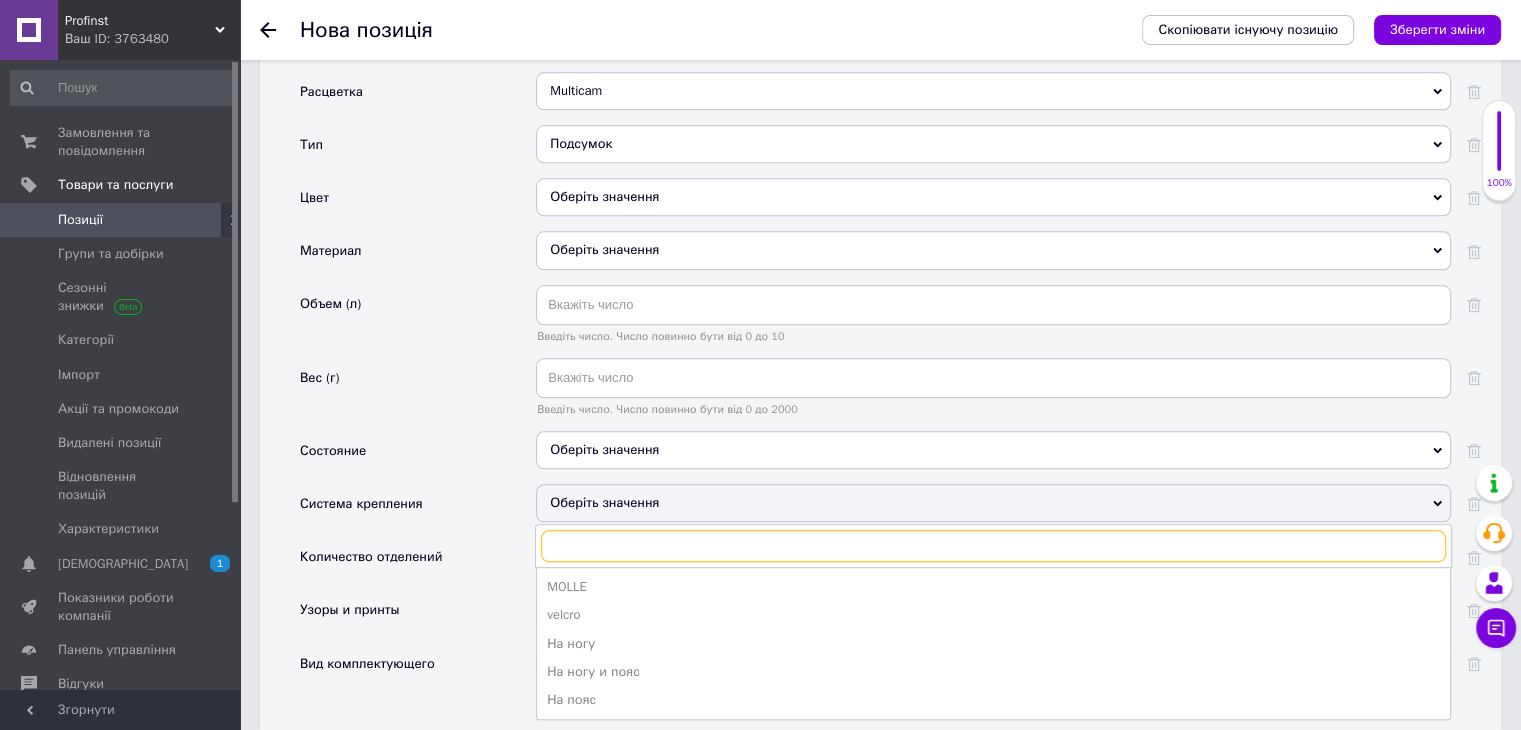 click at bounding box center (993, 546) 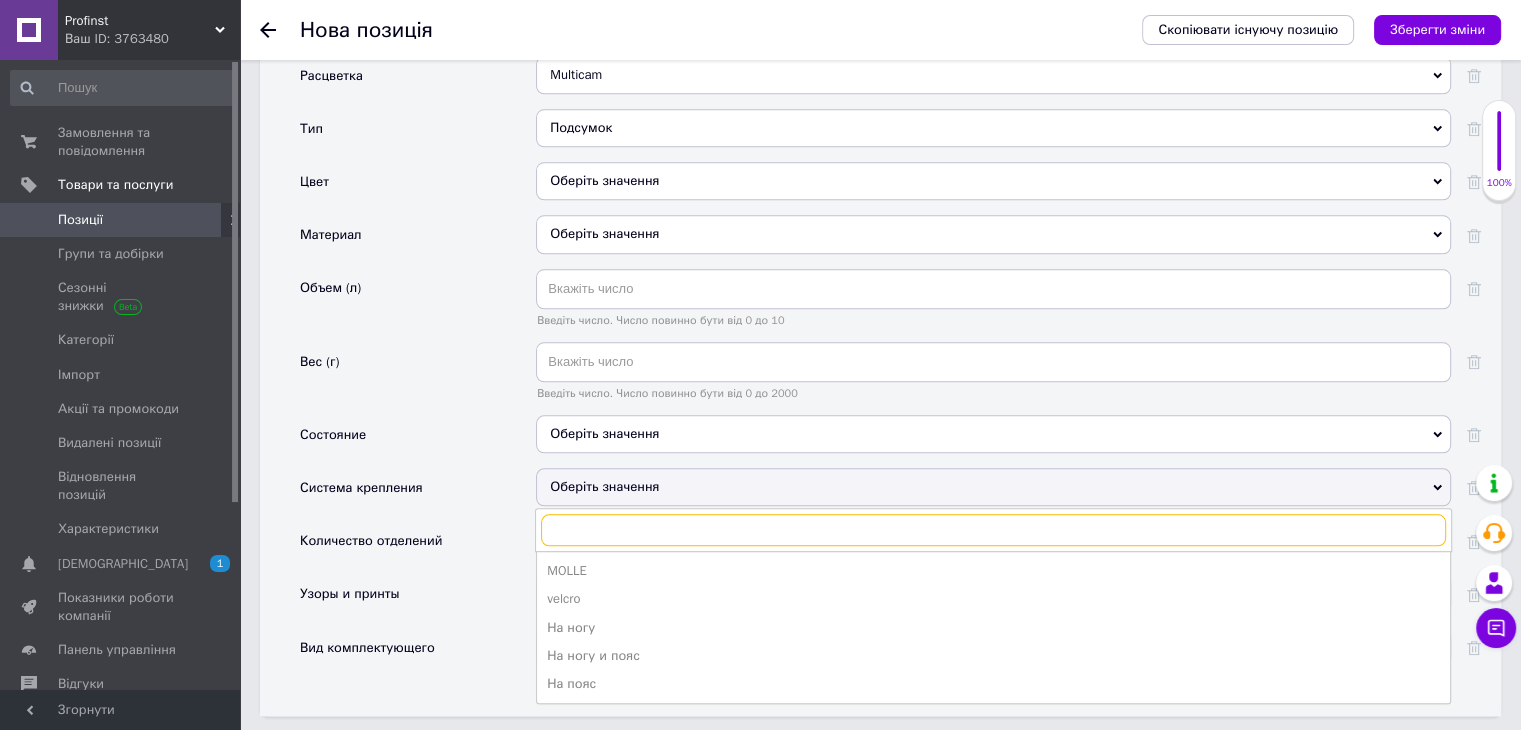 scroll, scrollTop: 2200, scrollLeft: 0, axis: vertical 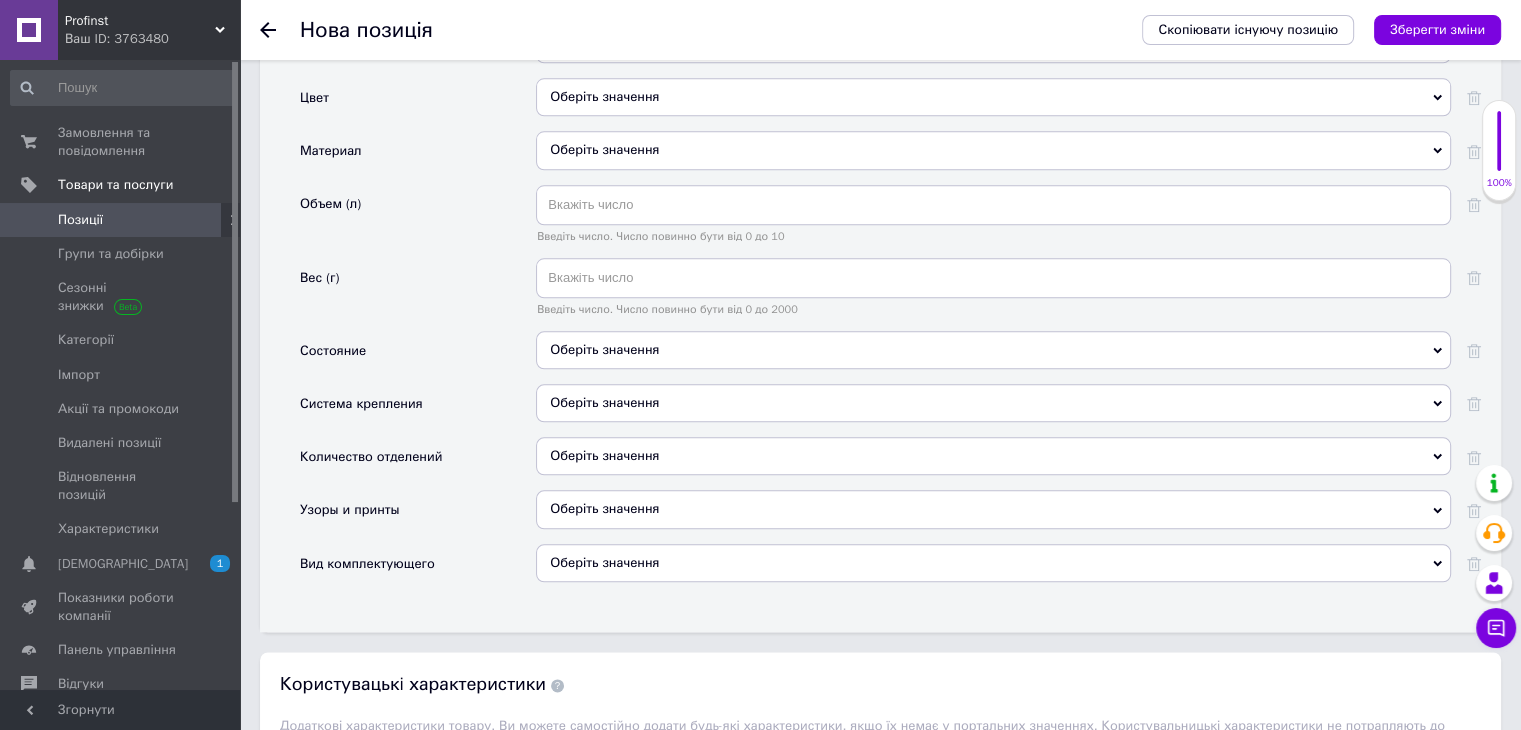 click on "Основні атрибути Производитель Militex [MEDICAL_DATA] Milika Milion miliboo MiLight MILIGUS Milirud MILITEC Militex Miliskov Militech [PERSON_NAME] VD Military GIG military CAMO Military Gear SWISS MILITARY Military Wheels Ramili Baby Amilio Military Equipment Familia Гумилид UM Military Technics Raff Textile Swiss Military by Hanowa Armilise Chamilia Lumilita RemiLing SemiLine Swiss Military by Sigma CX Swiss Military Watch ER-CEM Military Textile SMW Swiss Military Watch Familiare Swiss Military by Chrono Bio-familia [PERSON_NAME] GME German Military Equipment Casa Familia [PERSON_NAME] [PERSON_NAME] [PERSON_NAME] Smiling [PERSON_NAME] [DEMOGRAPHIC_DATA] [PERSON_NAME] [PERSON_NAME] [PERSON_NAME] [PERSON_NAME] Страна производитель [GEOGRAPHIC_DATA] [GEOGRAPHIC_DATA] [GEOGRAPHIC_DATA] [GEOGRAPHIC_DATA] [GEOGRAPHIC_DATA] [GEOGRAPHIC_DATA] [GEOGRAPHIC_DATA] [GEOGRAPHIC_DATA] Американское Самоа Аомынь [GEOGRAPHIC_DATA] Армения [GEOGRAPHIC_DATA] Белиз" at bounding box center (880, 219) 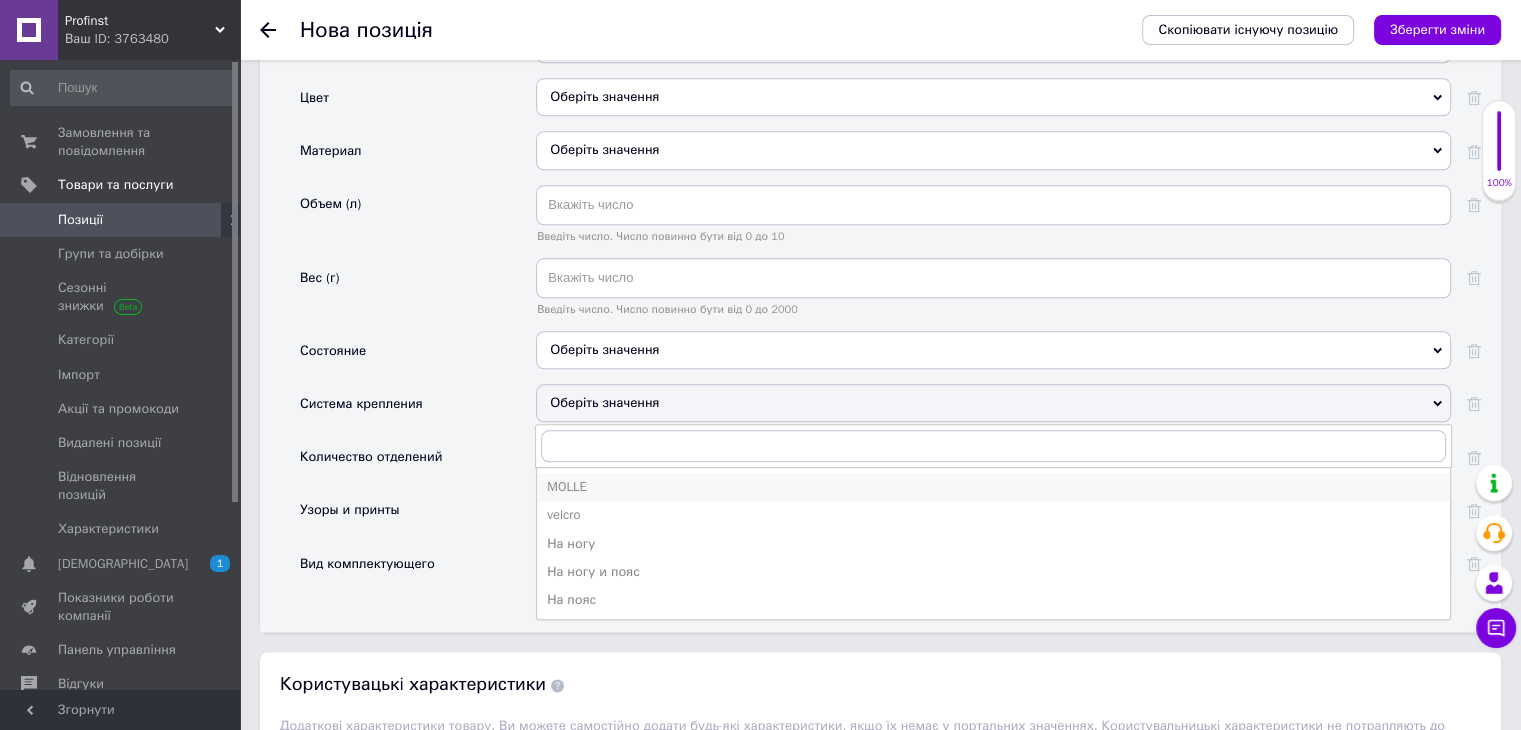 click on "MOLLE" at bounding box center (993, 487) 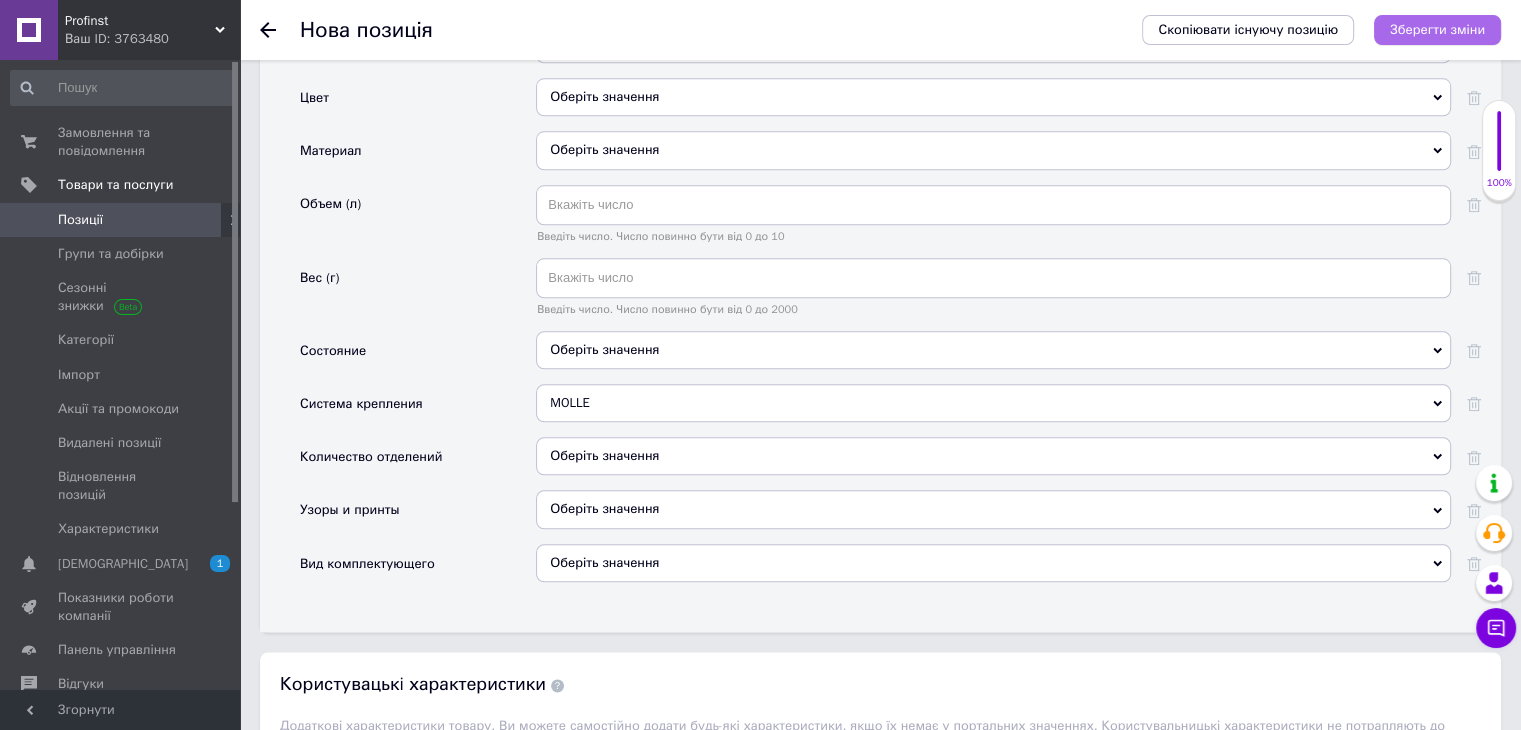 click on "Зберегти зміни" at bounding box center [1437, 29] 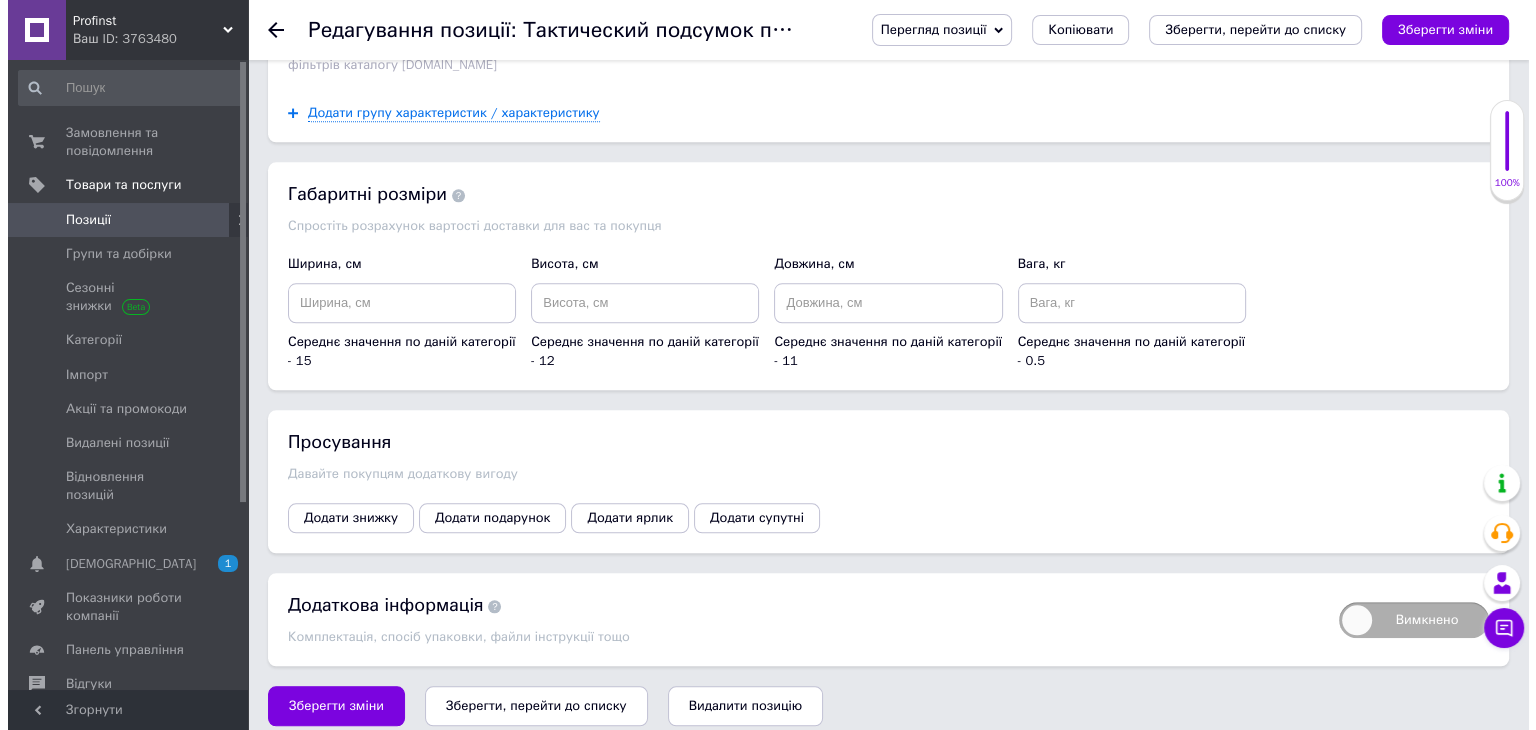 scroll, scrollTop: 2097, scrollLeft: 0, axis: vertical 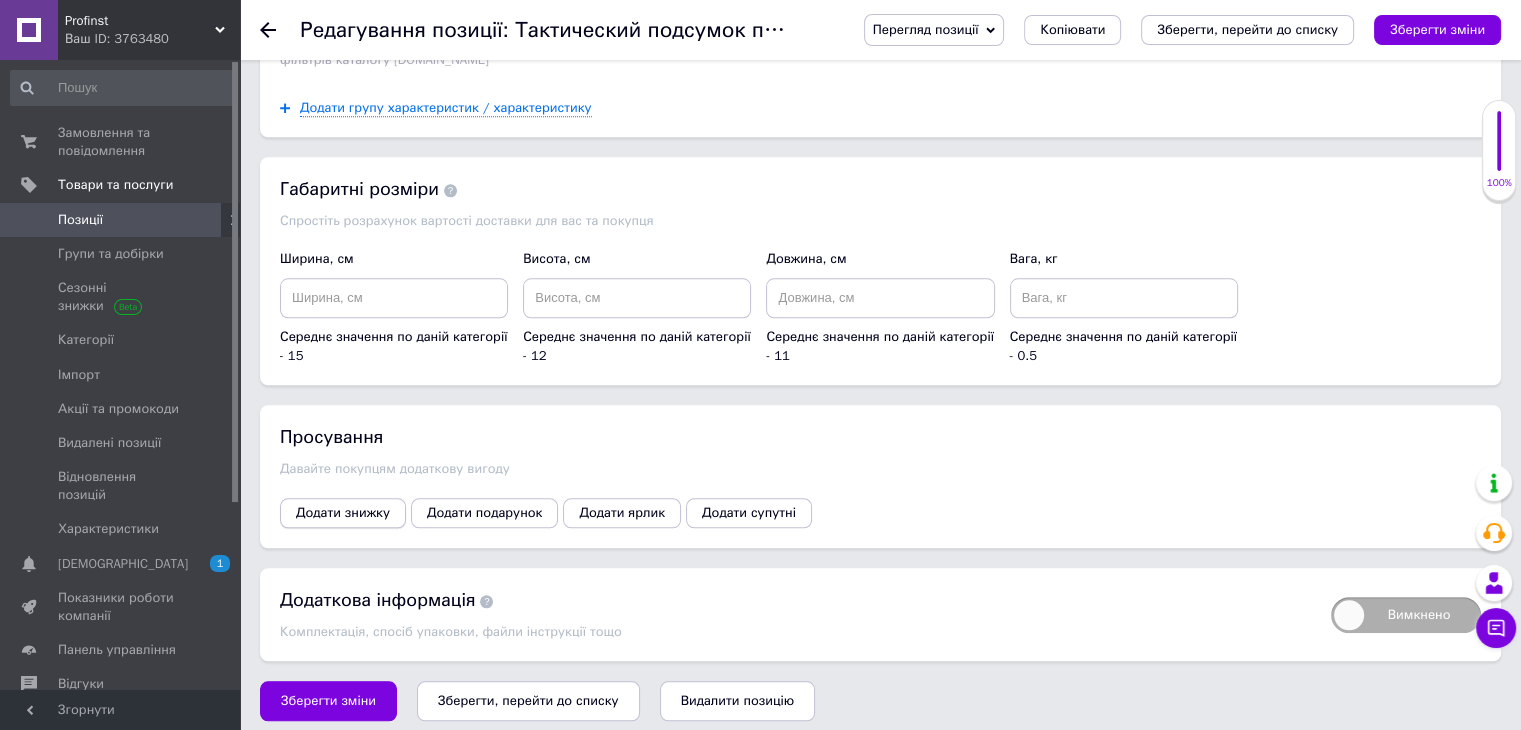 click on "Додати знижку" at bounding box center [343, 513] 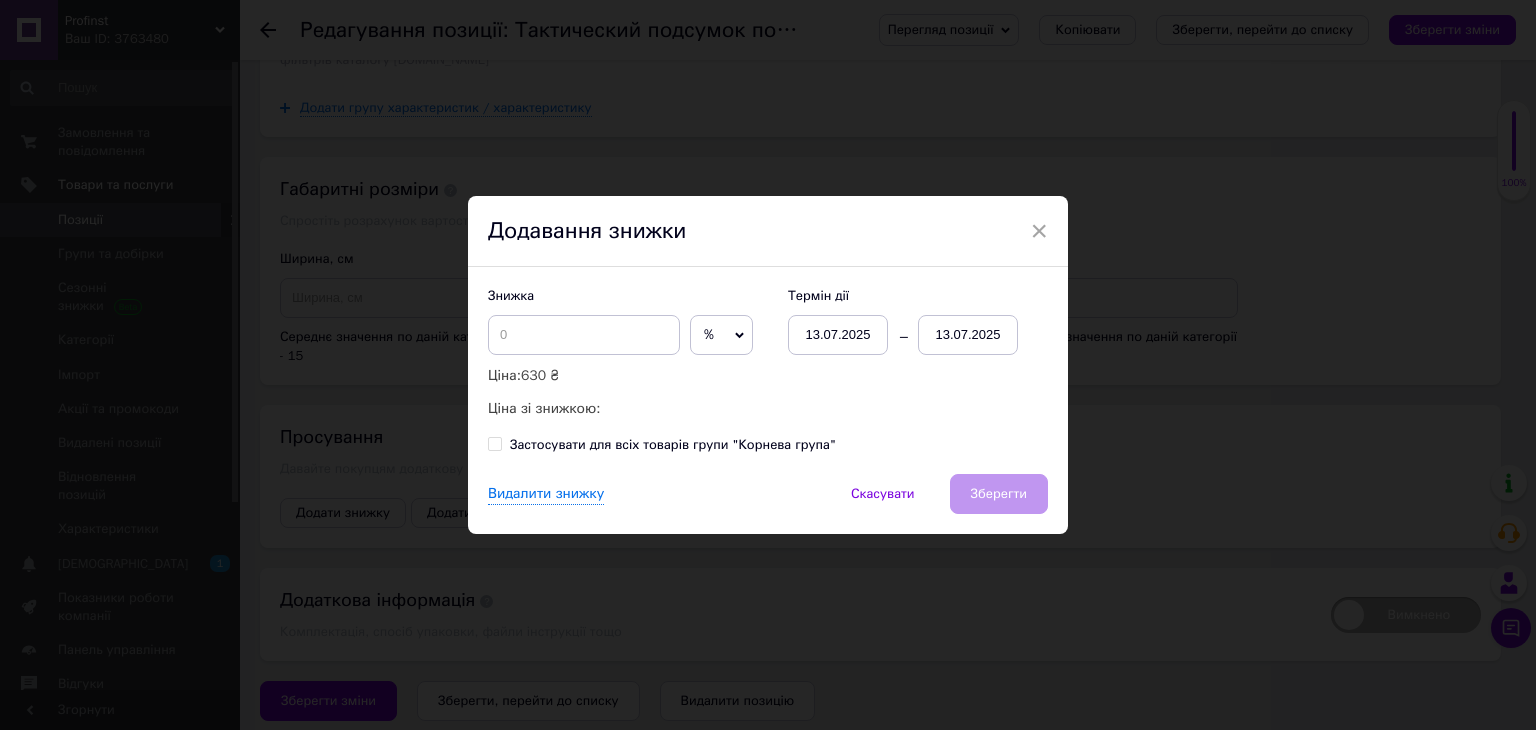 click on "13.07.2025" at bounding box center [968, 335] 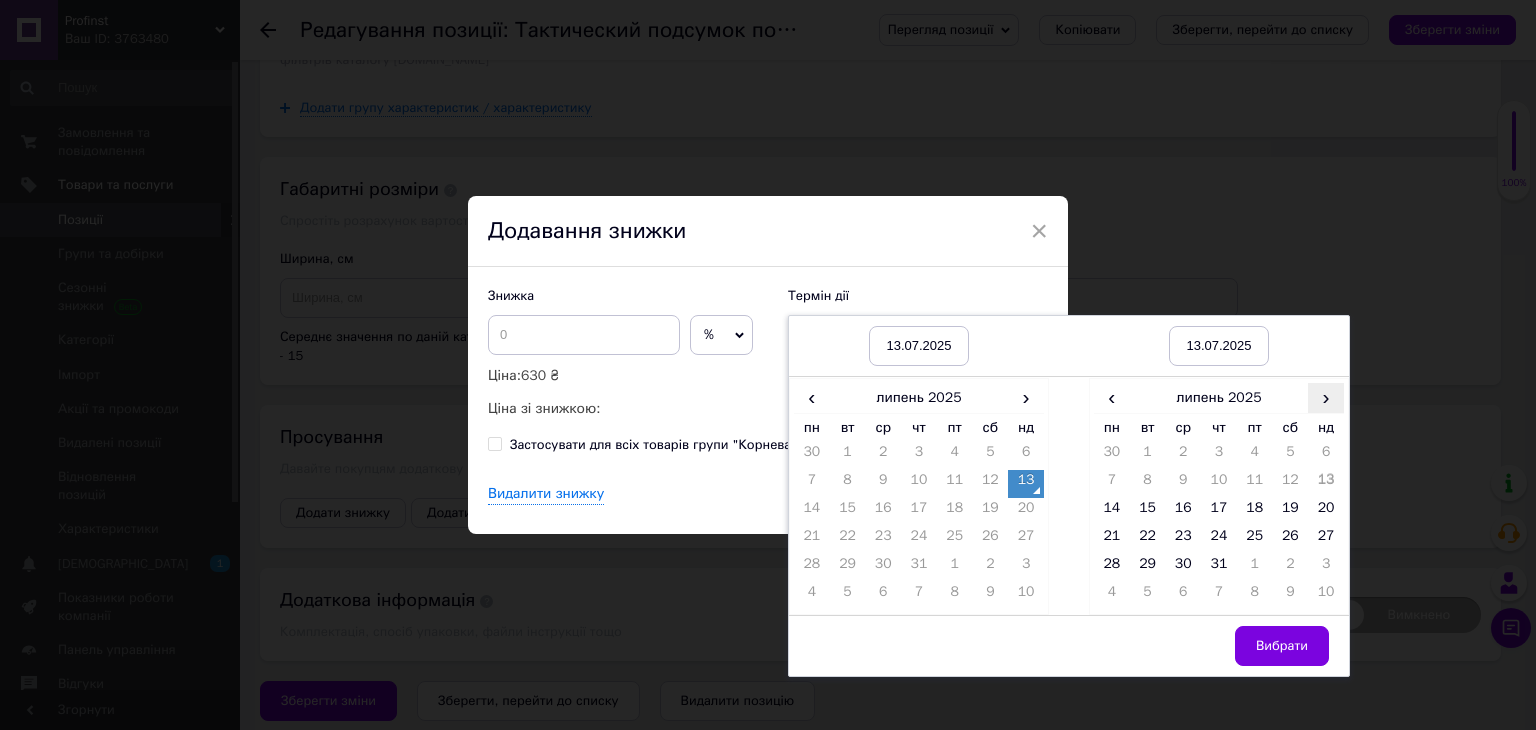 click on "›" at bounding box center [1326, 397] 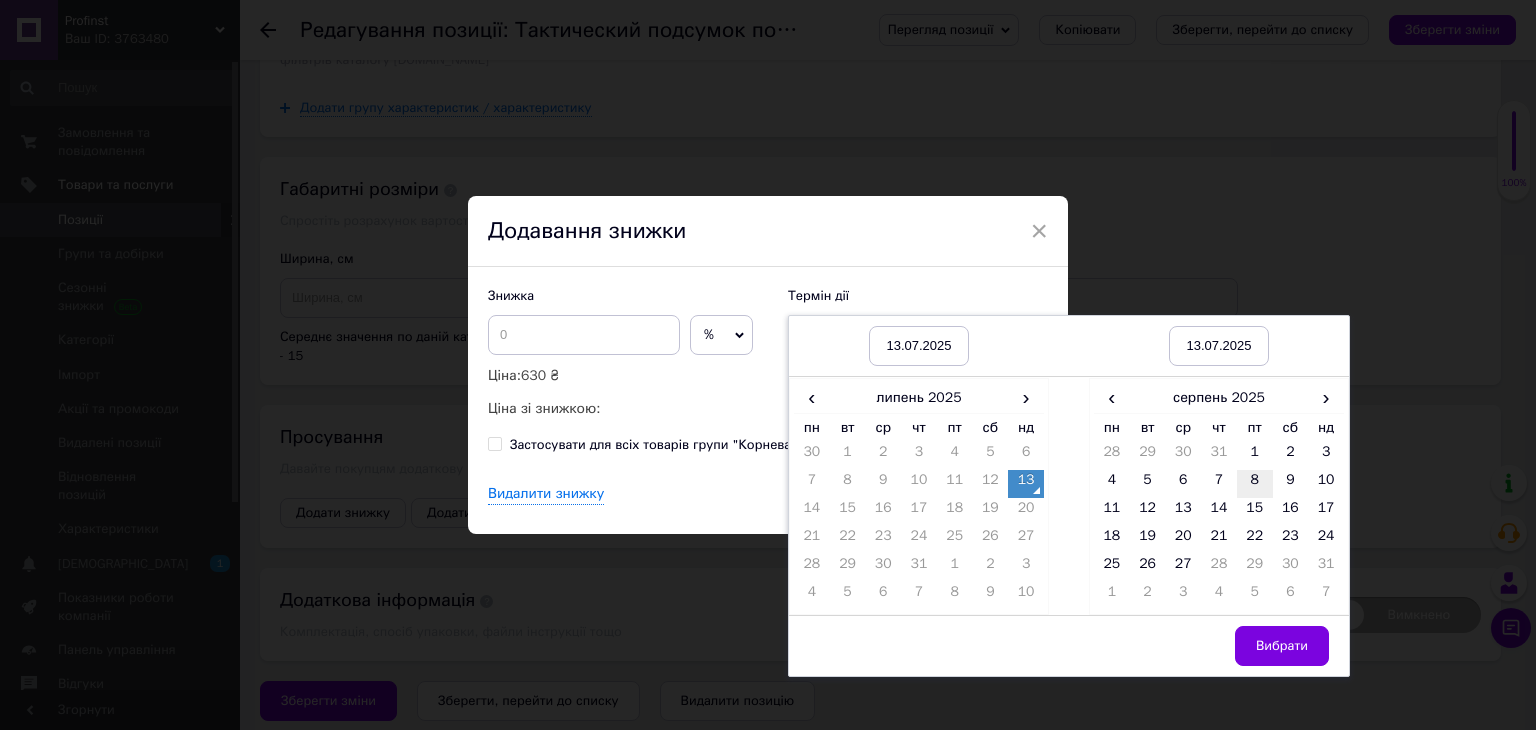 click on "8" at bounding box center [1255, 484] 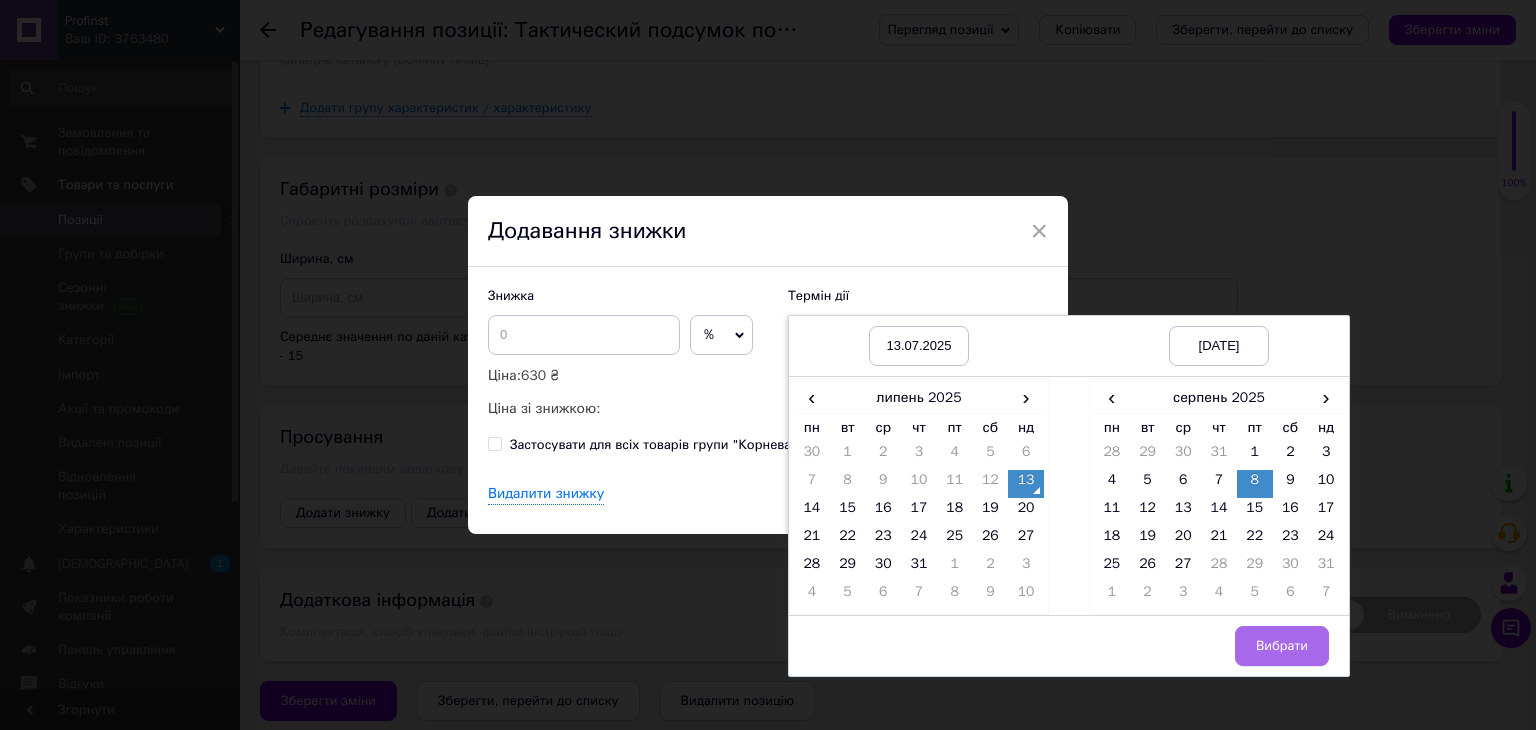 click on "Вибрати" at bounding box center (1282, 646) 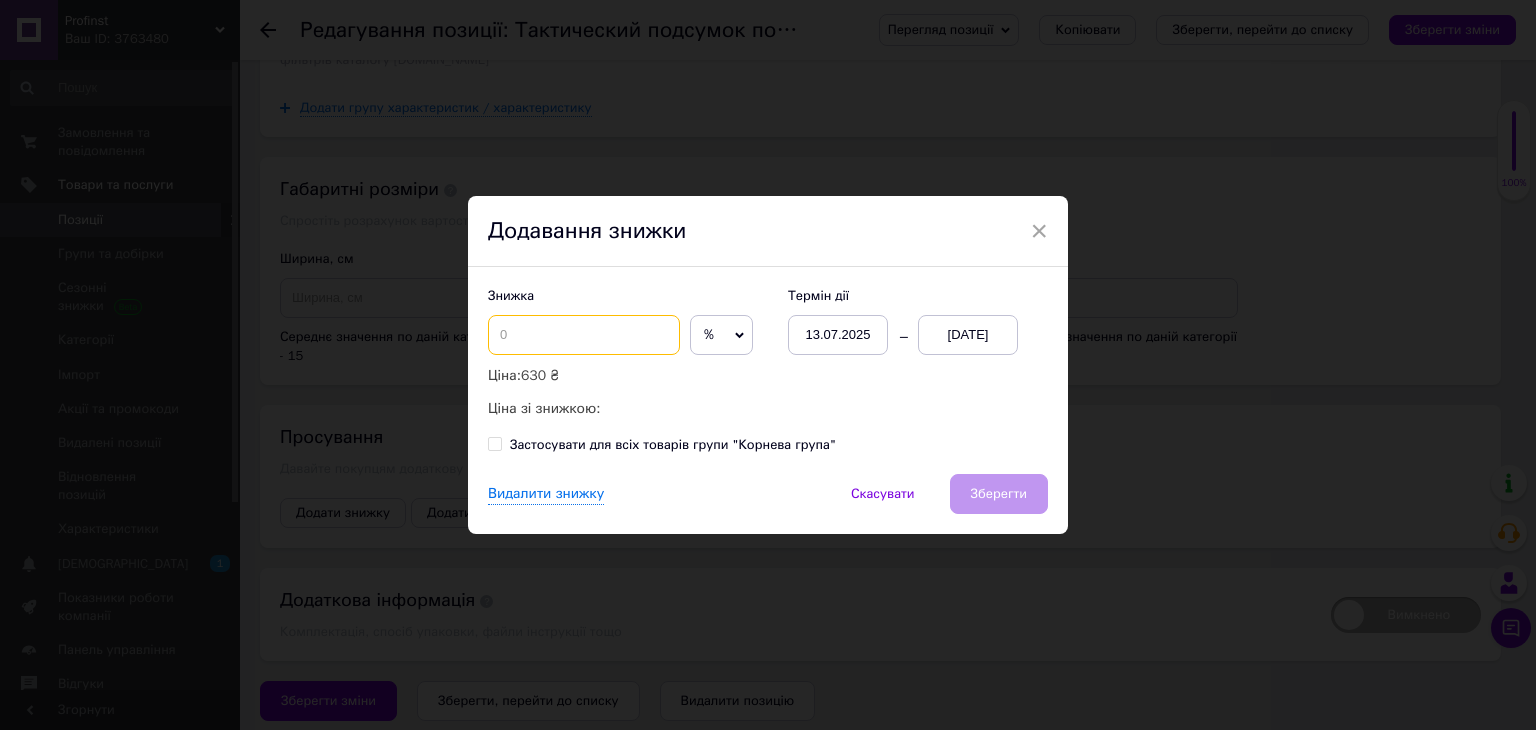 click at bounding box center (584, 335) 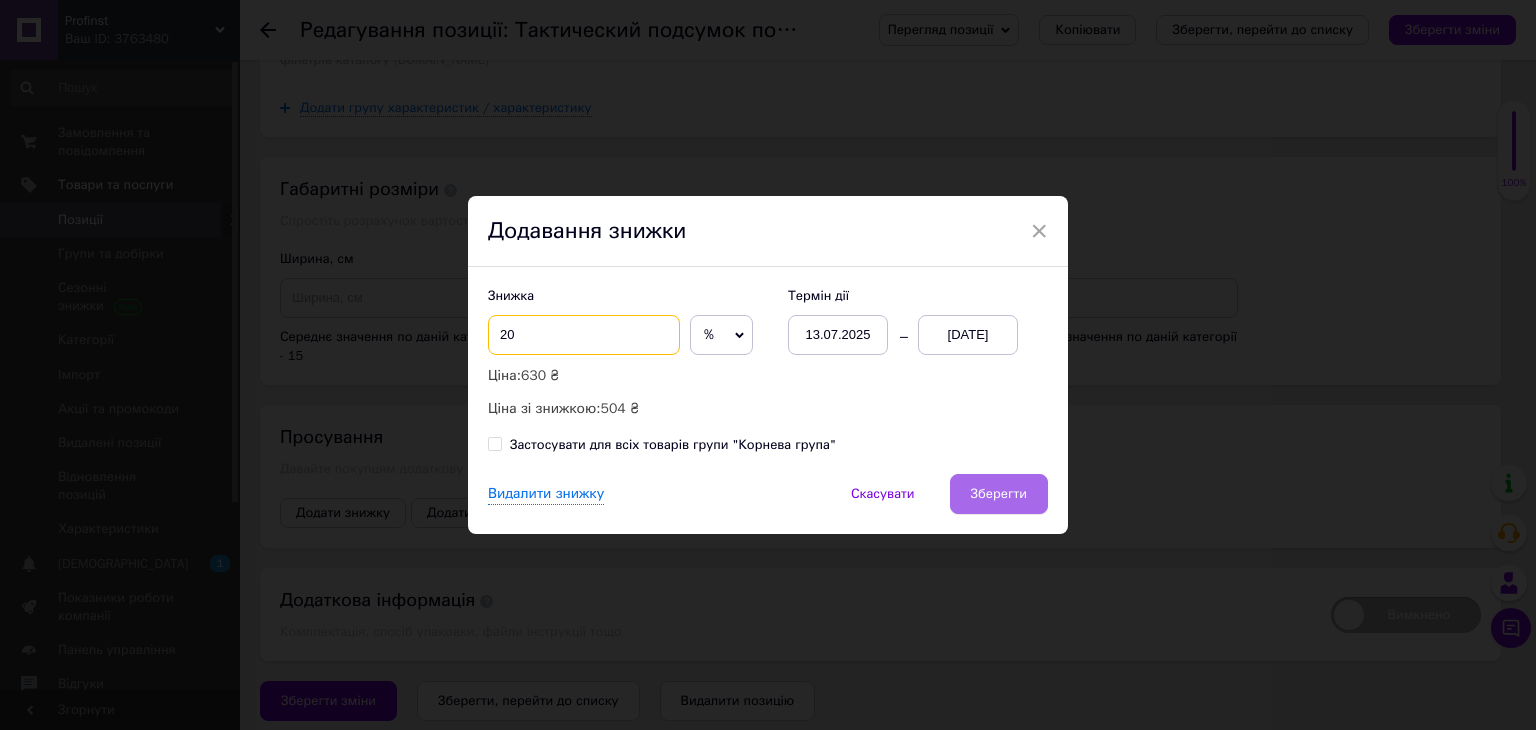 type on "20" 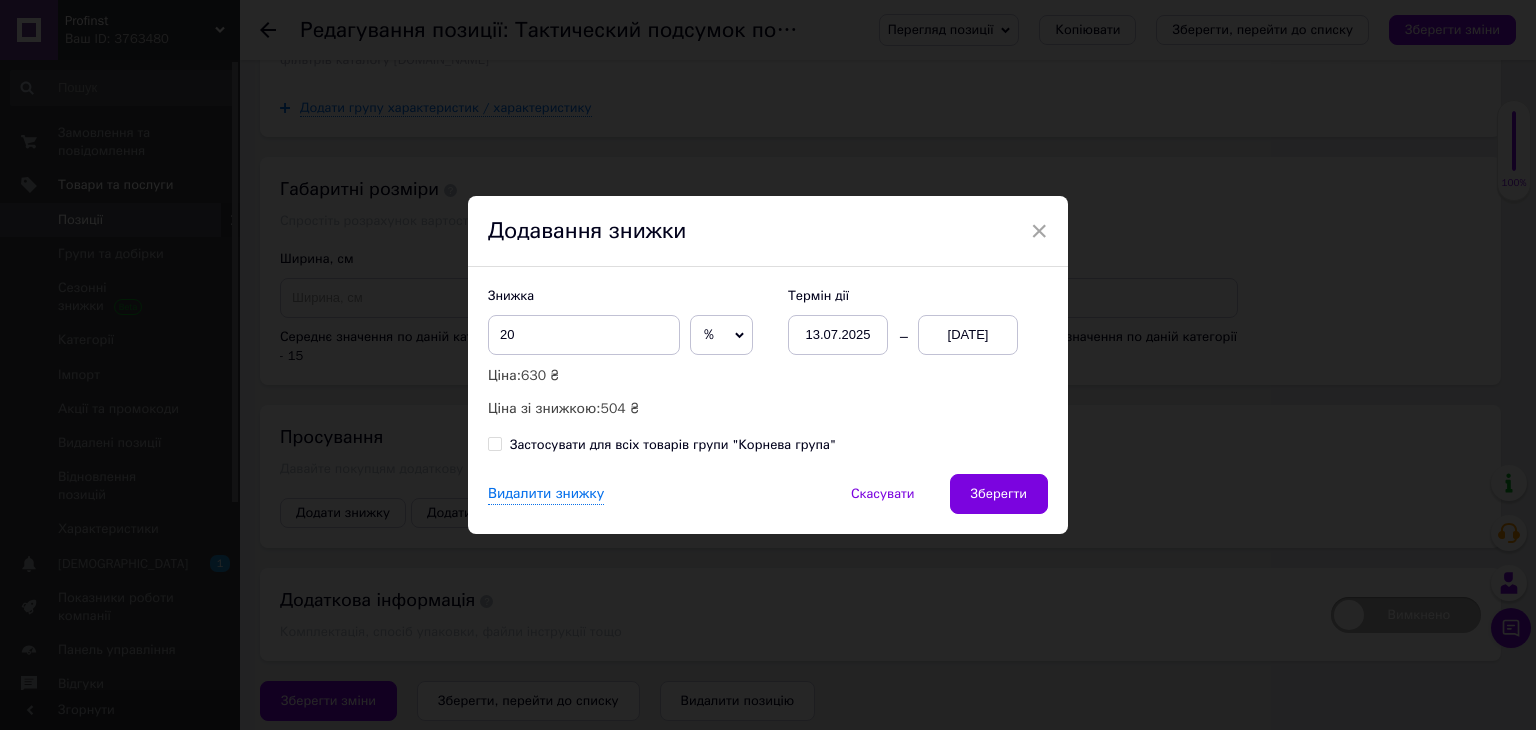 click on "Зберегти" at bounding box center [999, 494] 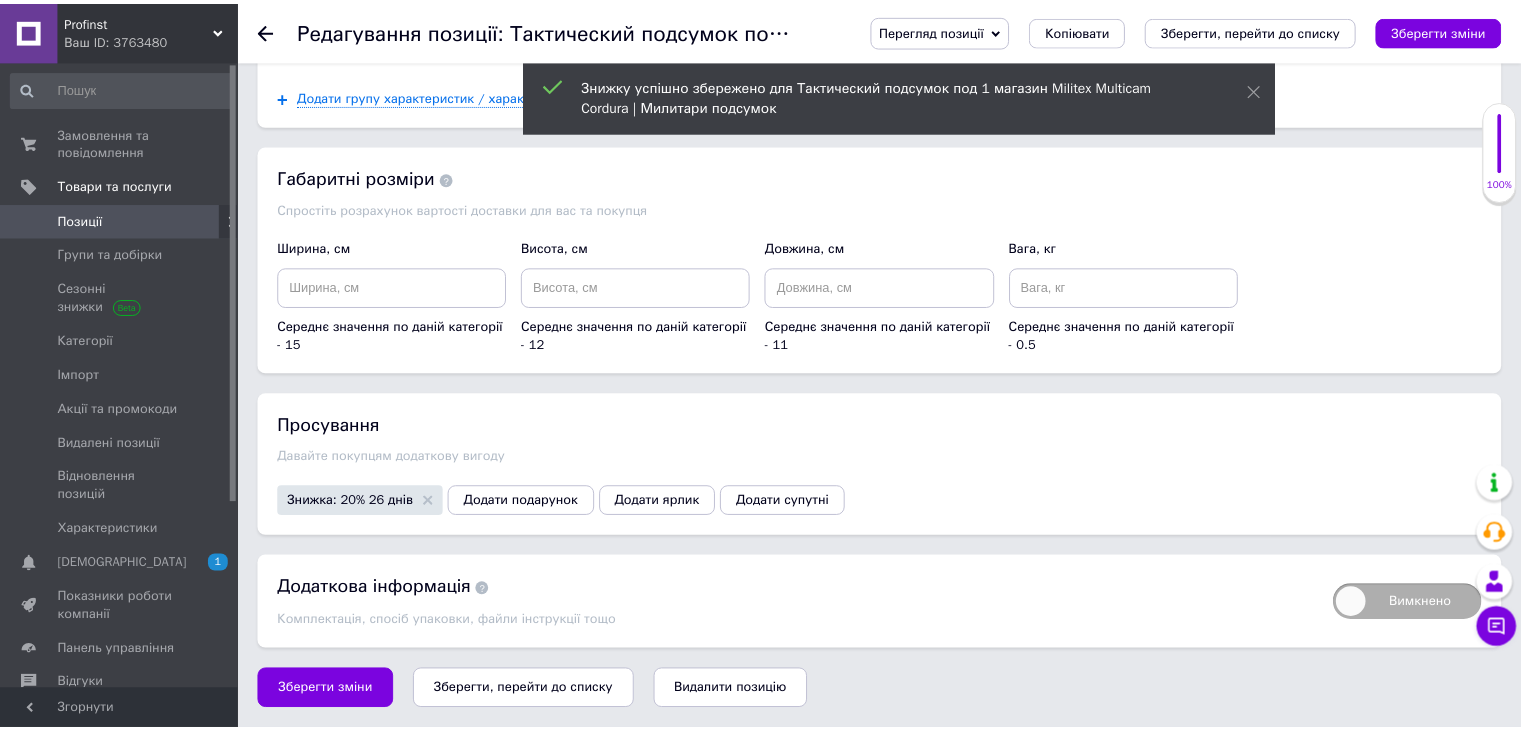 scroll, scrollTop: 2042, scrollLeft: 0, axis: vertical 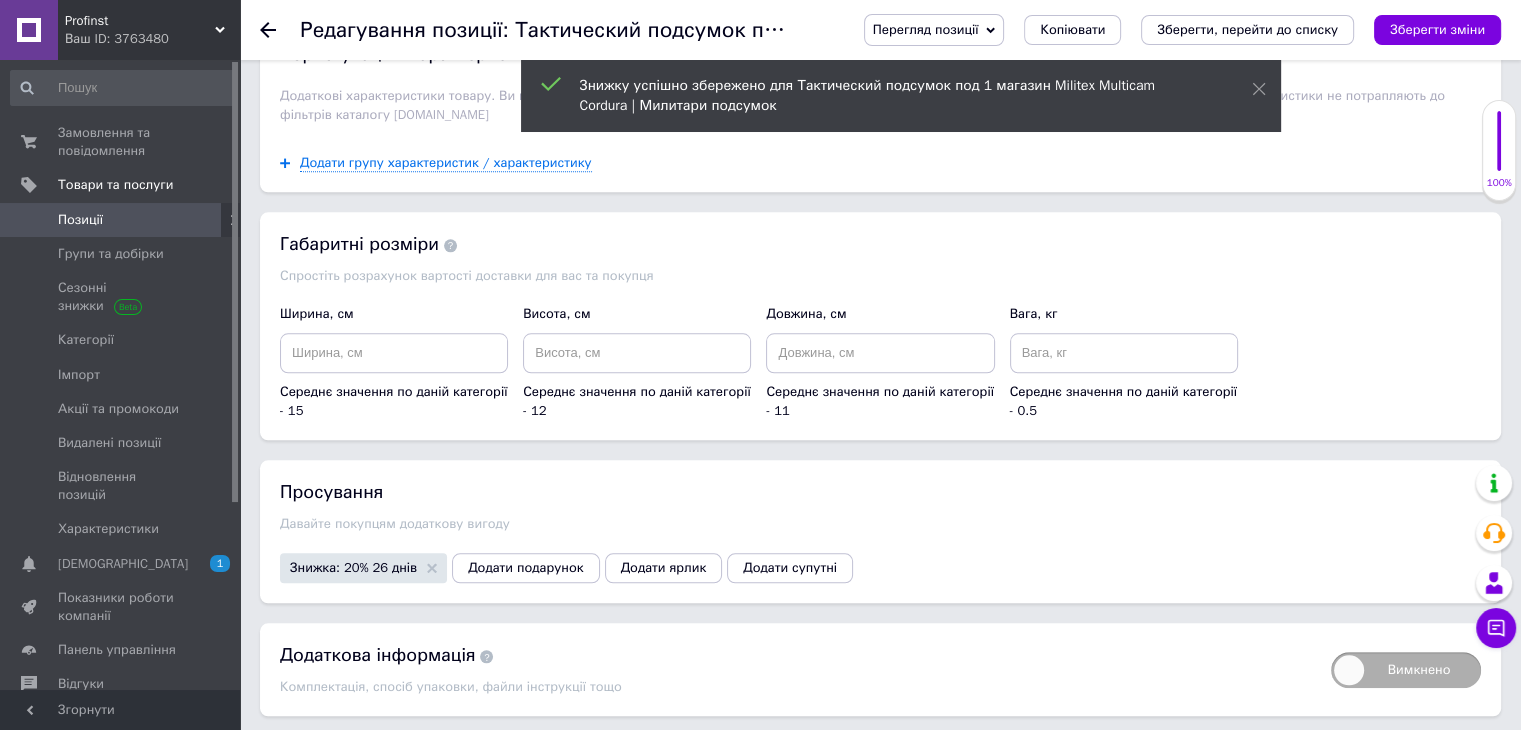 click on "Зберегти, перейти до списку" at bounding box center [1247, 30] 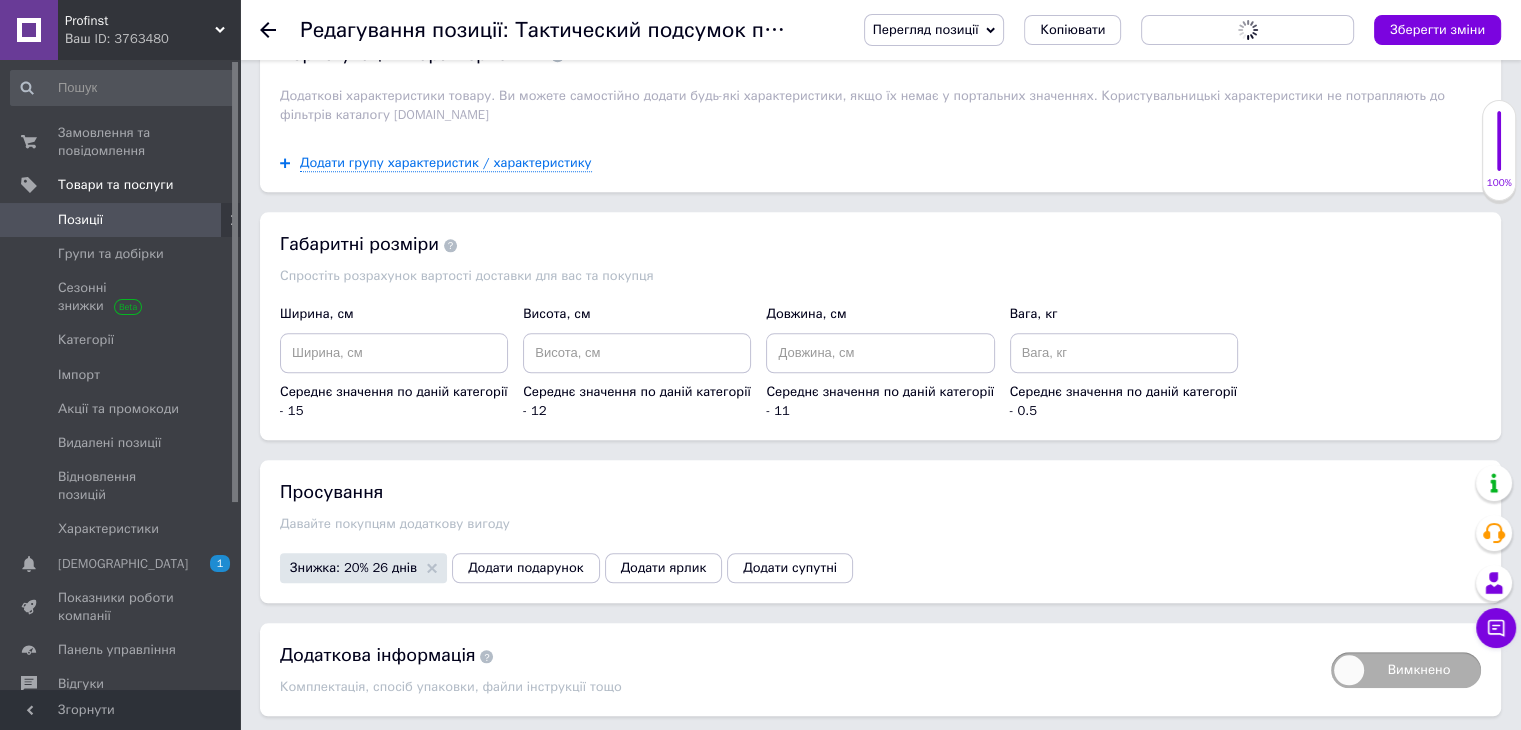 scroll, scrollTop: 0, scrollLeft: 0, axis: both 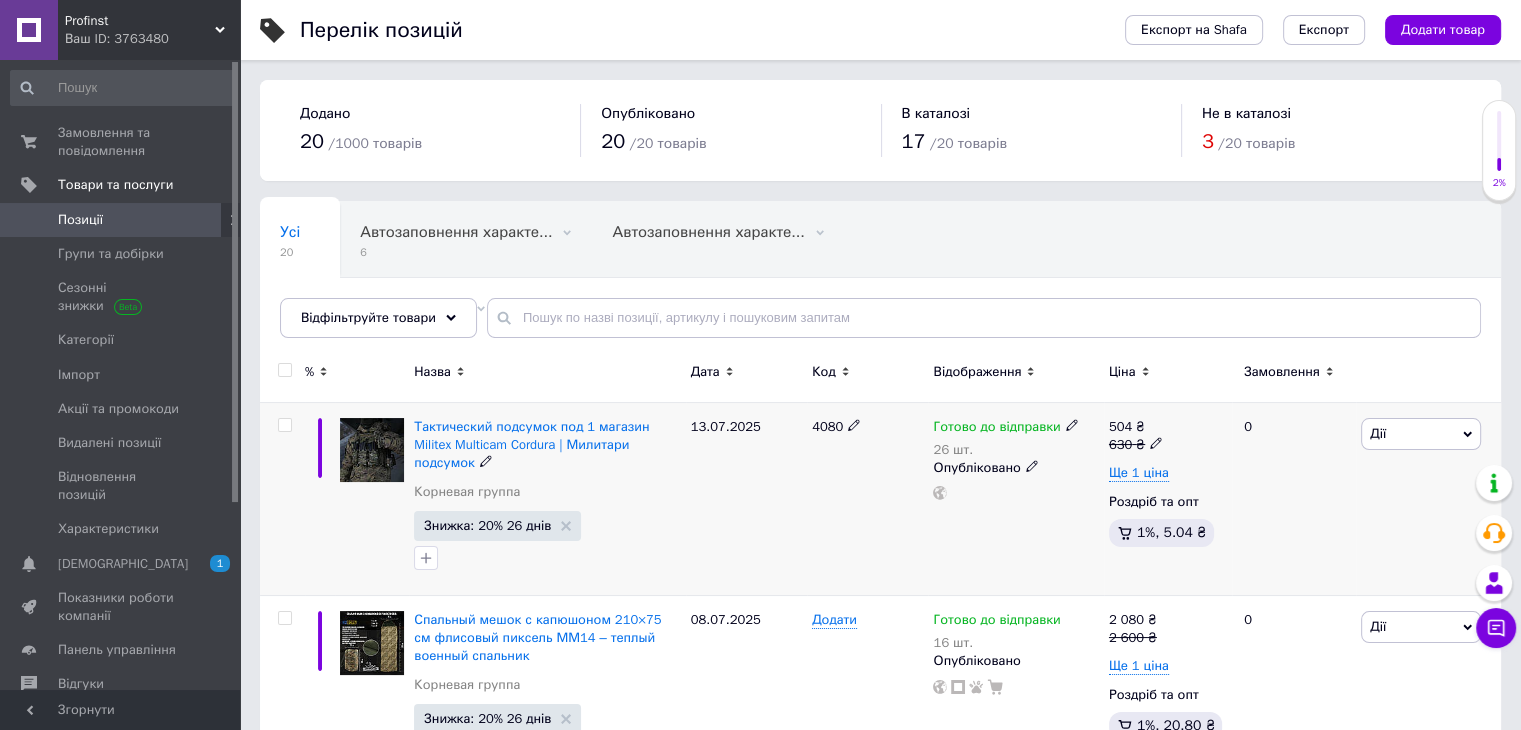 click 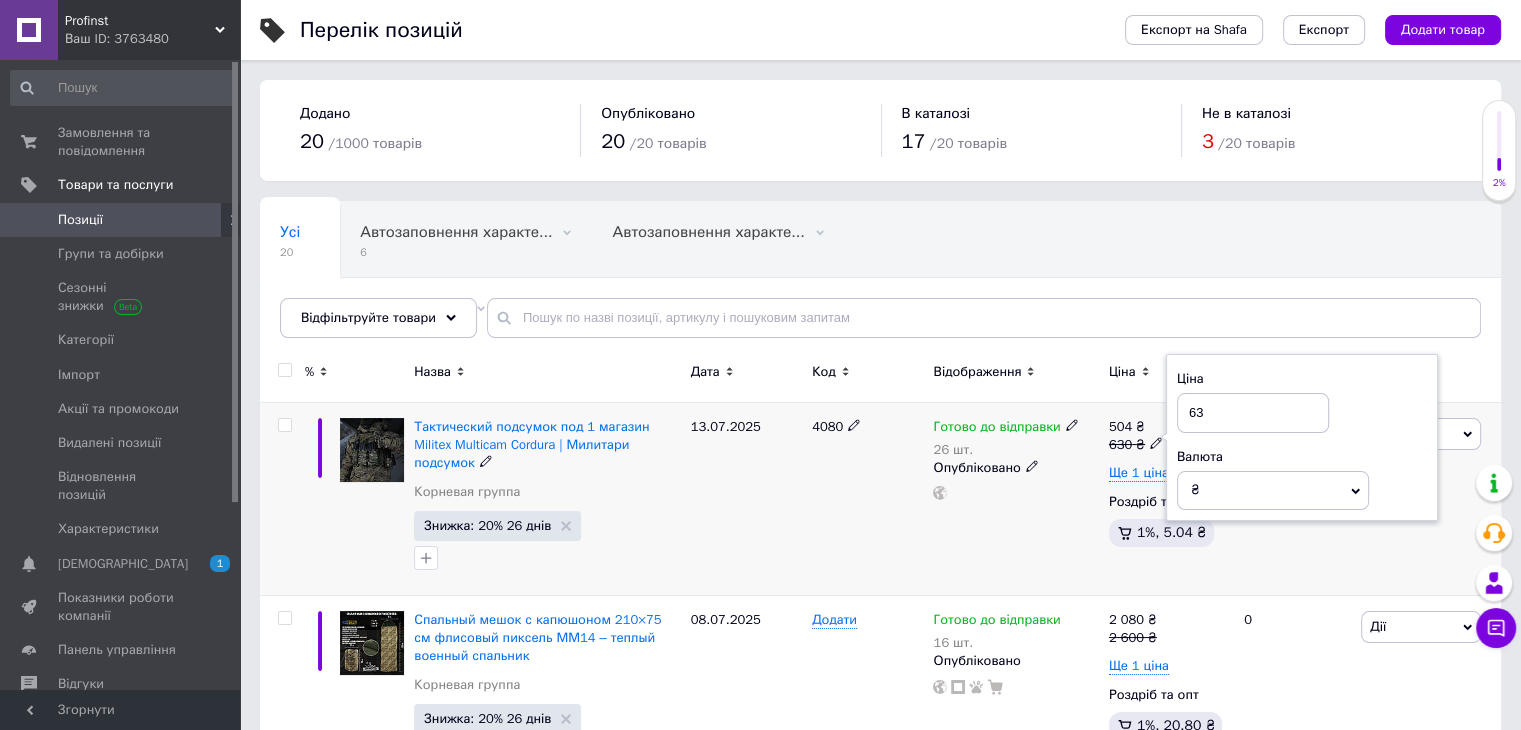 type on "6" 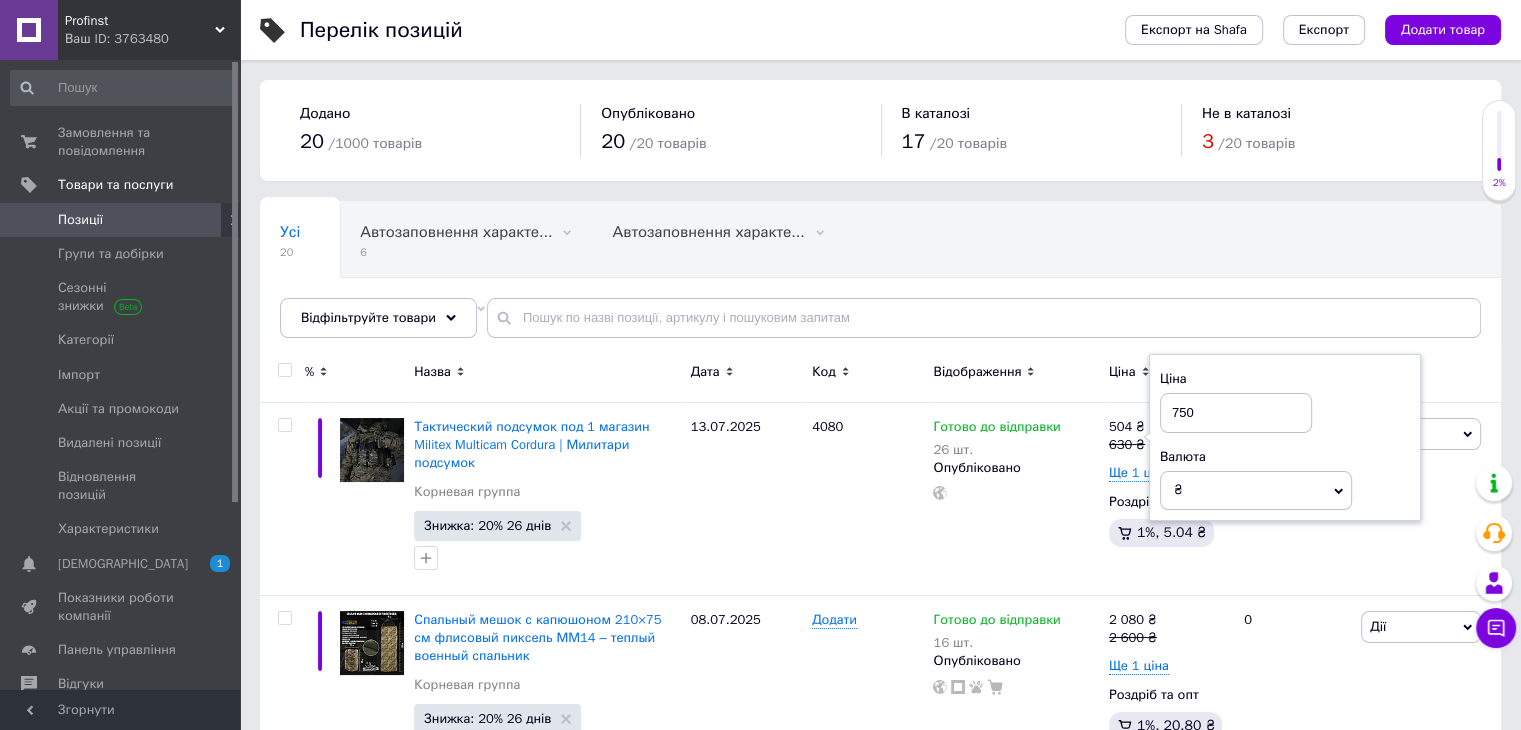 type on "750" 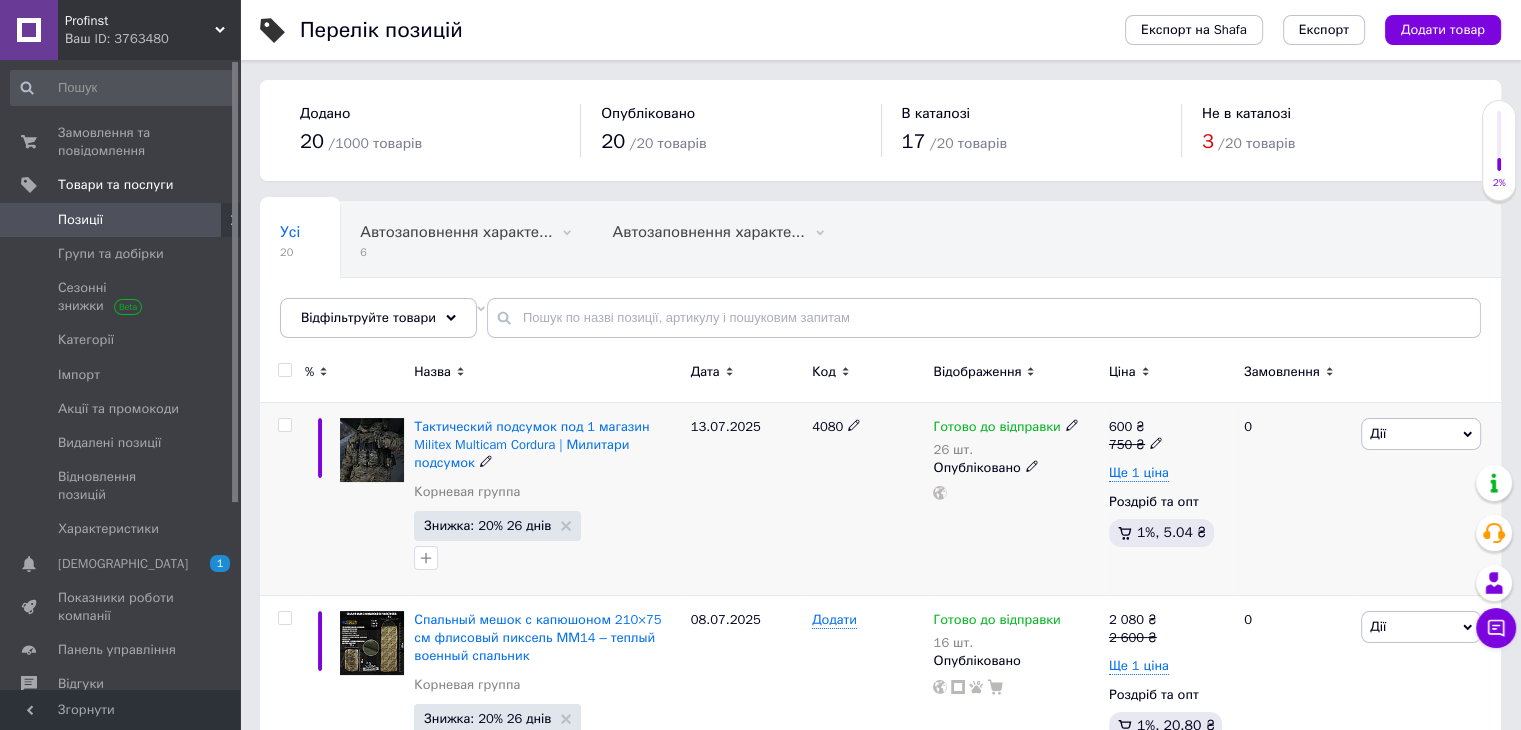 click 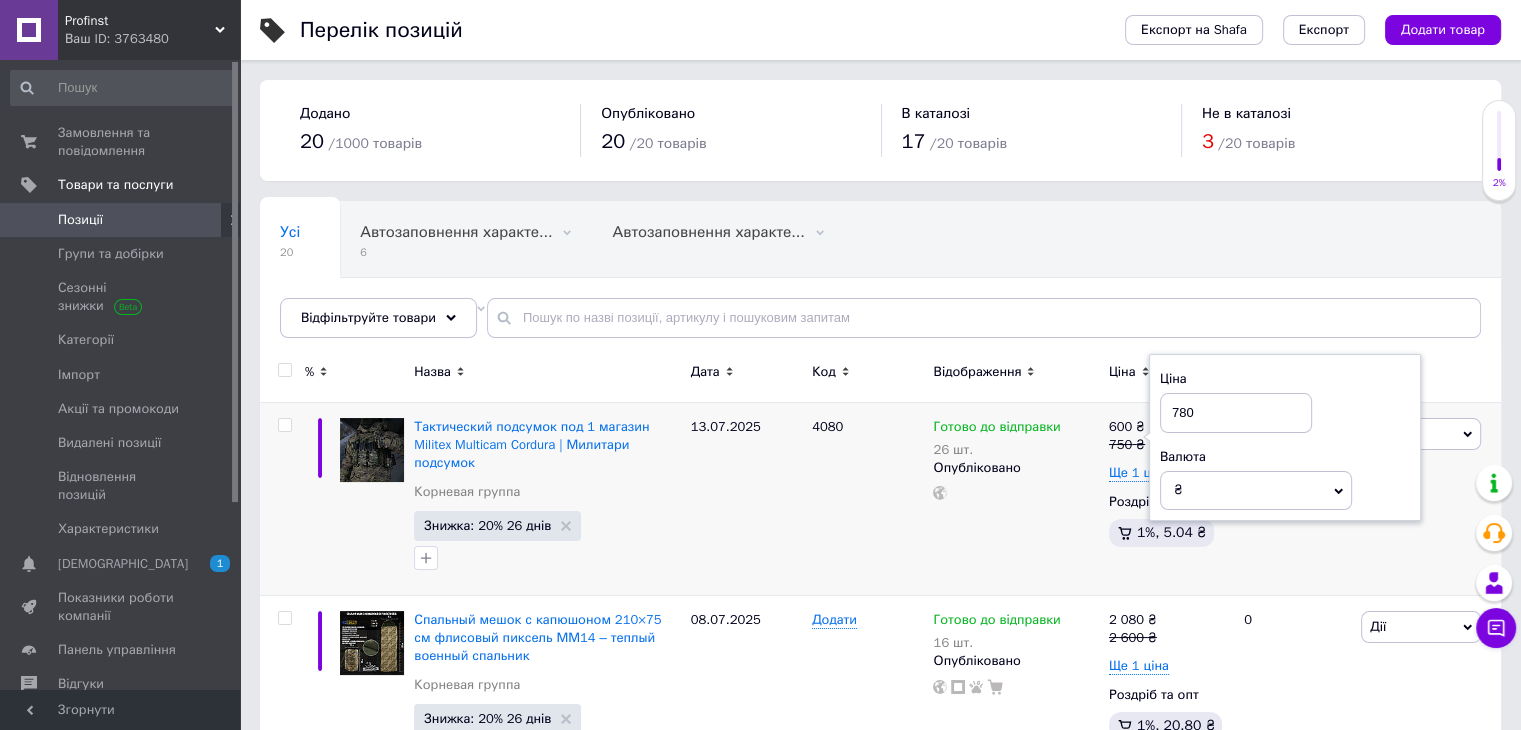 type on "780" 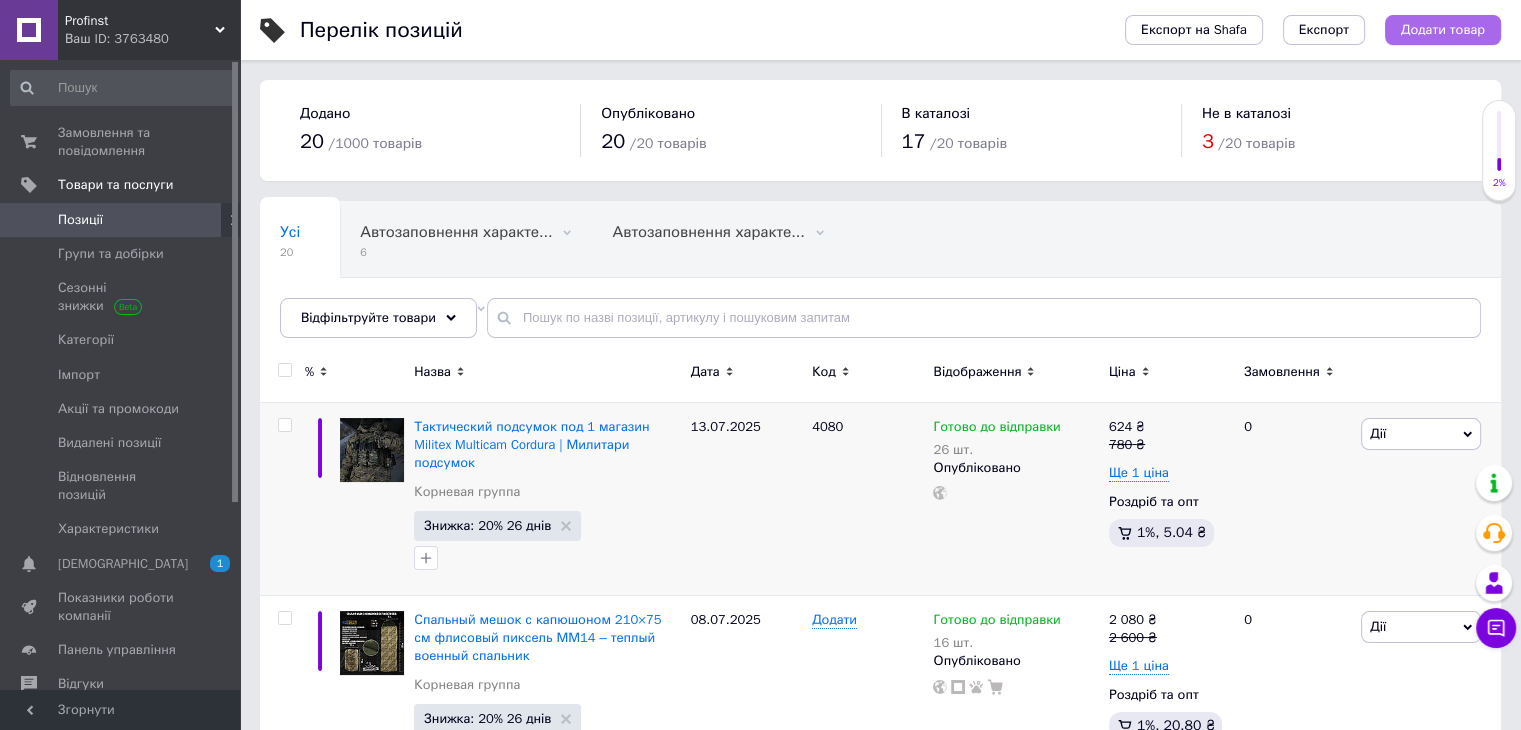 click on "Додати товар" at bounding box center [1443, 30] 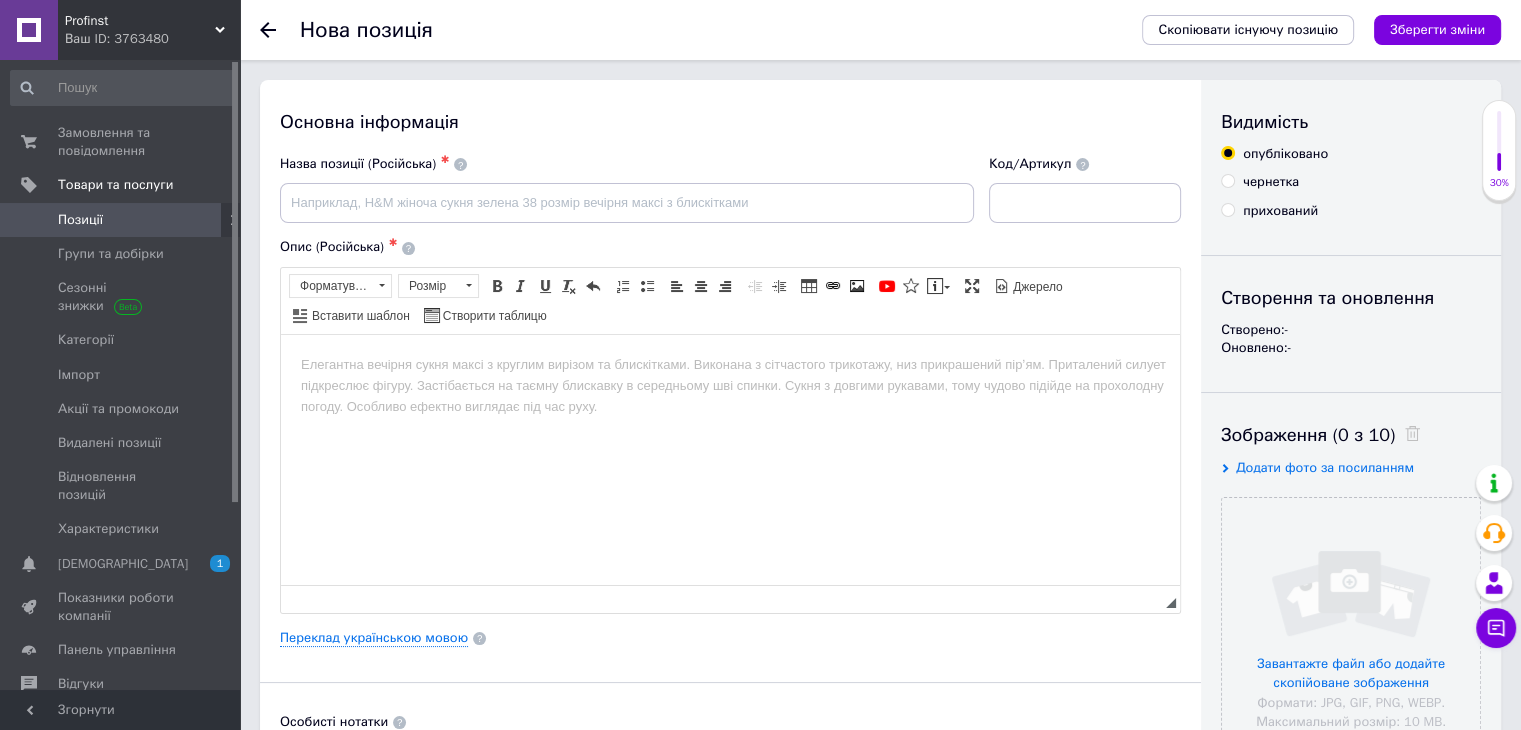 scroll, scrollTop: 0, scrollLeft: 0, axis: both 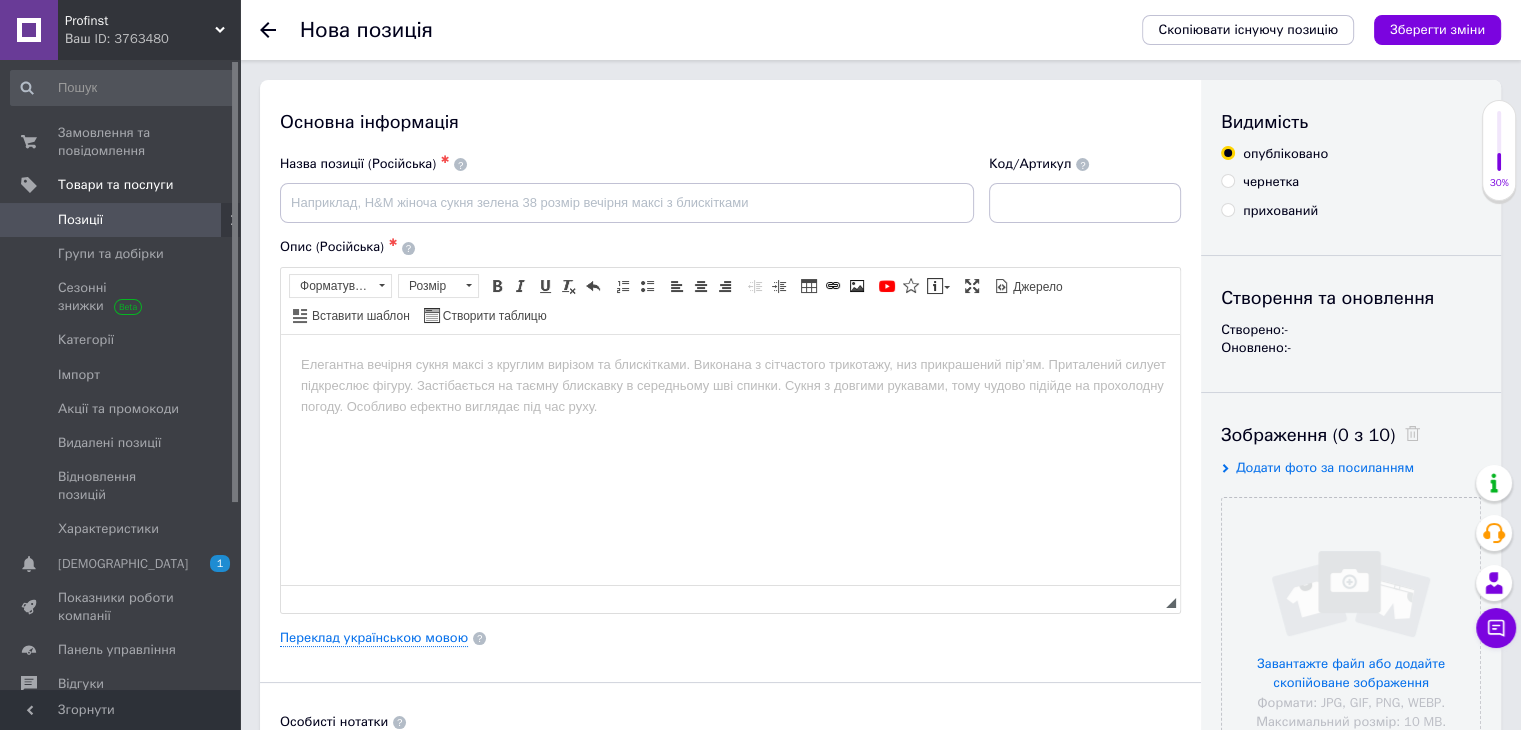 click on "Додати фото за посиланням" at bounding box center [1325, 467] 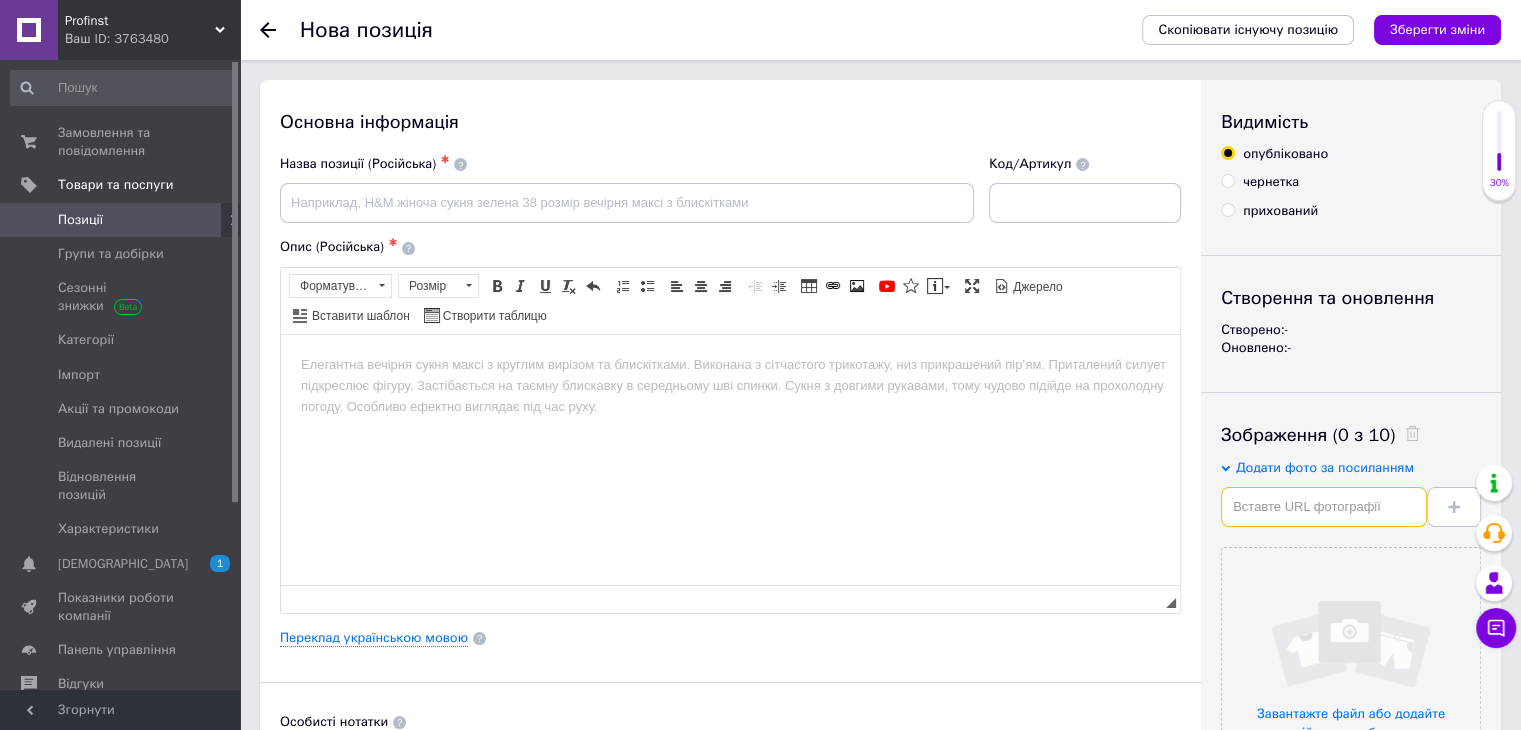 paste on "[URL][DOMAIN_NAME]" 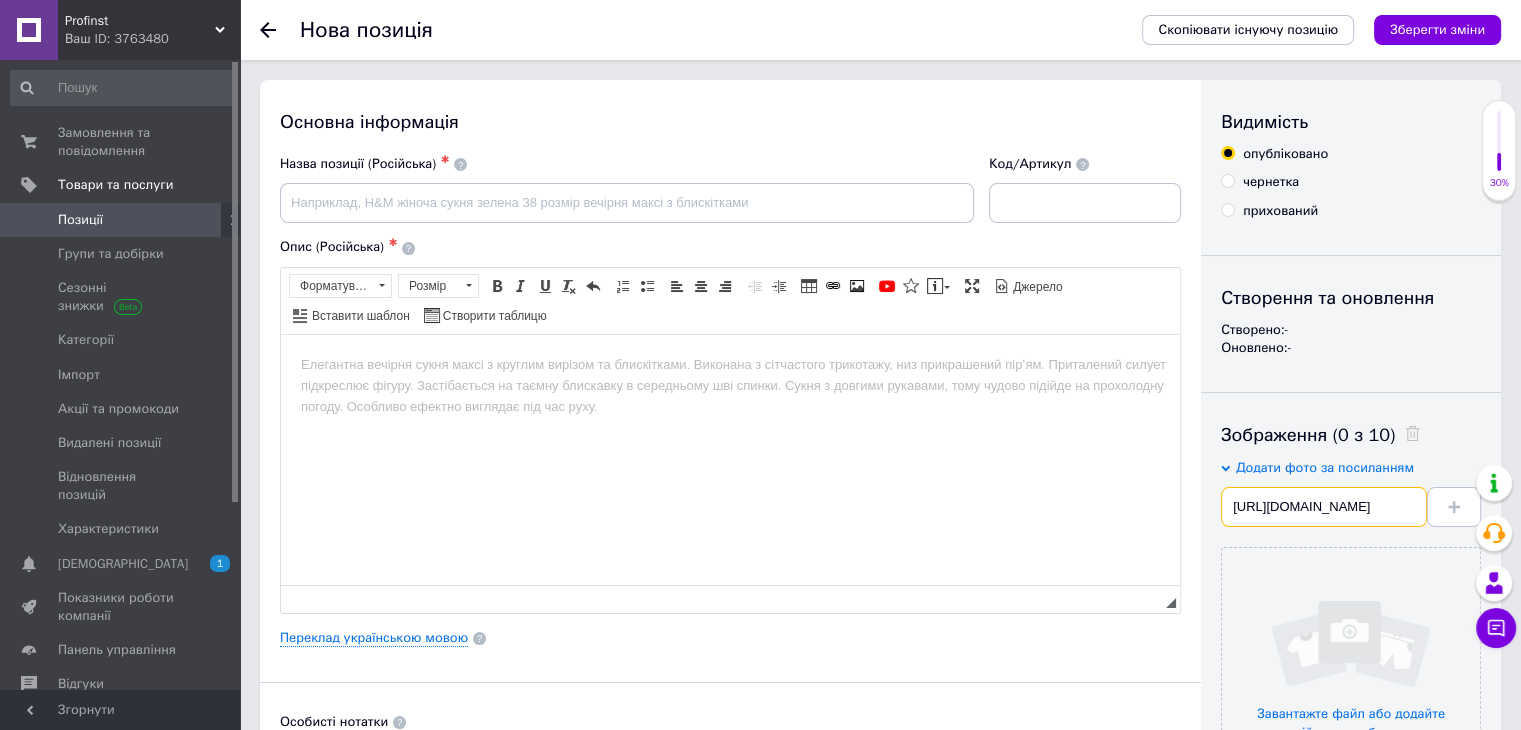 scroll, scrollTop: 0, scrollLeft: 307, axis: horizontal 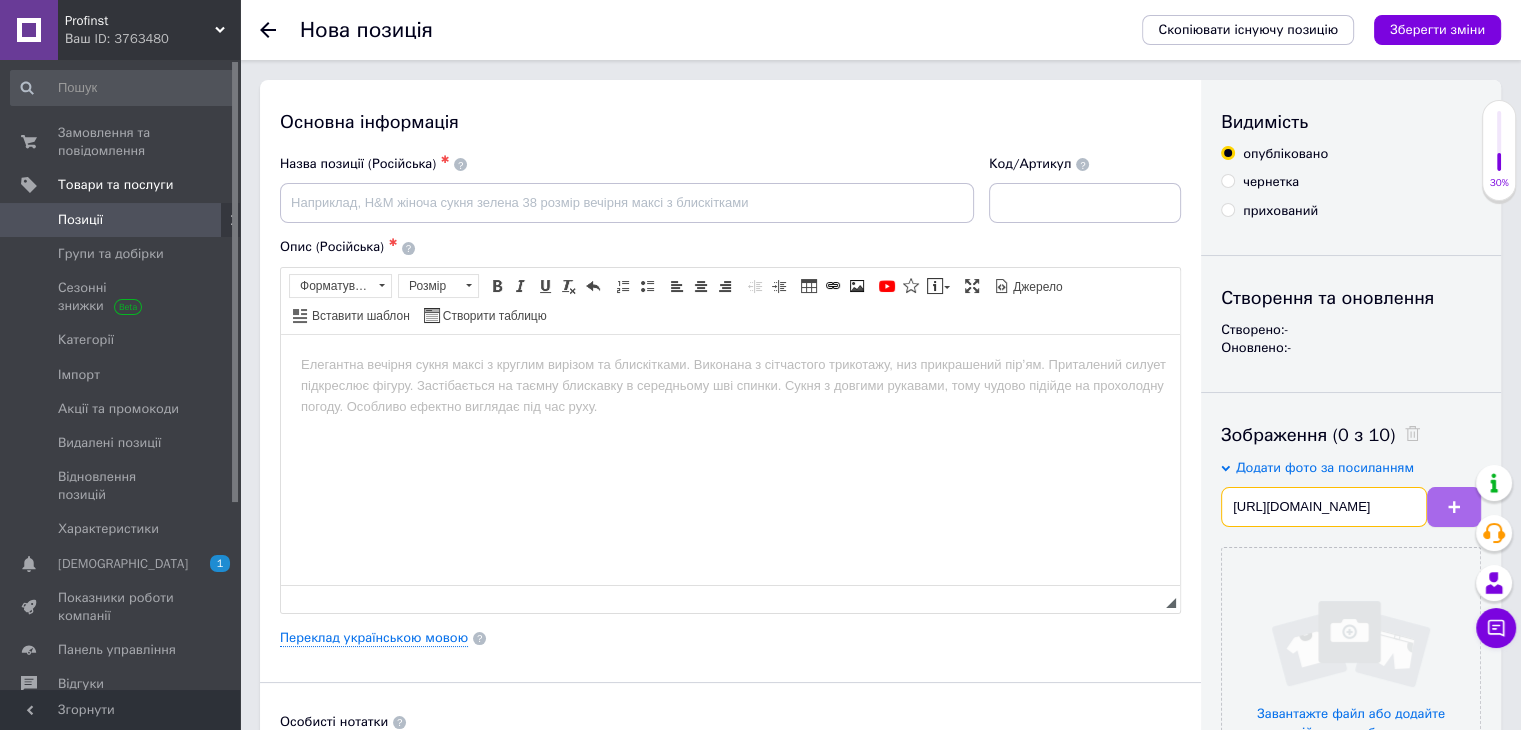 type on "[URL][DOMAIN_NAME]" 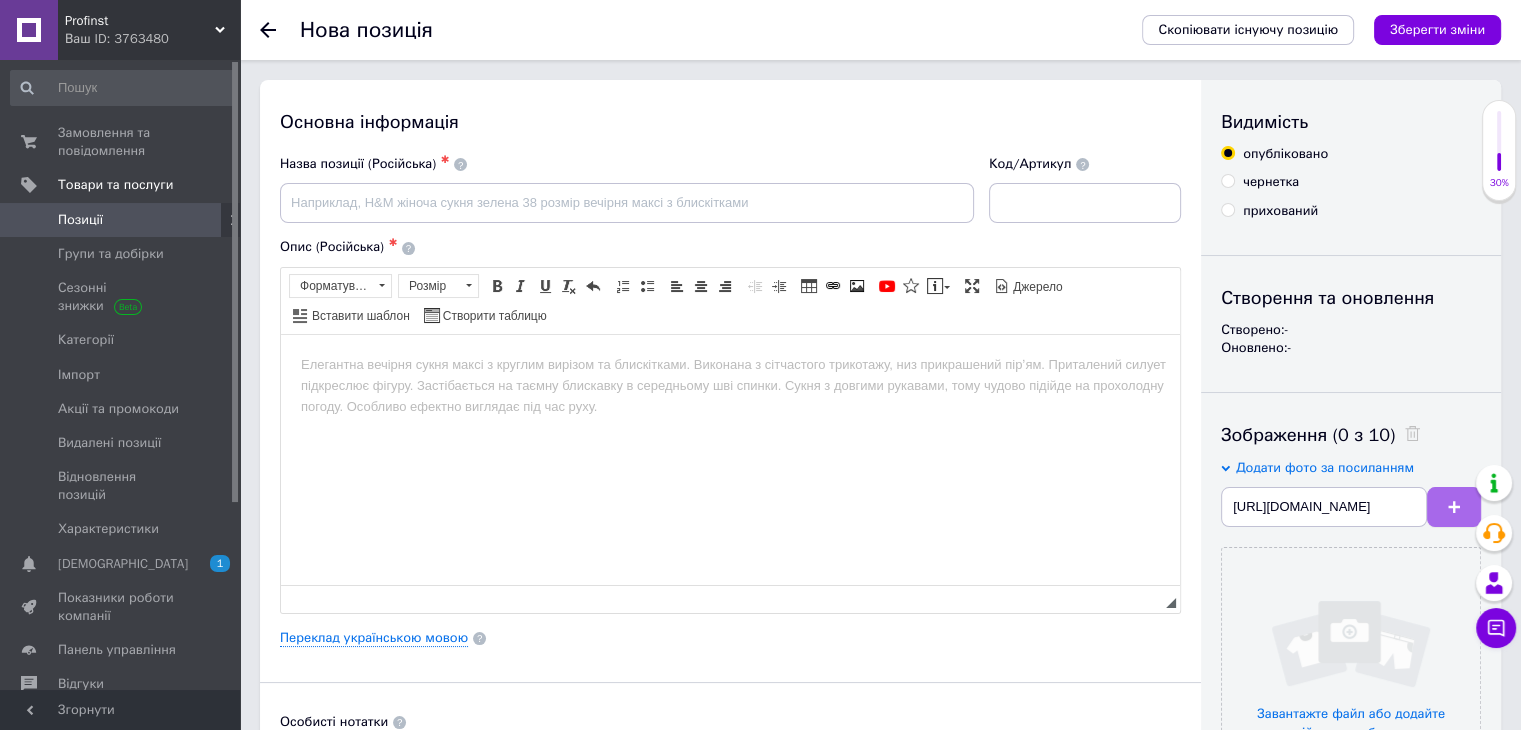 scroll, scrollTop: 0, scrollLeft: 0, axis: both 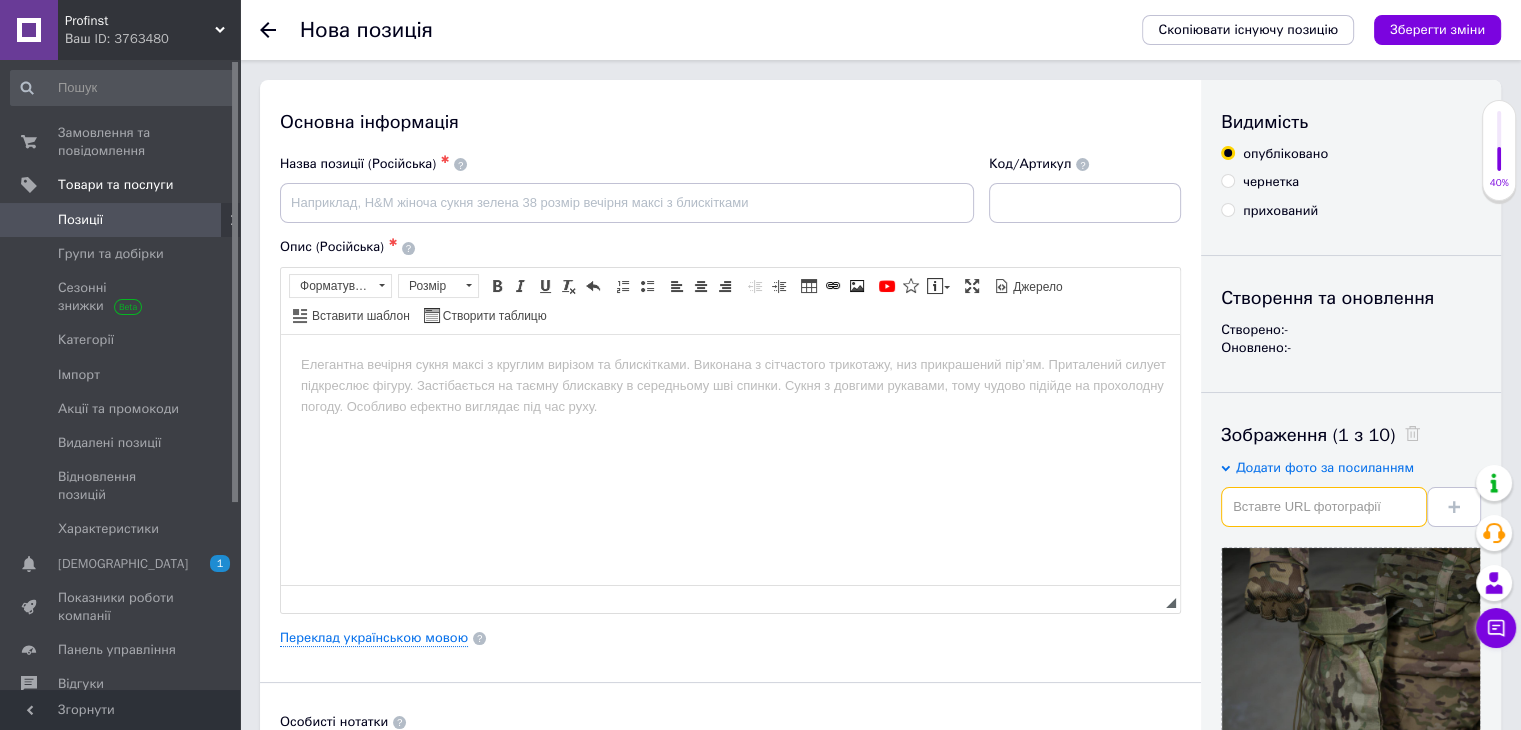 paste on "[URL][DOMAIN_NAME]" 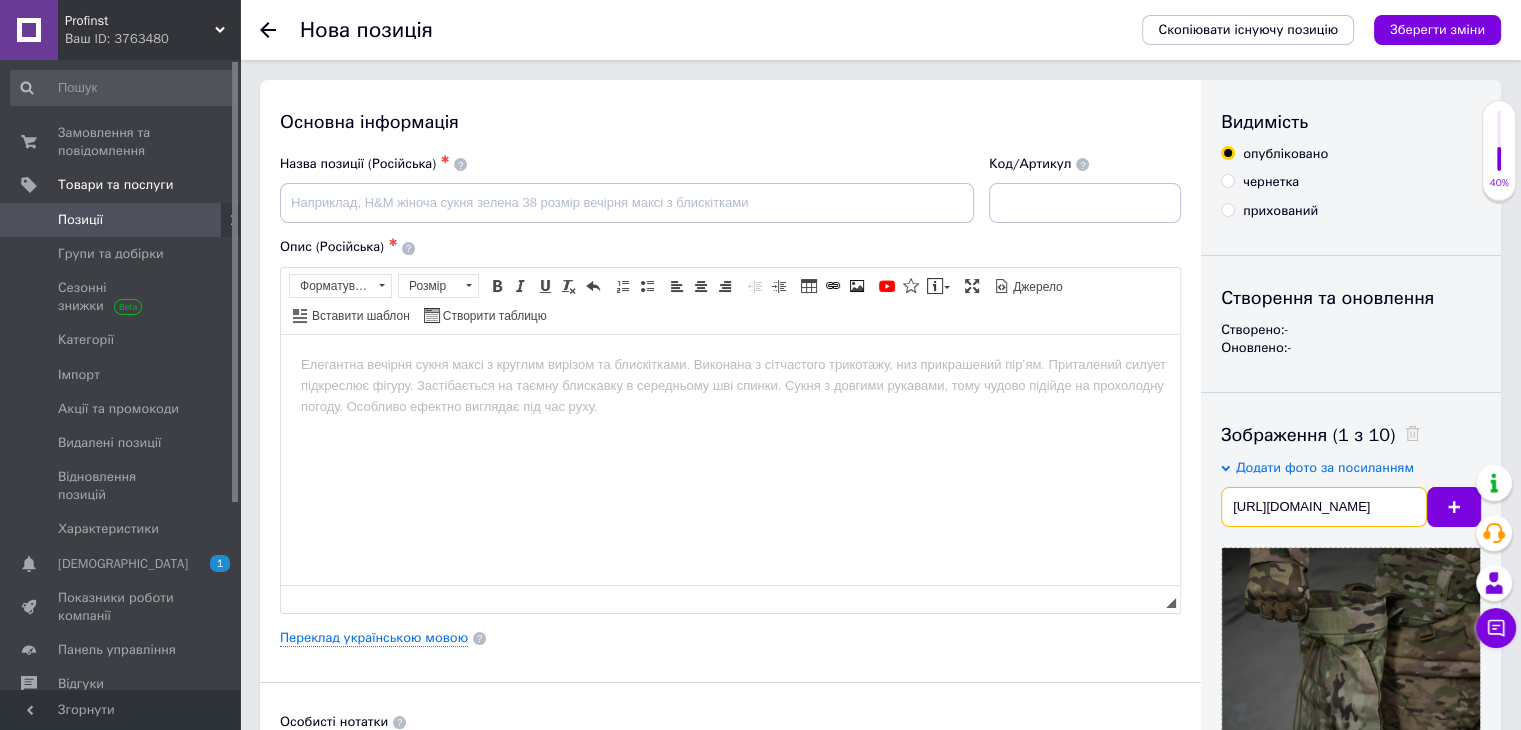 scroll, scrollTop: 0, scrollLeft: 309, axis: horizontal 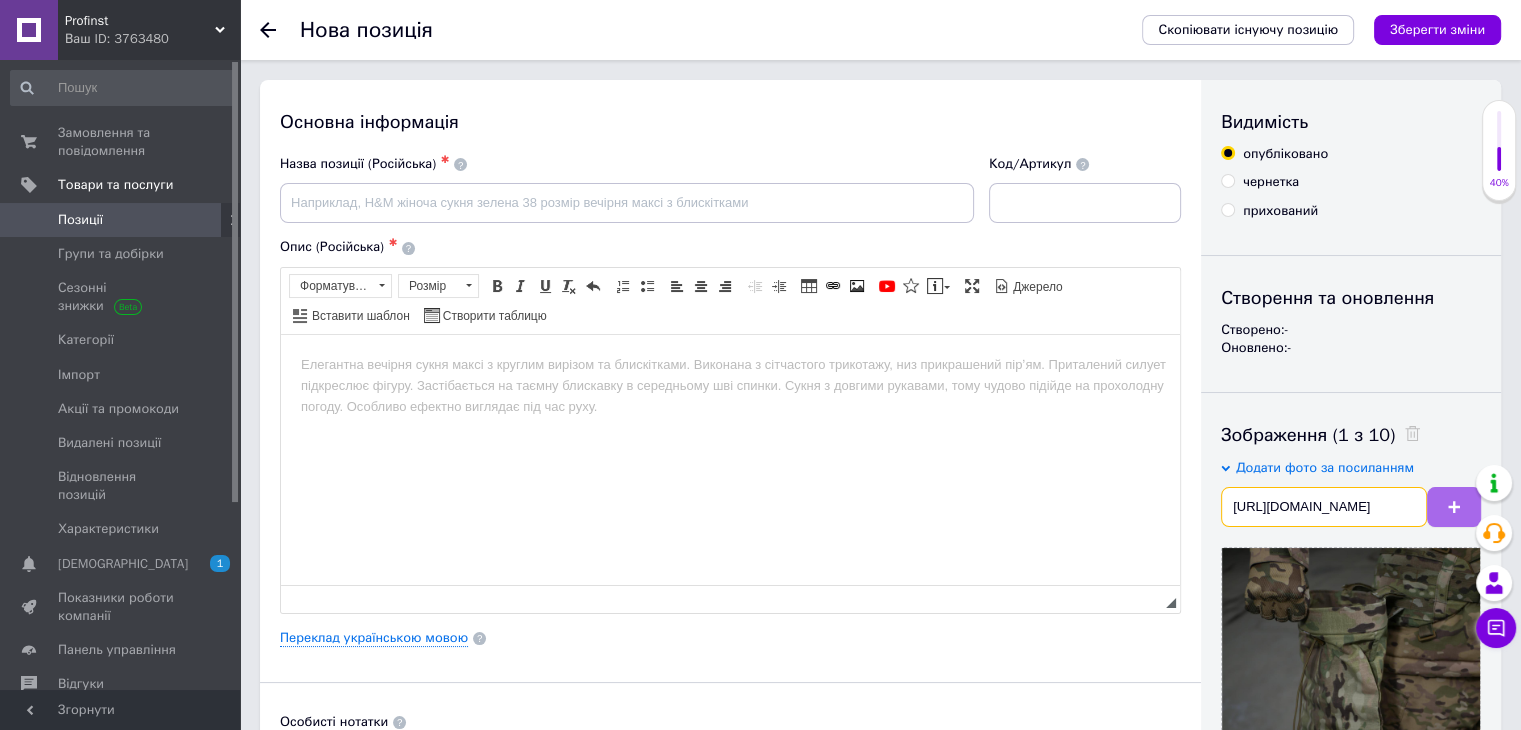 type on "[URL][DOMAIN_NAME]" 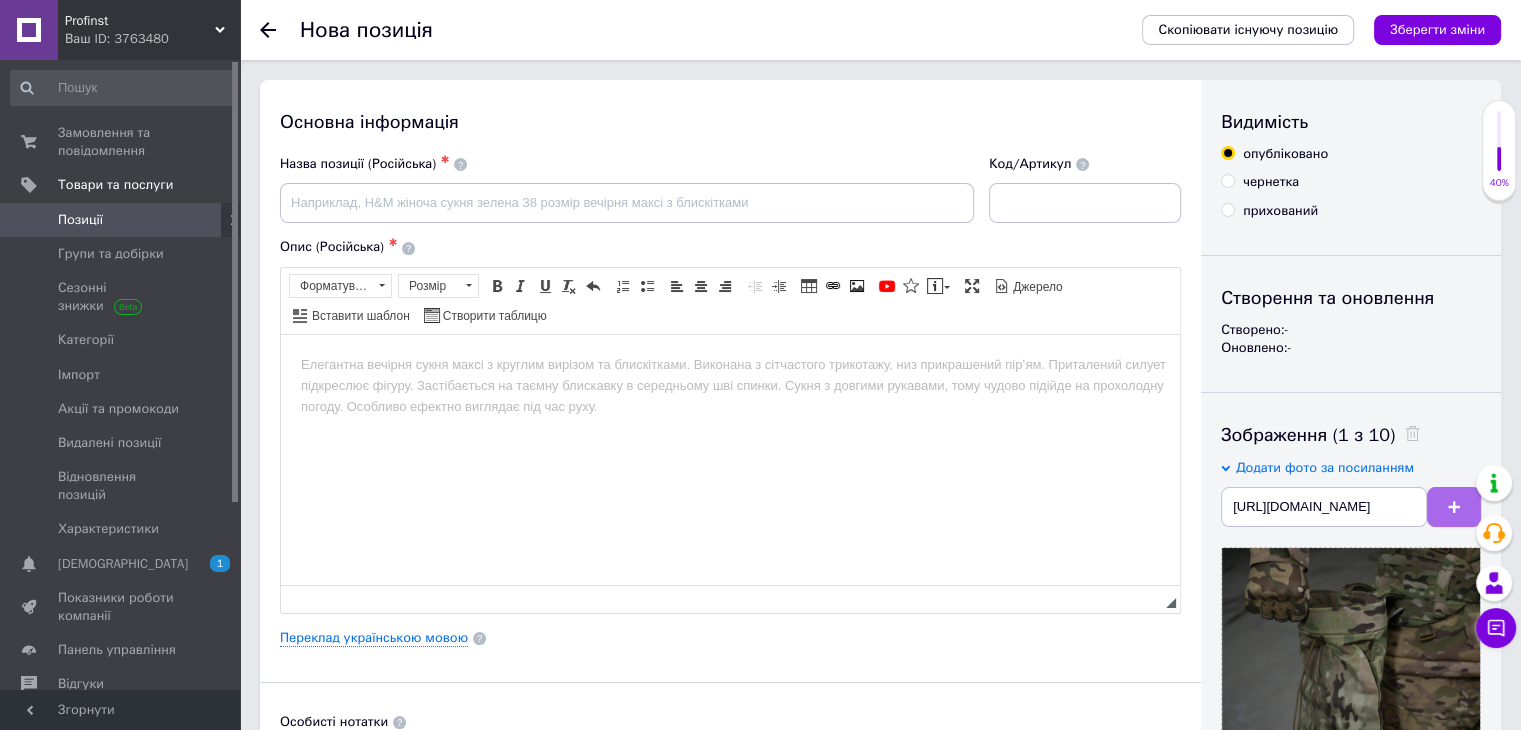 scroll, scrollTop: 0, scrollLeft: 0, axis: both 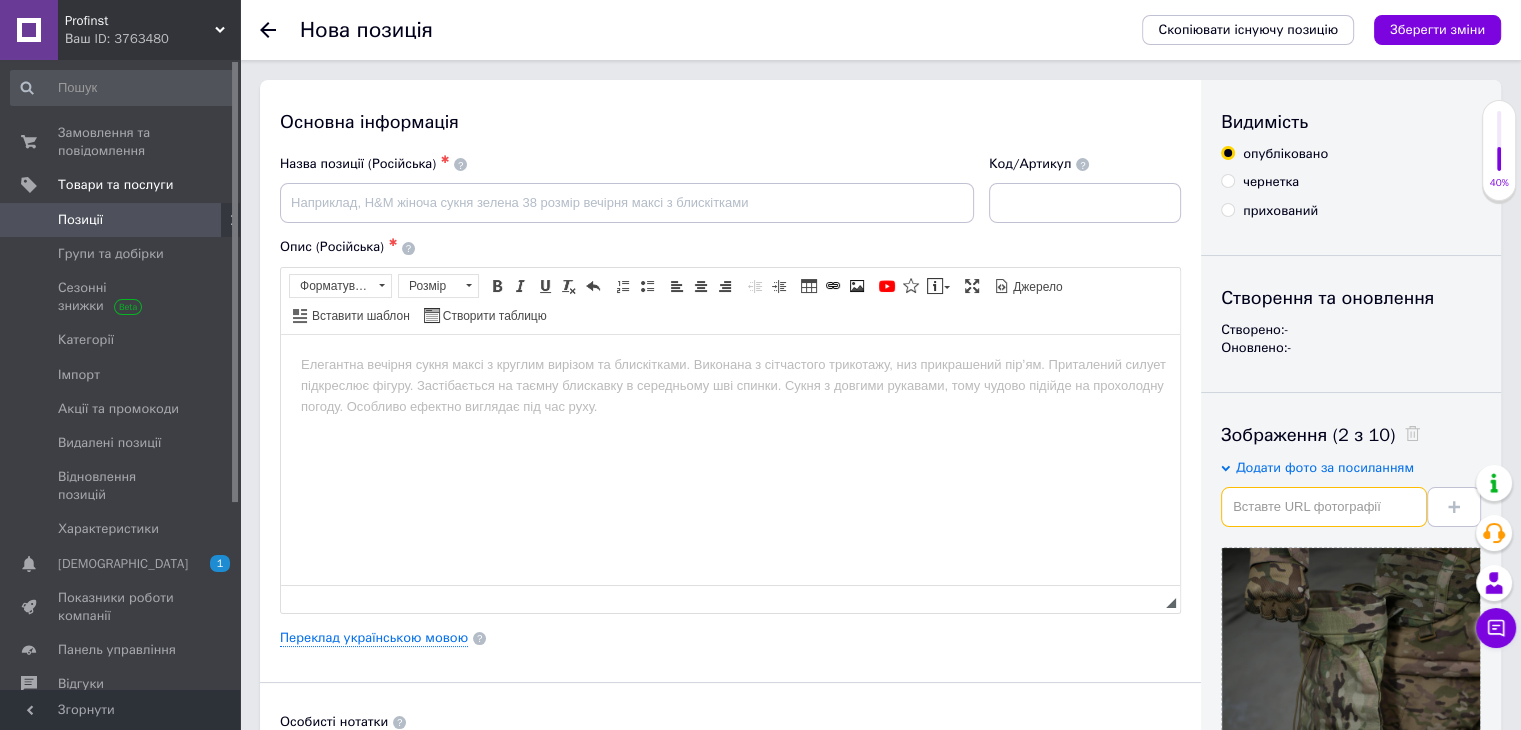 paste on "[URL][DOMAIN_NAME]" 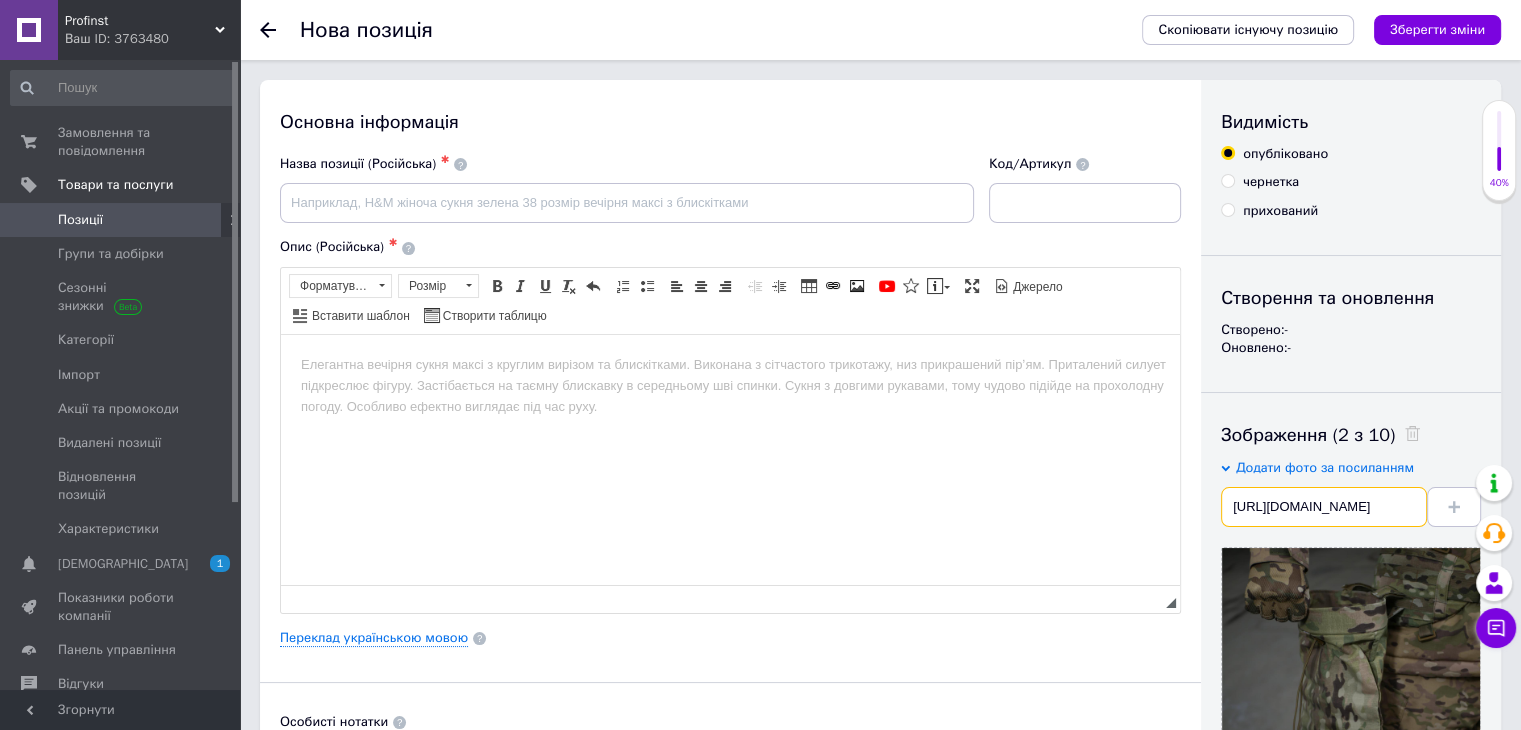 scroll, scrollTop: 0, scrollLeft: 308, axis: horizontal 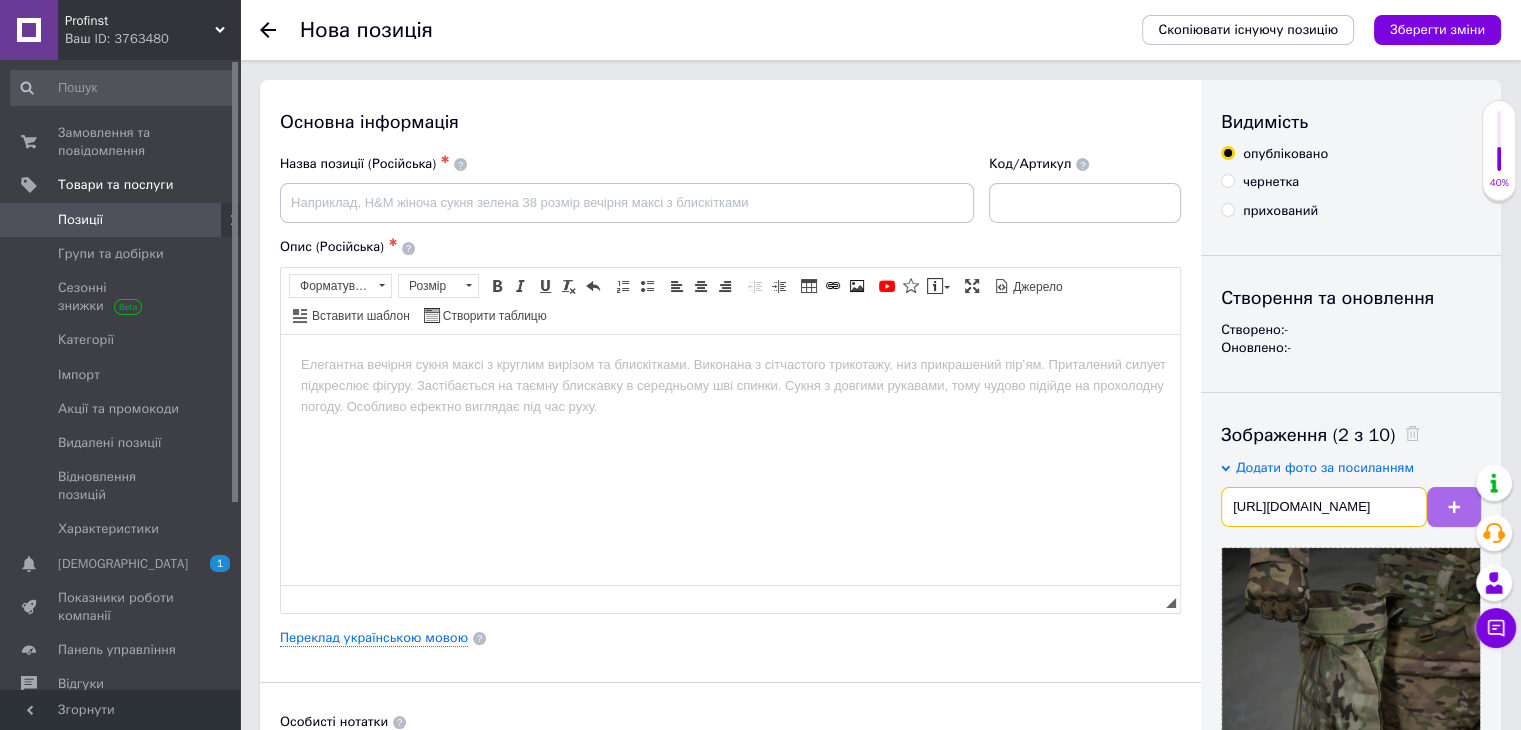 type on "[URL][DOMAIN_NAME]" 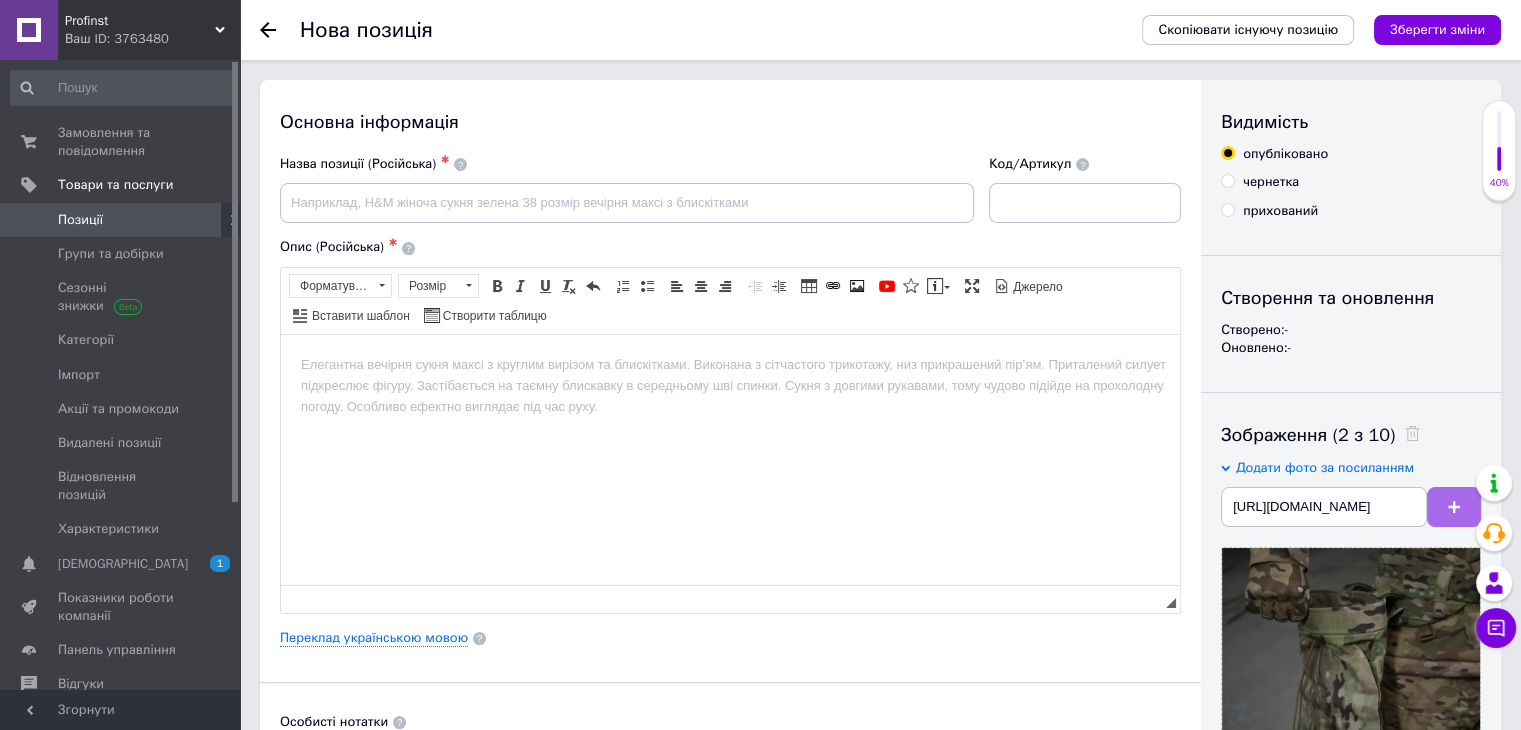 click 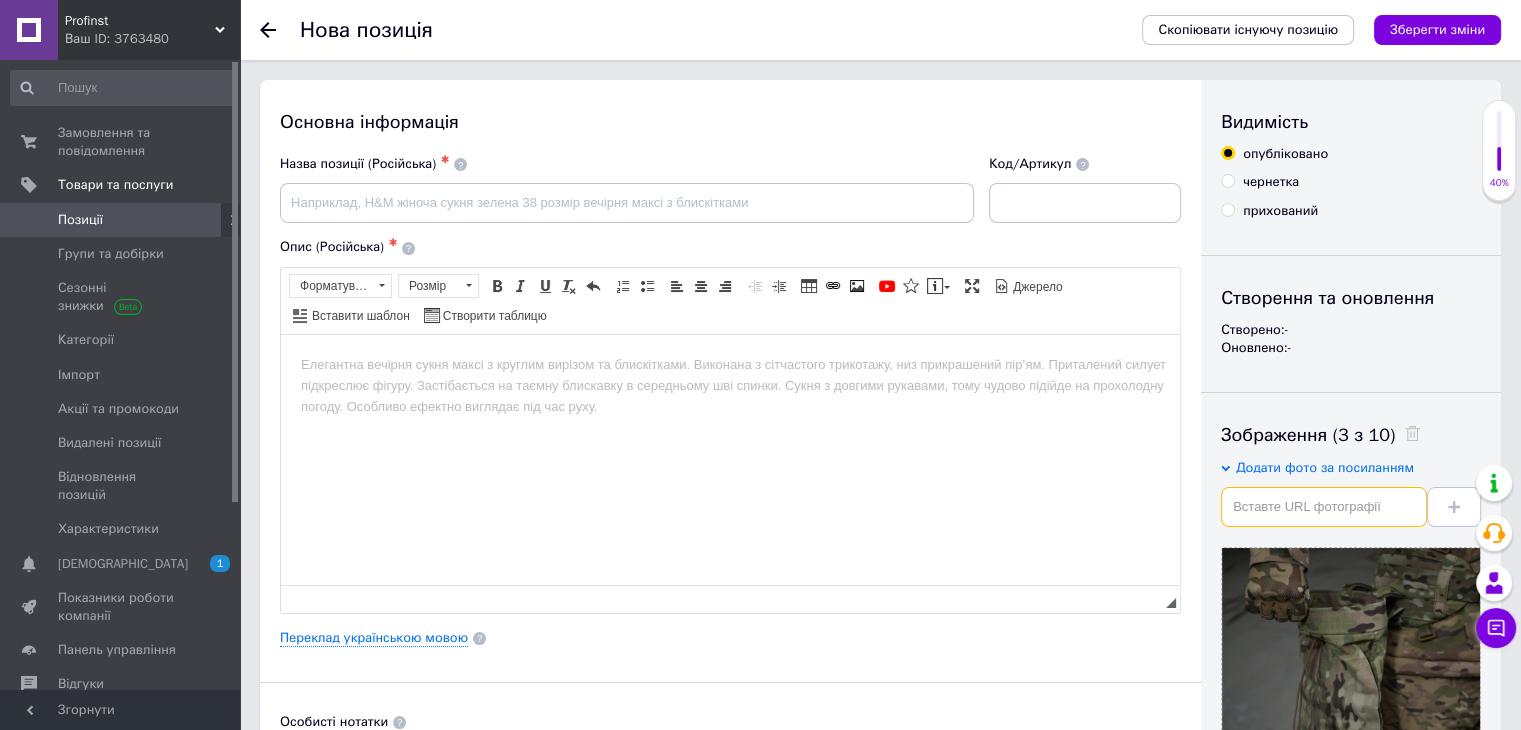 paste on "[URL][DOMAIN_NAME]" 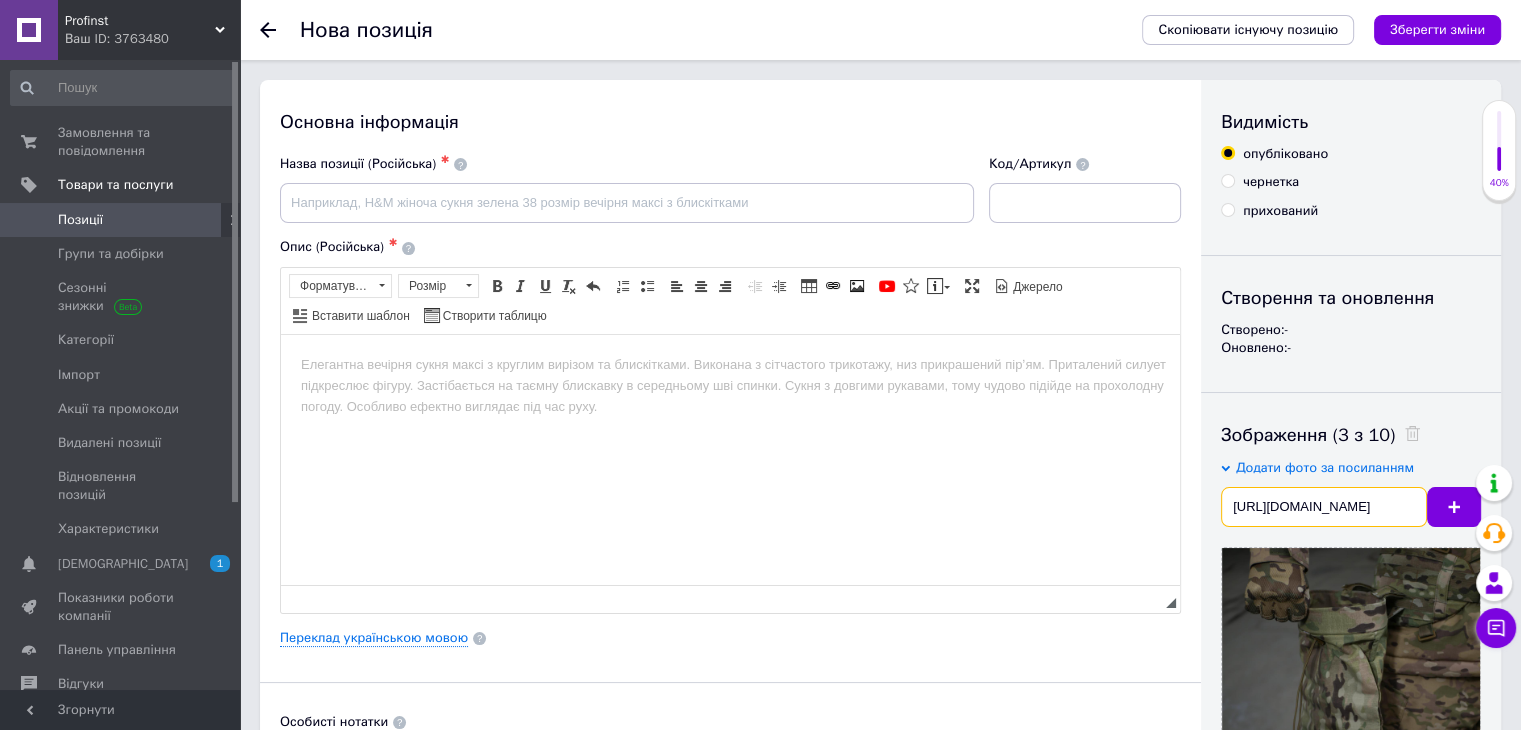 scroll, scrollTop: 0, scrollLeft: 309, axis: horizontal 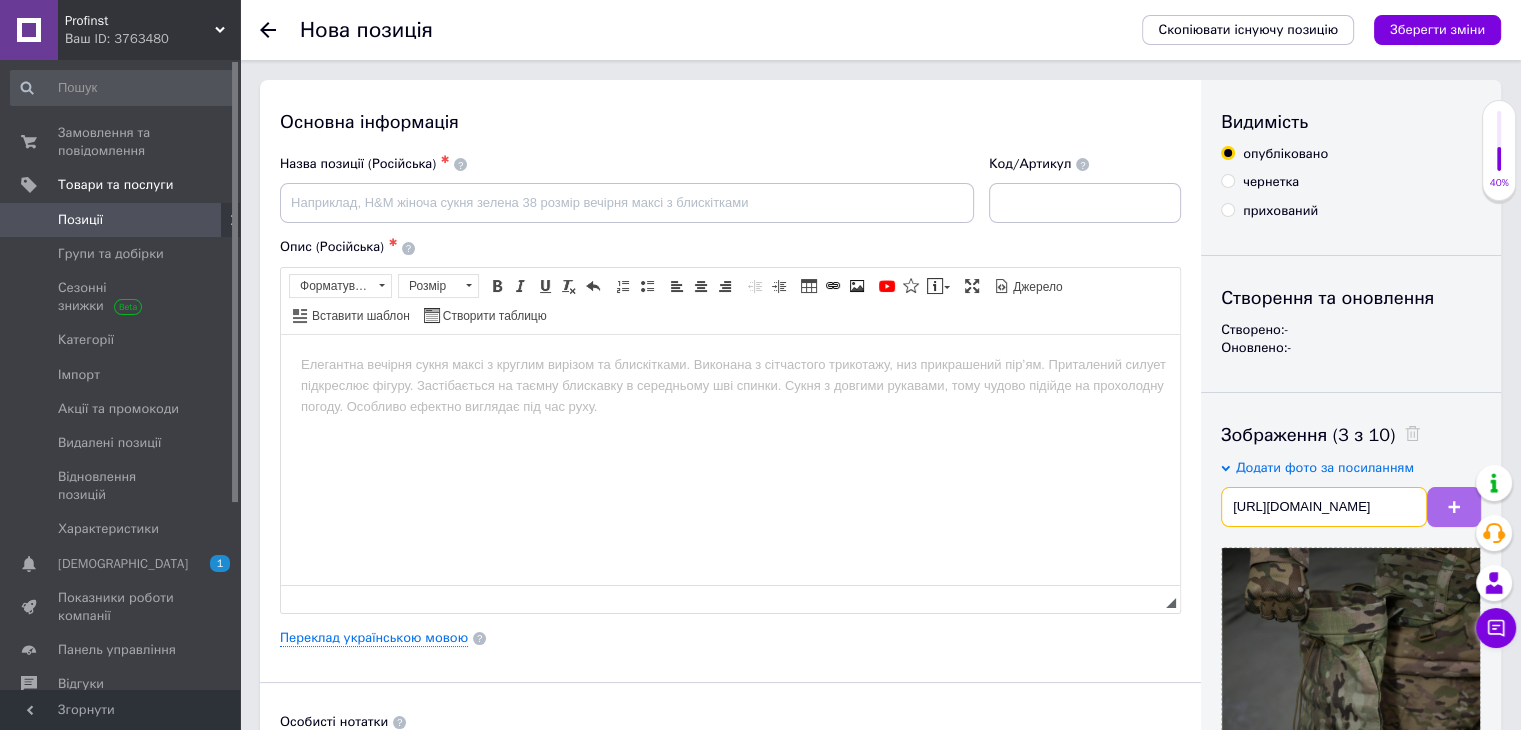type on "[URL][DOMAIN_NAME]" 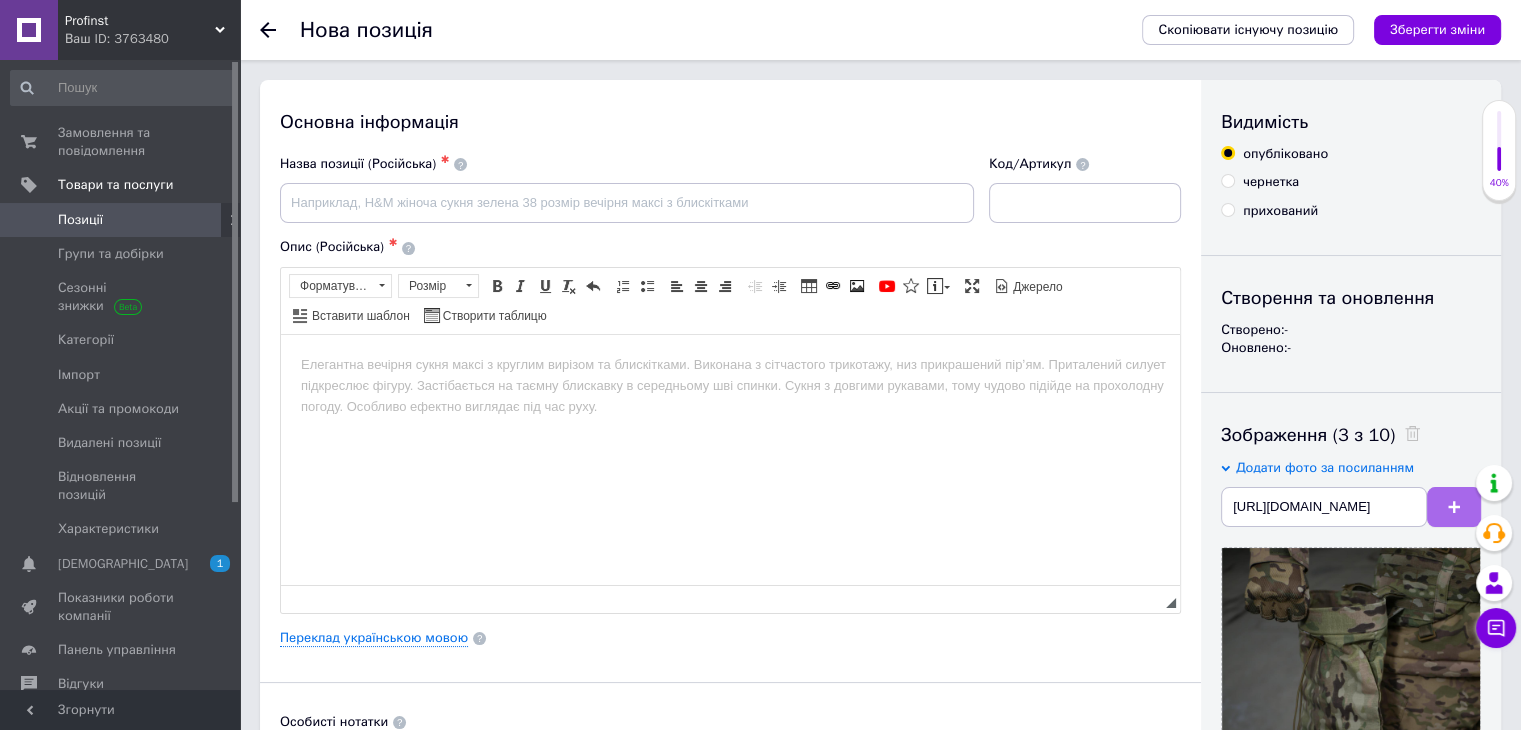 scroll, scrollTop: 0, scrollLeft: 0, axis: both 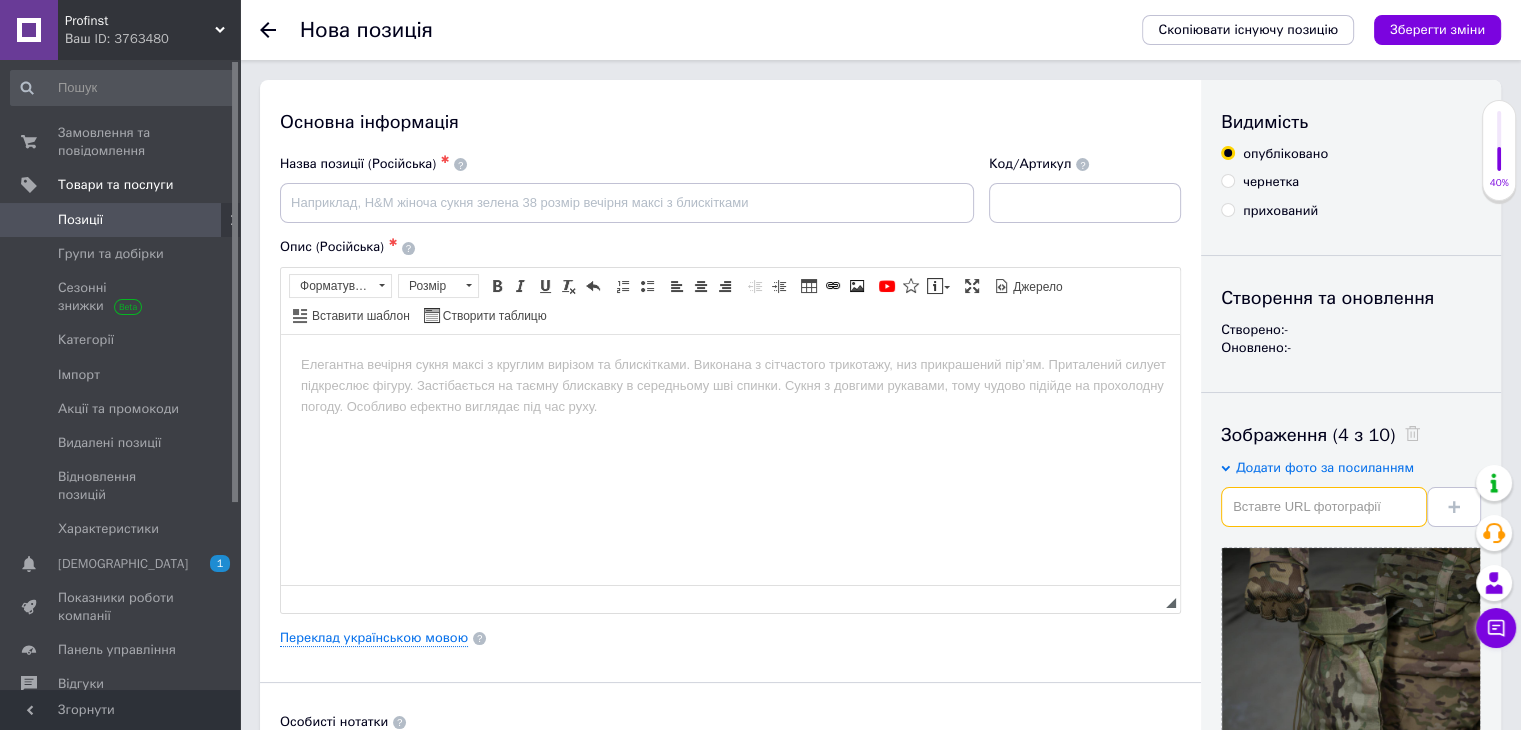 paste on "[URL][DOMAIN_NAME]" 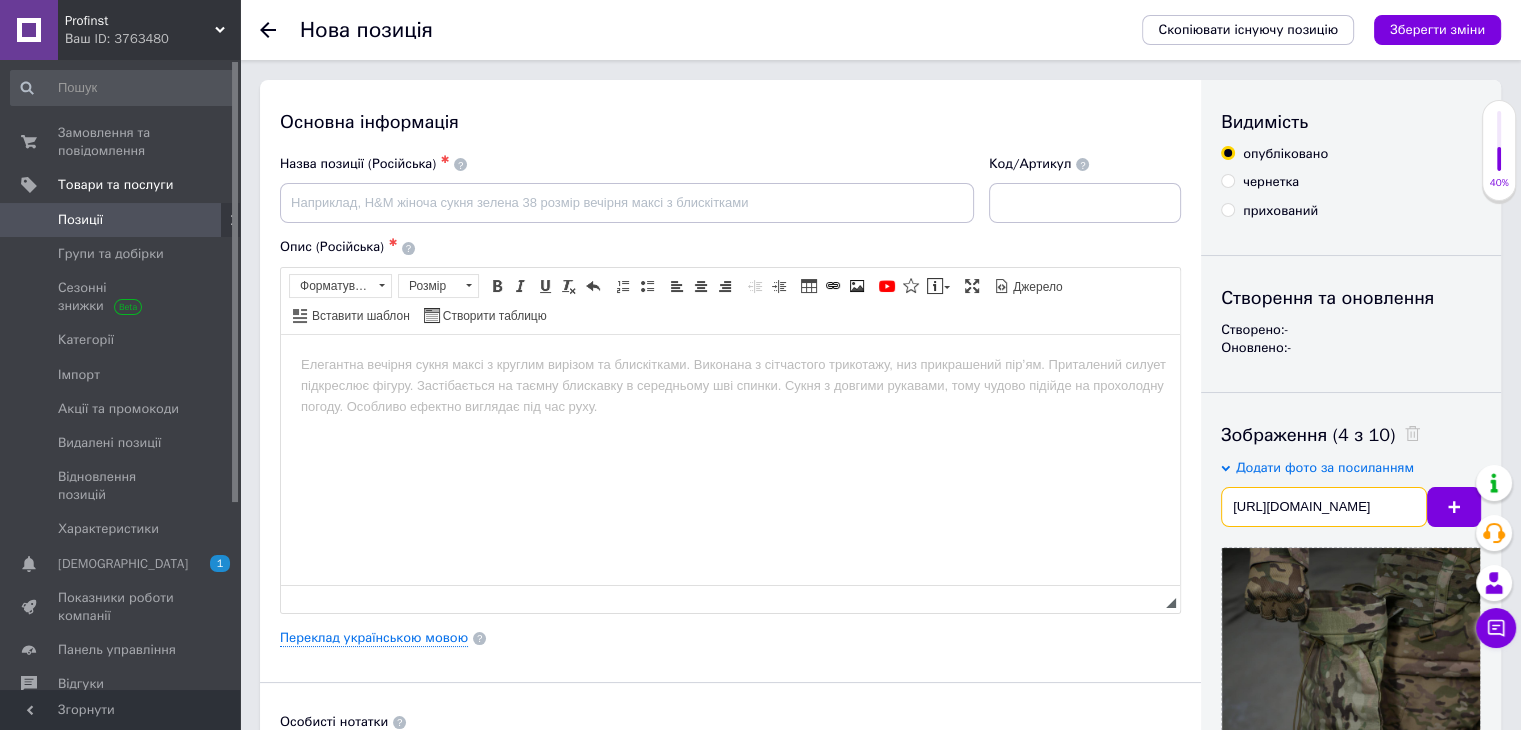 scroll, scrollTop: 0, scrollLeft: 306, axis: horizontal 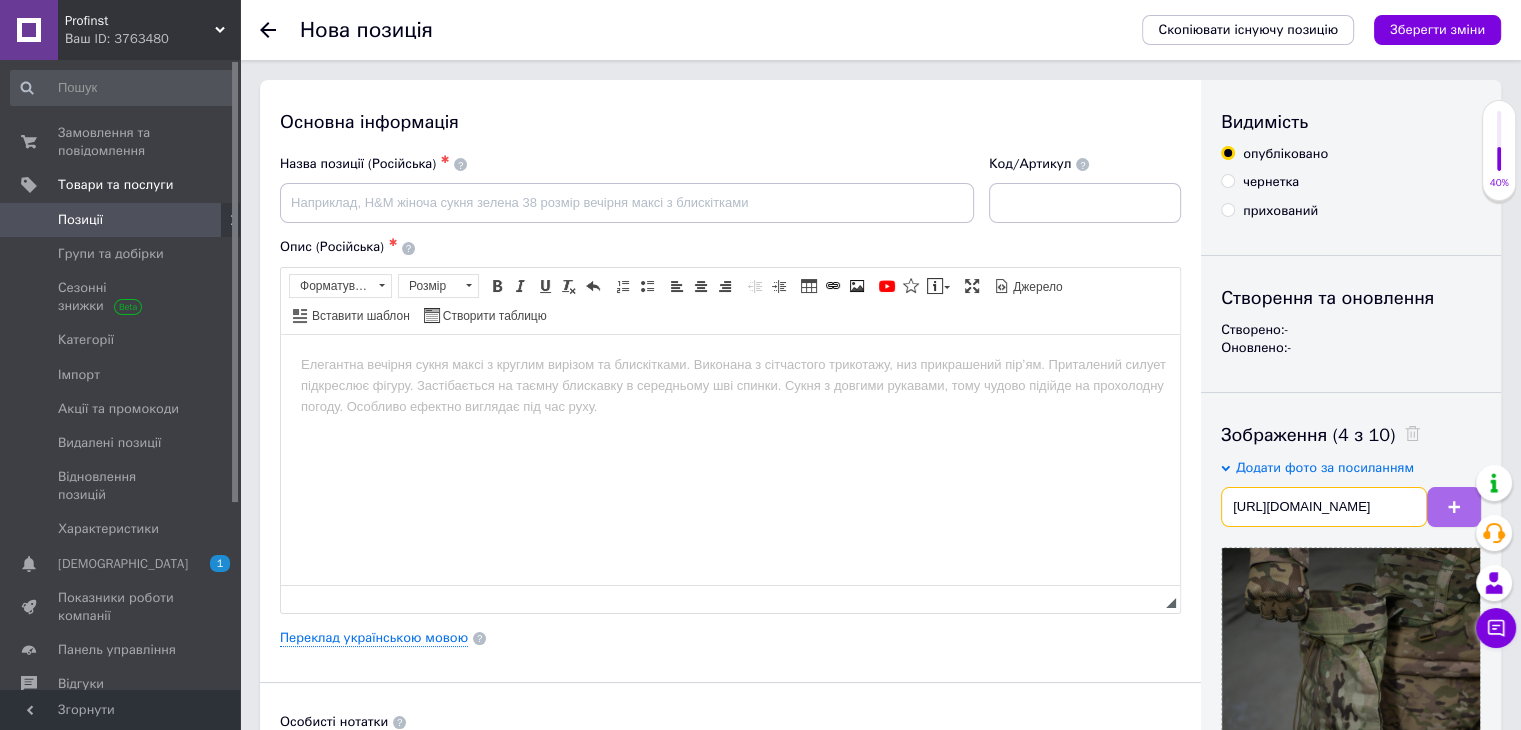 type on "[URL][DOMAIN_NAME]" 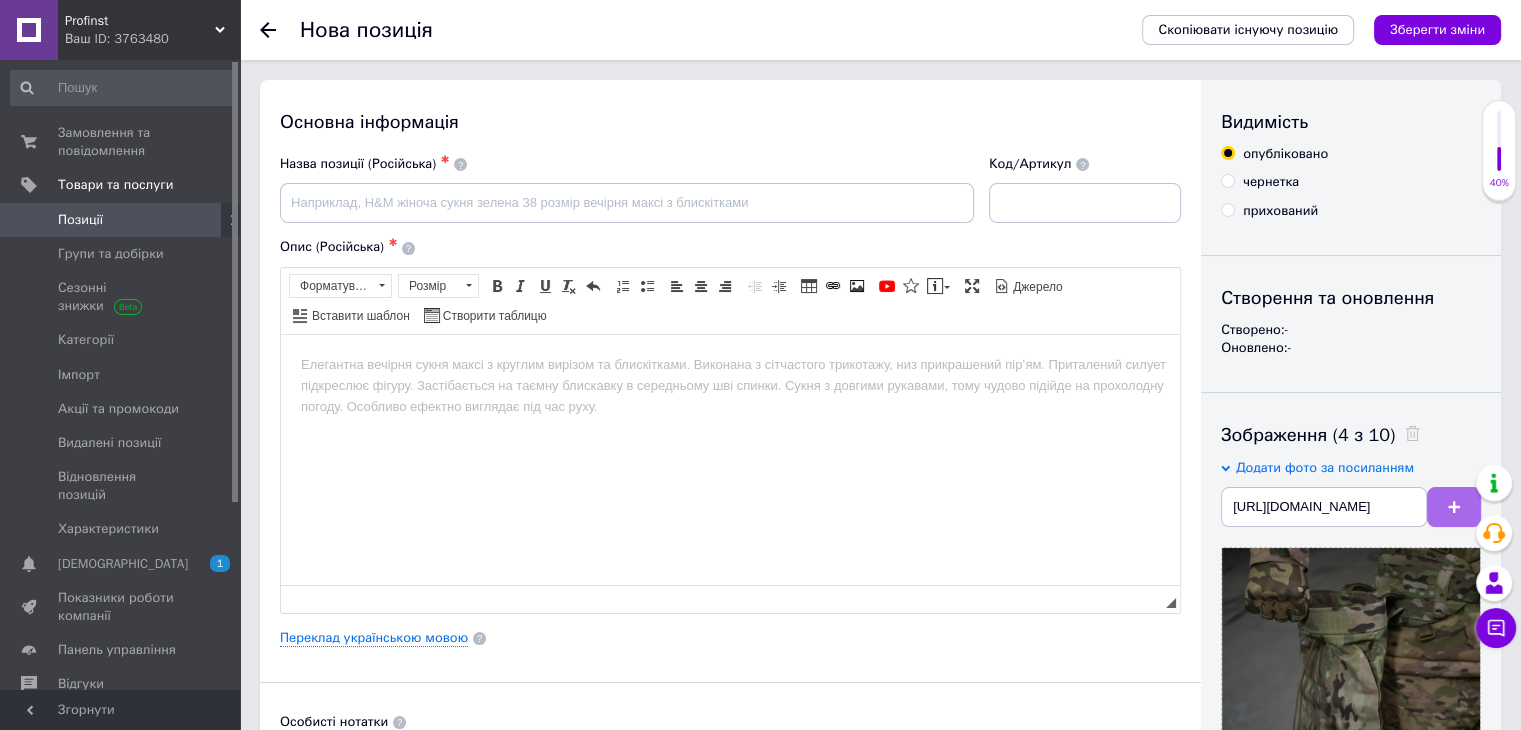 click at bounding box center (1454, 507) 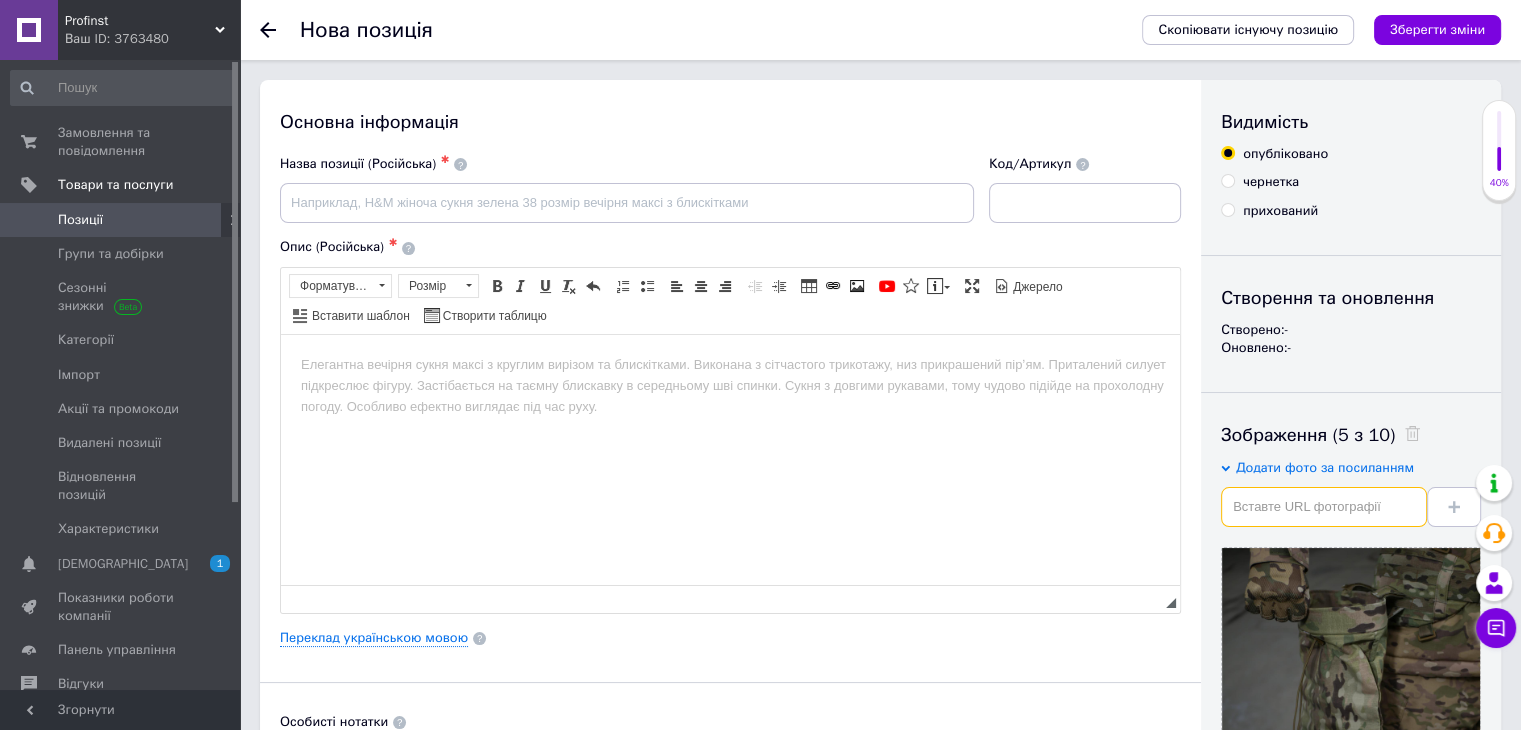 paste on "[URL][DOMAIN_NAME]" 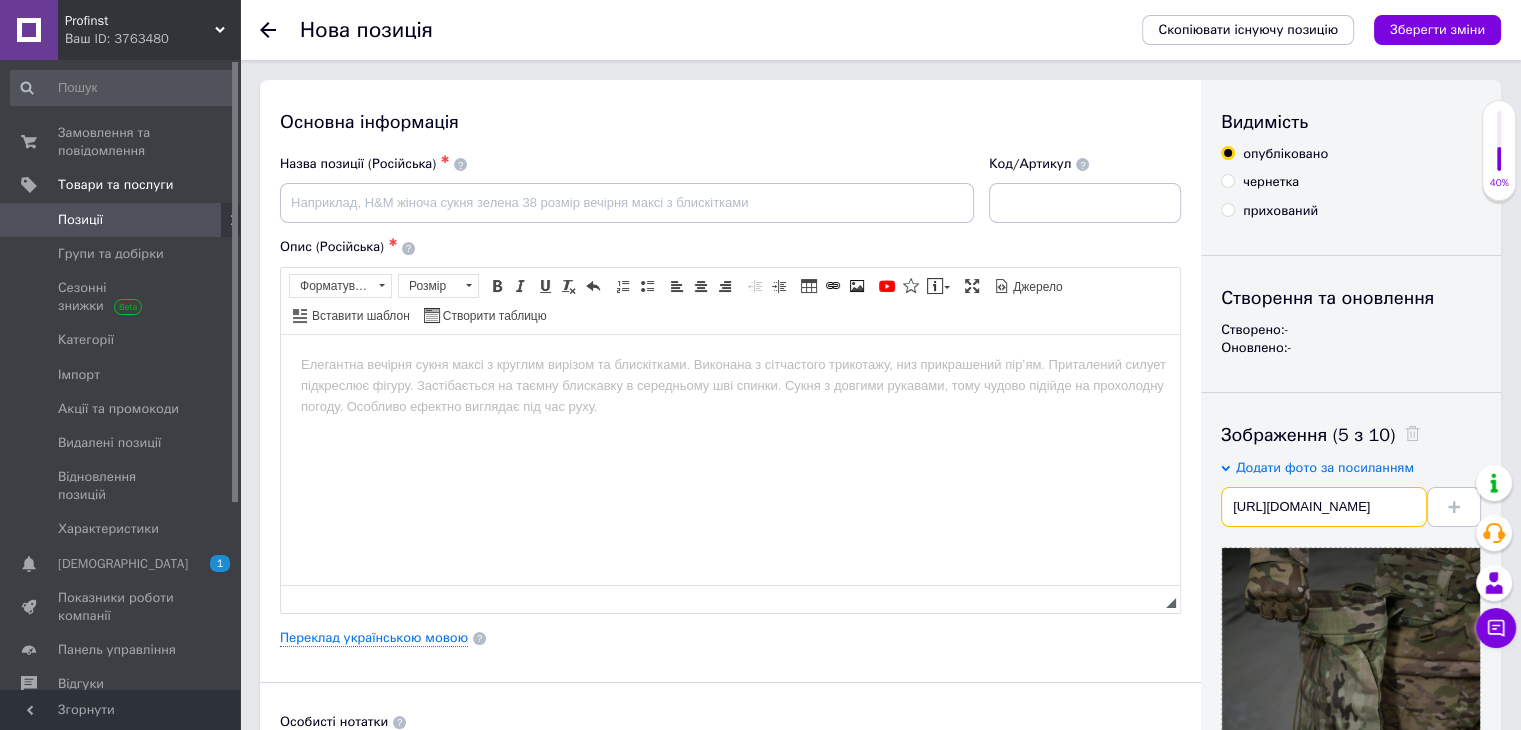scroll, scrollTop: 0, scrollLeft: 304, axis: horizontal 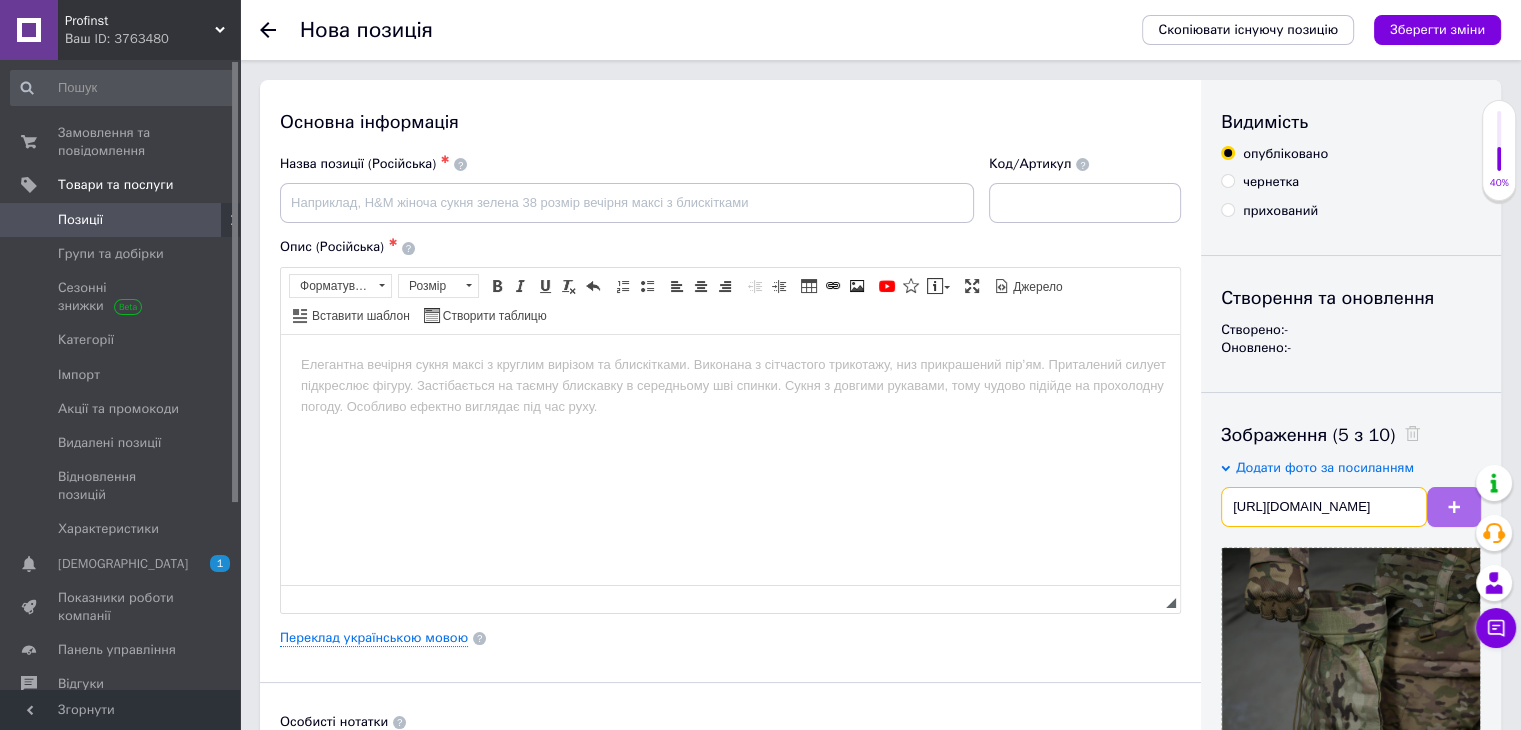 type on "[URL][DOMAIN_NAME]" 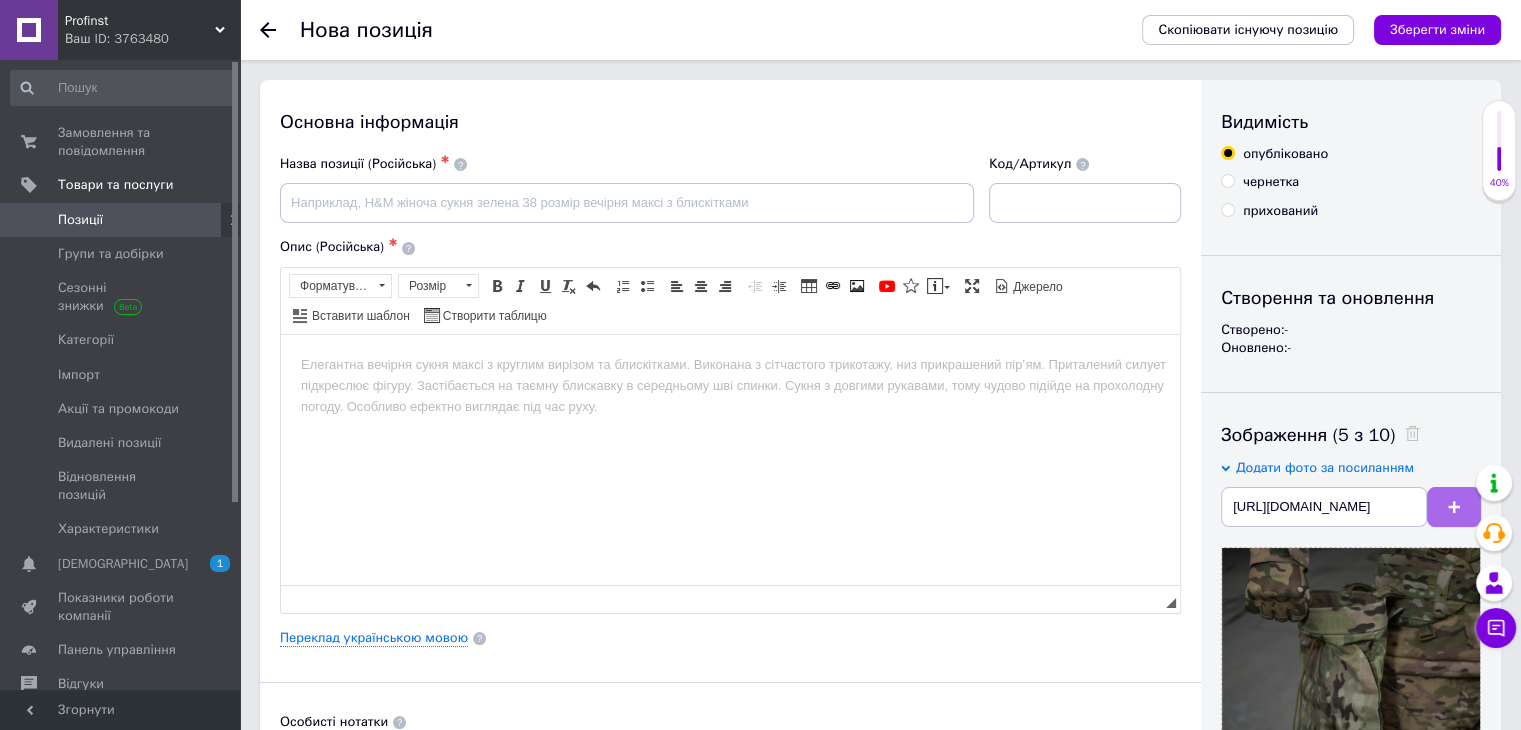 click at bounding box center [1454, 507] 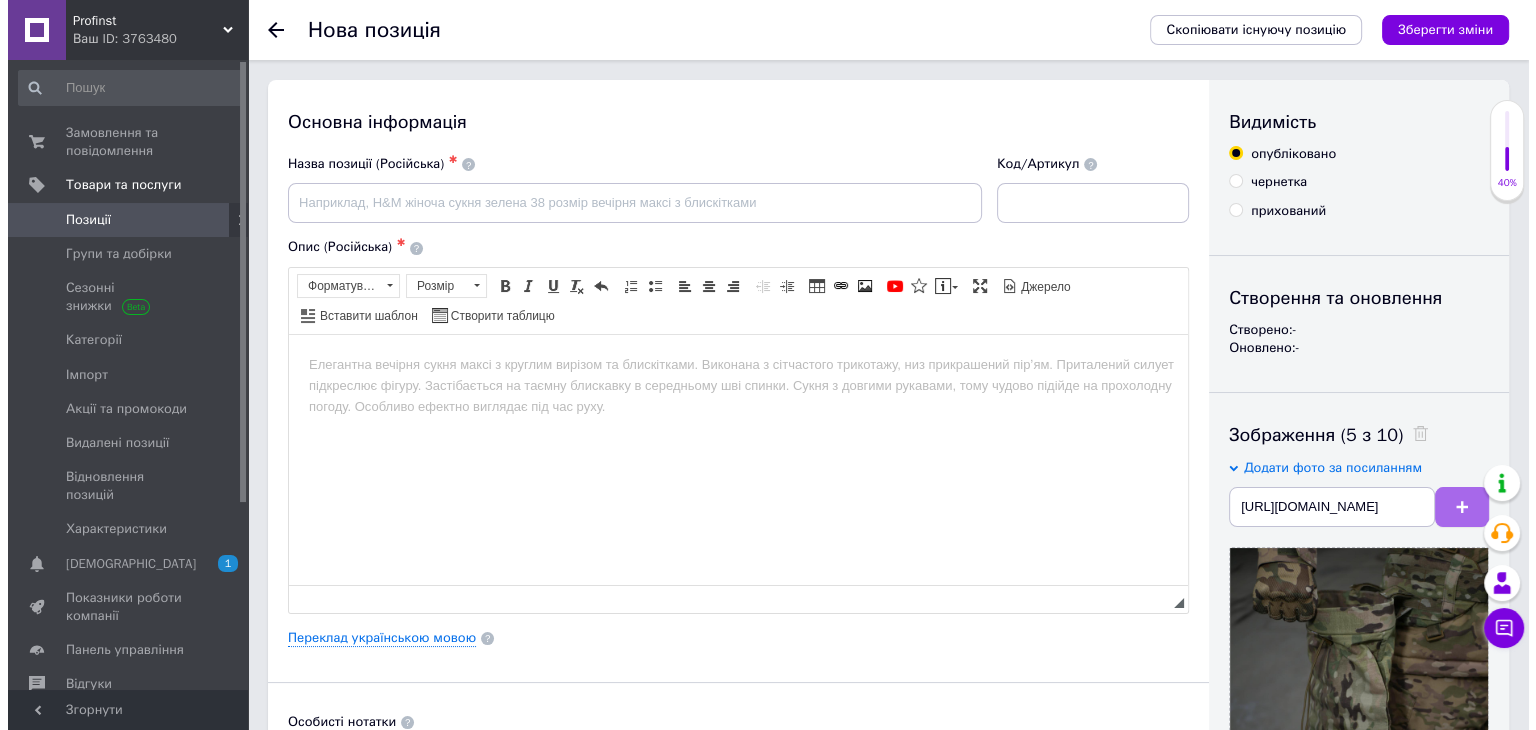 scroll, scrollTop: 0, scrollLeft: 0, axis: both 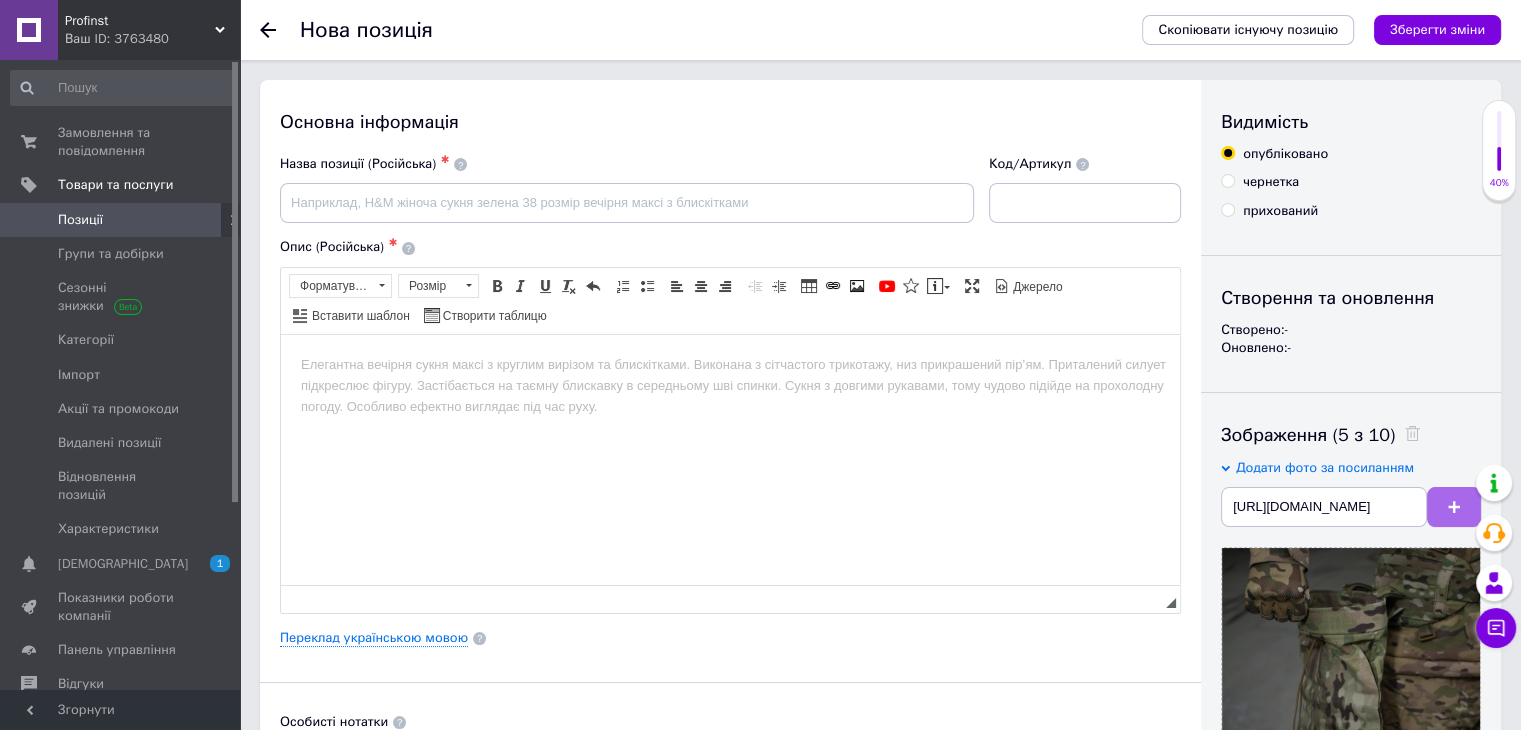 type 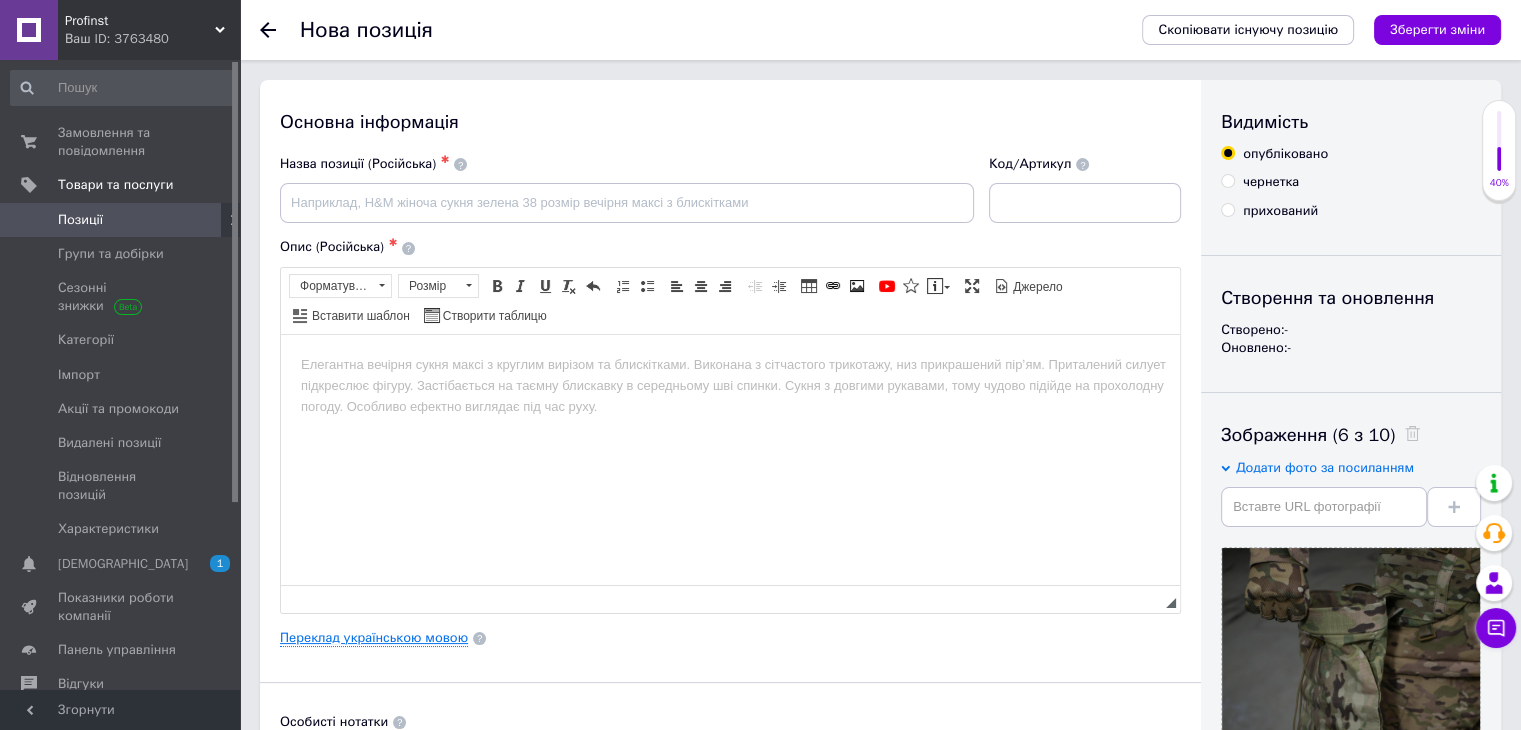 click on "Переклад українською мовою" at bounding box center [374, 638] 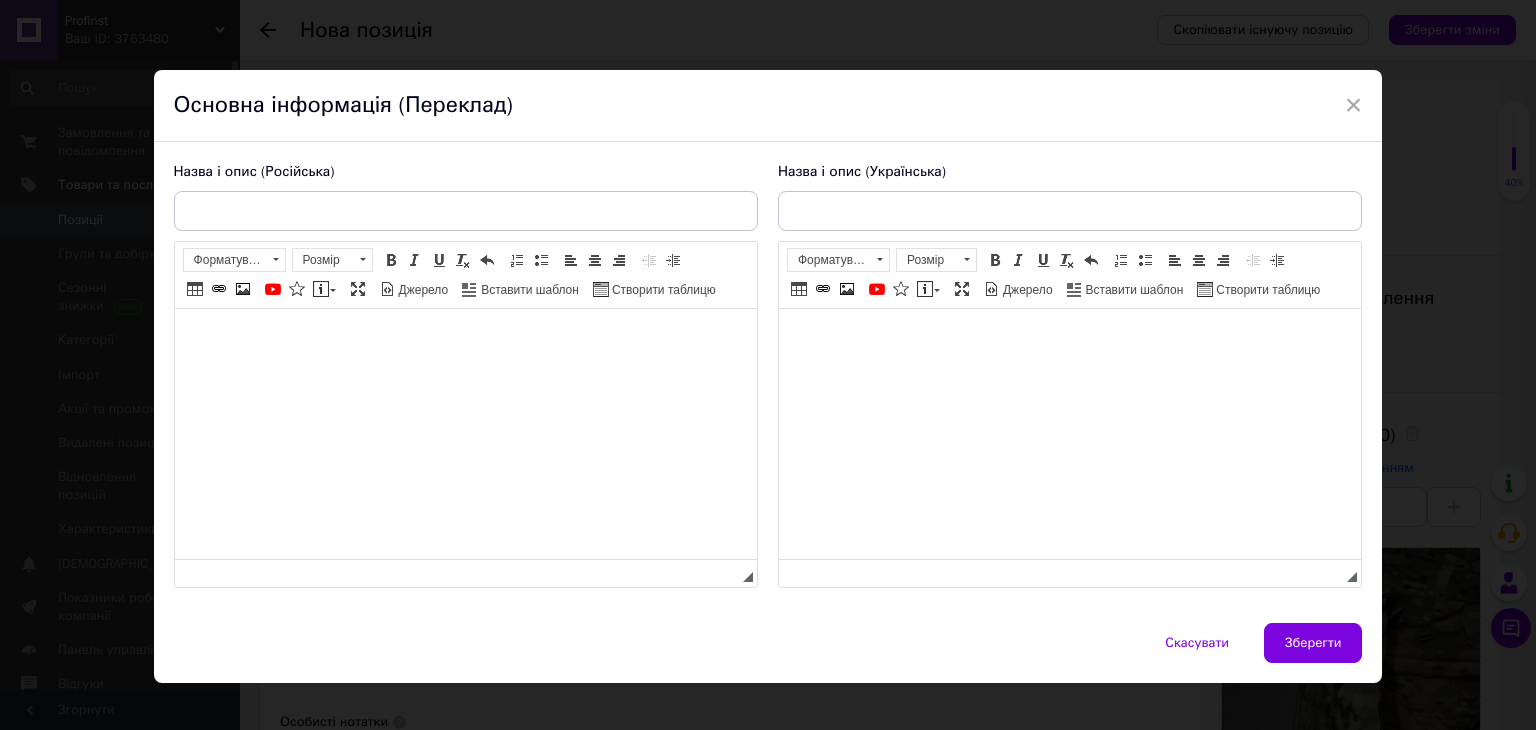 scroll, scrollTop: 0, scrollLeft: 0, axis: both 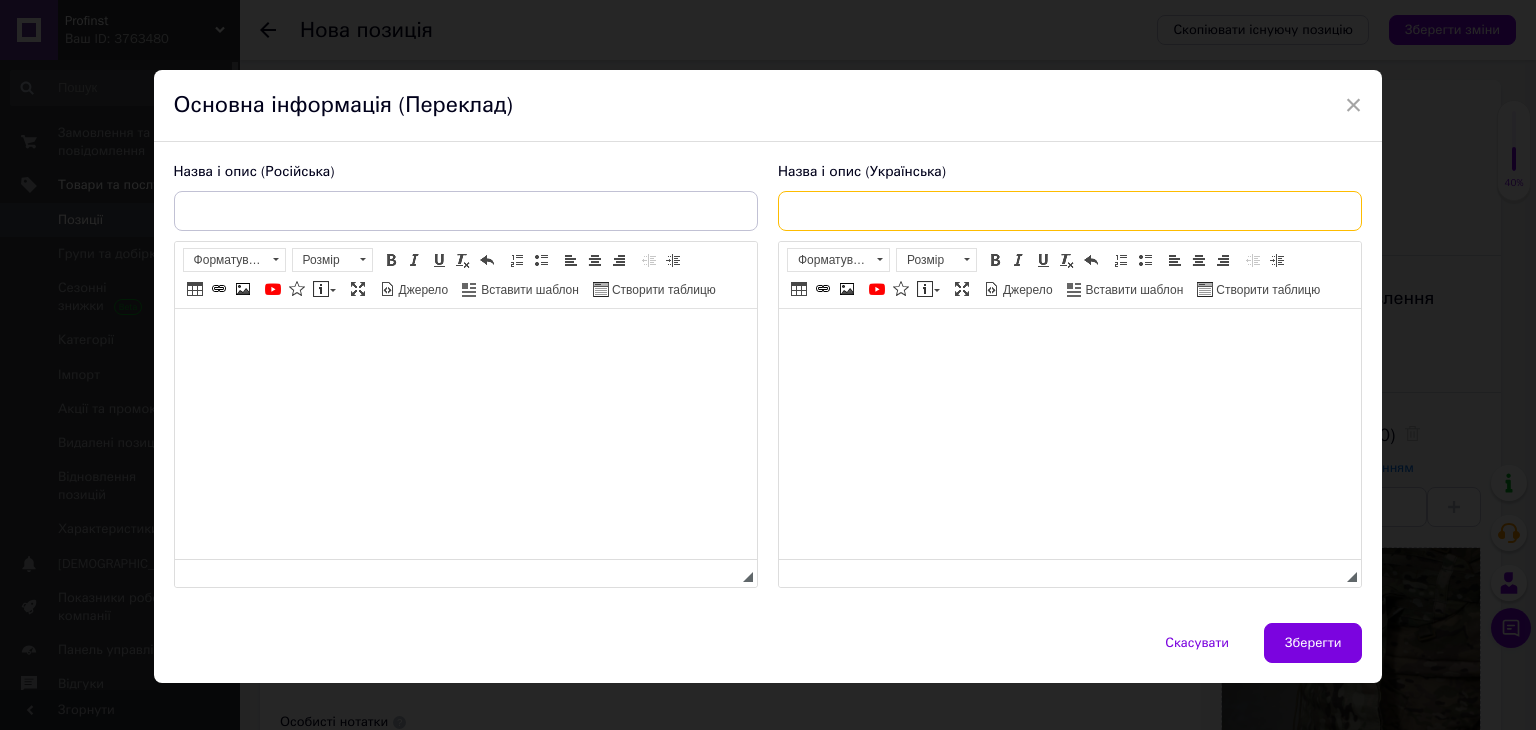 click at bounding box center [1070, 211] 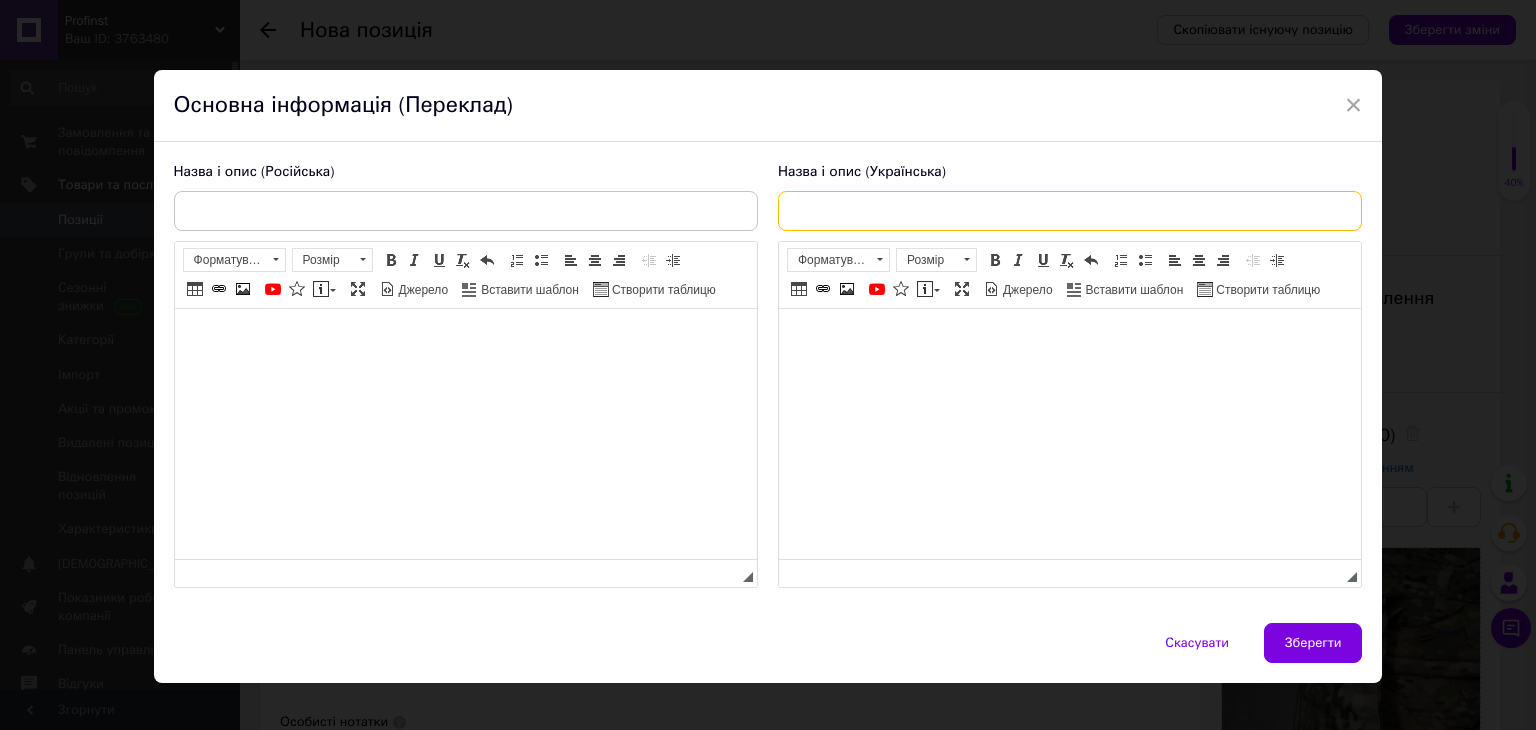 paste on "Тактичний підсумок для скидання магазинів 35×25 рулонний Militex Multicam Cordura" 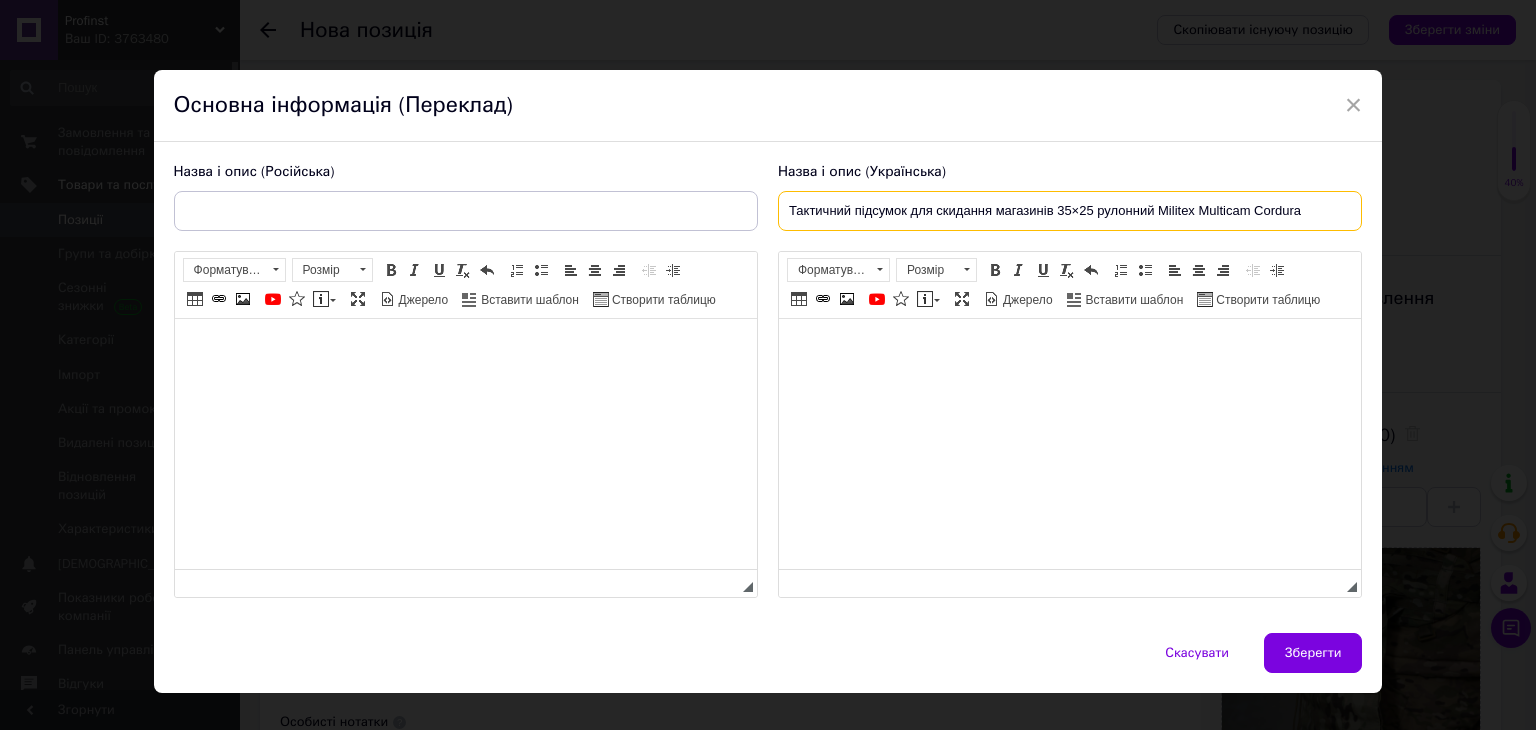 type on "Тактичний підсумок для скидання магазинів 35×25 рулонний Militex Multicam Cordura" 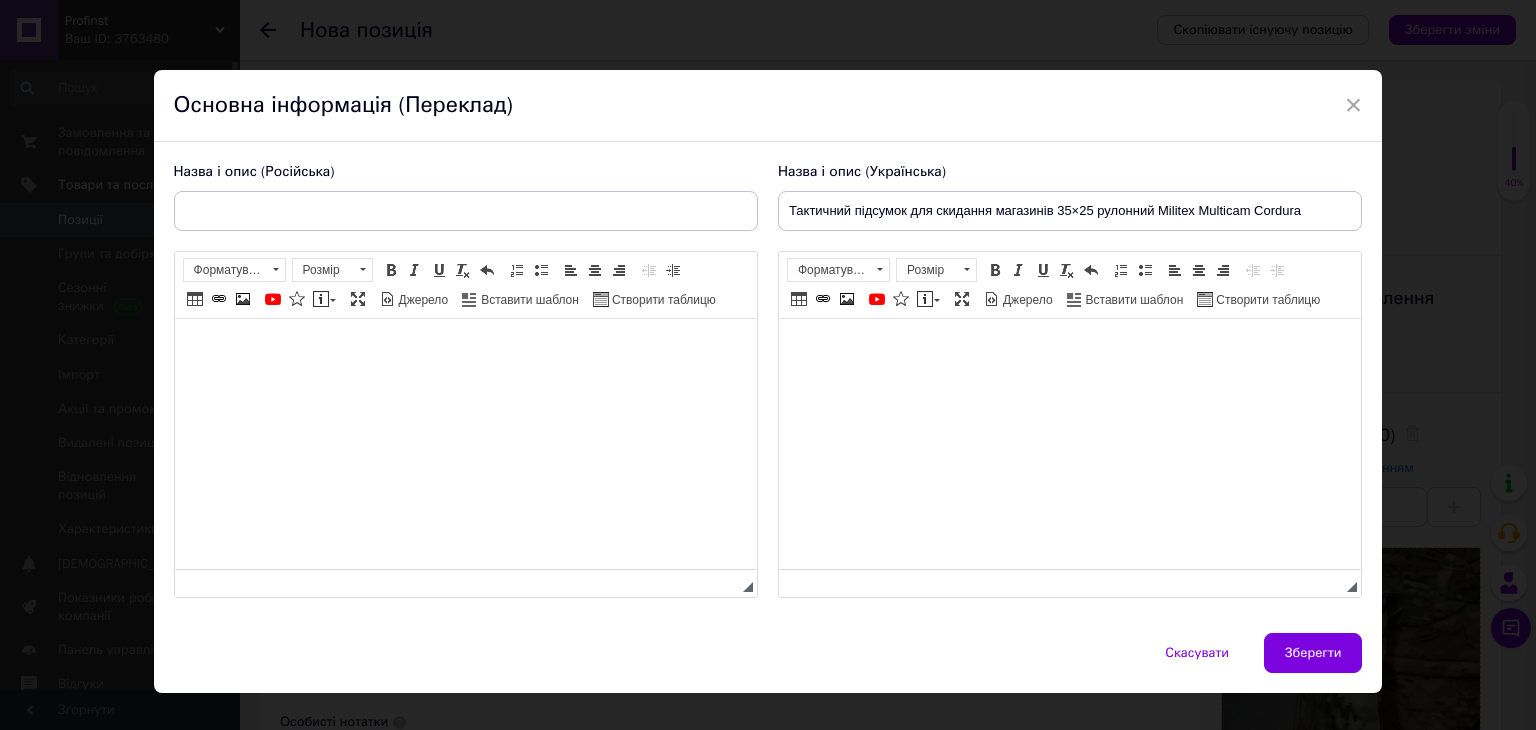 click at bounding box center [1069, 349] 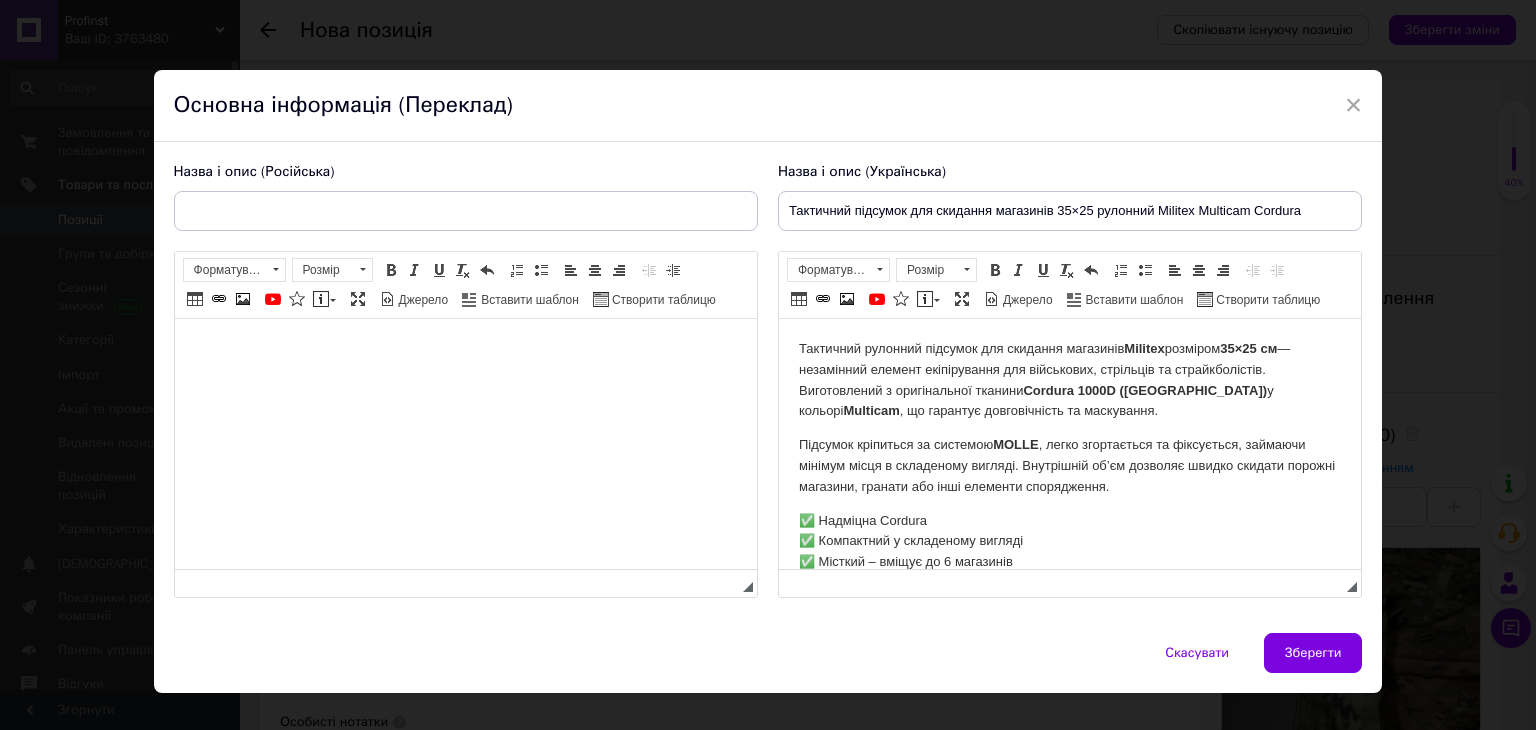 scroll, scrollTop: 314, scrollLeft: 0, axis: vertical 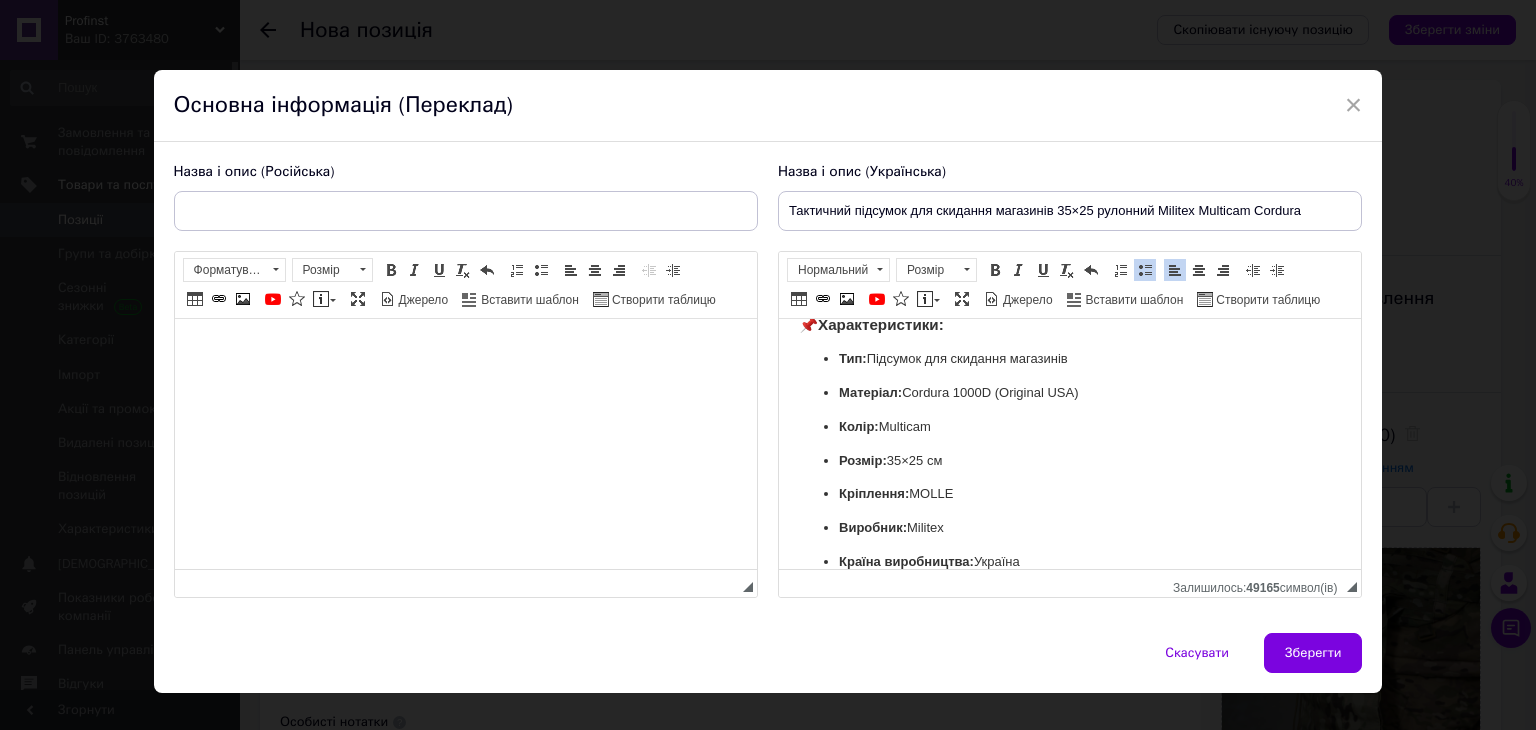 click at bounding box center [465, 349] 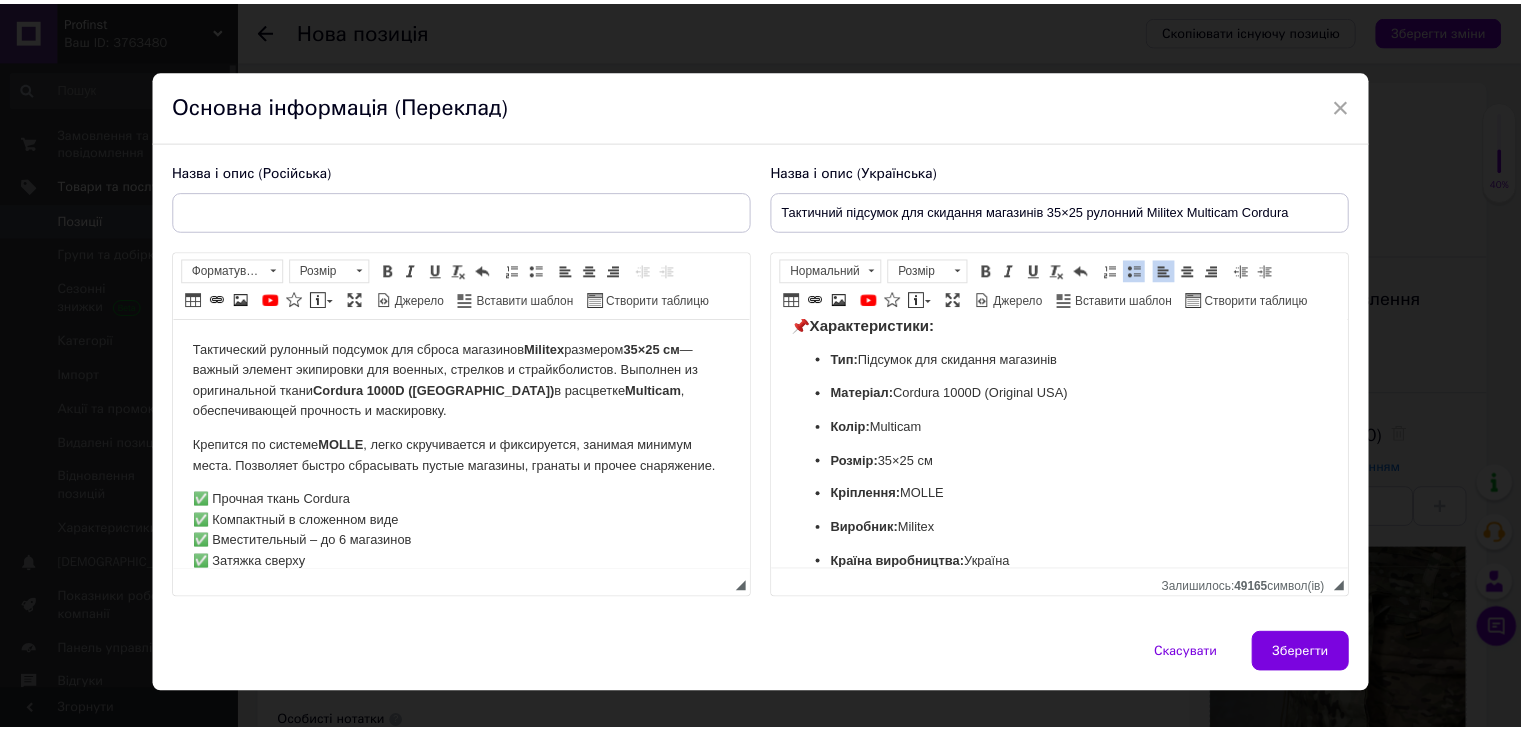 scroll, scrollTop: 314, scrollLeft: 0, axis: vertical 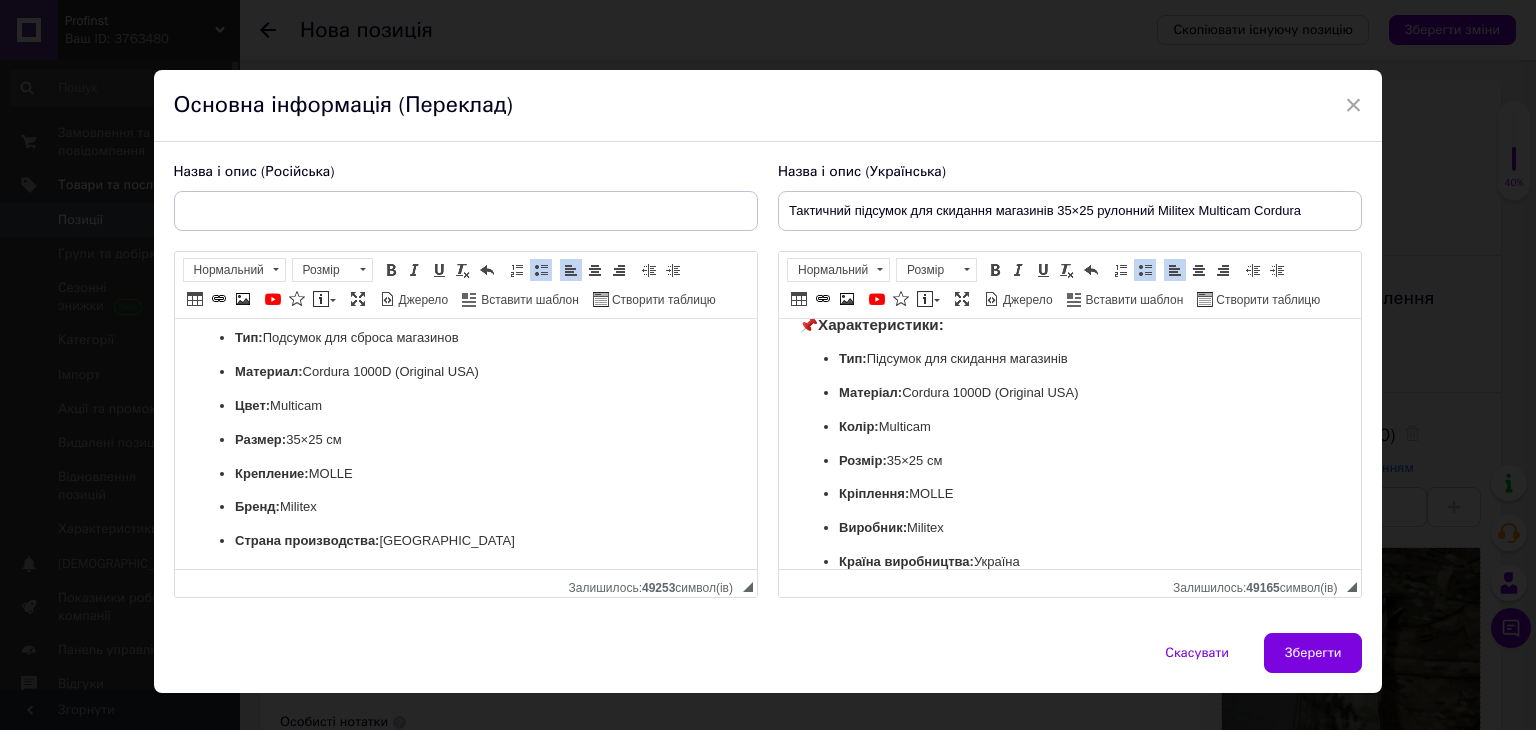 click at bounding box center (466, 211) 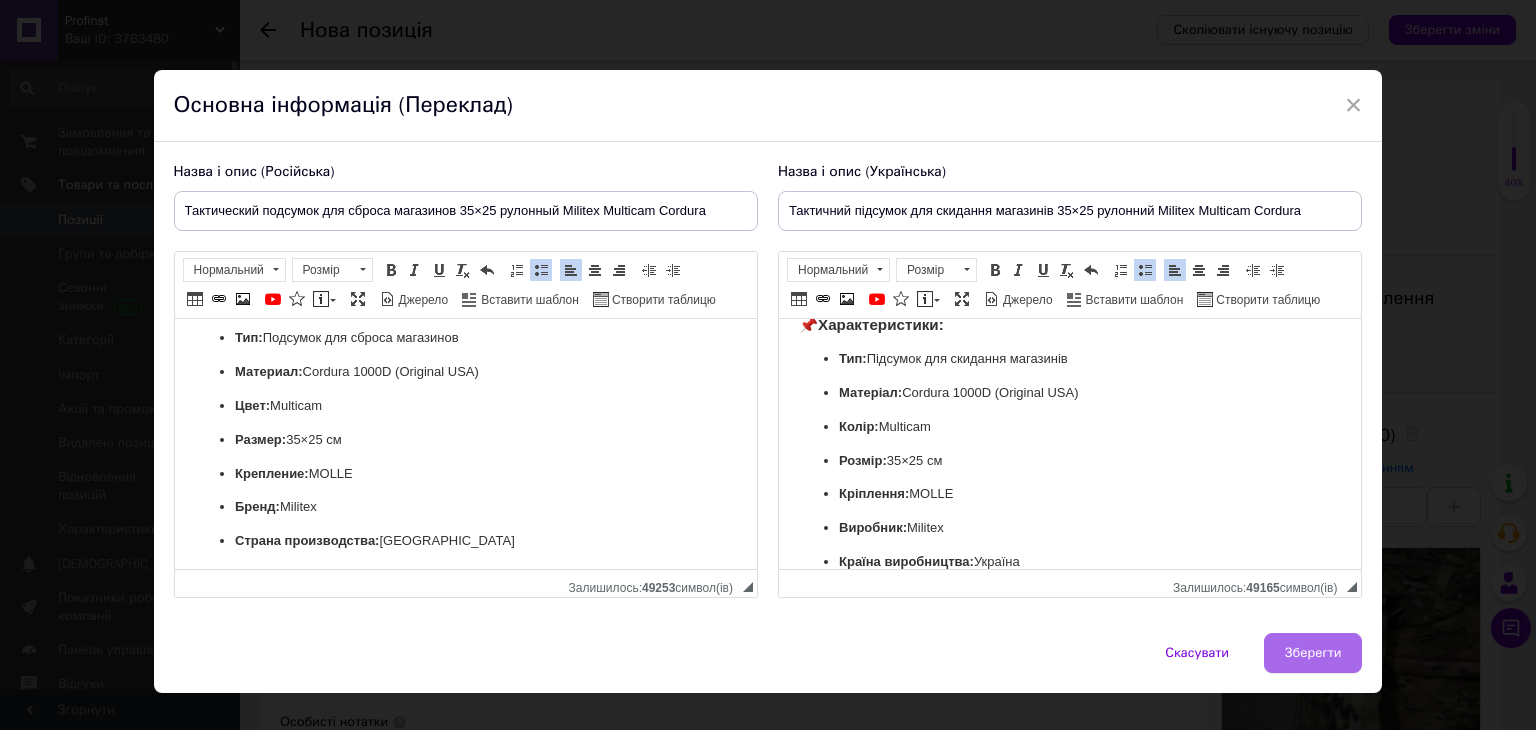 type on "Тактический подсумок для сброса магазинов 35×25 рулонный Militex Multicam Cordura" 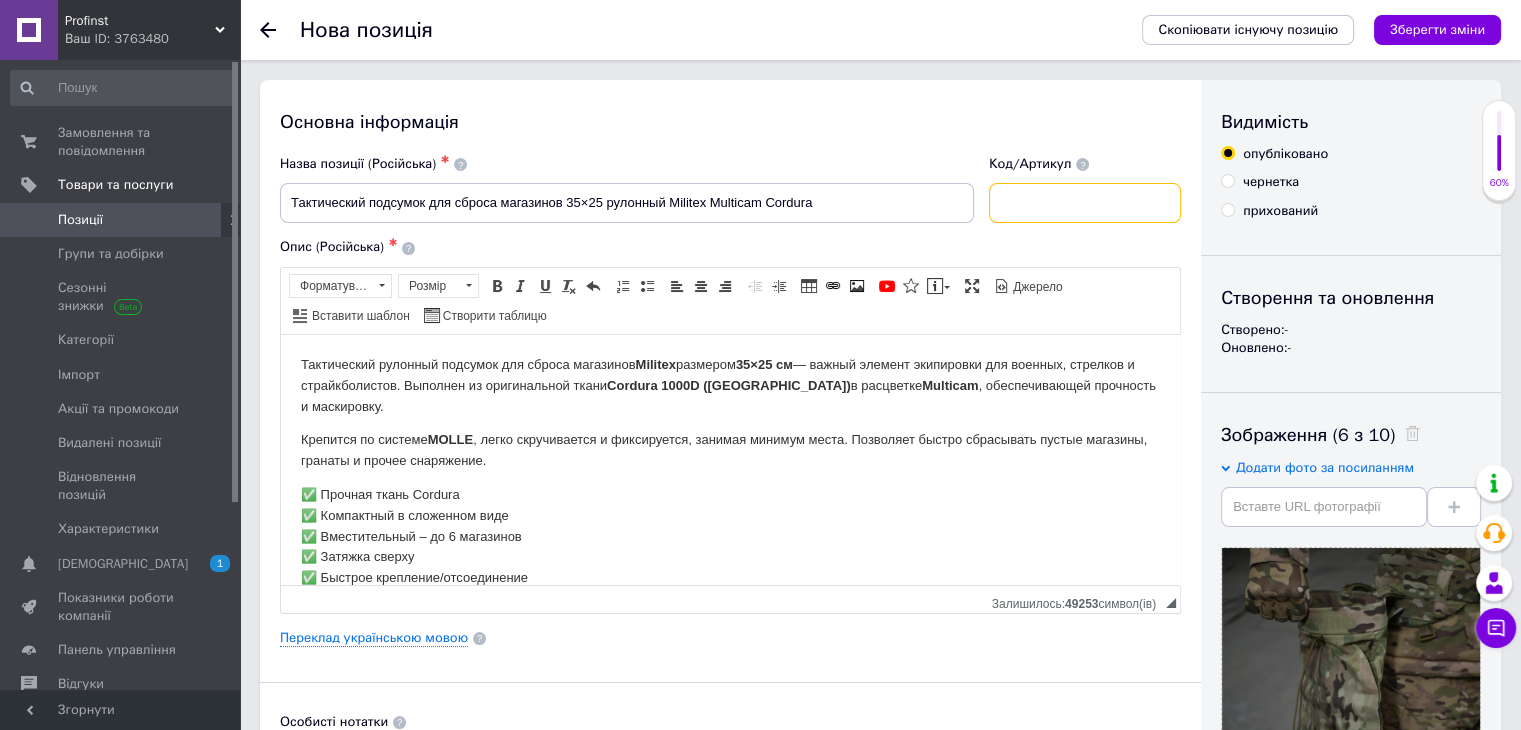 click at bounding box center [1085, 203] 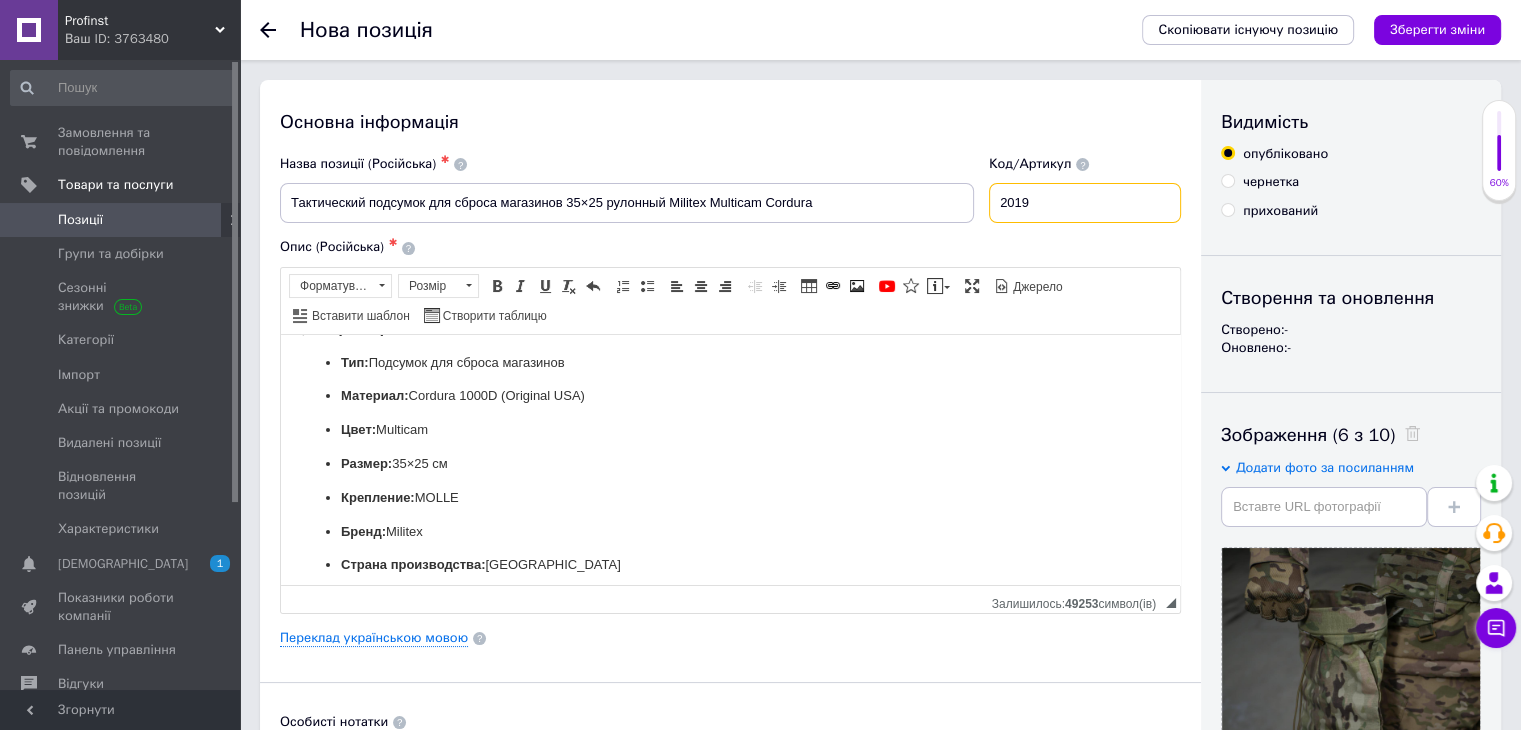 scroll, scrollTop: 296, scrollLeft: 0, axis: vertical 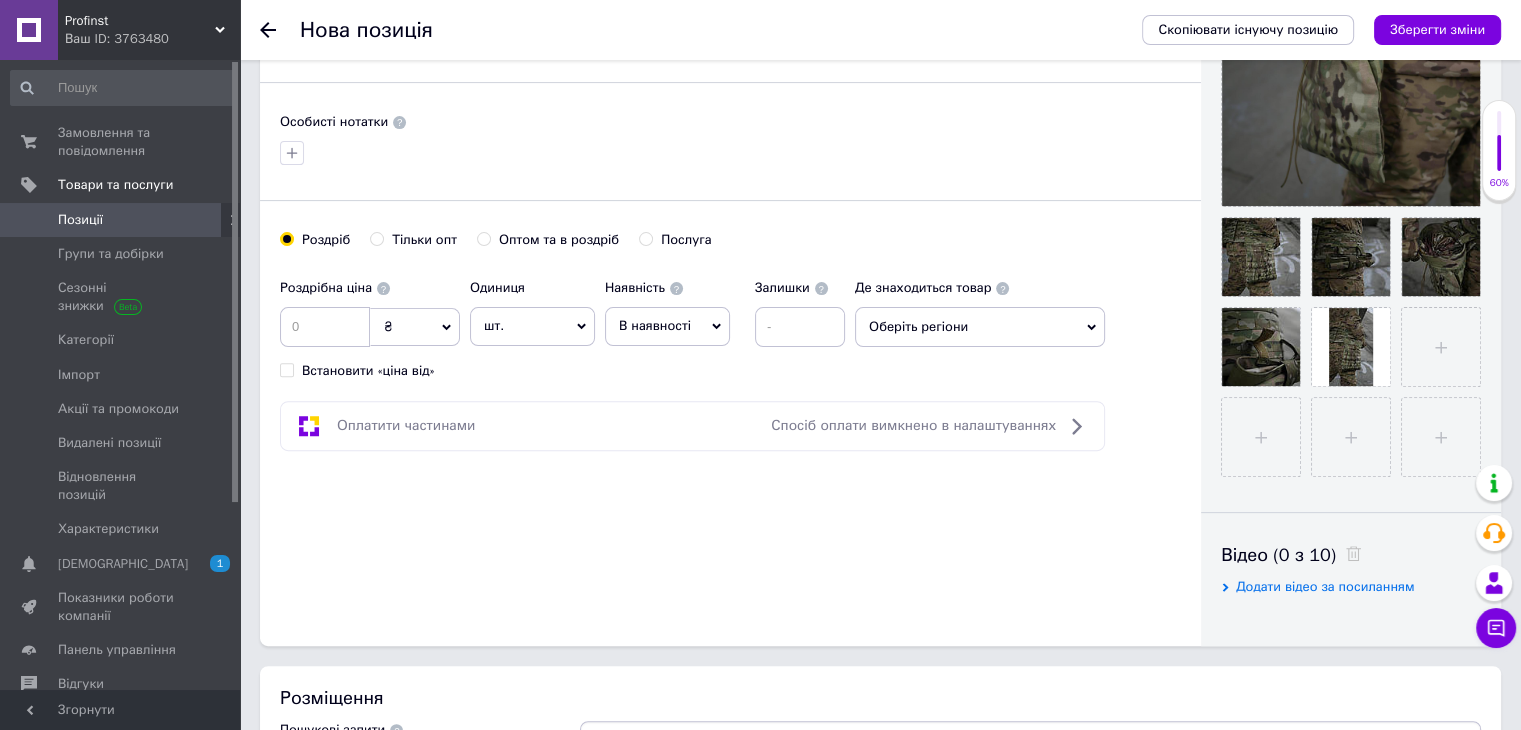 type on "2019" 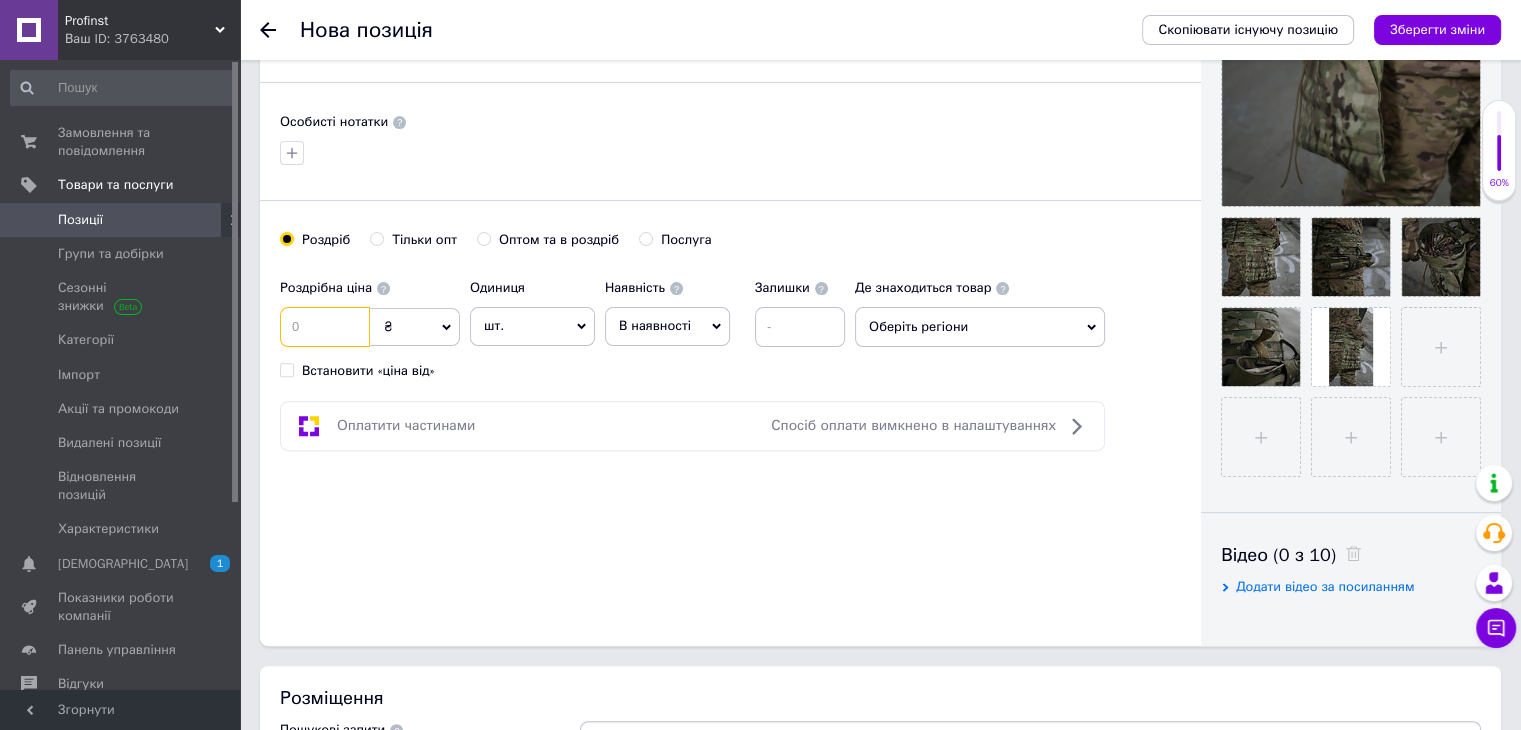 click at bounding box center [325, 327] 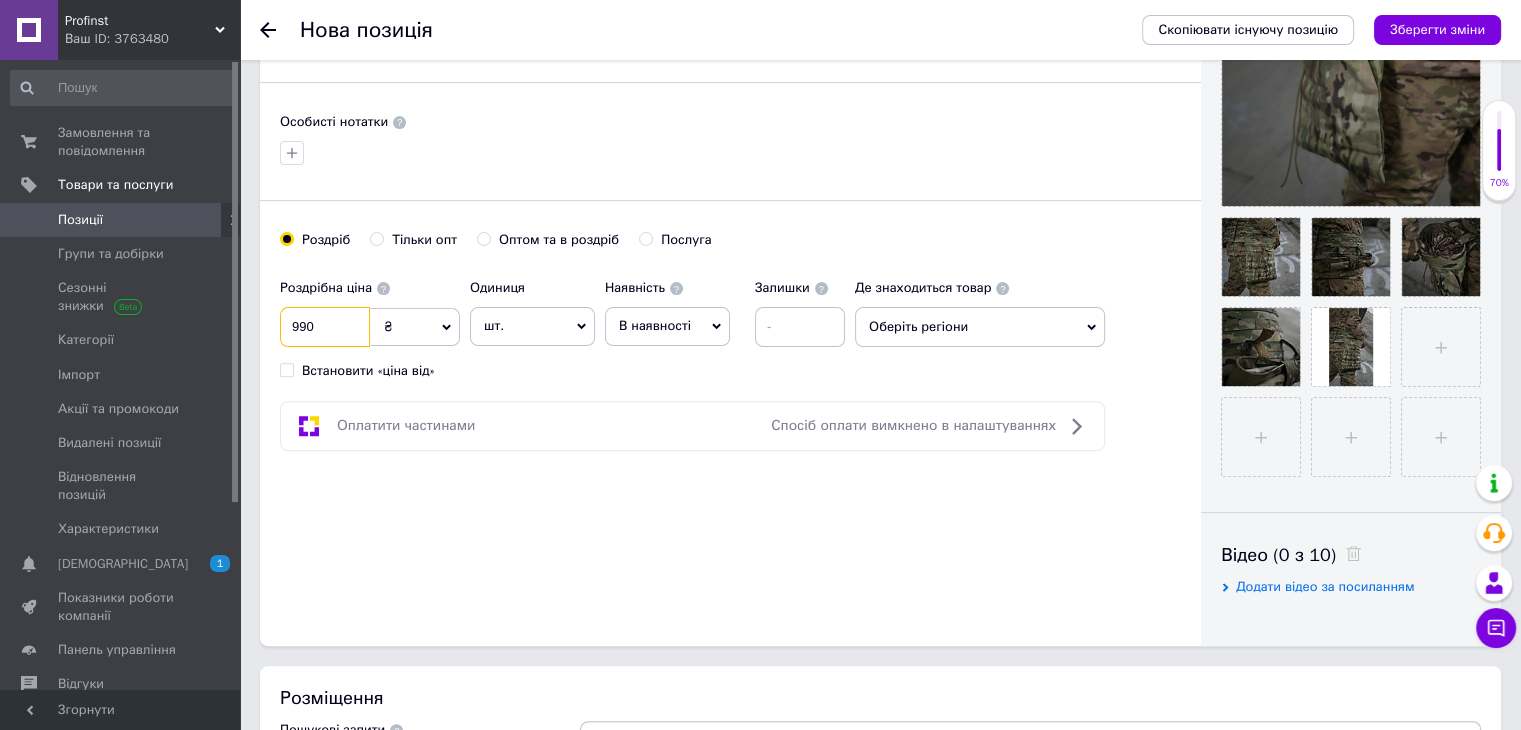 type on "990" 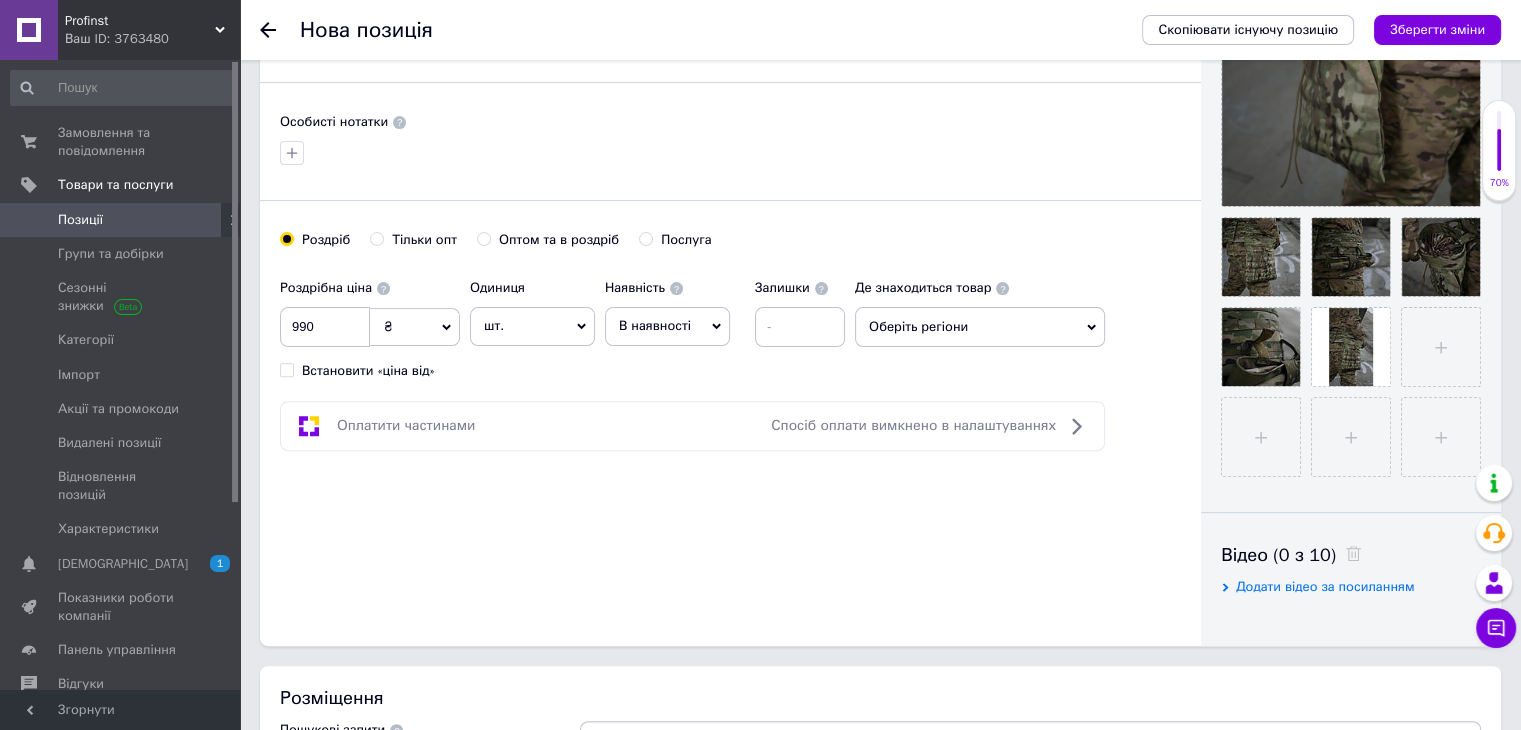 click on "Оптом та в роздріб" at bounding box center [559, 240] 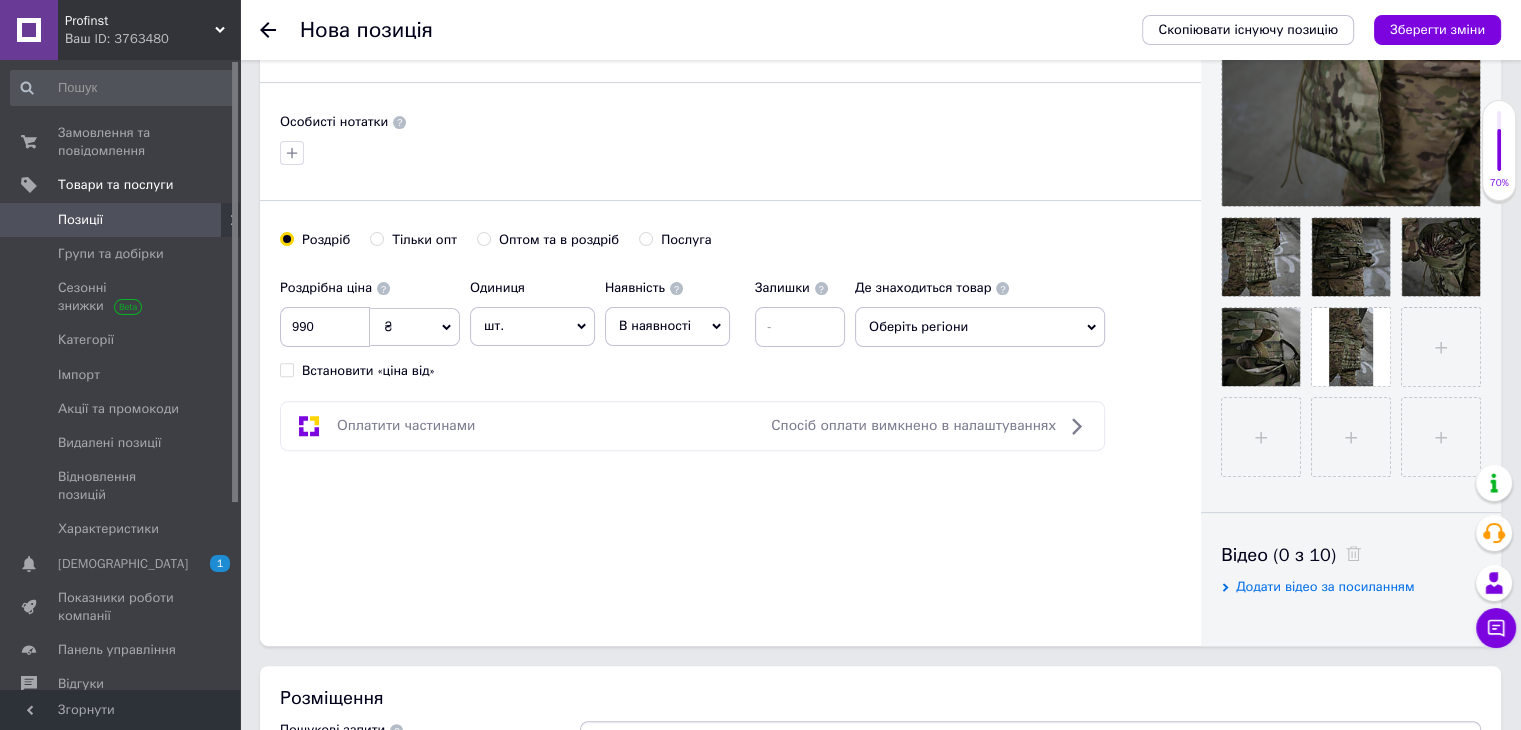 radio on "true" 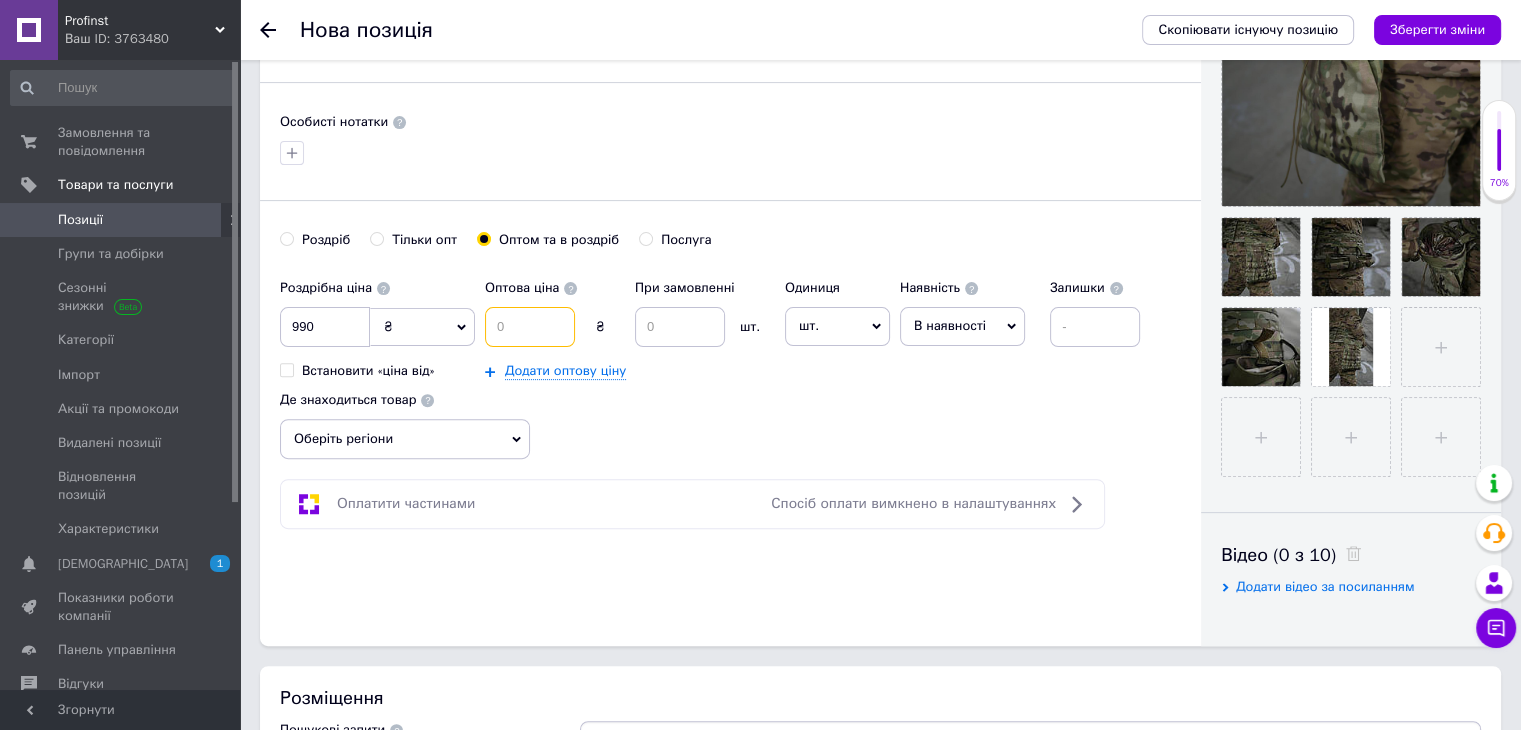 click at bounding box center [530, 327] 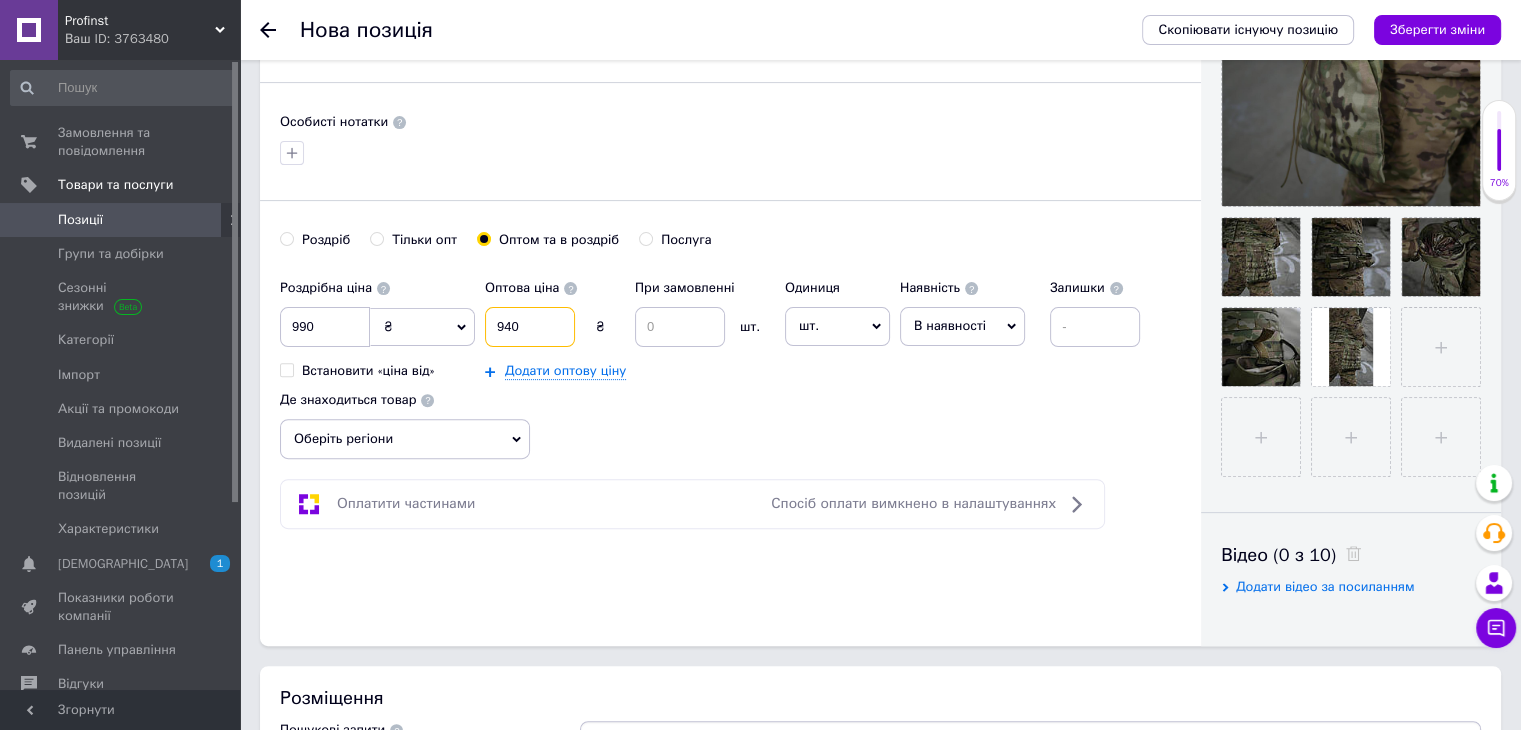 type on "940" 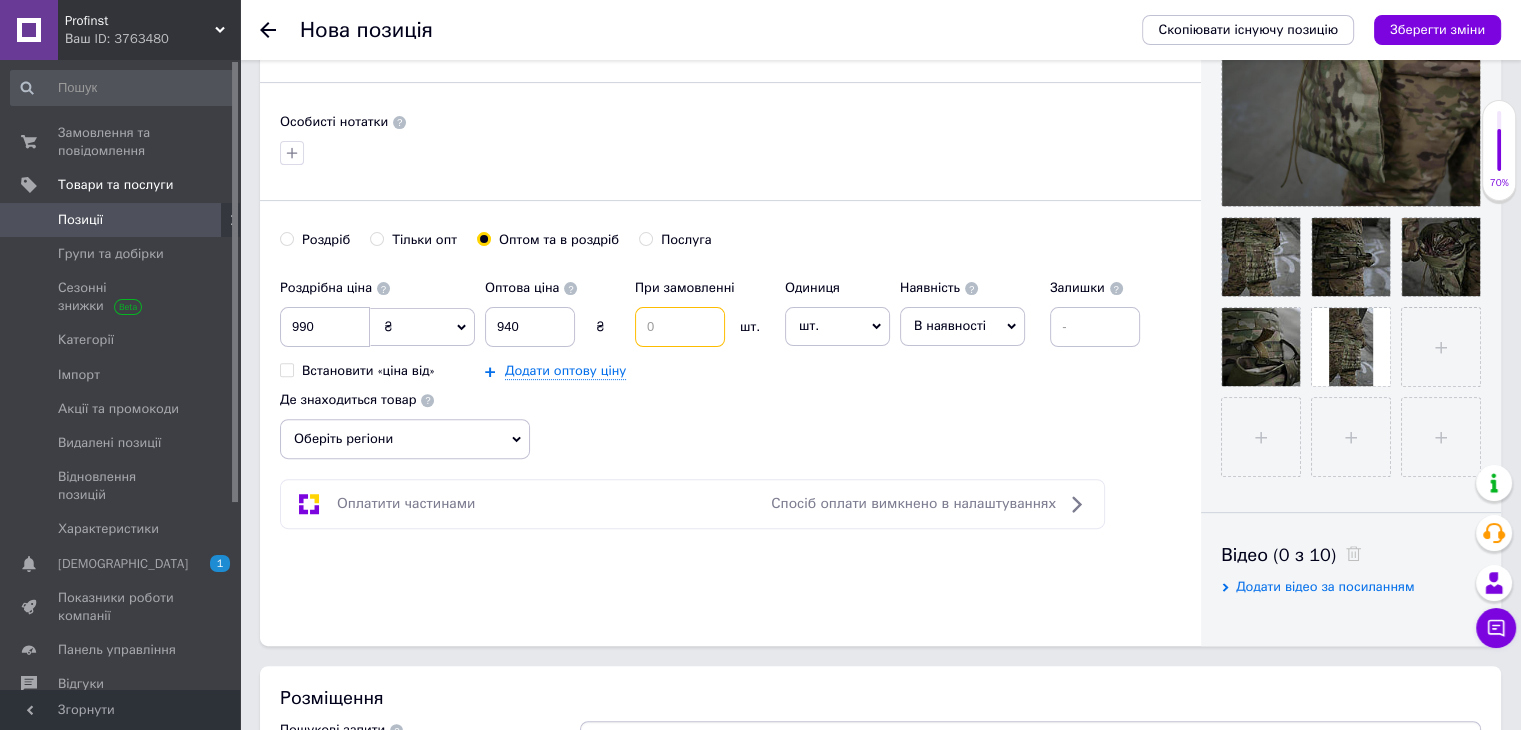 click at bounding box center (680, 327) 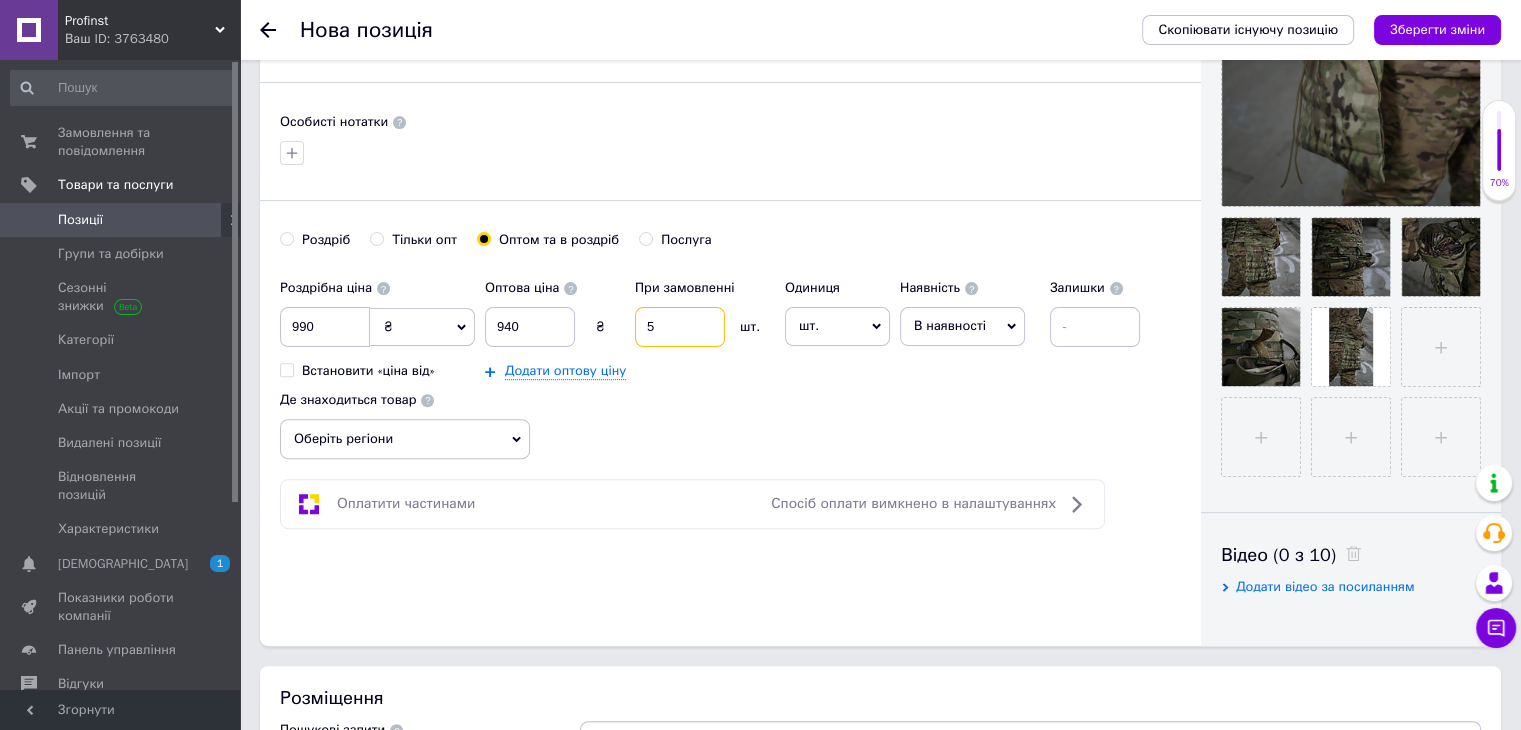 type on "5" 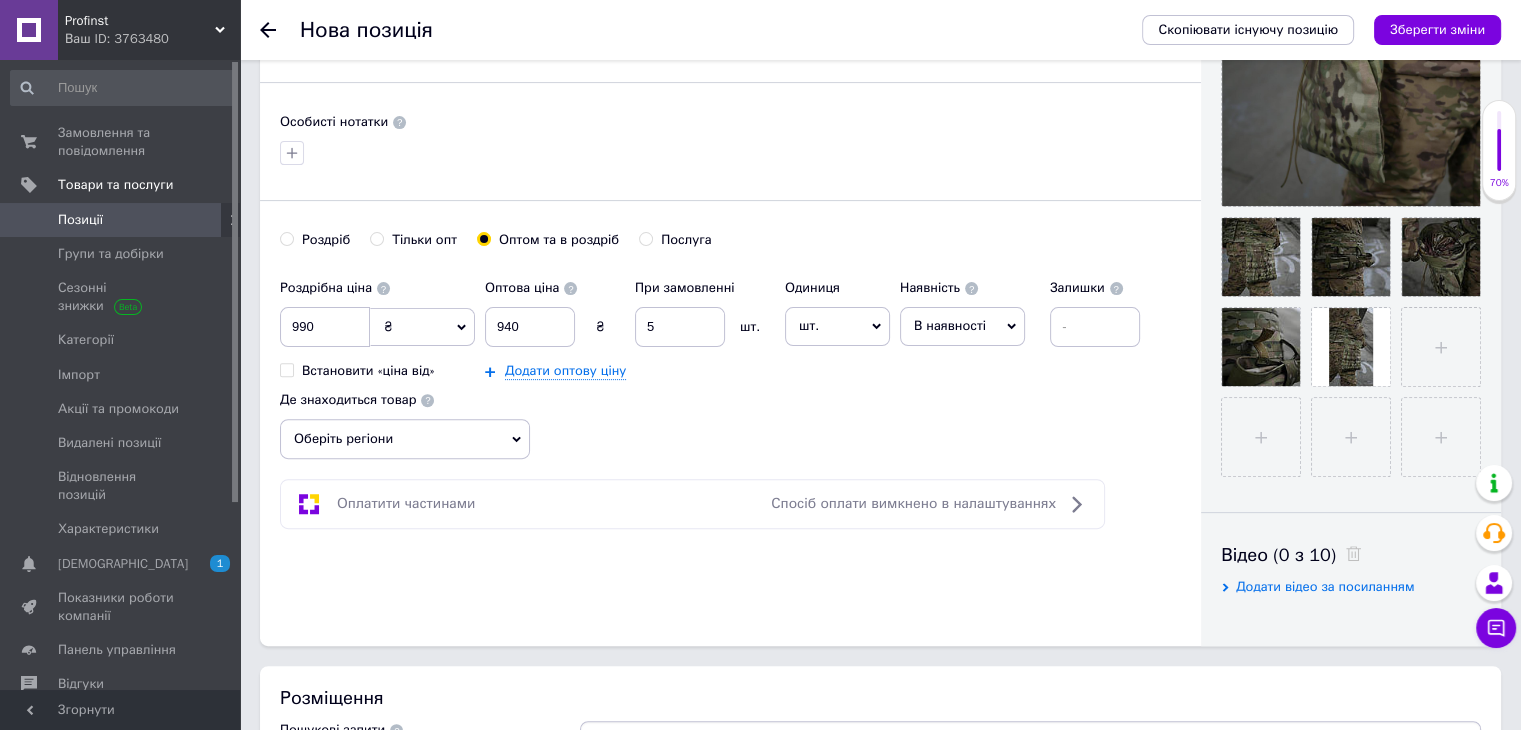 click 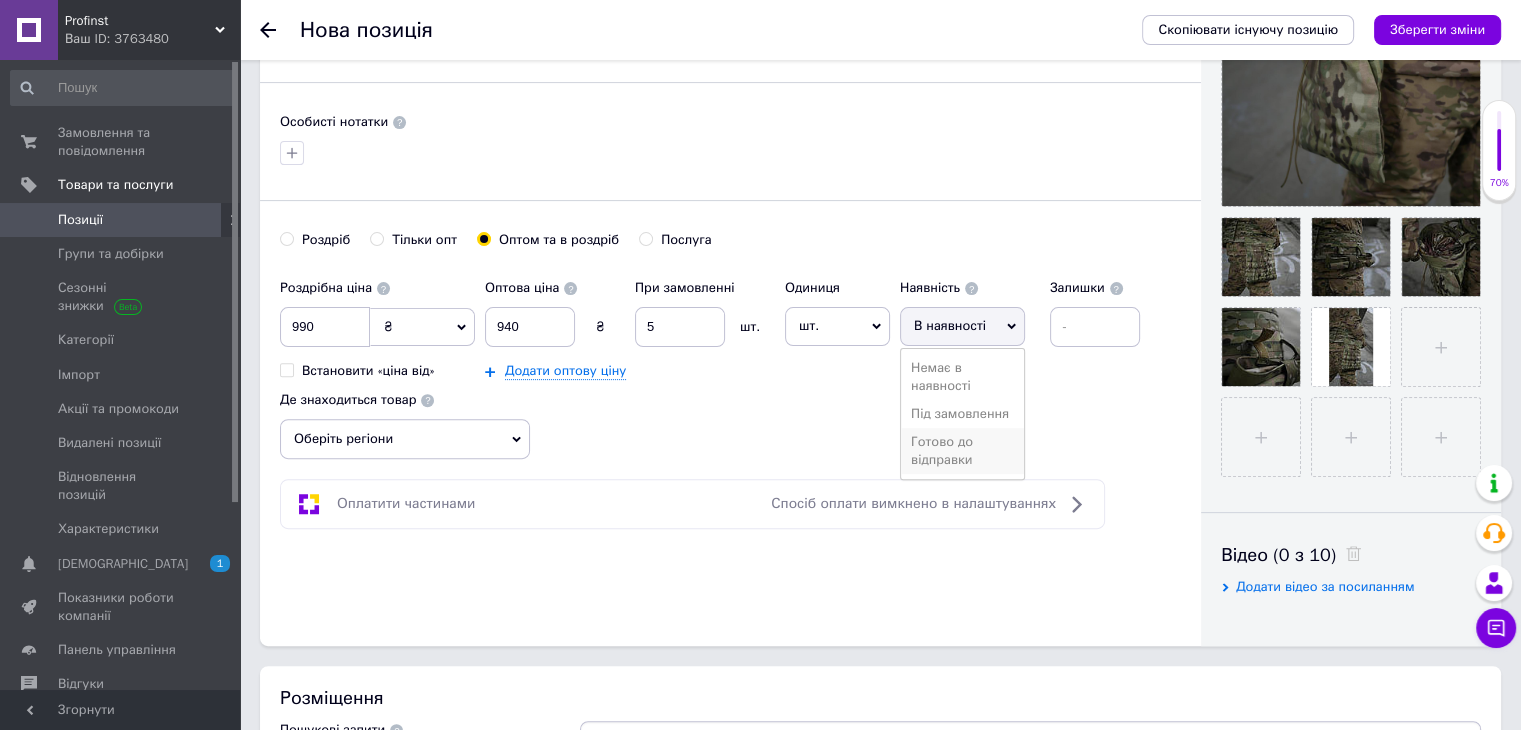 click on "Готово до відправки" at bounding box center (962, 451) 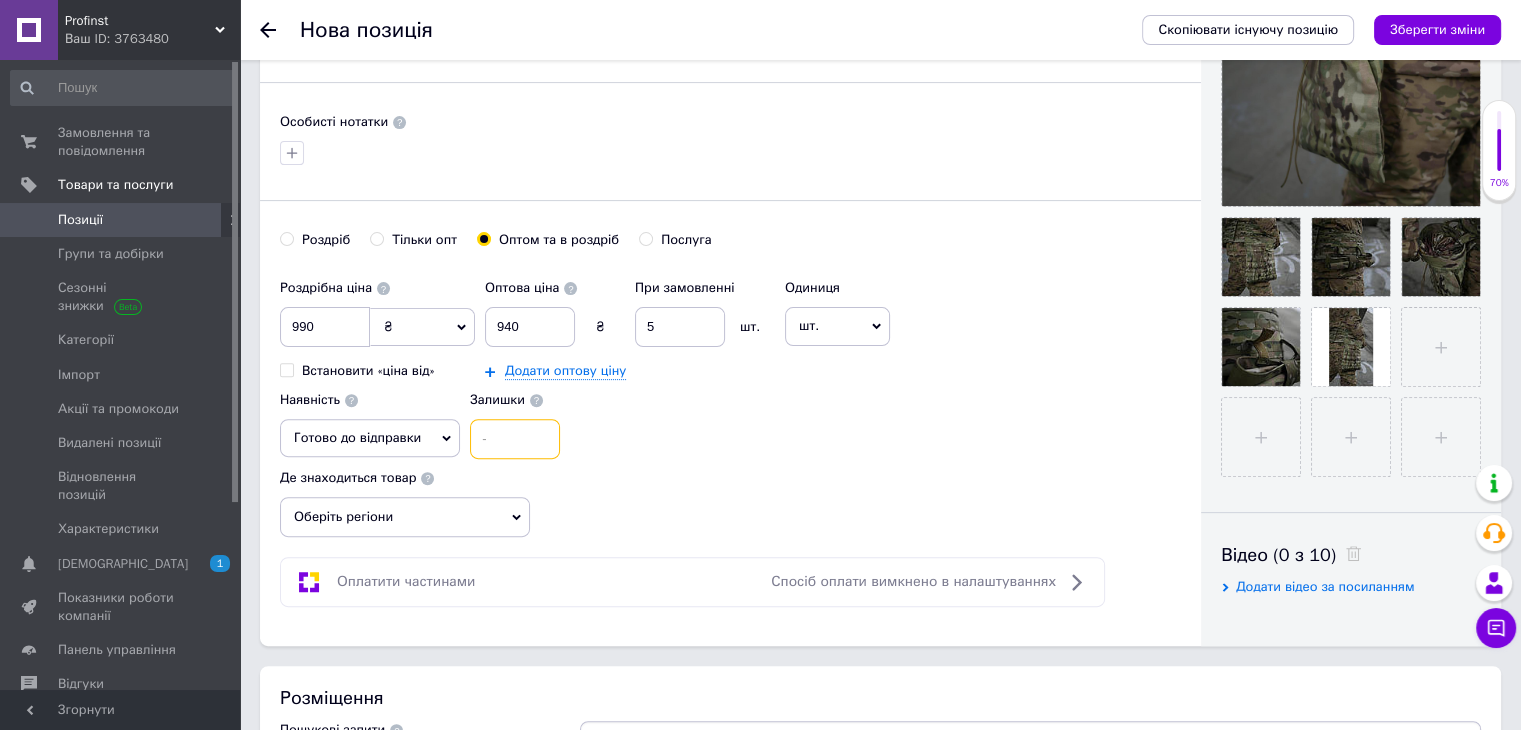 click at bounding box center [515, 439] 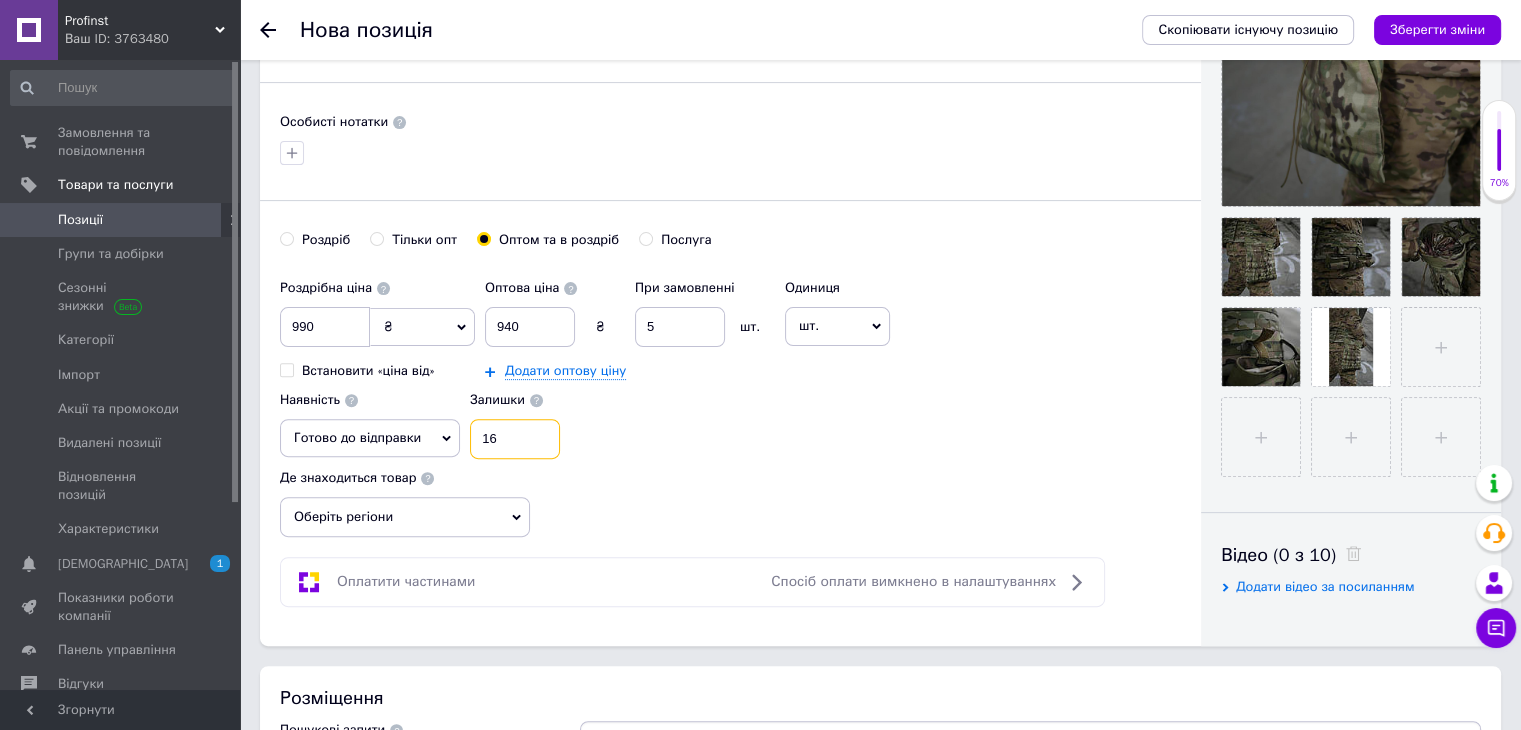 type on "16" 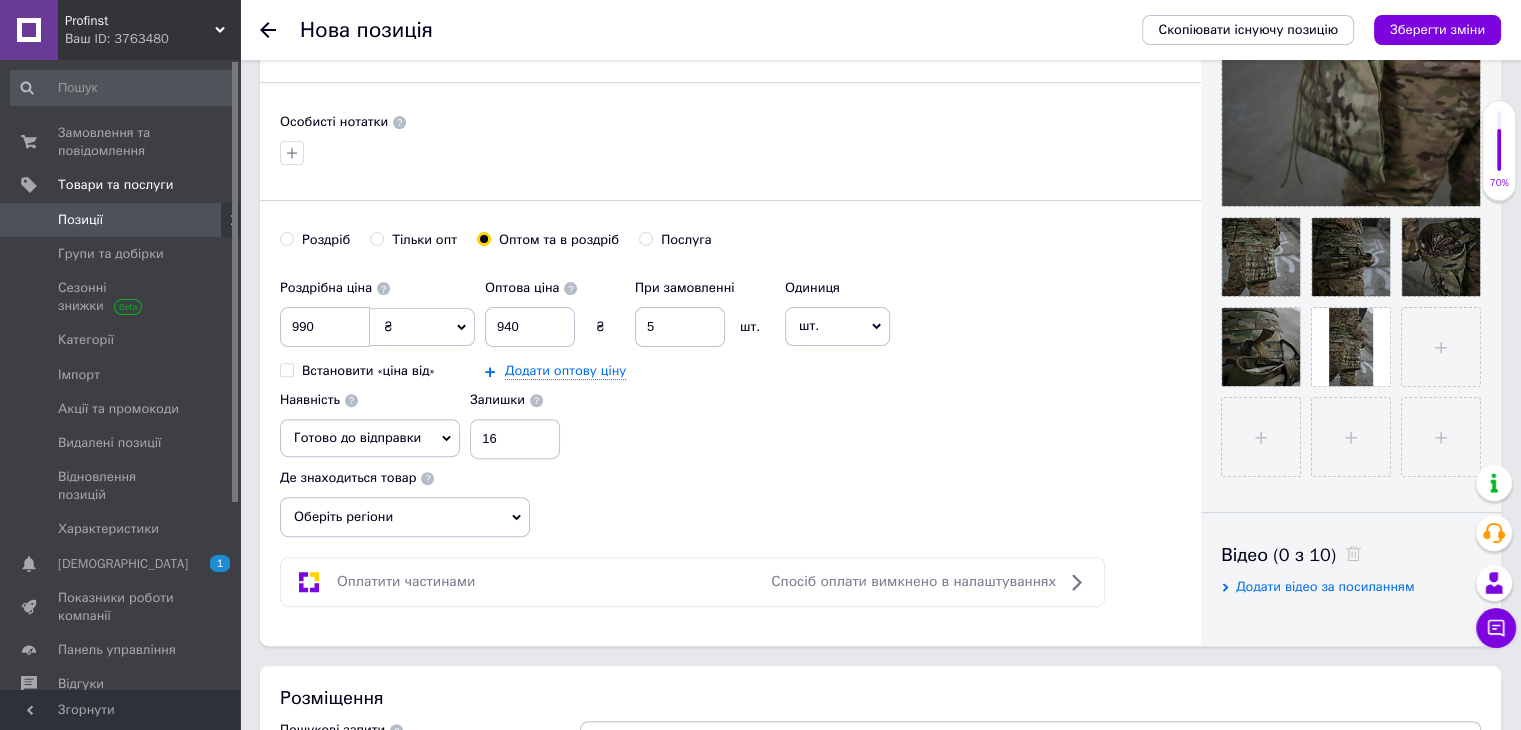 click on "Оберіть регіони" at bounding box center [405, 517] 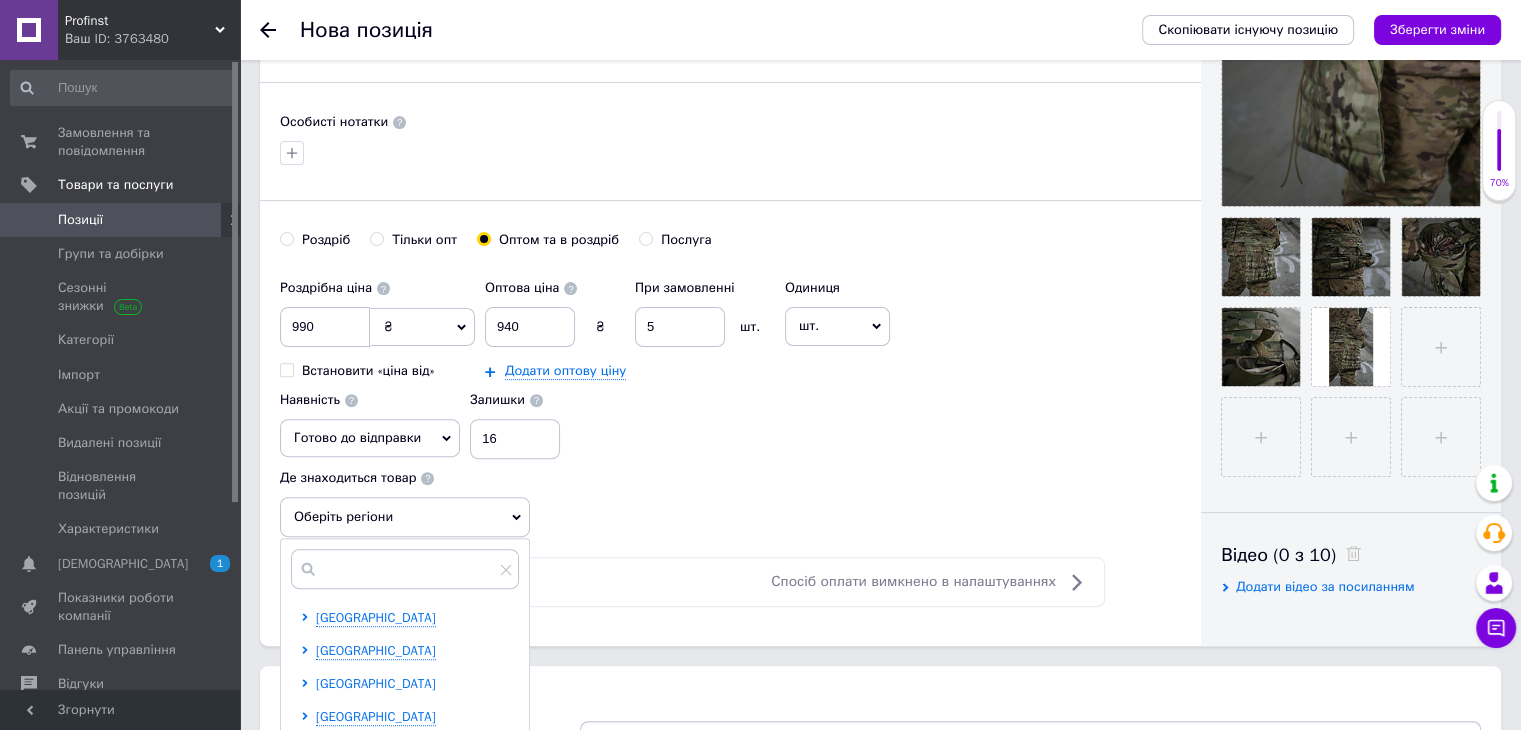click on "[GEOGRAPHIC_DATA]" at bounding box center [376, 683] 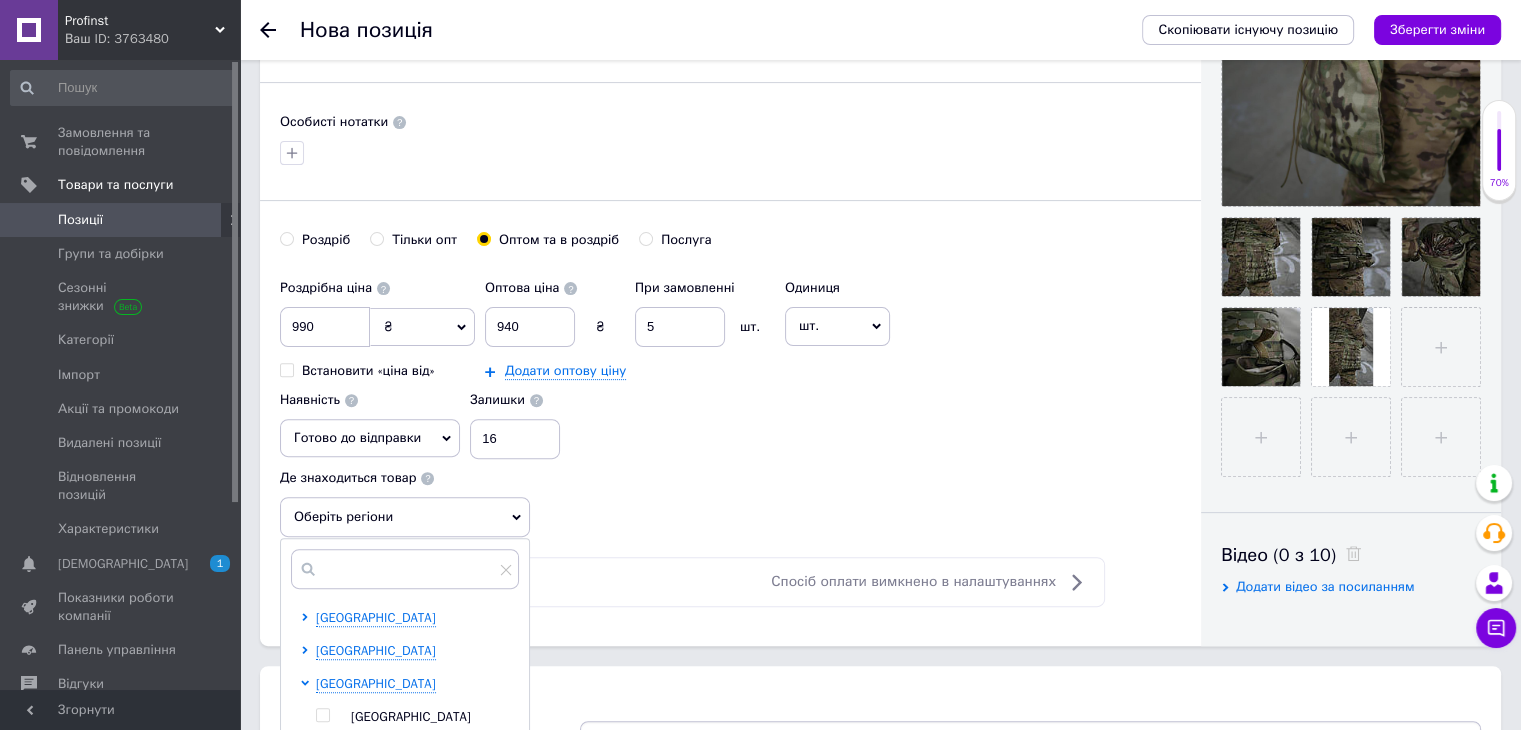 click on "[GEOGRAPHIC_DATA]" at bounding box center [411, 716] 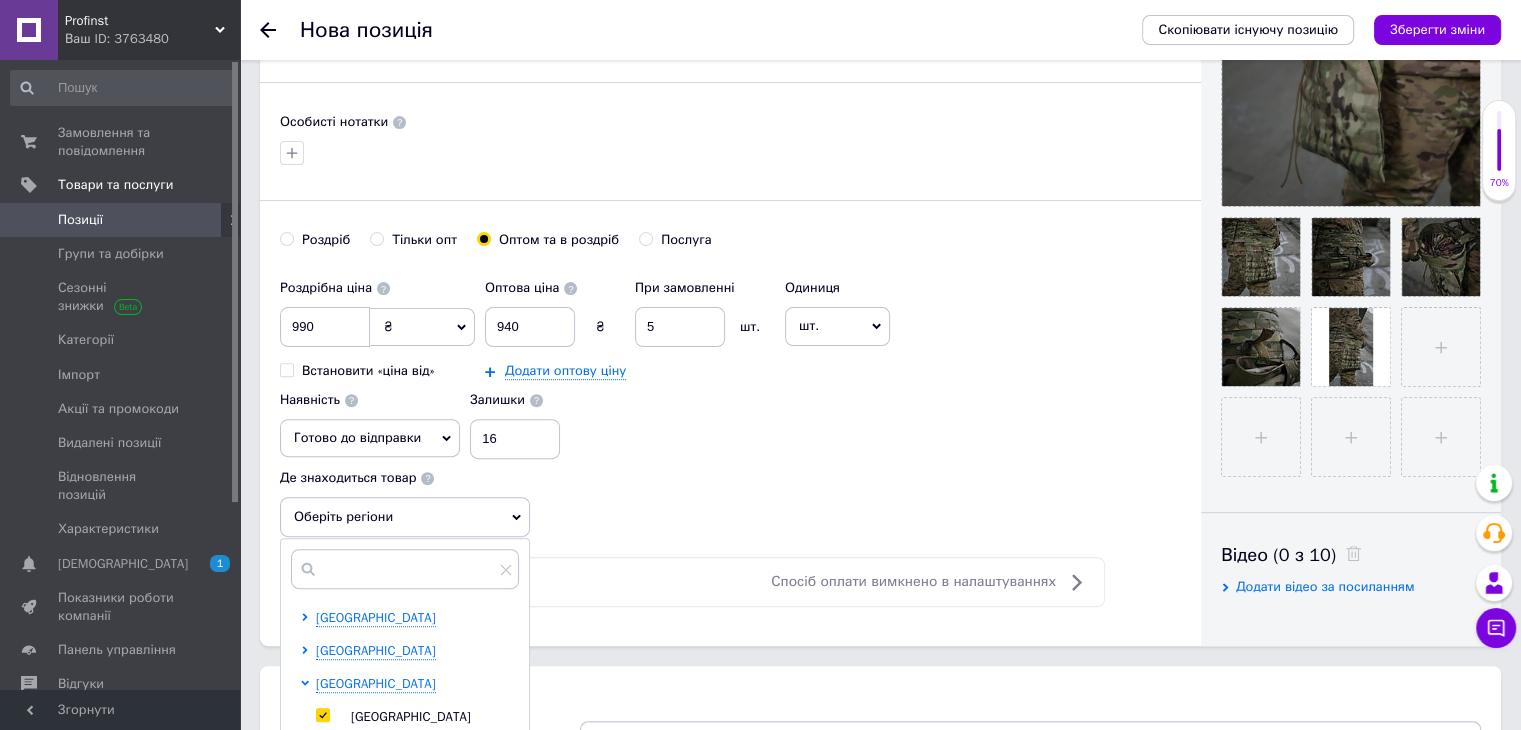 checkbox on "true" 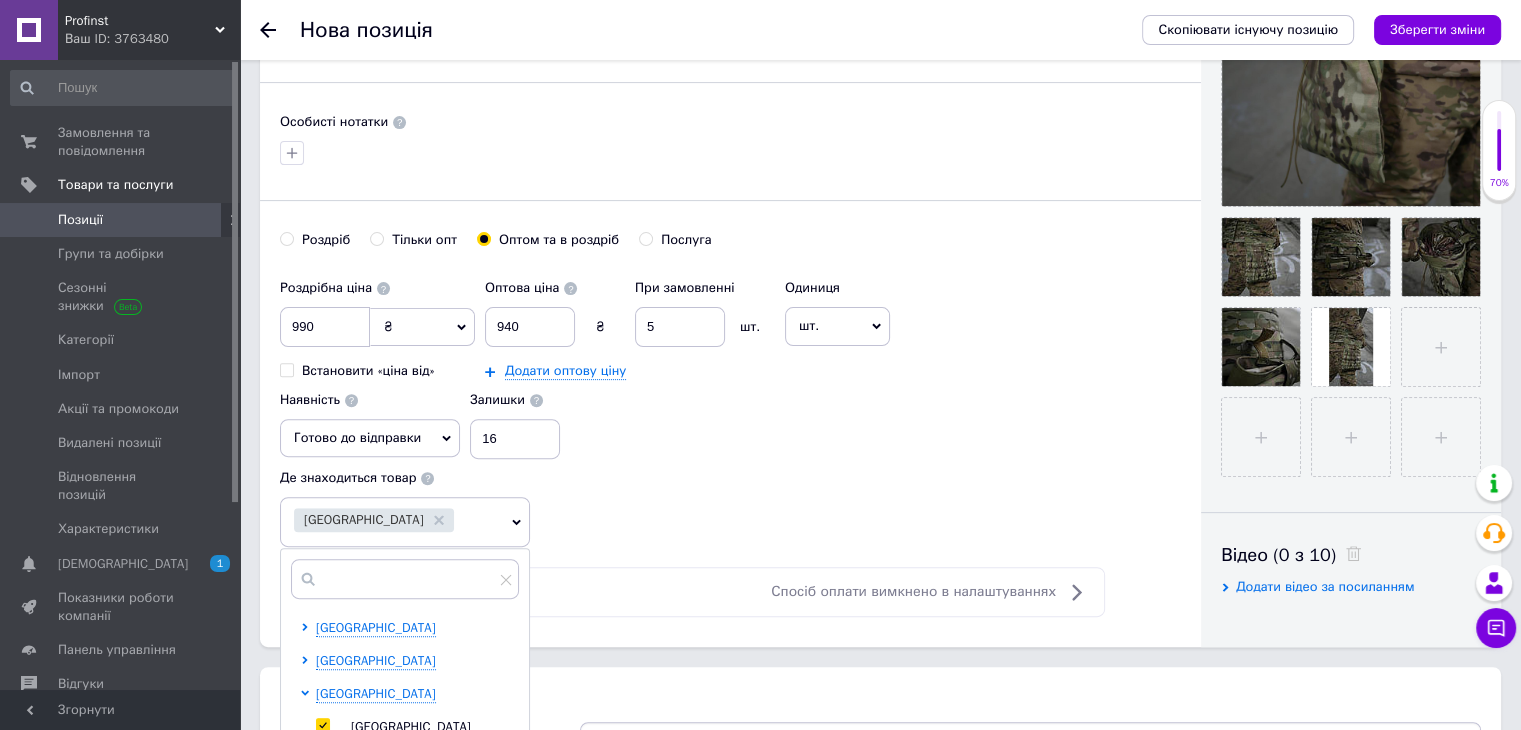 click on "Роздрібна ціна 990 ₴ $ EUR CHF GBP ¥ PLN ₸ MDL HUF KGS CNY TRY KRW lei Встановити «ціна від» Оптова ціна 940 ₴ При замовленні 5 шт. Додати оптову ціну Одиниця шт. Популярне комплект упаковка кв.м пара м кг пог.м послуга т а автоцистерна ампула б балон банка блістер бобіна бочка [PERSON_NAME] бухта в ват виїзд відро г г га година гр/кв.м гігакалорія д дав два місяці день доба доза є єврокуб з зміна к кВт каністра карат кв.дм кв.м кв.см кв.фут квартал кг кг/кв.м км колесо комплект коробка куб.дм куб.м л л лист м м мВт мл мм моток місяць мішок н набір номер о об'єкт од. п палетомісце пара партія пач р [PERSON_NAME]" at bounding box center [730, 408] 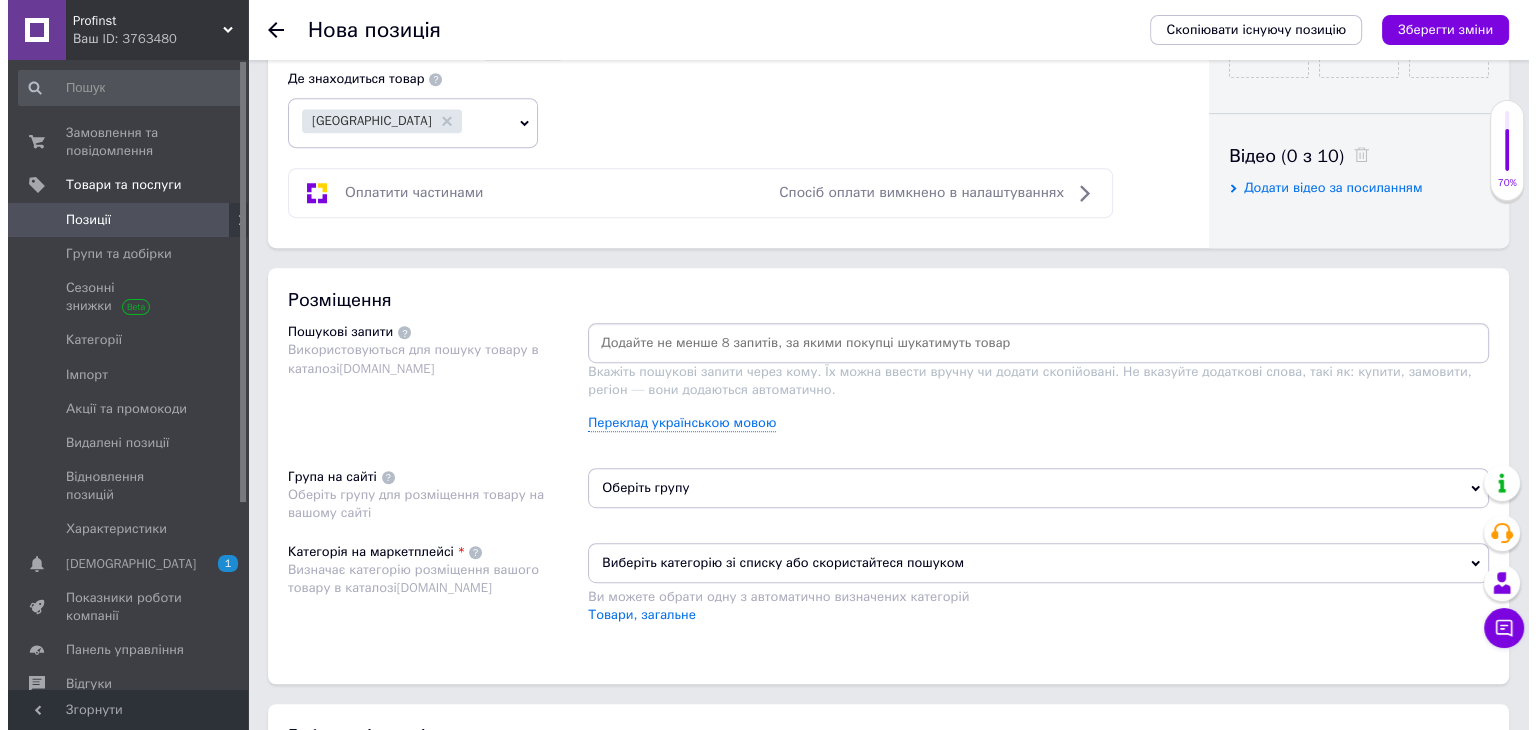 scroll, scrollTop: 1000, scrollLeft: 0, axis: vertical 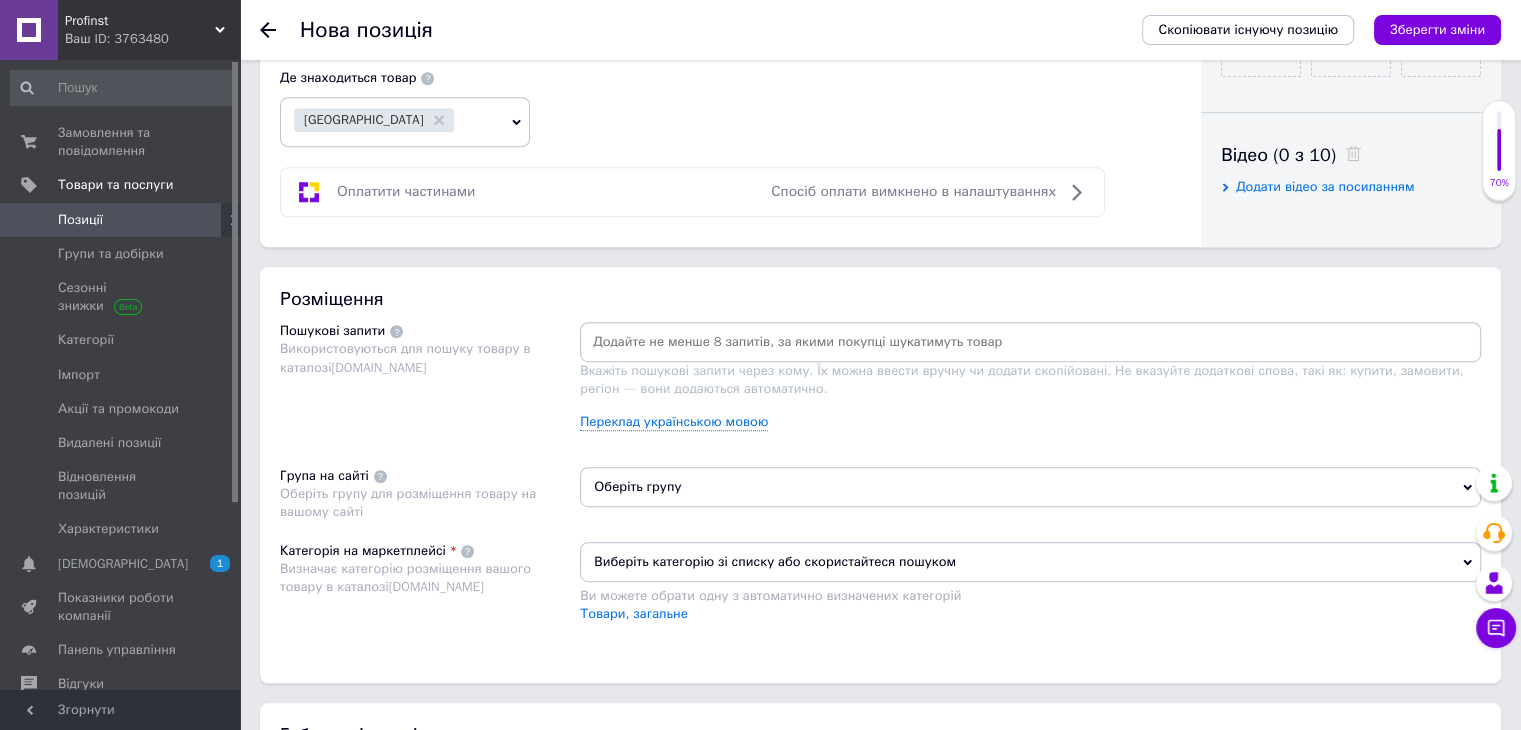 click at bounding box center [1030, 342] 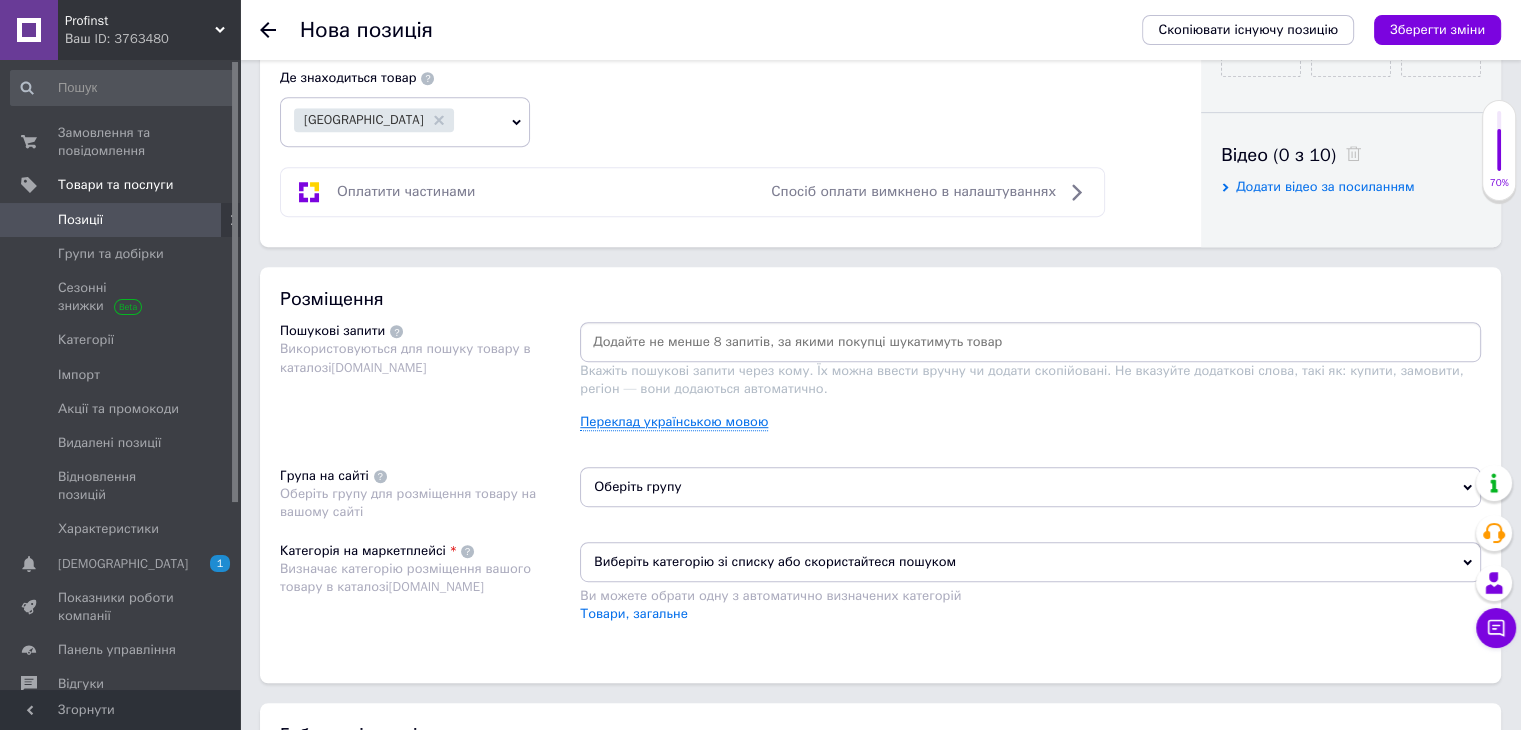 click on "Переклад українською мовою" at bounding box center (674, 422) 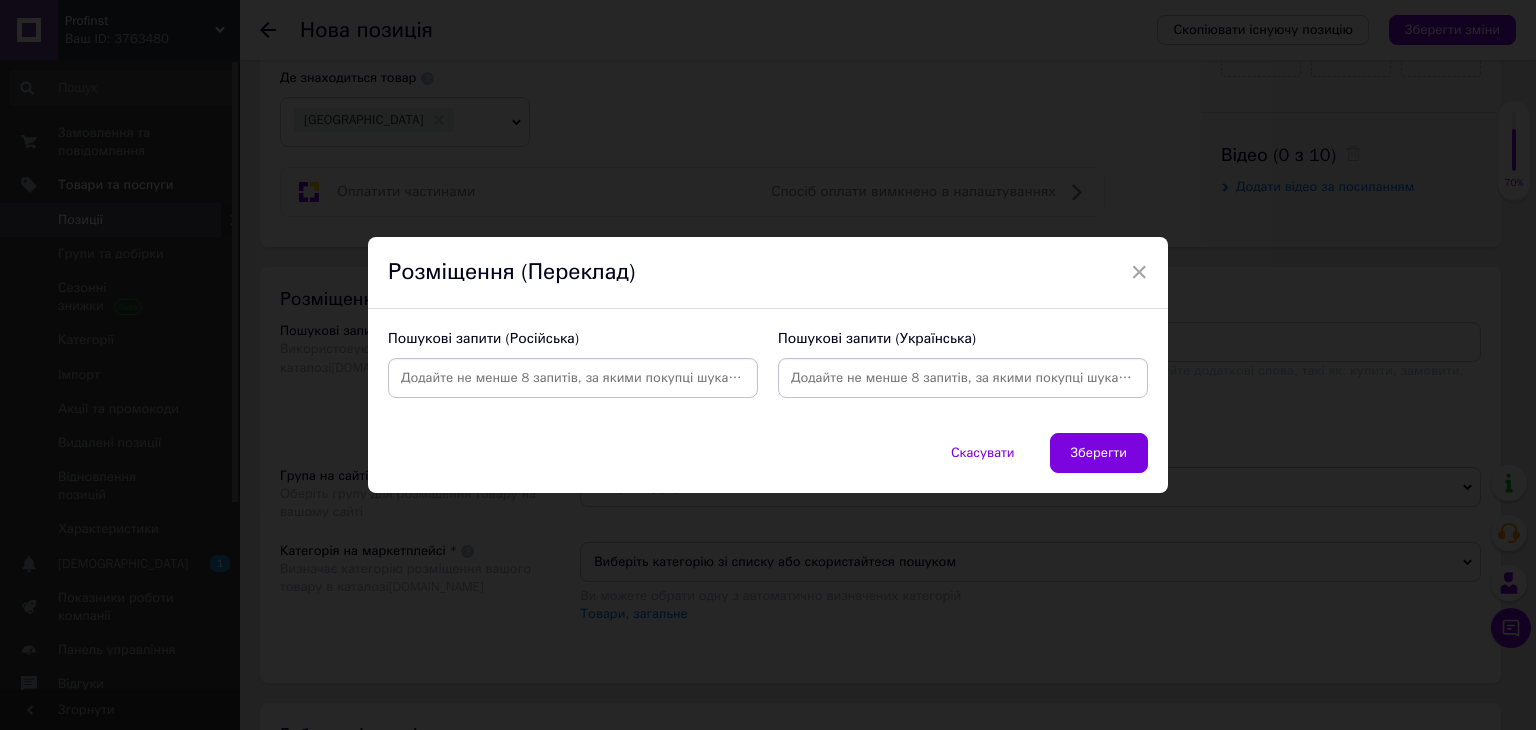 click at bounding box center [573, 378] 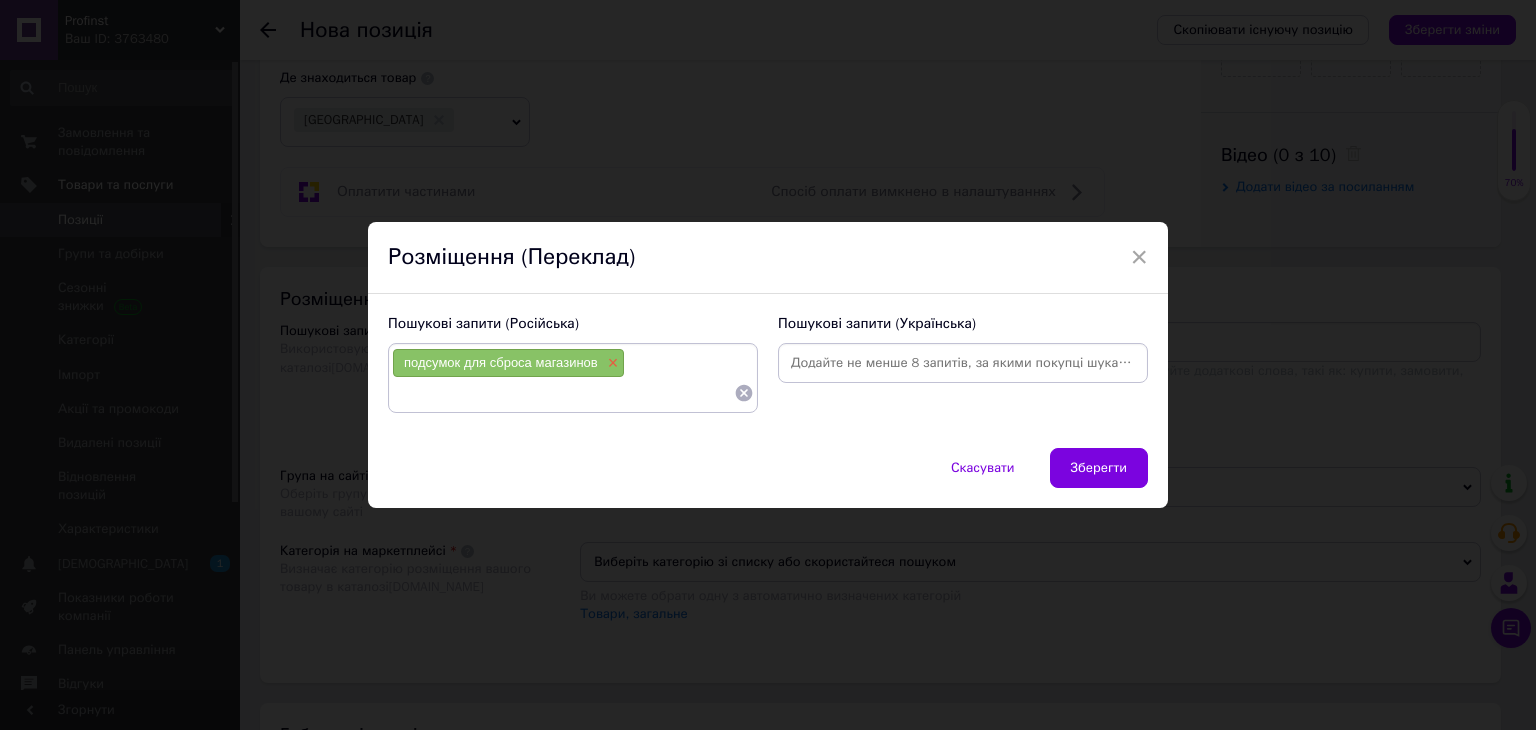paste on "рулонный подсумок multicam" 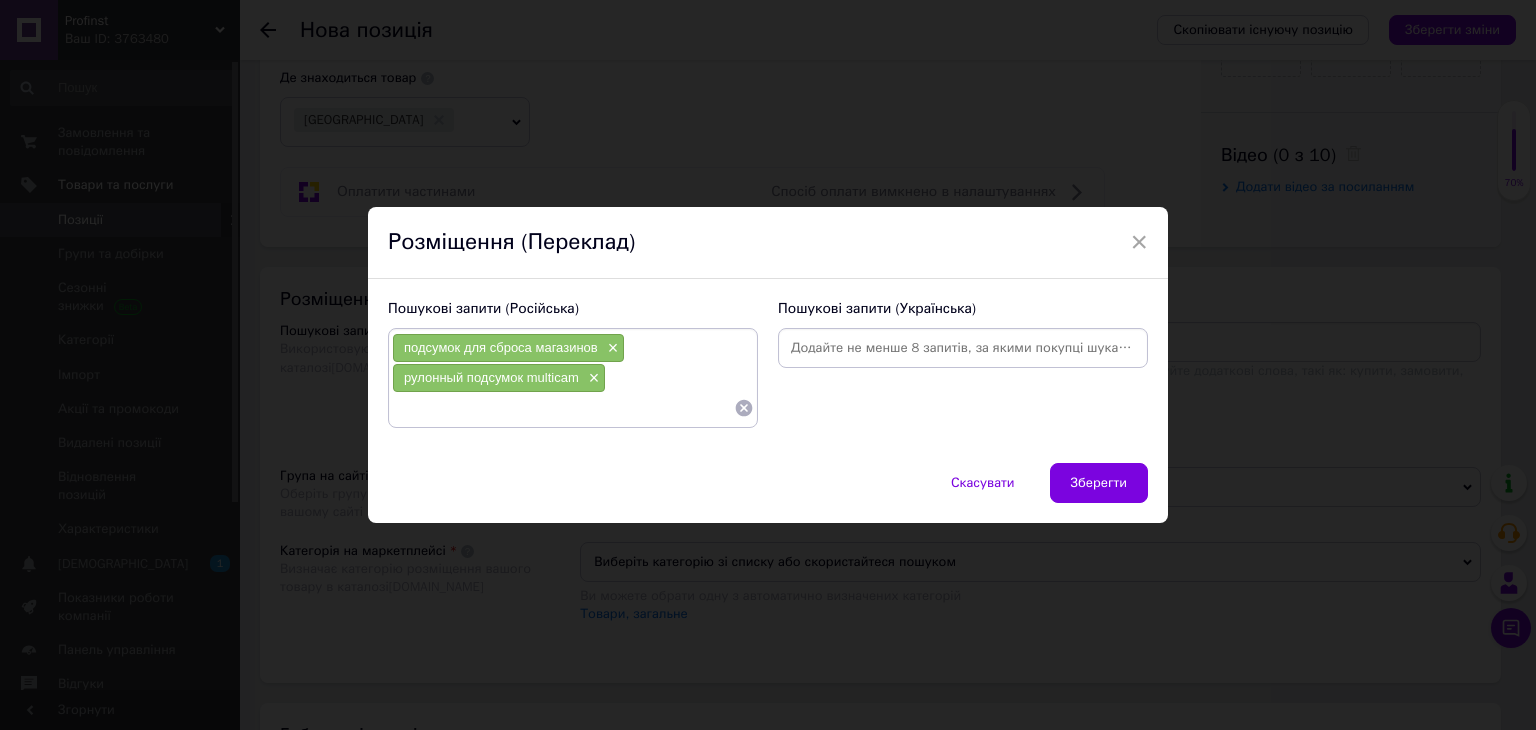 paste on "тактический подсумок cordura" 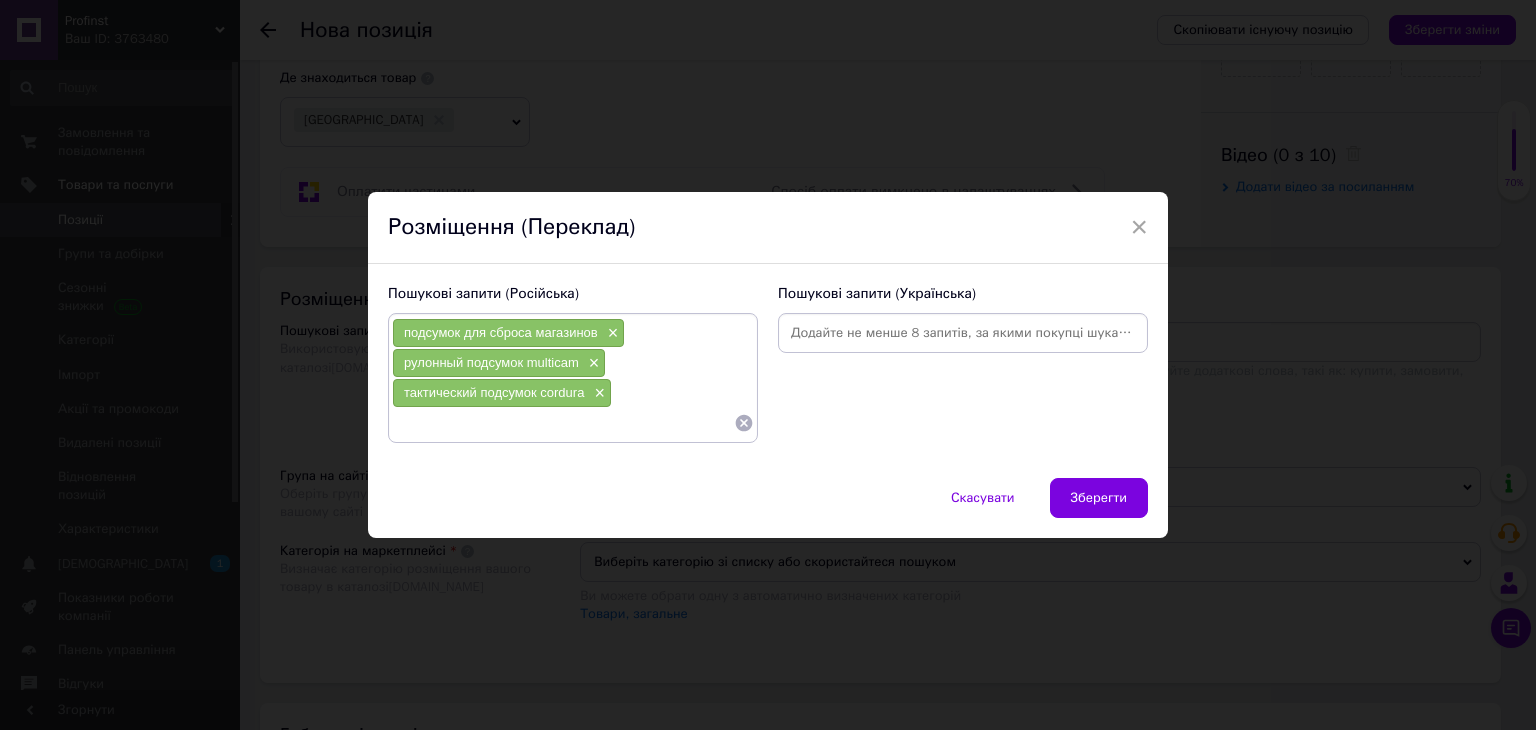 paste on "molle подсумок" 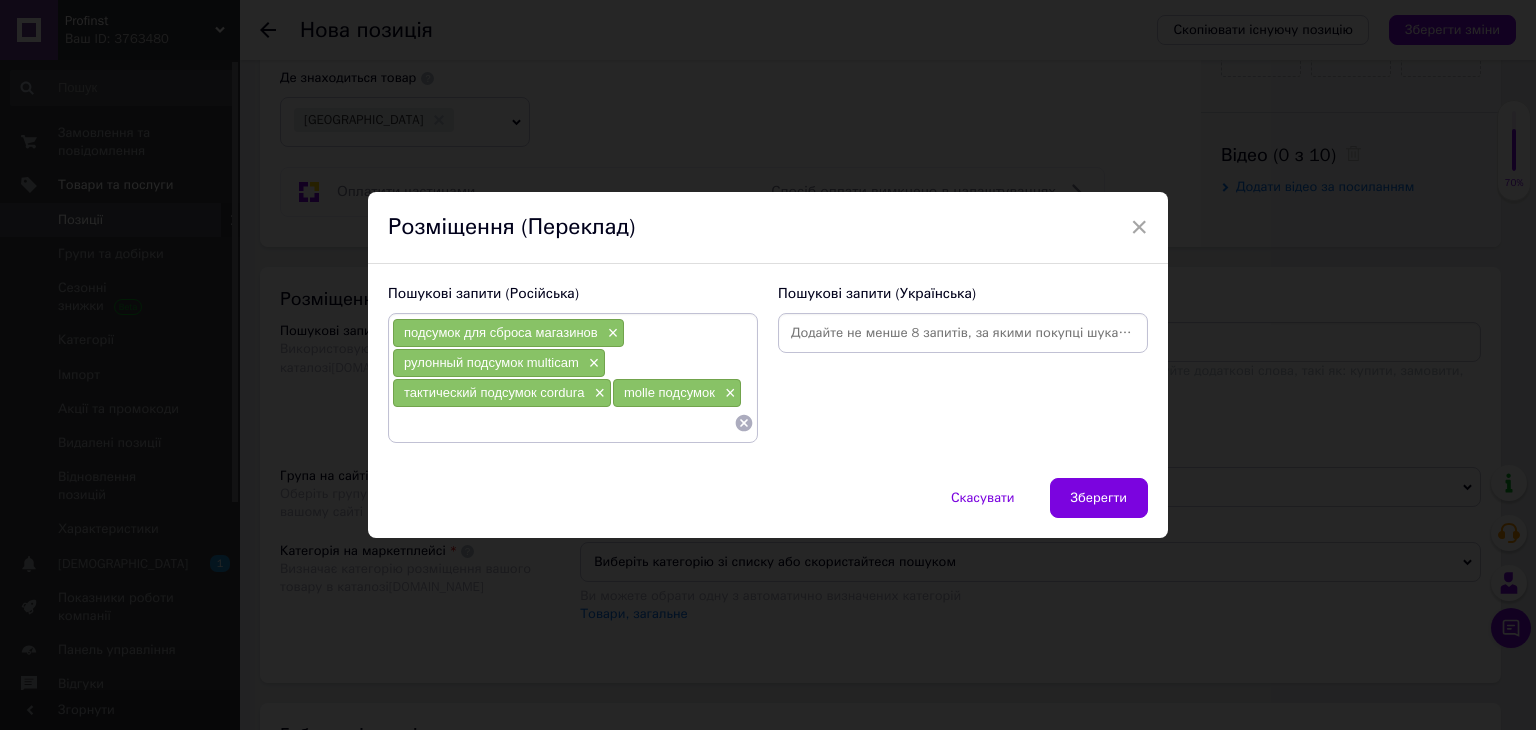 paste on "подсумок для магазина" 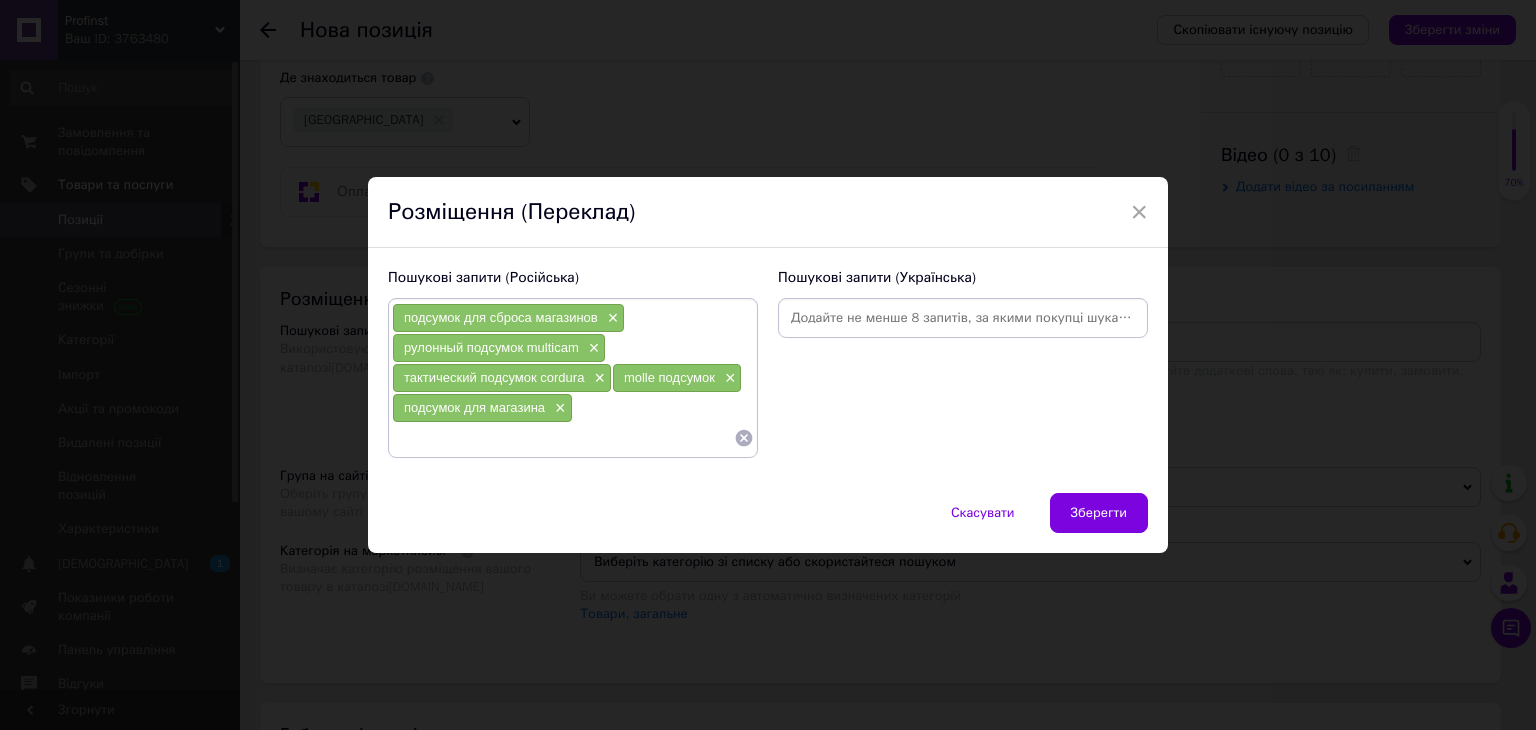 paste on "военный подсумок" 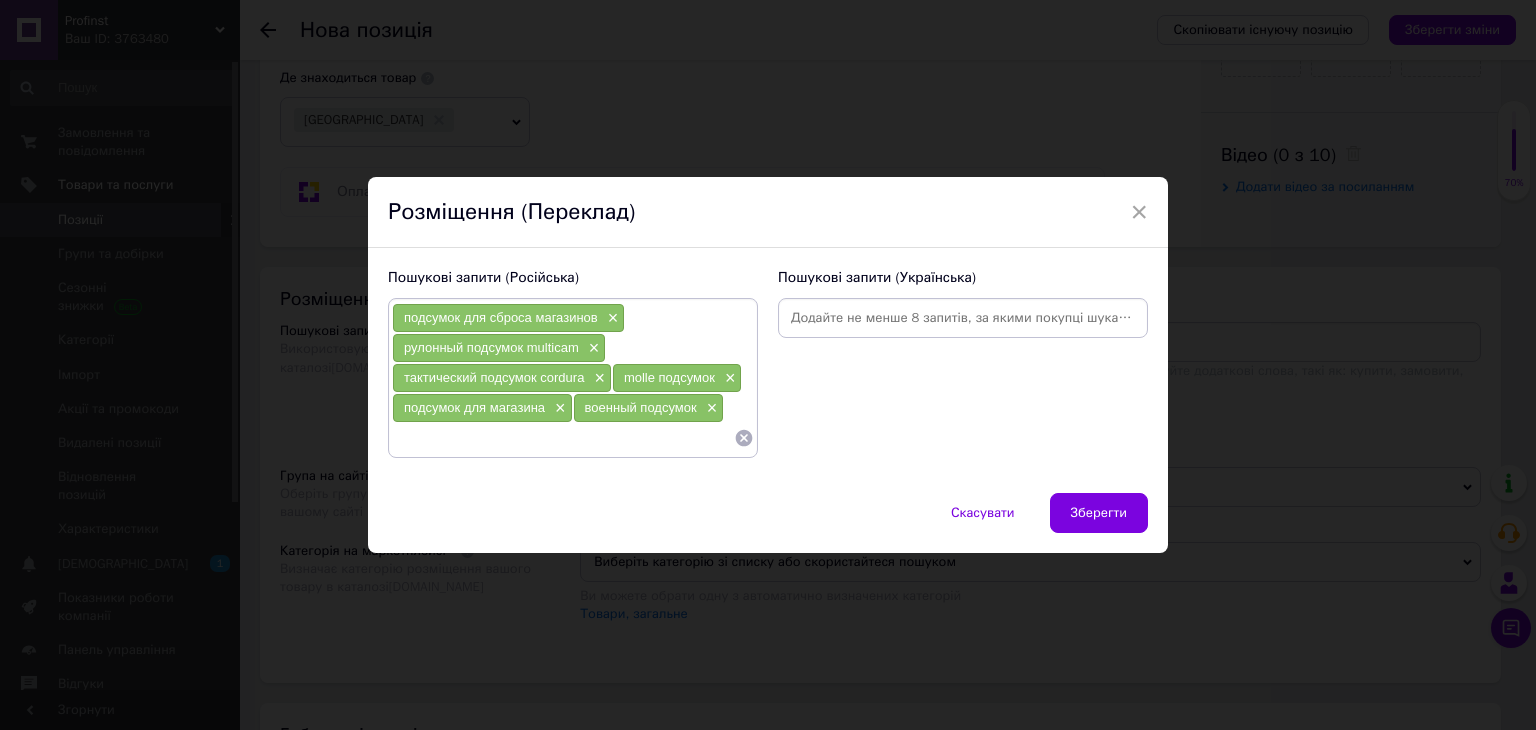 paste on "сброс пустых магазинов" 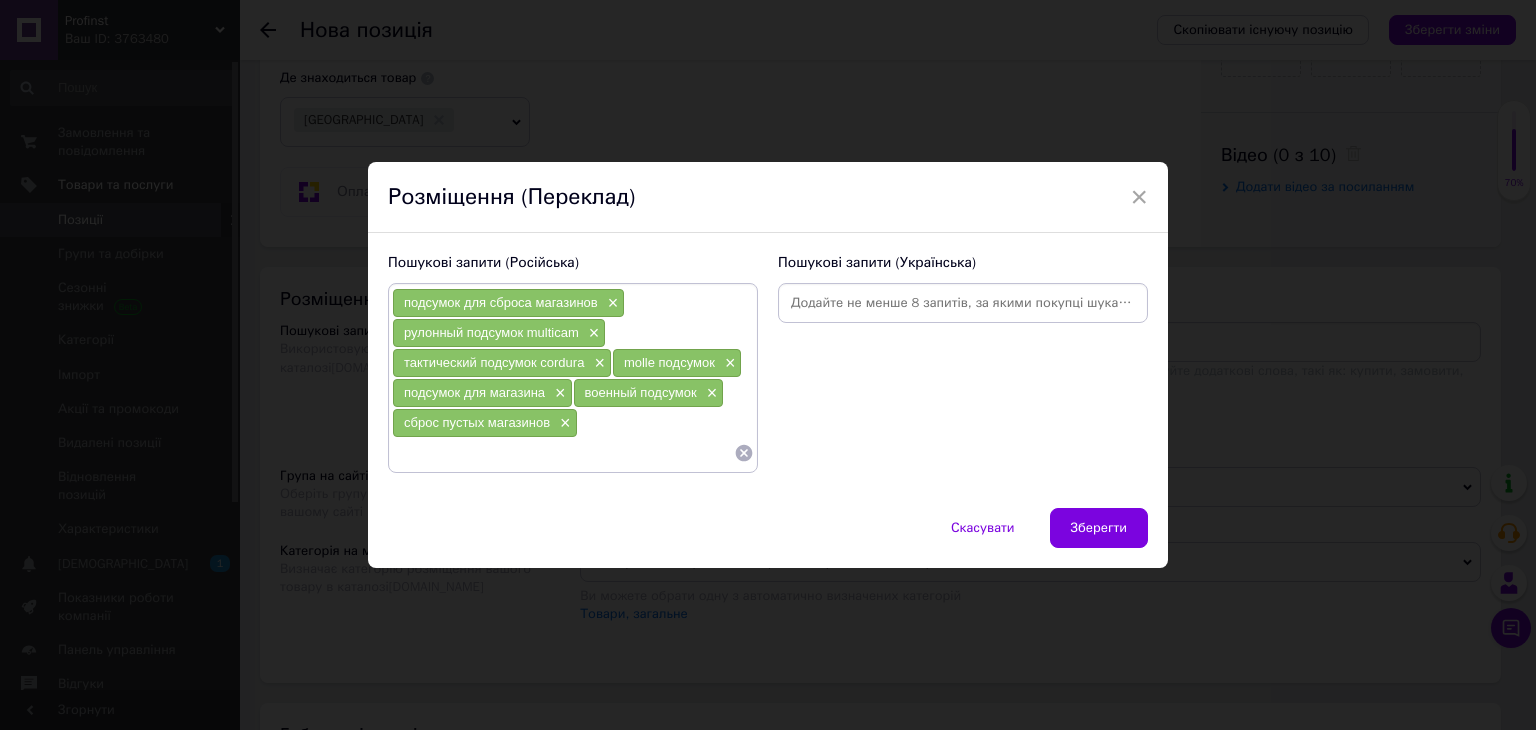 paste on "снаряжение multicam" 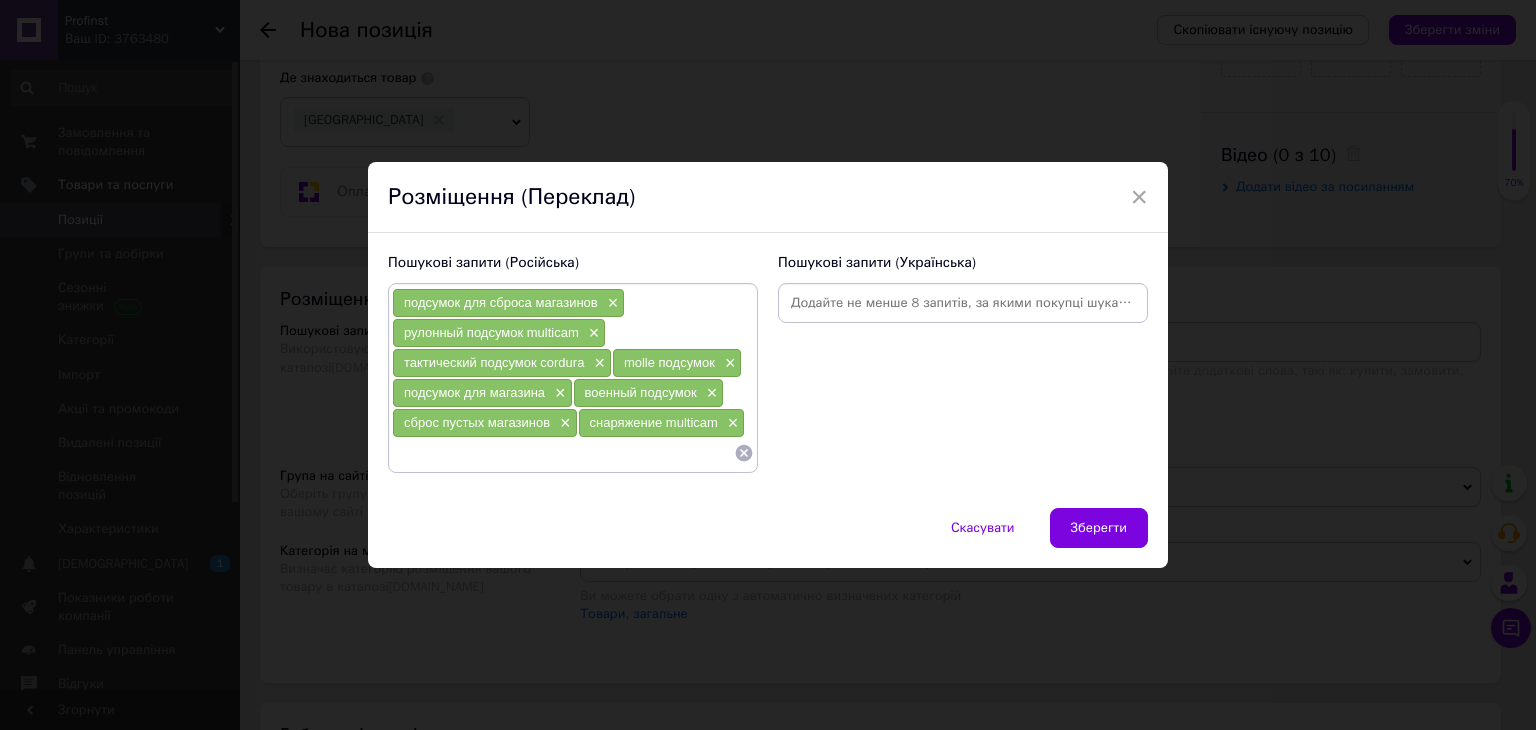 paste on "тактическое снаряжение" 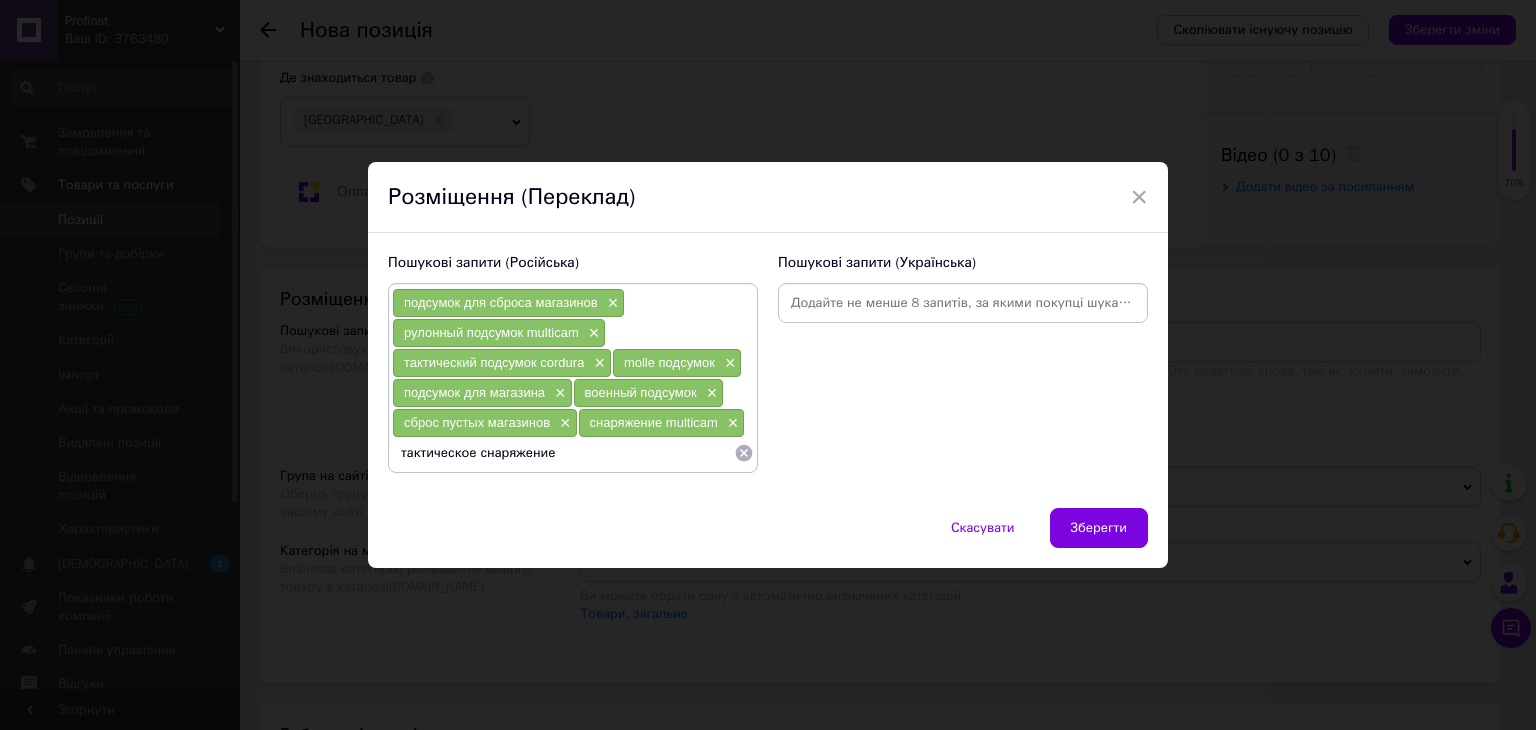 type 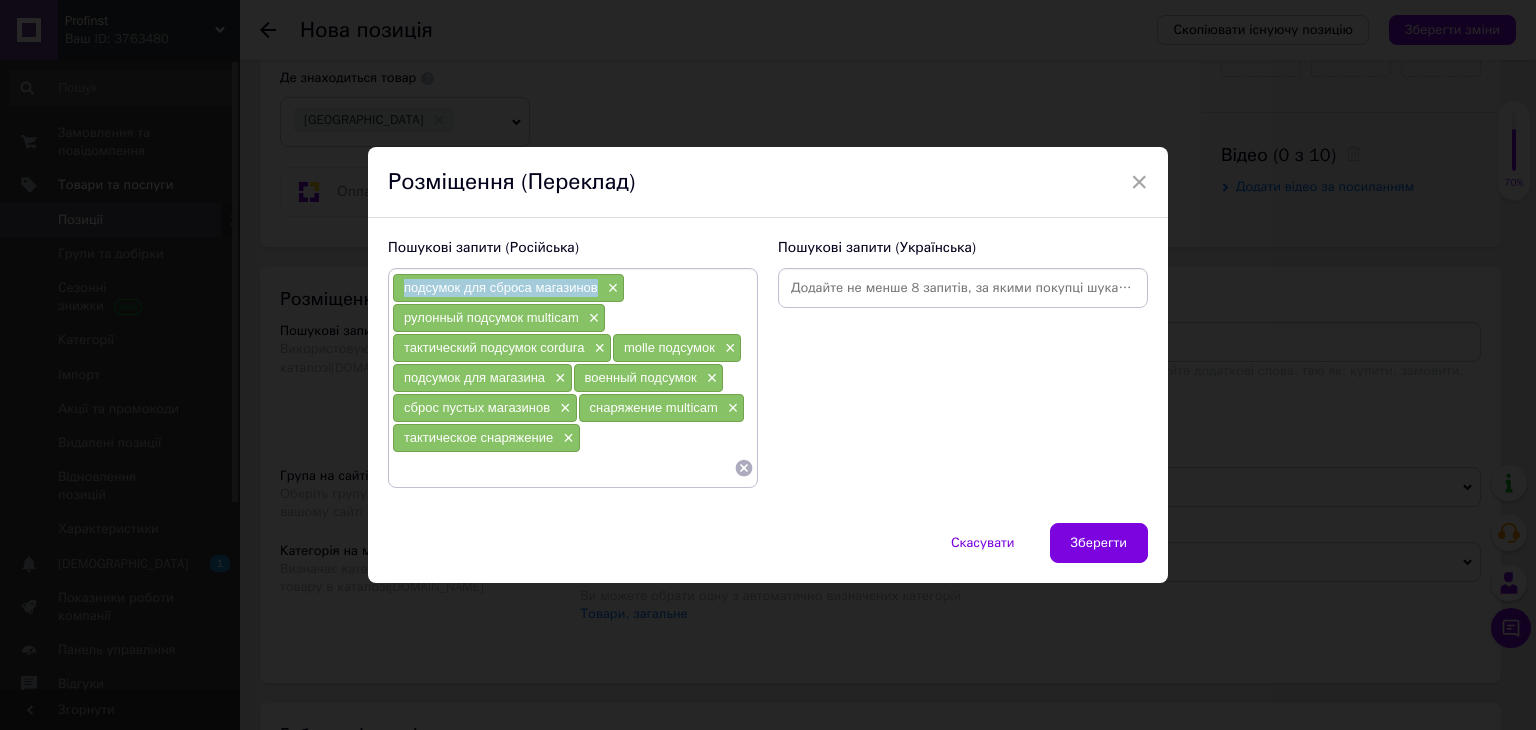 drag, startPoint x: 396, startPoint y: 285, endPoint x: 593, endPoint y: 286, distance: 197.00253 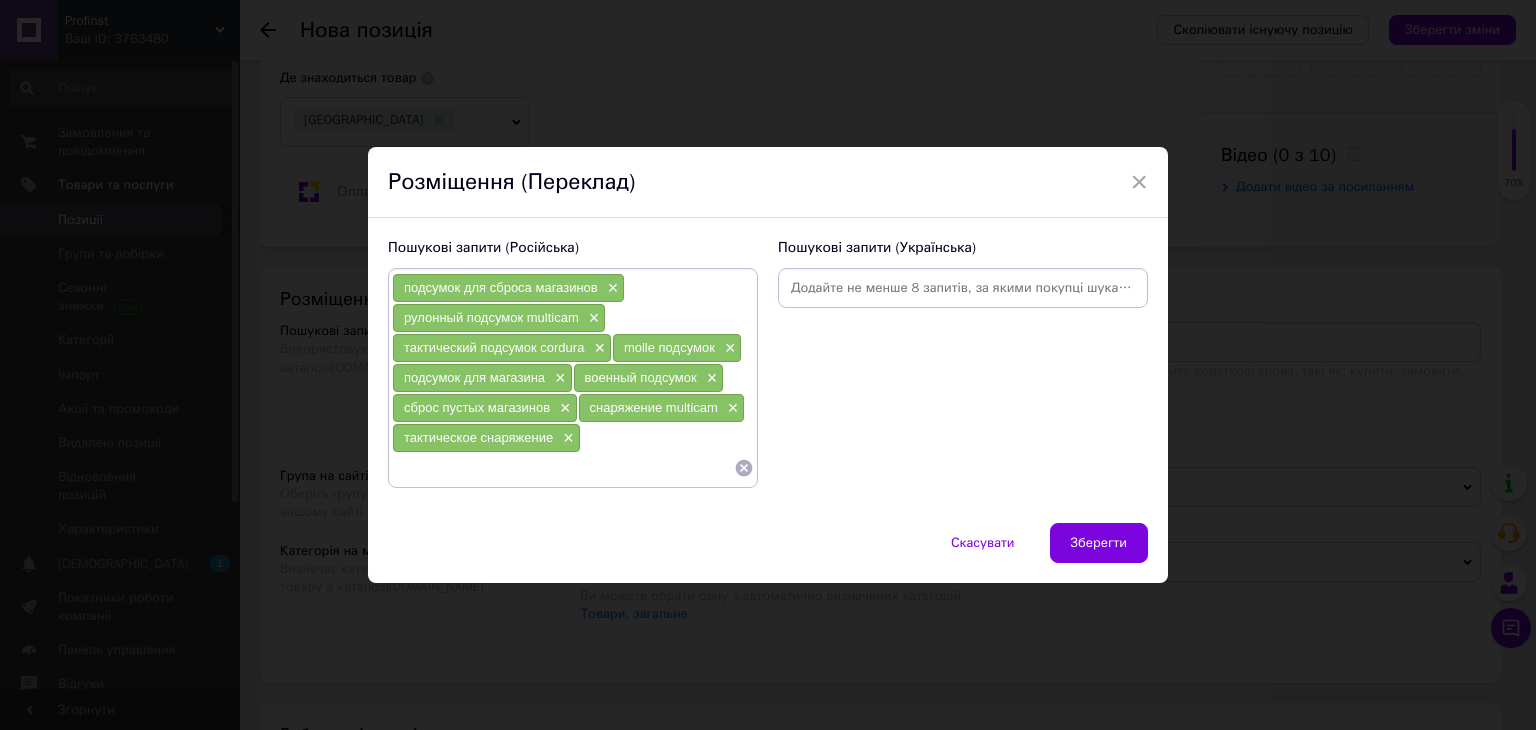 click at bounding box center (563, 468) 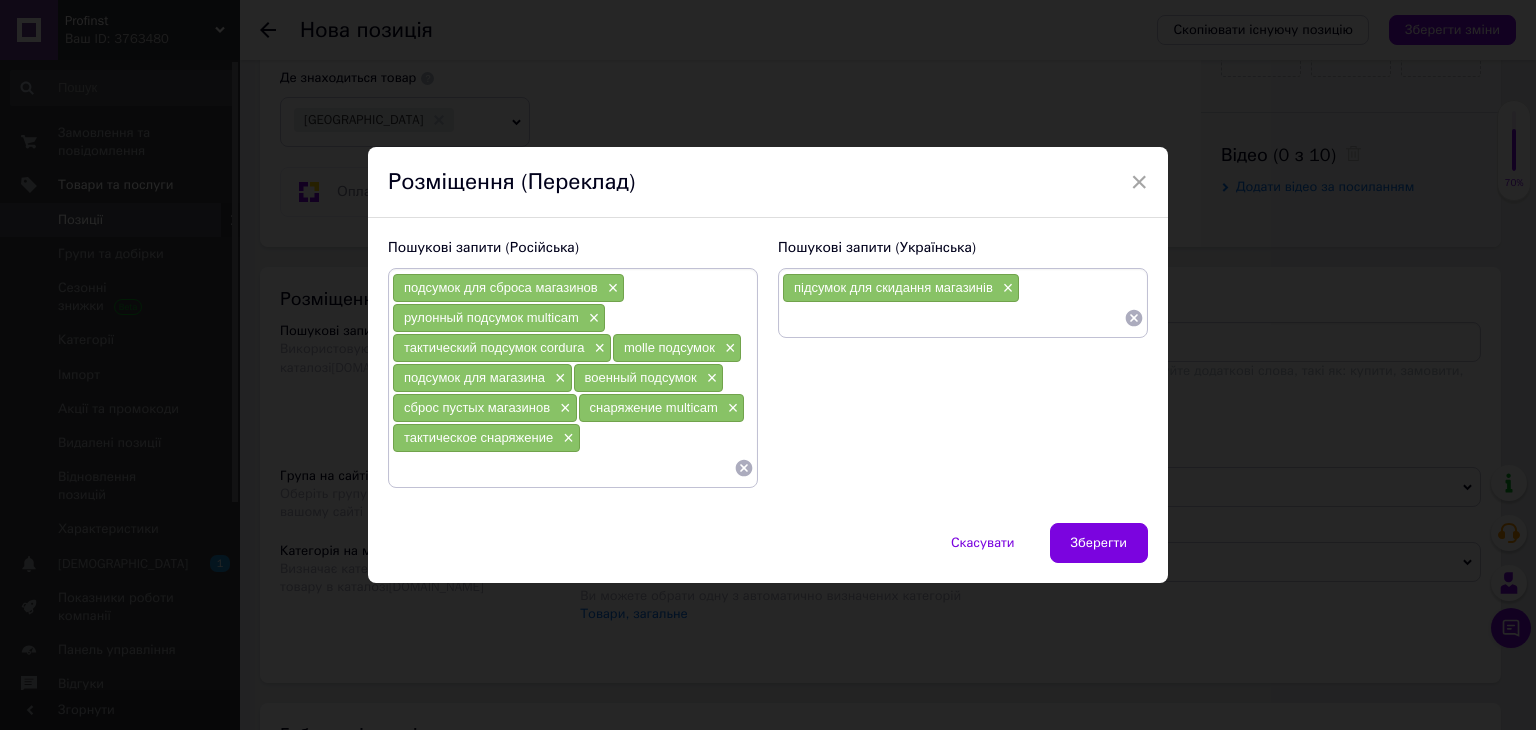 paste on "рулонний підсумок multicam" 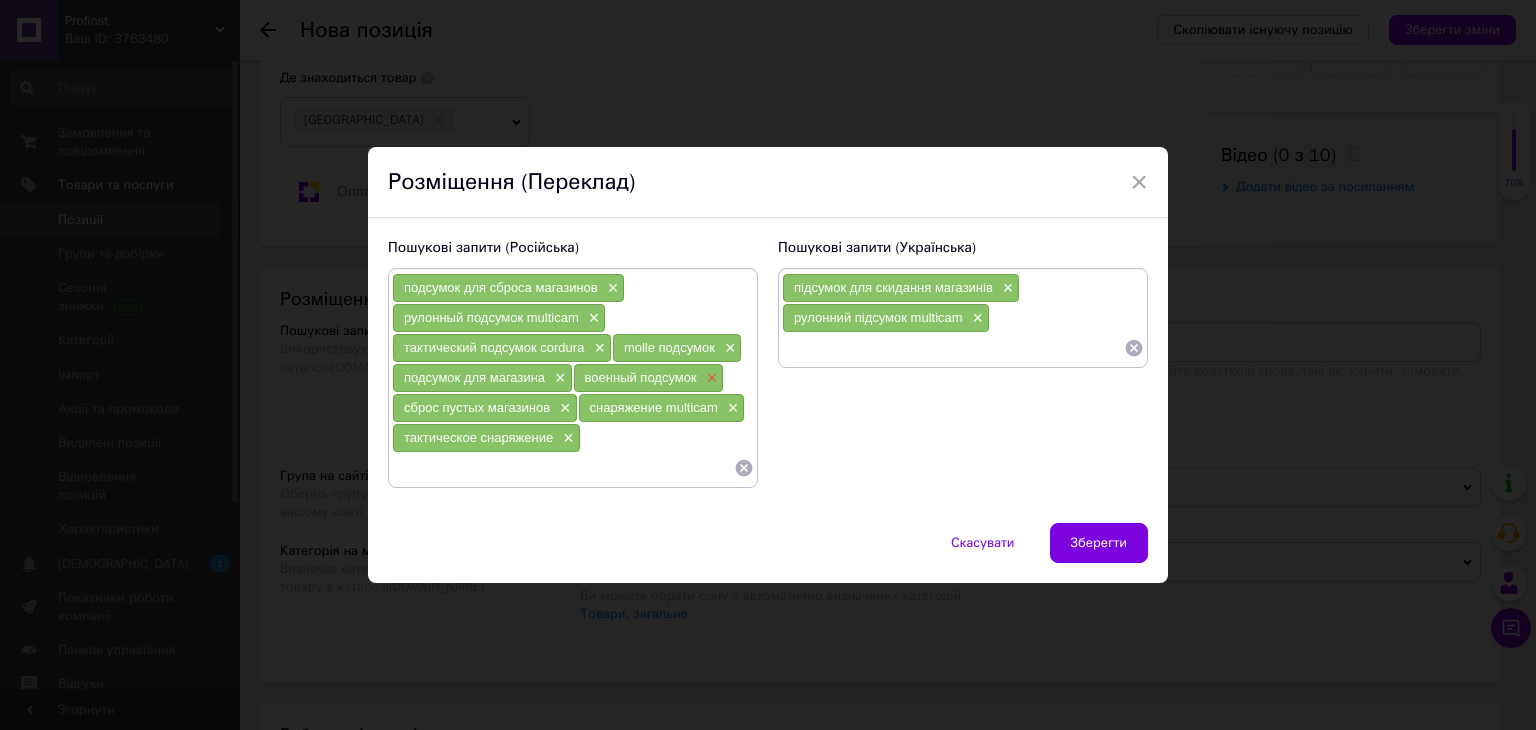 paste on "тактичний підсумок cordura" 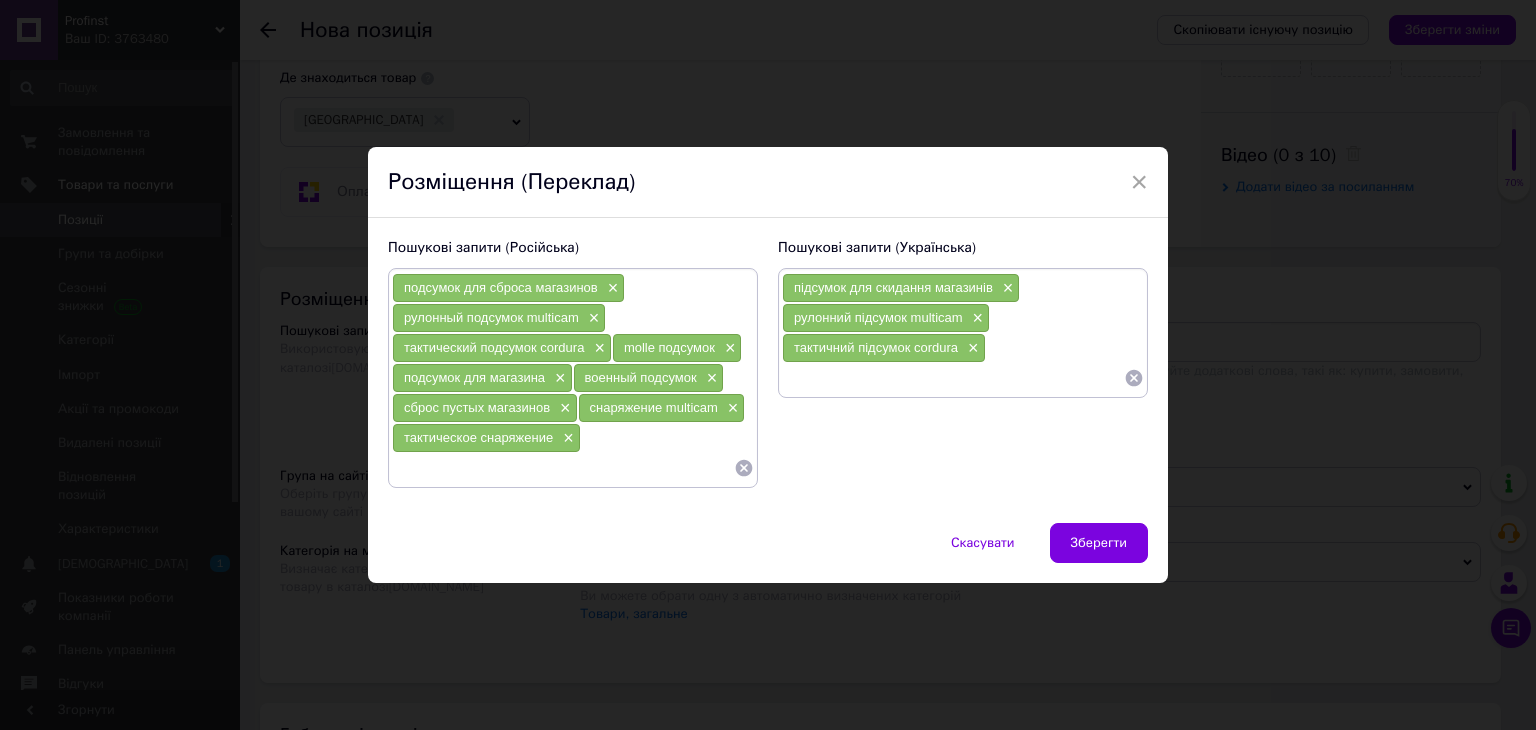 paste on "molle підсумок" 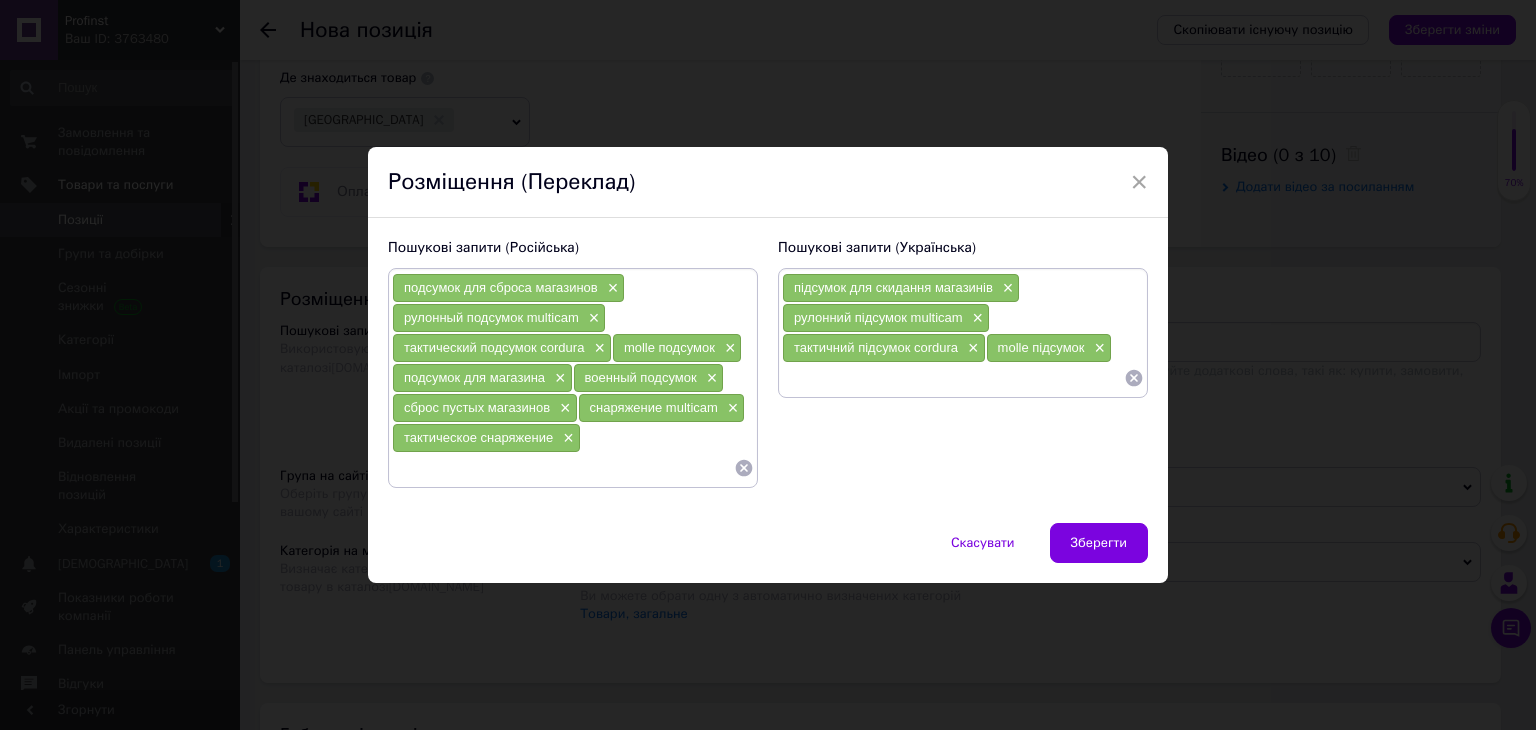 paste on "підсумок для магазину" 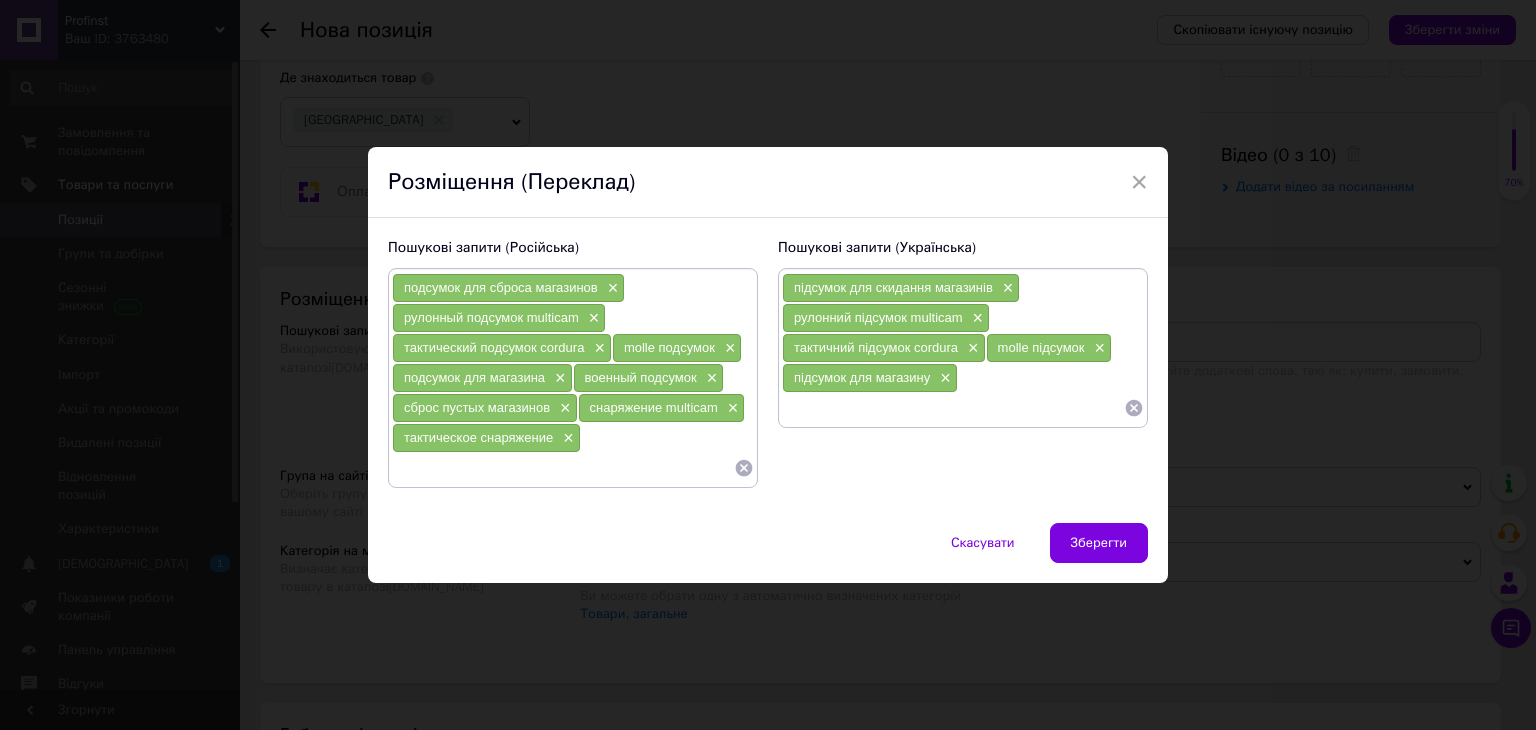 paste on "підсумок військовий" 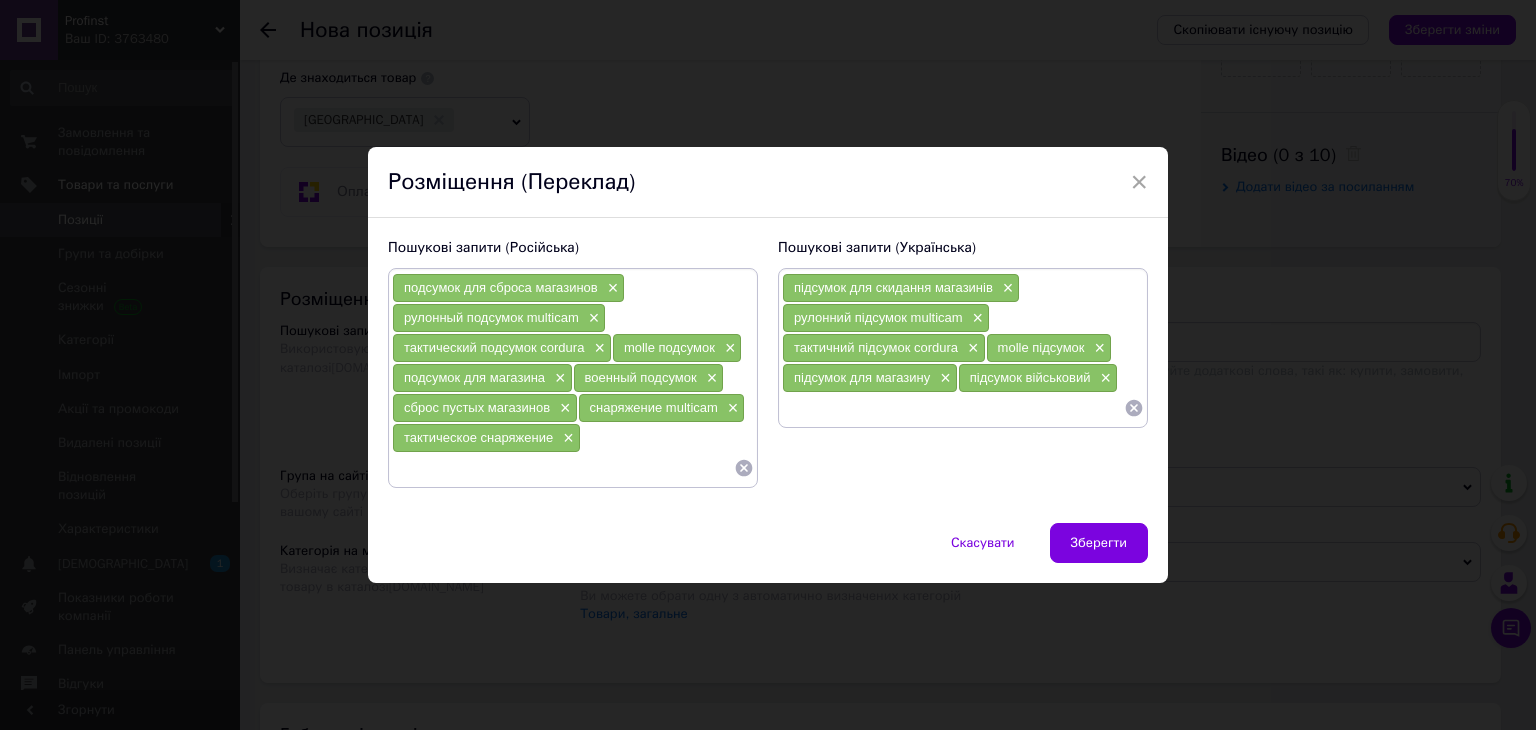 paste on "скидувальник магазинів" 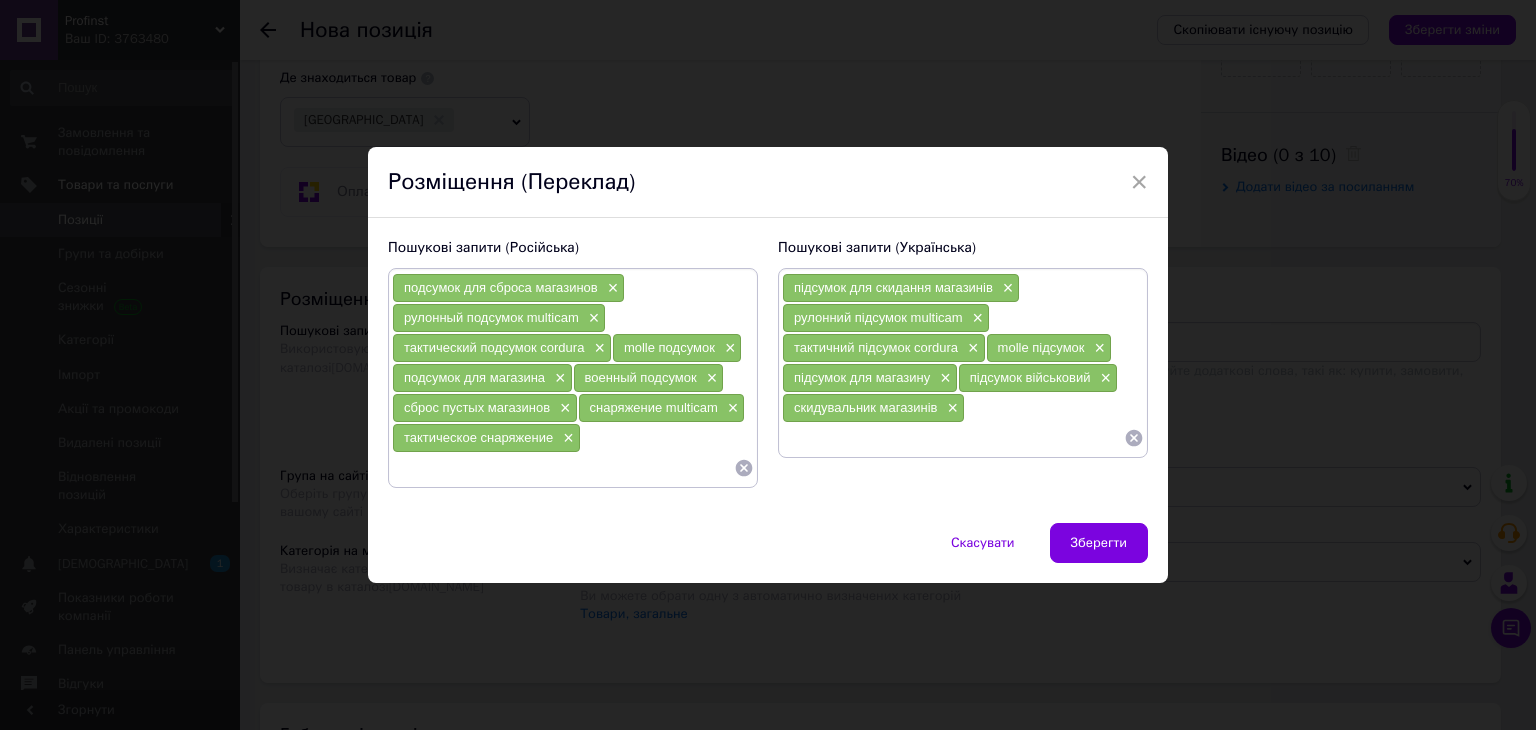 paste on "спорядження multicam" 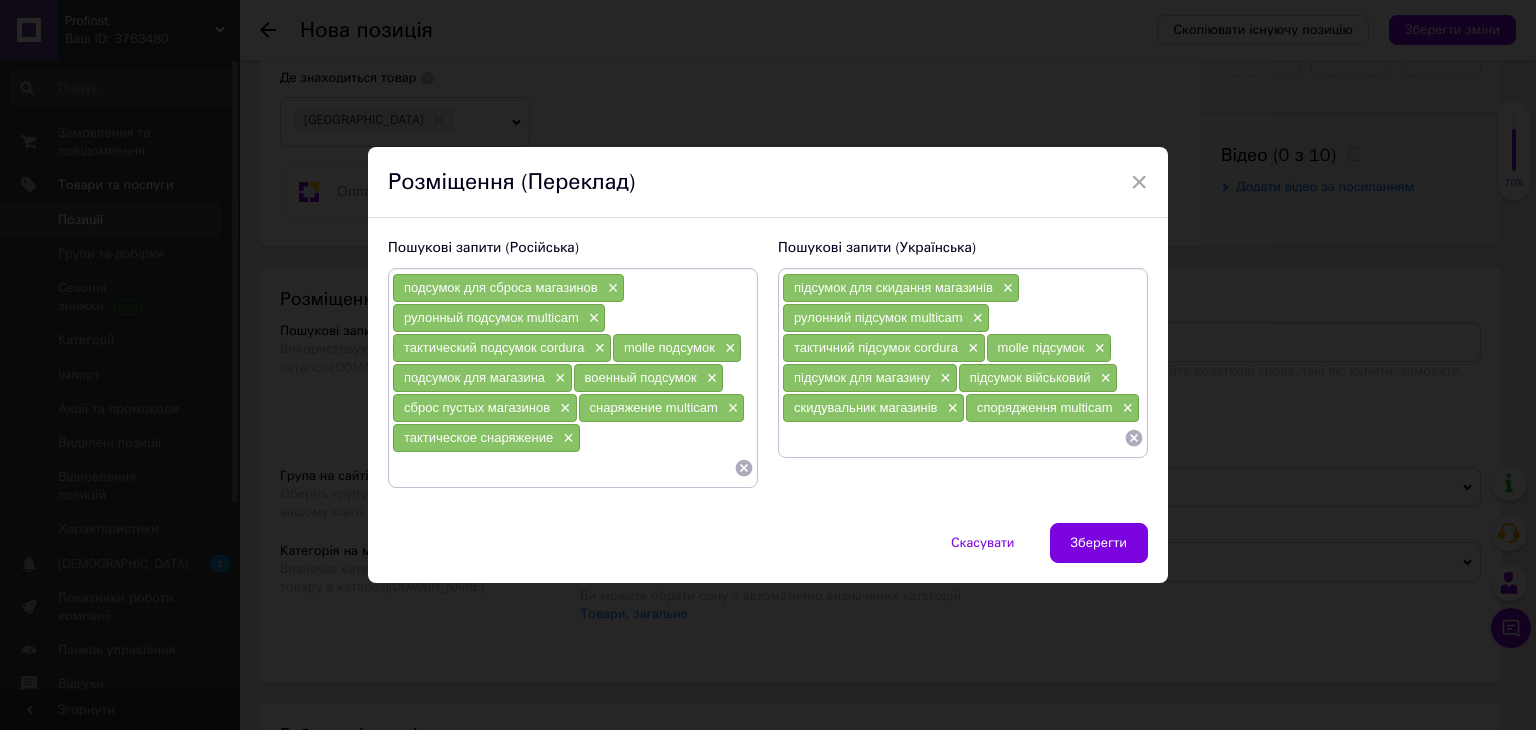 paste on "тактичне спорядження" 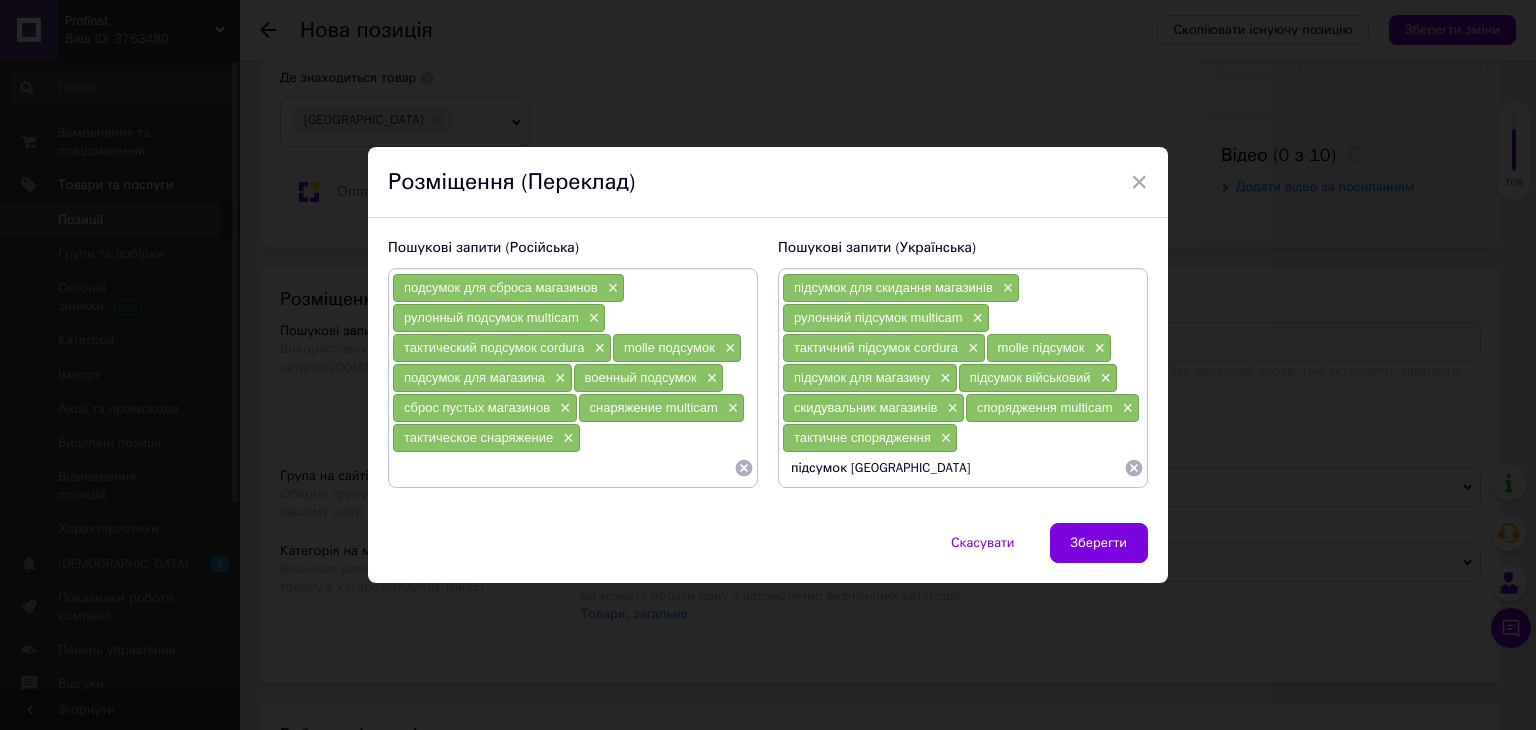 type on "підсумок армійський" 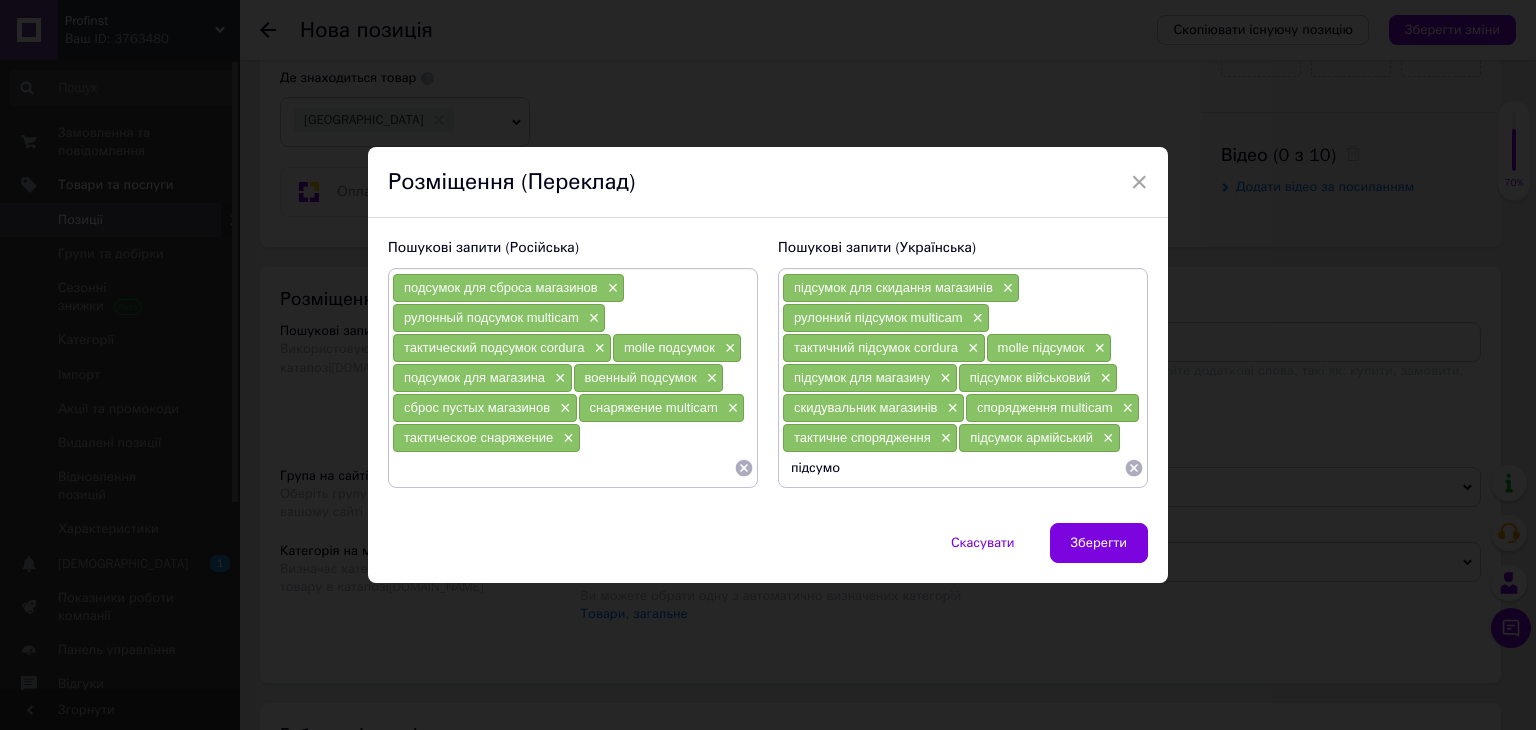 type on "підсумок" 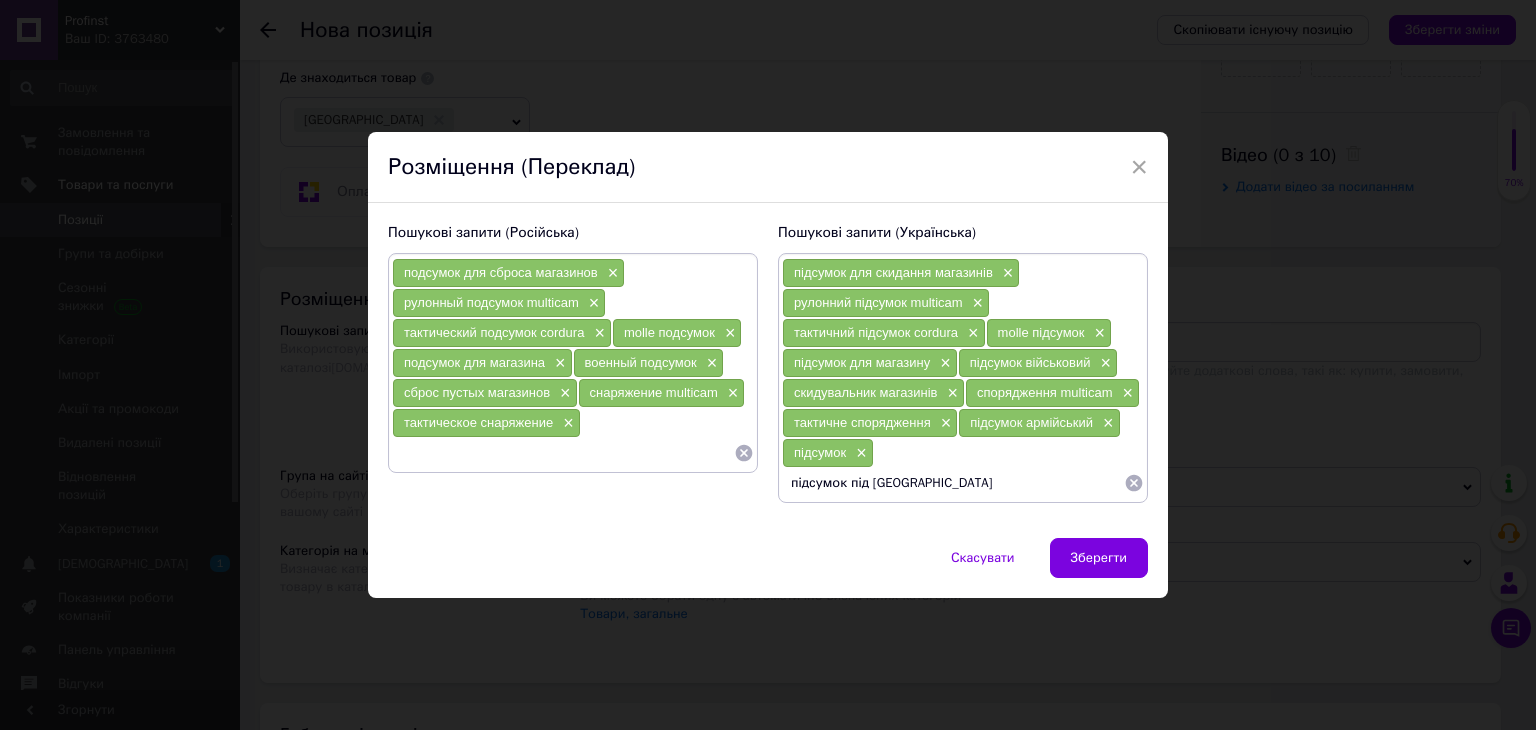 type on "підсумок під [GEOGRAPHIC_DATA]" 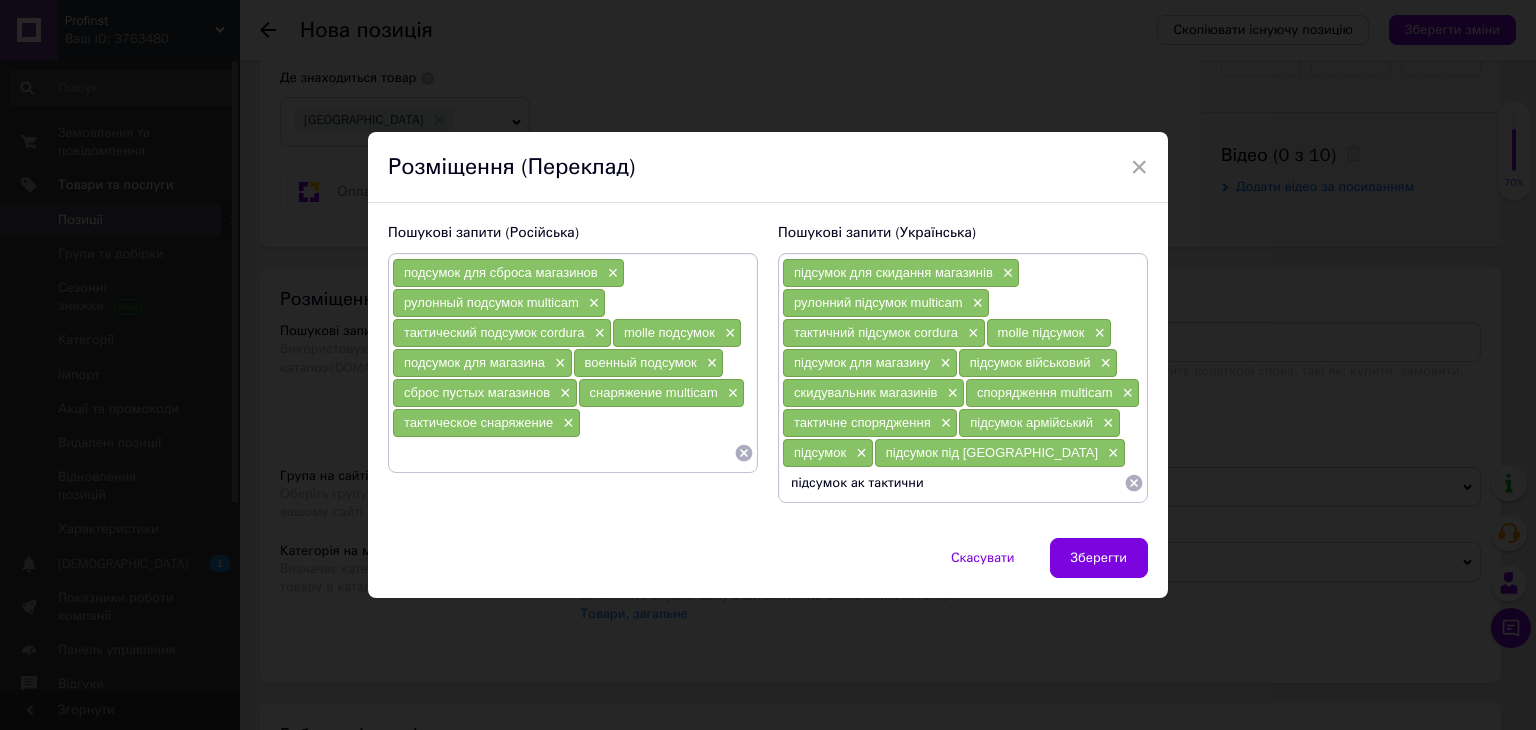 type on "підсумок ак тактичний" 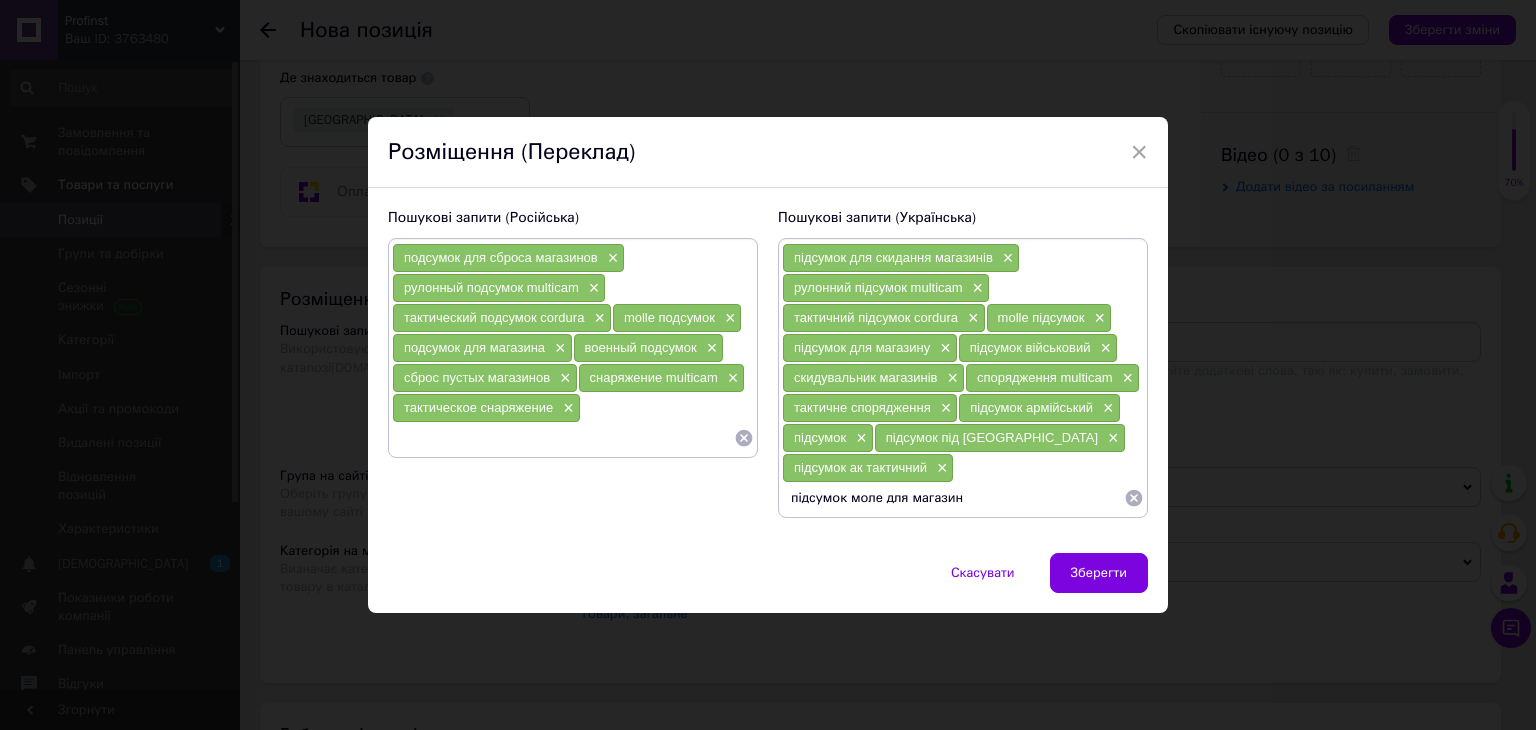type on "підсумок моле для магазину" 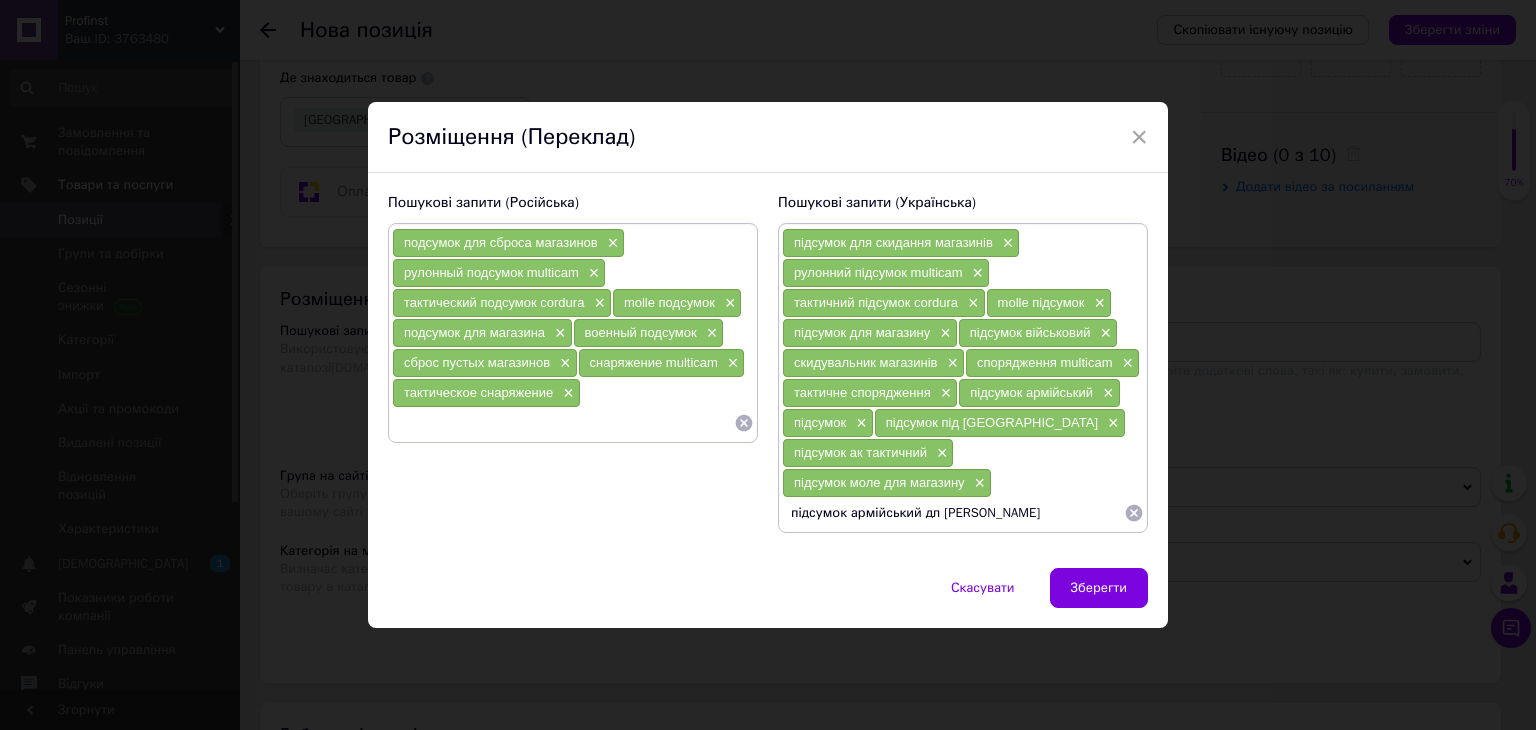 type on "підсумок армійський дл ак" 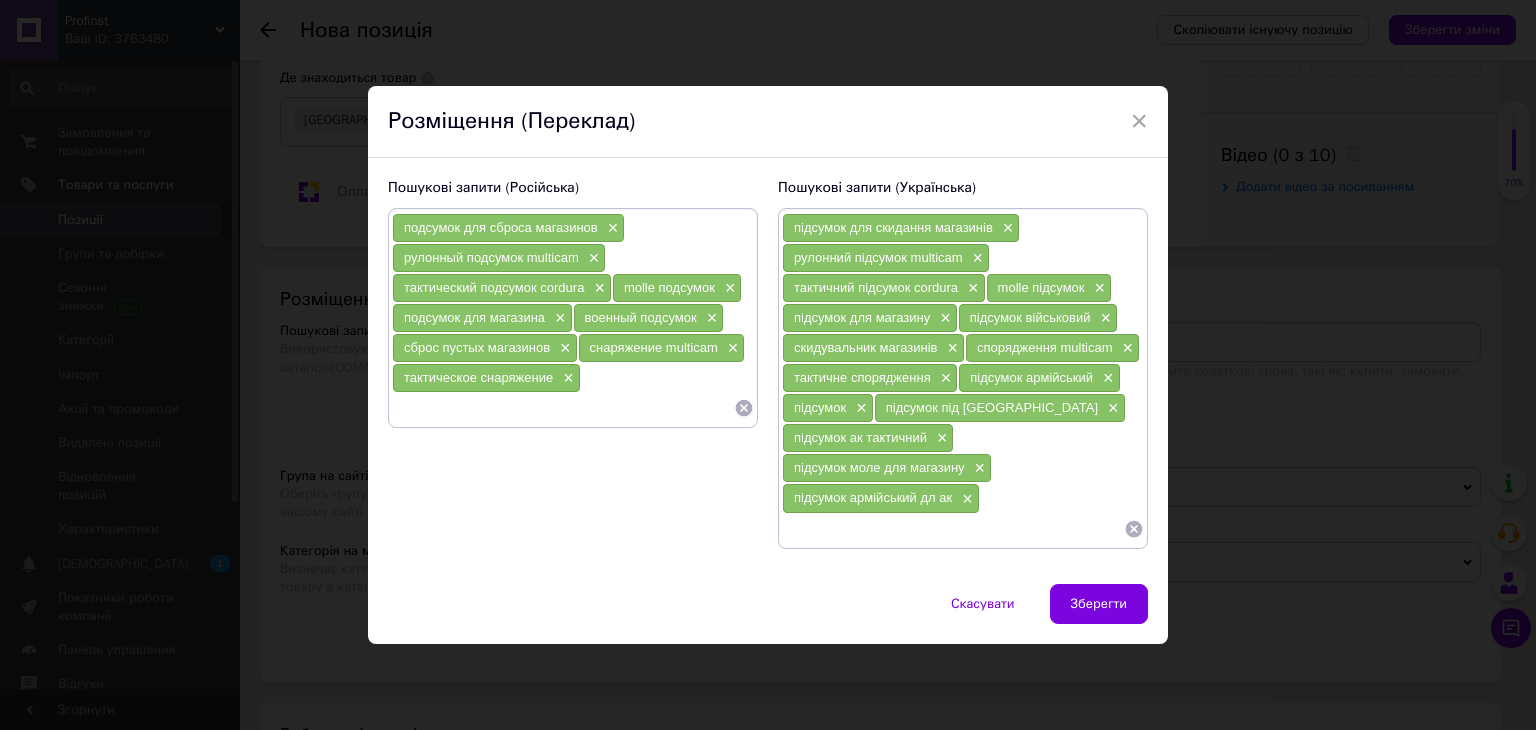paste on "Підсумок для скидання магазинів з підкладкою" 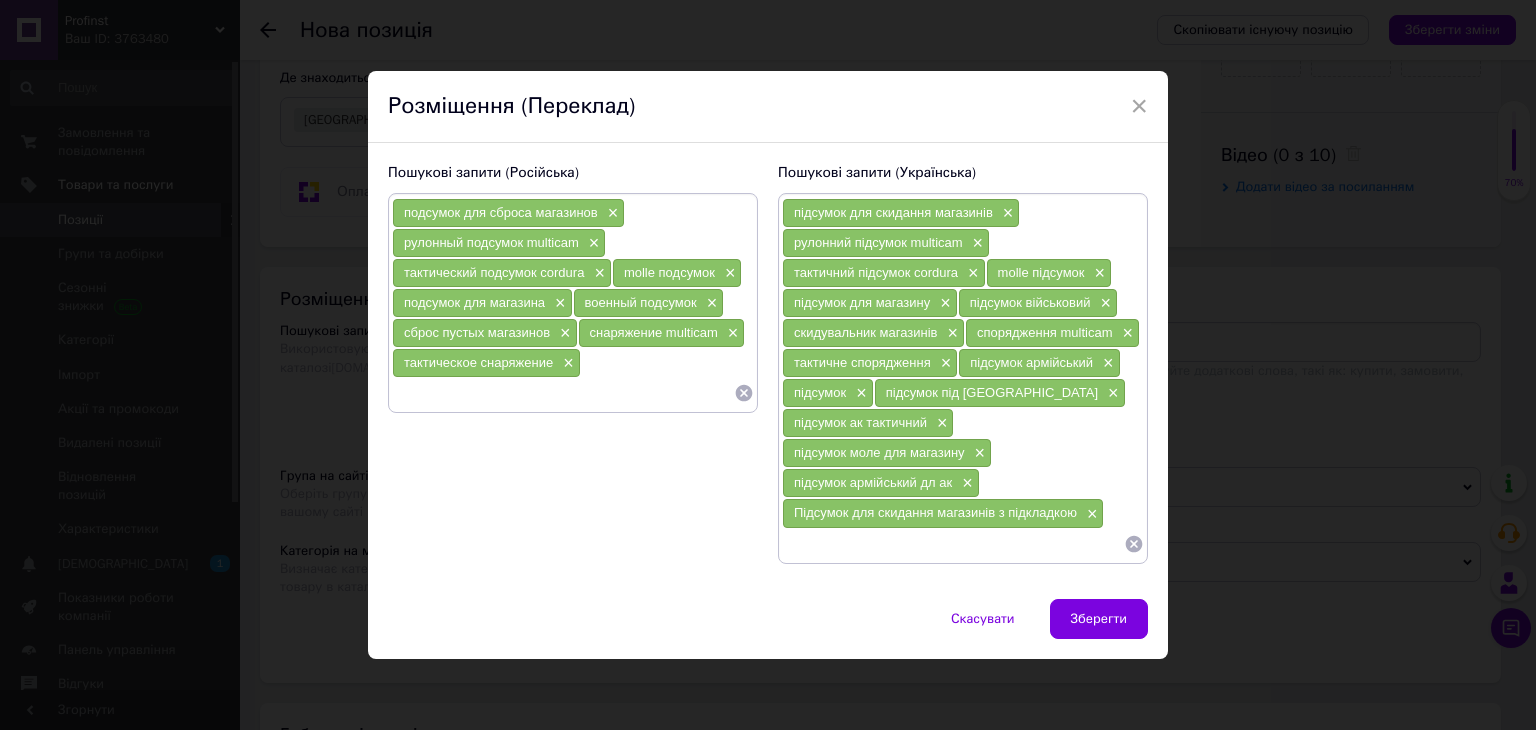 paste on "мультикам Підсумок для скидання магазинів з підкладкою" 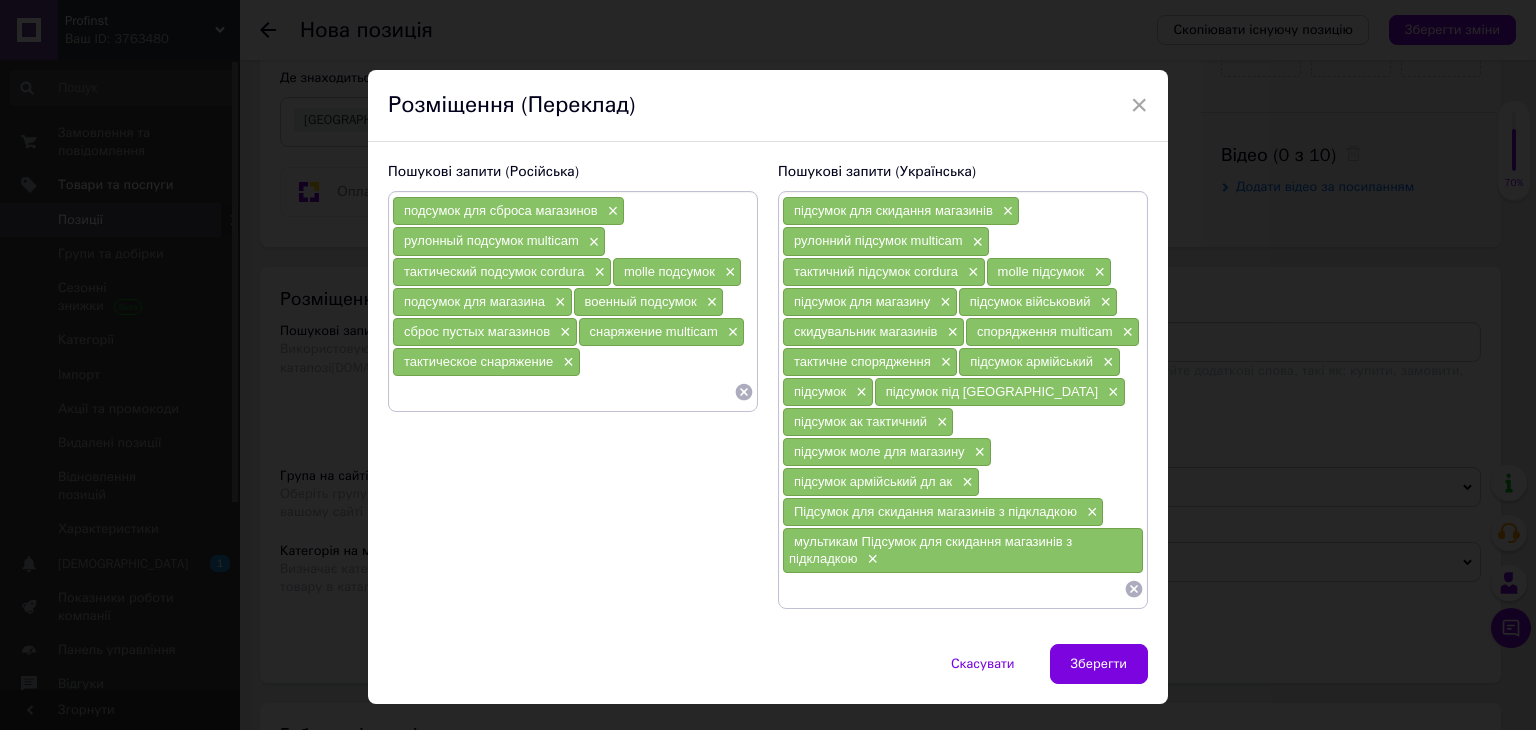 paste on "Сумка тактична 32х25х20 см піксель" 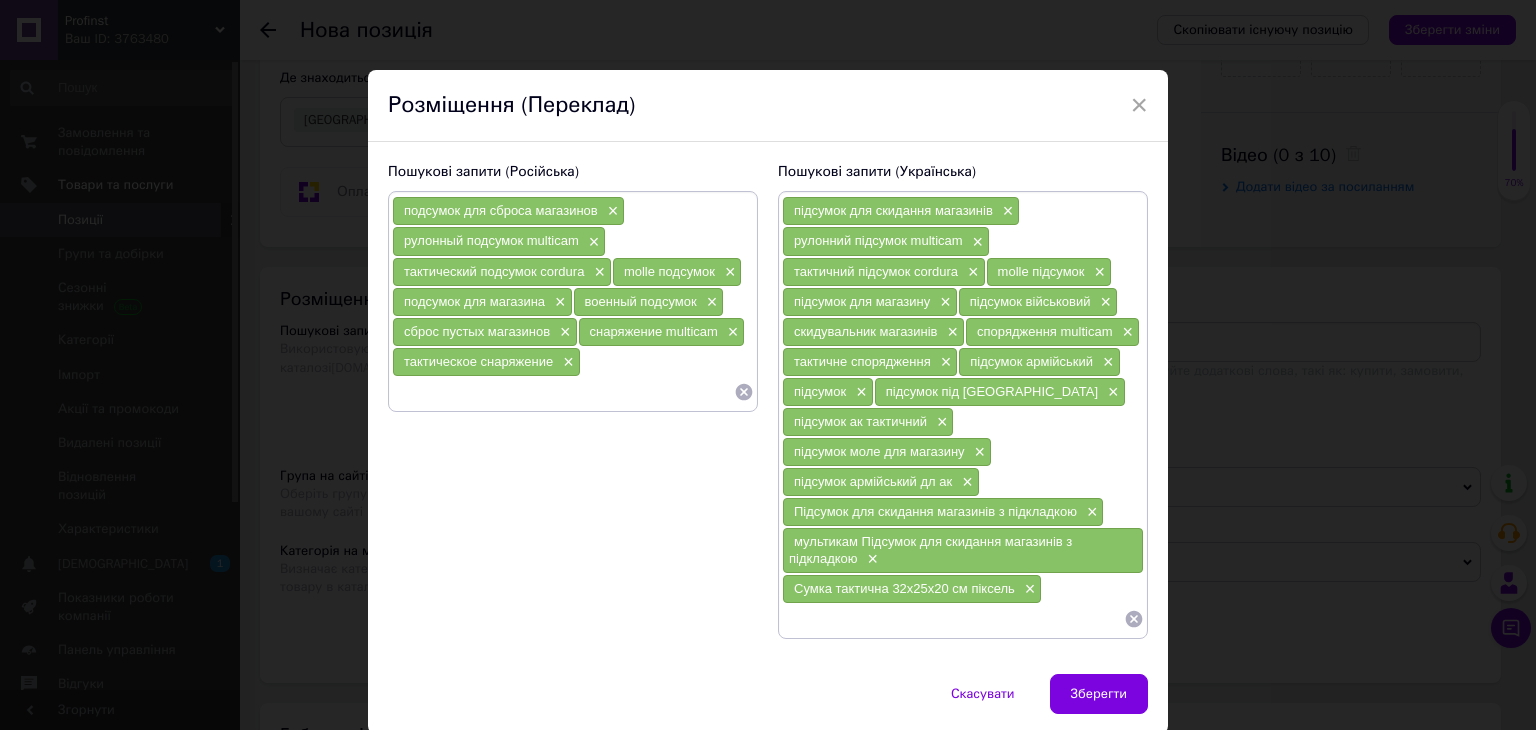 paste on "Сумка тактична на липучках і шнурку" 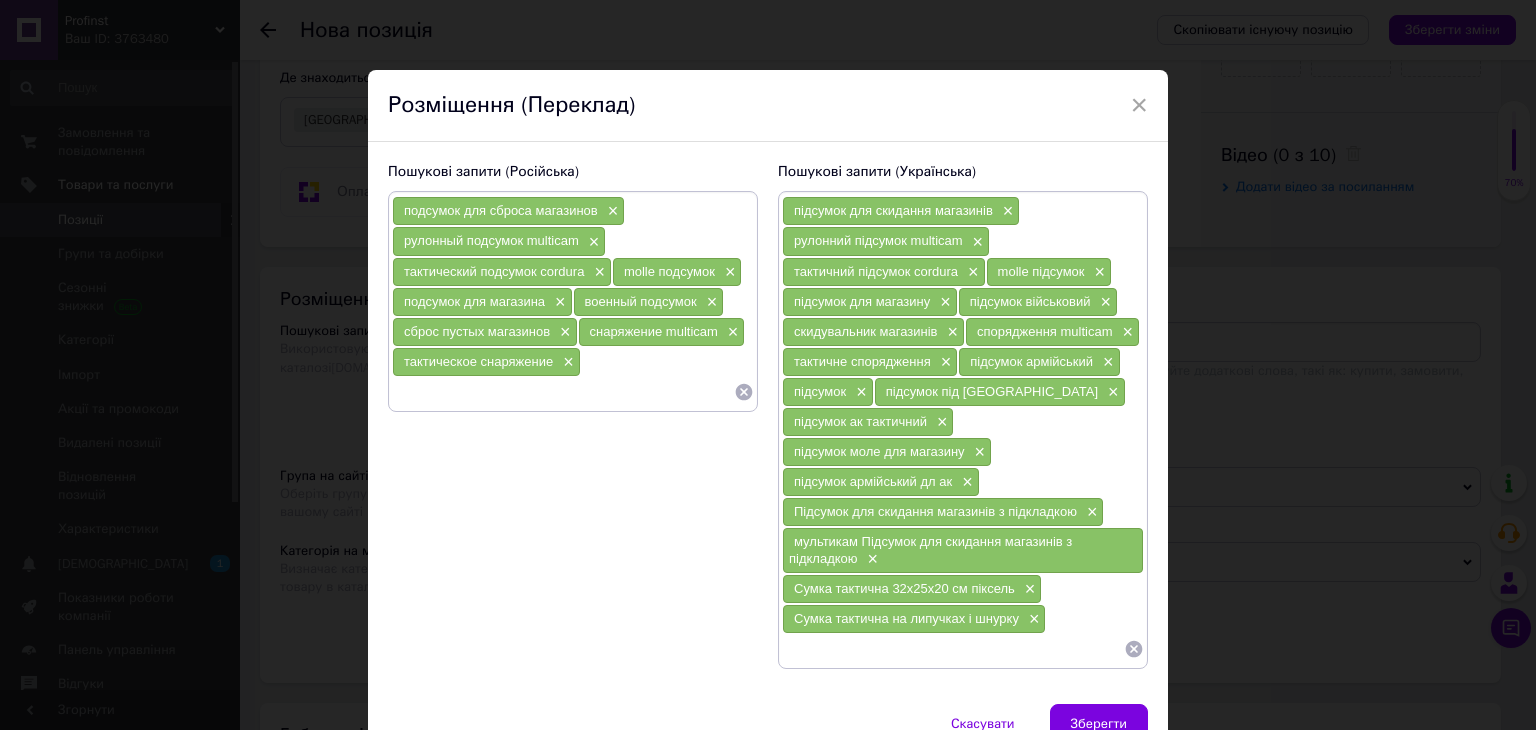 paste on "Військовий тактичний підсумок для скидання магазинів" 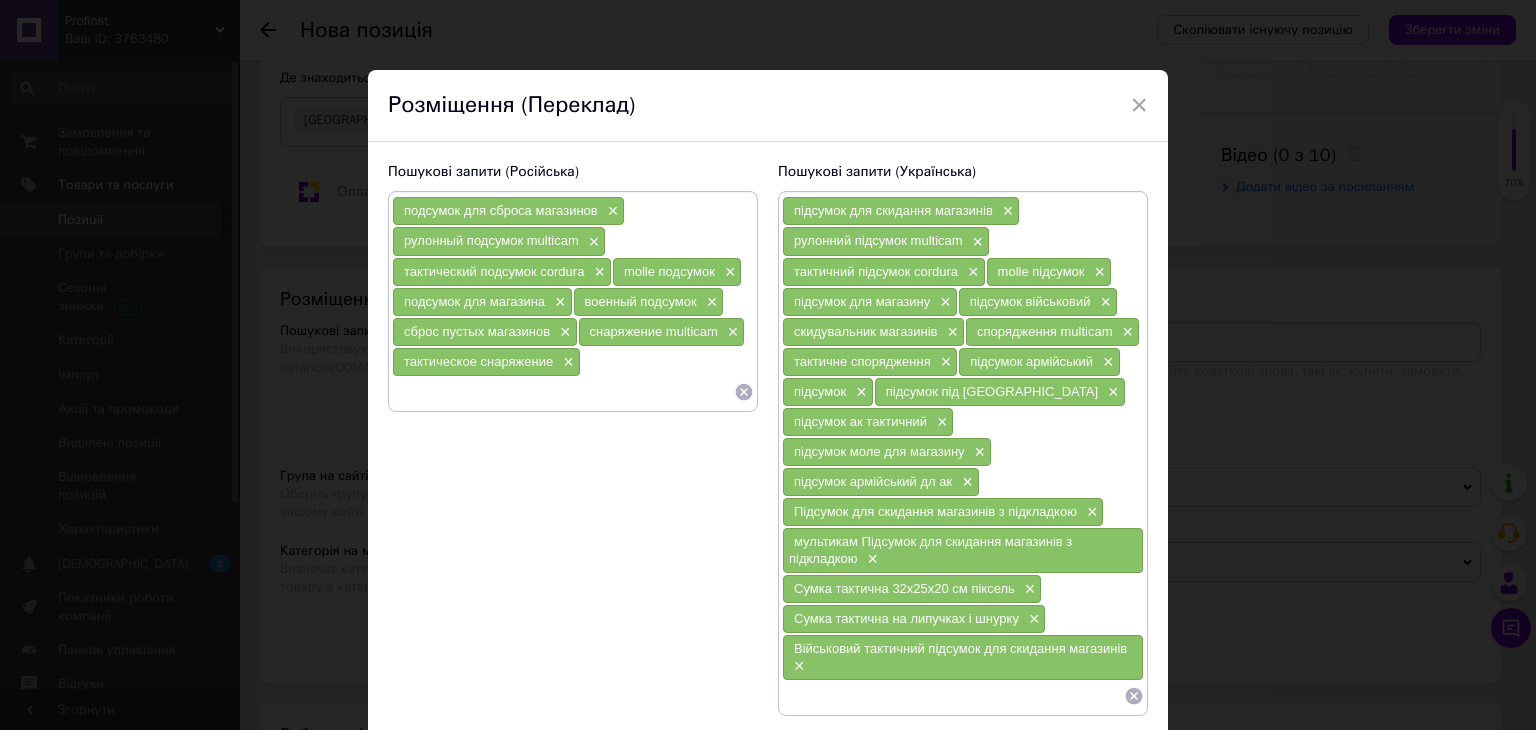 paste on "Сумка для зберігання магазинів" 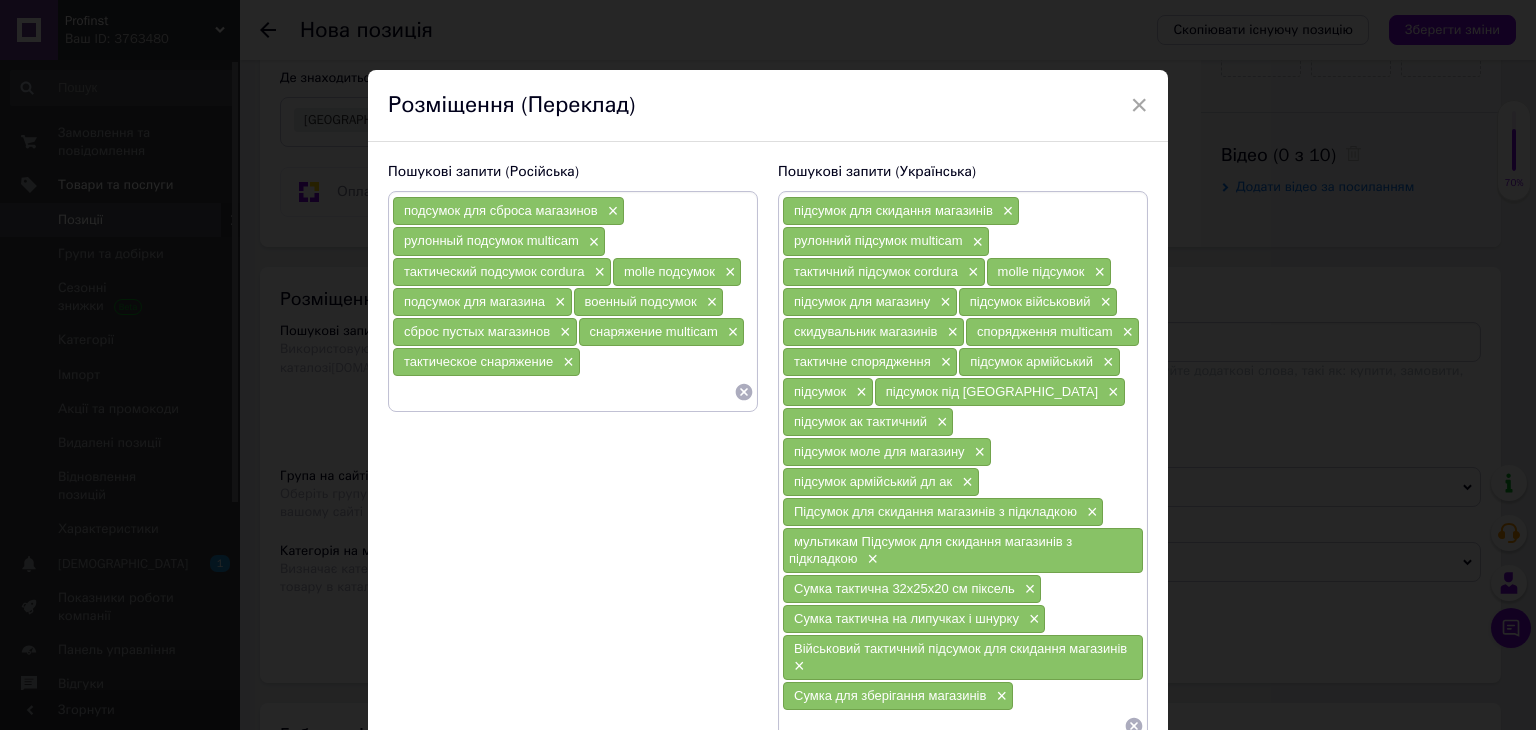 paste on "Відкритий підсумок для скидання магазинів ак" 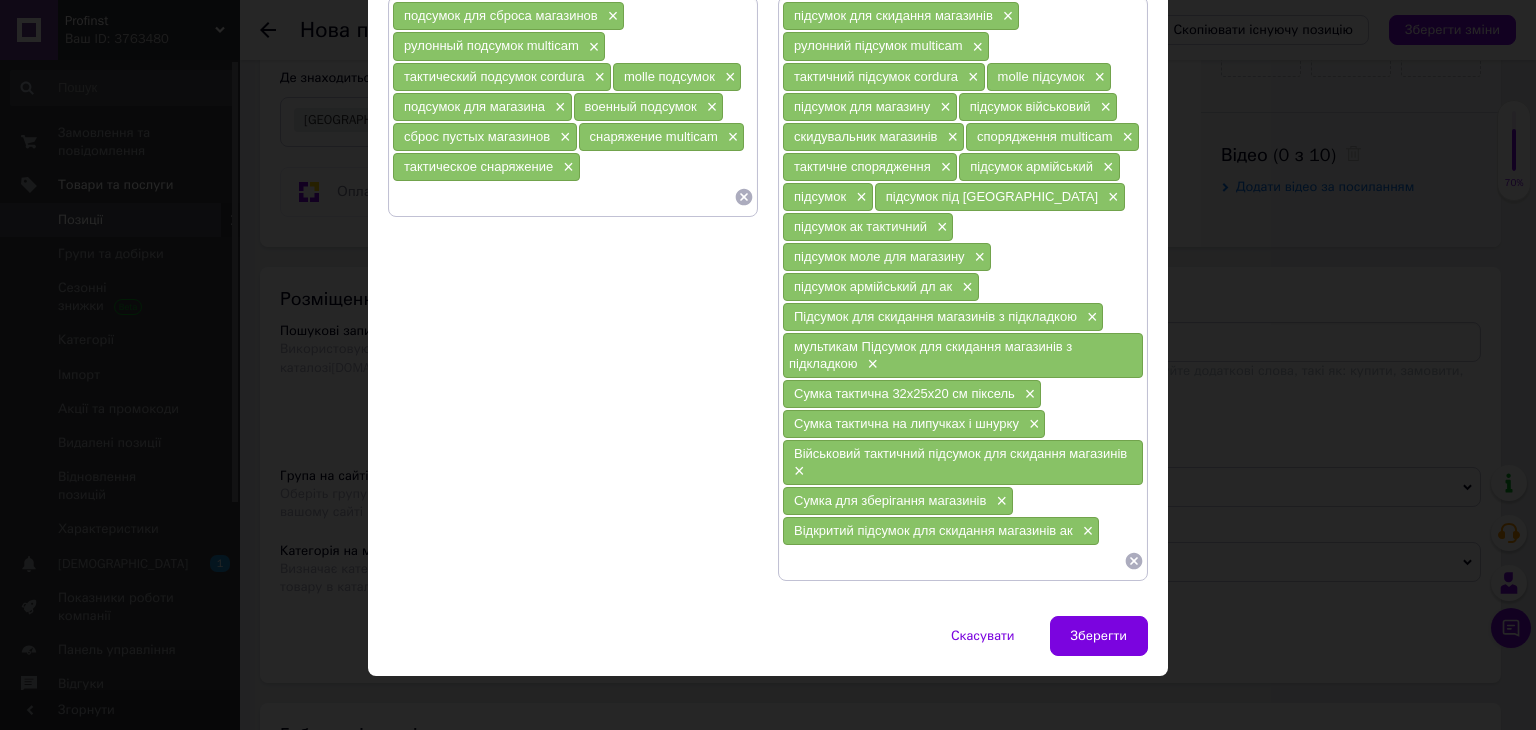 scroll, scrollTop: 200, scrollLeft: 0, axis: vertical 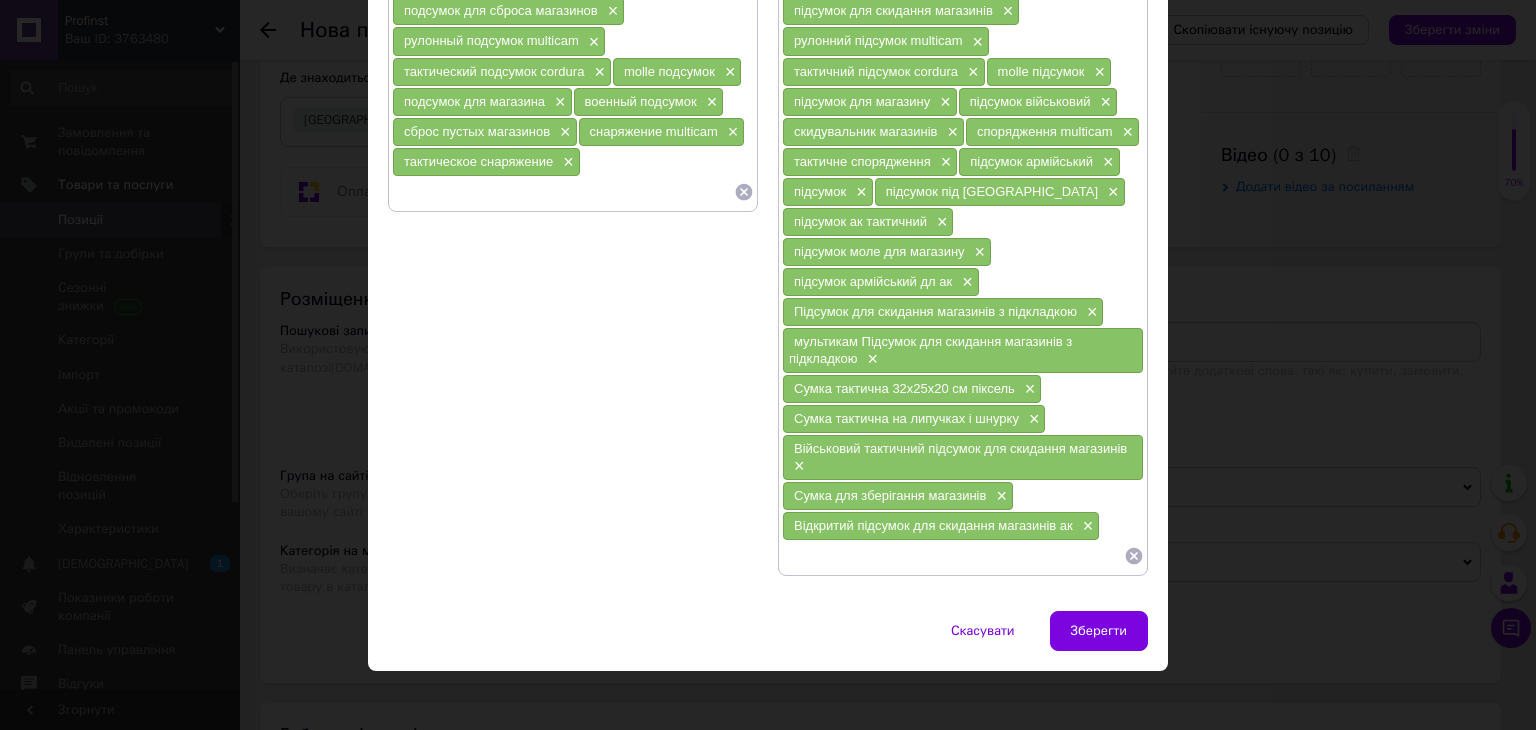paste on "Сумка для розвантаження магазин" 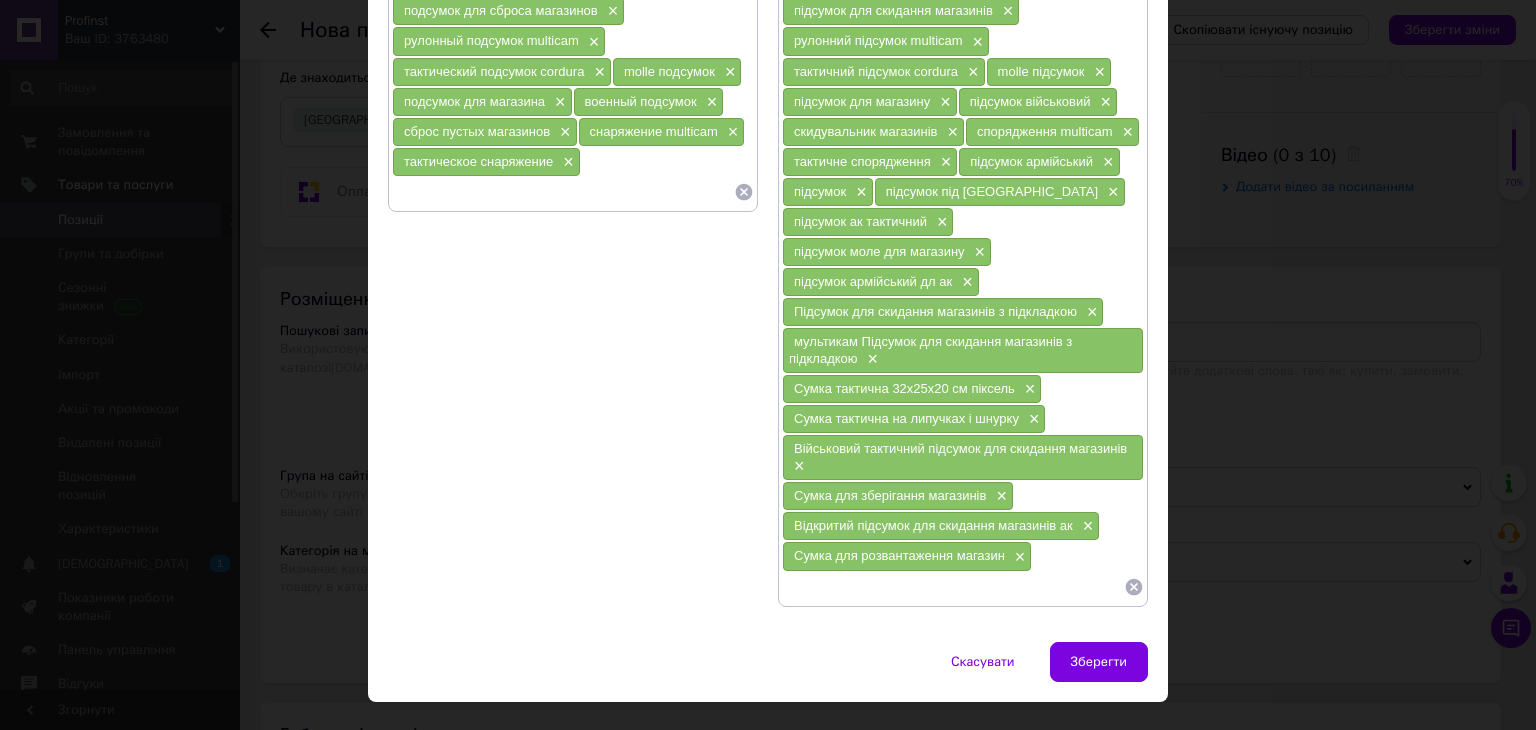 paste on "Підсумок для скидання відстрілених магазинів" 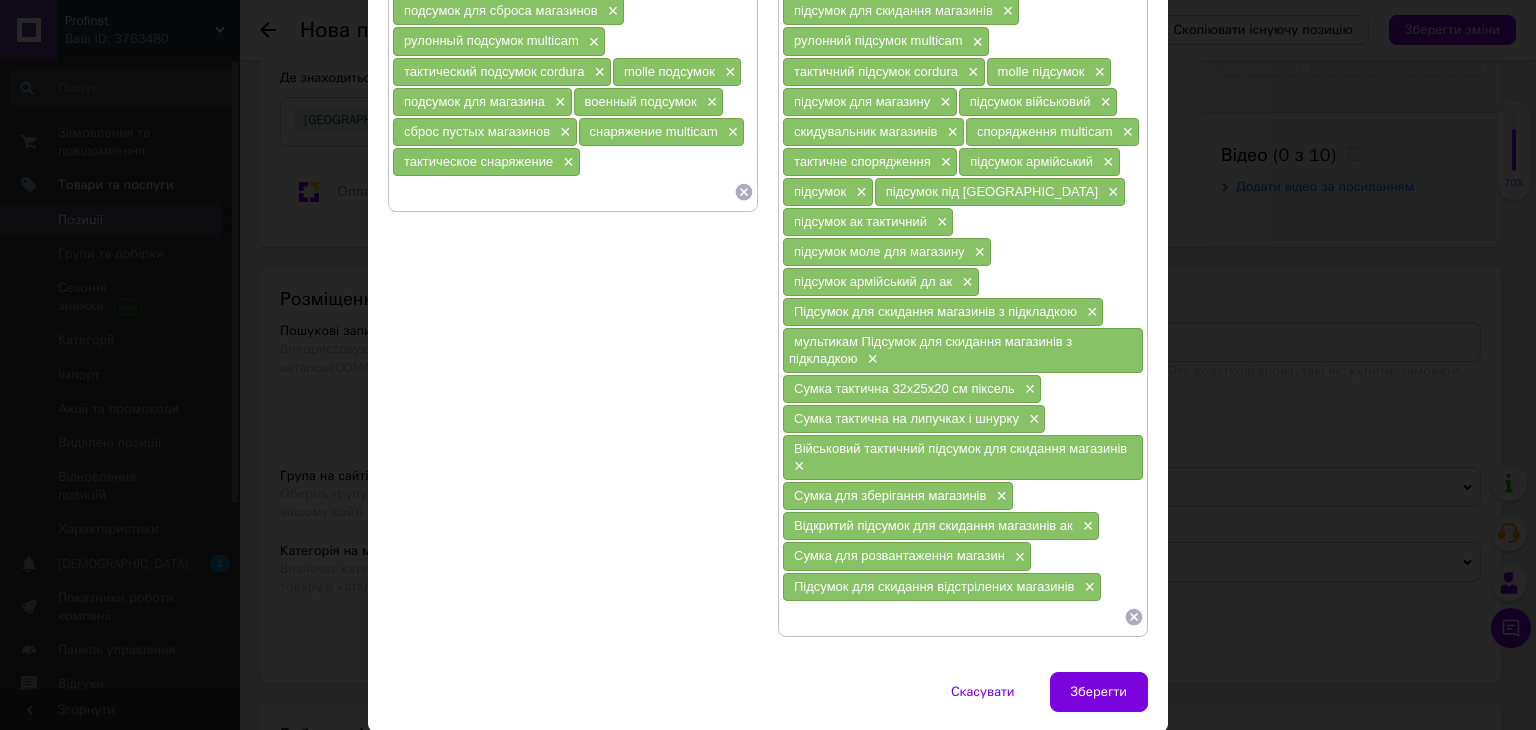 paste on "Підсумок для скидання мультикам" 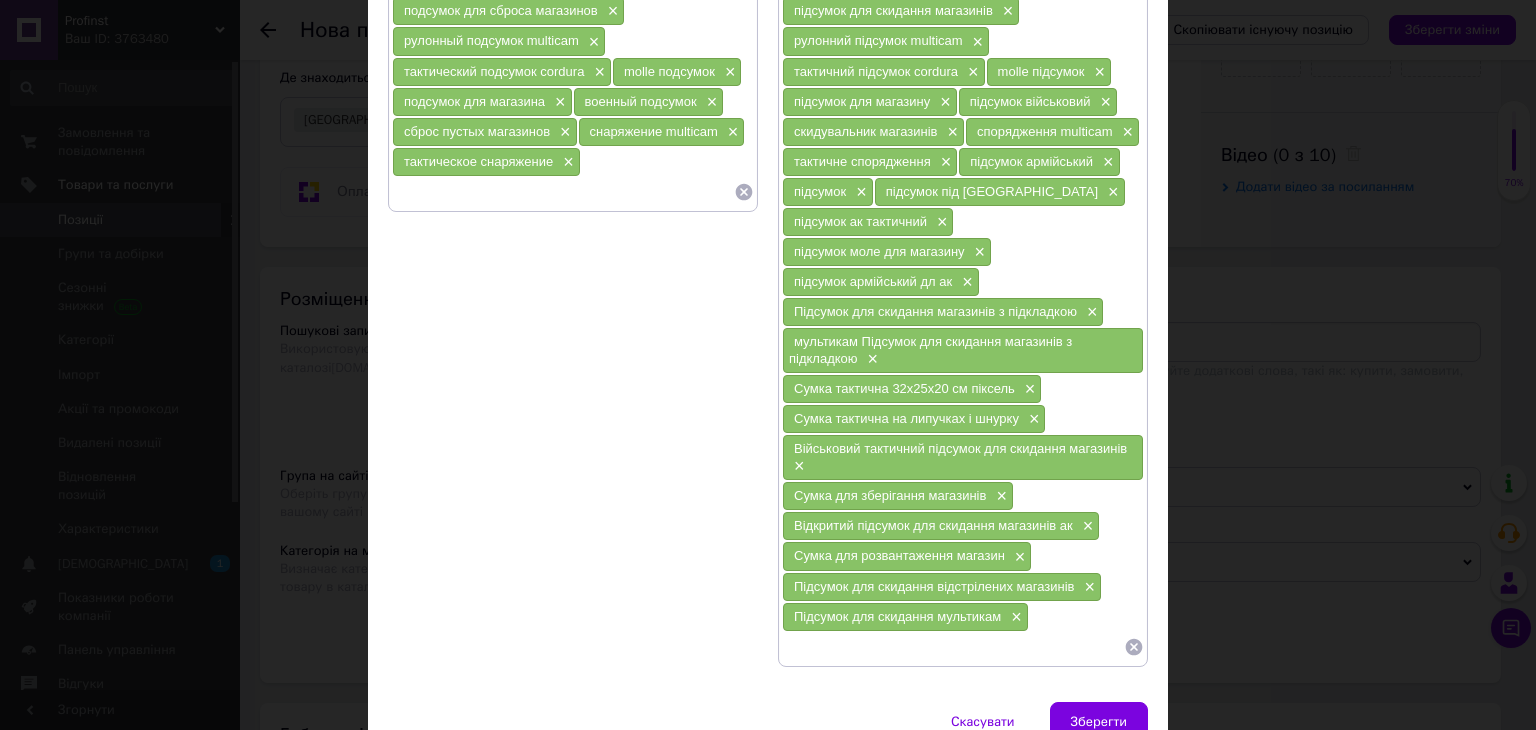 paste on "Підсумок піксель" 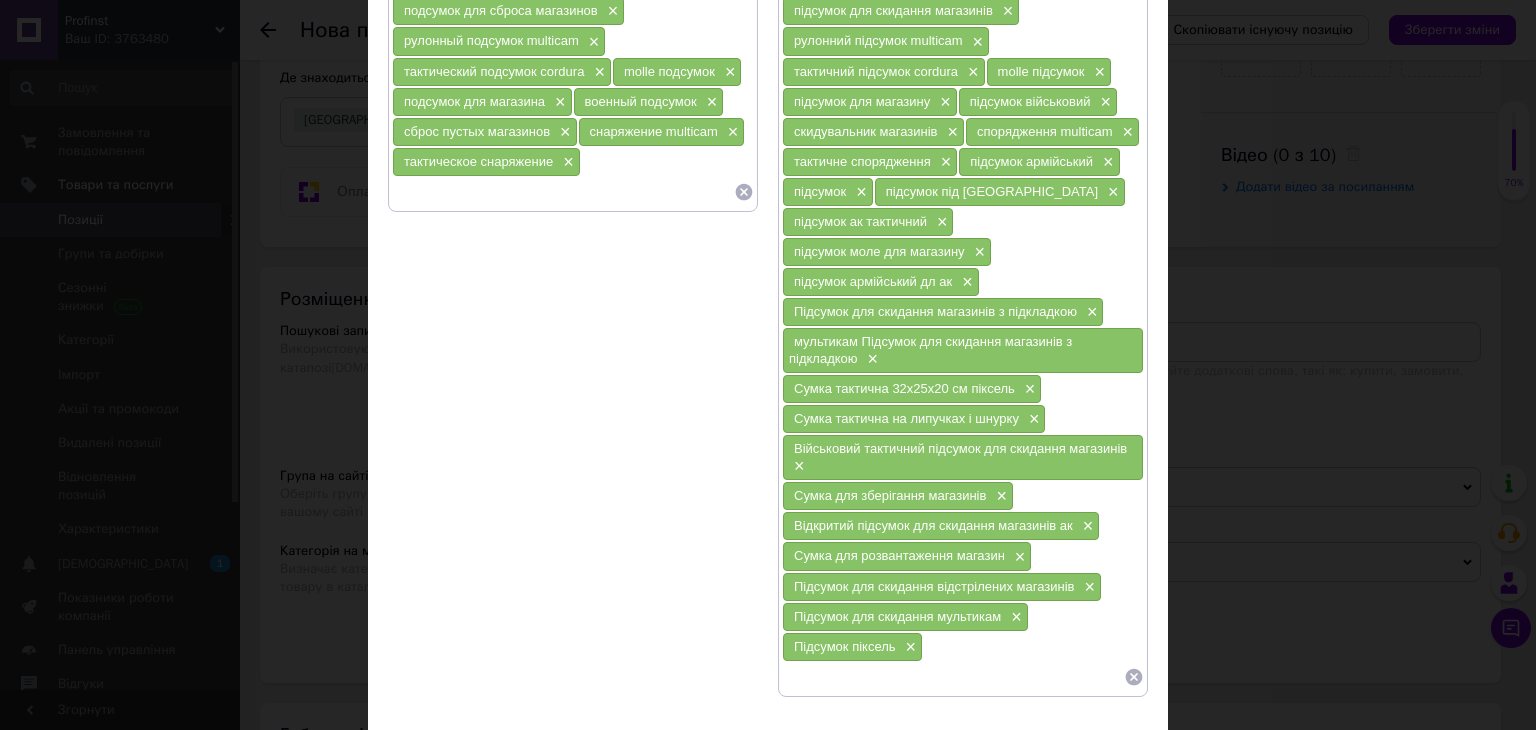 paste on "Підсумок під ріжки" 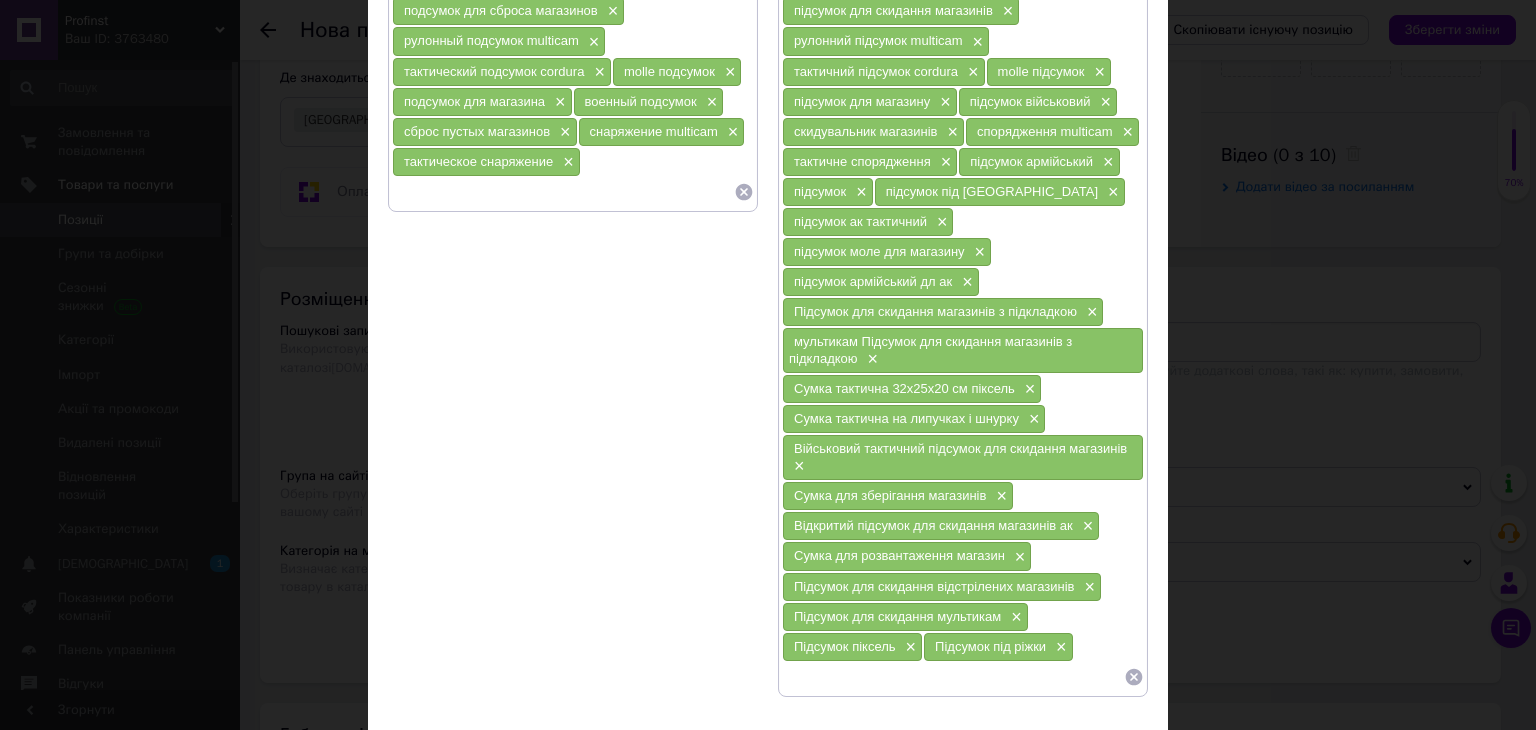 paste on "Сумка скидання мультикам" 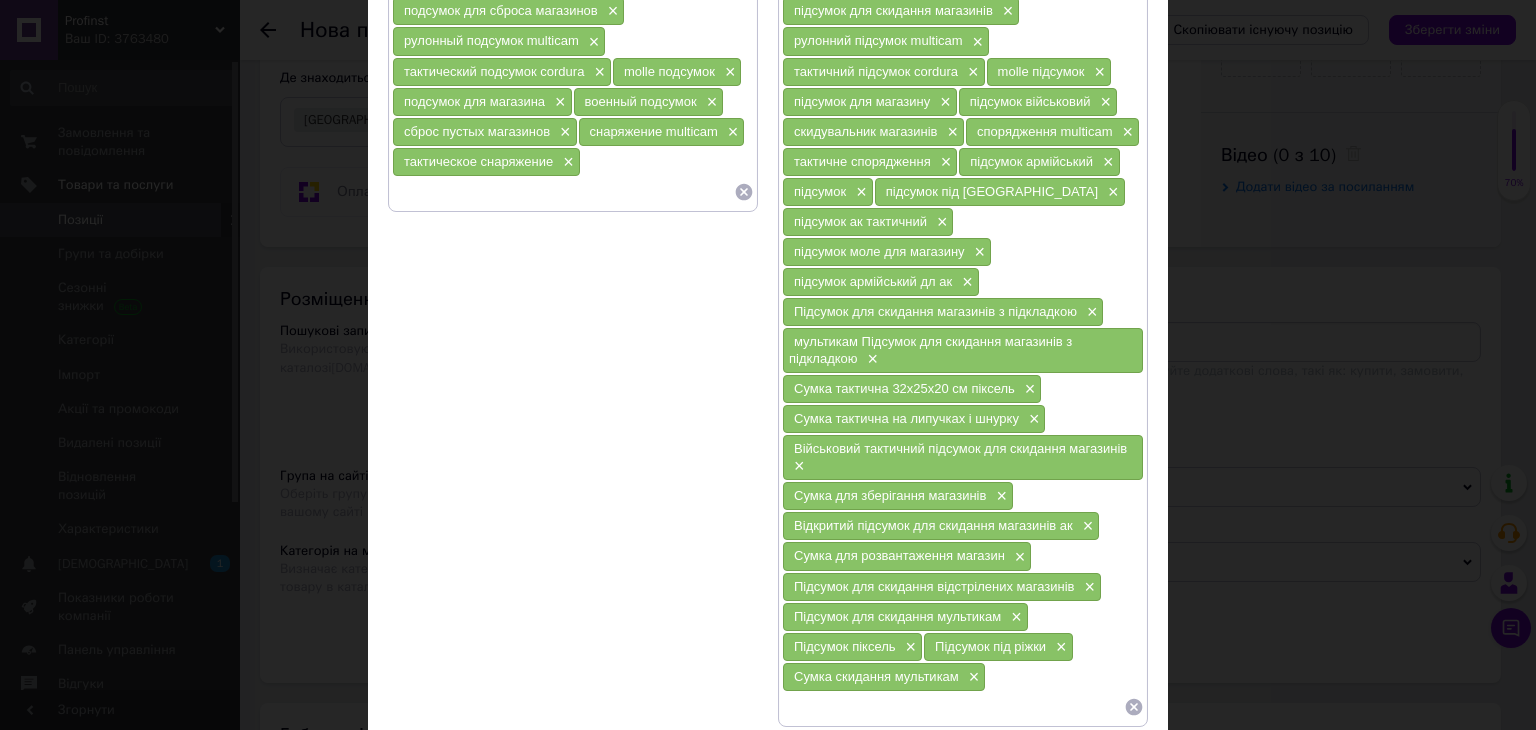 paste on "Підсумок одинарний мультикам" 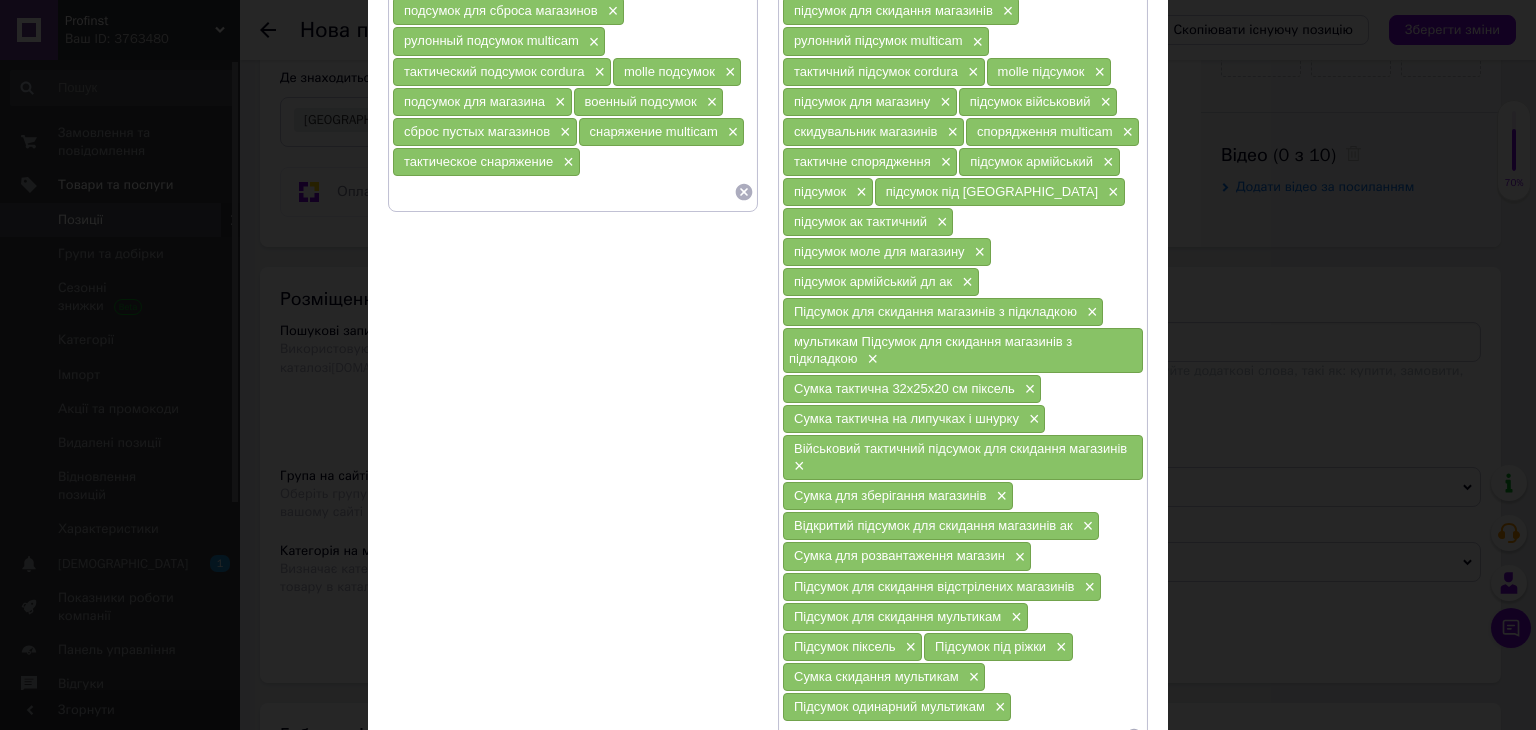 paste on "Сумка скидання multicam" 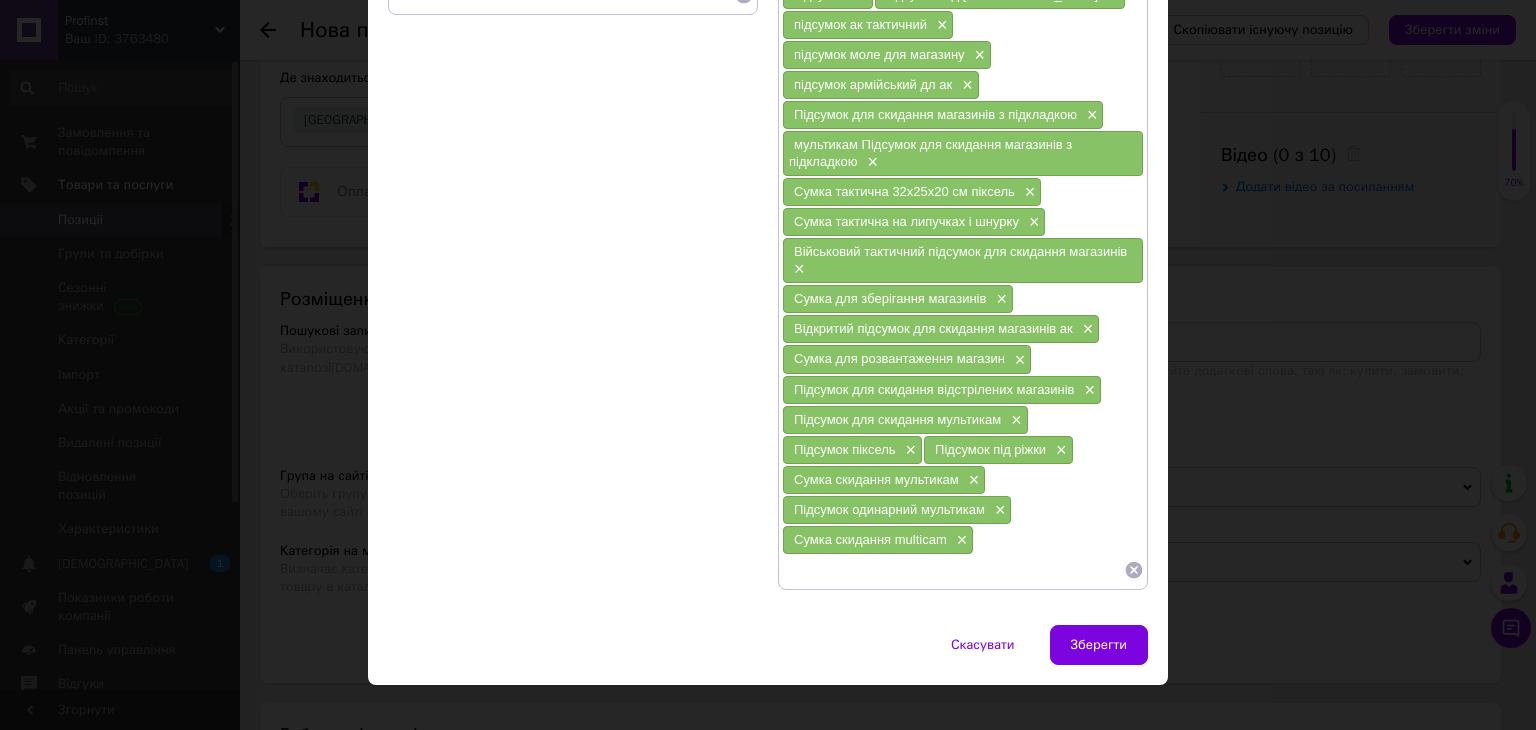 scroll, scrollTop: 408, scrollLeft: 0, axis: vertical 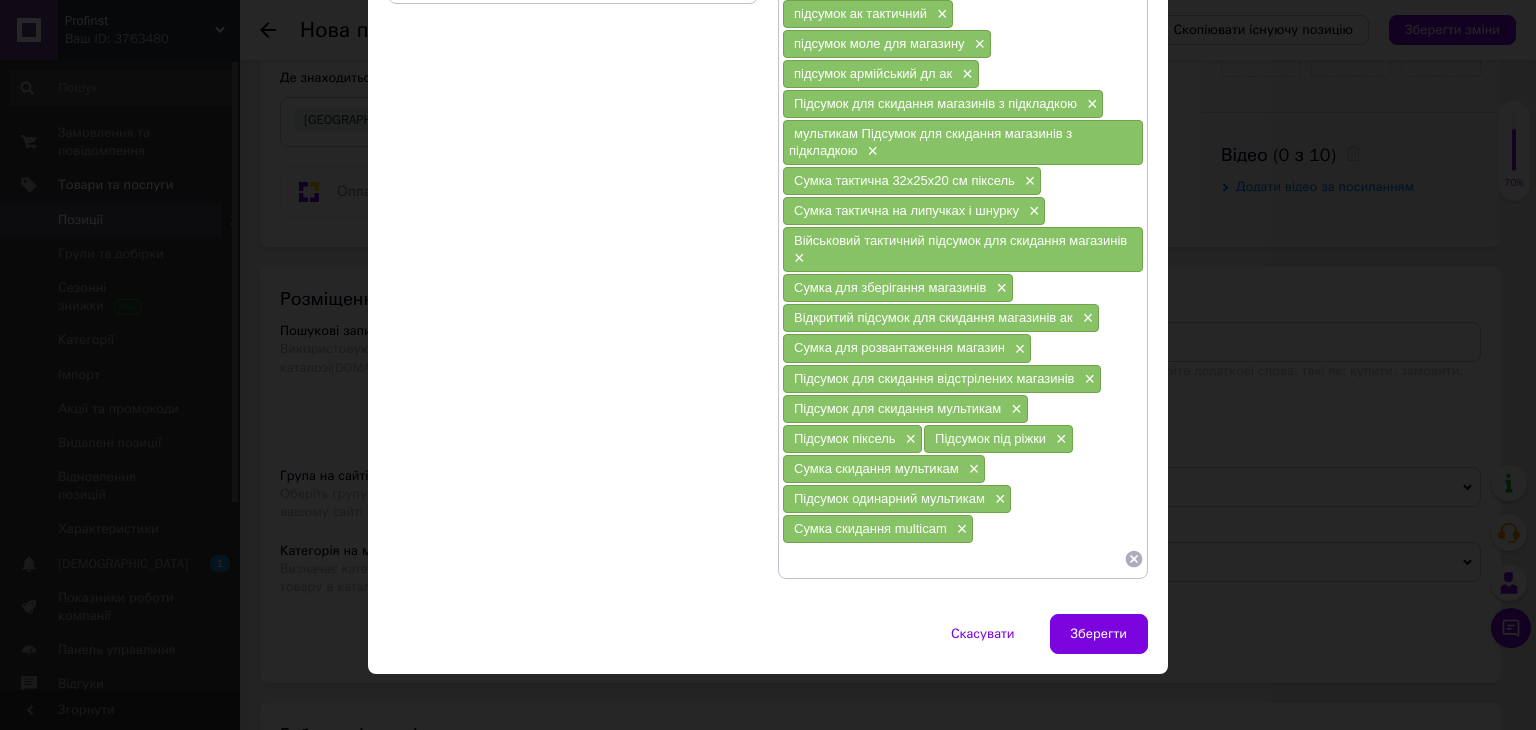 paste on "Сумка скидання пікселів" 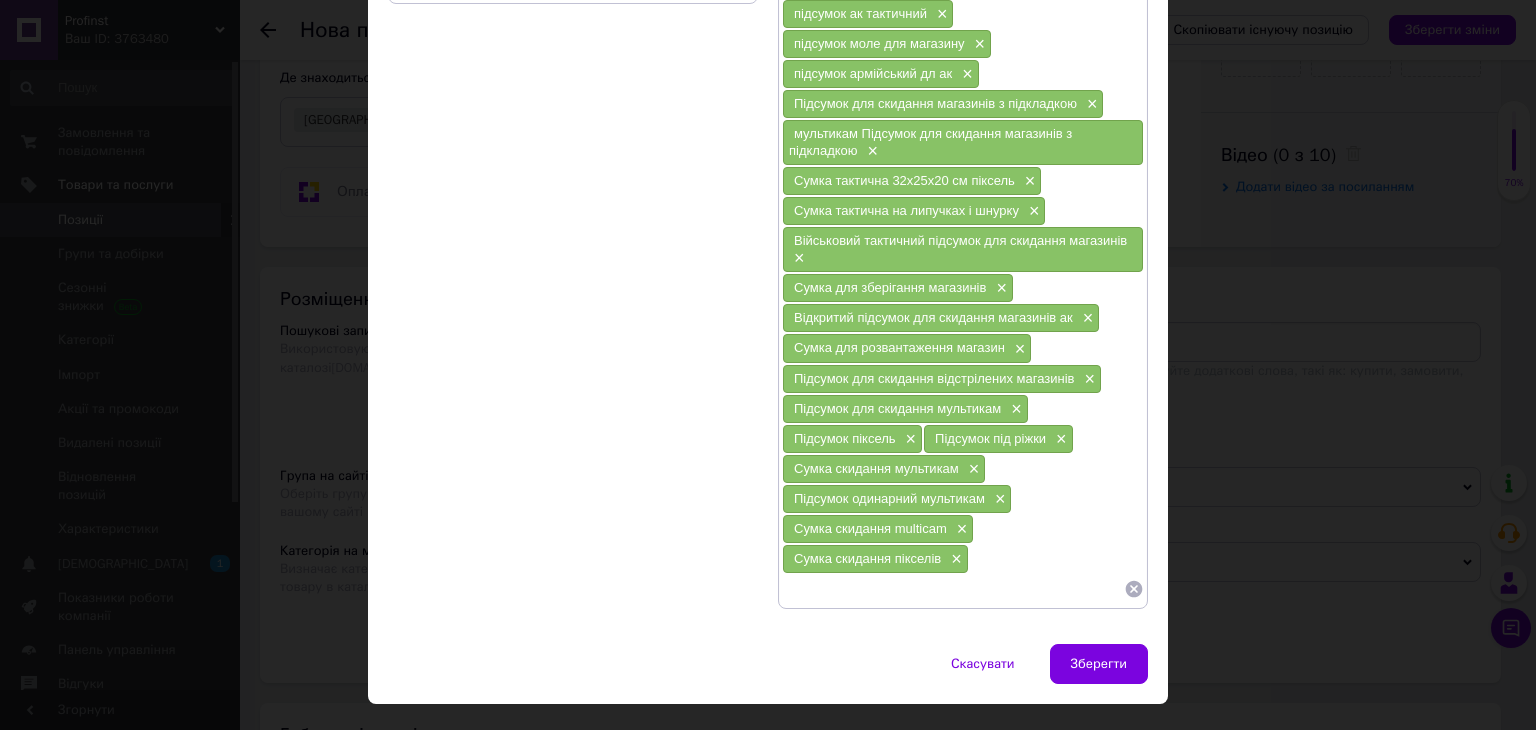 paste on "Сумка скидання оливи" 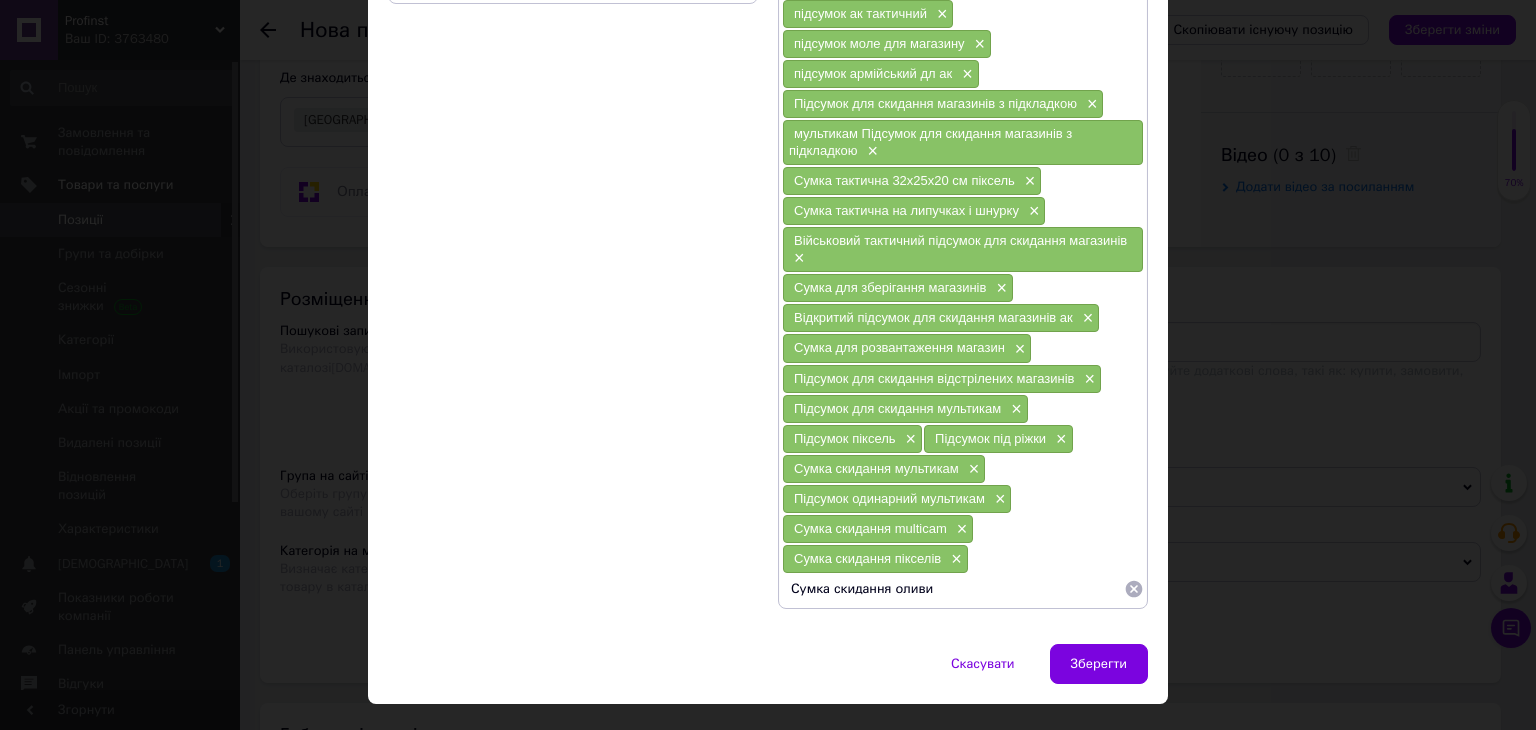 type 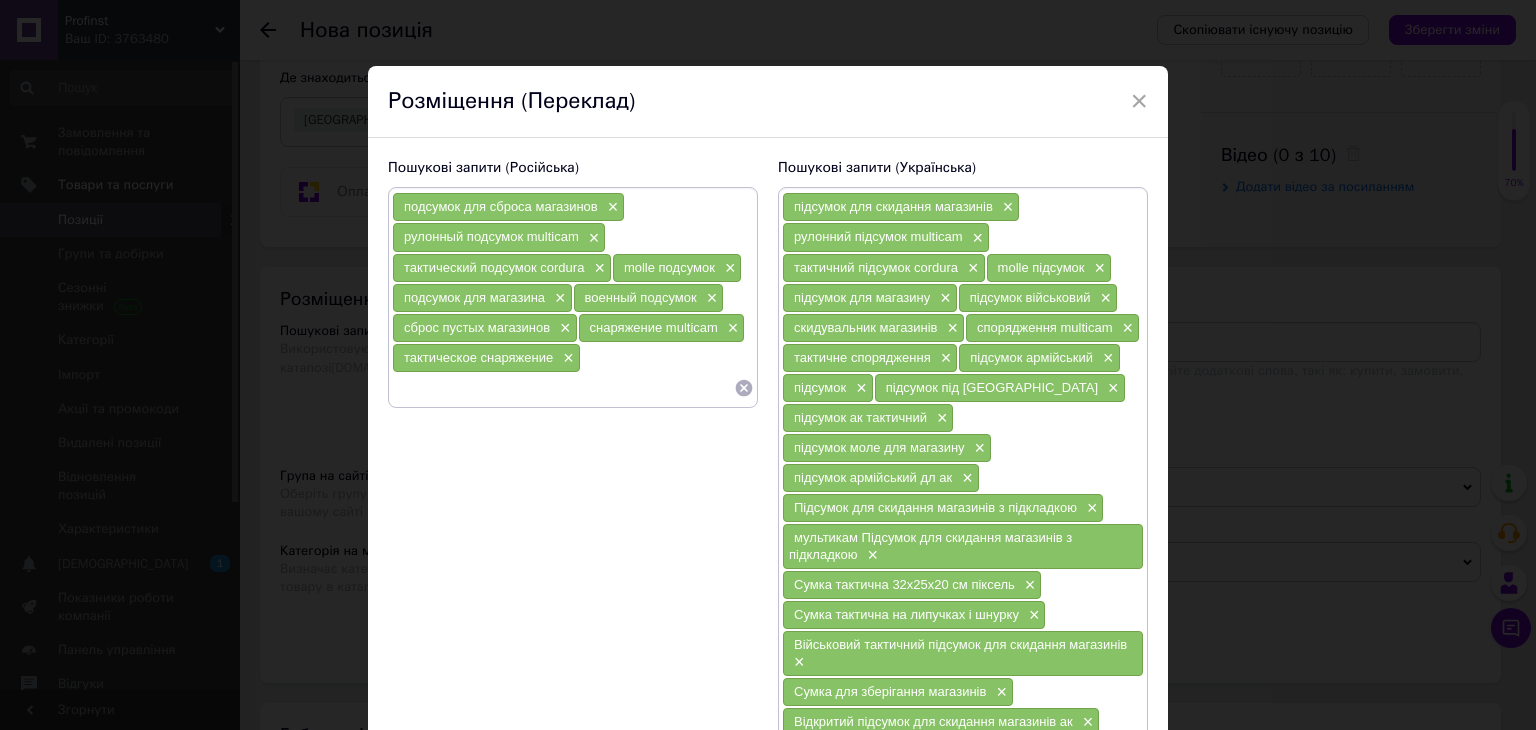 scroll, scrollTop: 0, scrollLeft: 0, axis: both 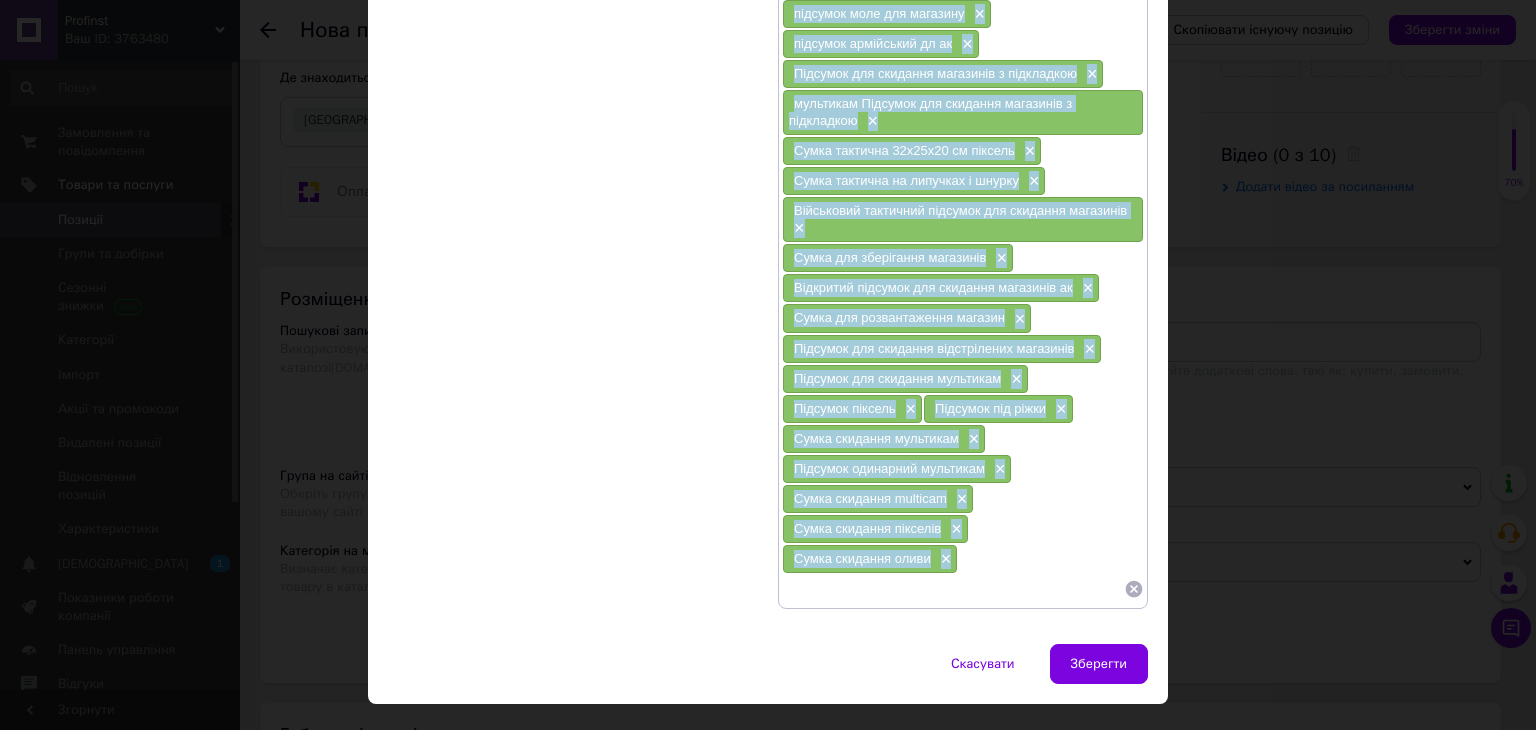 drag, startPoint x: 960, startPoint y: 355, endPoint x: 1137, endPoint y: 518, distance: 240.62003 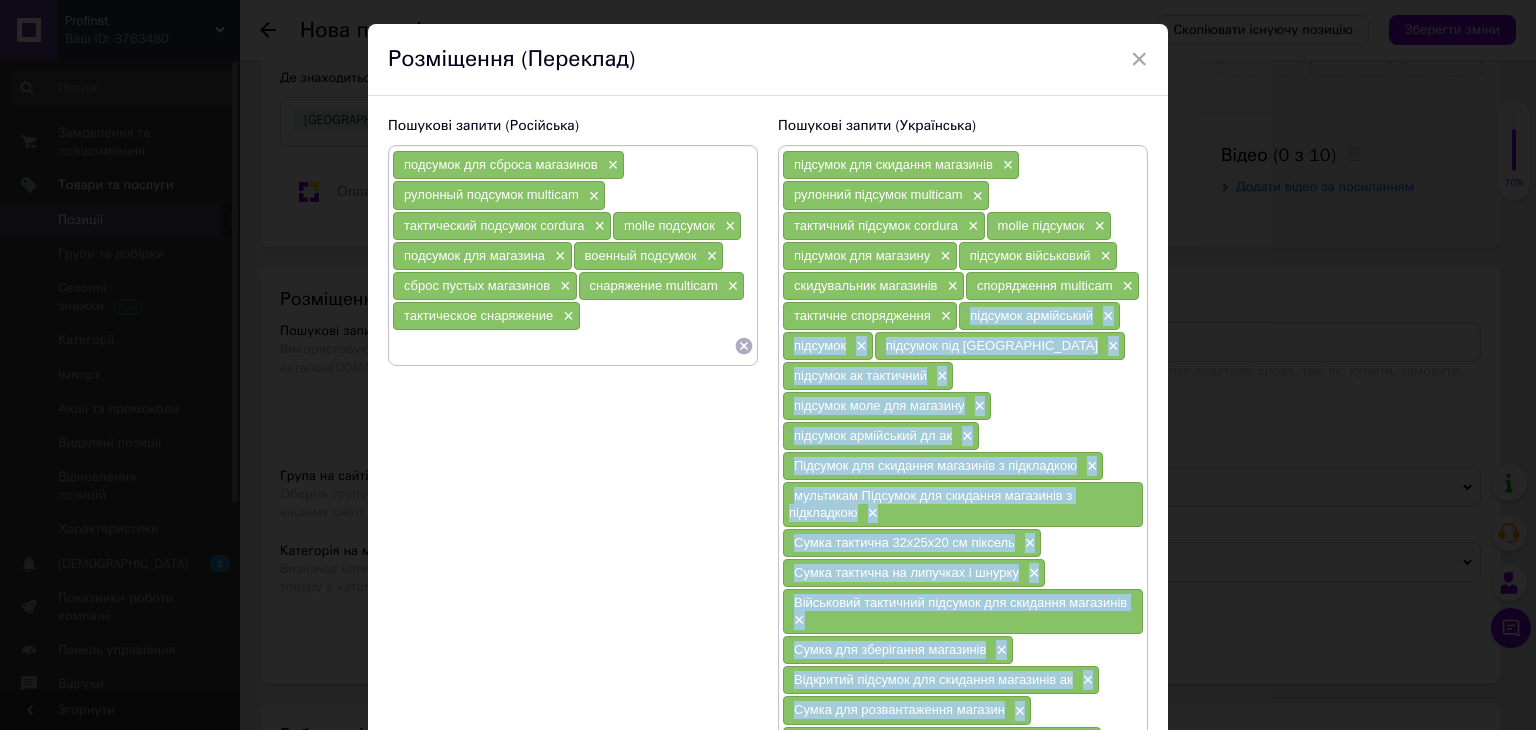 scroll, scrollTop: 0, scrollLeft: 0, axis: both 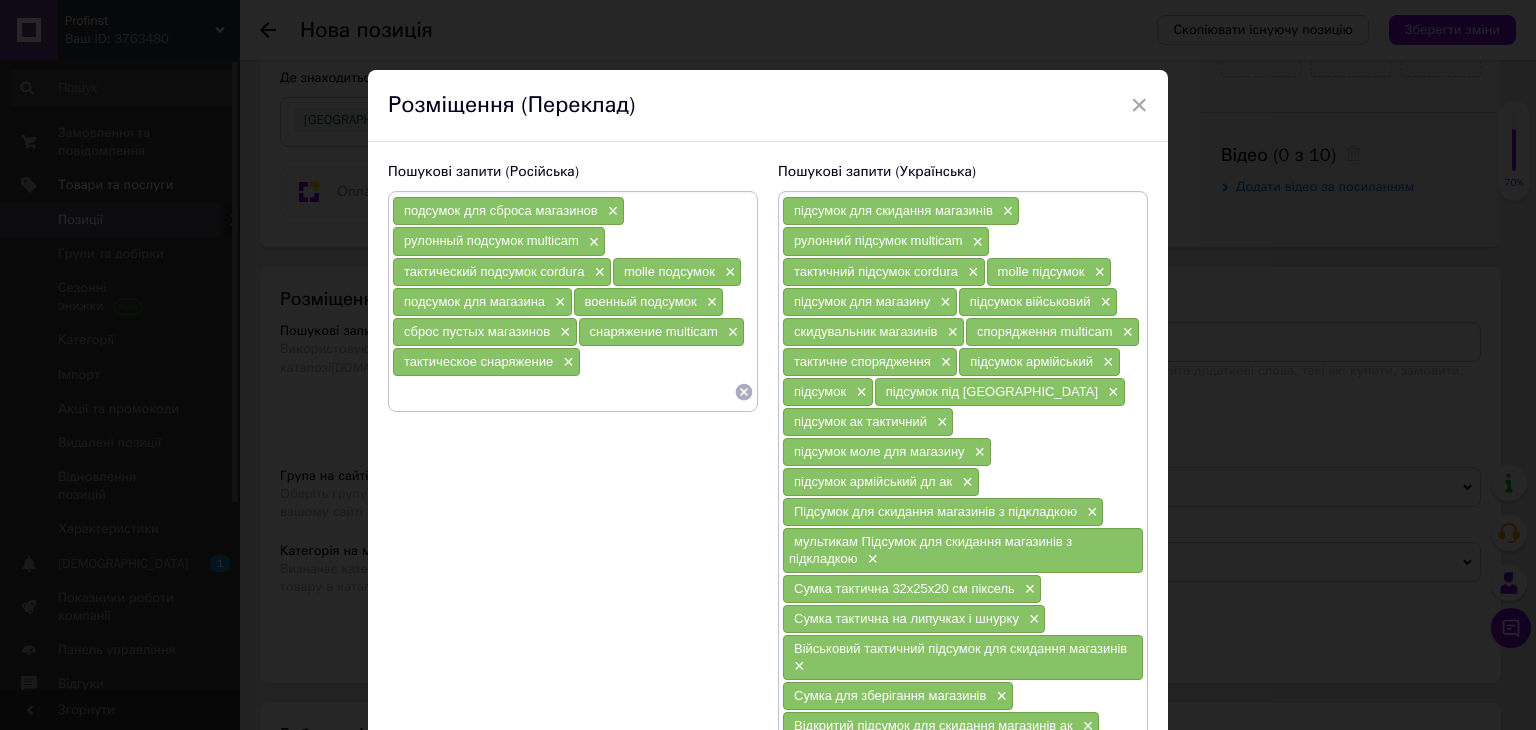 click at bounding box center [563, 392] 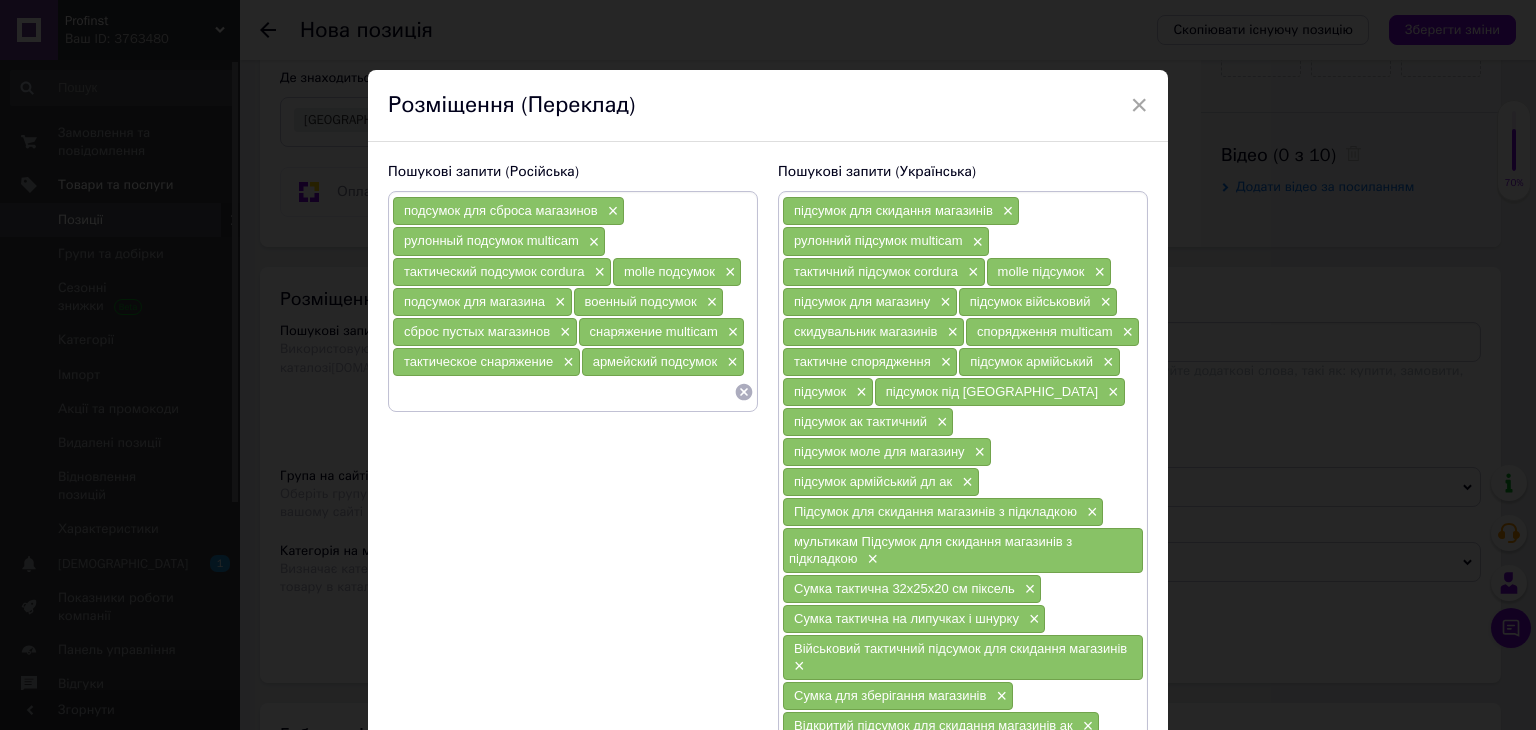 type on "подсумок" 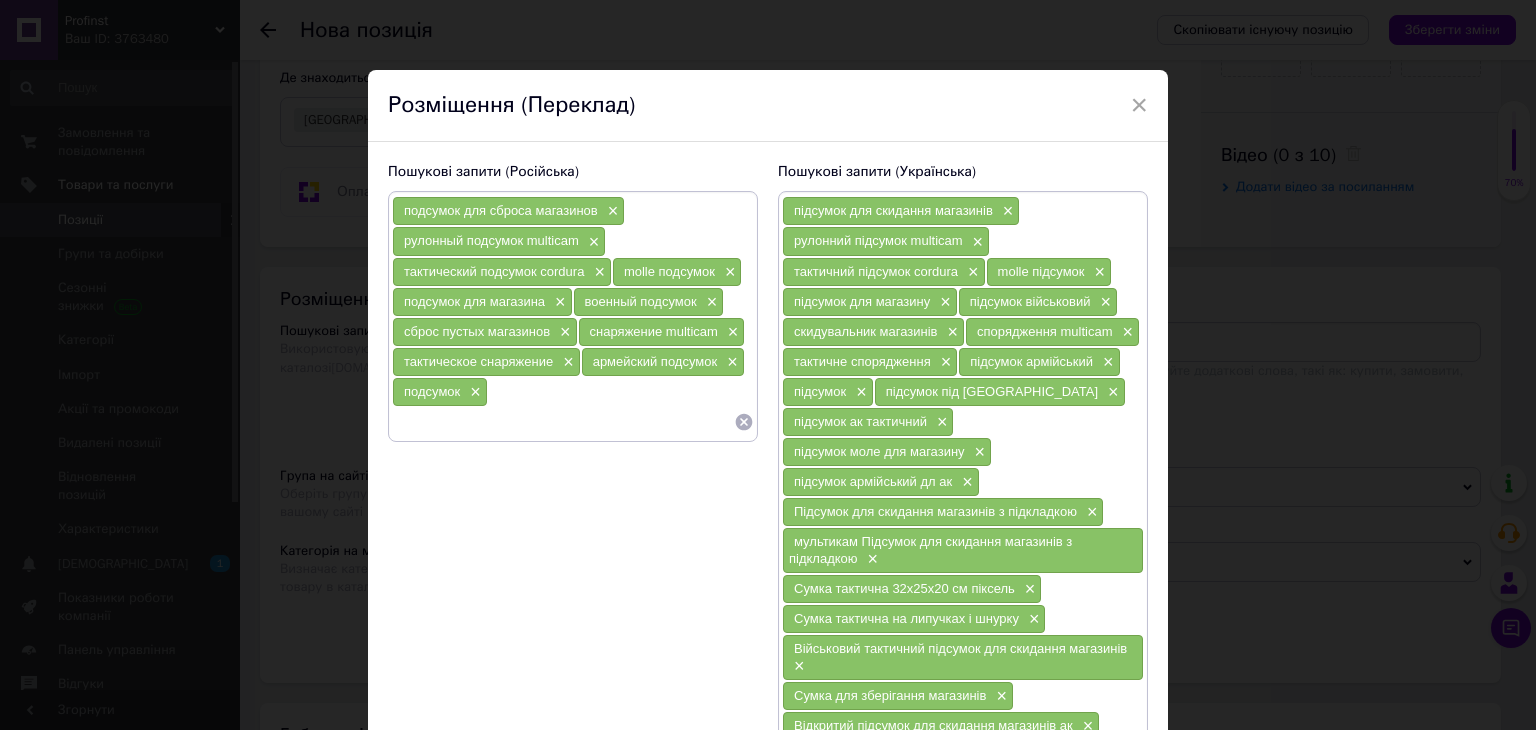 type on "подсумок под магазин" 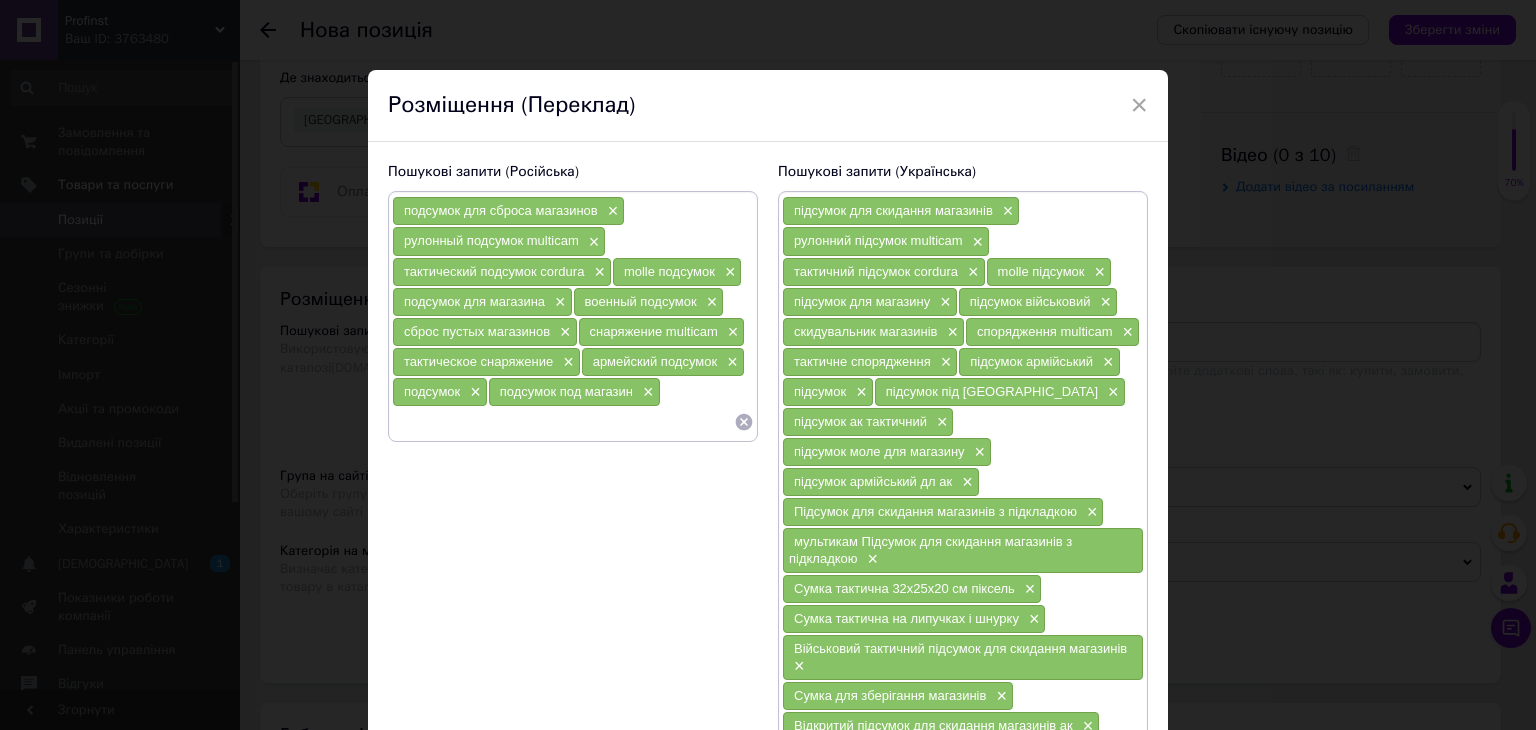type on "тактический подсумок АК" 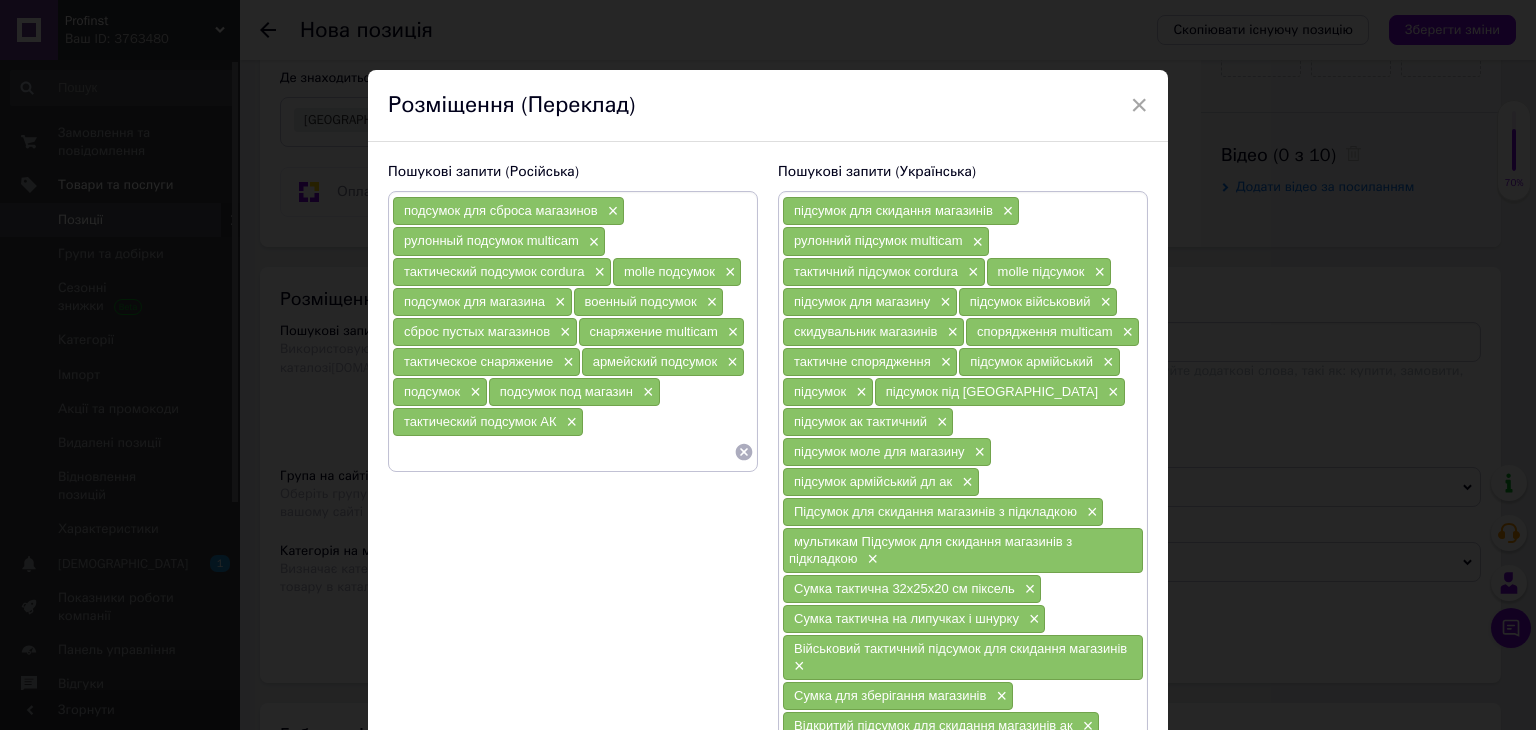 type on "molle подсумок для магазина" 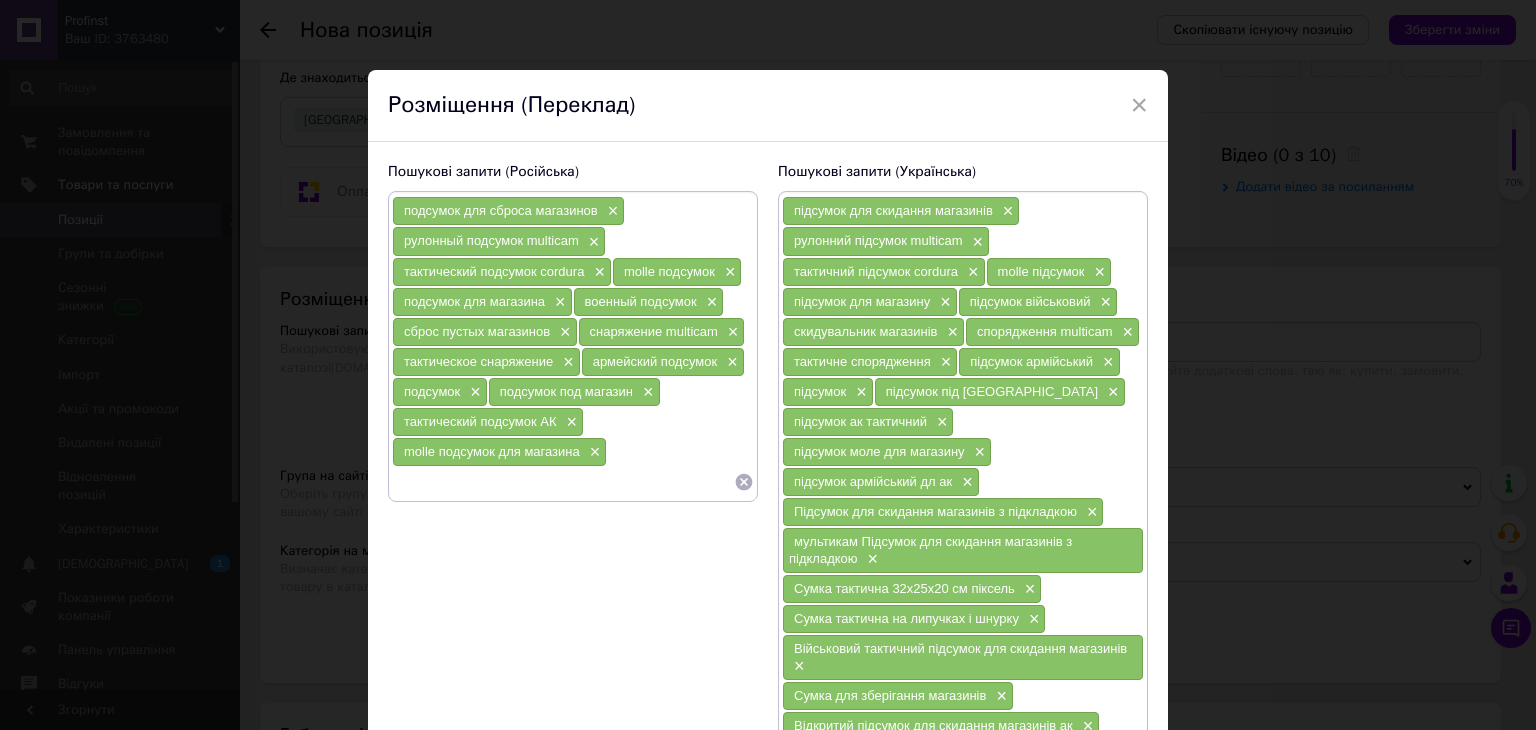 type on "армейский подсумок для АК" 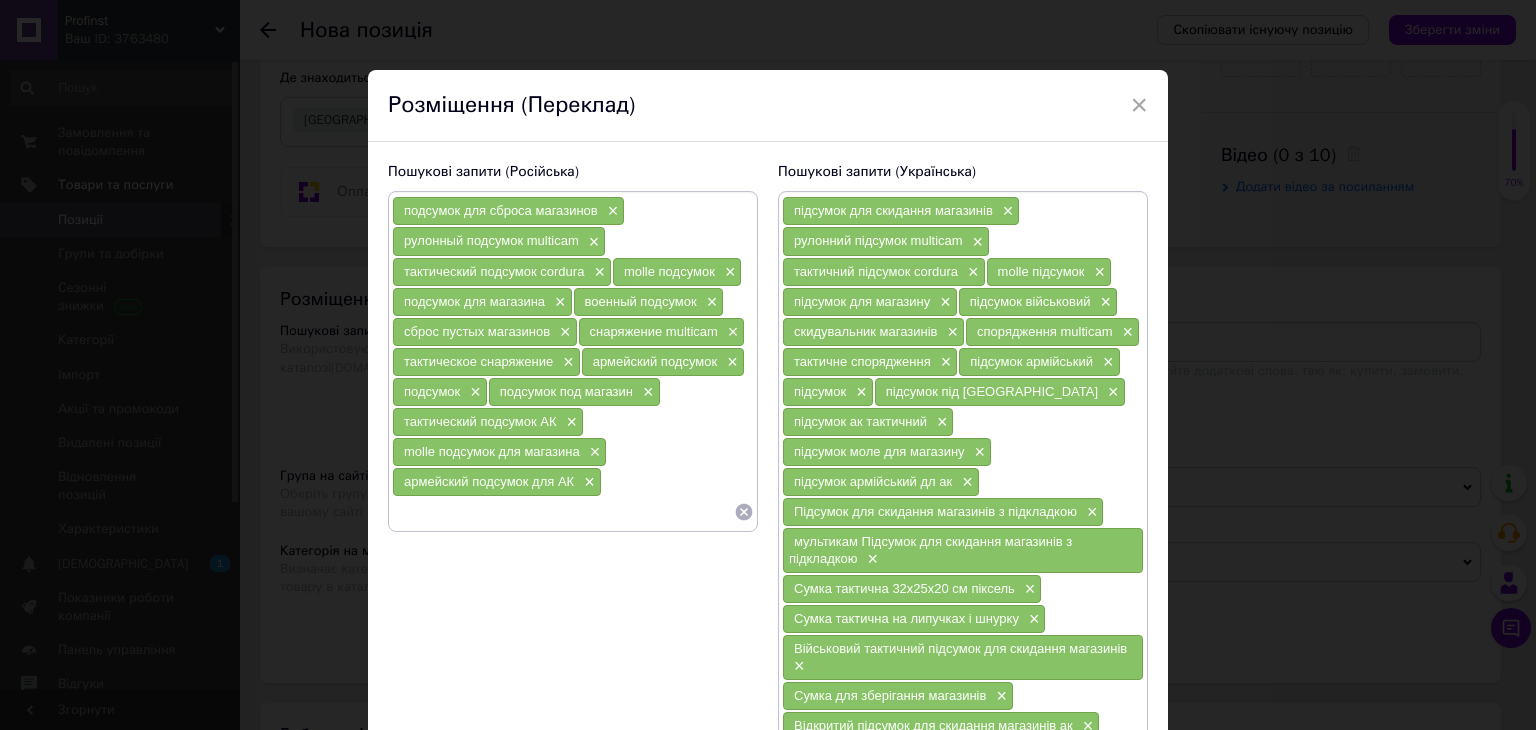 type on "подсумок для сброса магазинов с подкладкой" 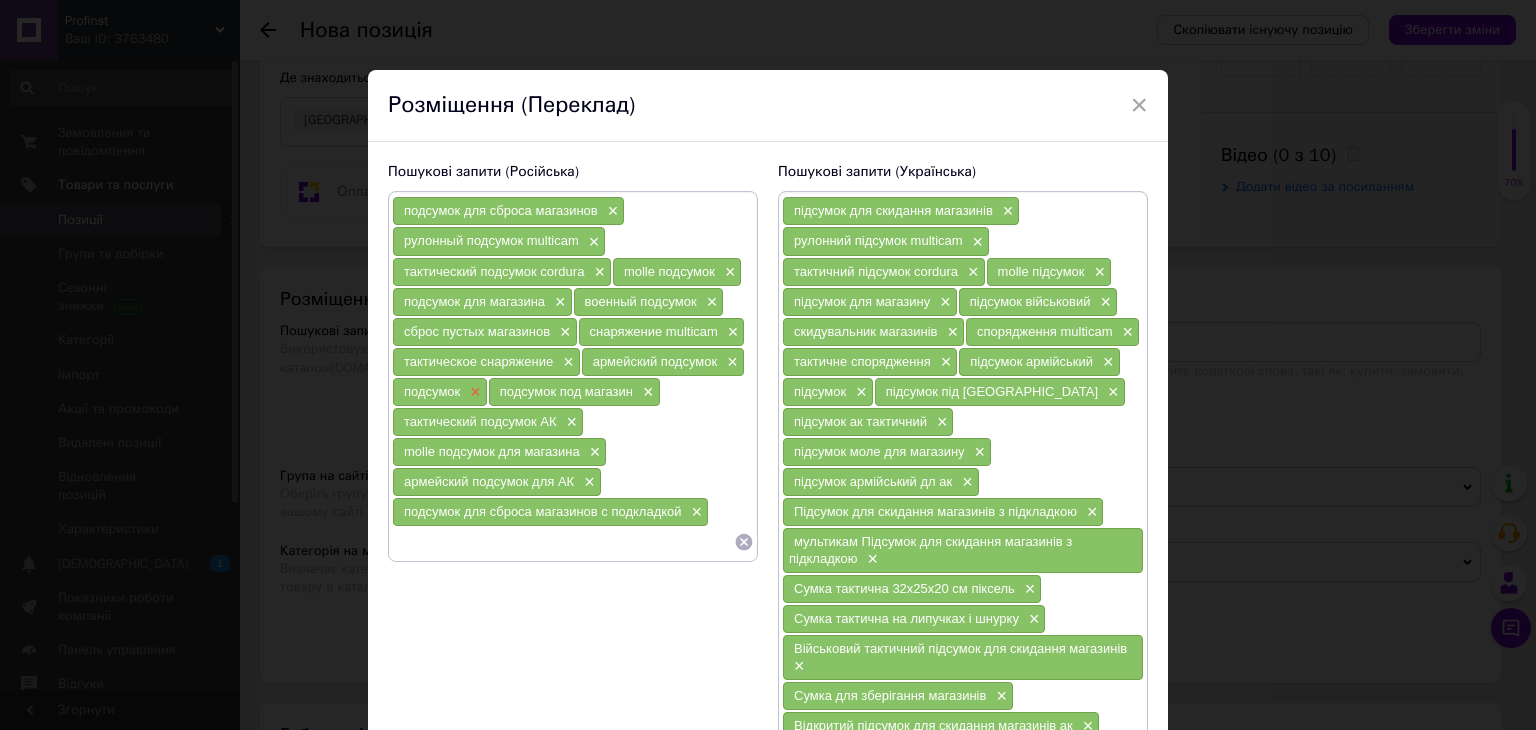 type on "подсумок Multicam для сброса магазинов с подкладкой" 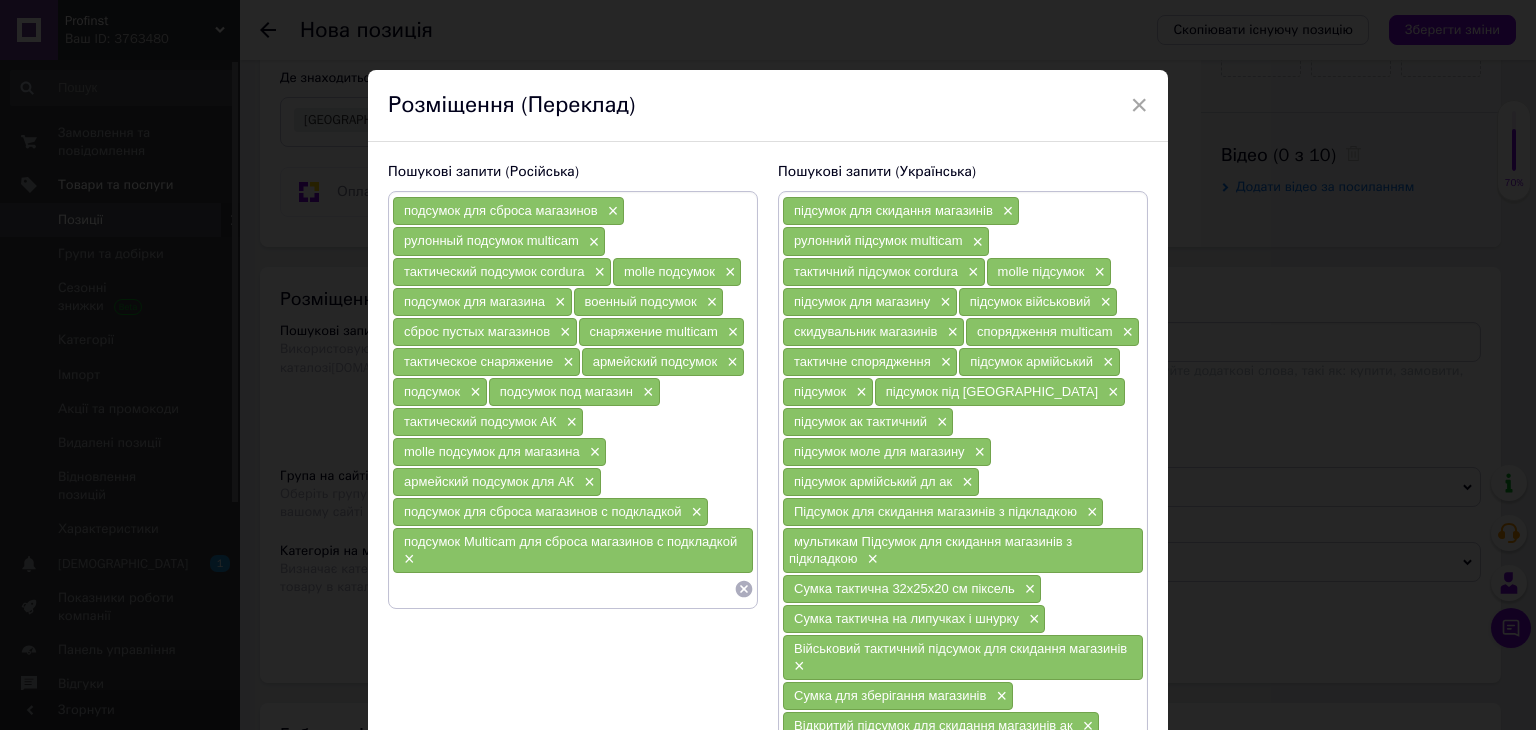 type on "тактическая сумка 32×25×20 см пиксель" 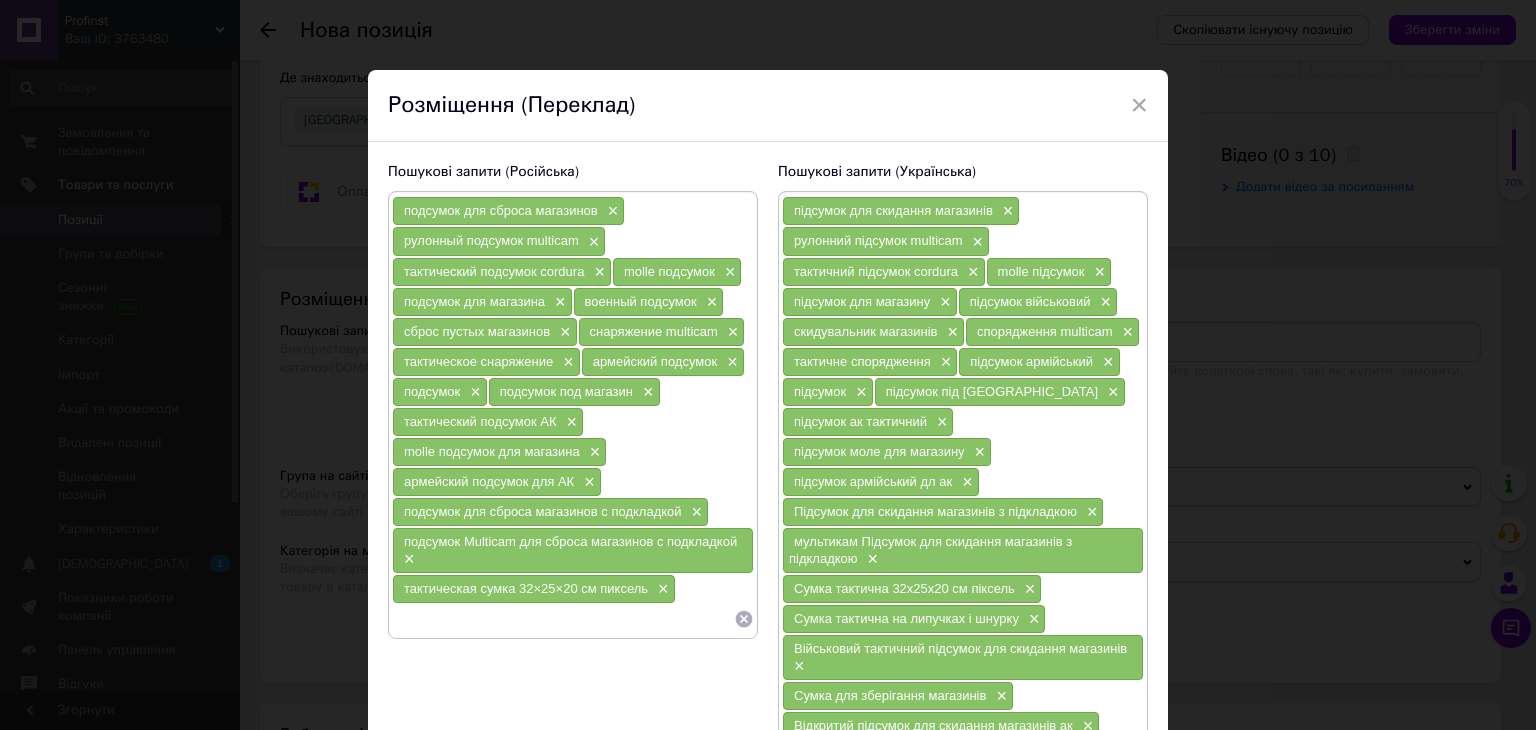 type on "тактическая сумка на липучке и шнурке" 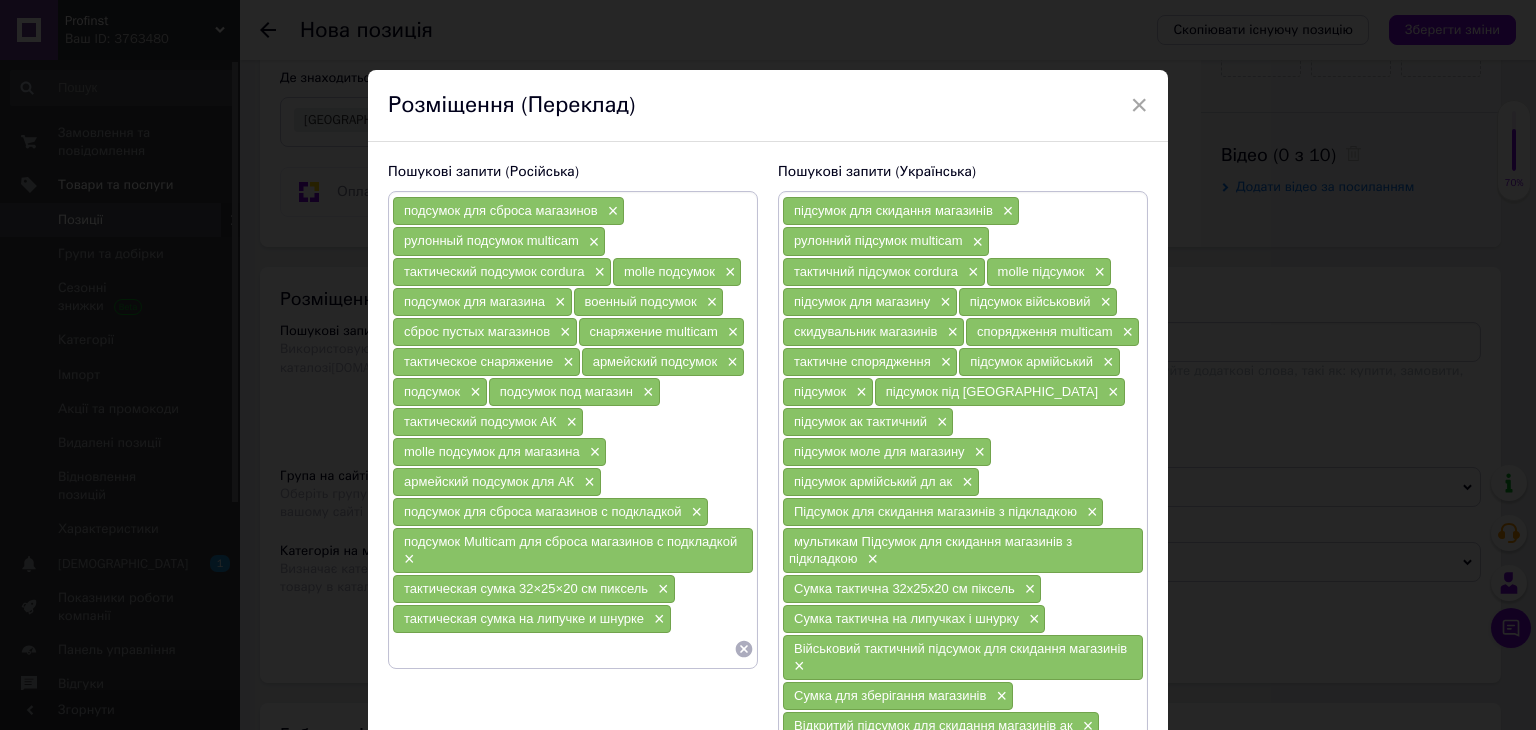 type on "военный тактический подсумок для сброса магазинов" 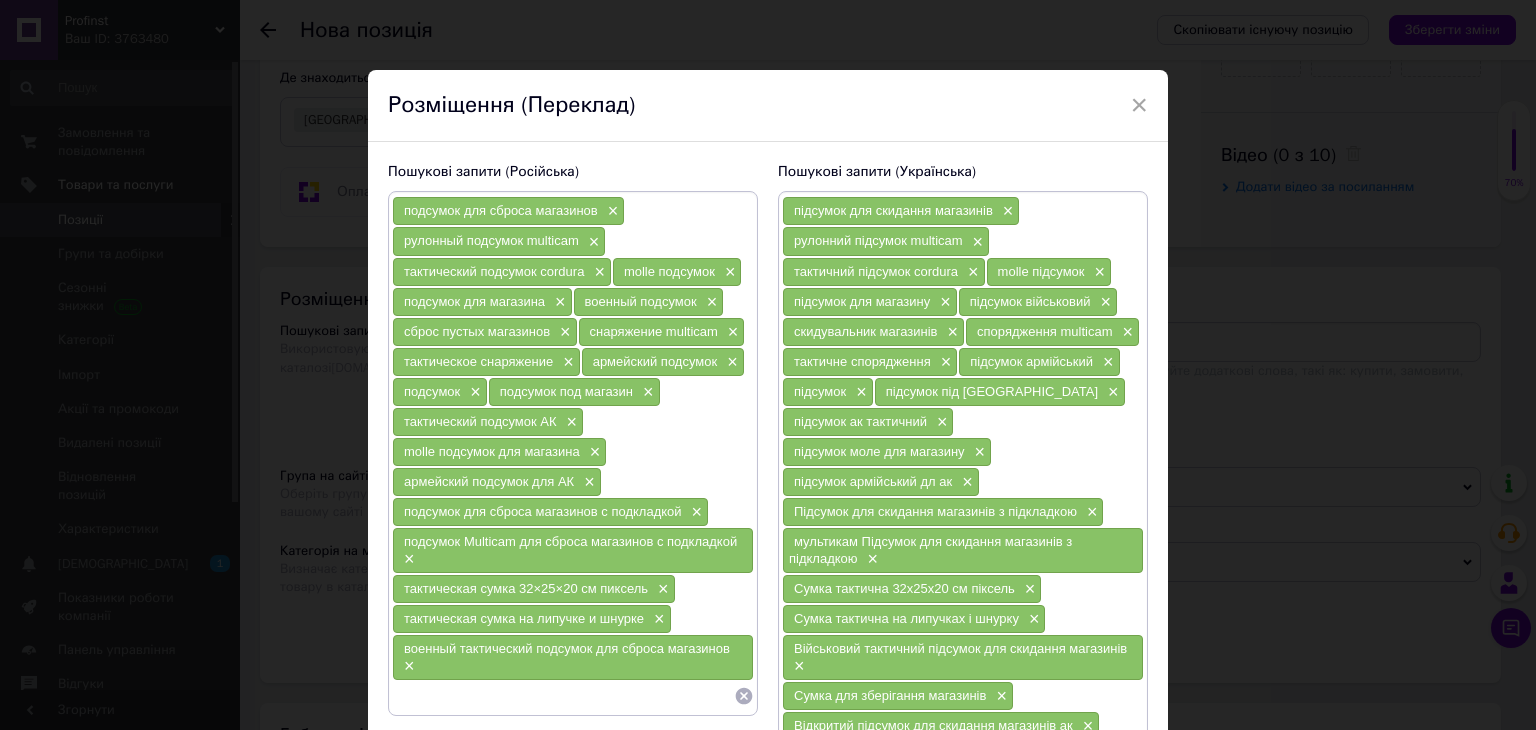 type on "сумка для хранения магазинов" 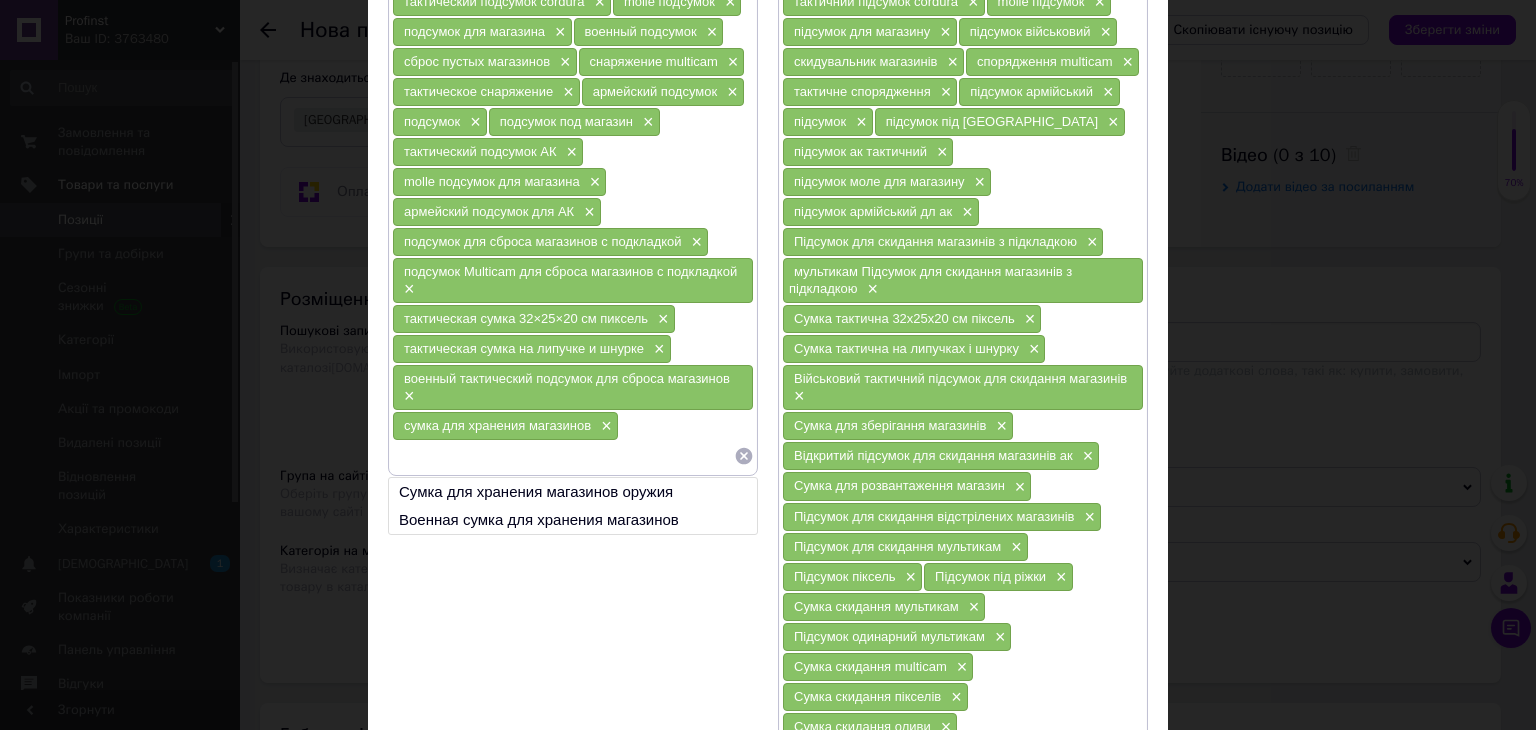 scroll, scrollTop: 300, scrollLeft: 0, axis: vertical 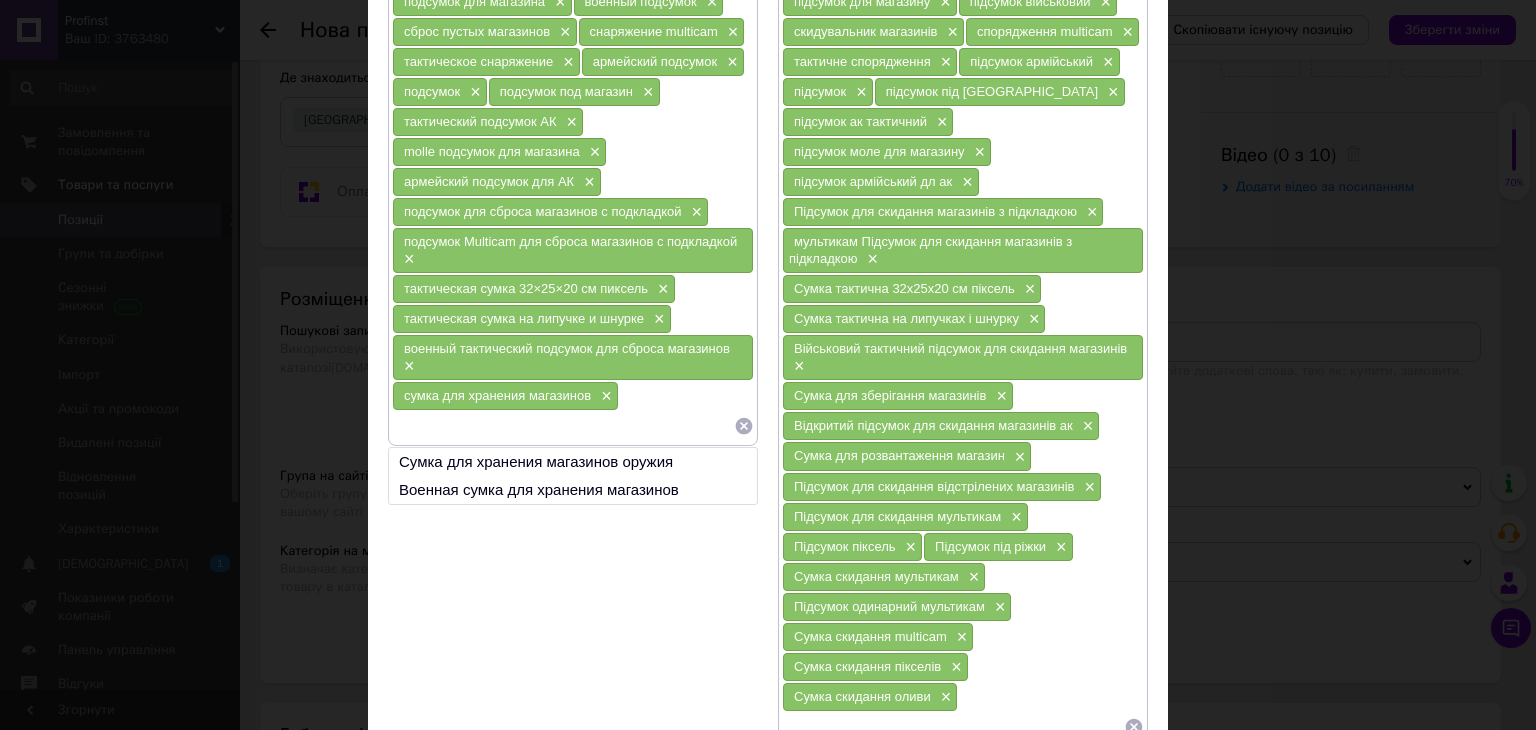 type on "открытый подсумок для сброса магазинов АК" 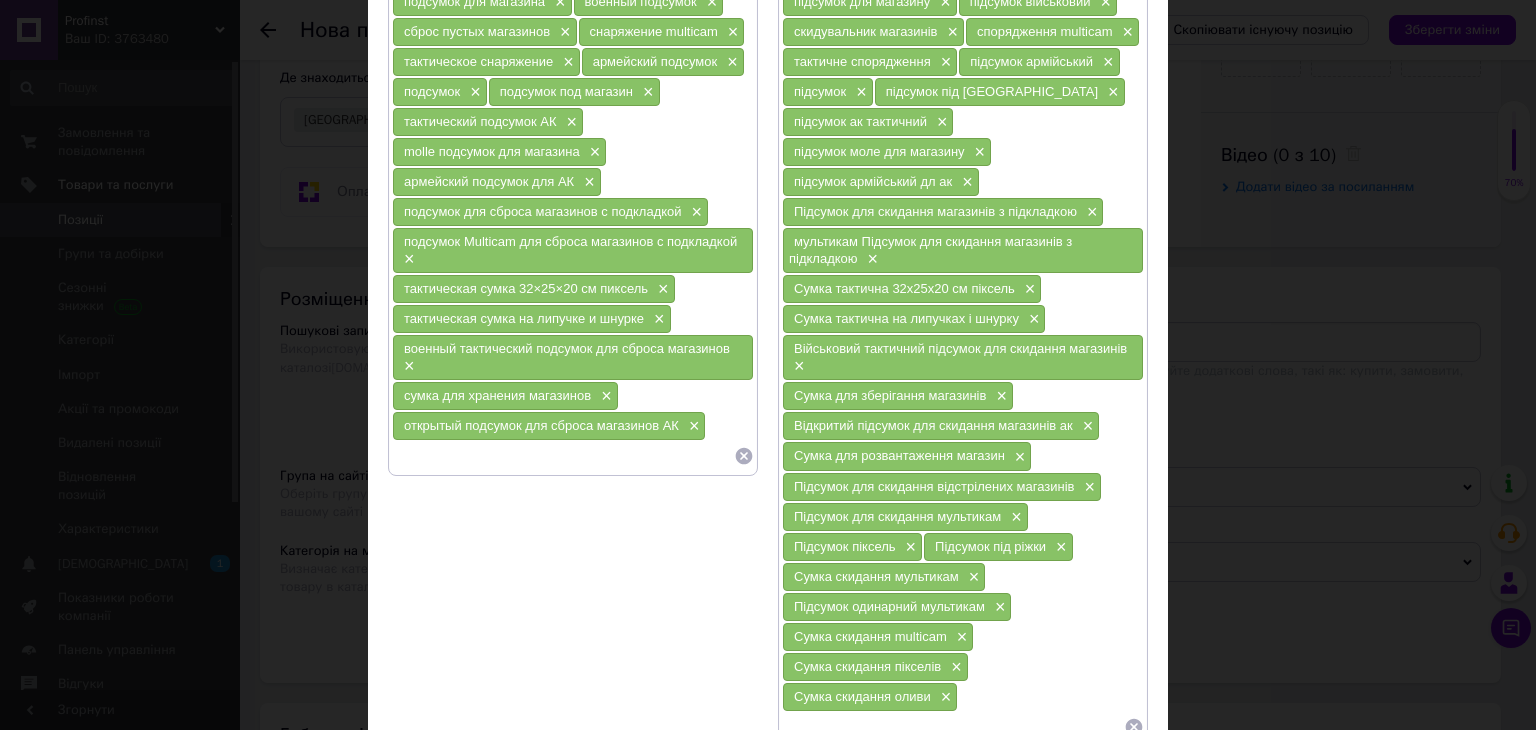 type on "сумка для разгрузки магазинов" 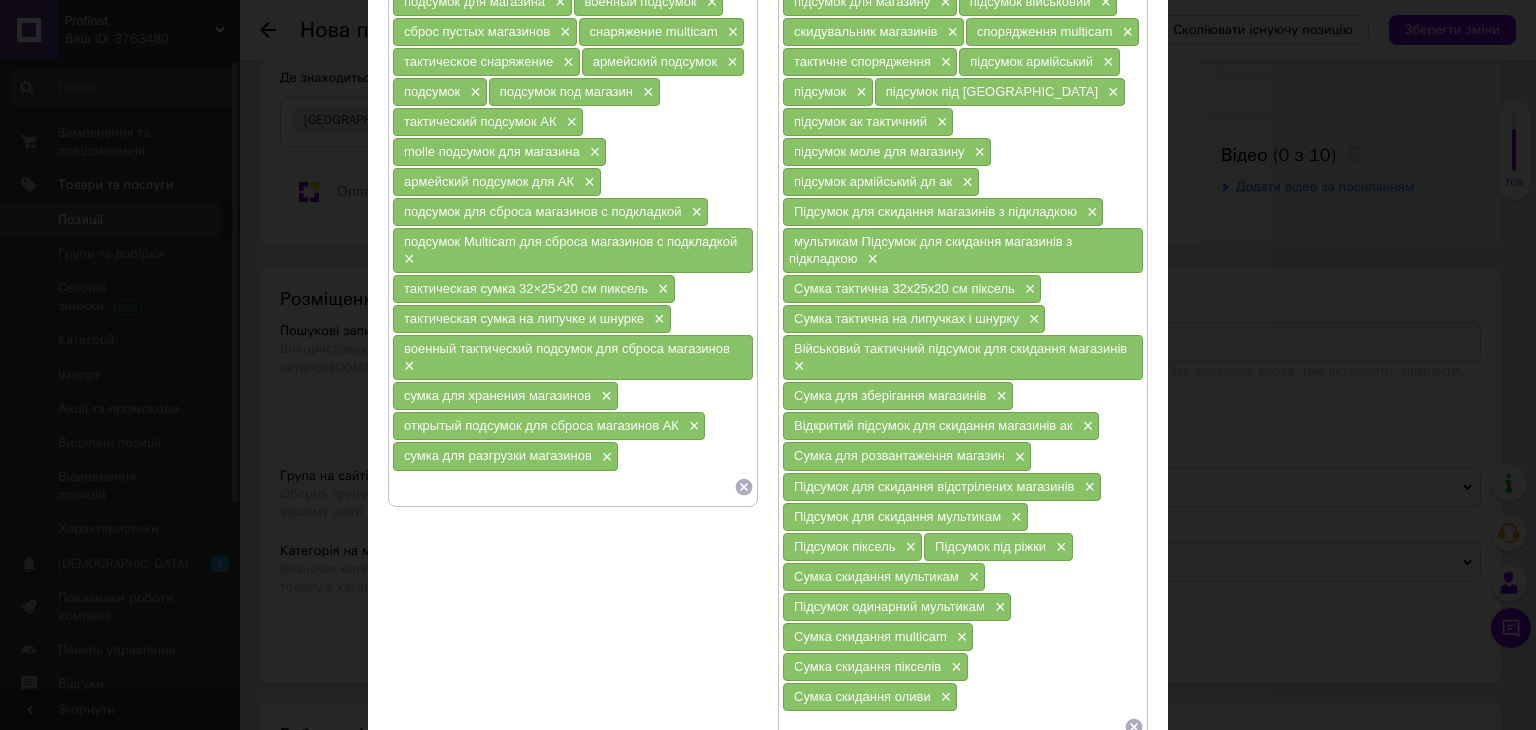 type on "подсумок для сброса отстрелянных магазинов" 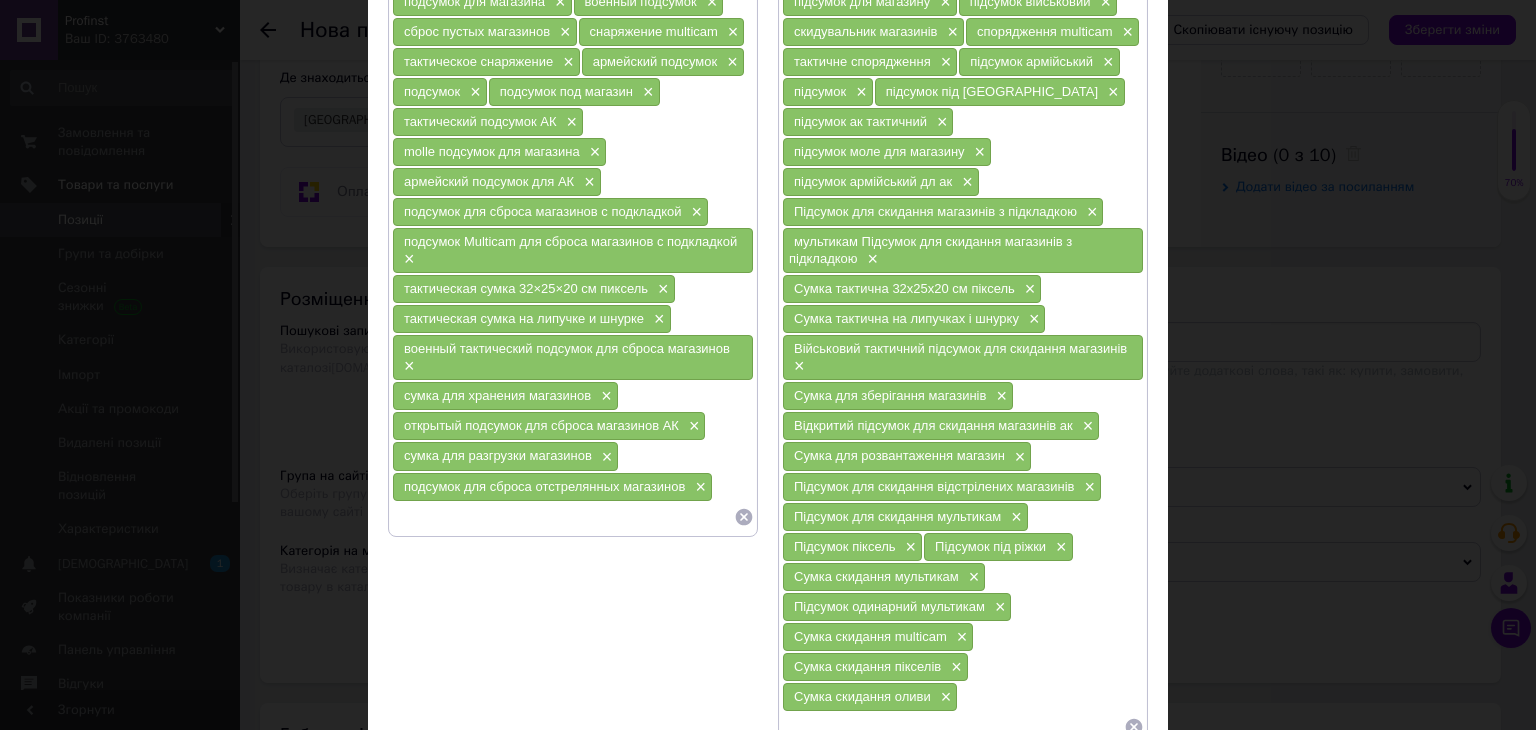 type on "подсумок для сброса Multicam" 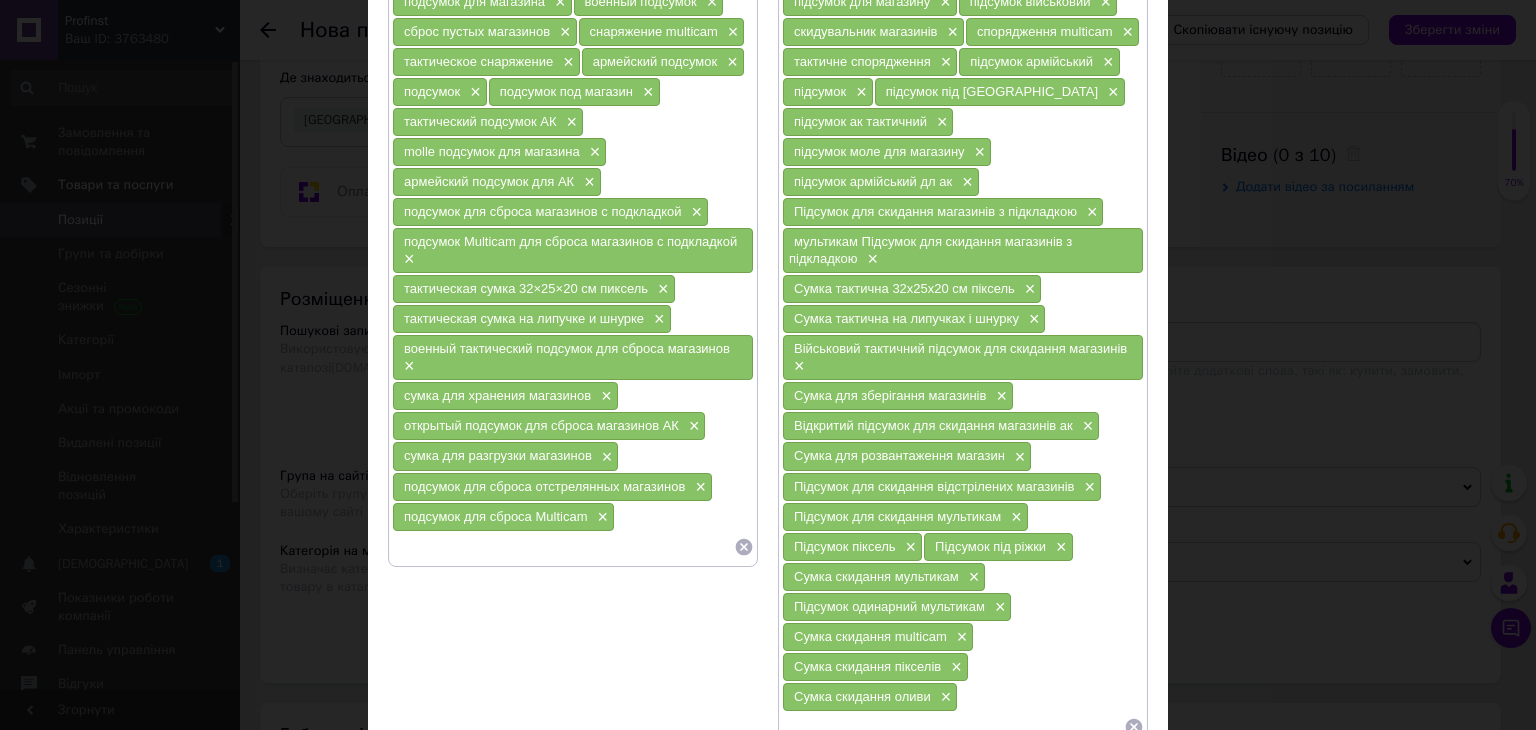 type on "подсумок пиксель" 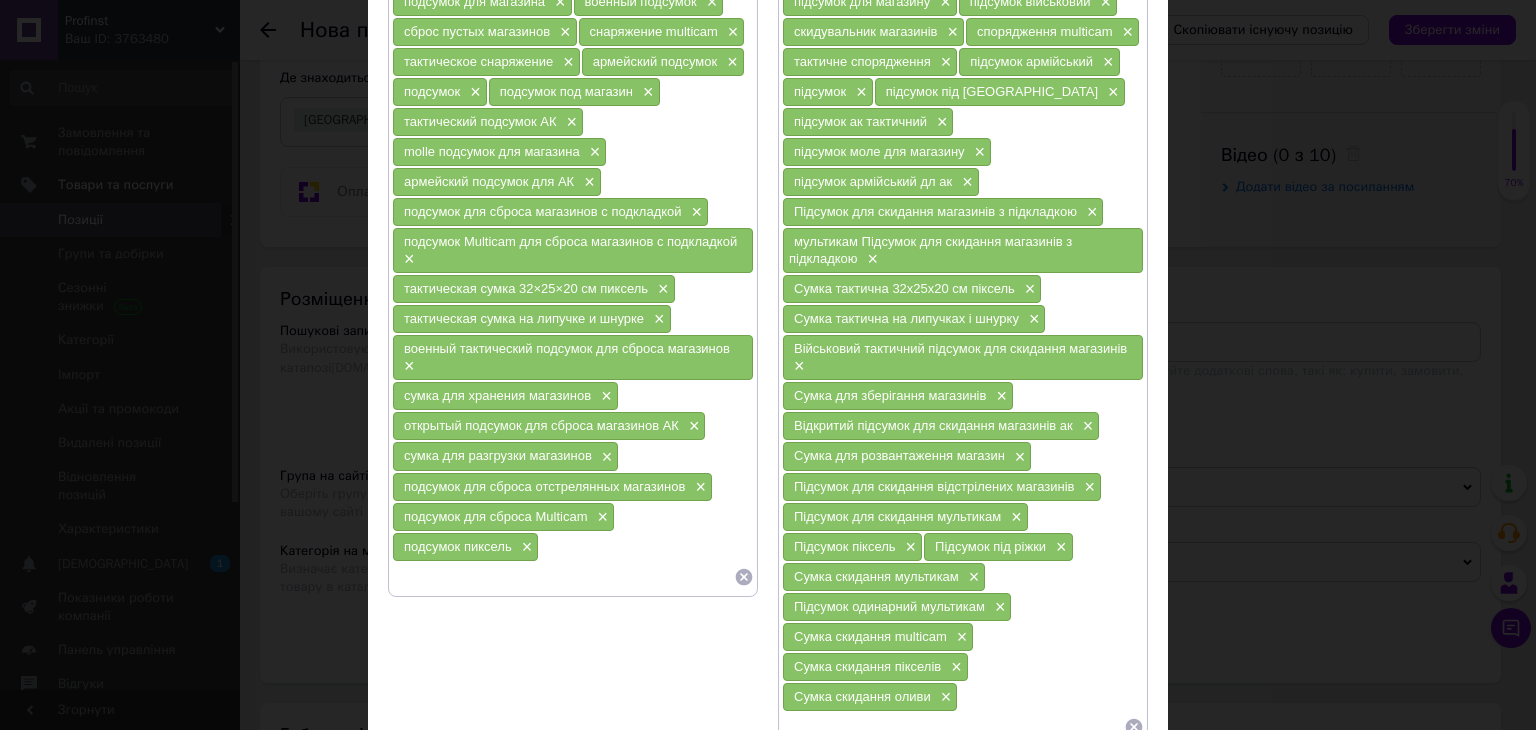 type on "подсумок под рожки" 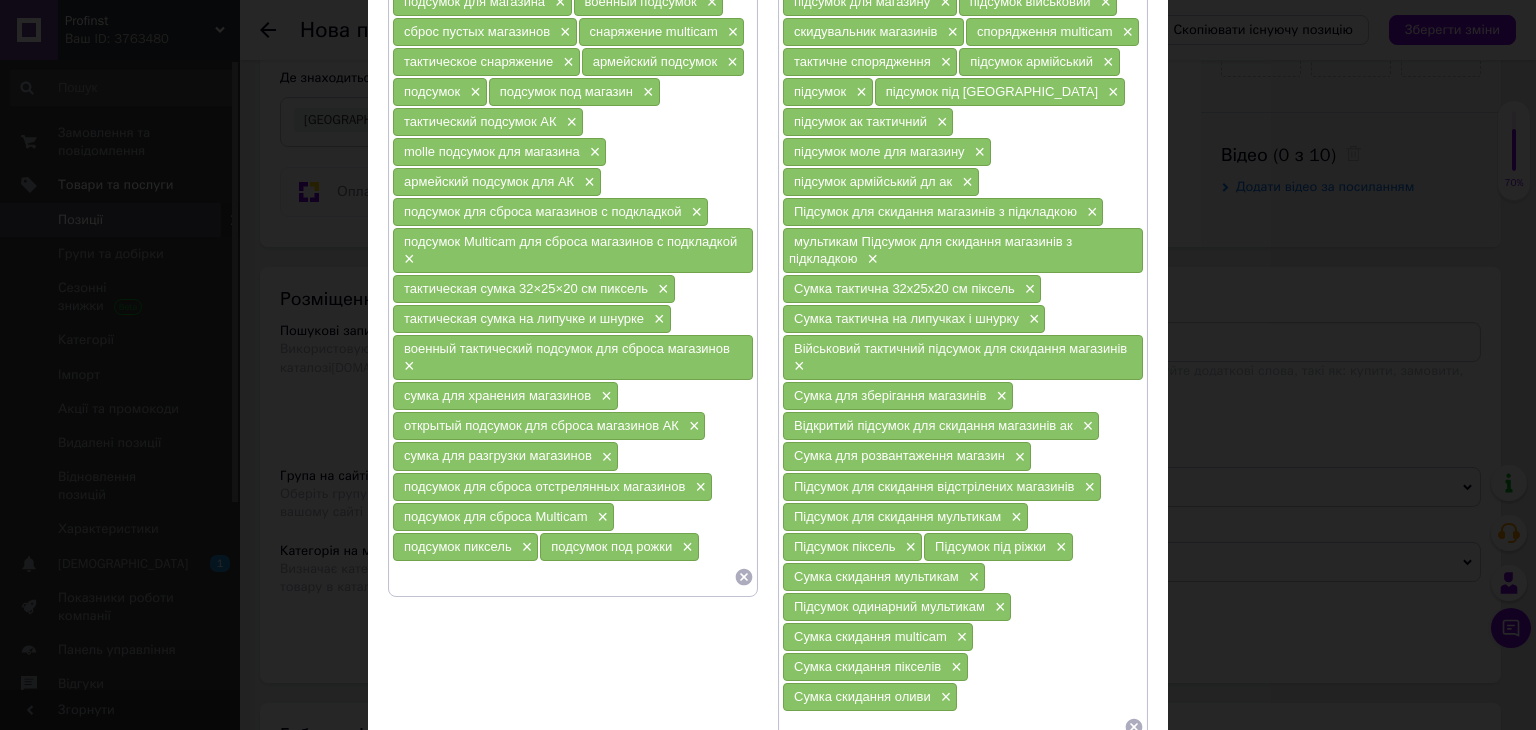 type on "сумка для сброса Multicam" 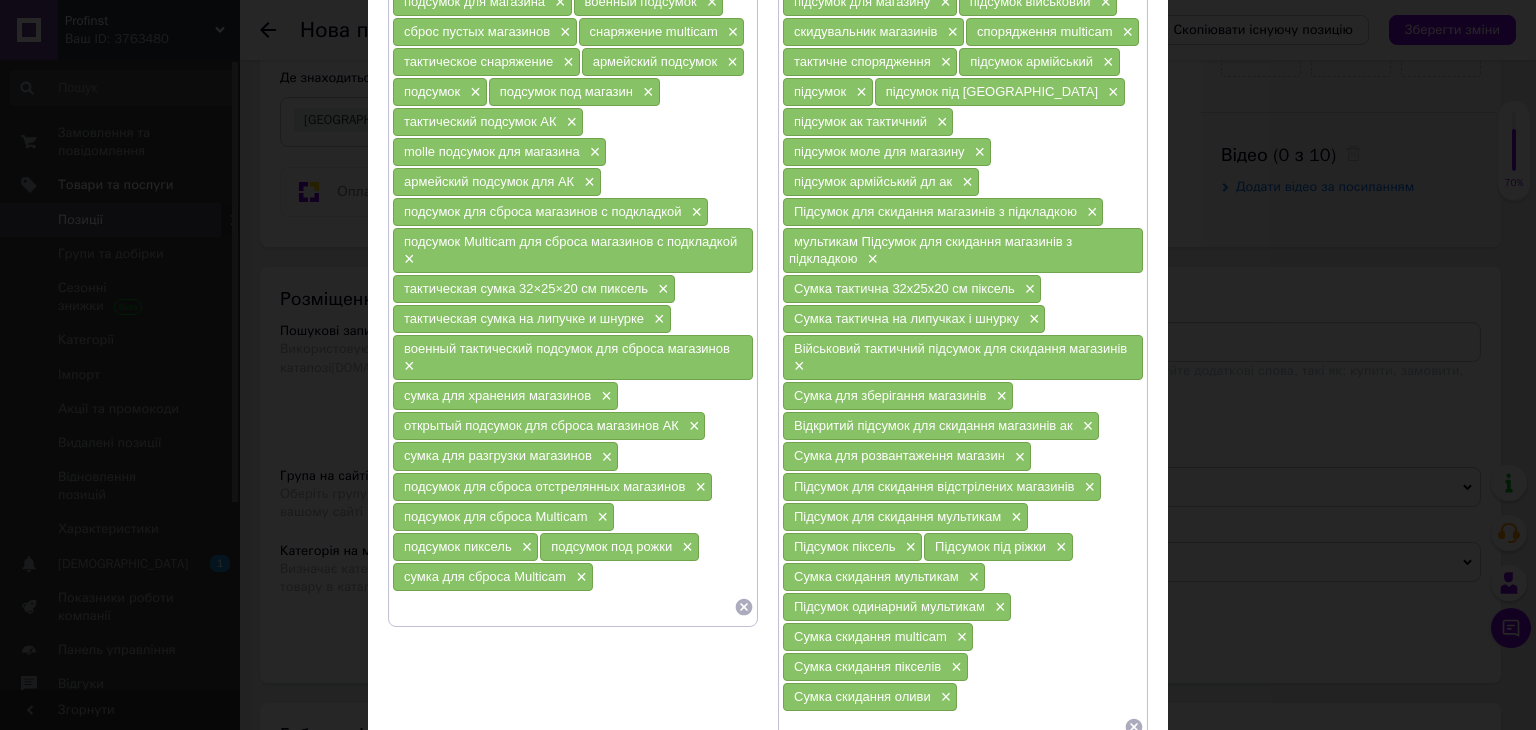 type on "одиночный подсумок Multicam" 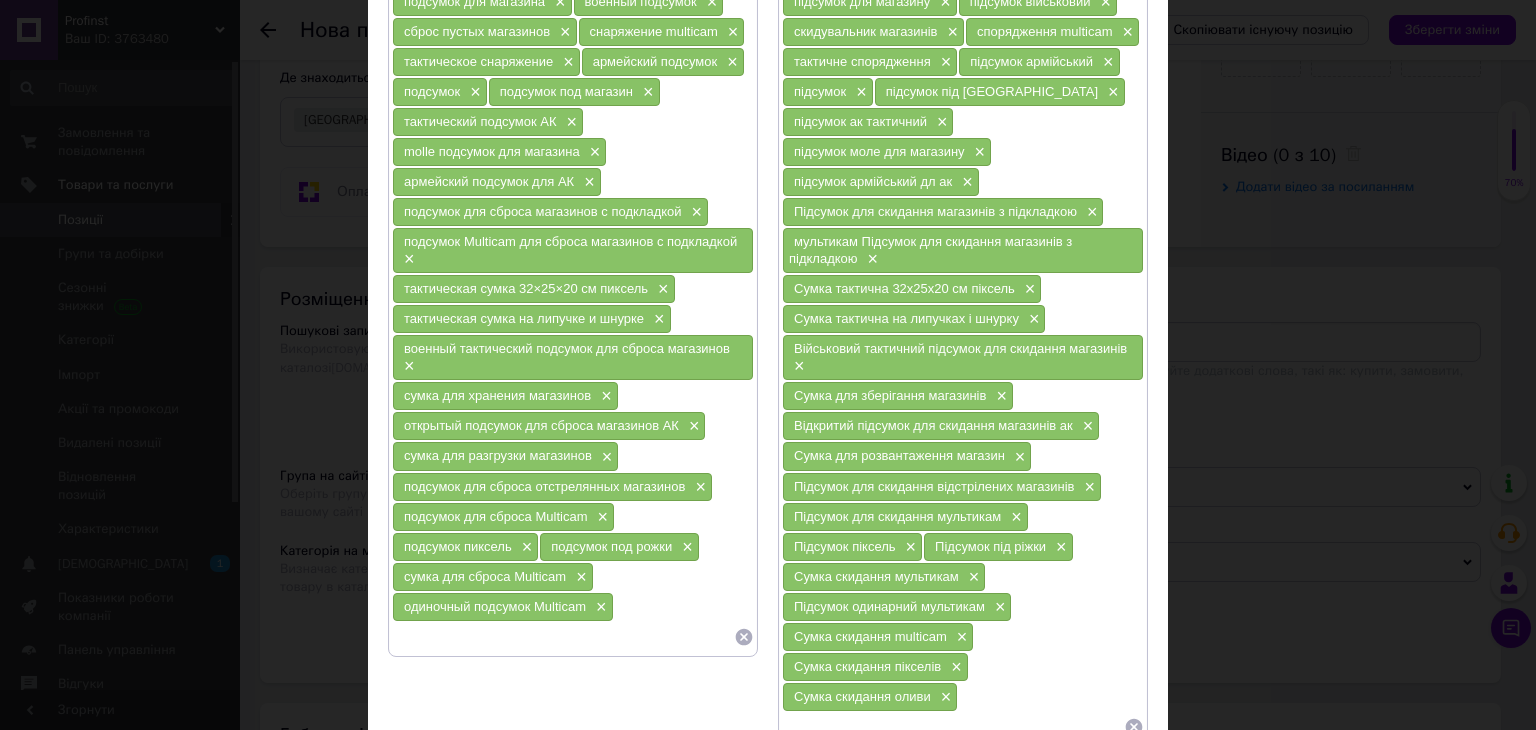 type on "сумка для сброса multicam" 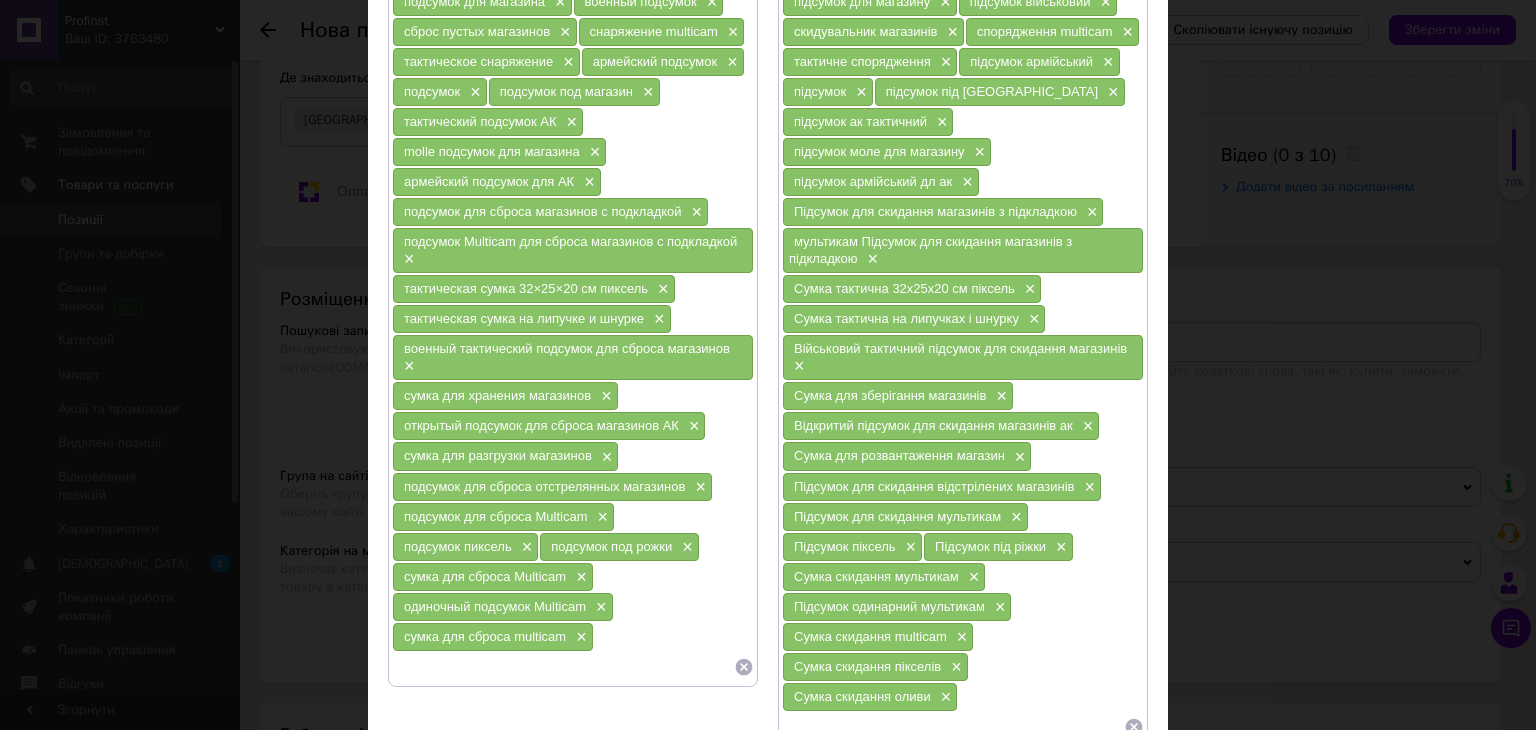 type on "сумка для сброса пиксель" 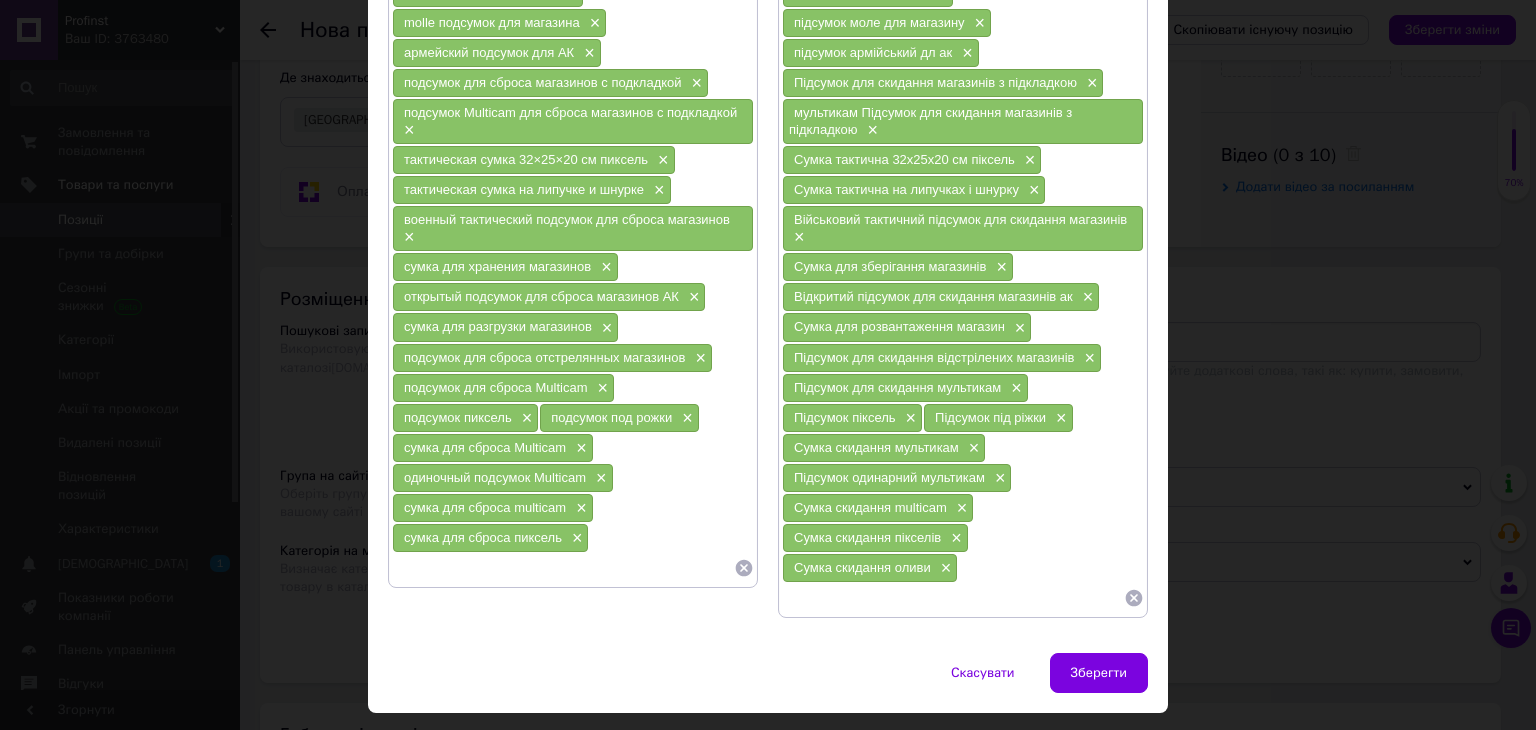 scroll, scrollTop: 438, scrollLeft: 0, axis: vertical 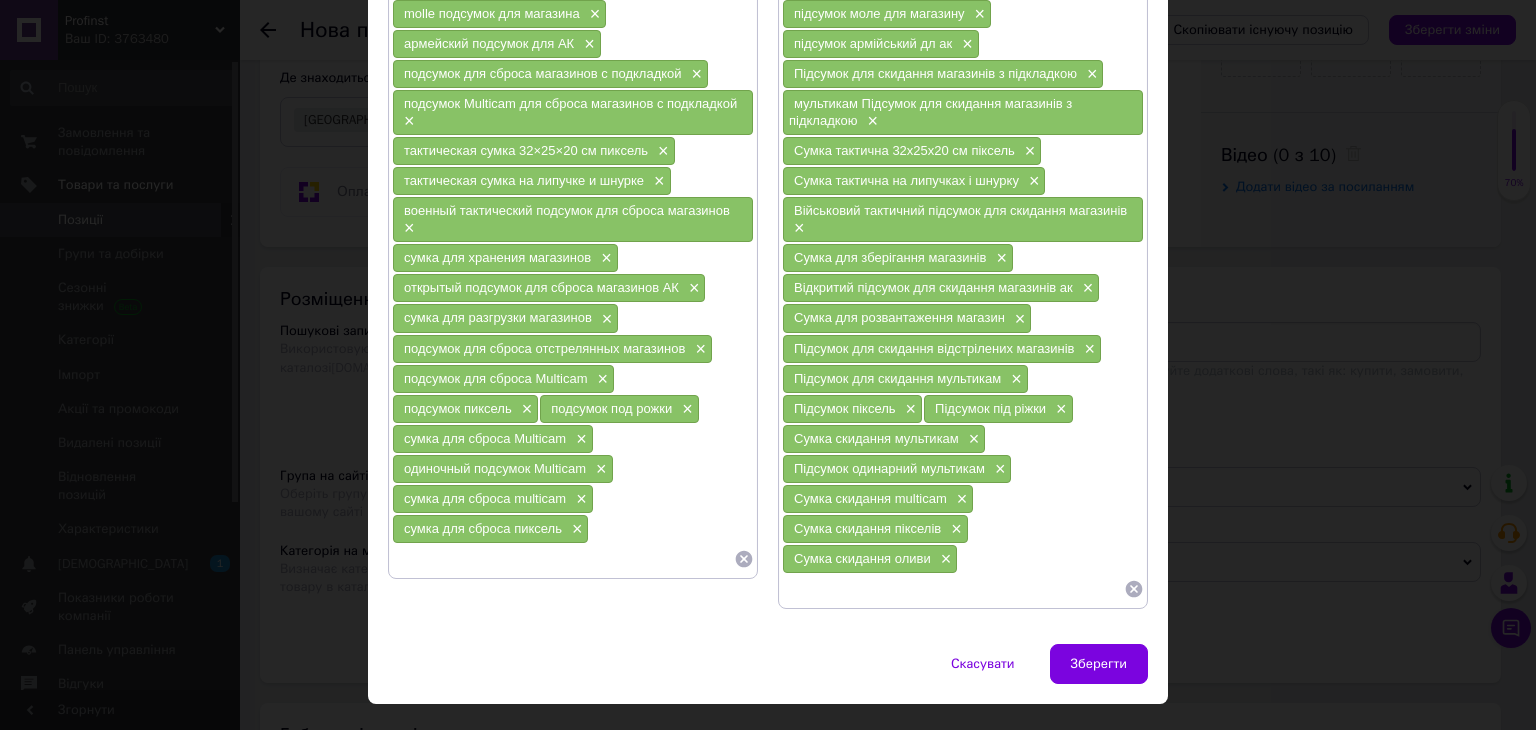 click at bounding box center (563, 559) 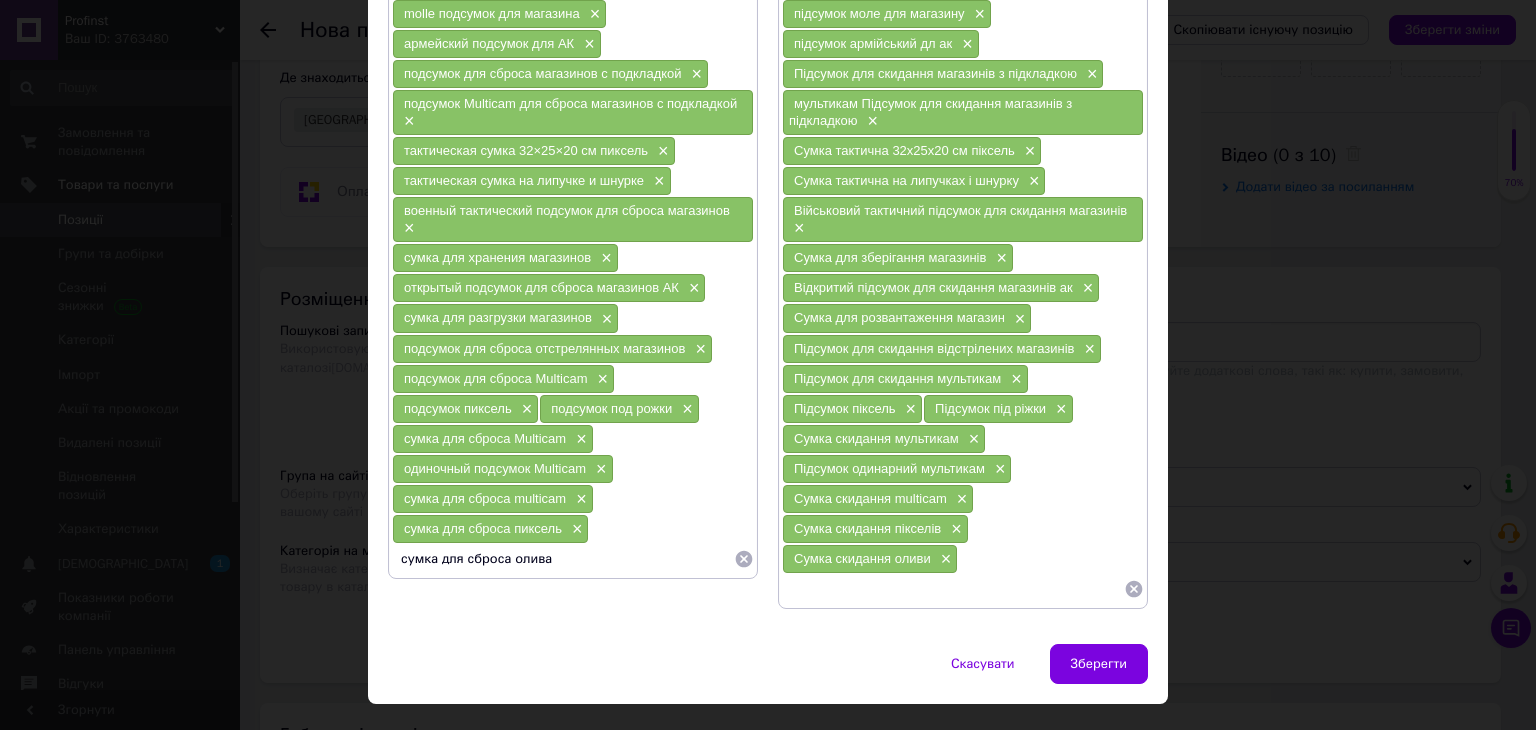 type 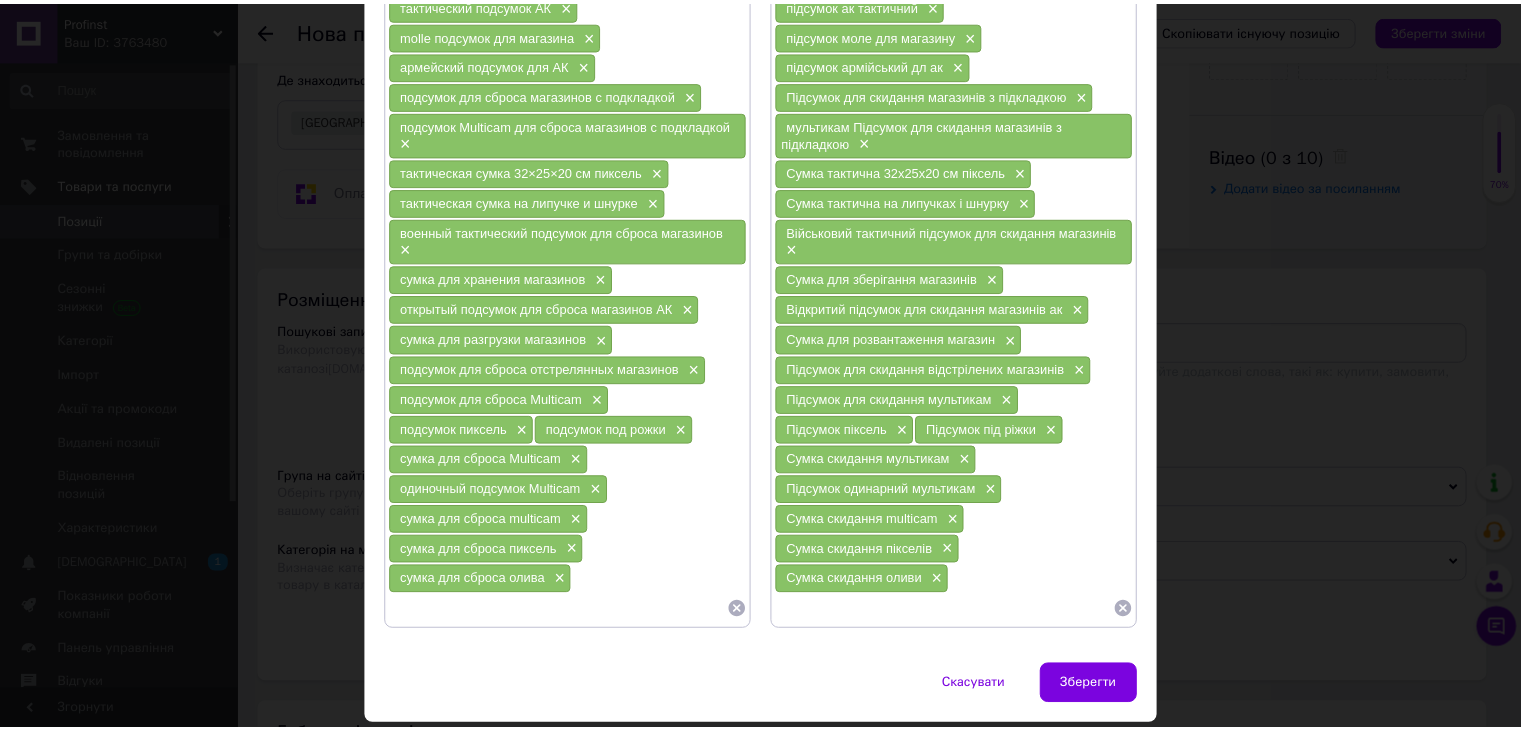scroll, scrollTop: 468, scrollLeft: 0, axis: vertical 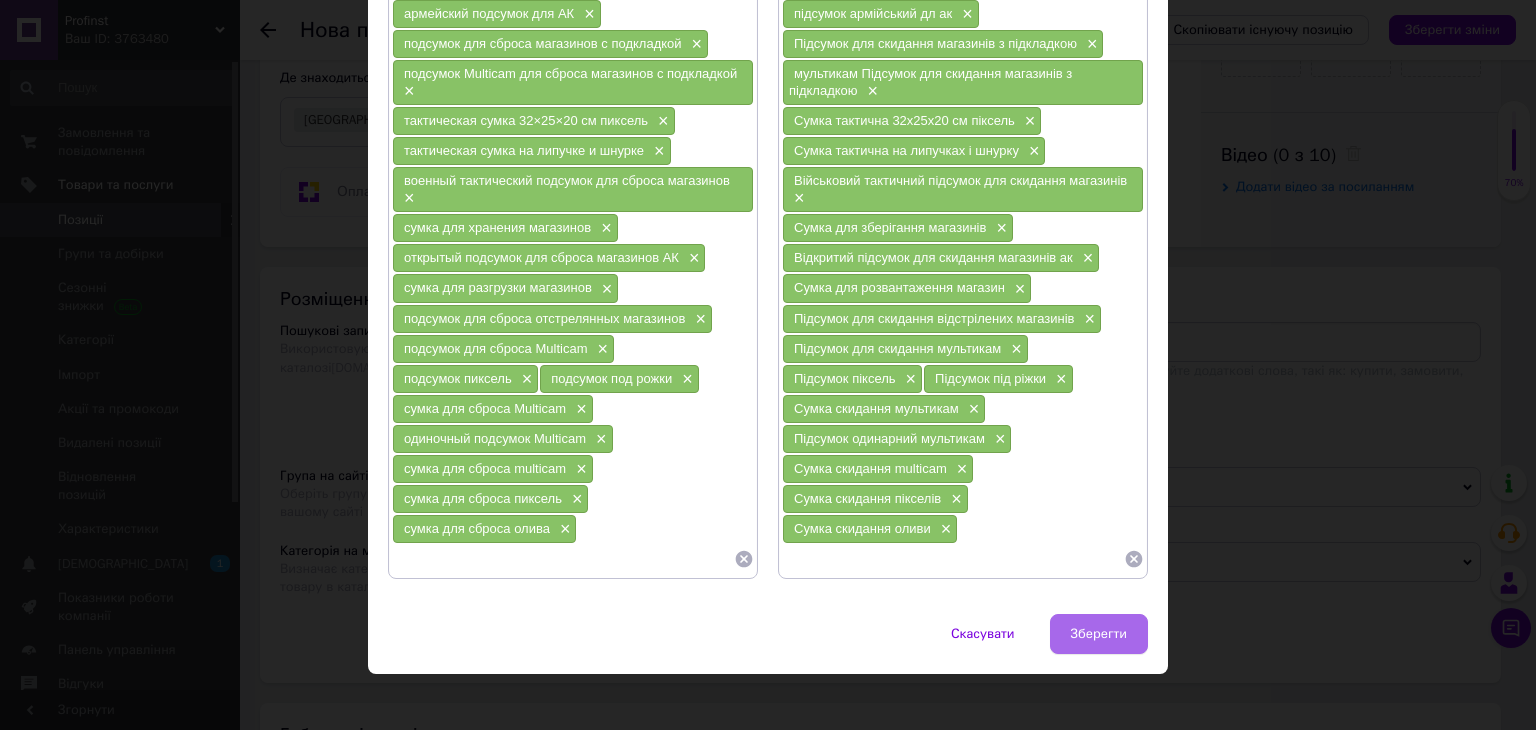 click on "Зберегти" at bounding box center [1099, 634] 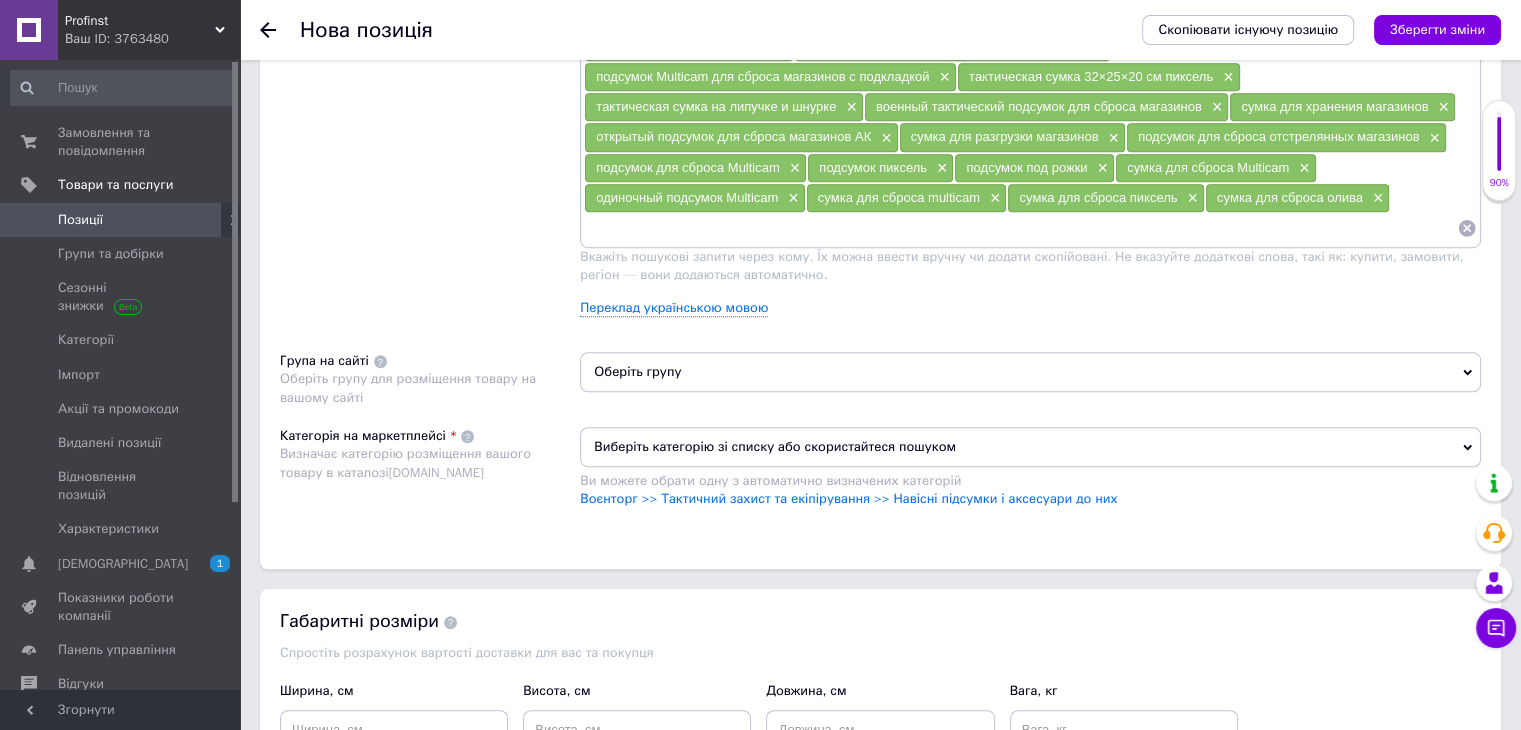 scroll, scrollTop: 1400, scrollLeft: 0, axis: vertical 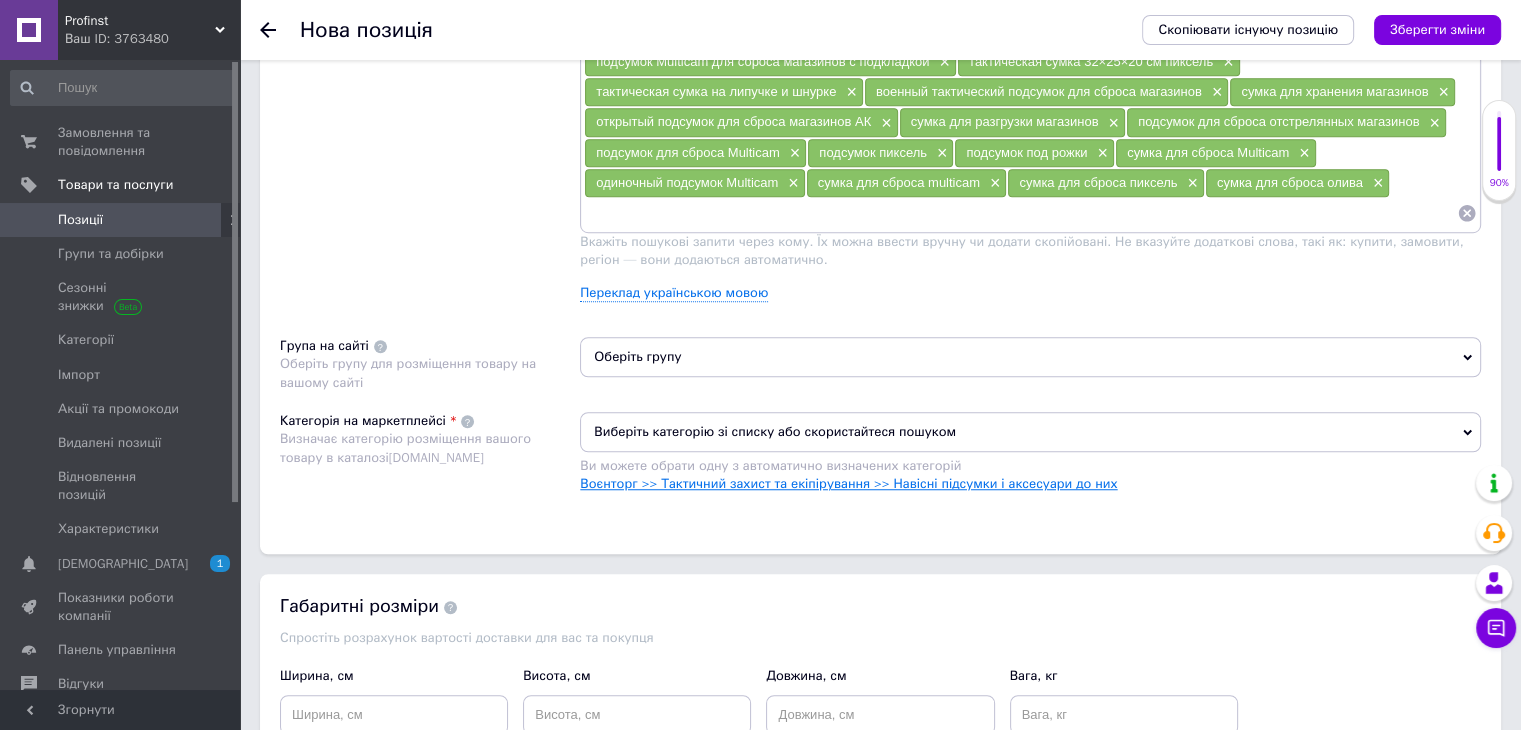 click on "Воєнторг >> Тактичний захист та екіпірування >> Навісні підсумки і аксесуари до них" at bounding box center (848, 483) 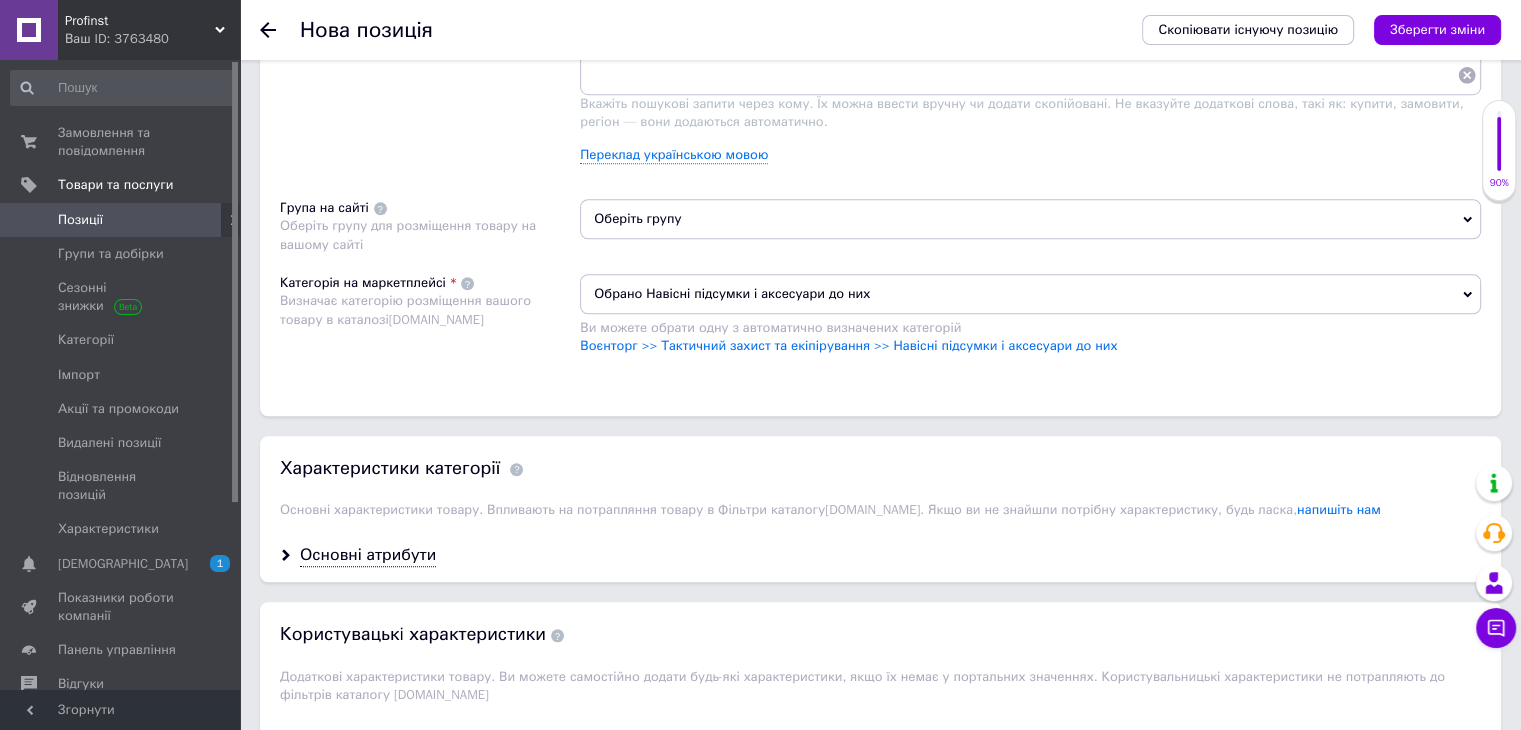 scroll, scrollTop: 1700, scrollLeft: 0, axis: vertical 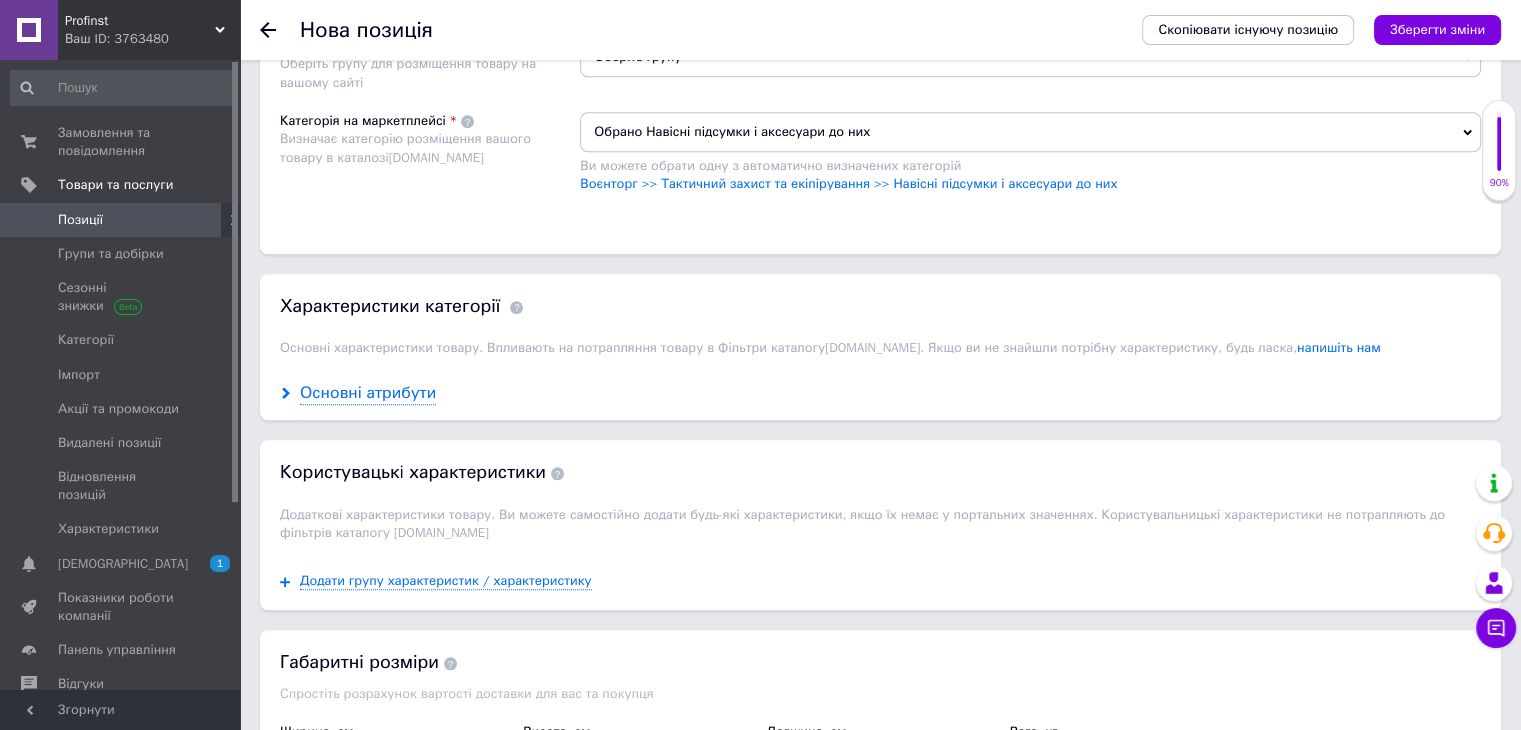 click on "Основні атрибути" at bounding box center (368, 393) 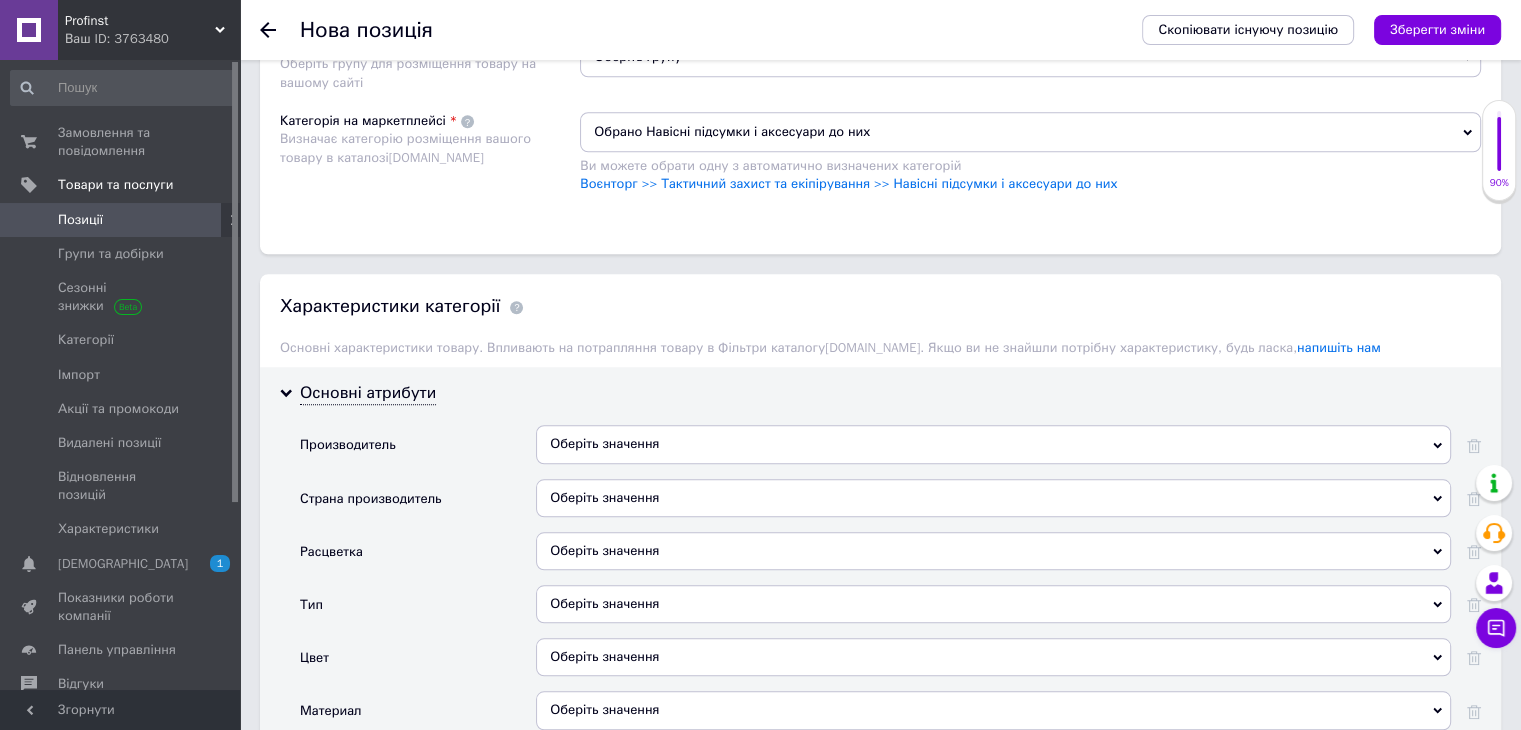 click on "Оберіть значення" at bounding box center (993, 444) 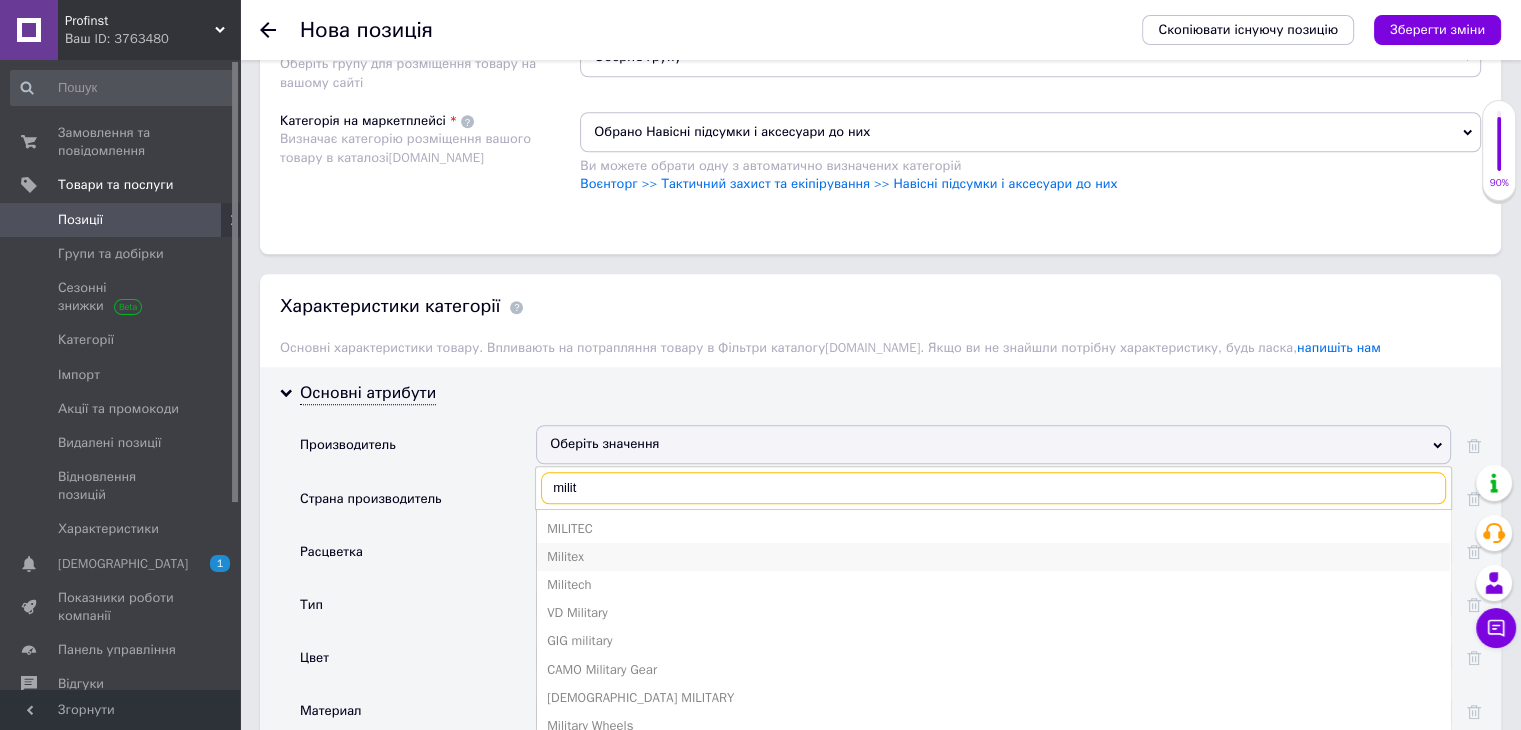 type on "milit" 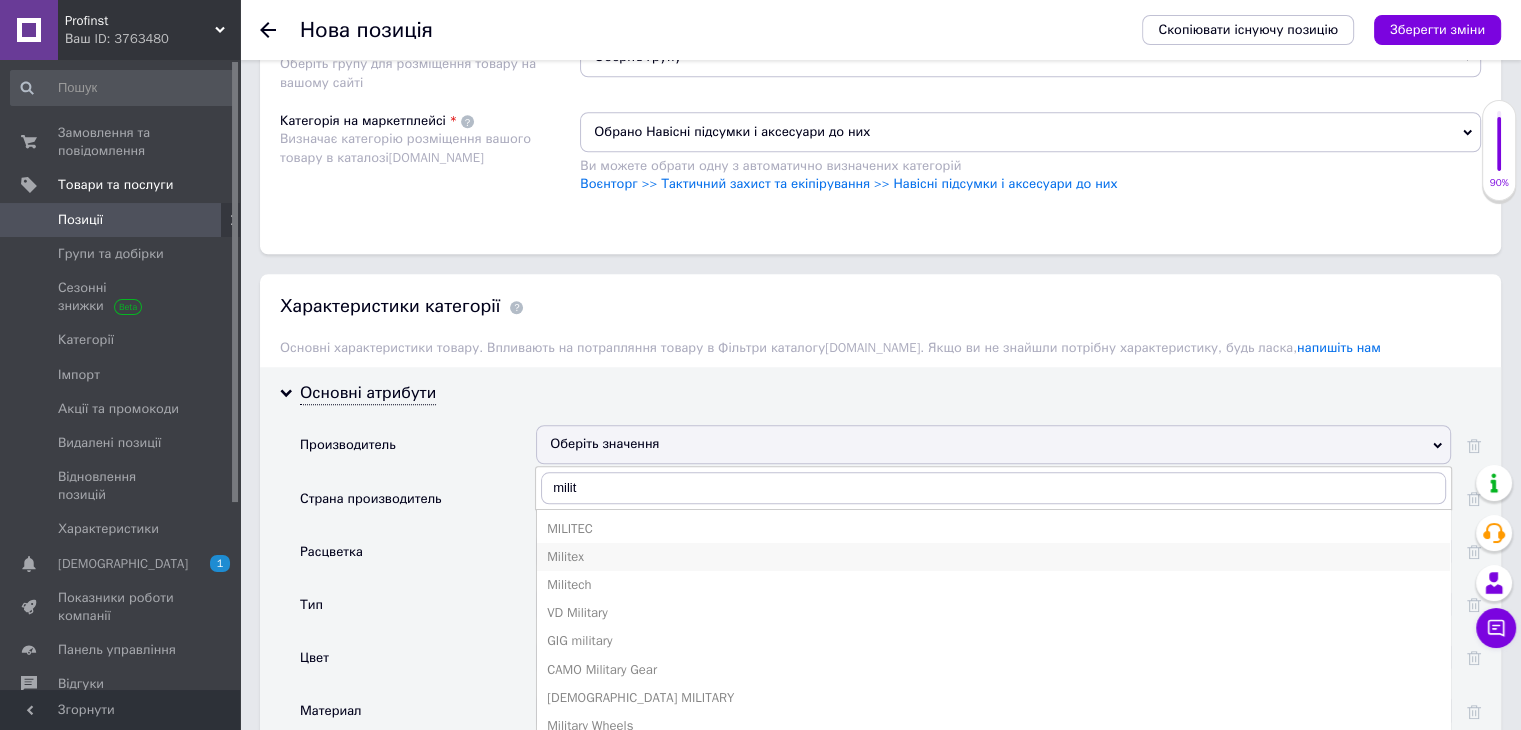 click on "Militex" at bounding box center [993, 557] 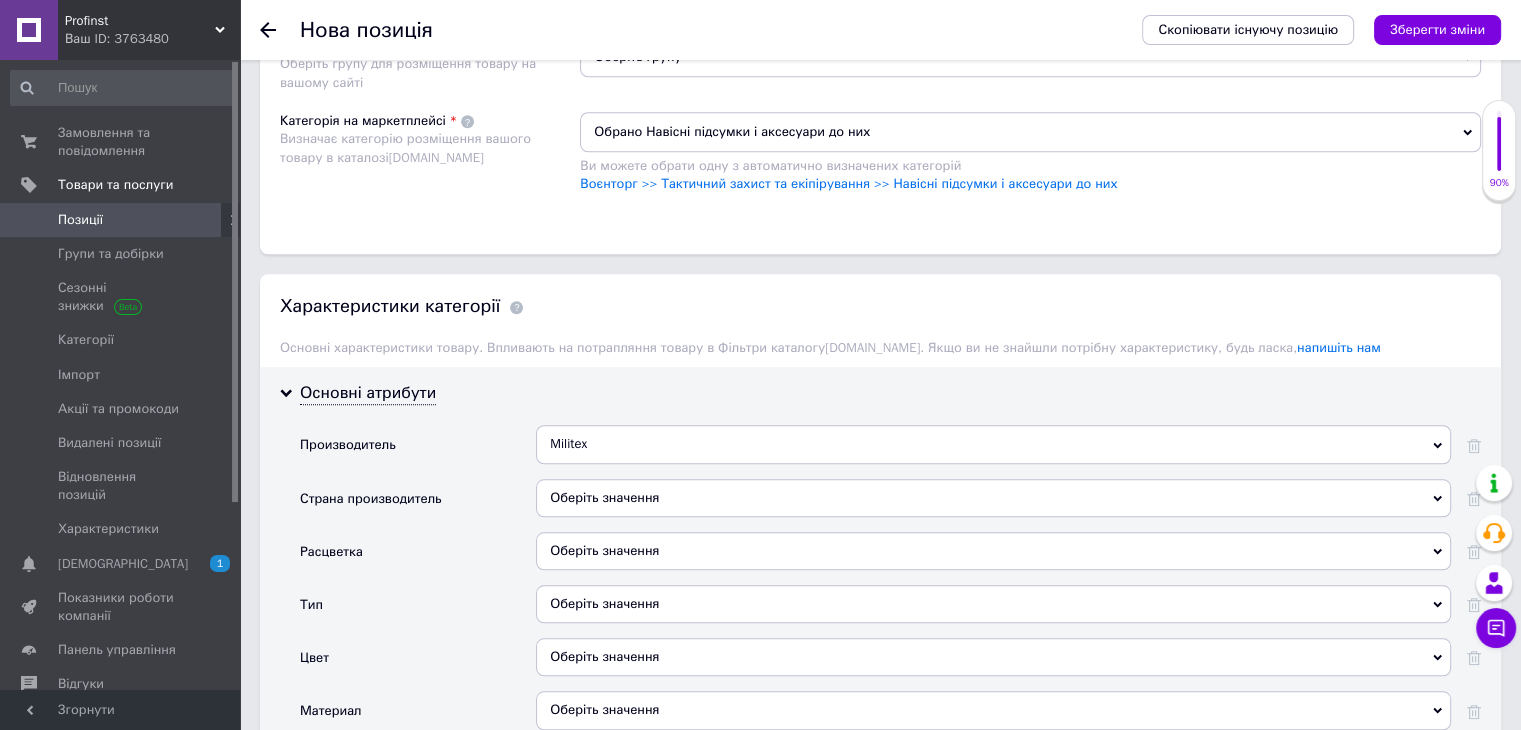 click on "Оберіть значення" at bounding box center [993, 551] 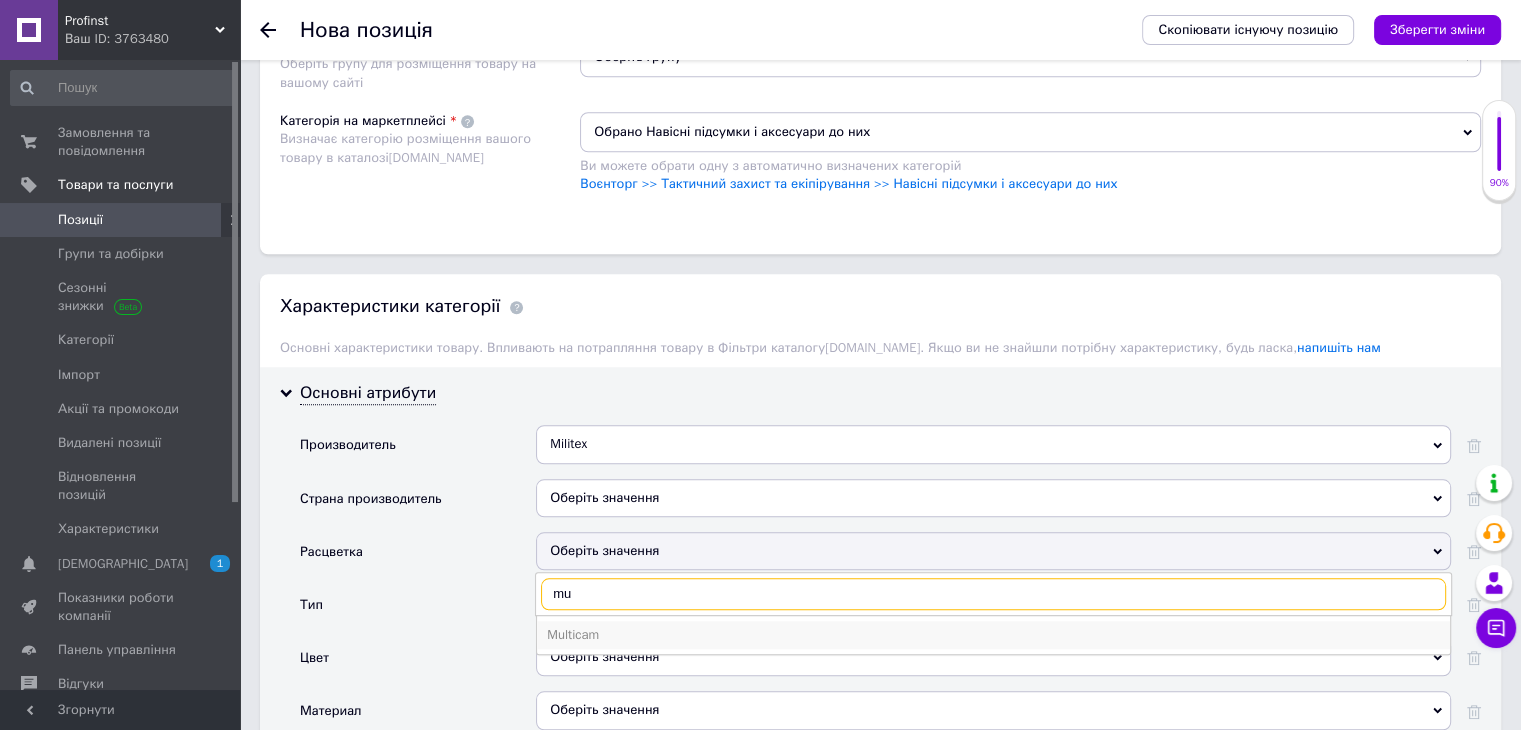 type on "mu" 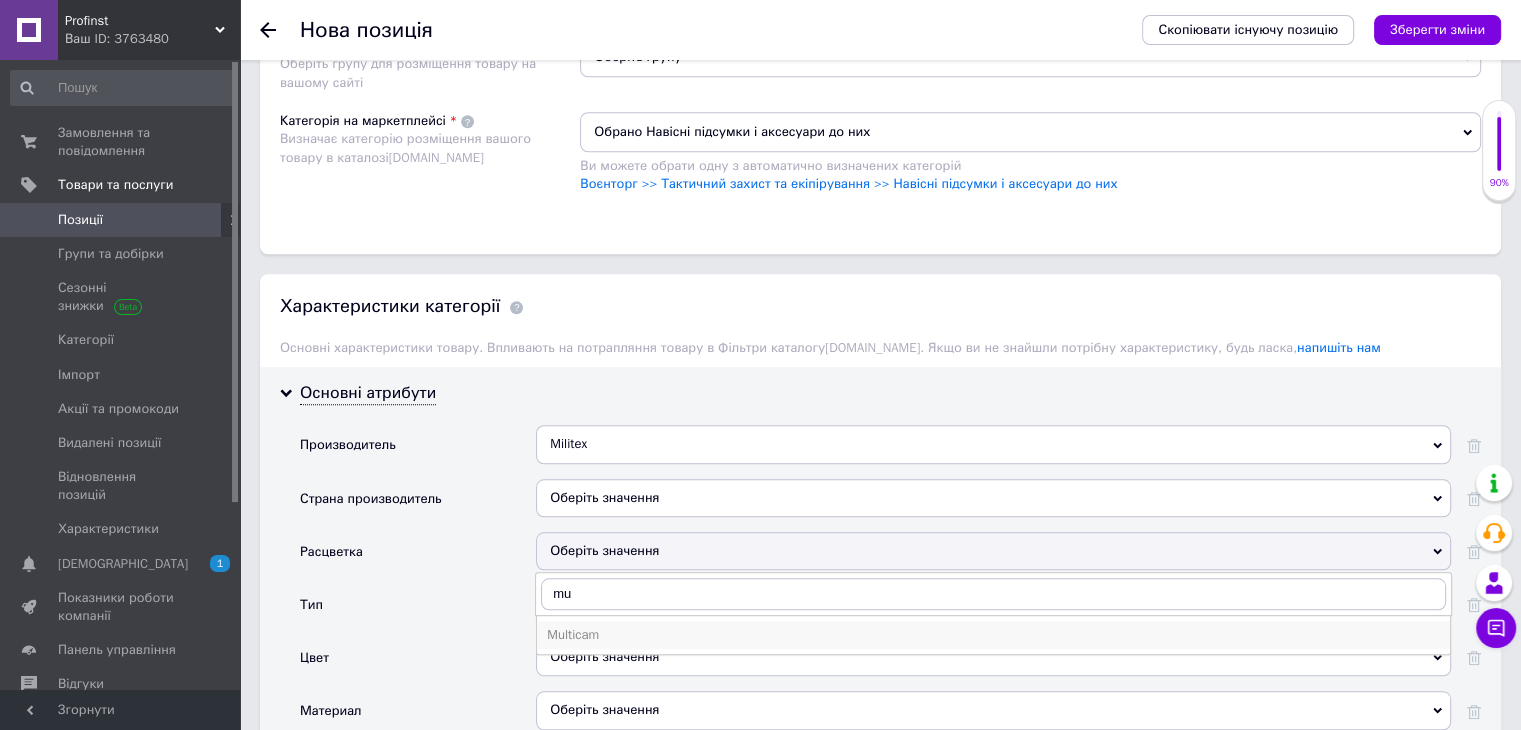 click on "Multicam" at bounding box center [993, 635] 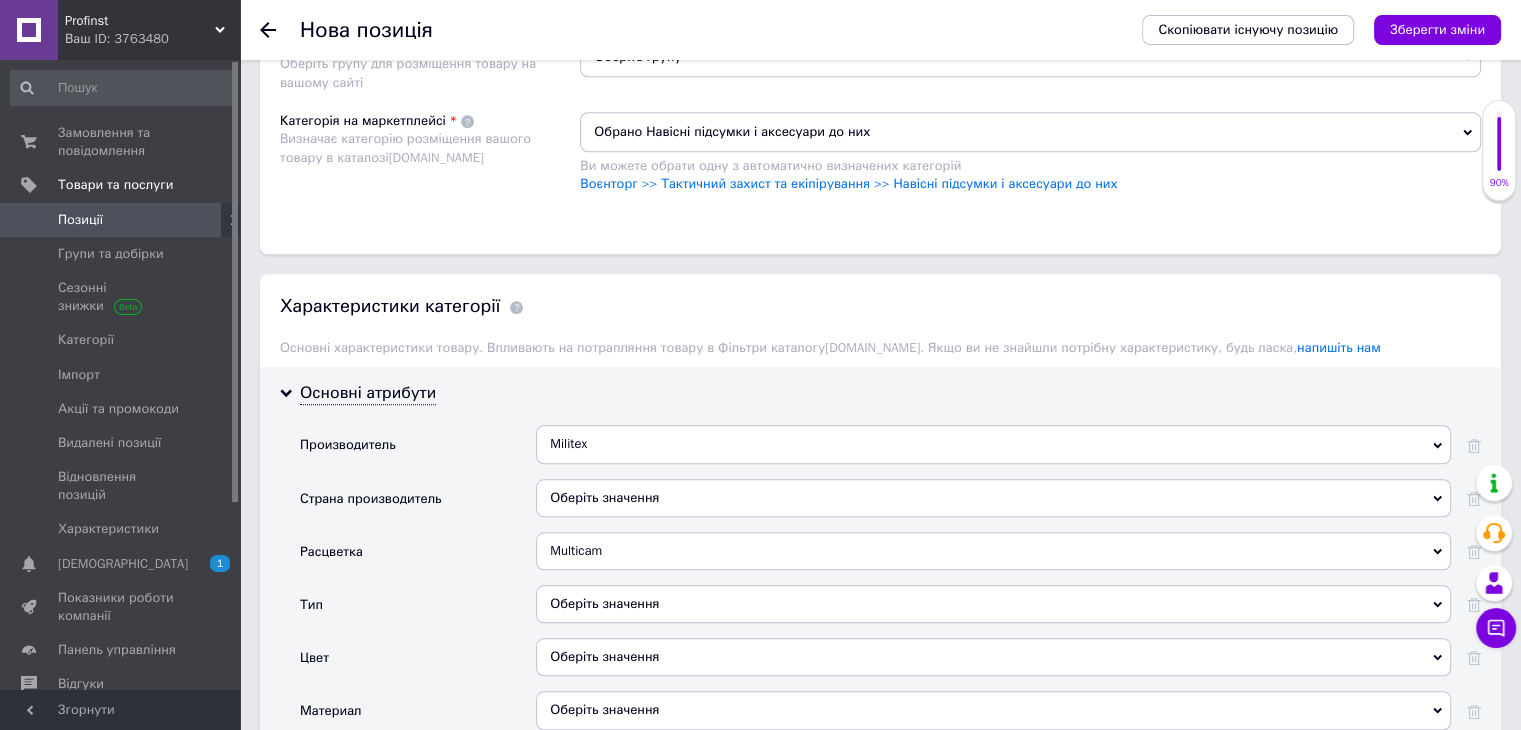 click on "Оберіть значення" at bounding box center (993, 498) 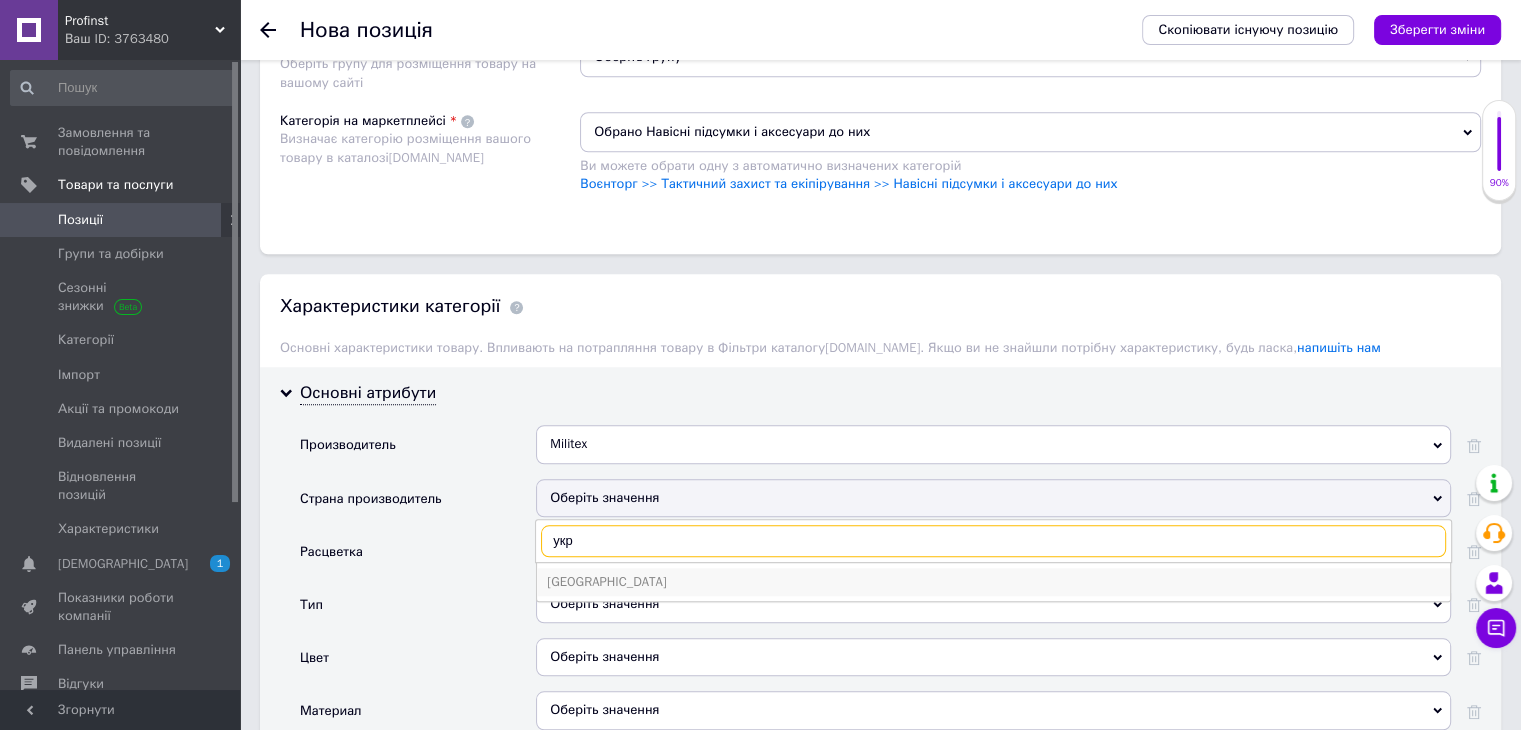 type on "укр" 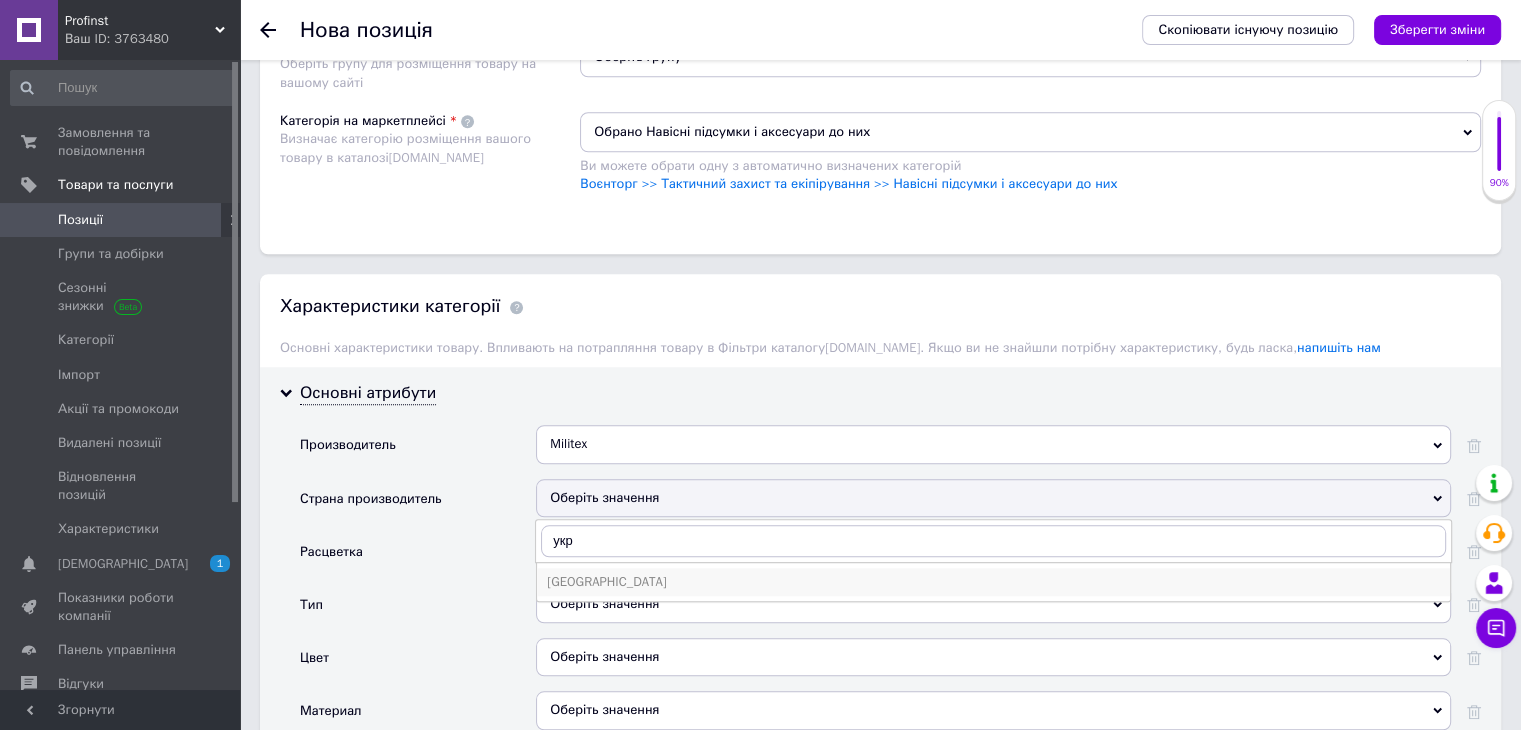 click on "[GEOGRAPHIC_DATA]" at bounding box center [993, 582] 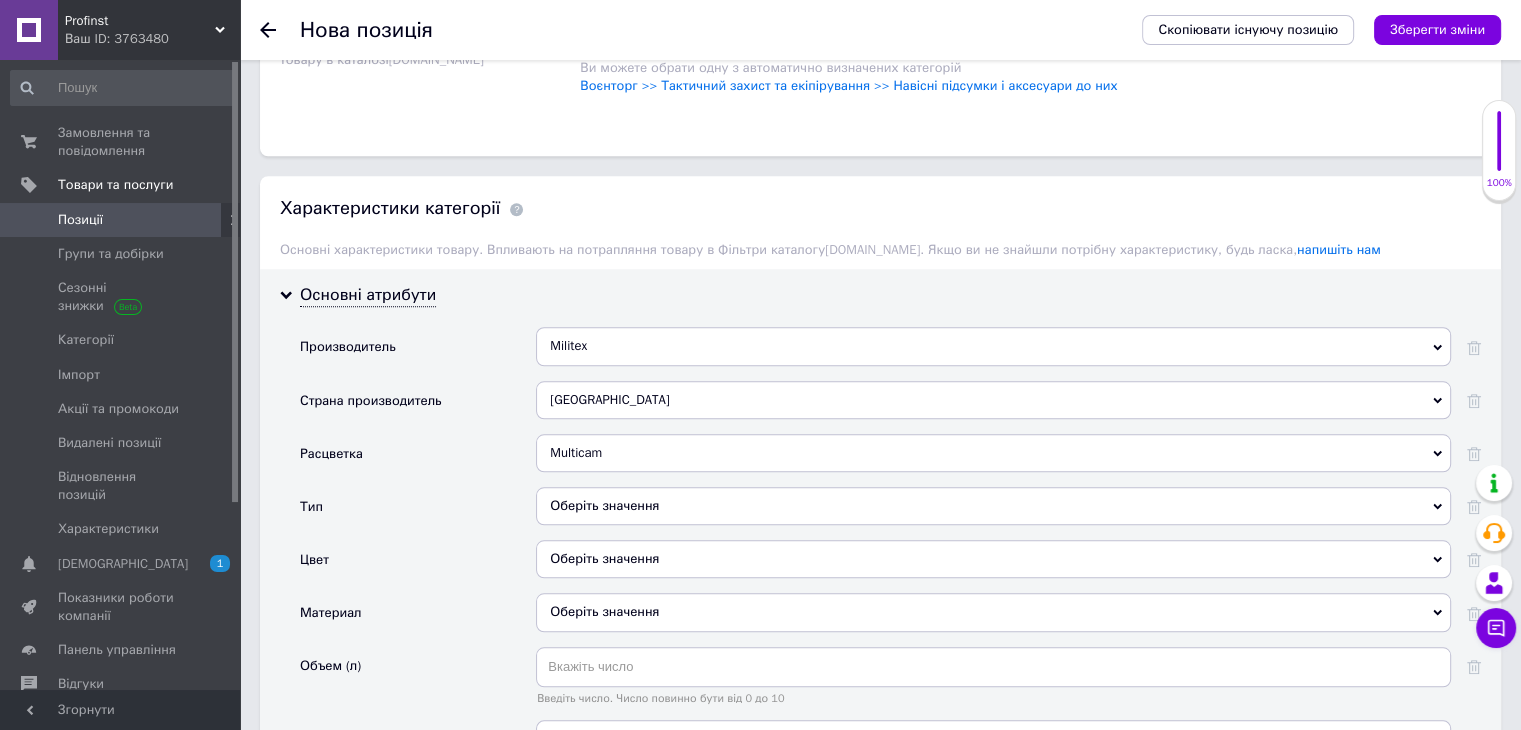 scroll, scrollTop: 1900, scrollLeft: 0, axis: vertical 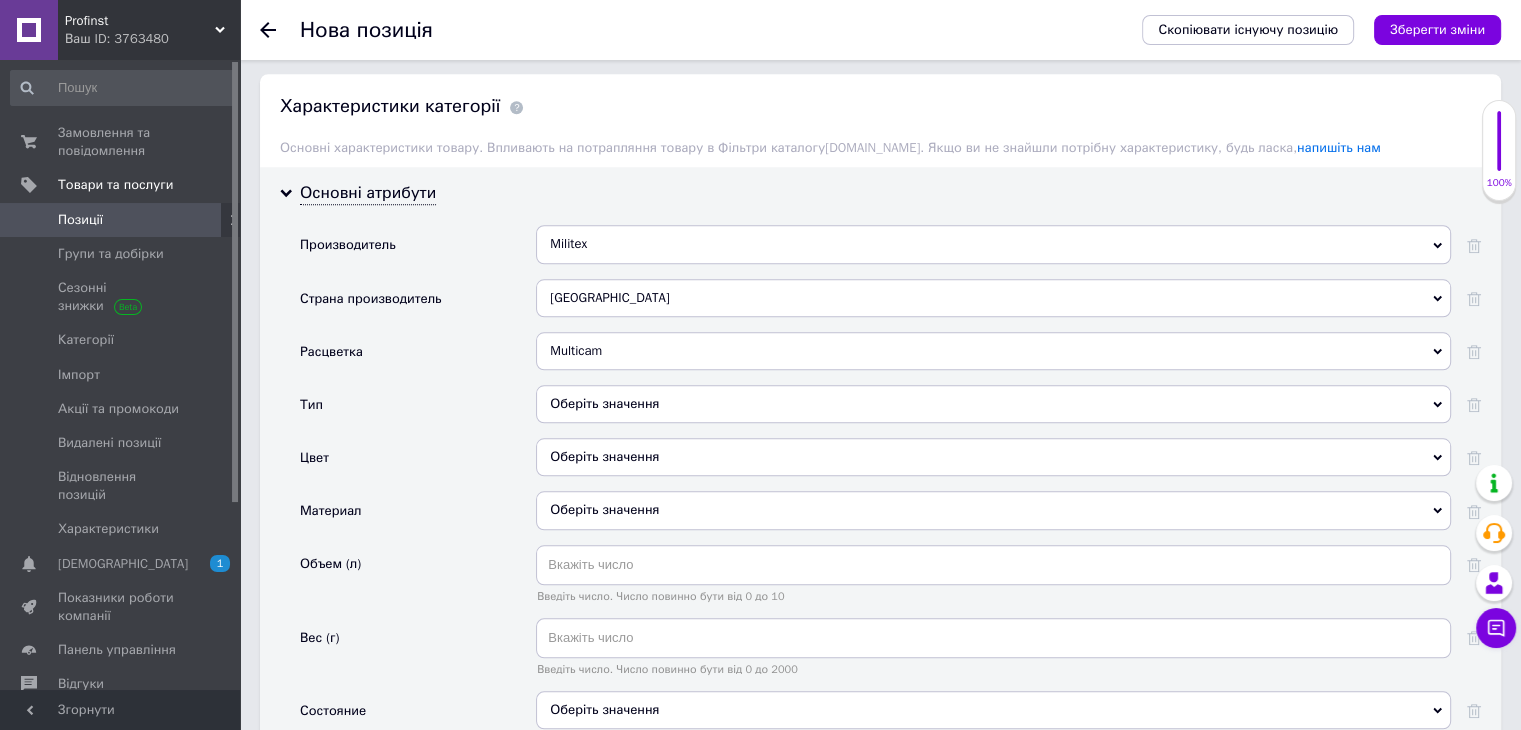 click on "Оберіть значення" at bounding box center [993, 404] 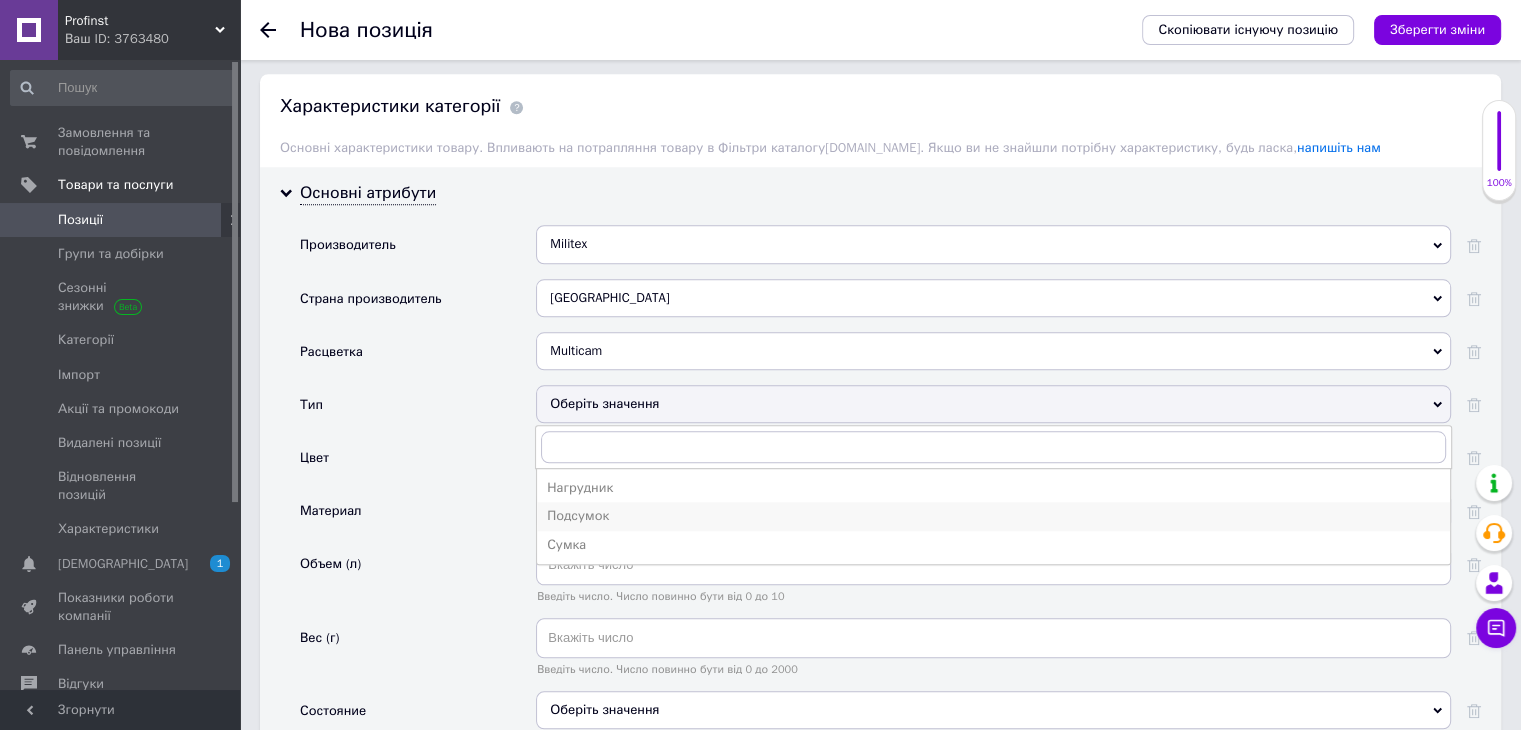 click on "Подсумок" at bounding box center (993, 516) 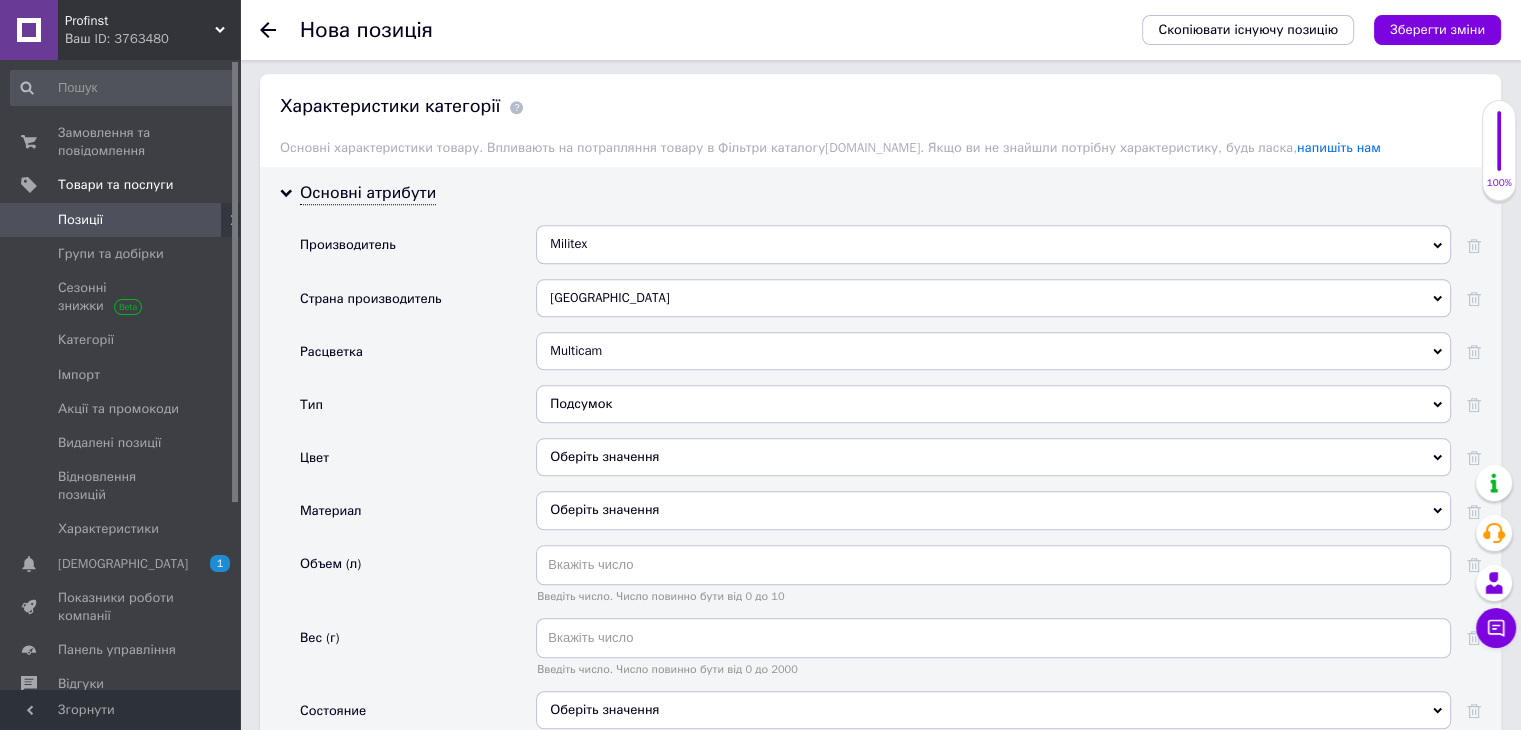 click on "Оберіть значення" at bounding box center [993, 457] 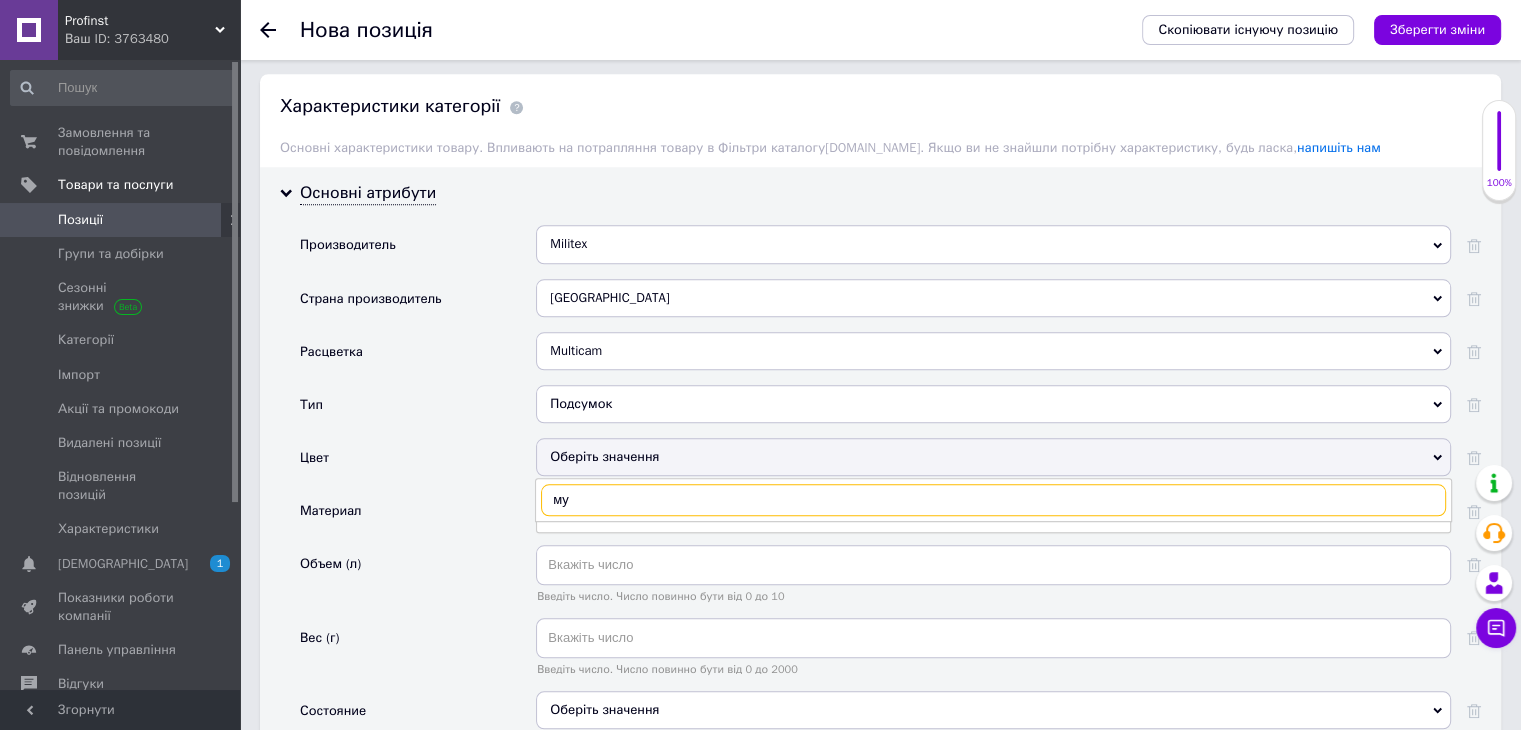 type on "м" 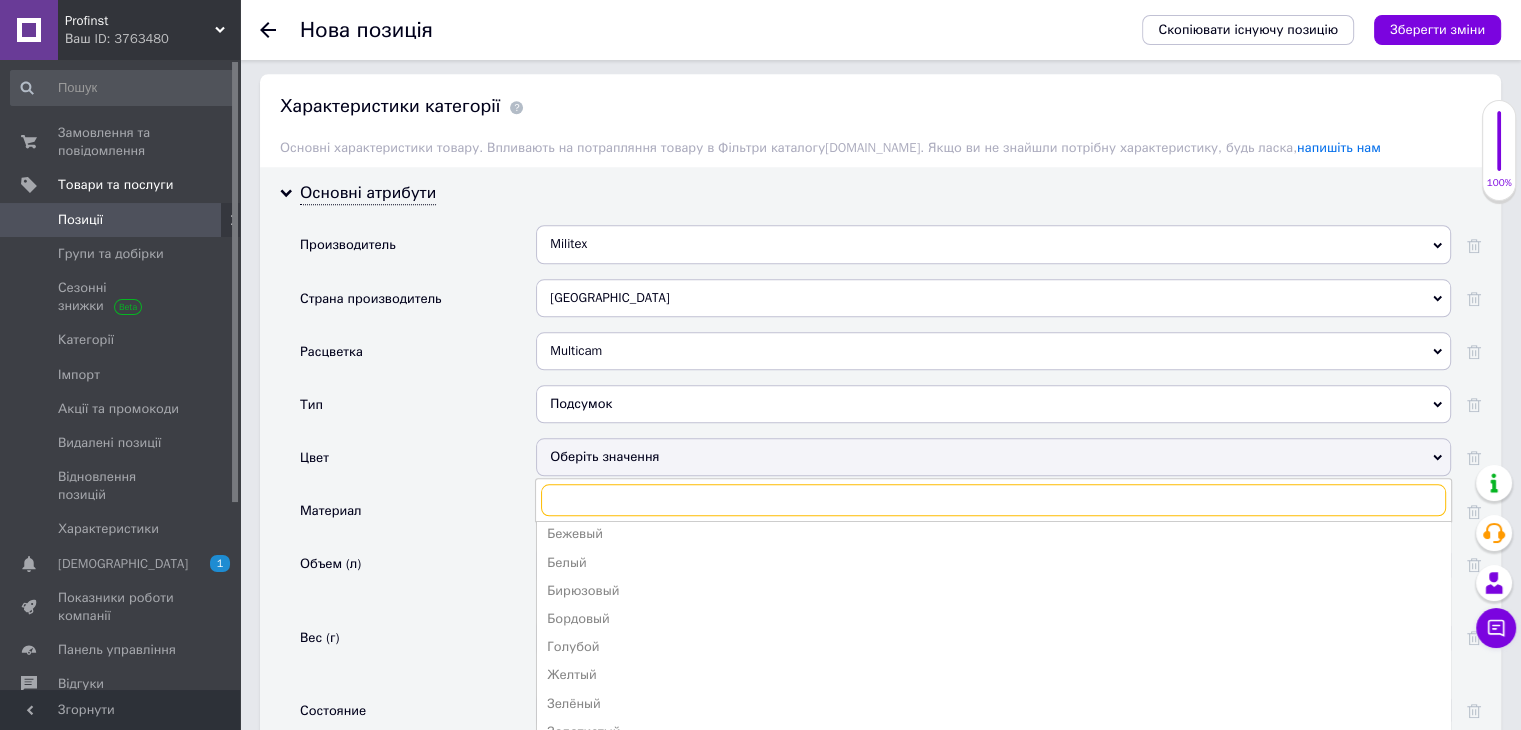 scroll, scrollTop: 0, scrollLeft: 0, axis: both 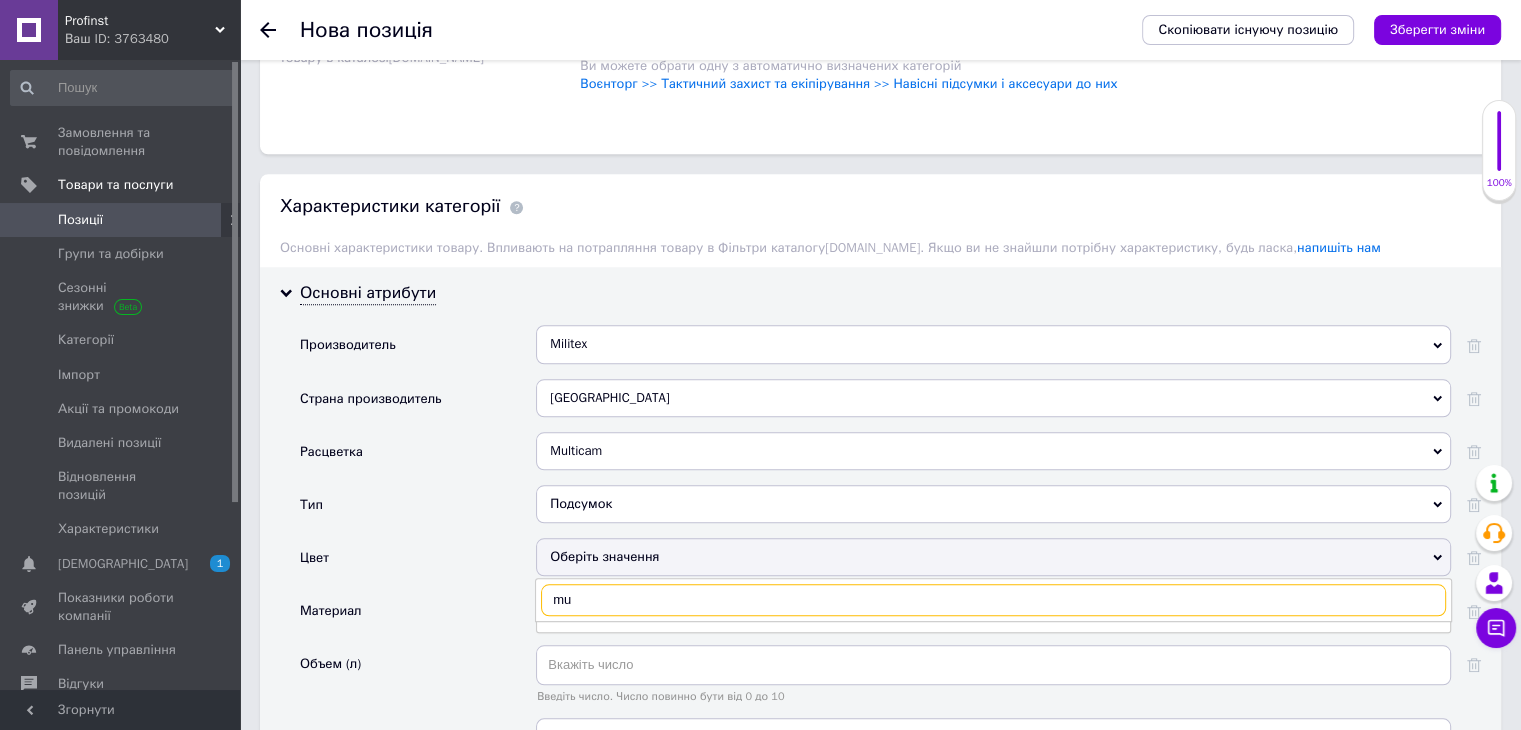 type on "m" 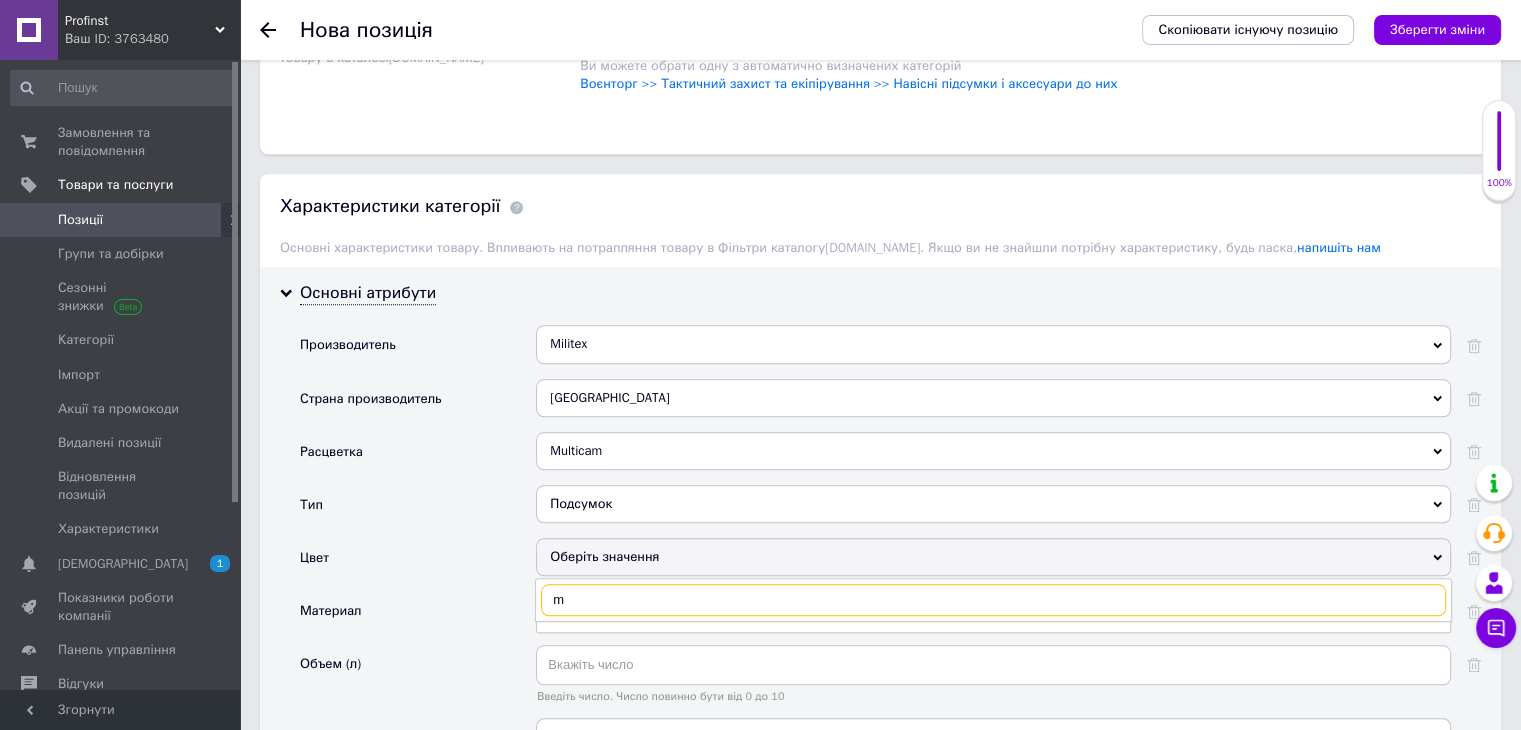 type 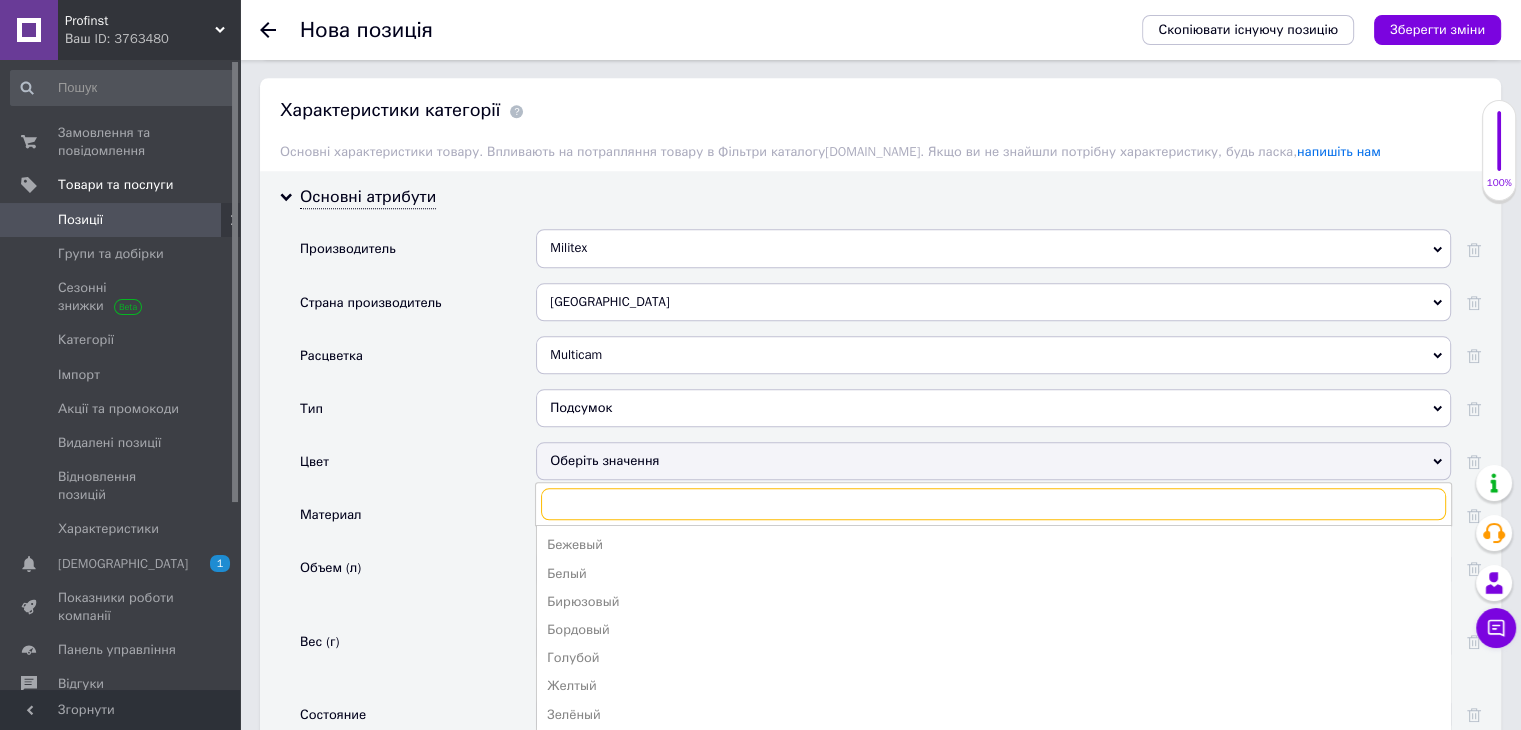 scroll, scrollTop: 1900, scrollLeft: 0, axis: vertical 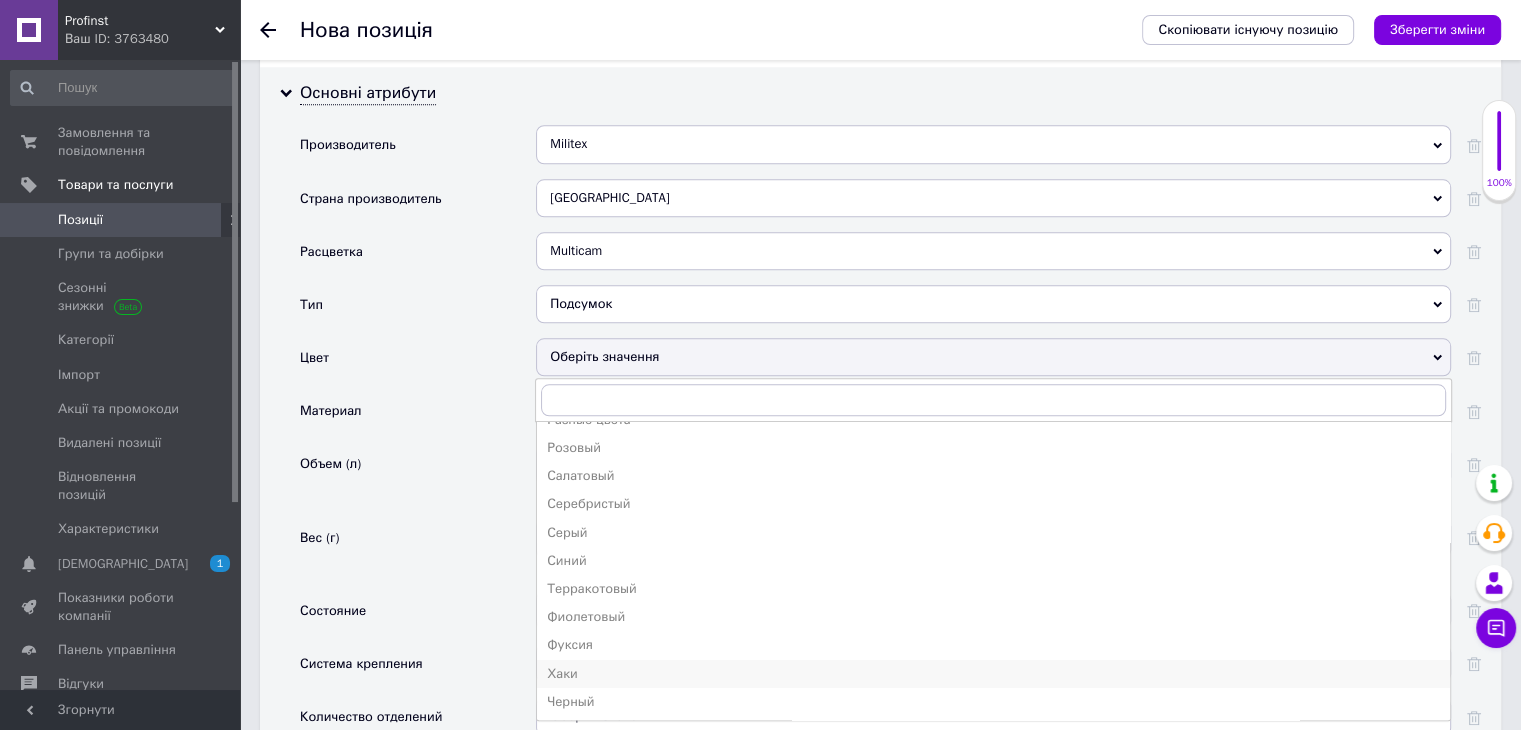 click on "Хаки" at bounding box center [993, 674] 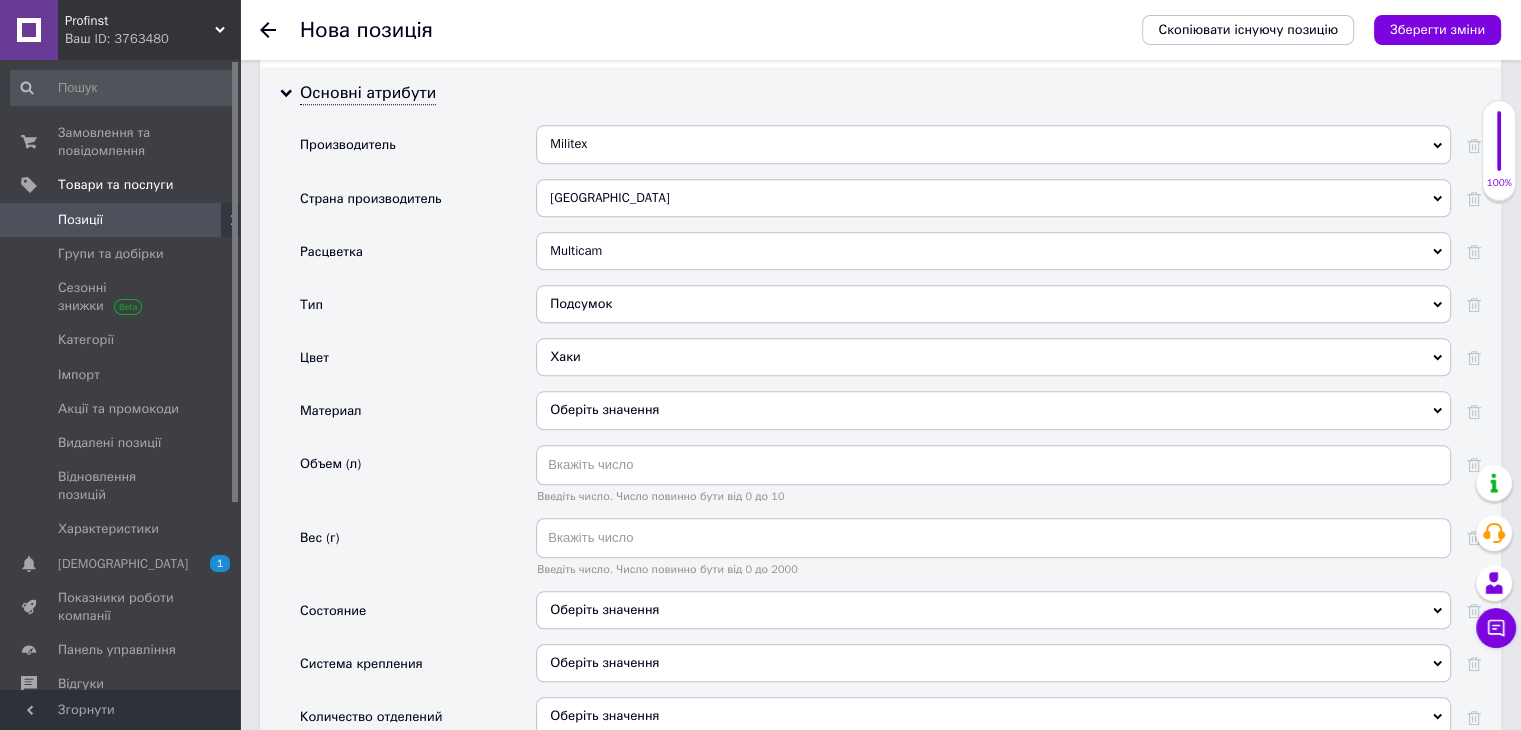 click on "Оберіть значення" at bounding box center [993, 410] 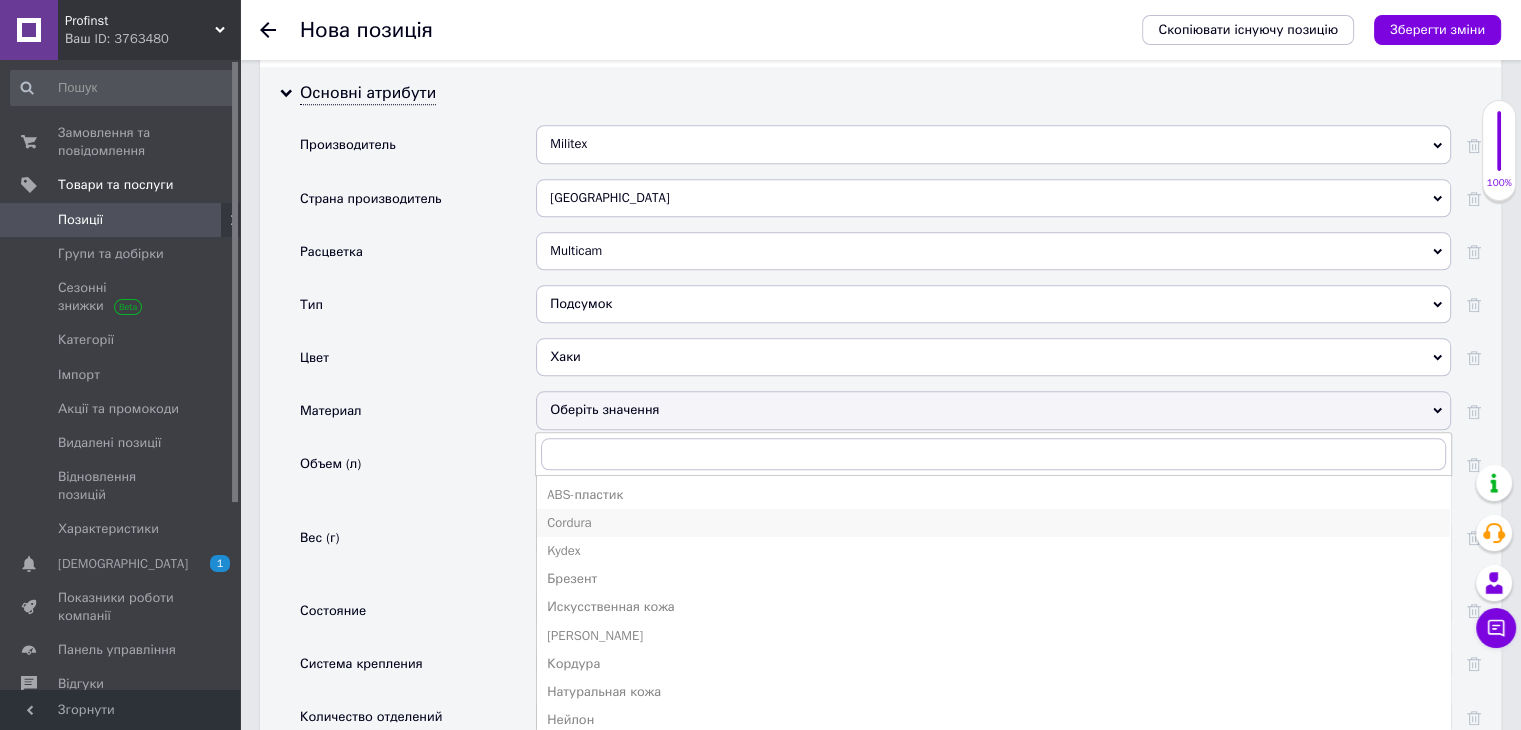 click on "Cordura" at bounding box center [993, 523] 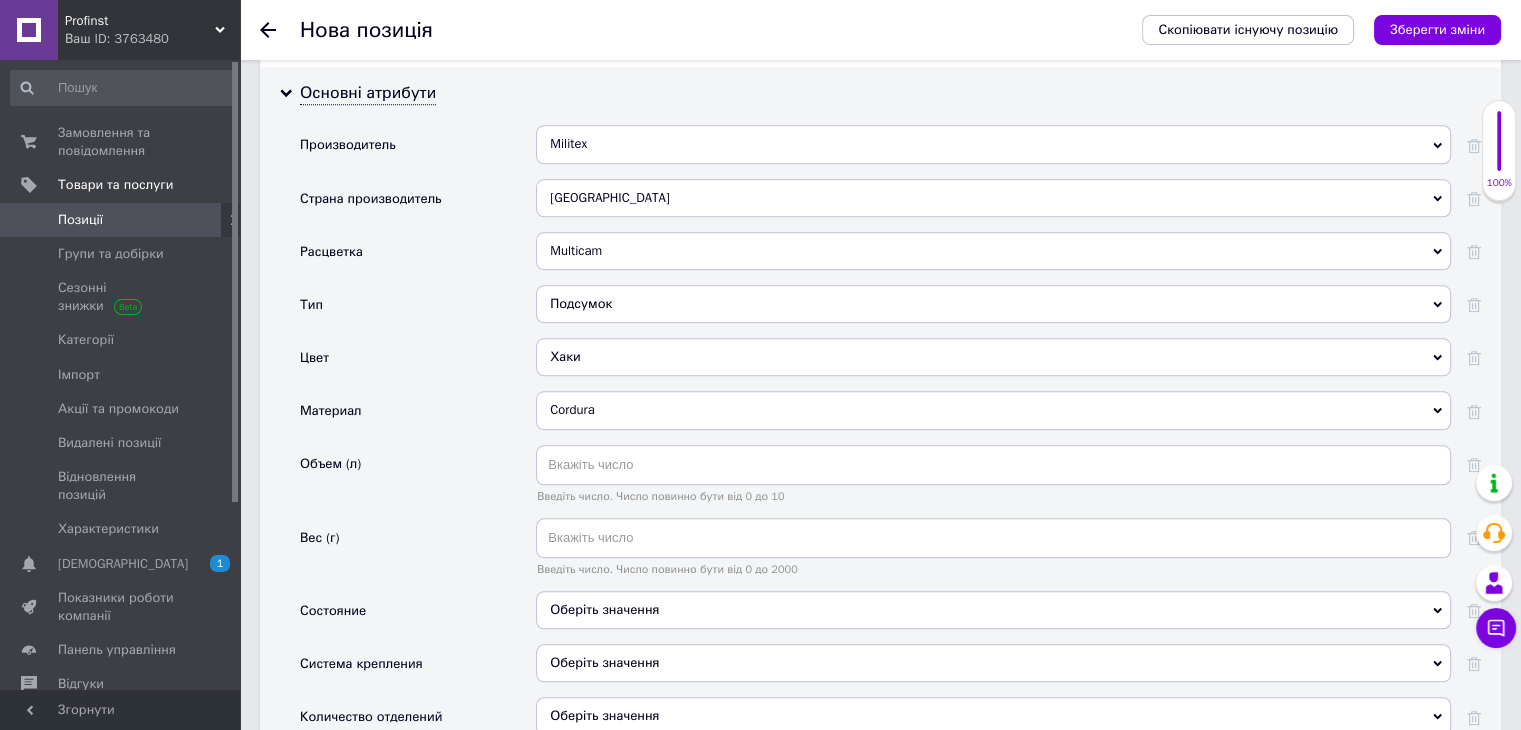 click on "Оберіть значення" at bounding box center [993, 610] 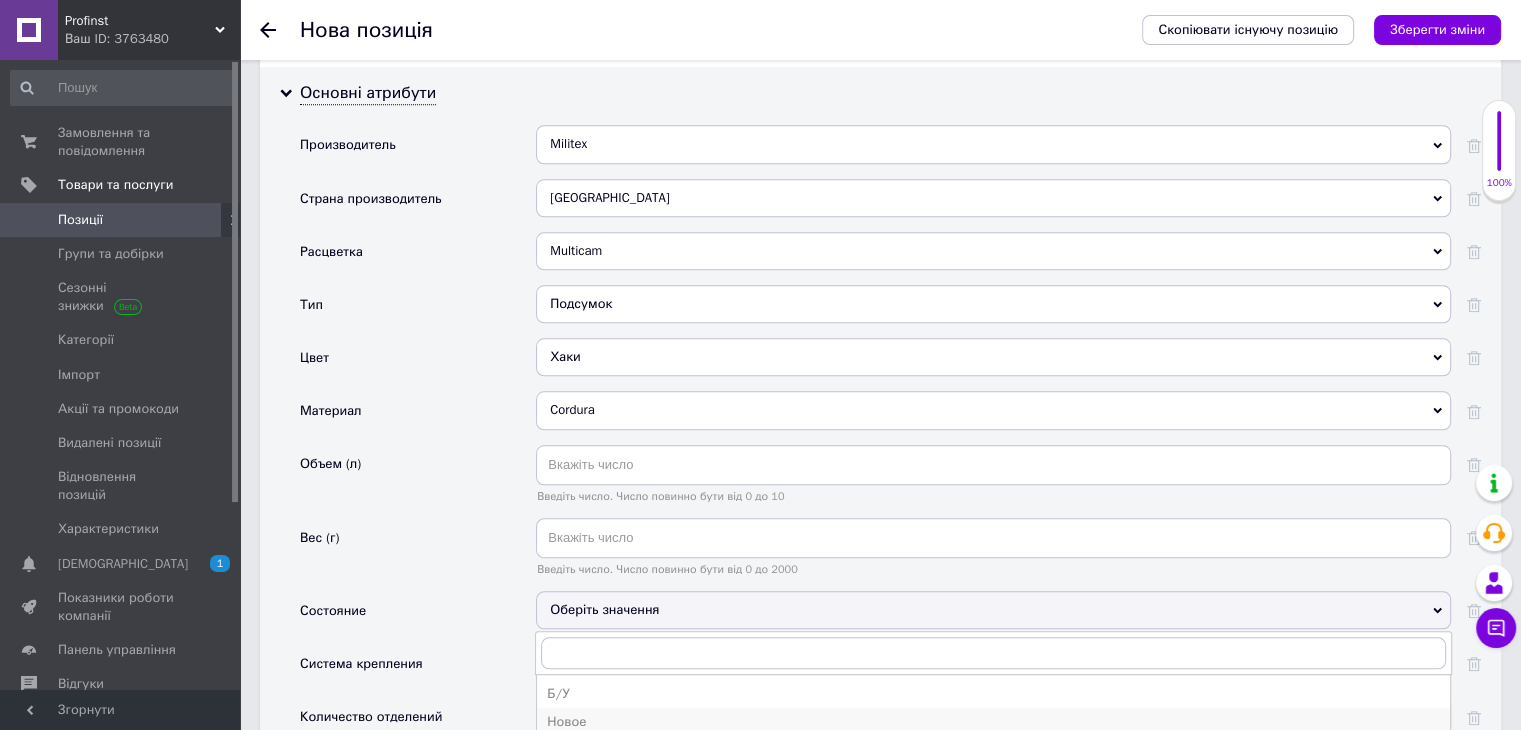 click on "Новое" at bounding box center (993, 722) 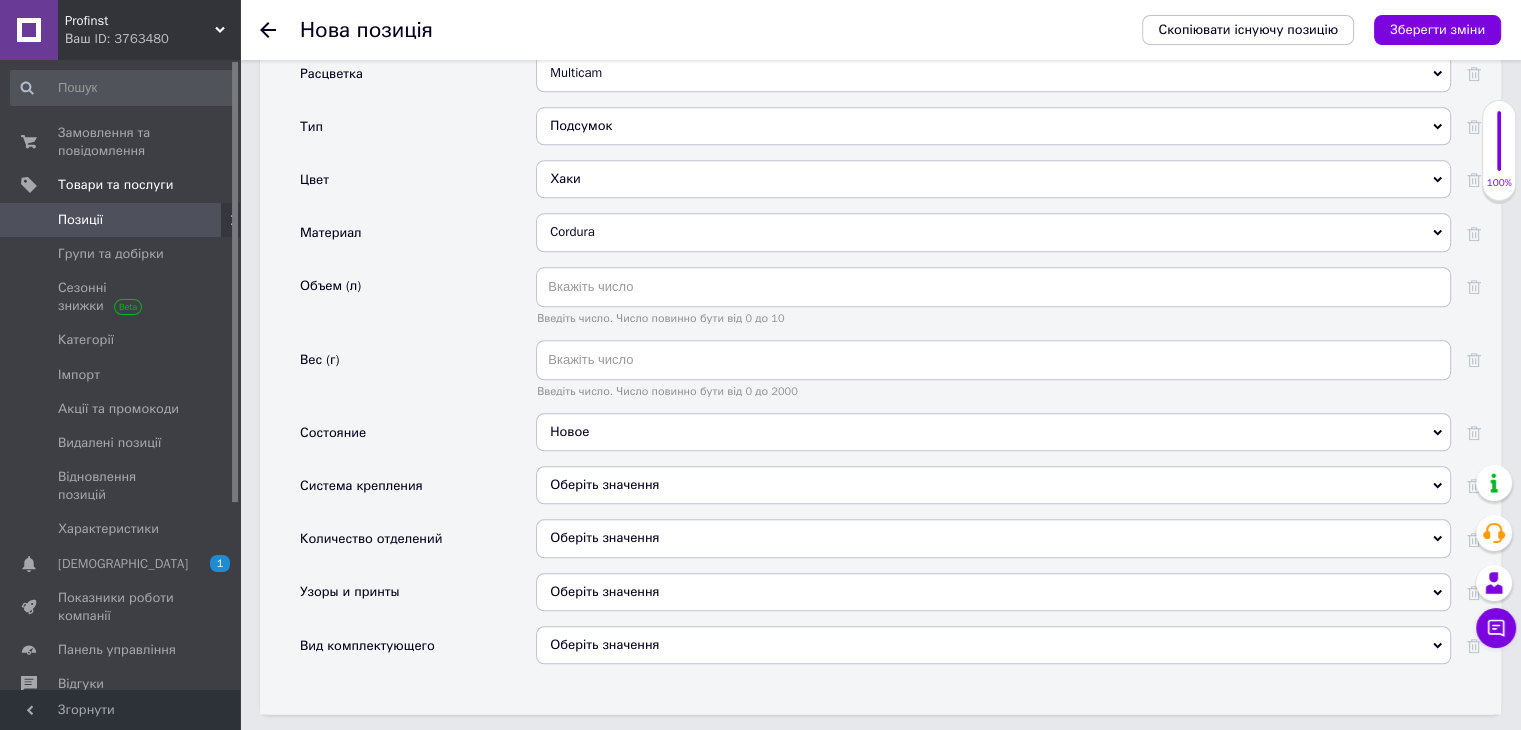 scroll, scrollTop: 2200, scrollLeft: 0, axis: vertical 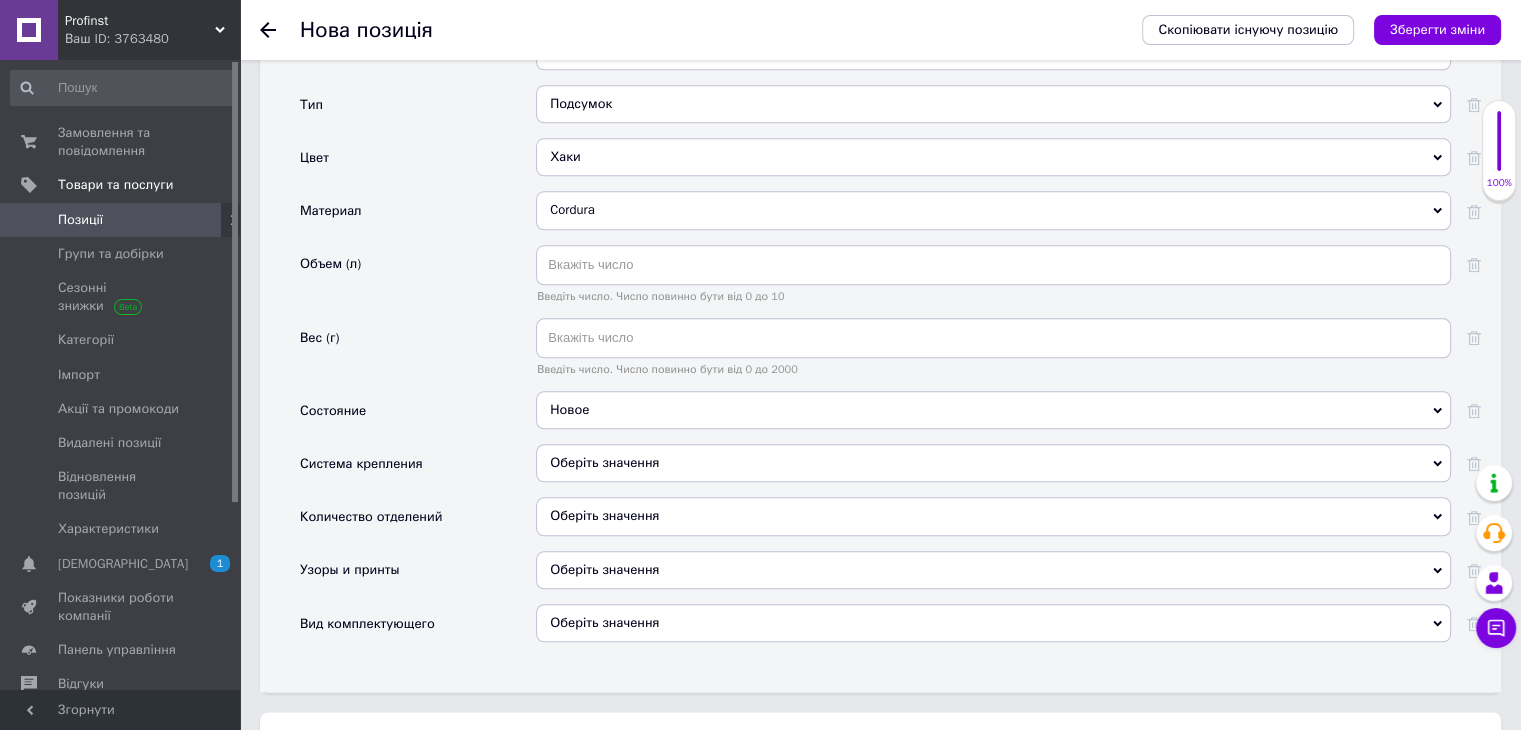 click on "Оберіть значення" at bounding box center [993, 463] 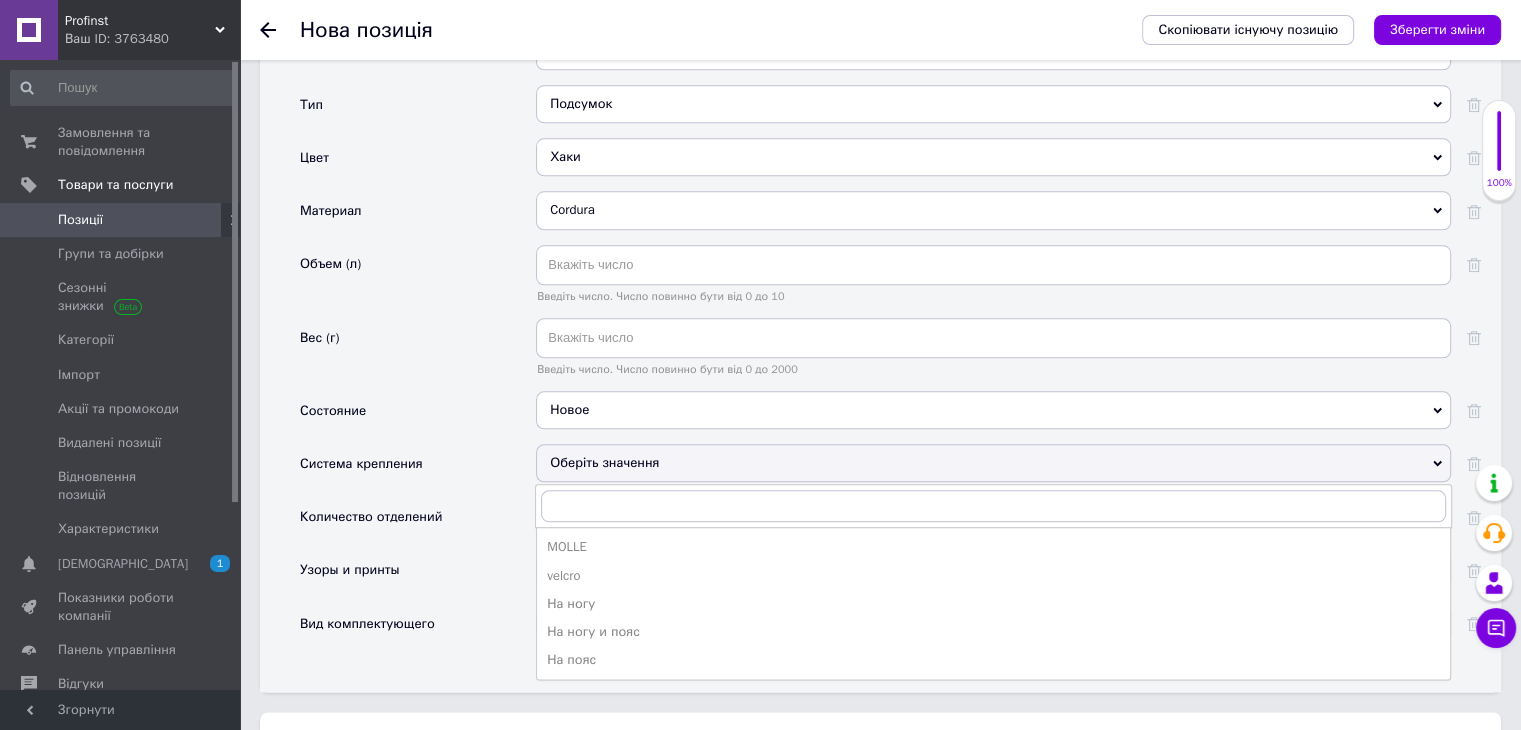 click on "MOLLE" at bounding box center (993, 547) 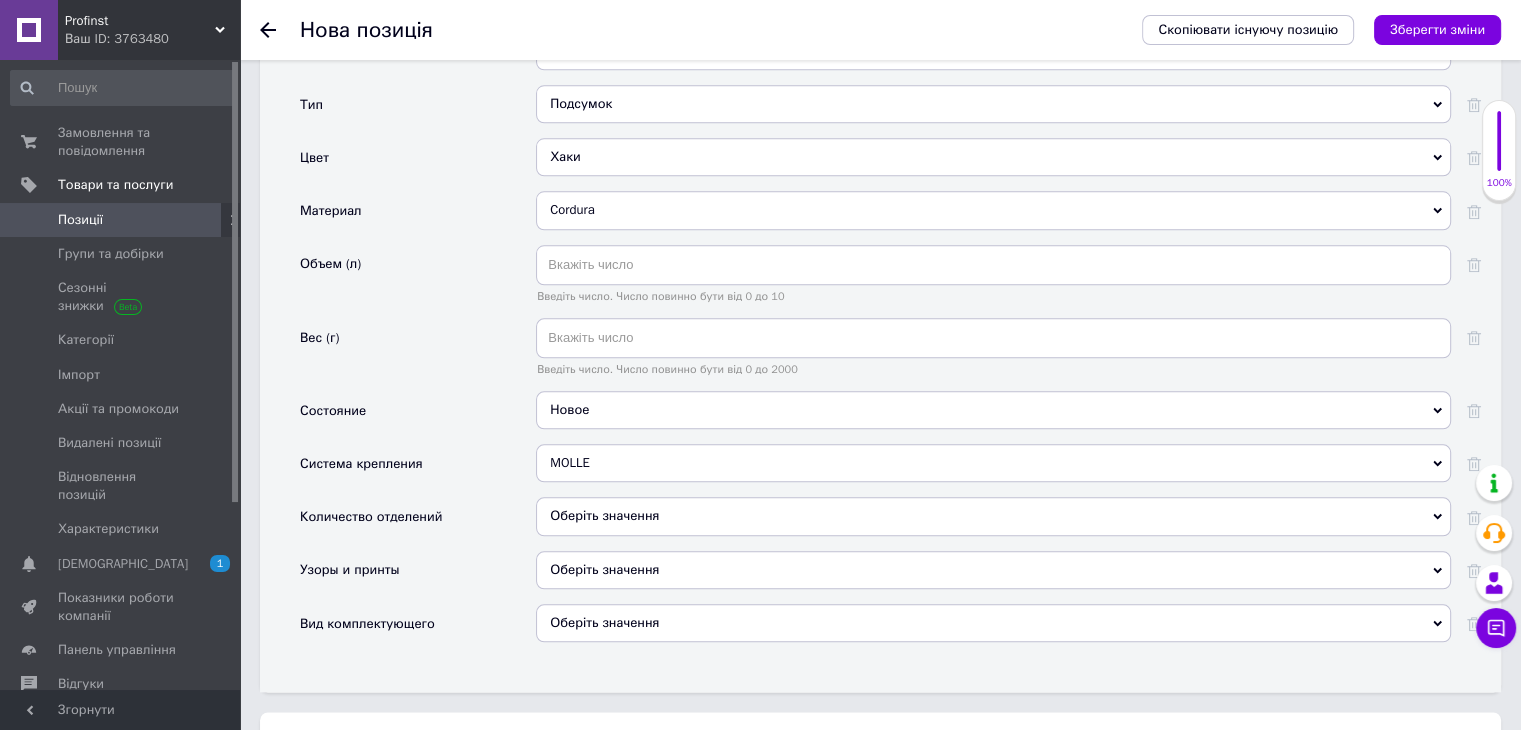 click on "Оберіть значення" at bounding box center [993, 516] 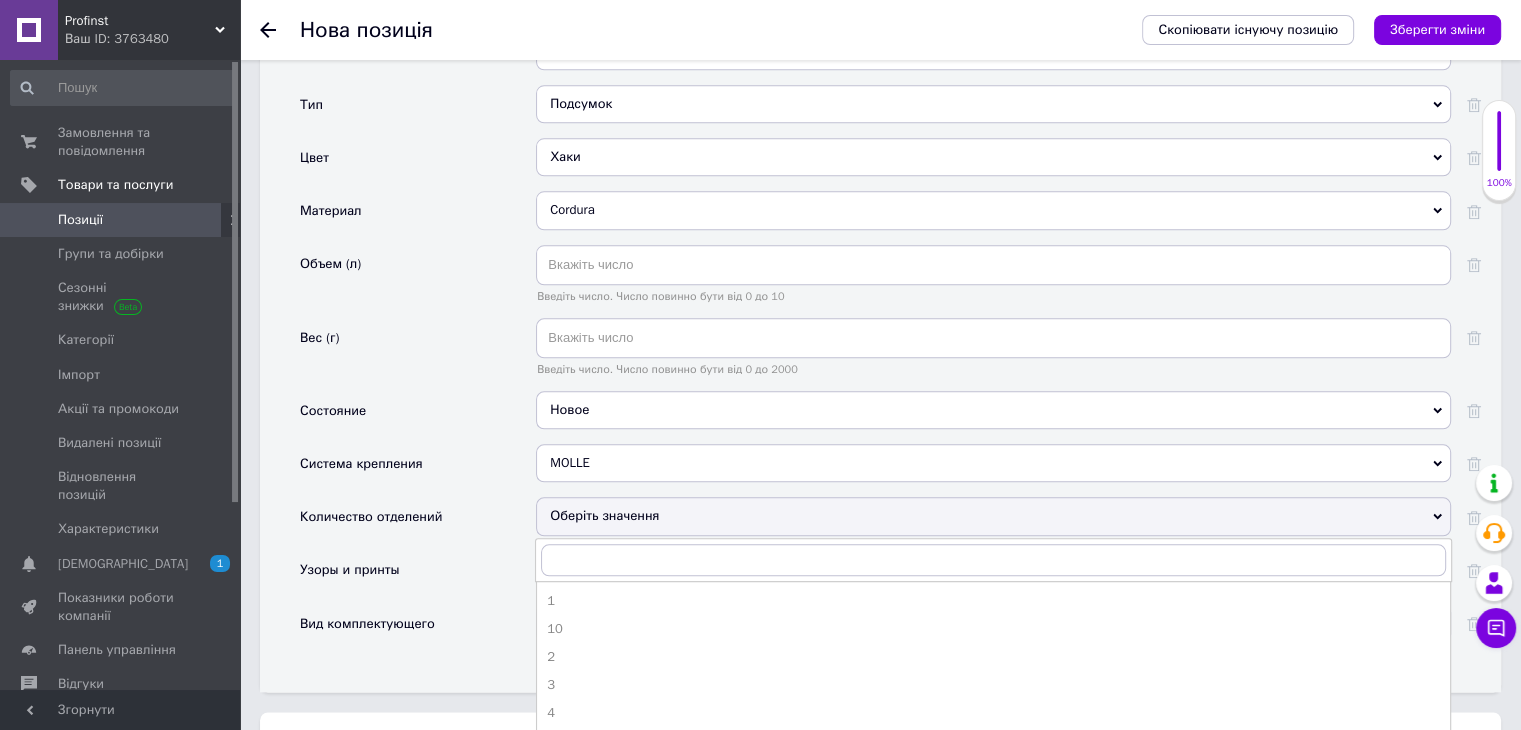 click on "1" at bounding box center [993, 601] 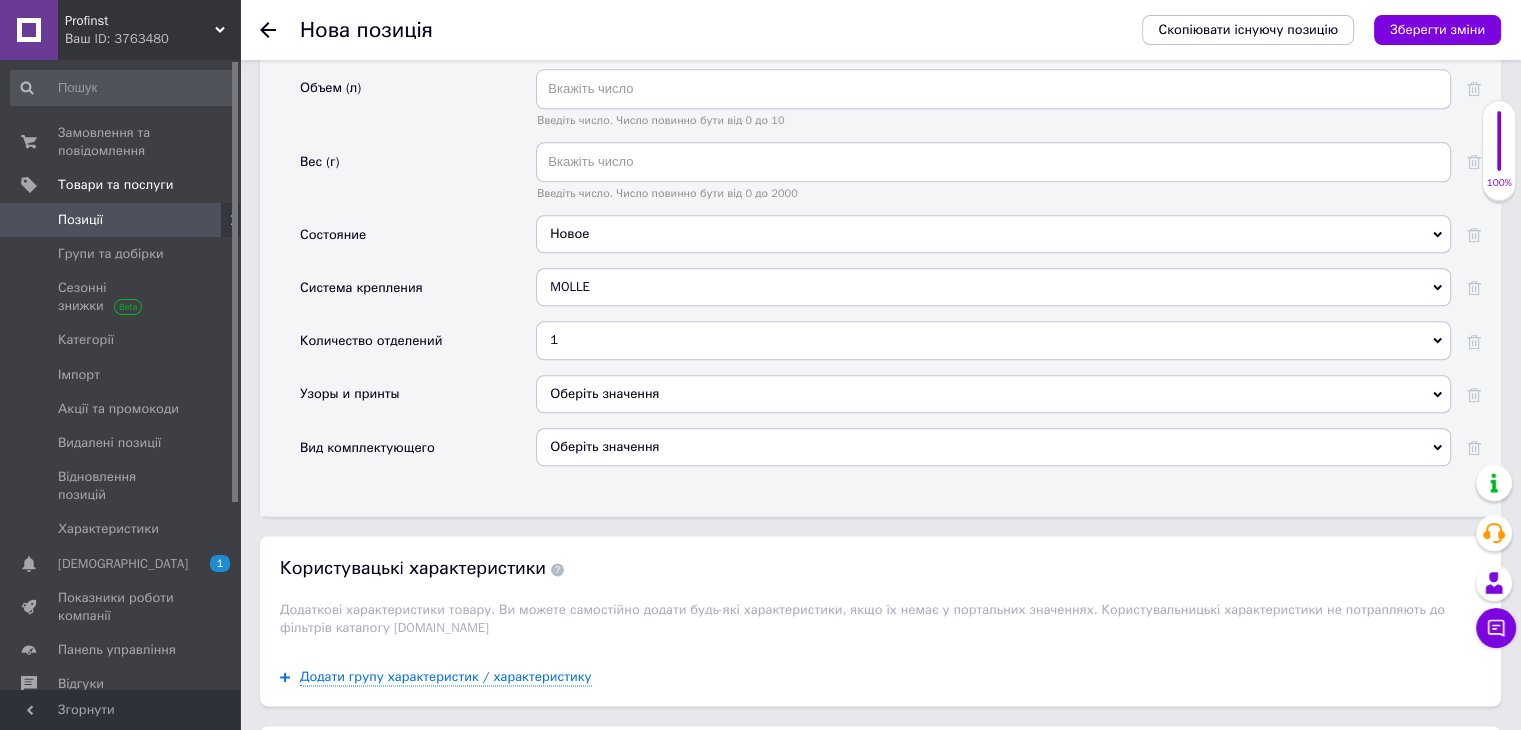scroll, scrollTop: 2400, scrollLeft: 0, axis: vertical 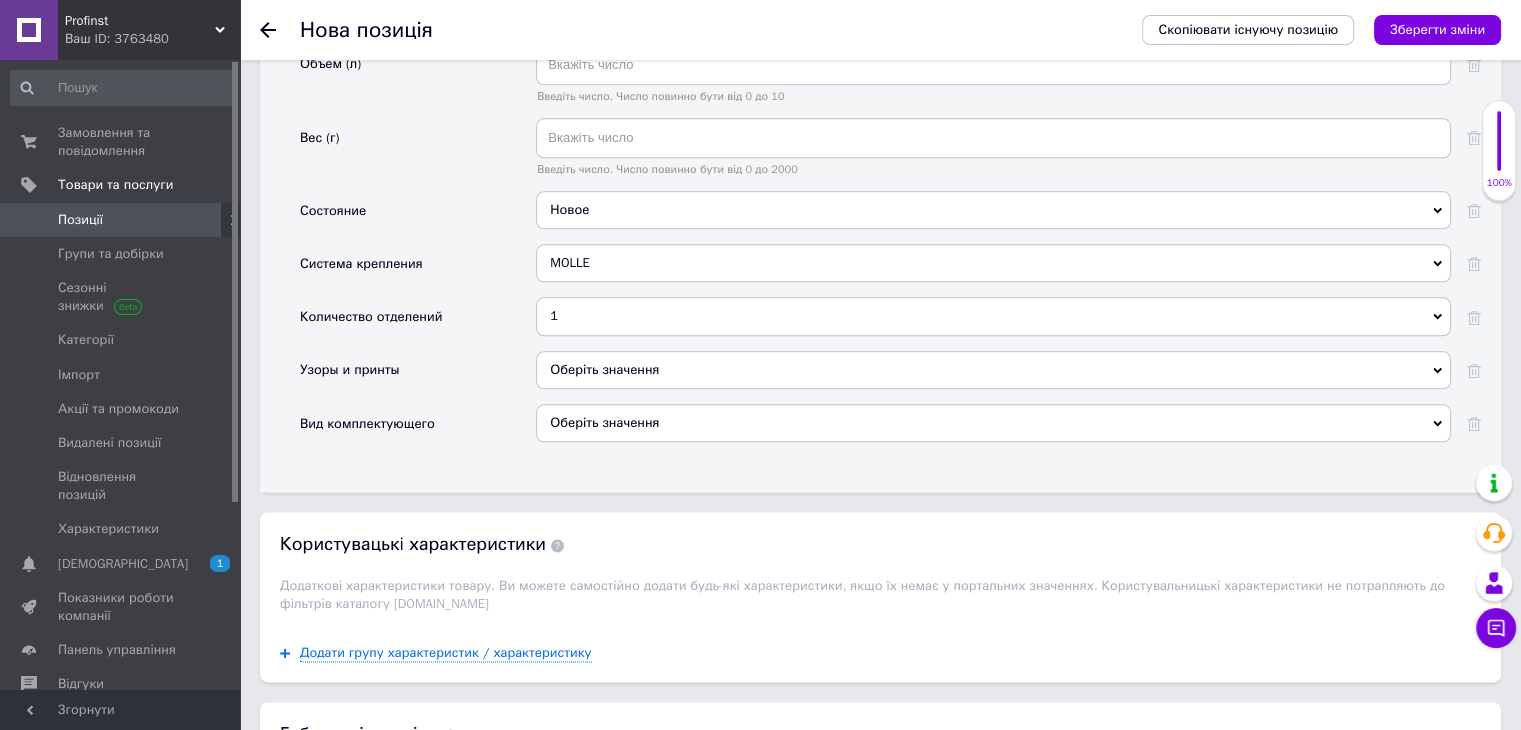 click on "Оберіть значення" at bounding box center [993, 423] 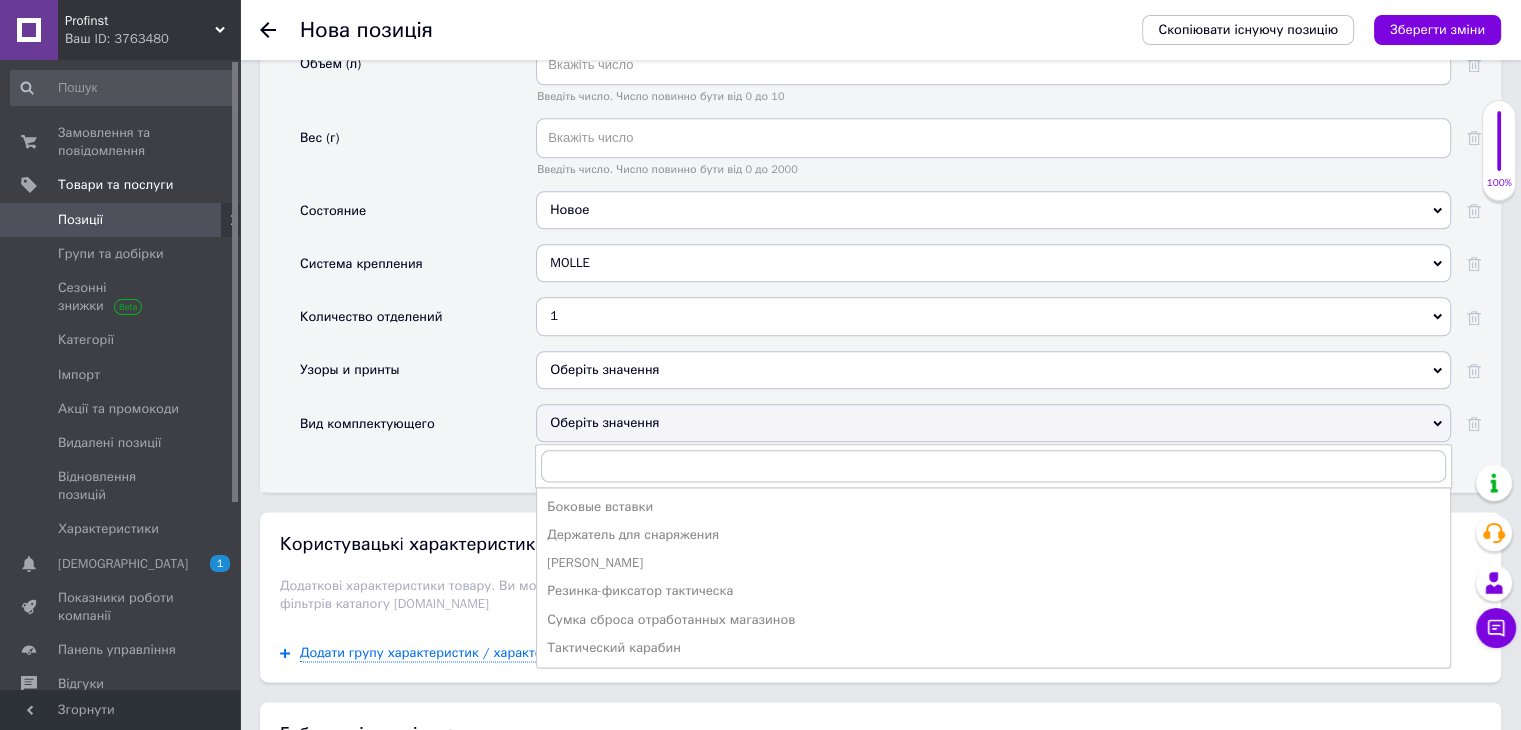 click on "Сумка сброса отработанных магазинов" at bounding box center (993, 620) 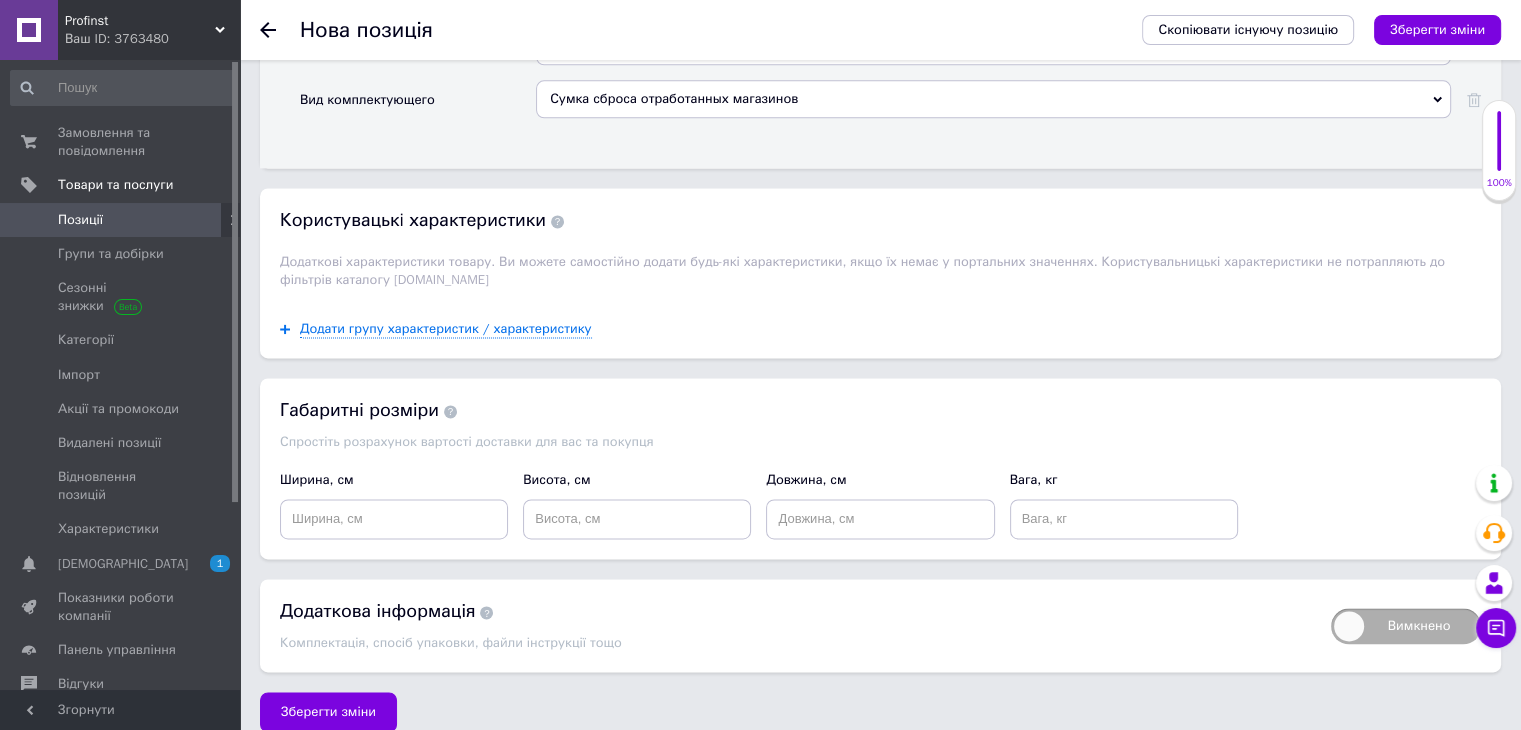 scroll, scrollTop: 2731, scrollLeft: 0, axis: vertical 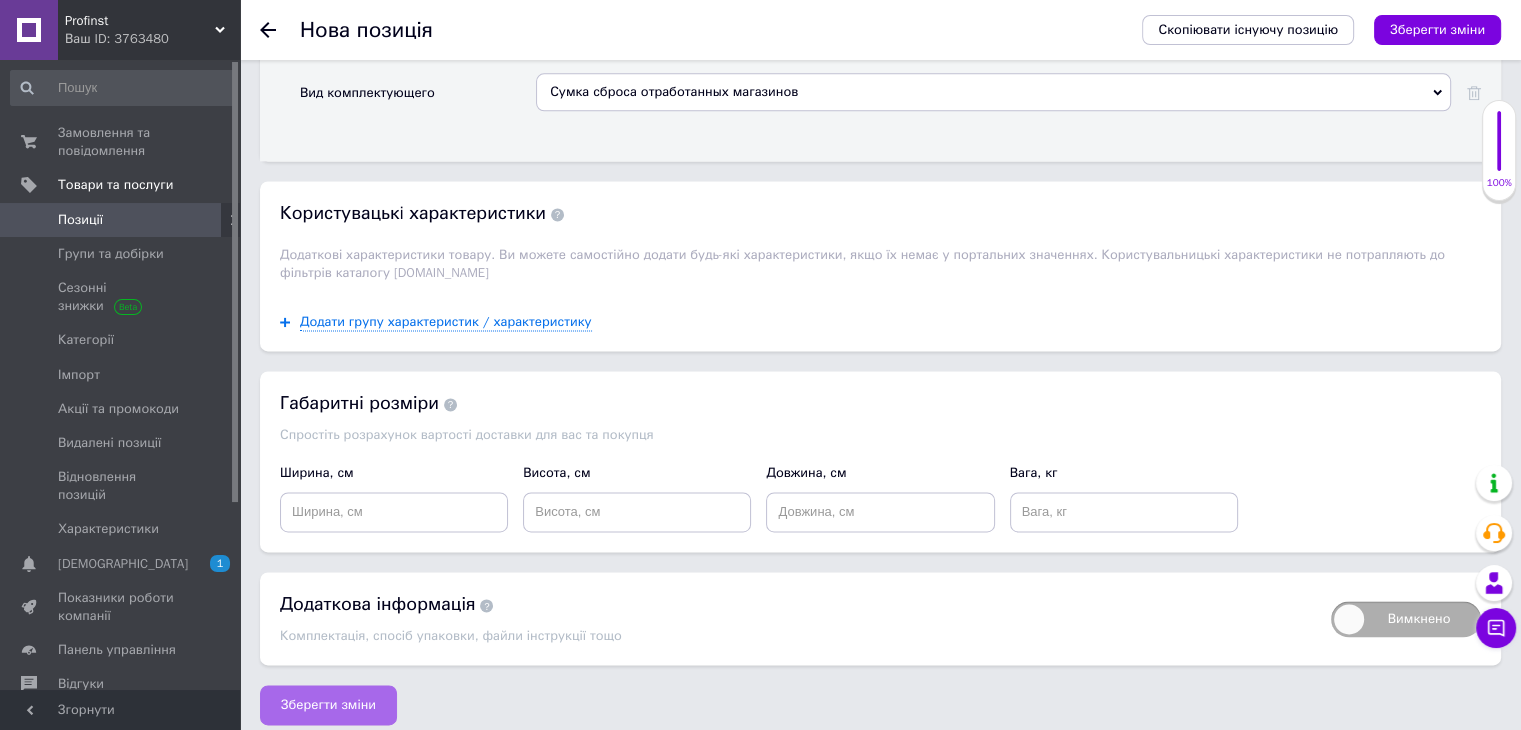click on "Зберегти зміни" at bounding box center [328, 705] 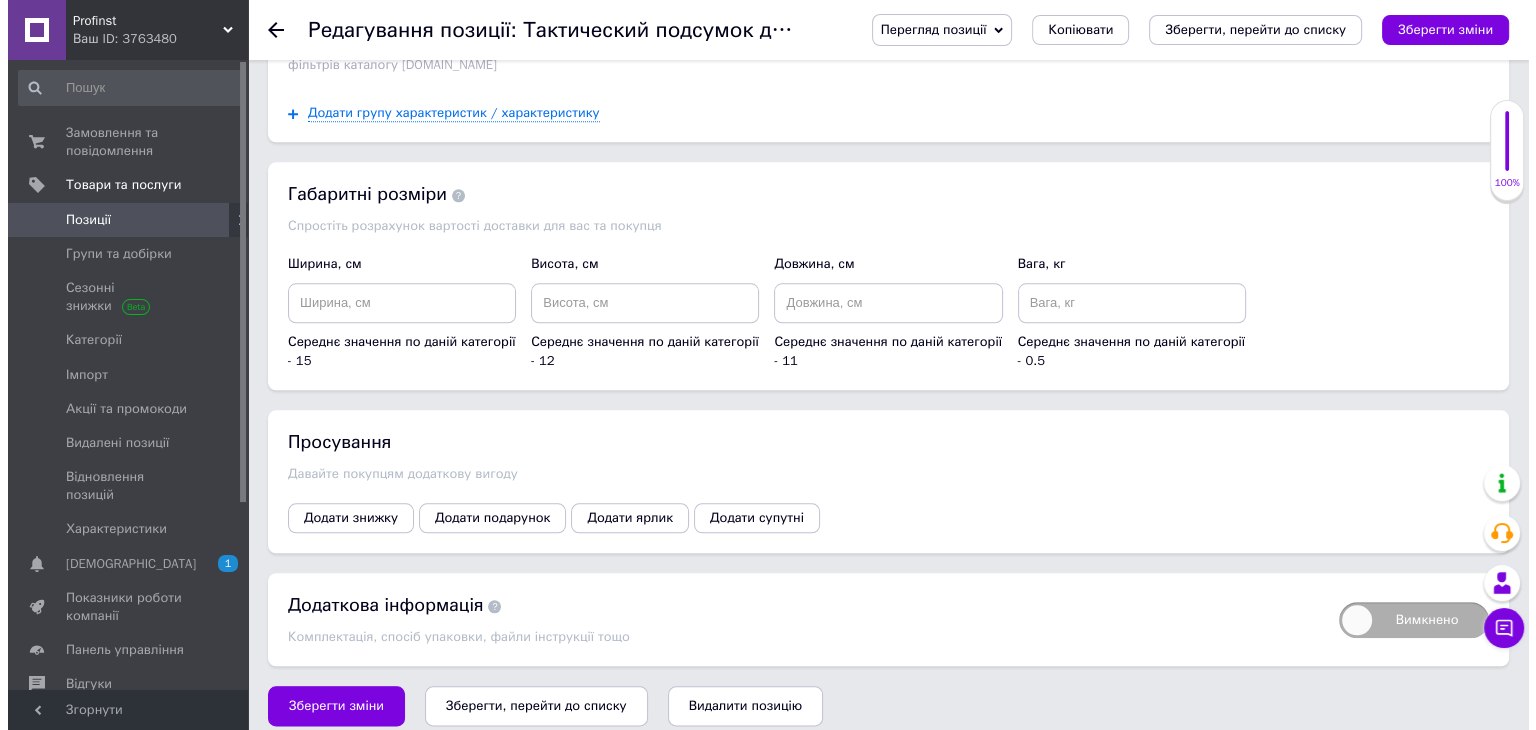 scroll, scrollTop: 2156, scrollLeft: 0, axis: vertical 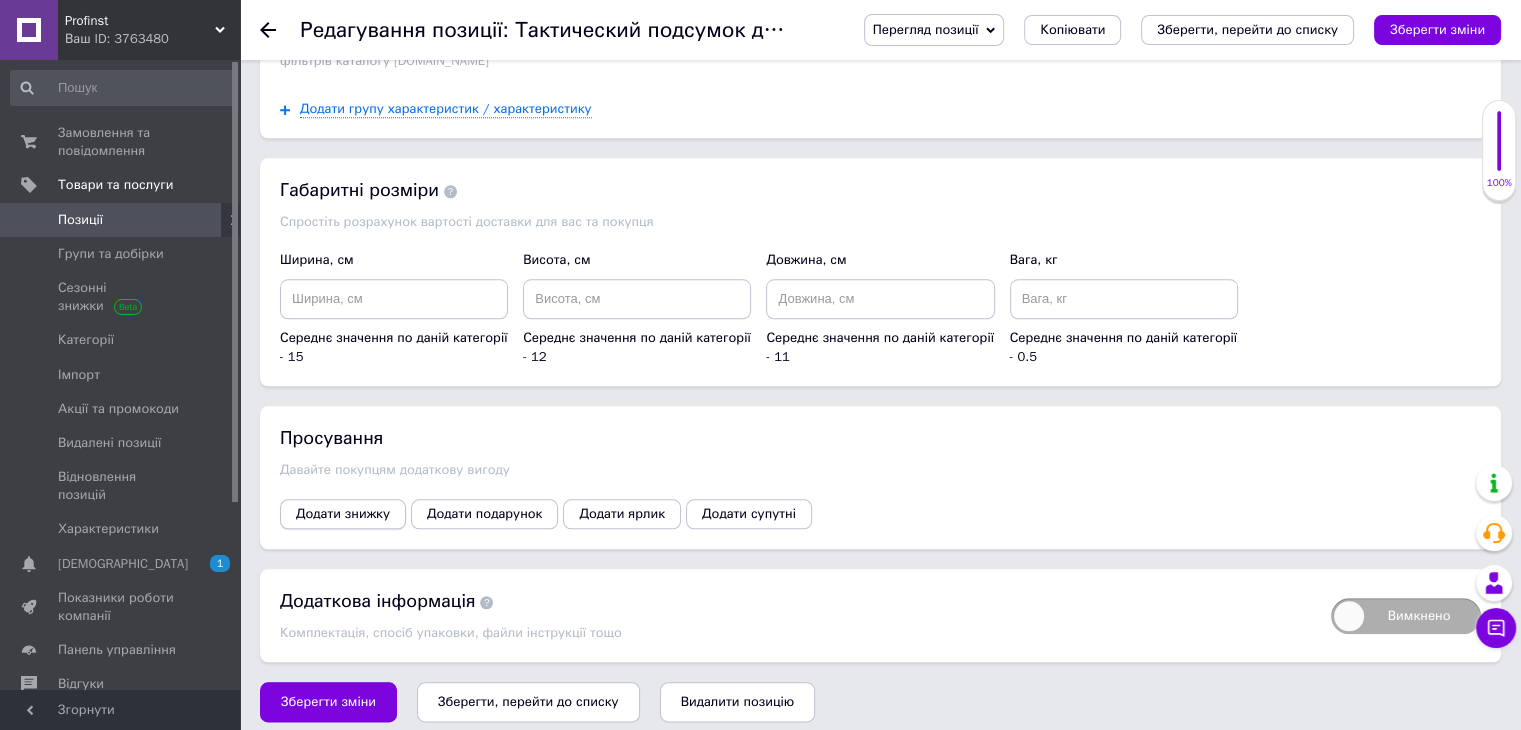 click on "Додати знижку" at bounding box center [343, 514] 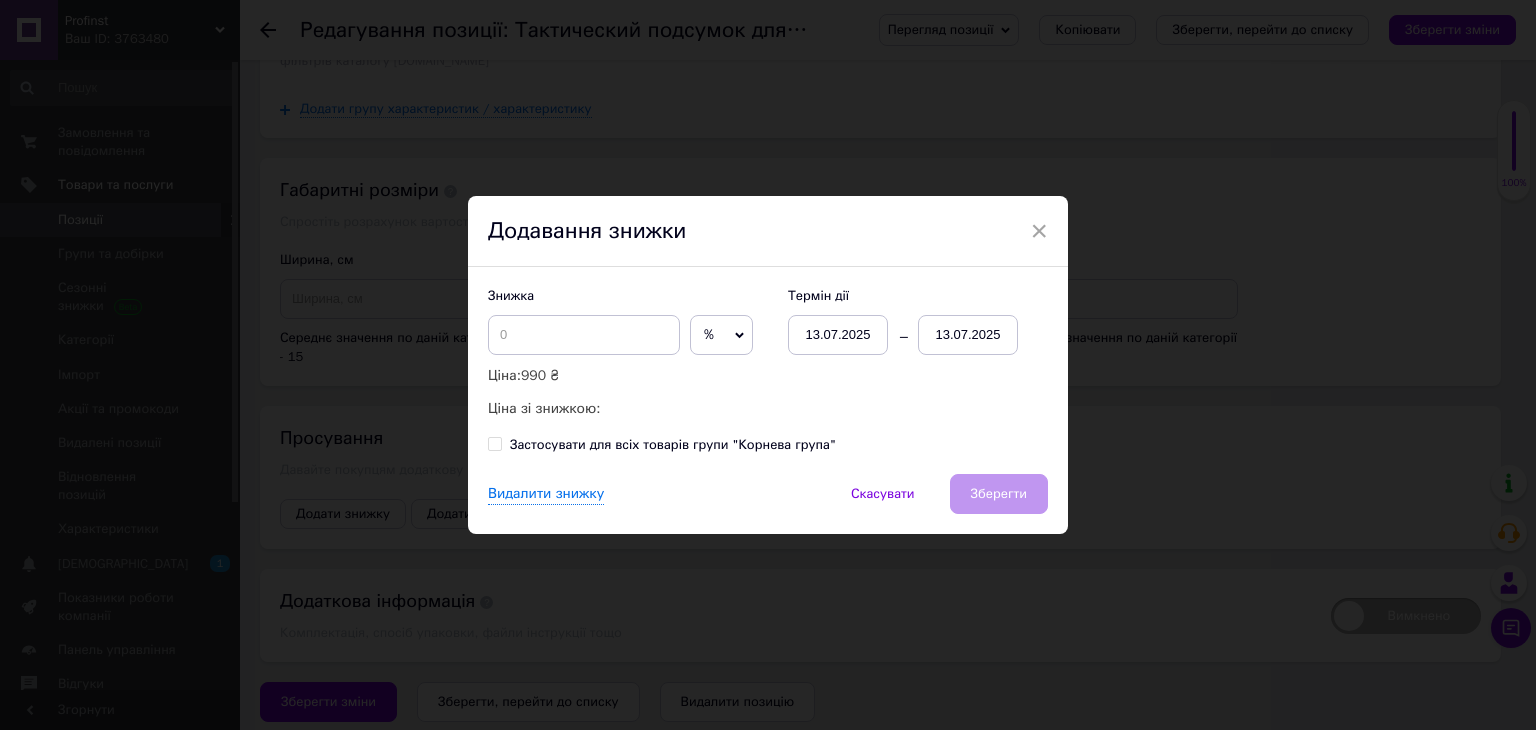 click on "13.07.2025" at bounding box center (968, 335) 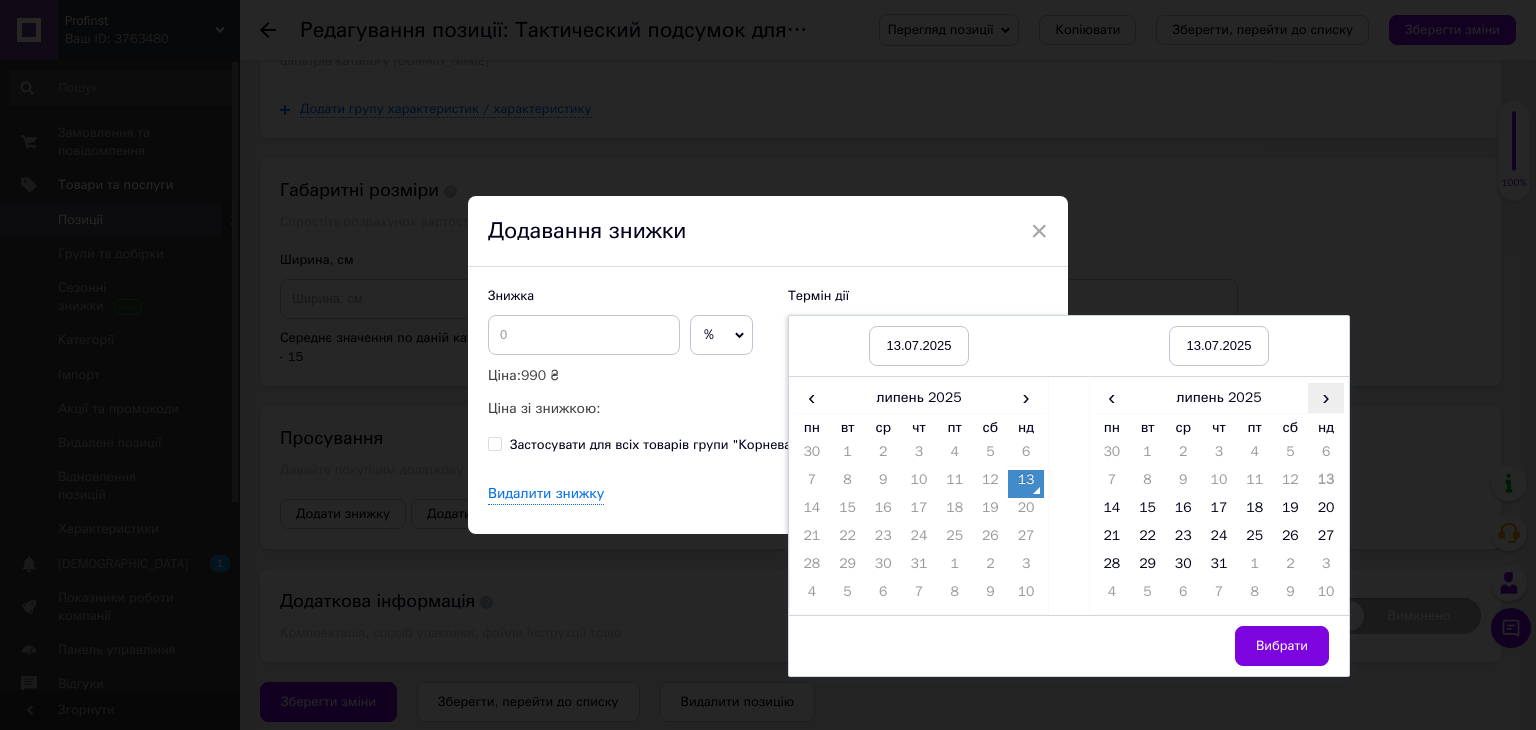 click on "›" at bounding box center (1326, 397) 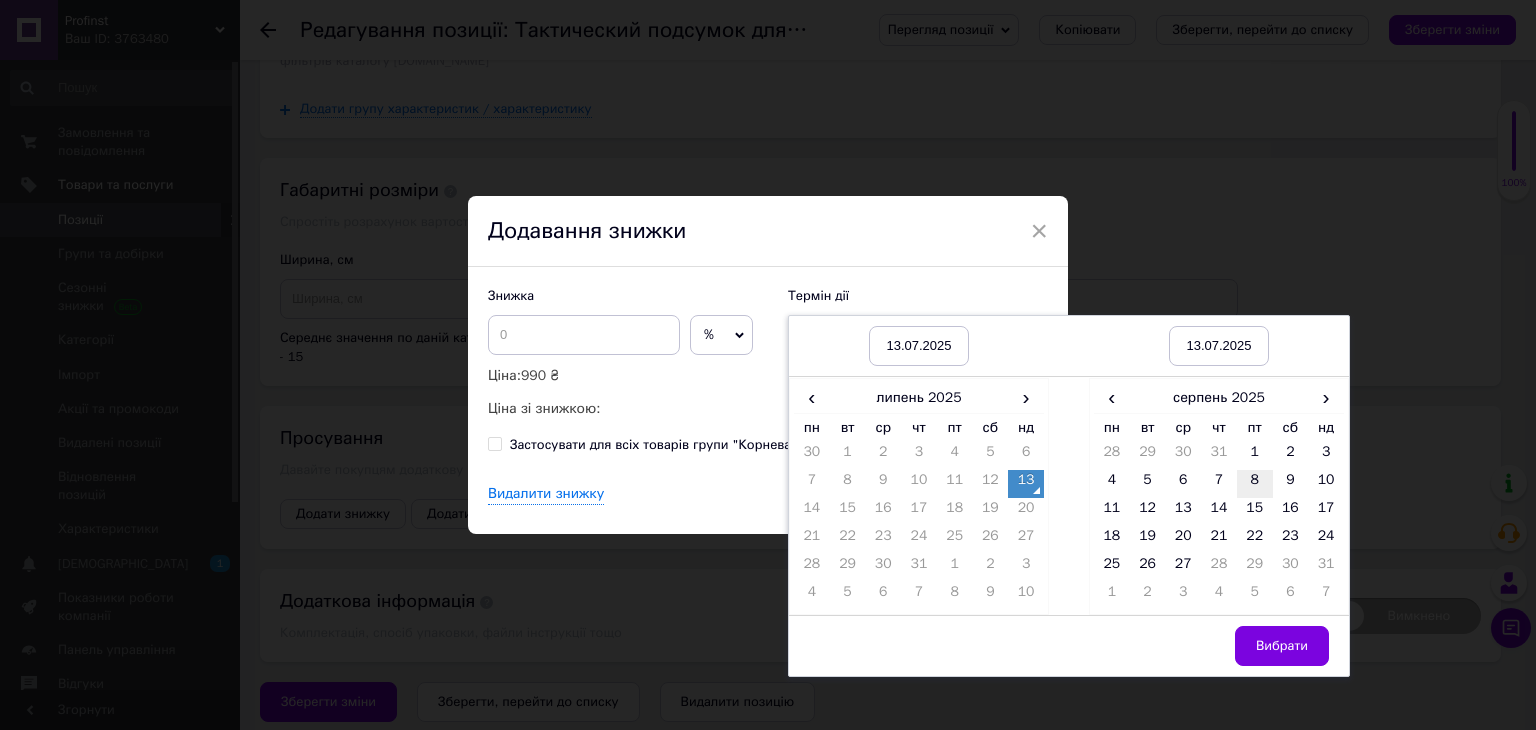 click on "8" at bounding box center (1255, 484) 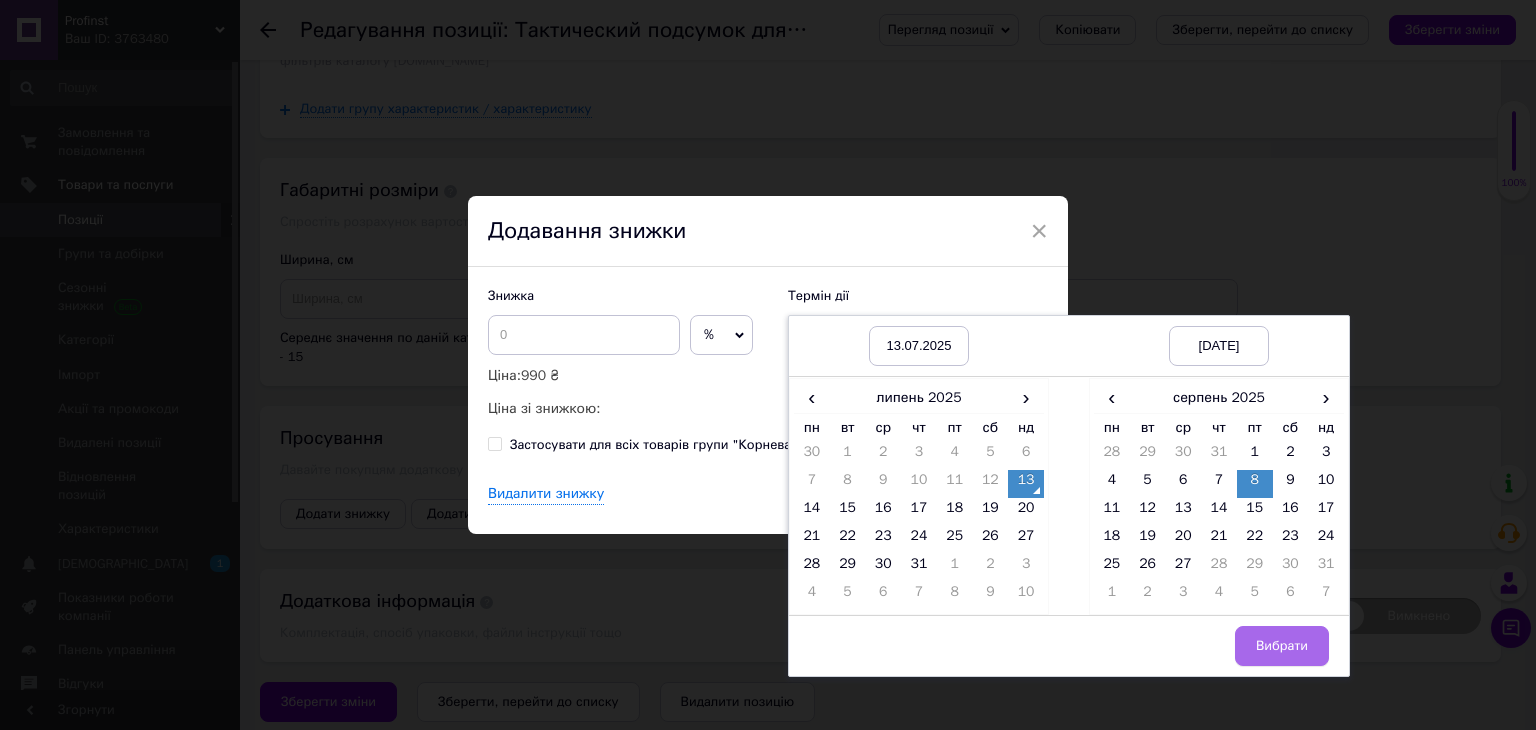 click on "Вибрати" at bounding box center (1282, 646) 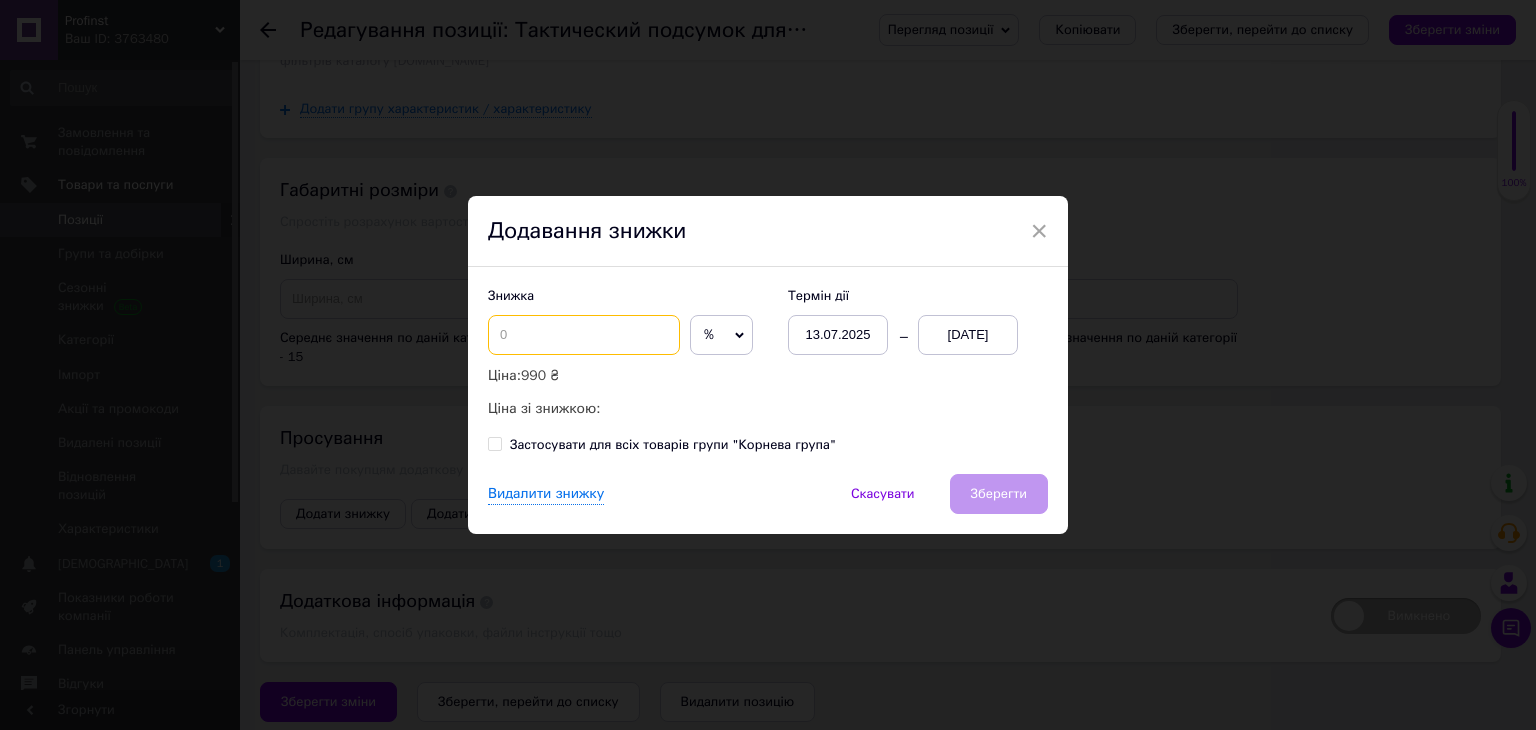 click at bounding box center [584, 335] 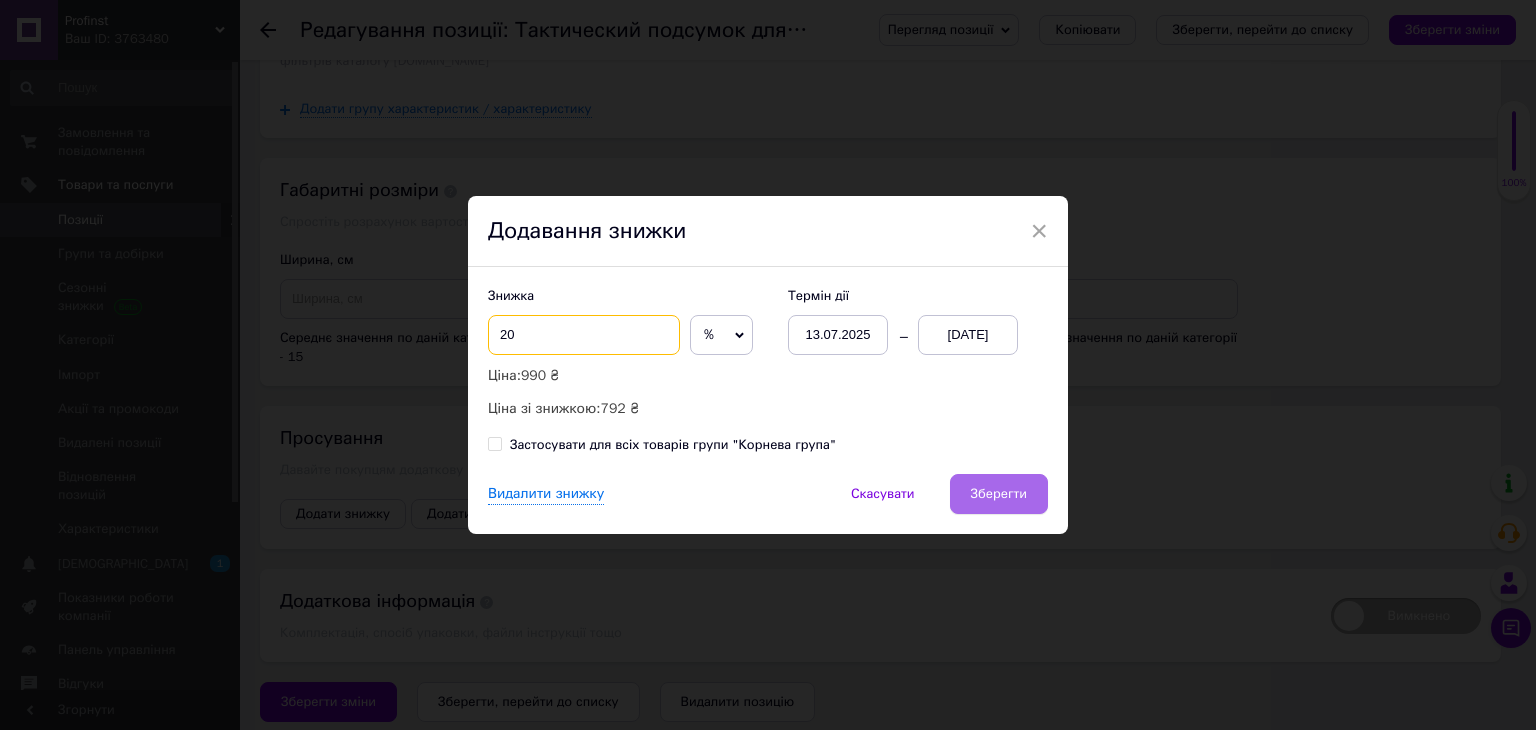 type on "20" 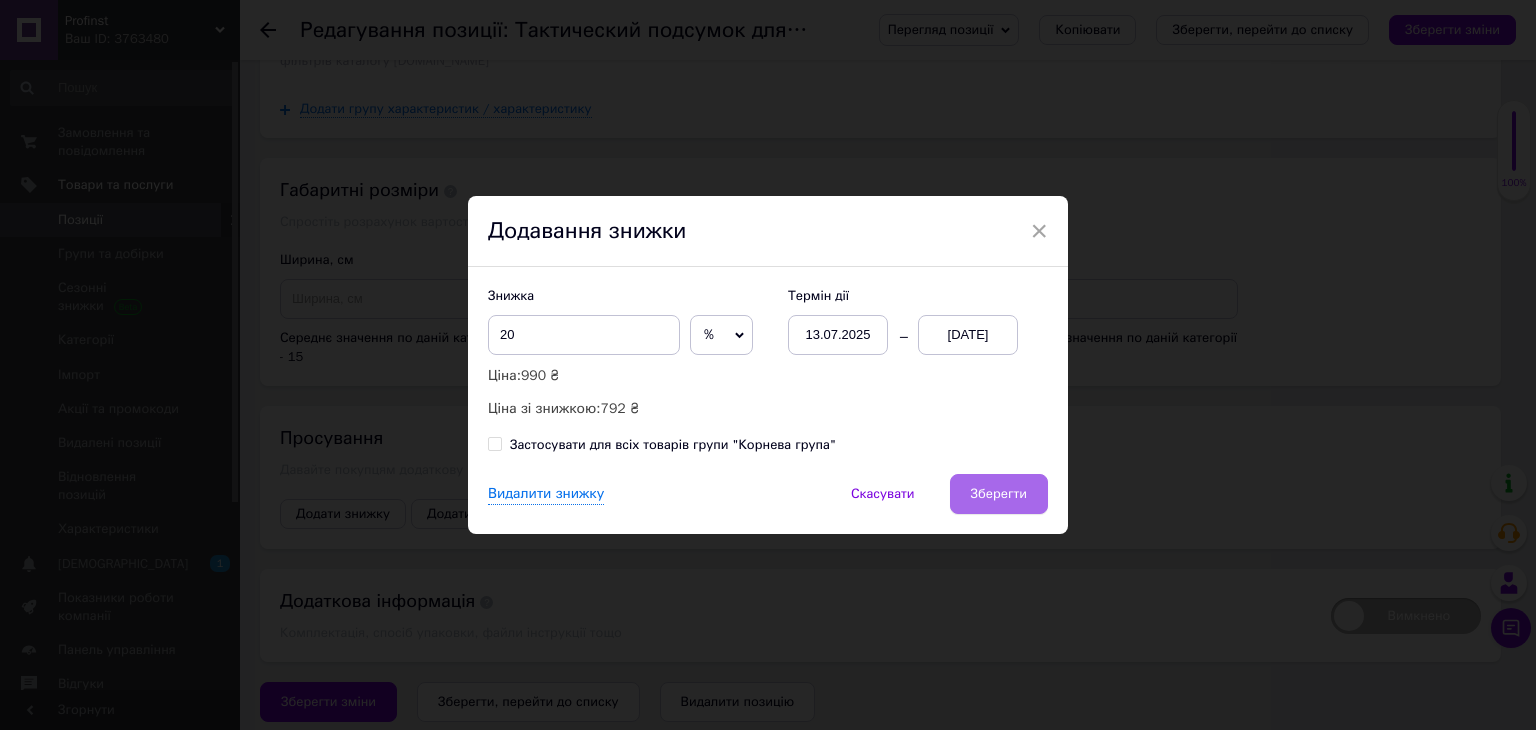 click on "Зберегти" at bounding box center (999, 494) 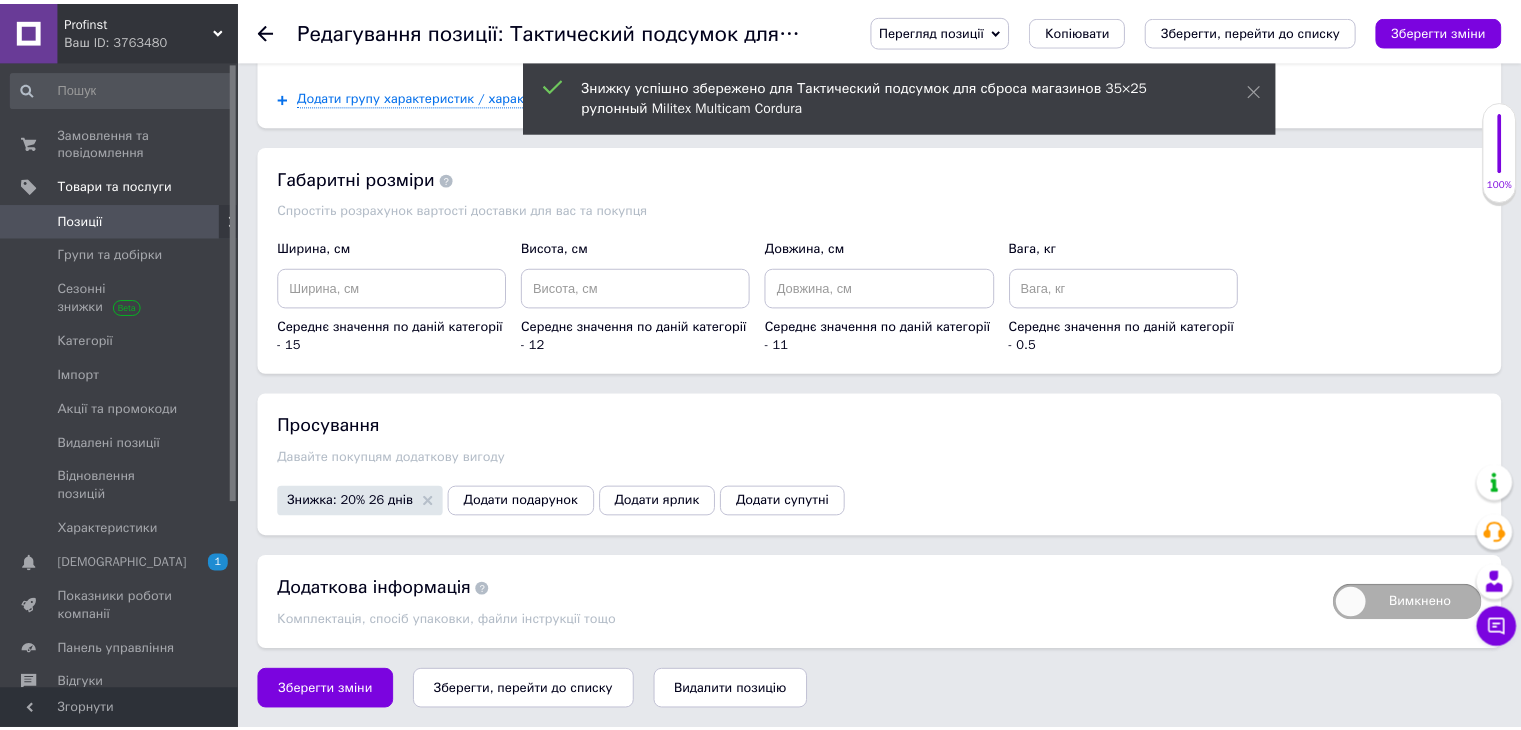 scroll, scrollTop: 2100, scrollLeft: 0, axis: vertical 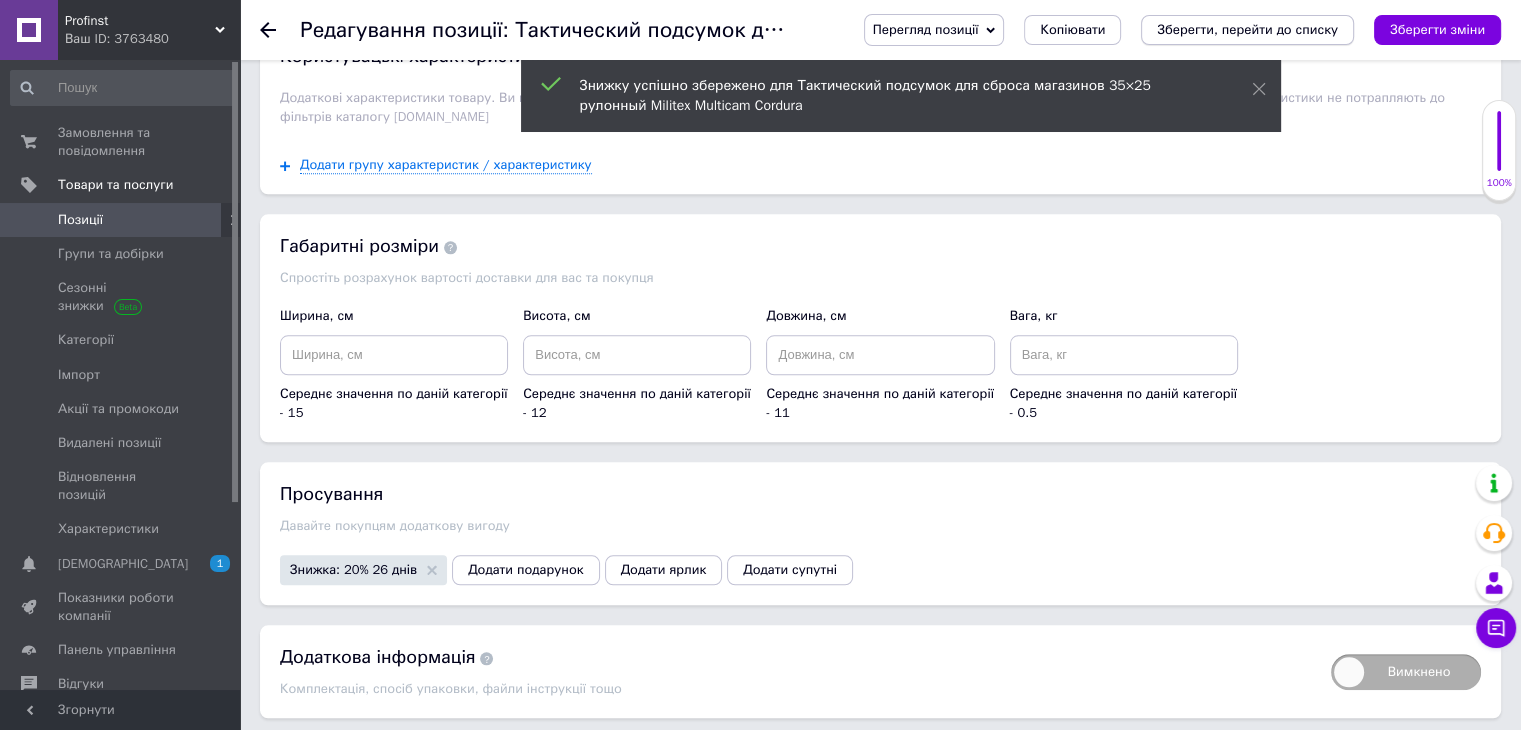 click on "Зберегти, перейти до списку" at bounding box center [1247, 29] 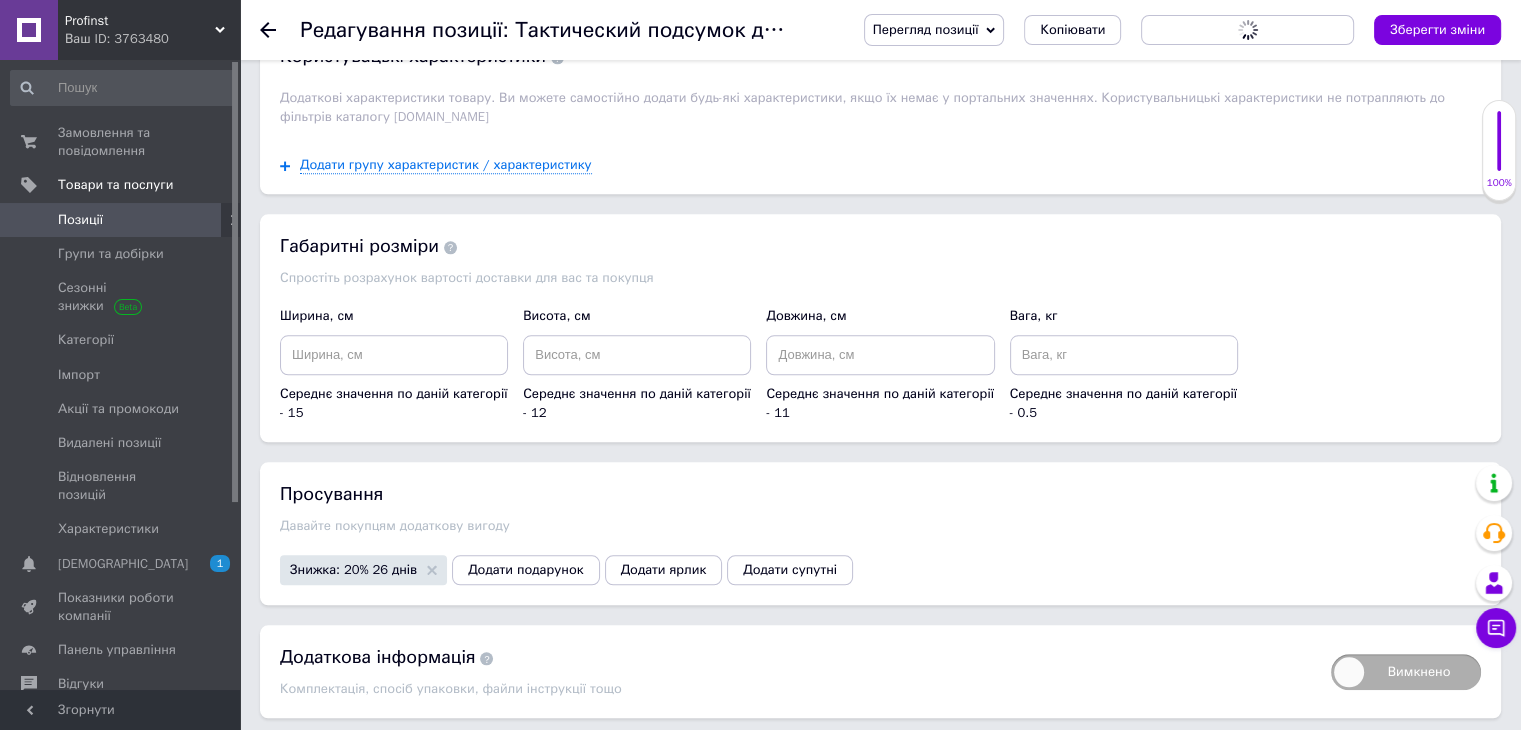 scroll, scrollTop: 0, scrollLeft: 0, axis: both 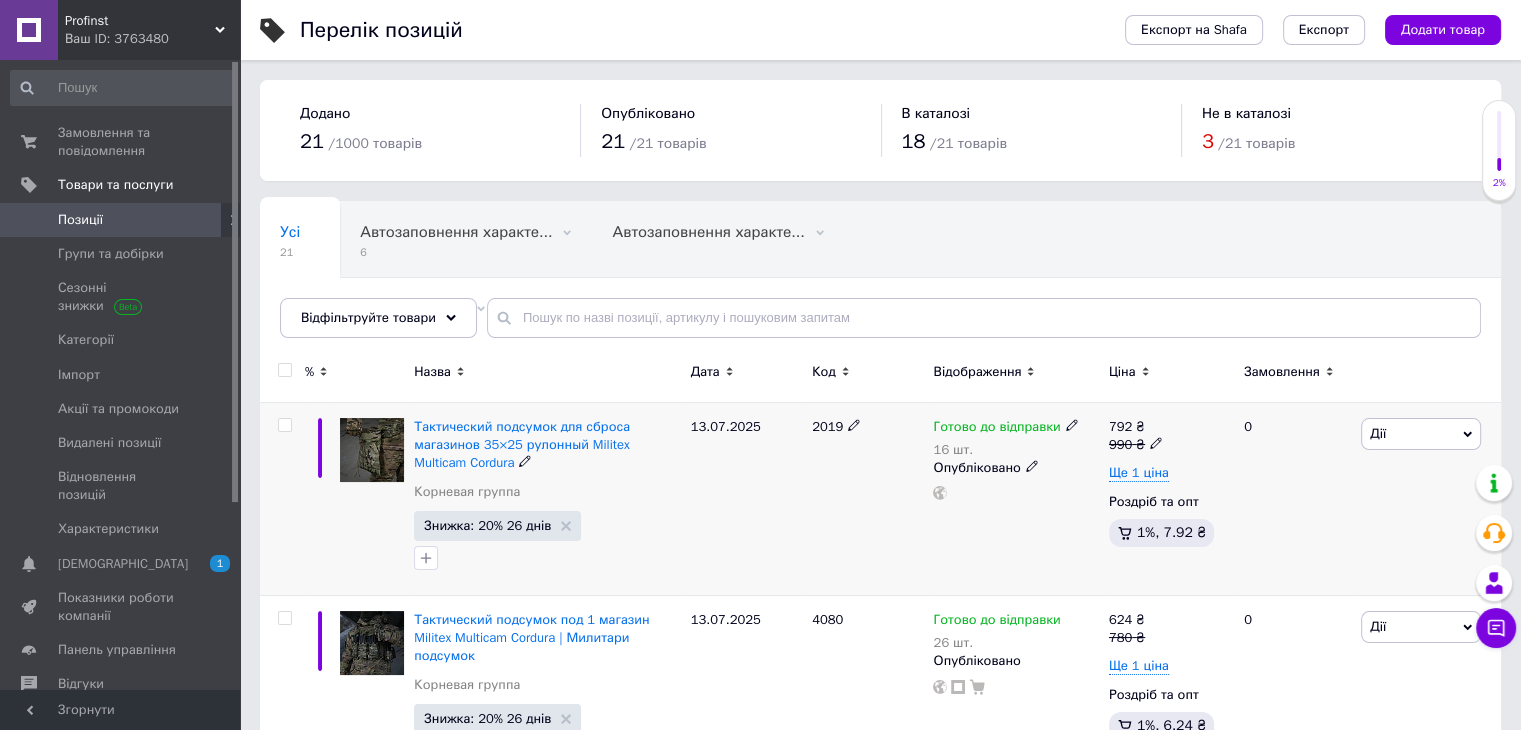 click 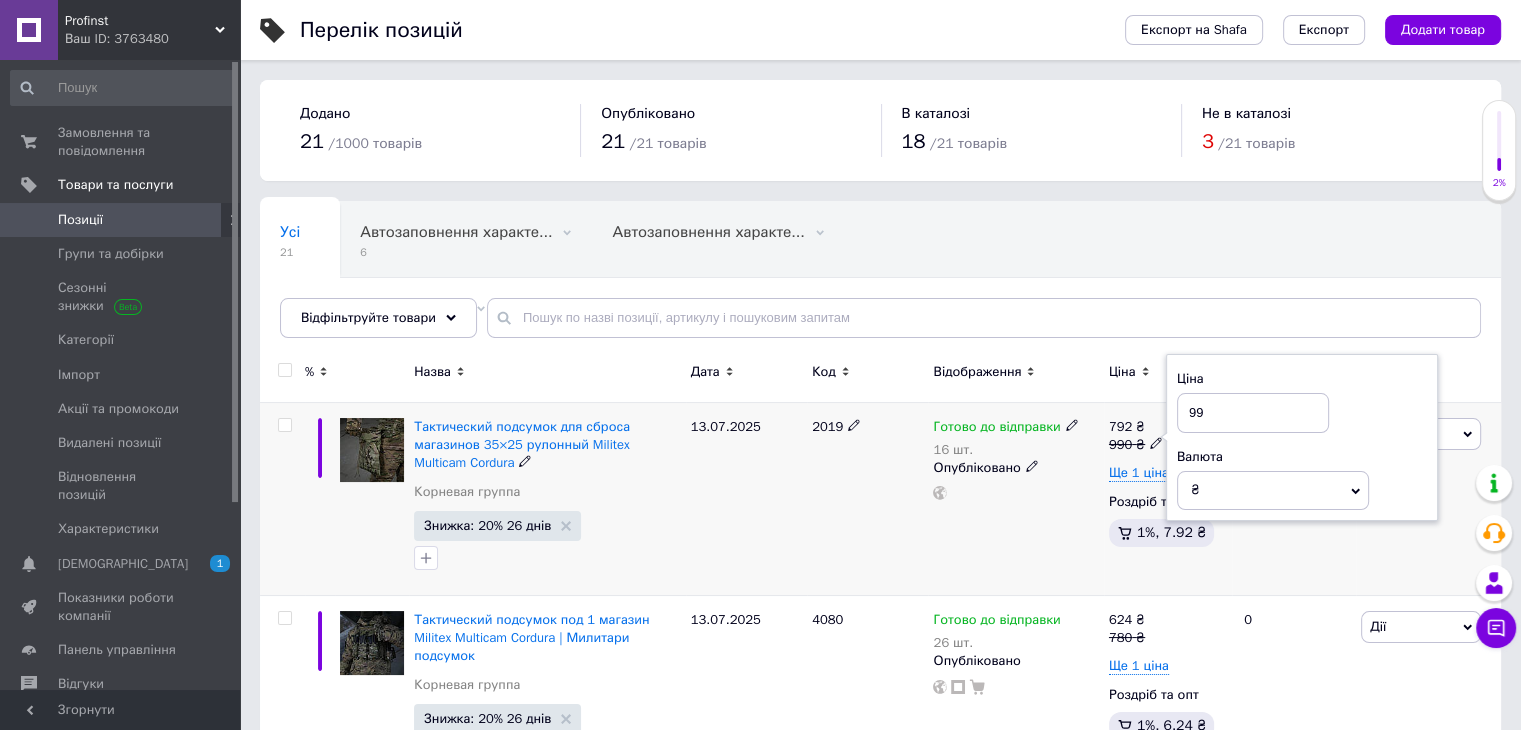 type on "9" 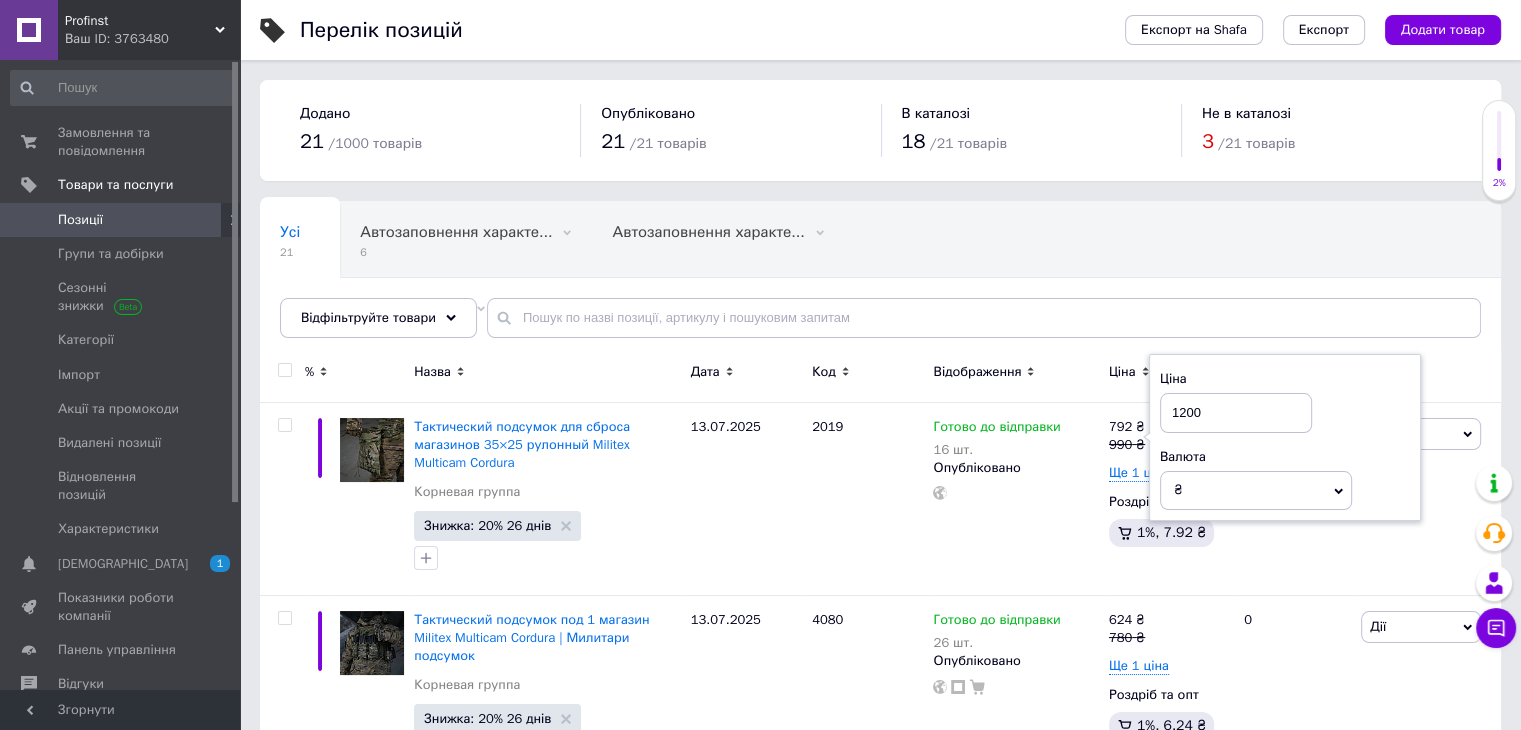 type on "1200" 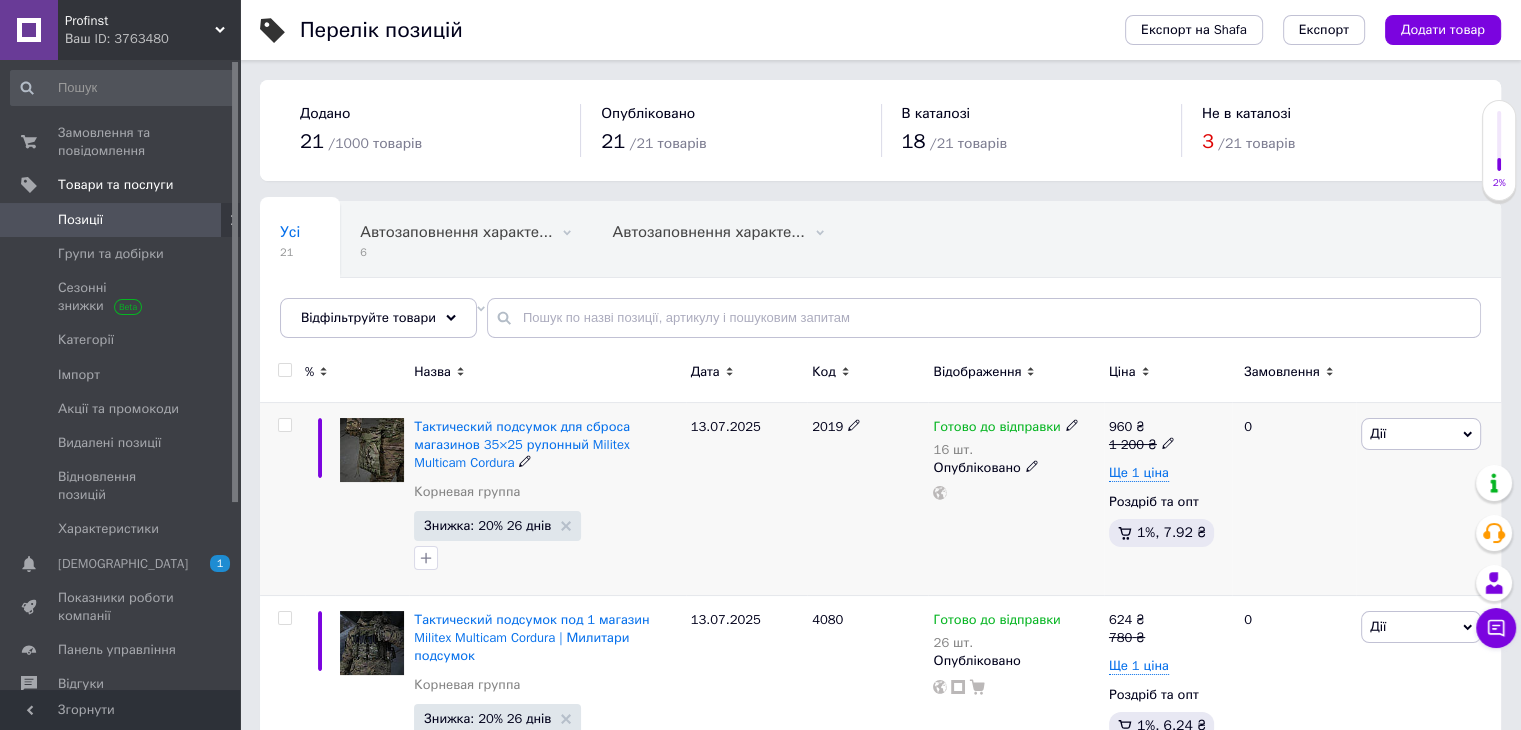 click 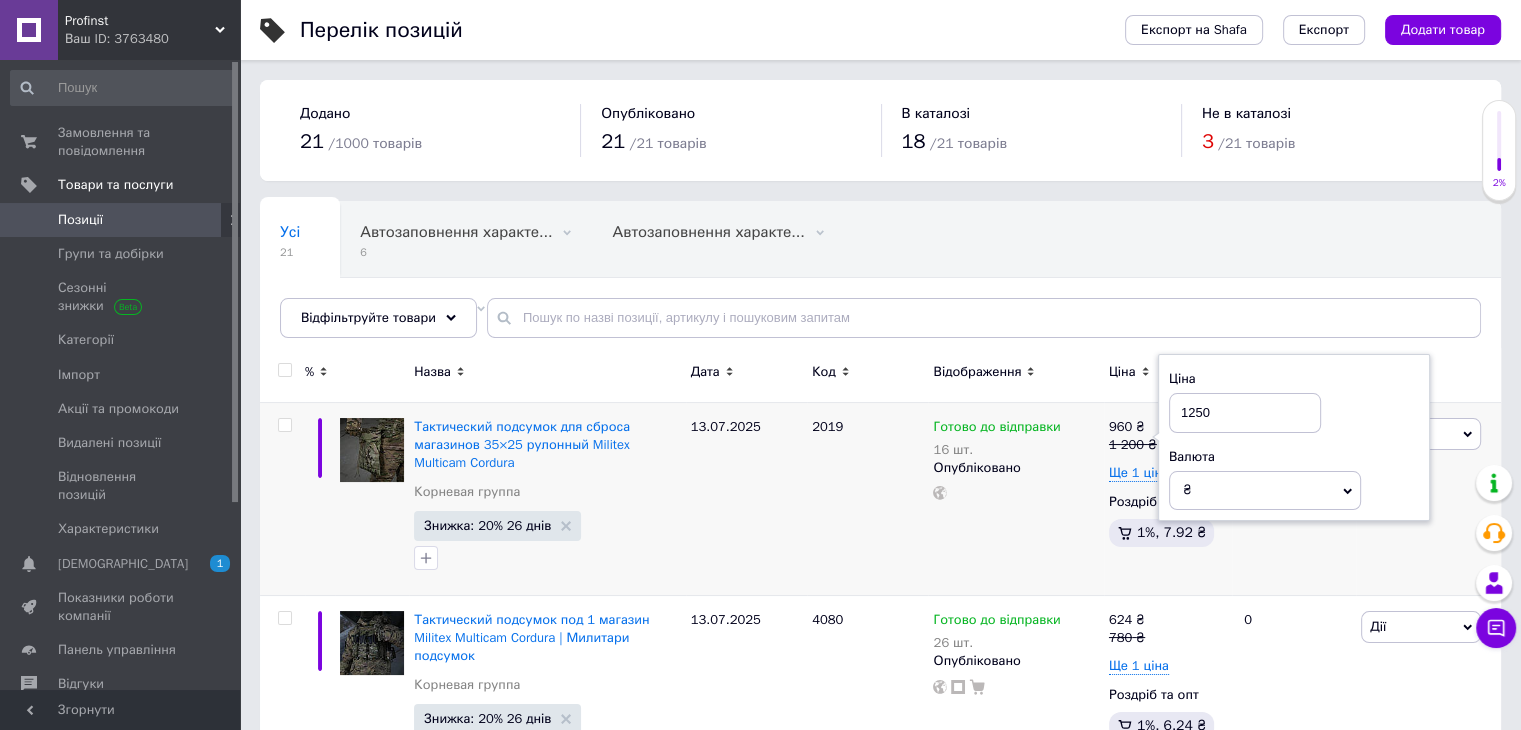type on "1250" 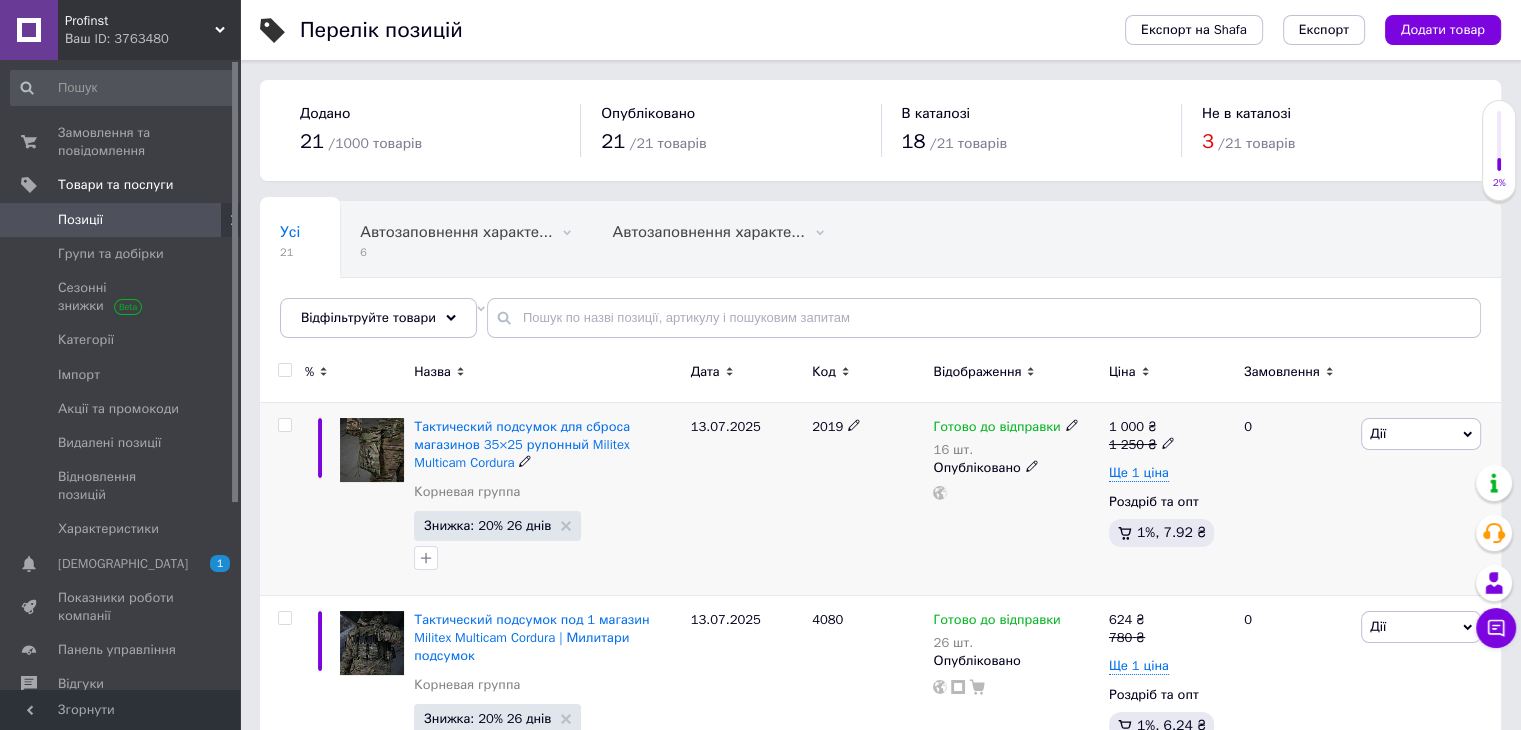 click 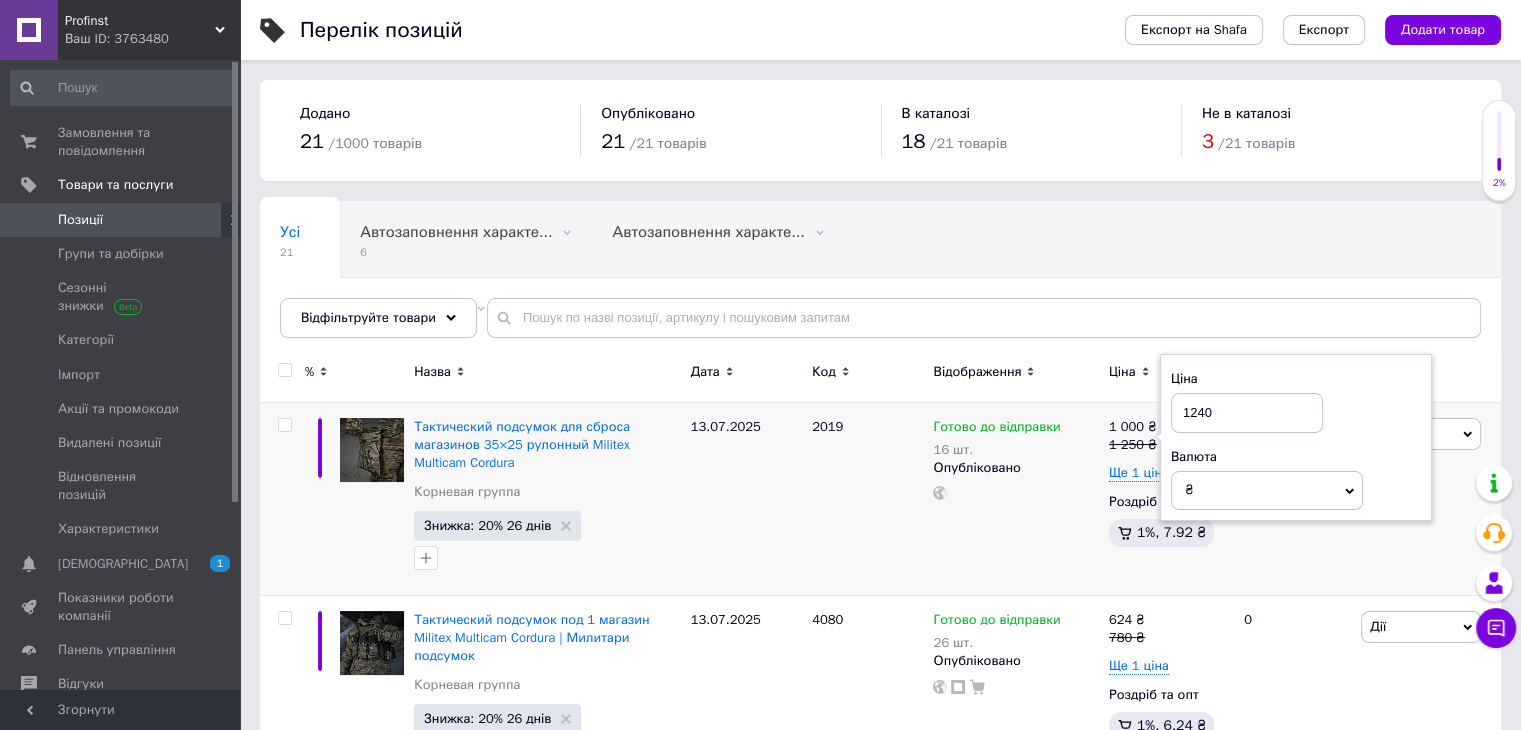 type on "1240" 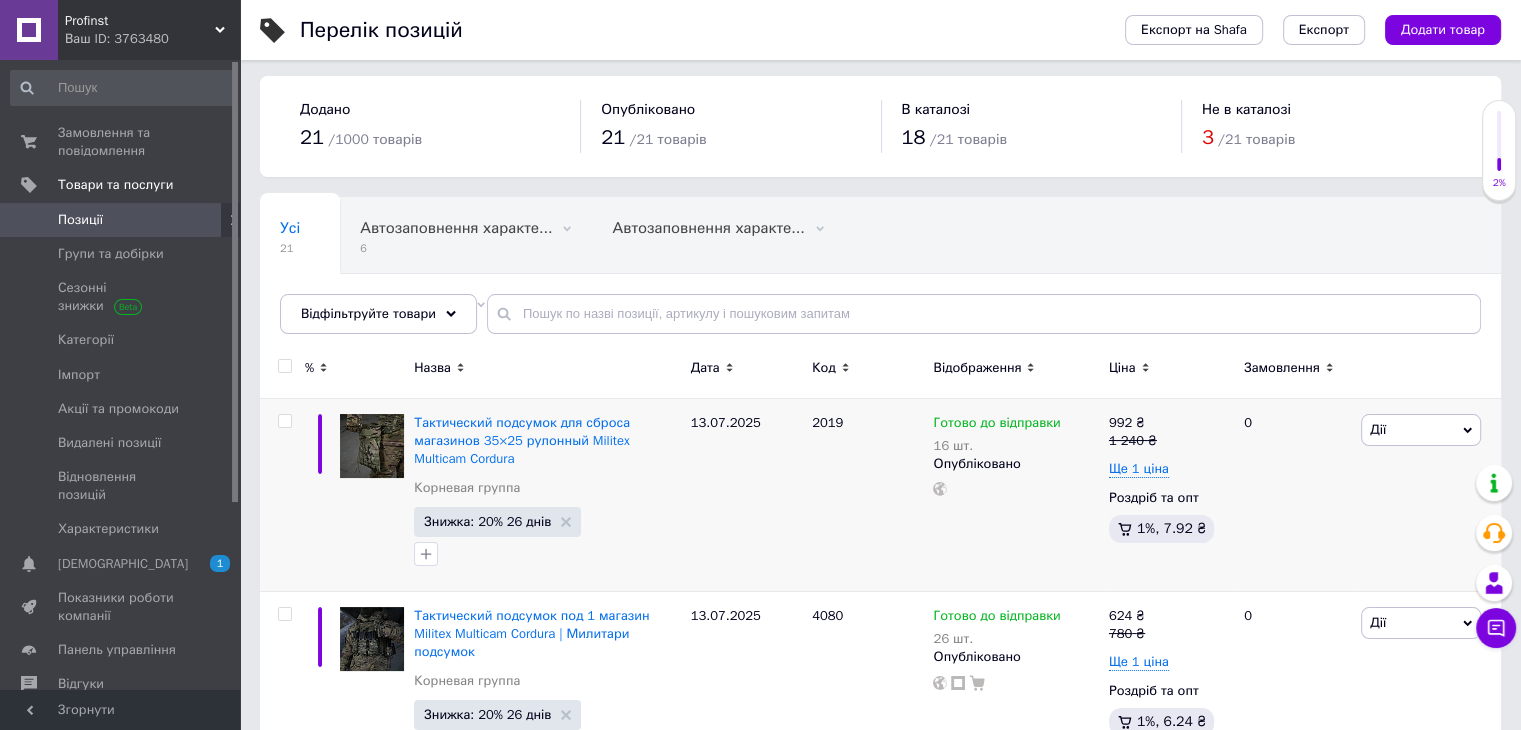scroll, scrollTop: 0, scrollLeft: 0, axis: both 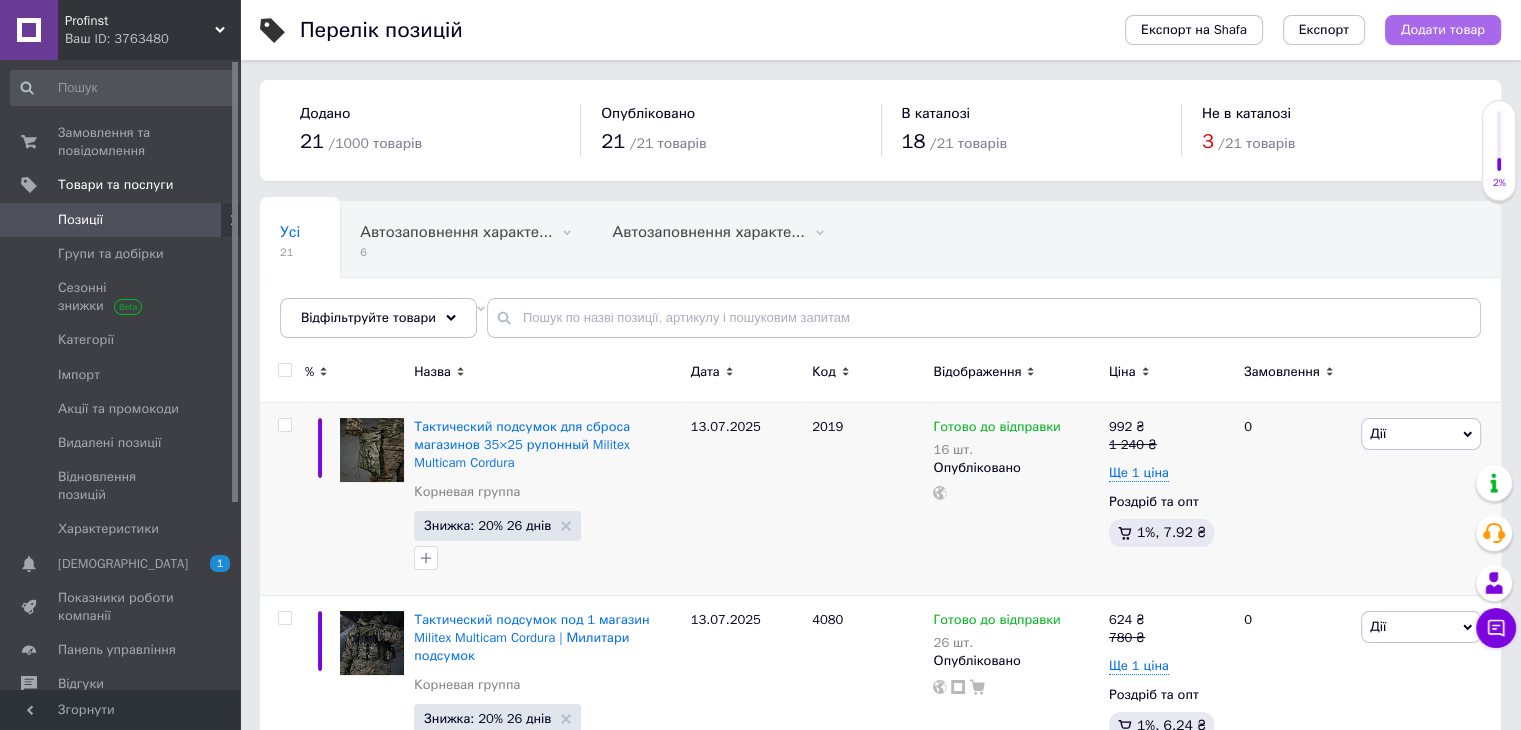 click on "Додати товар" at bounding box center (1443, 30) 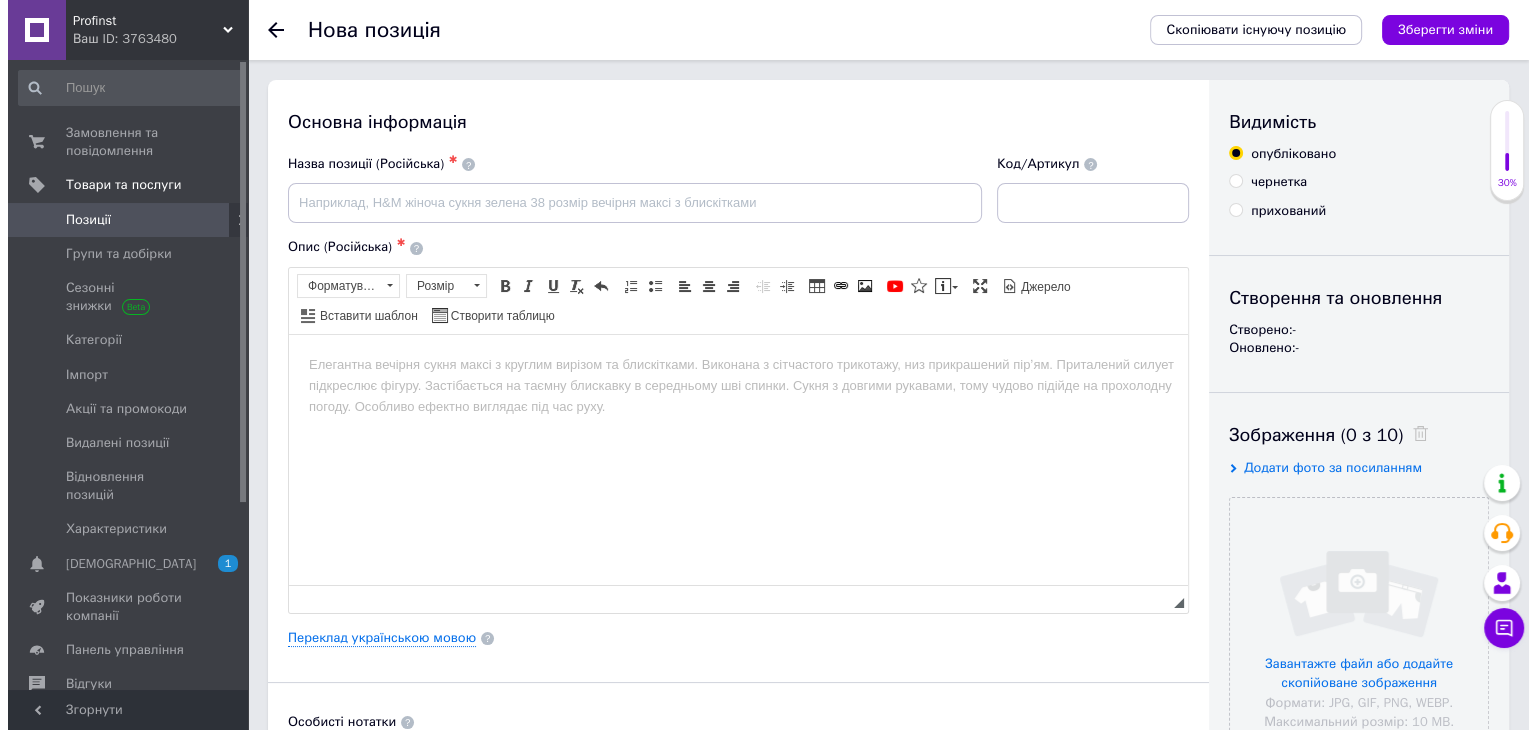 scroll, scrollTop: 0, scrollLeft: 0, axis: both 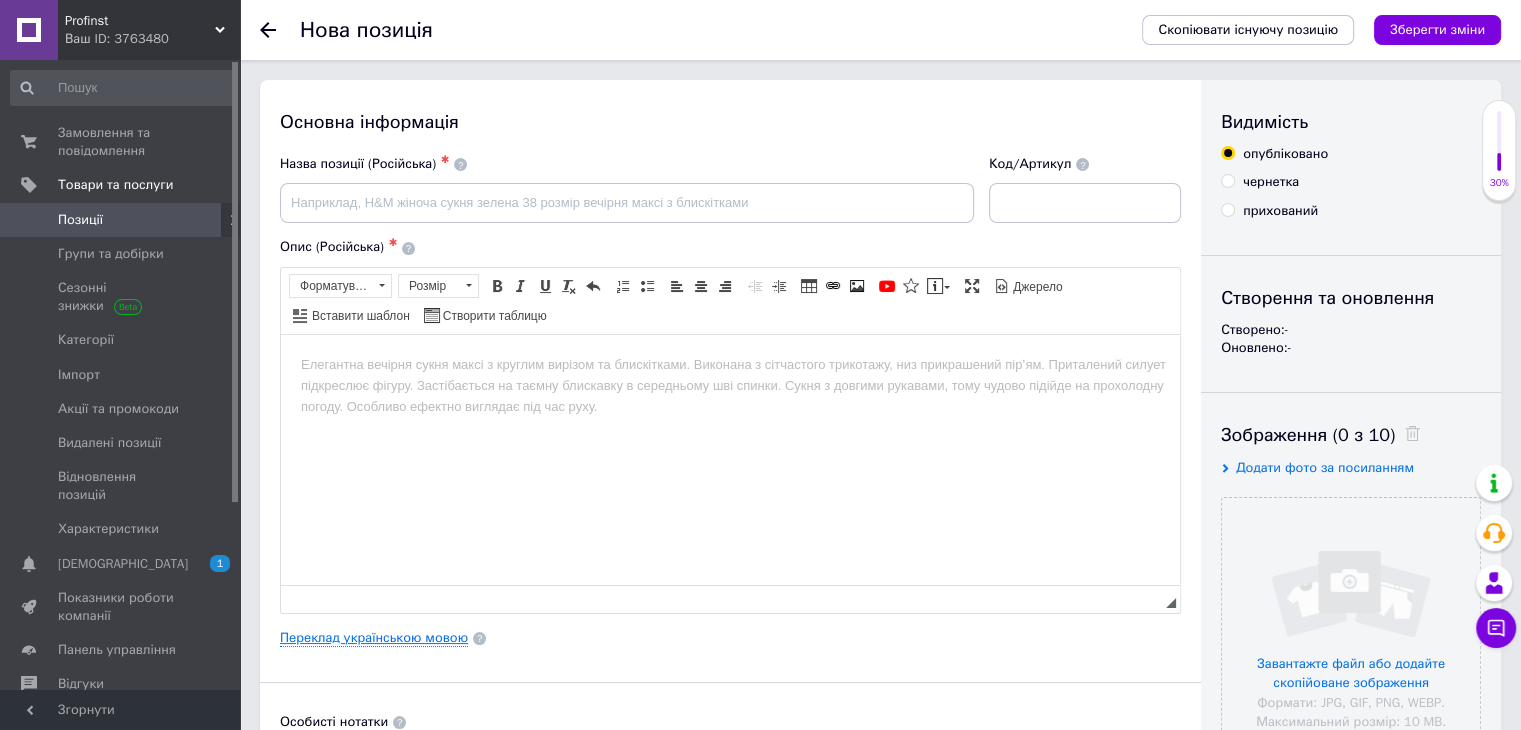 click on "Переклад українською мовою" at bounding box center (374, 638) 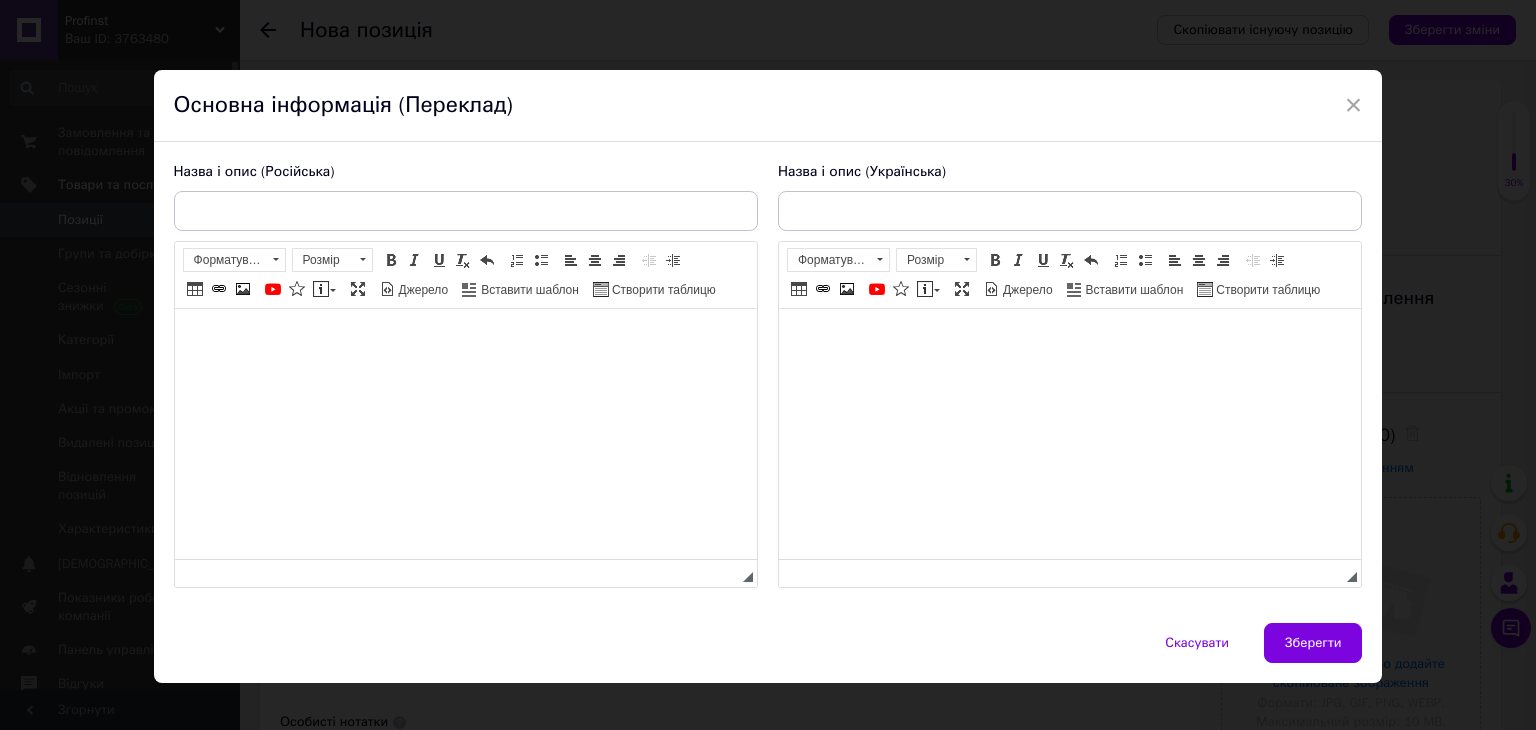 scroll, scrollTop: 0, scrollLeft: 0, axis: both 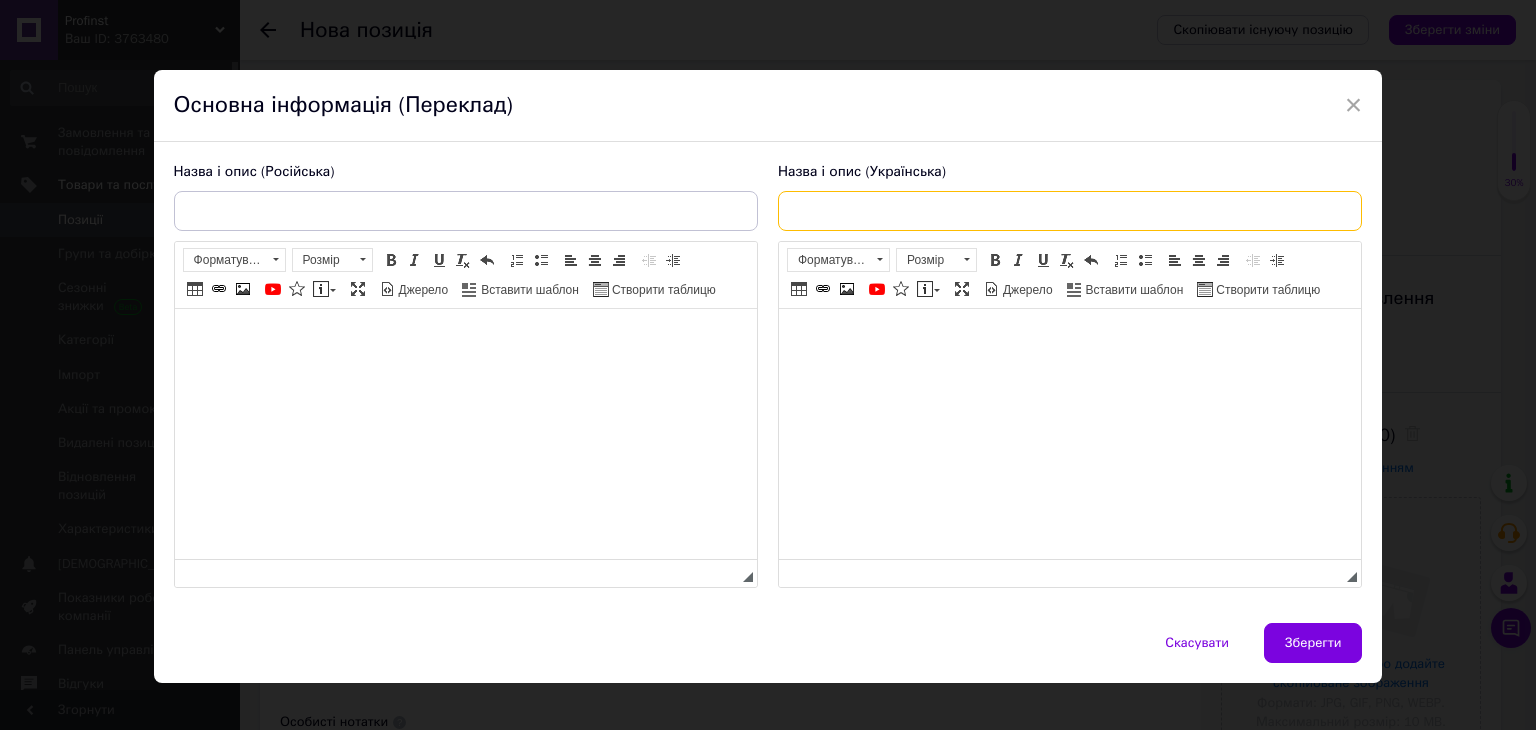 click at bounding box center [1070, 211] 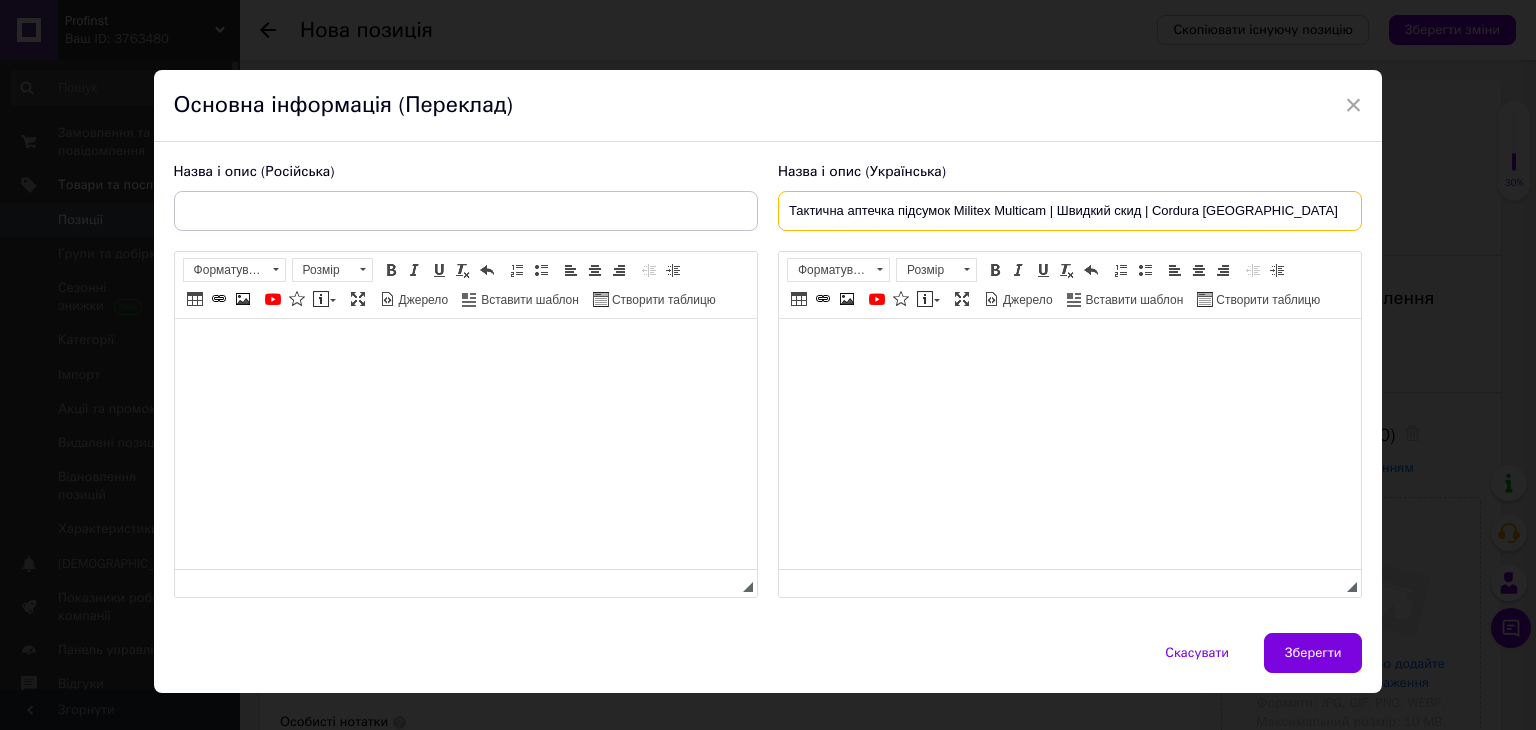 type on "Тактична аптечка підсумок Militex Multicam | Швидкий скид | Cordura [GEOGRAPHIC_DATA]" 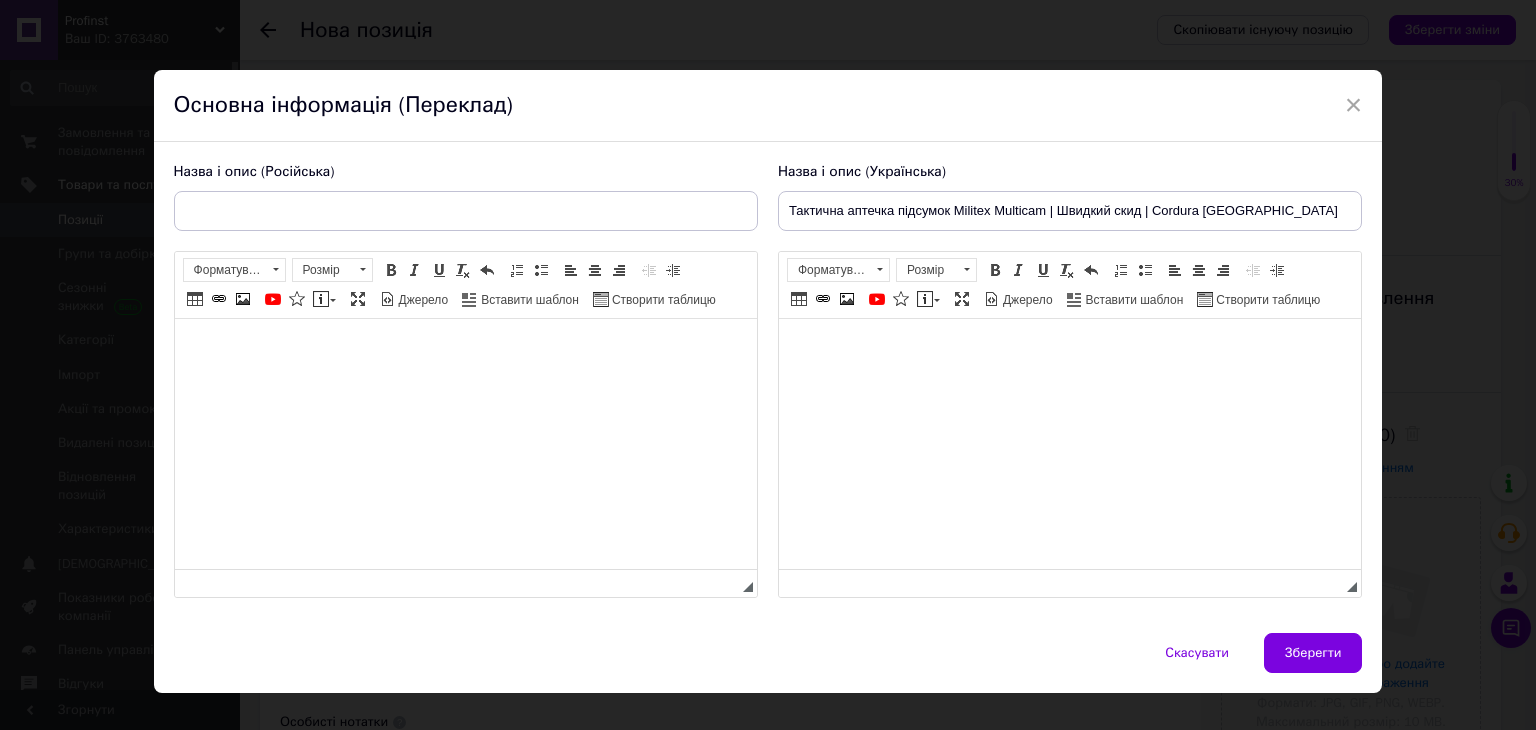 click at bounding box center [1069, 349] 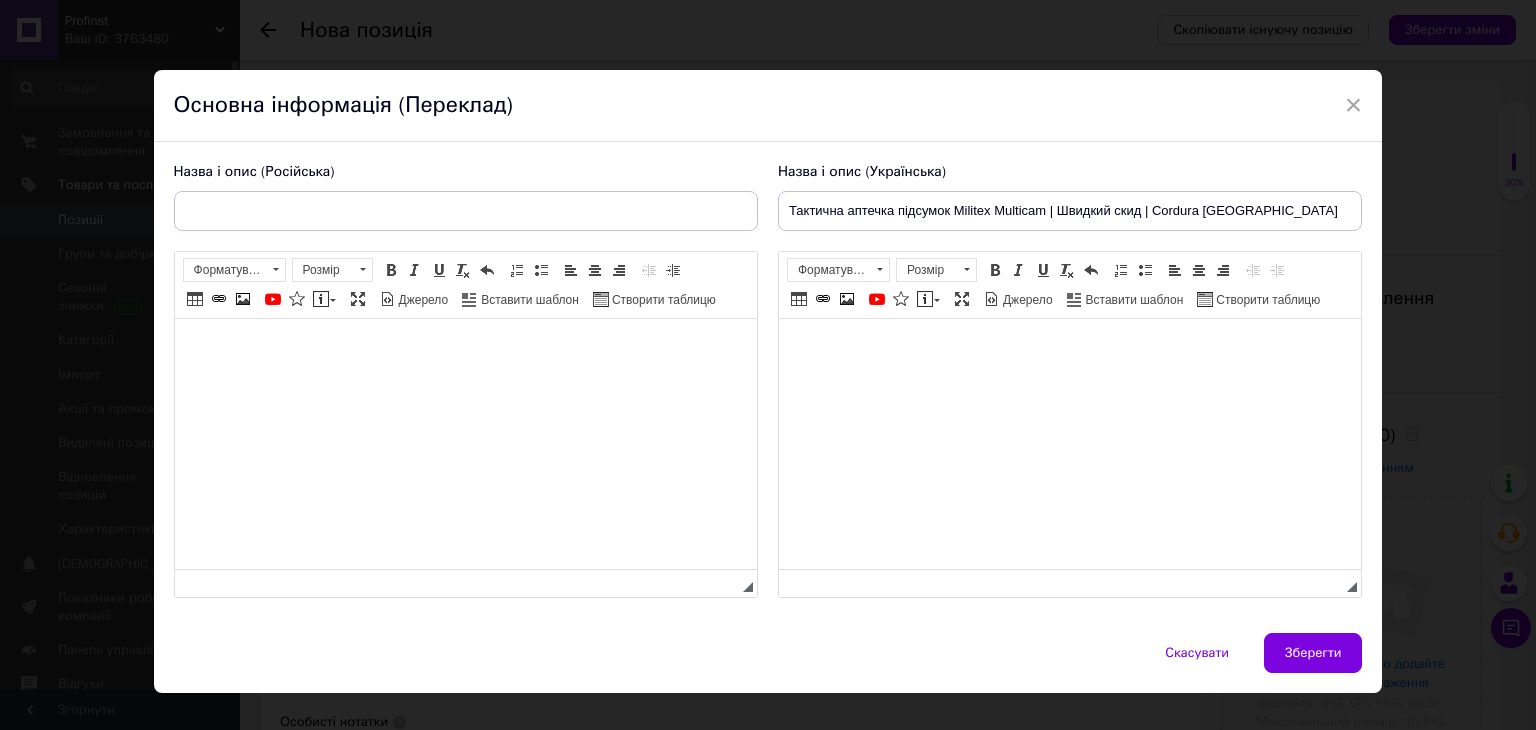 scroll, scrollTop: 328, scrollLeft: 0, axis: vertical 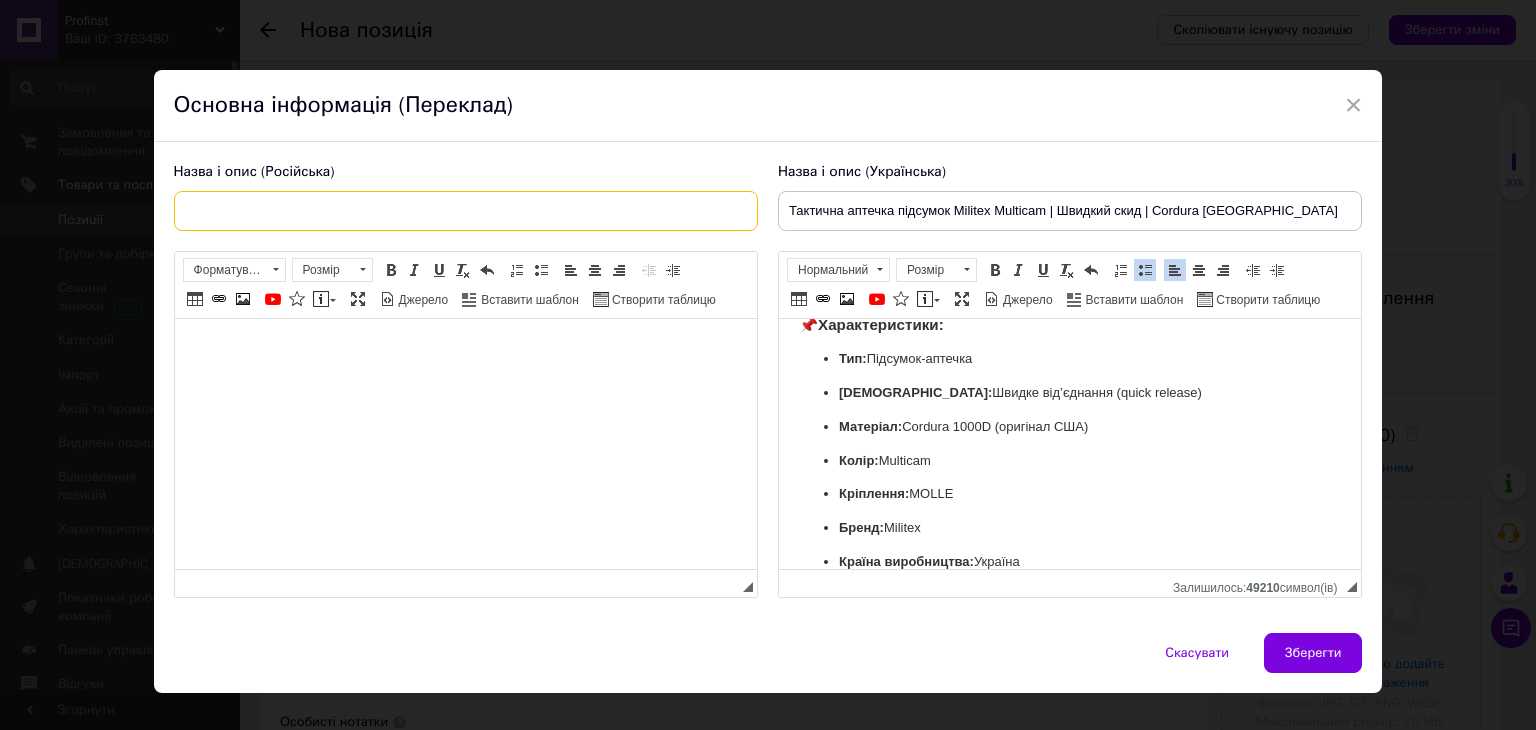 click at bounding box center [466, 211] 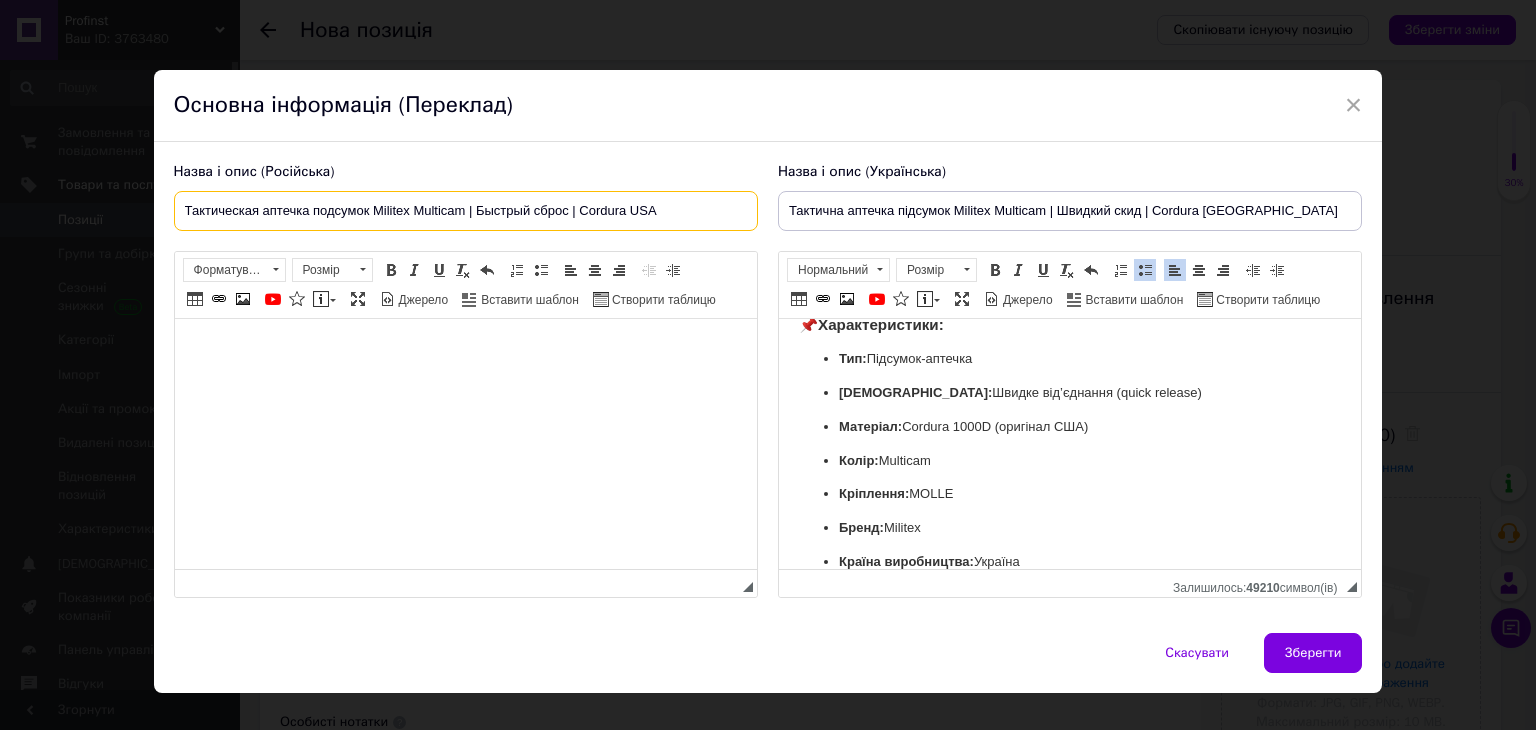 type on "Тактическая аптечка подсумок Militex Multicam | Быстрый сброс | Cordura USA" 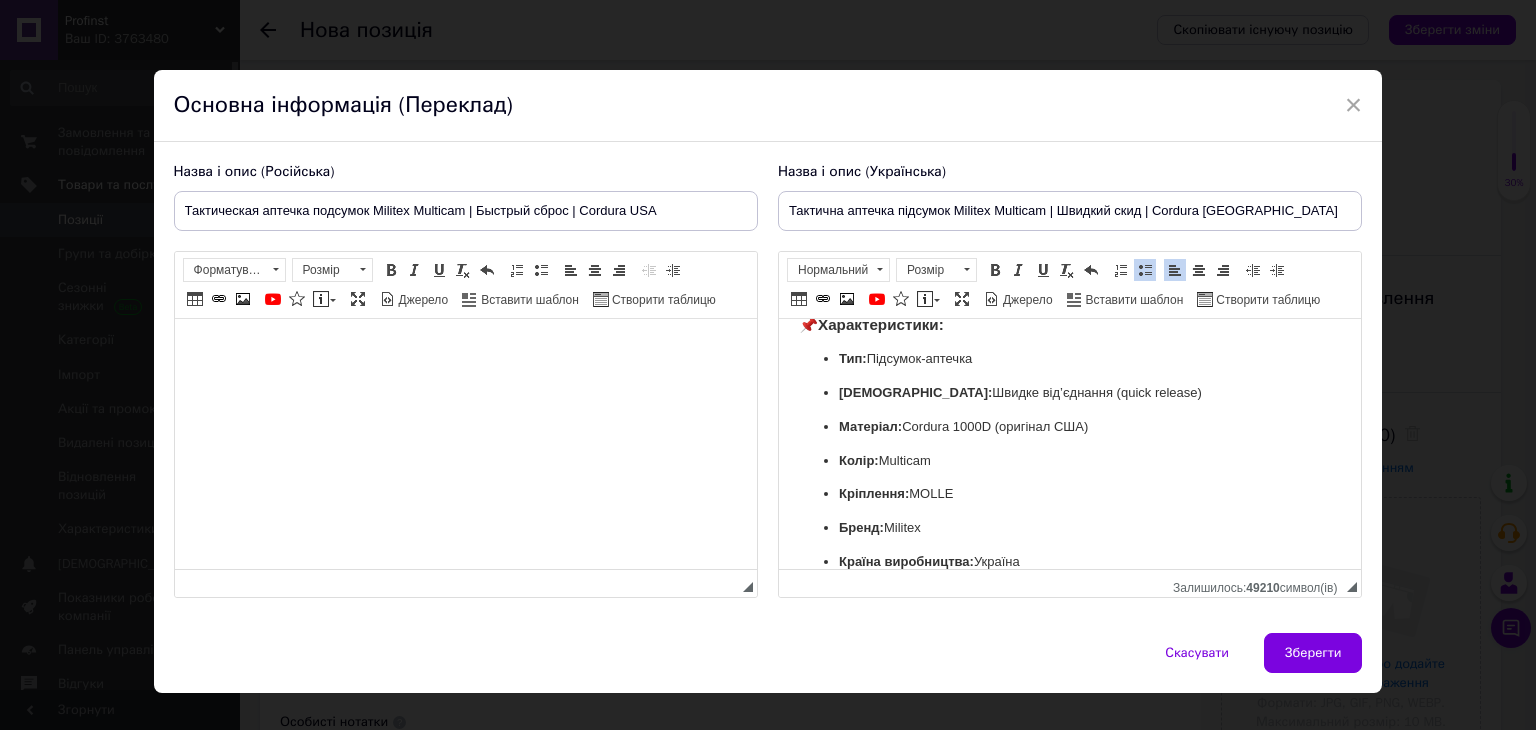 click at bounding box center (465, 349) 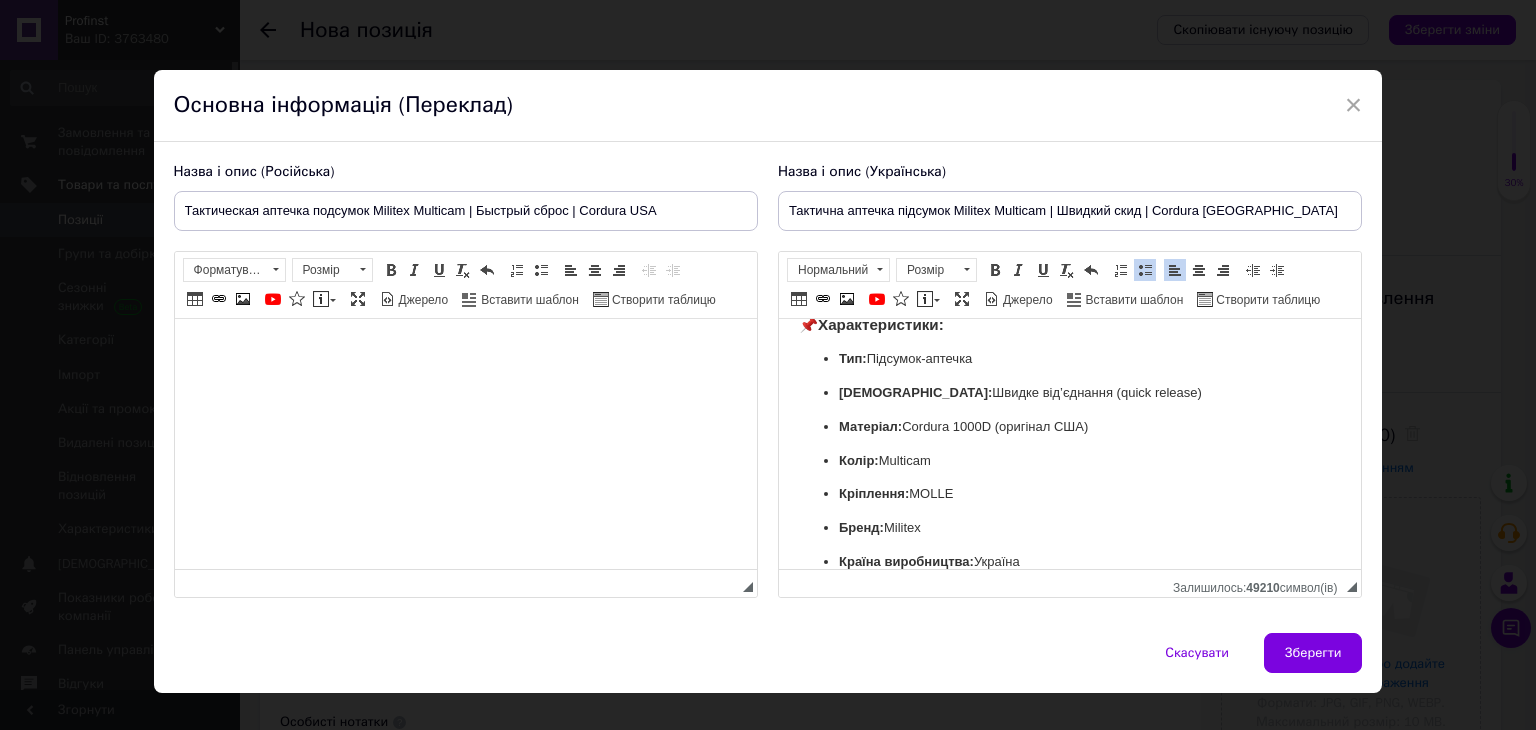 click at bounding box center [465, 349] 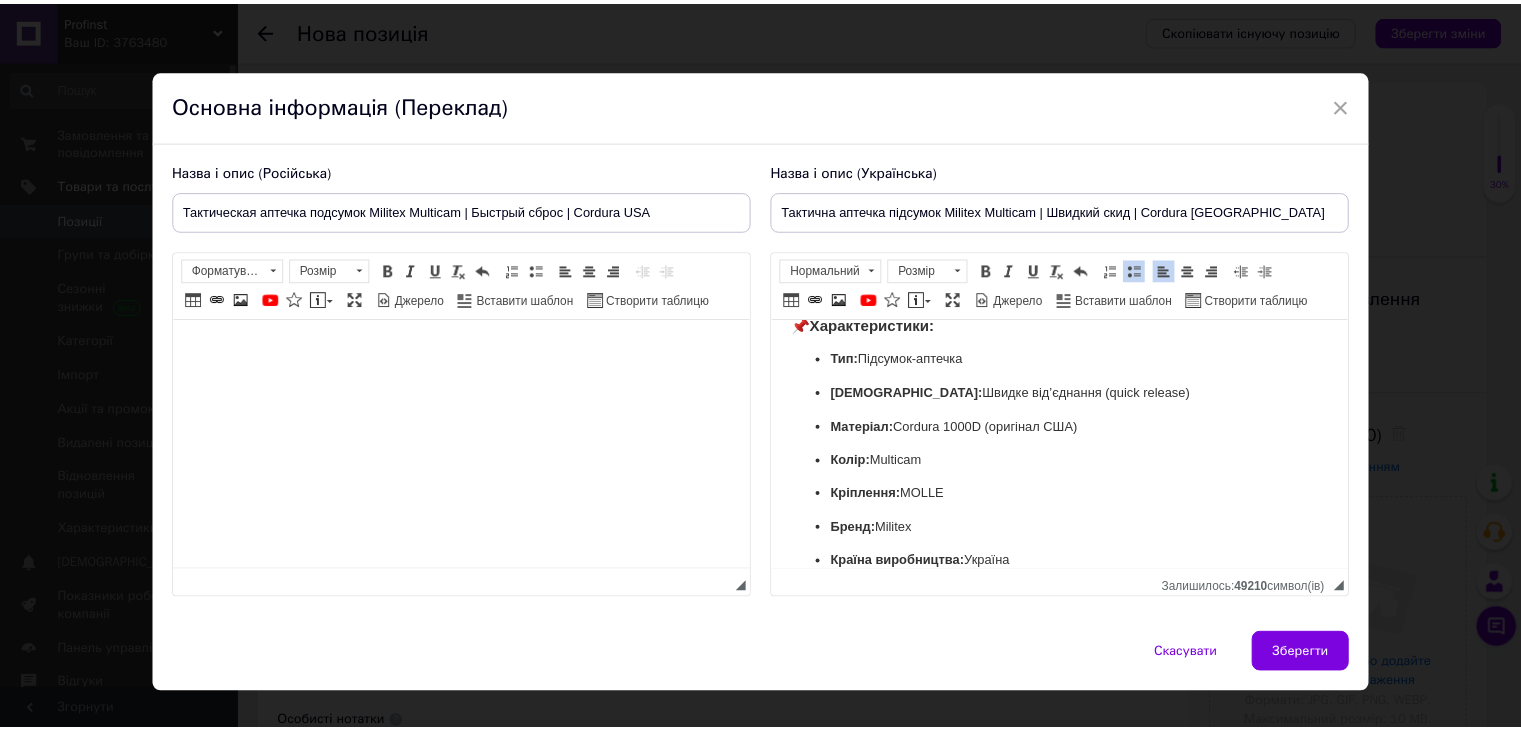 scroll, scrollTop: 328, scrollLeft: 0, axis: vertical 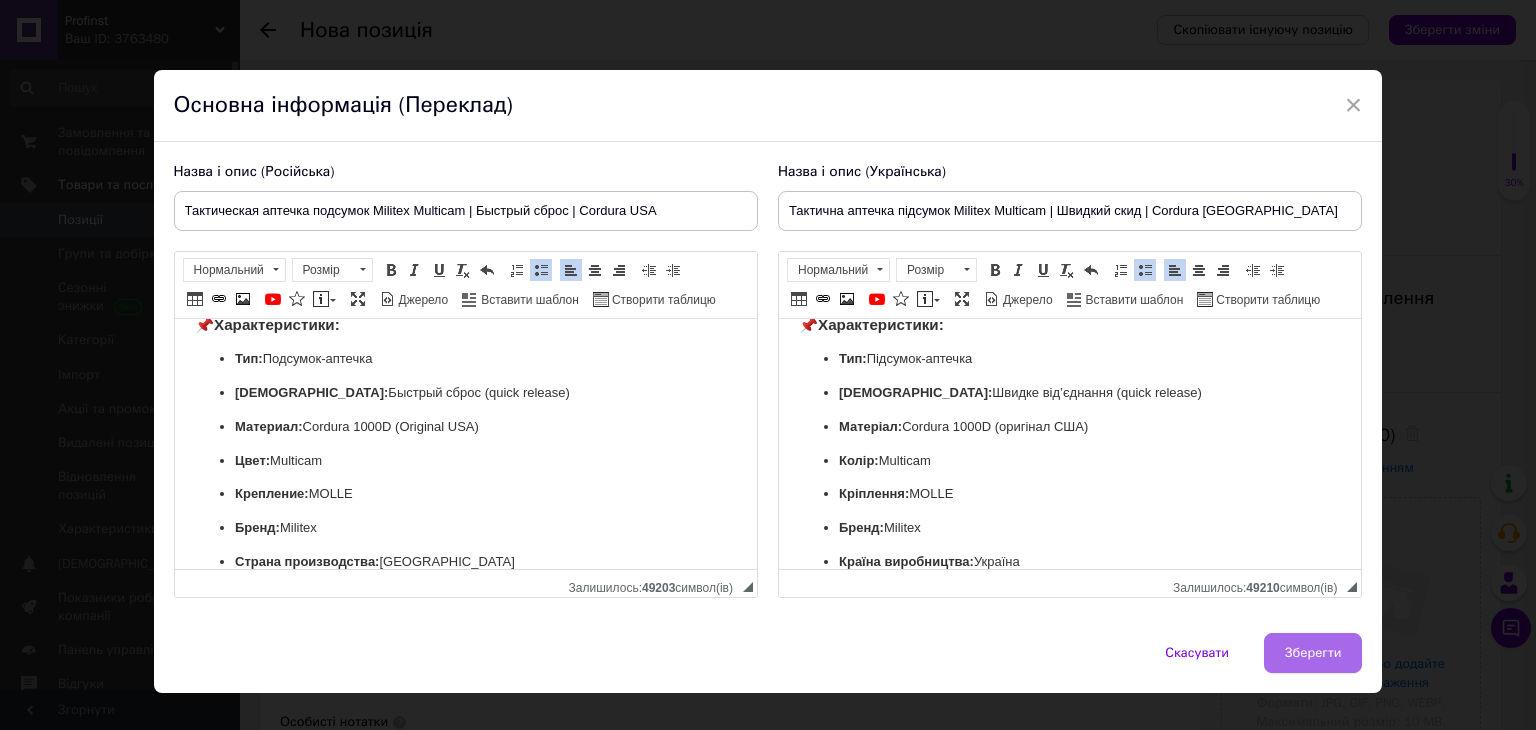 click on "Зберегти" at bounding box center (1313, 653) 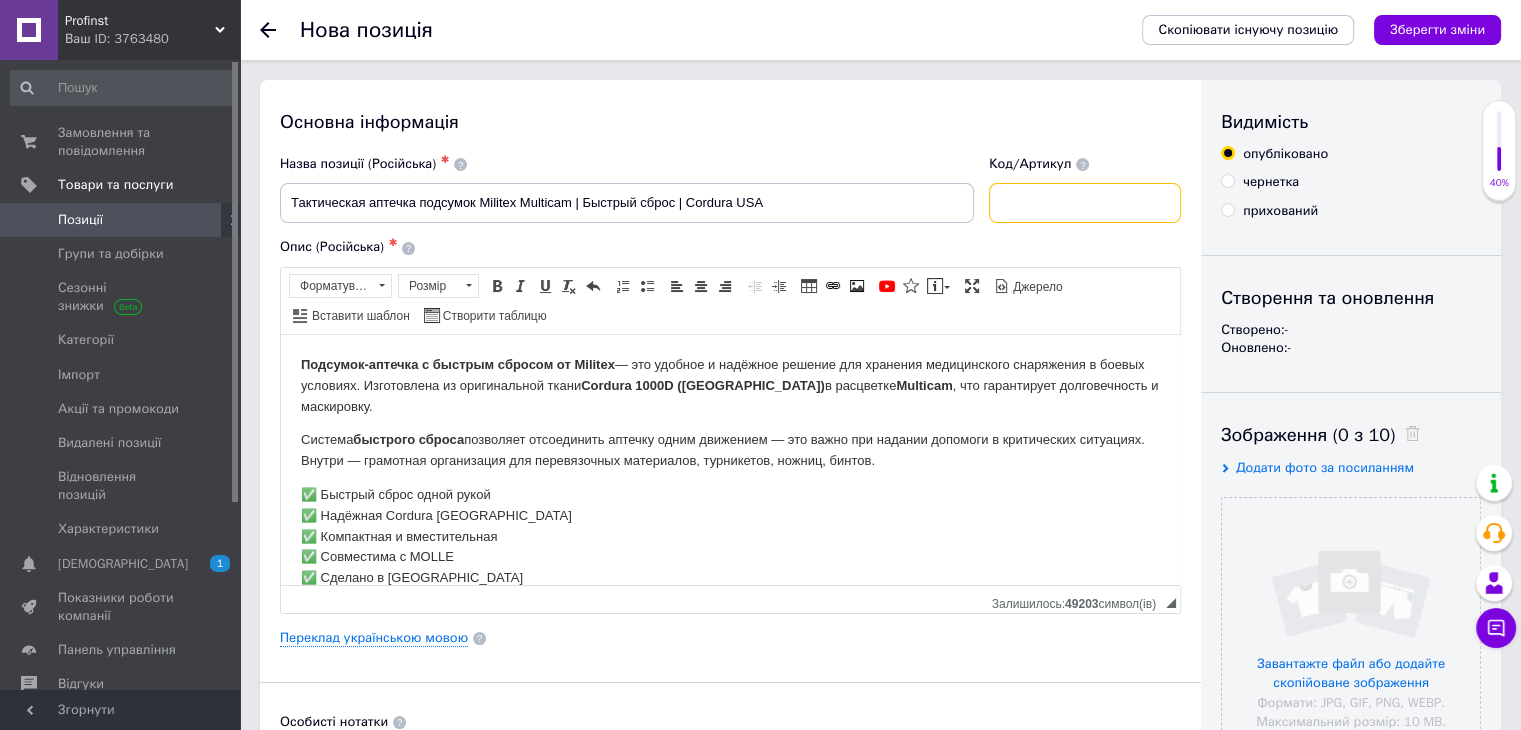 click at bounding box center (1085, 203) 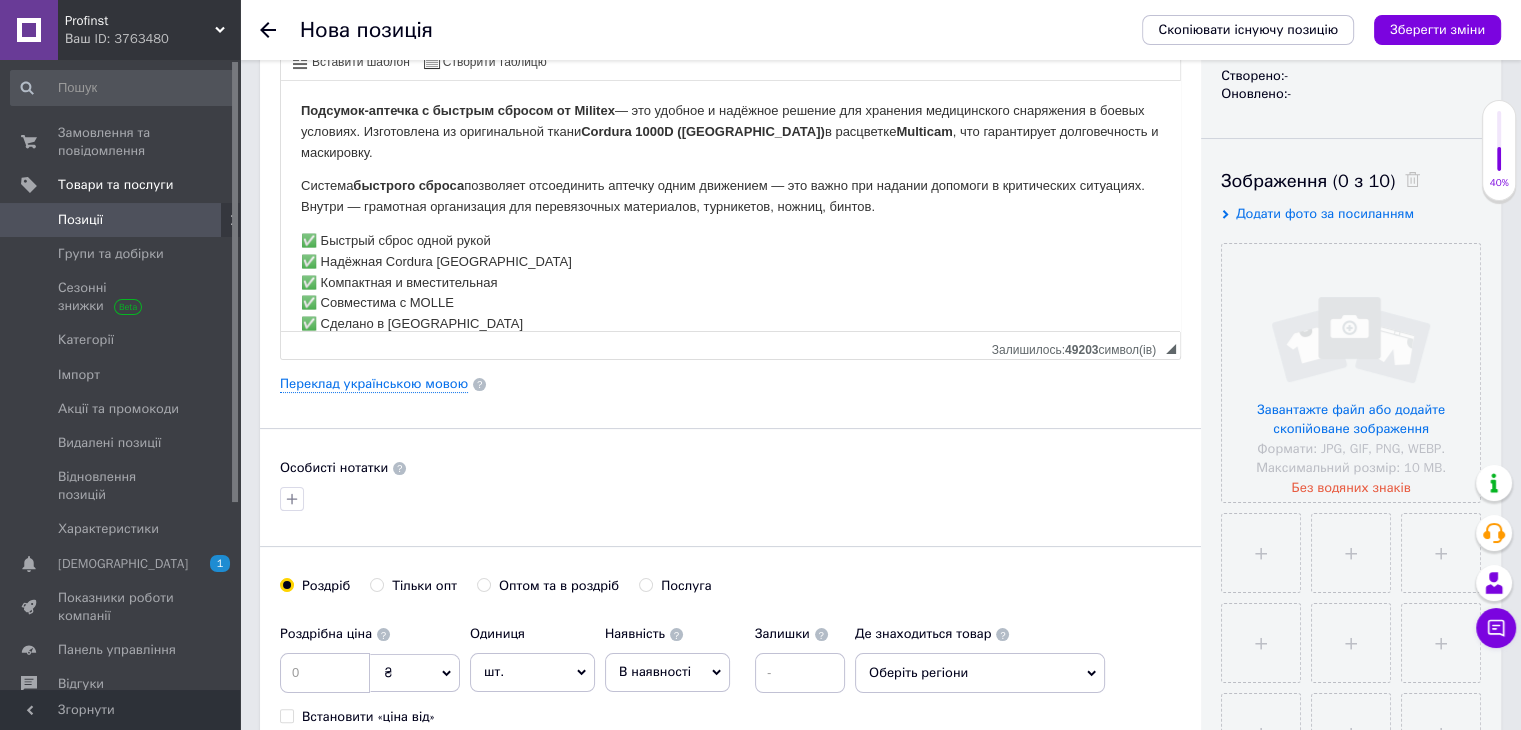 scroll, scrollTop: 300, scrollLeft: 0, axis: vertical 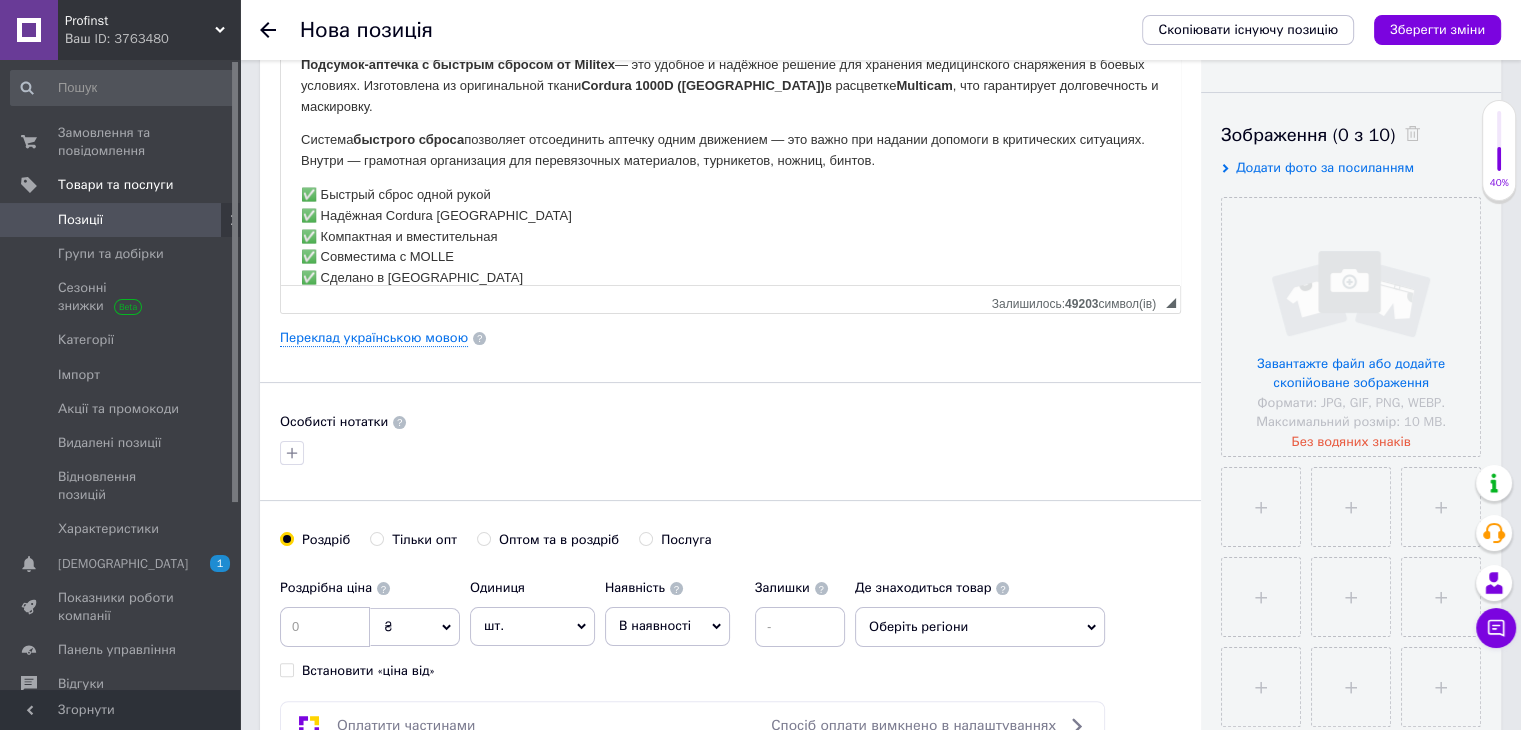 type on "4094" 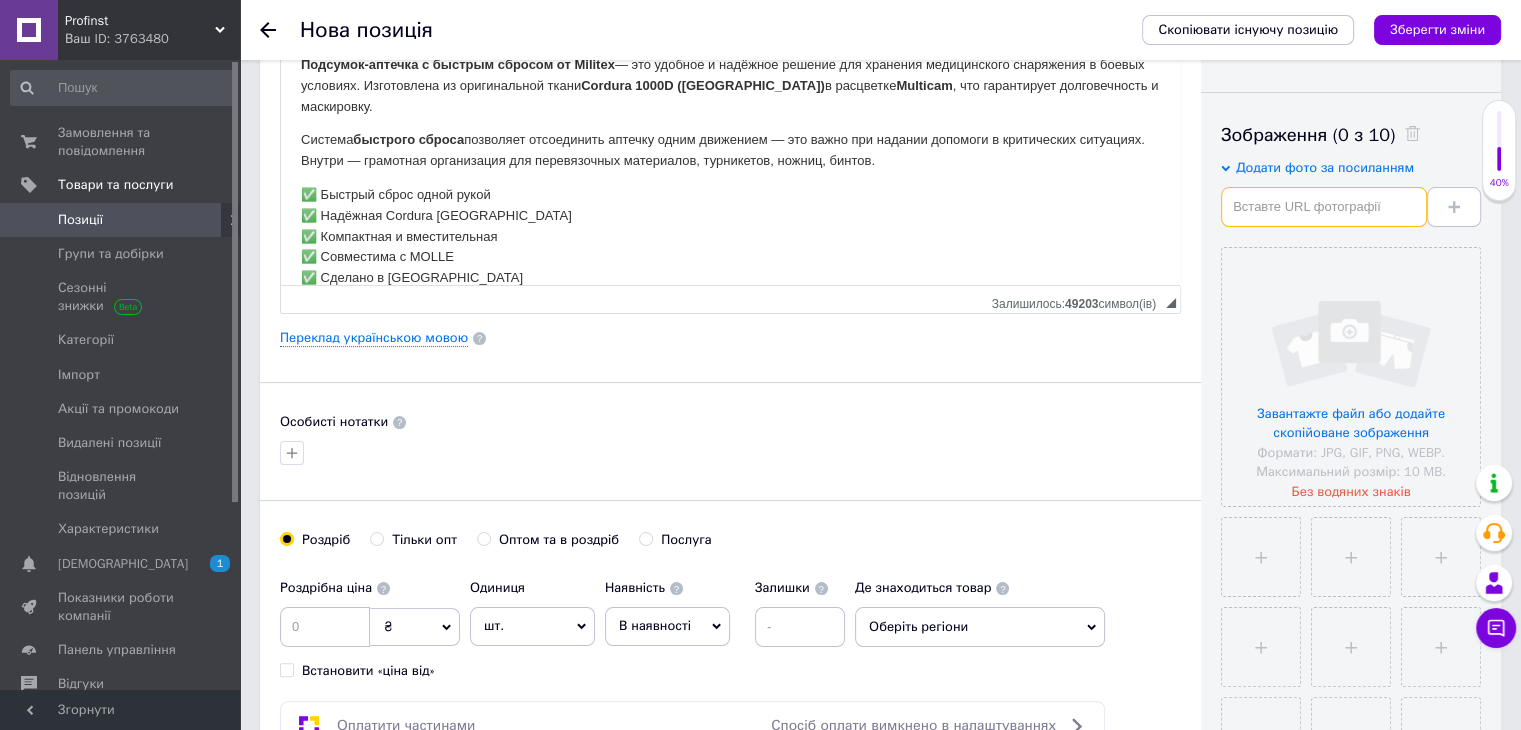 click at bounding box center (1324, 207) 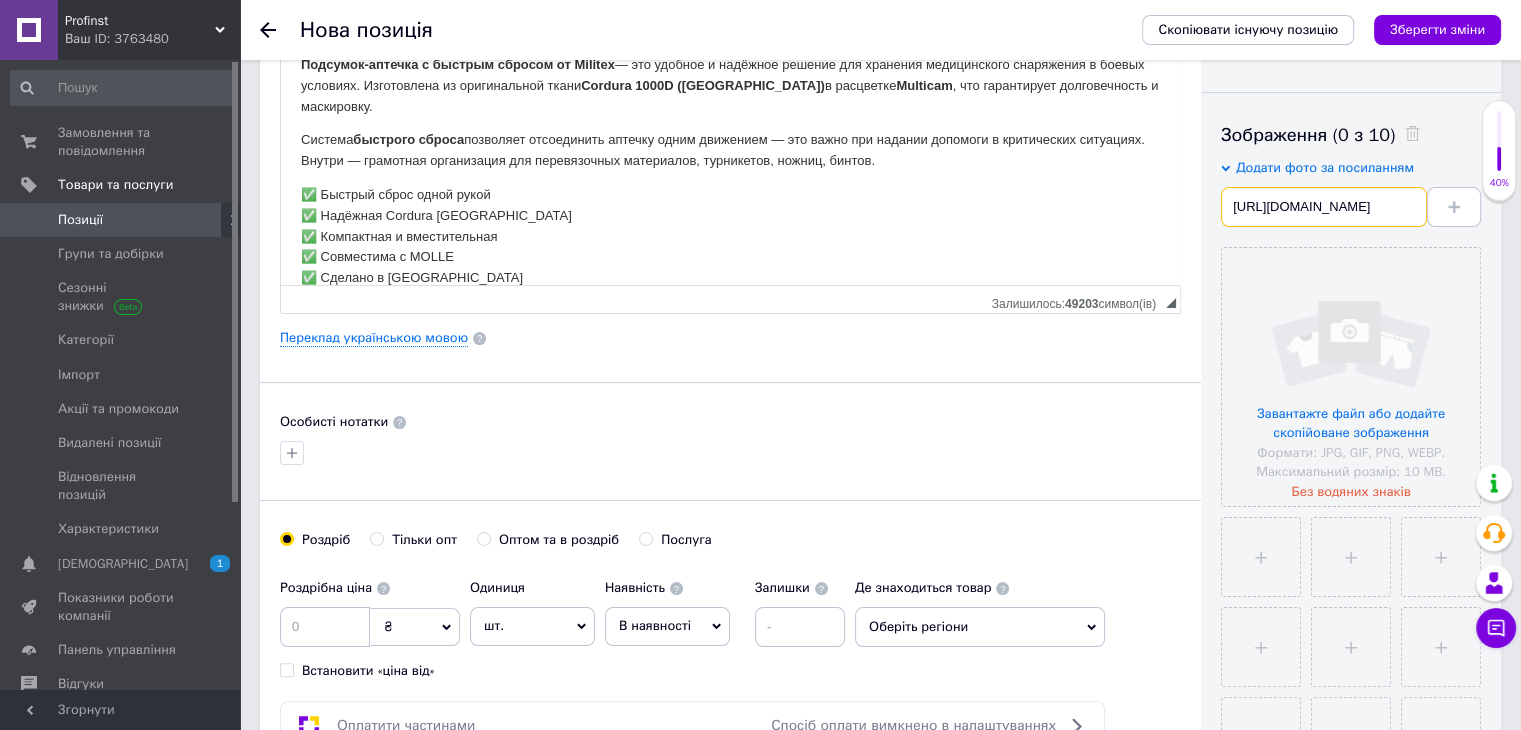 scroll, scrollTop: 0, scrollLeft: 313, axis: horizontal 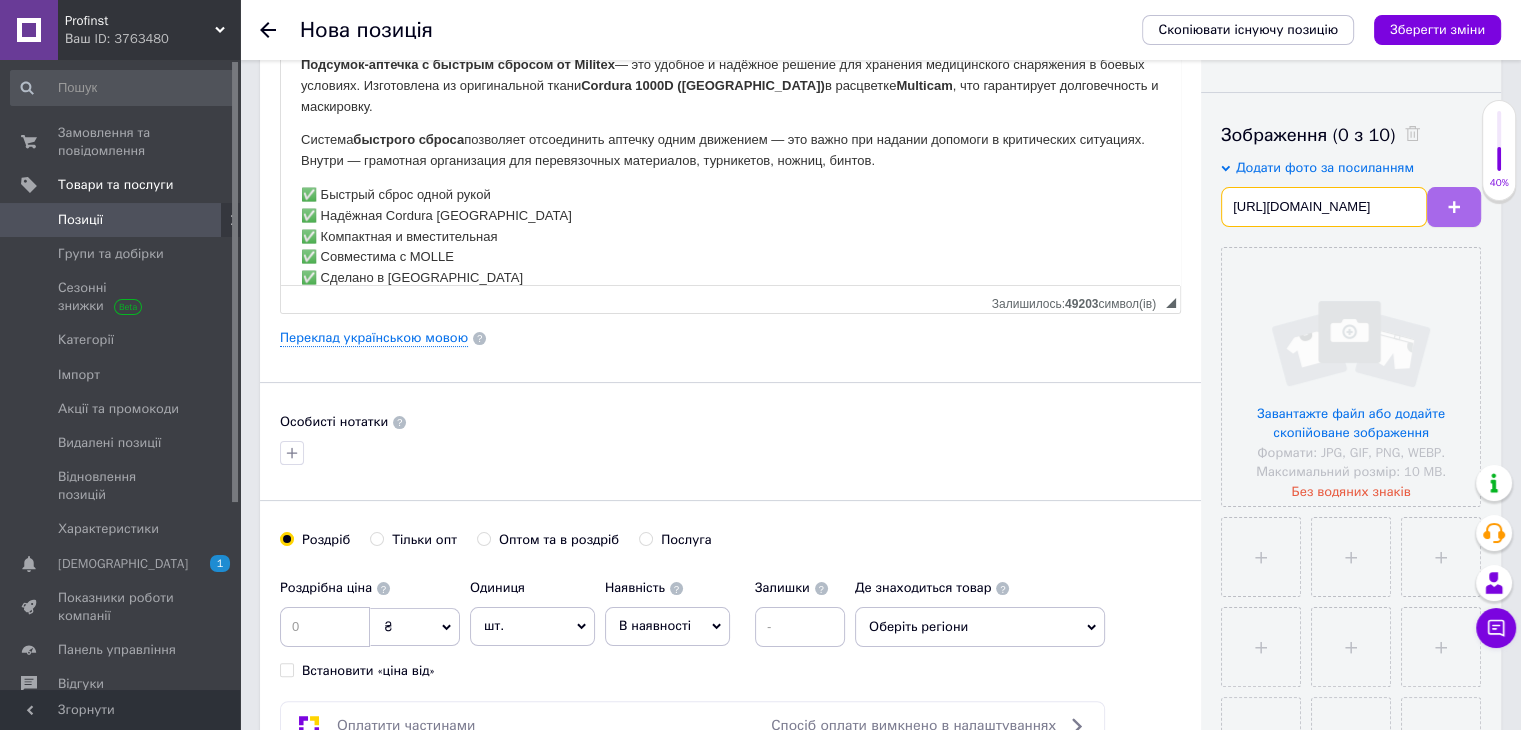 type on "[URL][DOMAIN_NAME]" 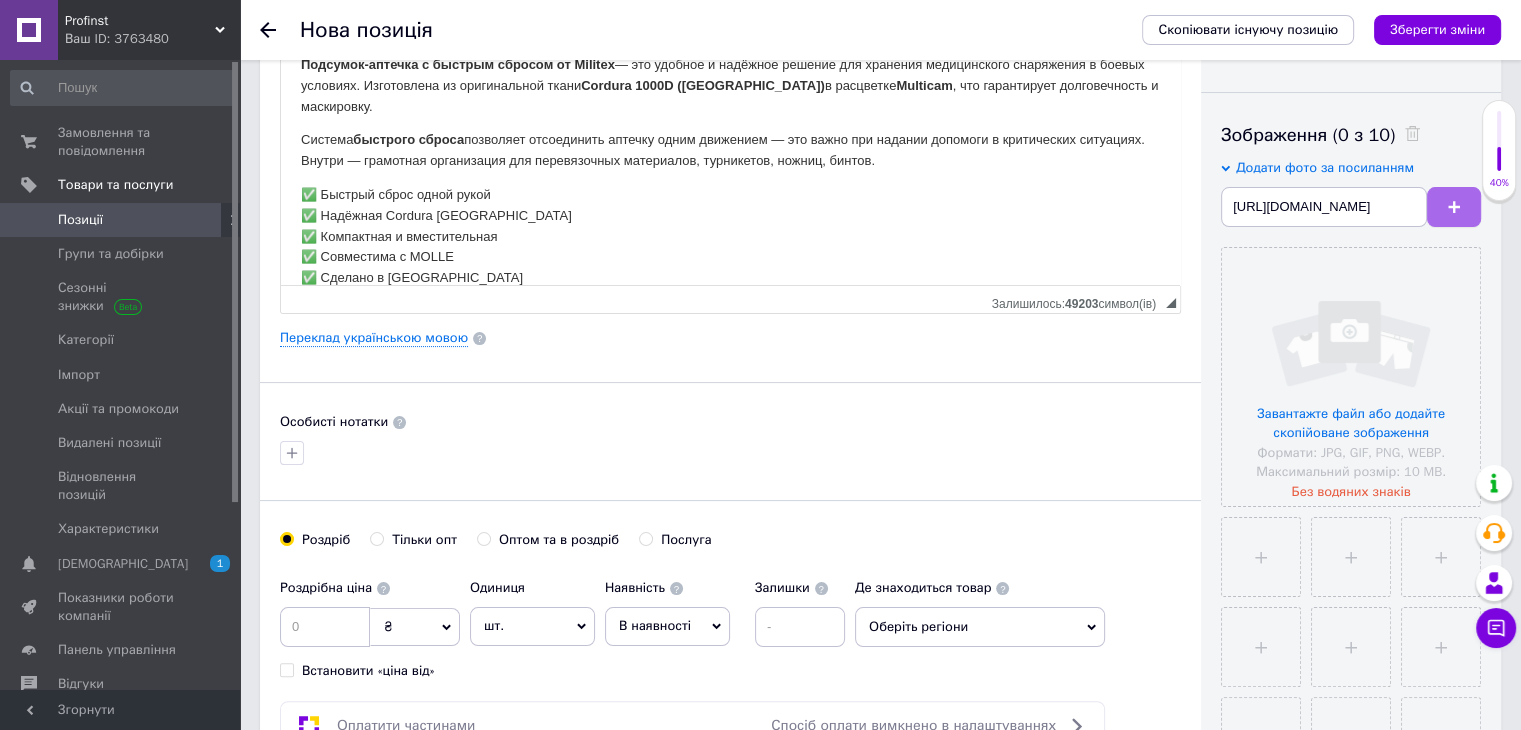 scroll, scrollTop: 0, scrollLeft: 0, axis: both 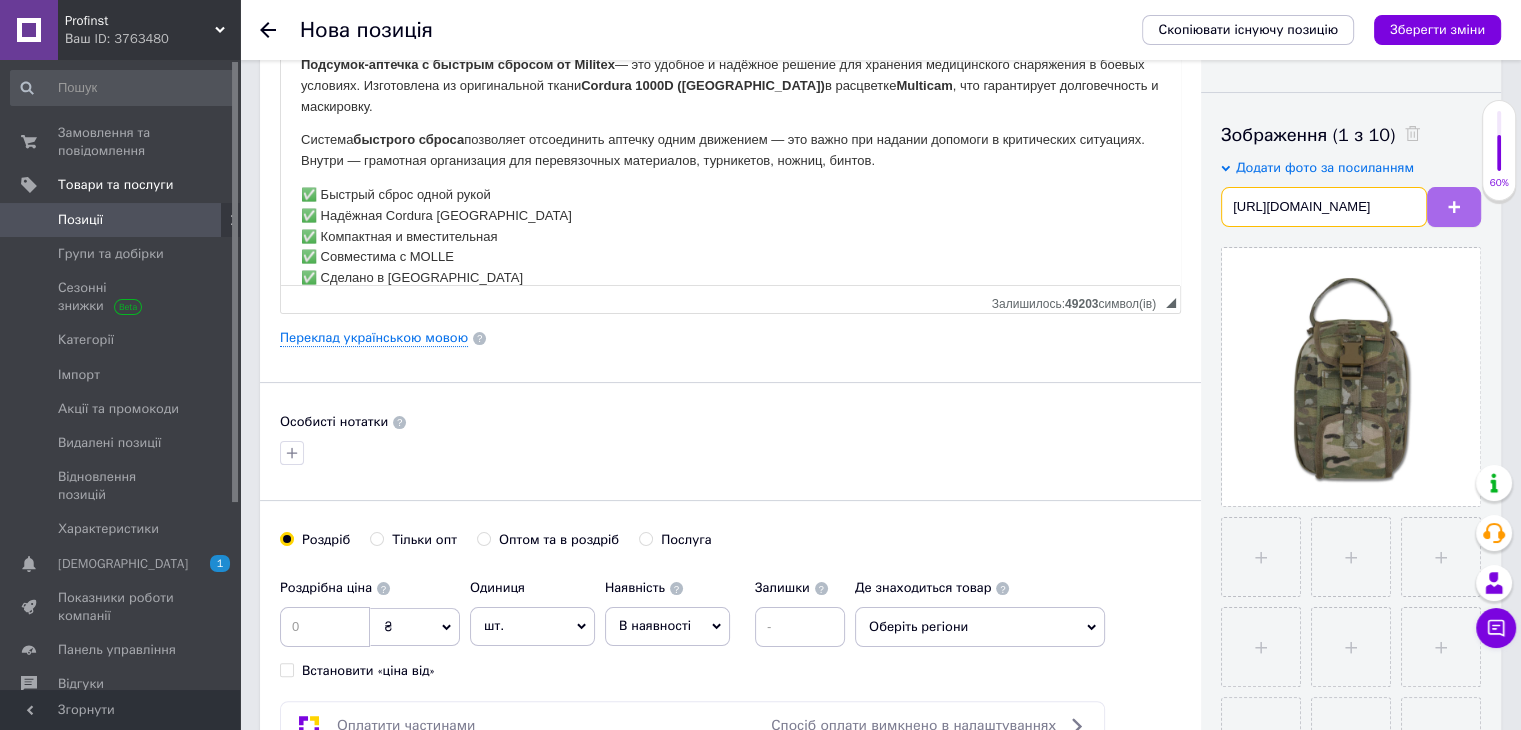 type on "[URL][DOMAIN_NAME]" 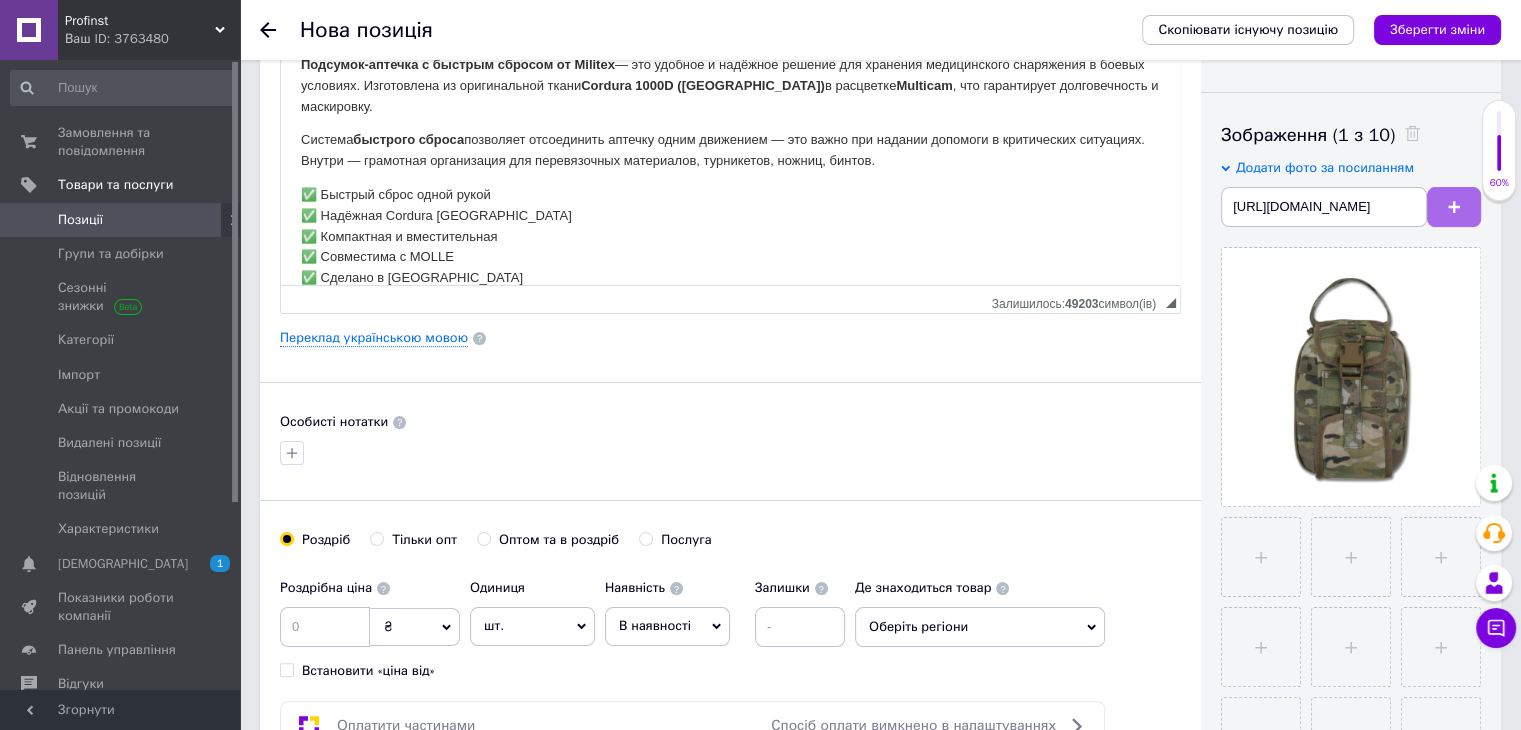 click 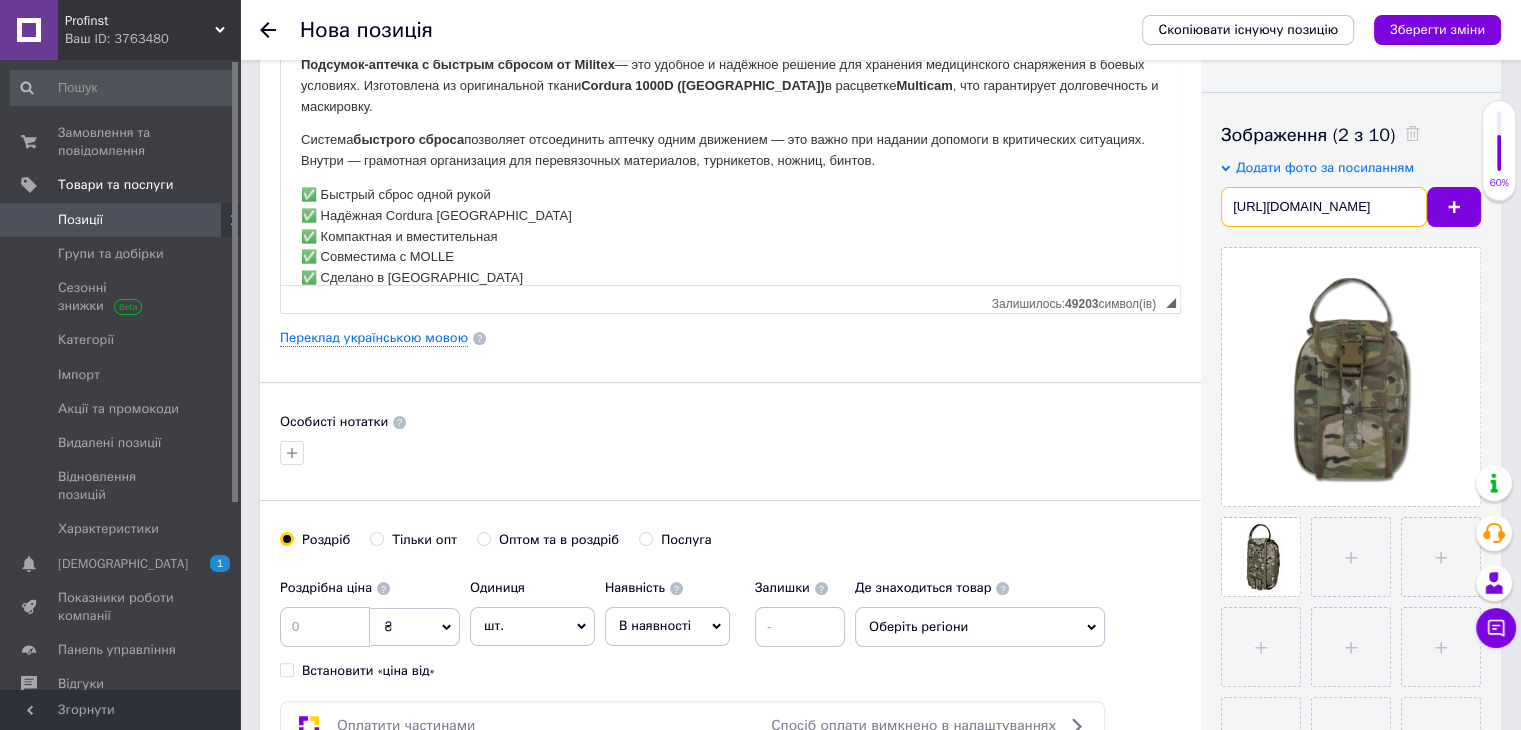 scroll, scrollTop: 0, scrollLeft: 302, axis: horizontal 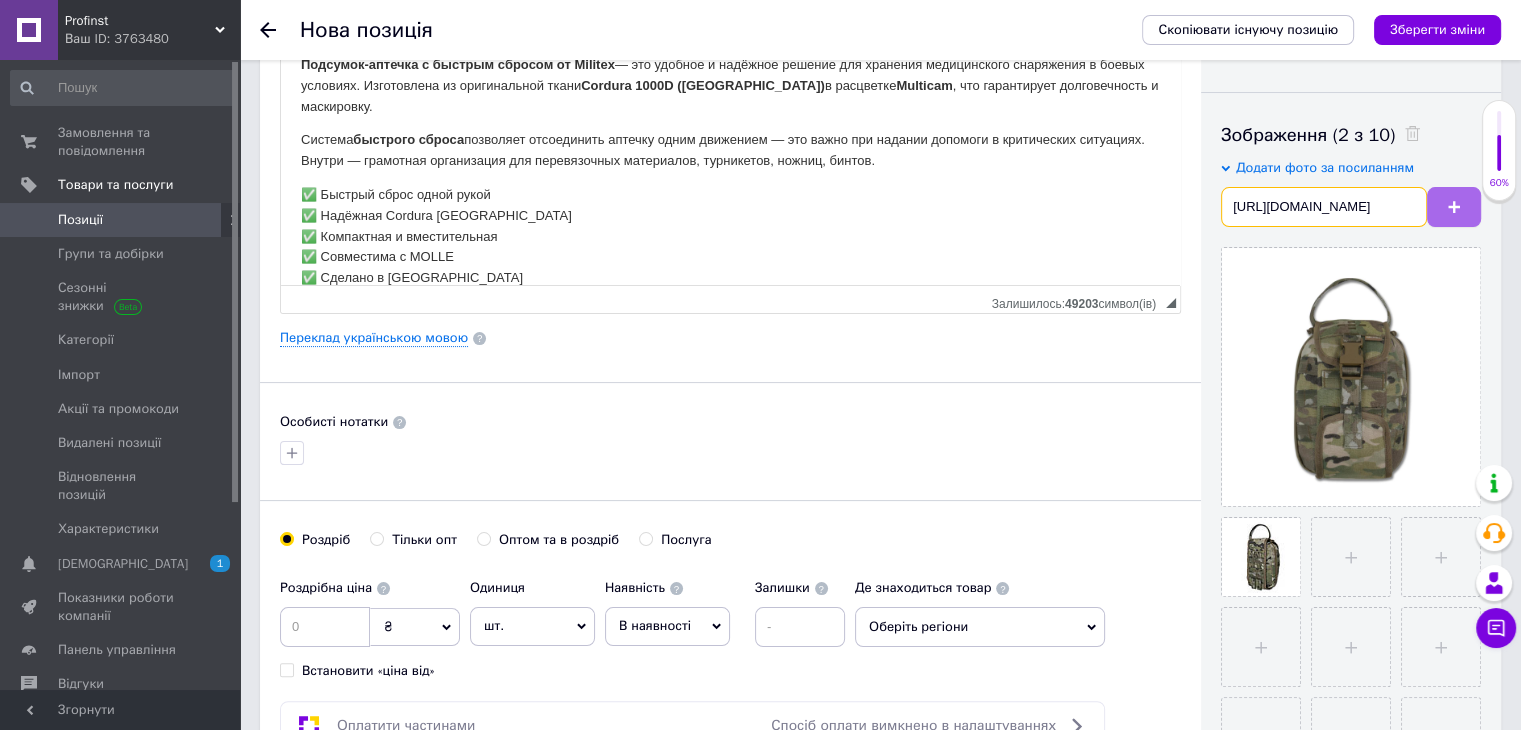 type on "[URL][DOMAIN_NAME]" 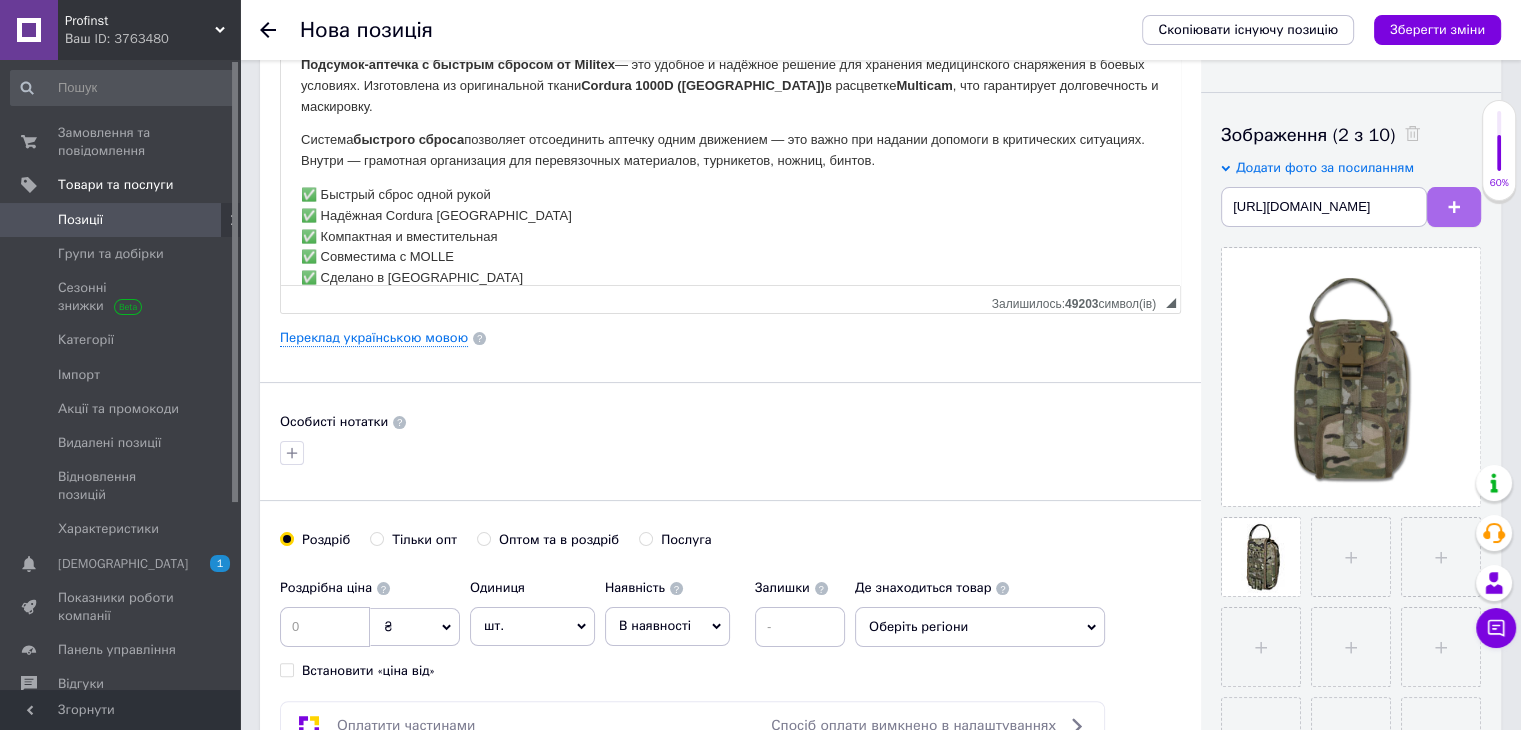 scroll, scrollTop: 0, scrollLeft: 0, axis: both 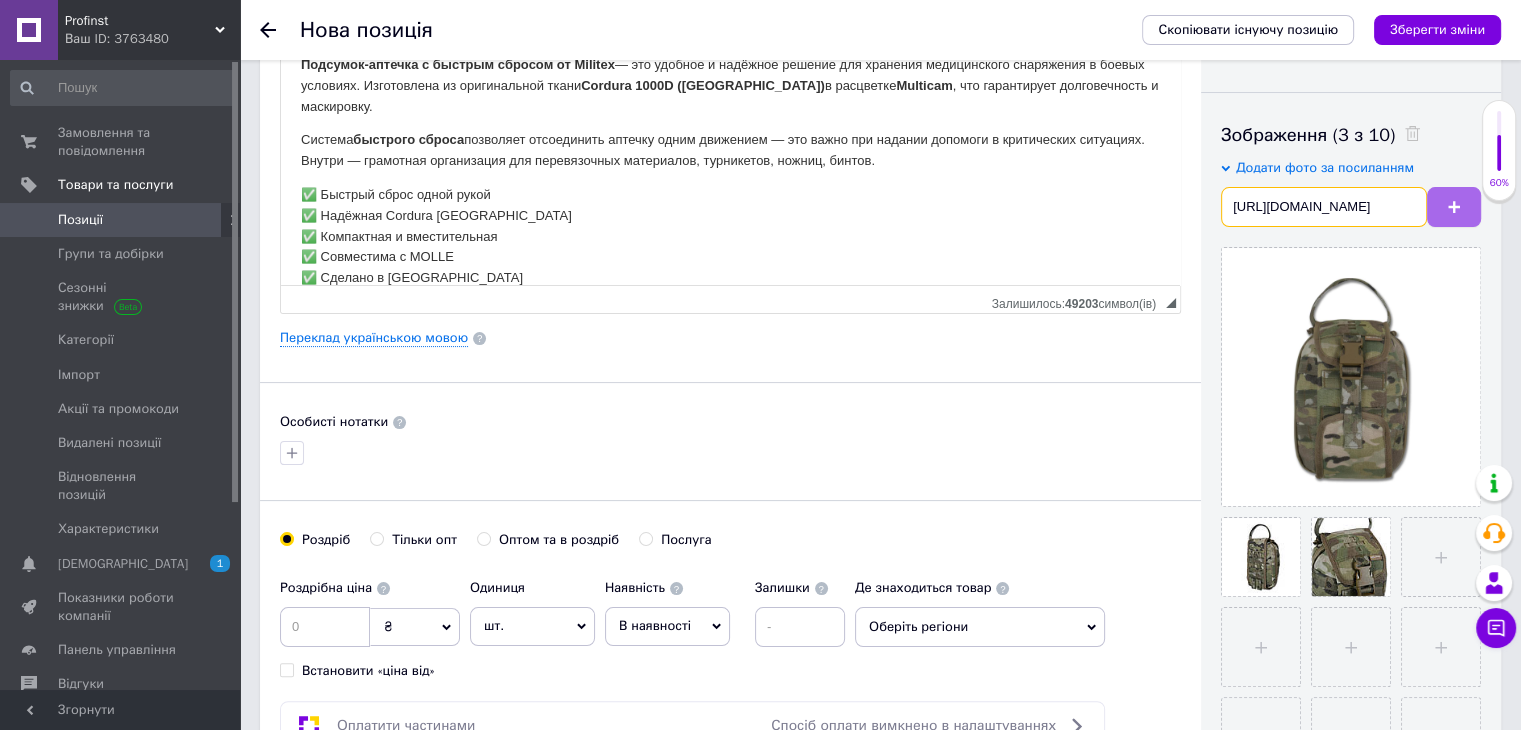 type on "[URL][DOMAIN_NAME]" 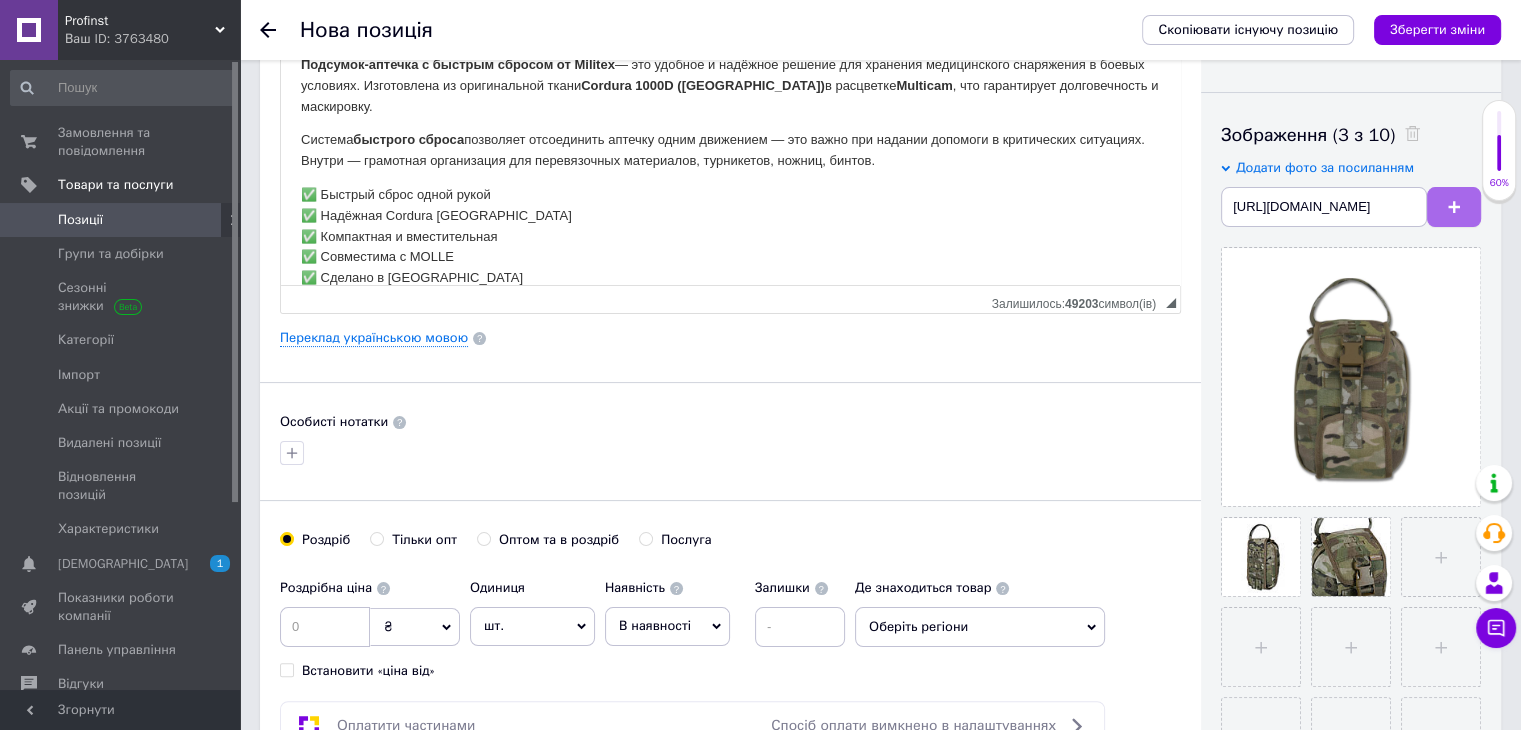 click 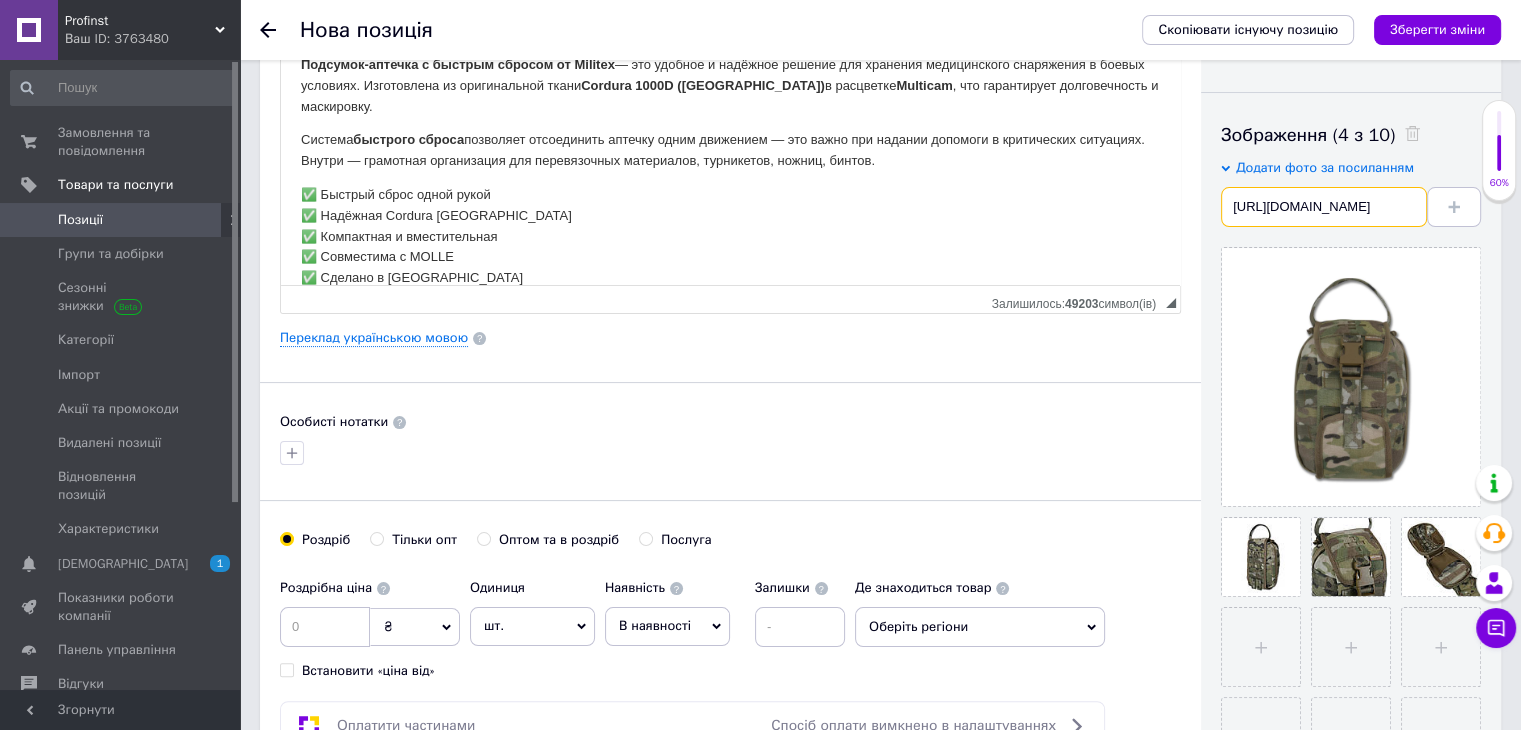 scroll, scrollTop: 0, scrollLeft: 308, axis: horizontal 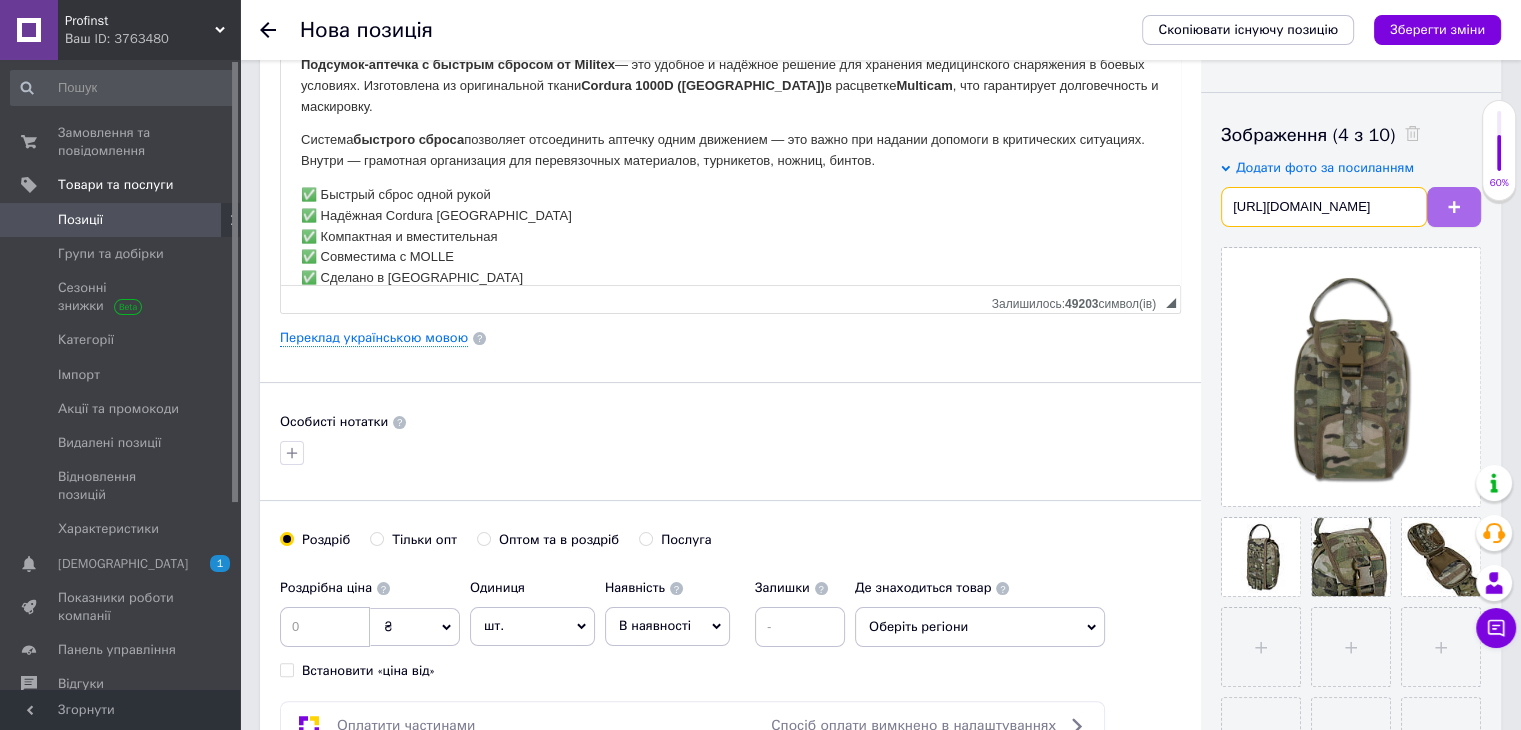 type on "[URL][DOMAIN_NAME]" 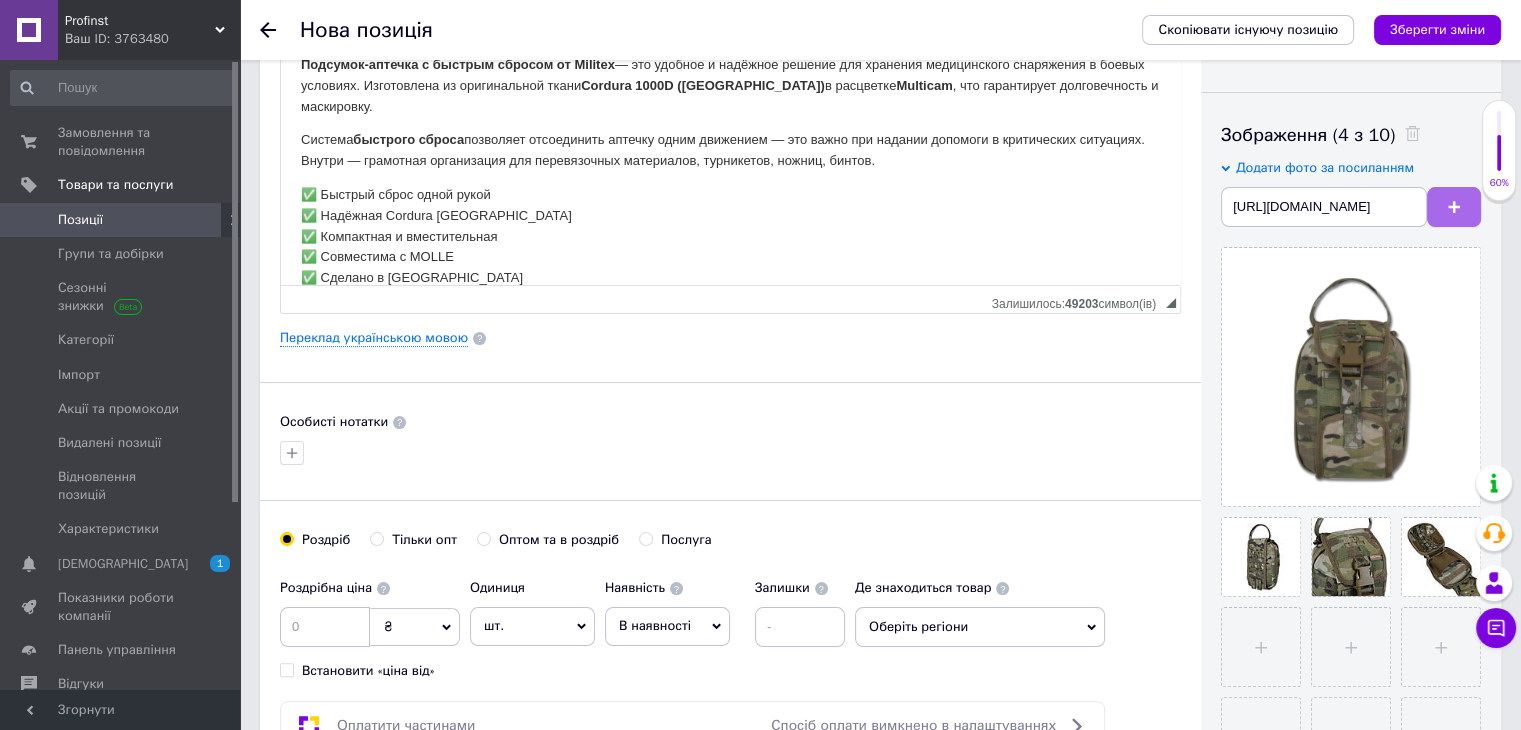 scroll, scrollTop: 0, scrollLeft: 0, axis: both 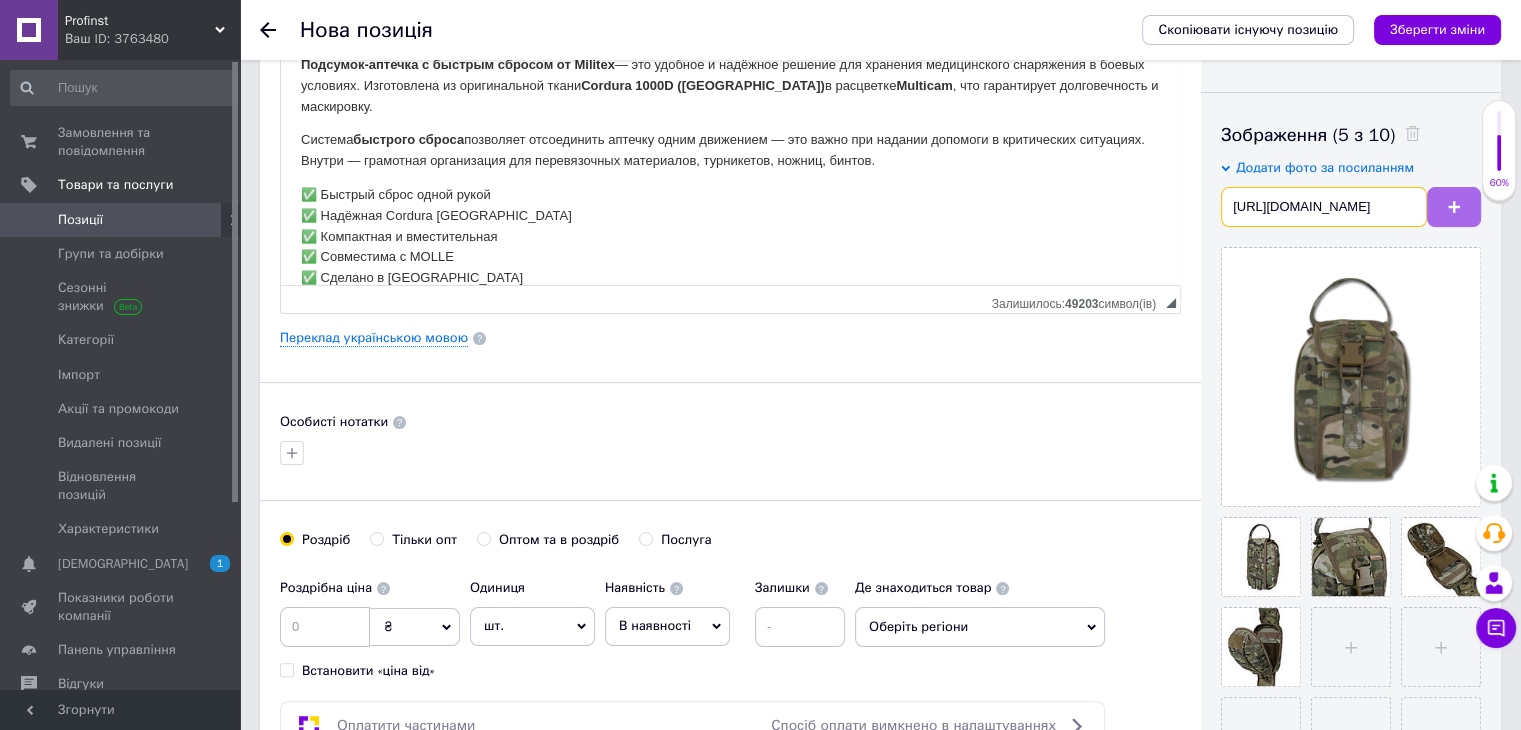 type on "[URL][DOMAIN_NAME]" 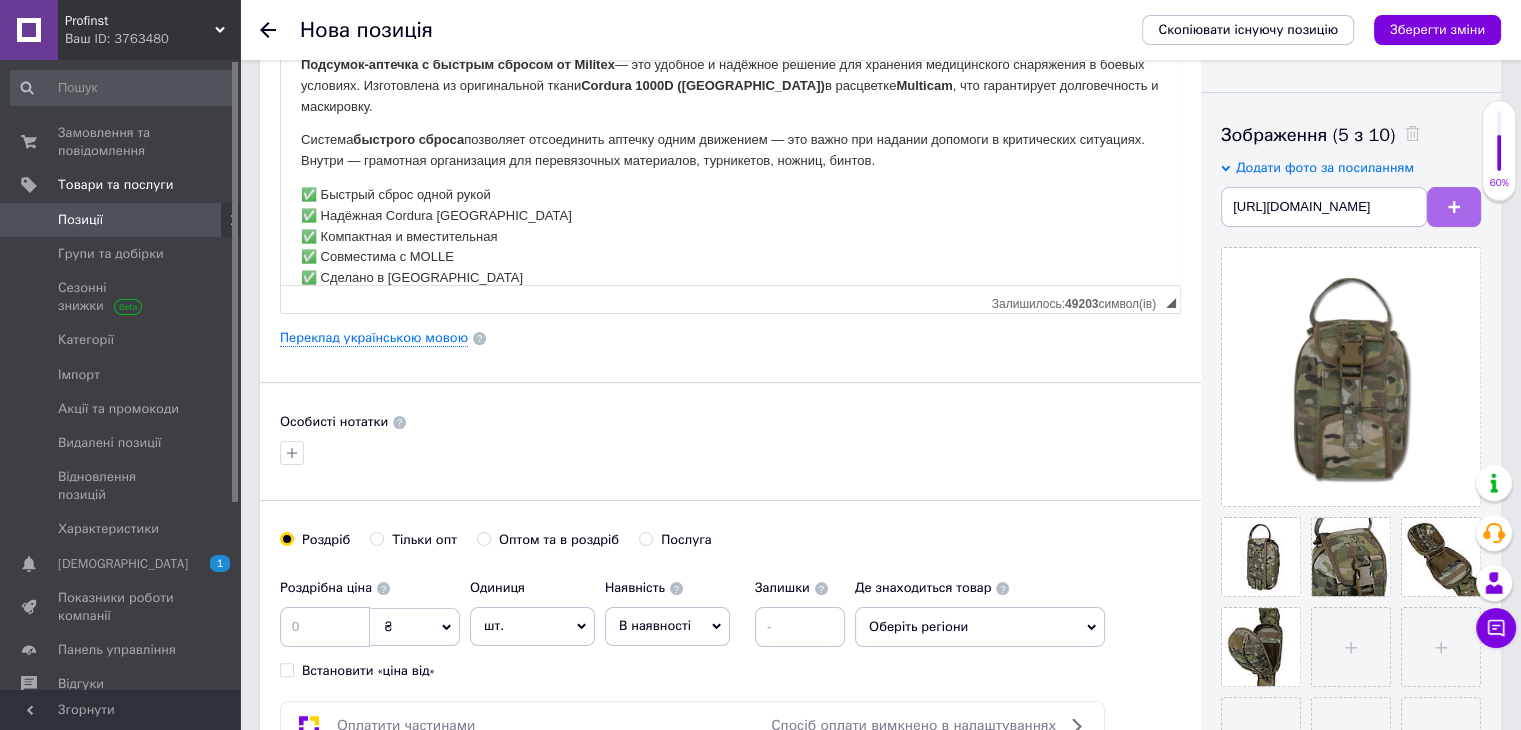 click at bounding box center [1454, 207] 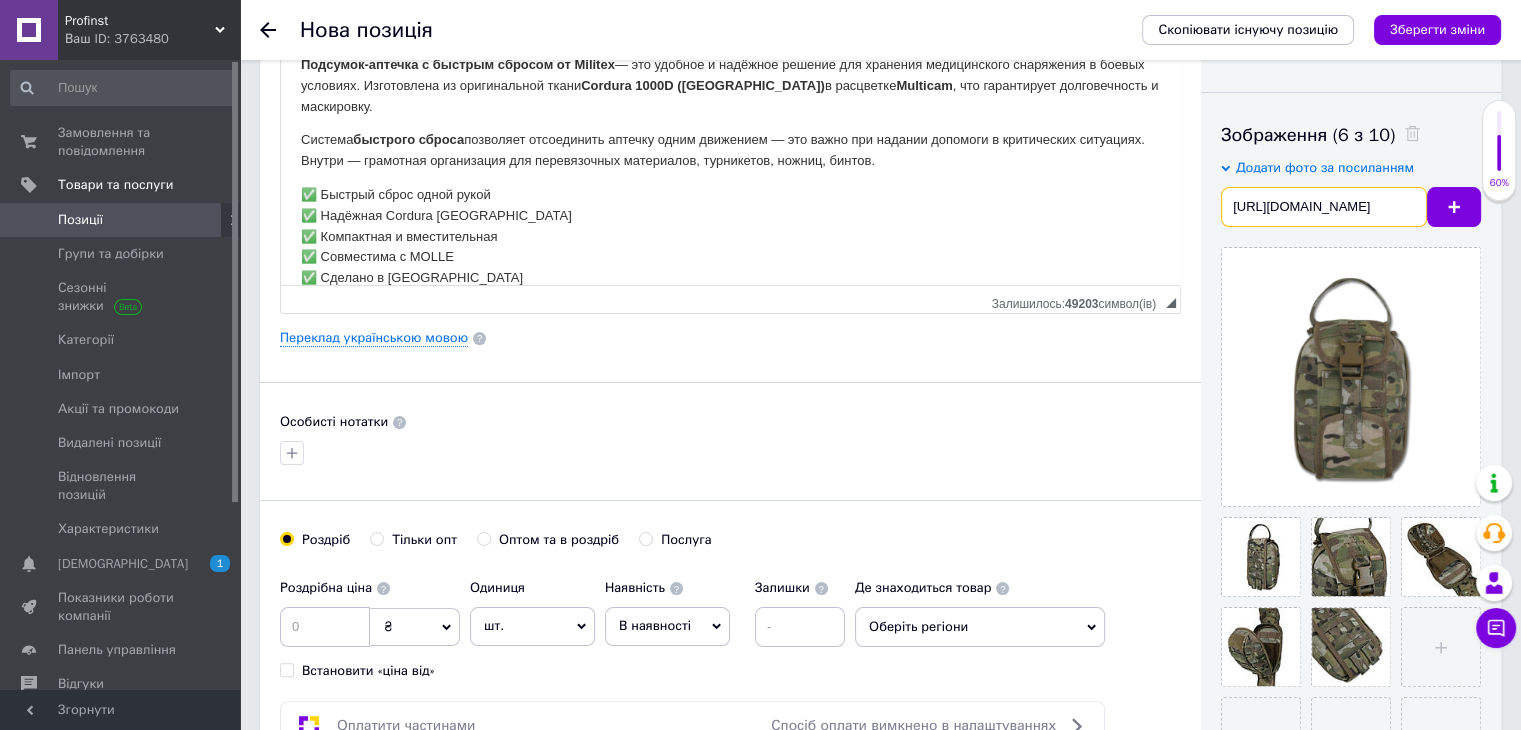 scroll, scrollTop: 0, scrollLeft: 305, axis: horizontal 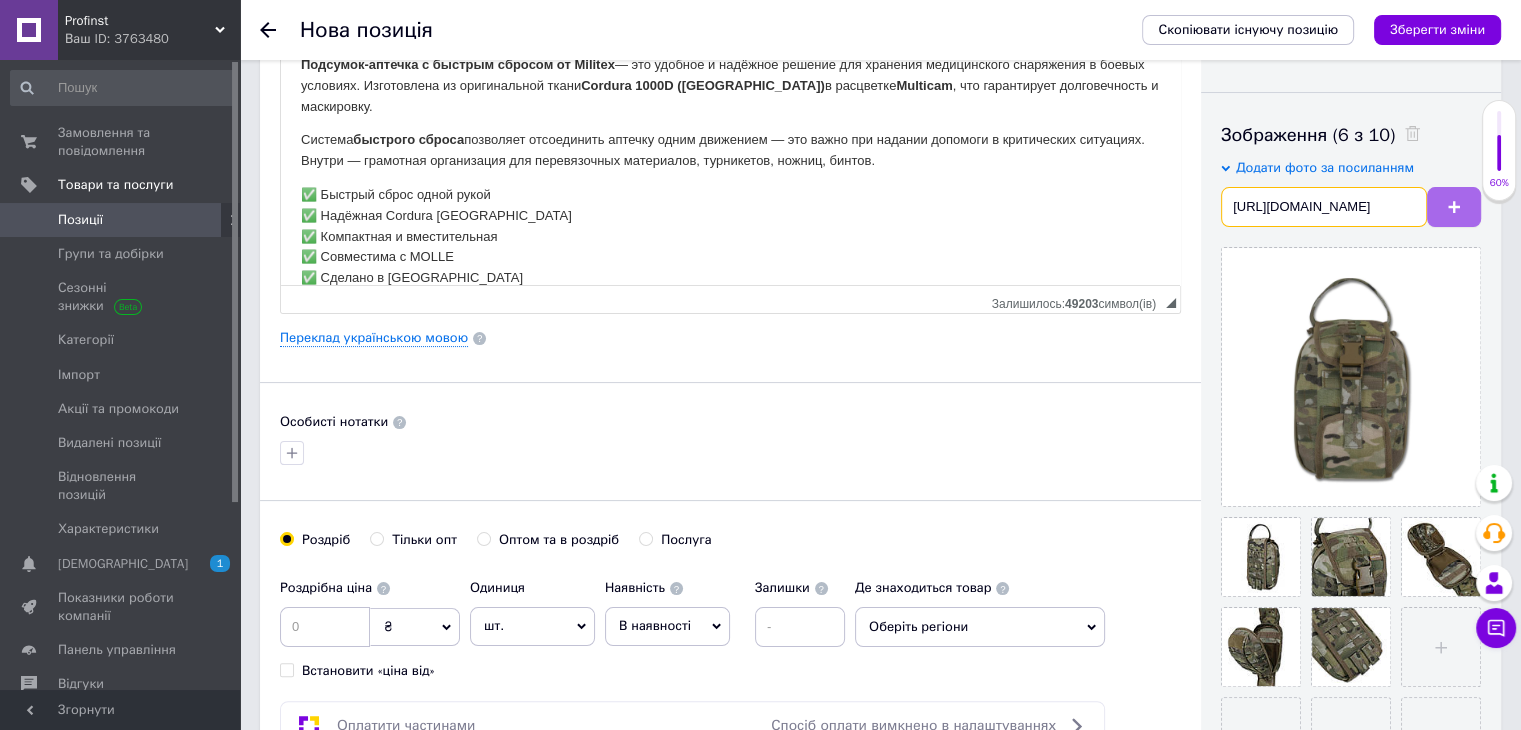 type on "[URL][DOMAIN_NAME]" 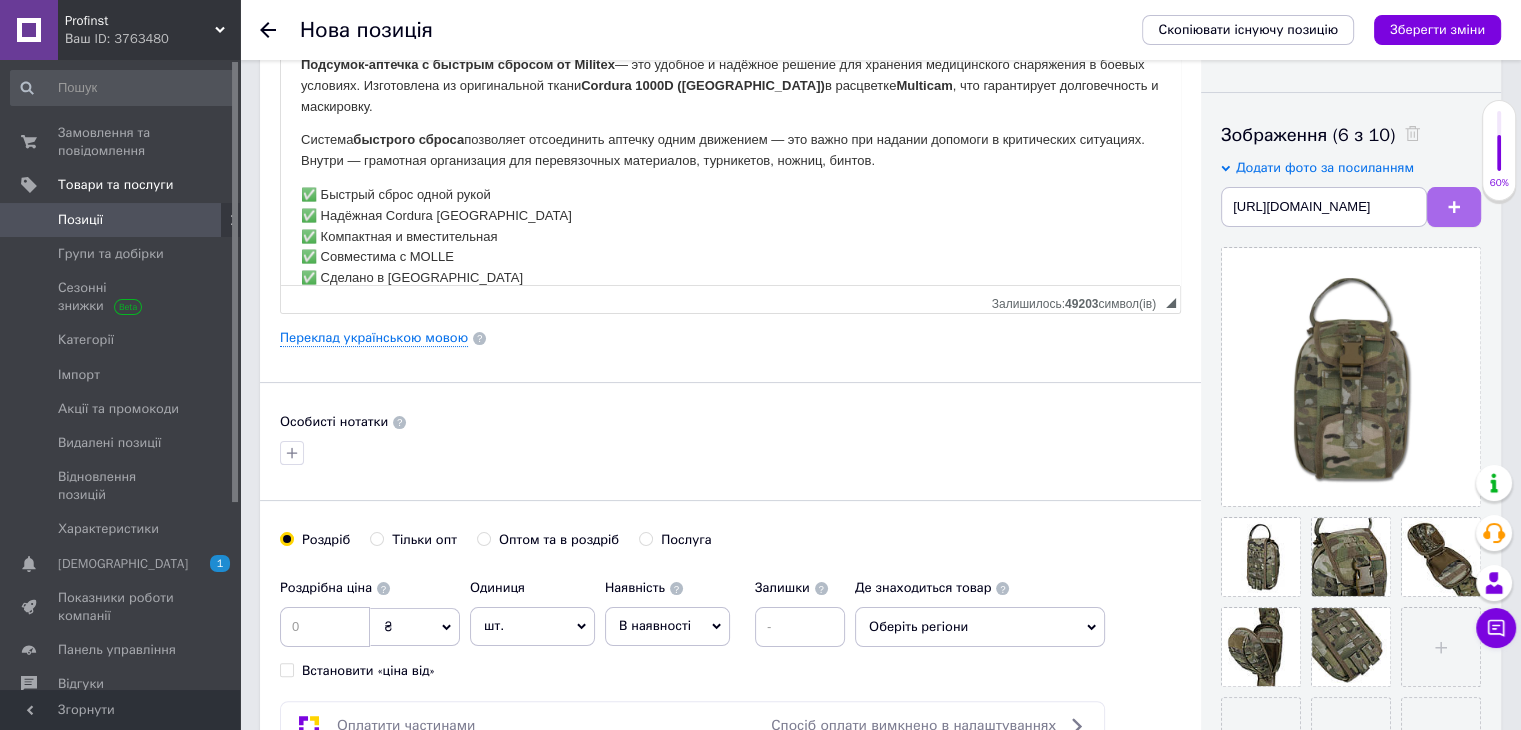 click at bounding box center [1454, 207] 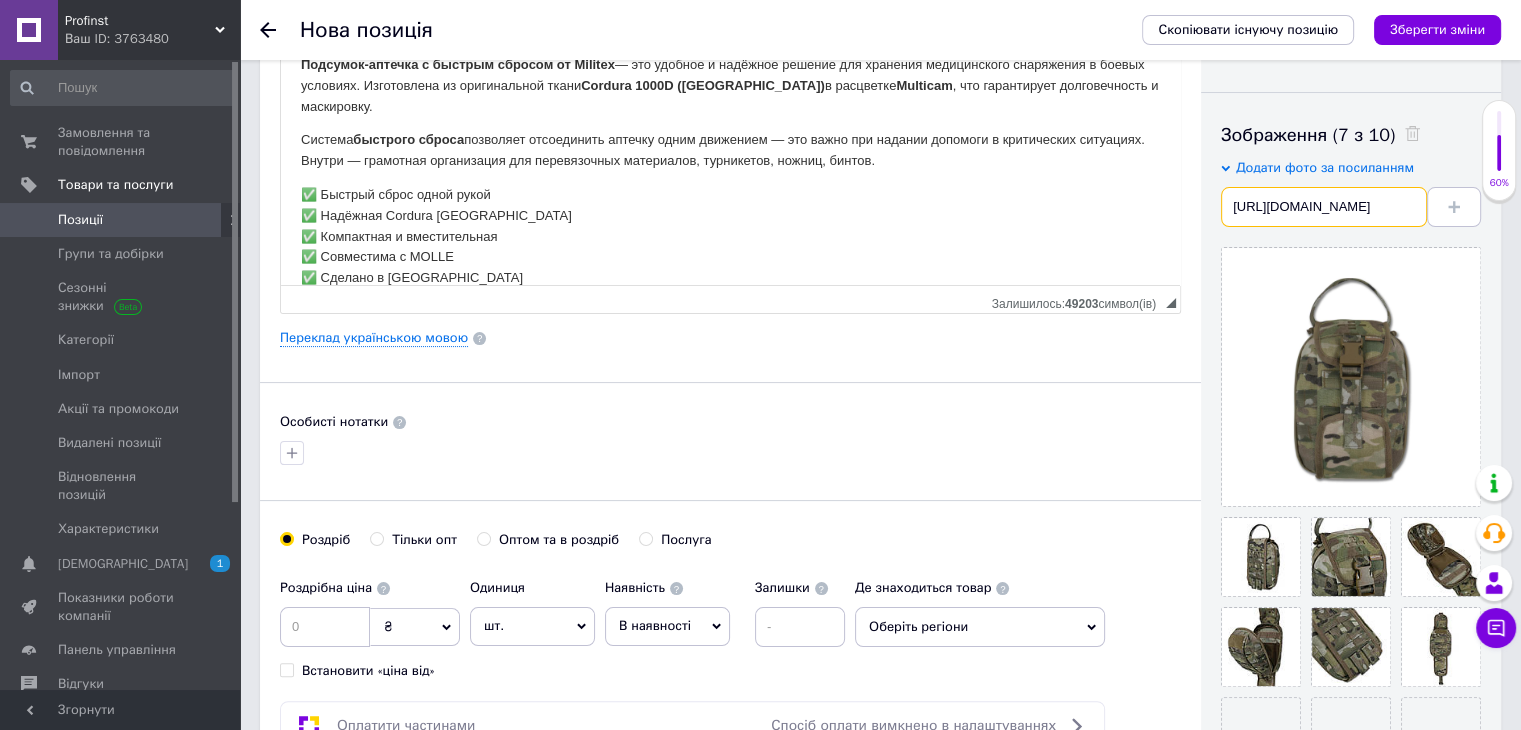scroll, scrollTop: 0, scrollLeft: 305, axis: horizontal 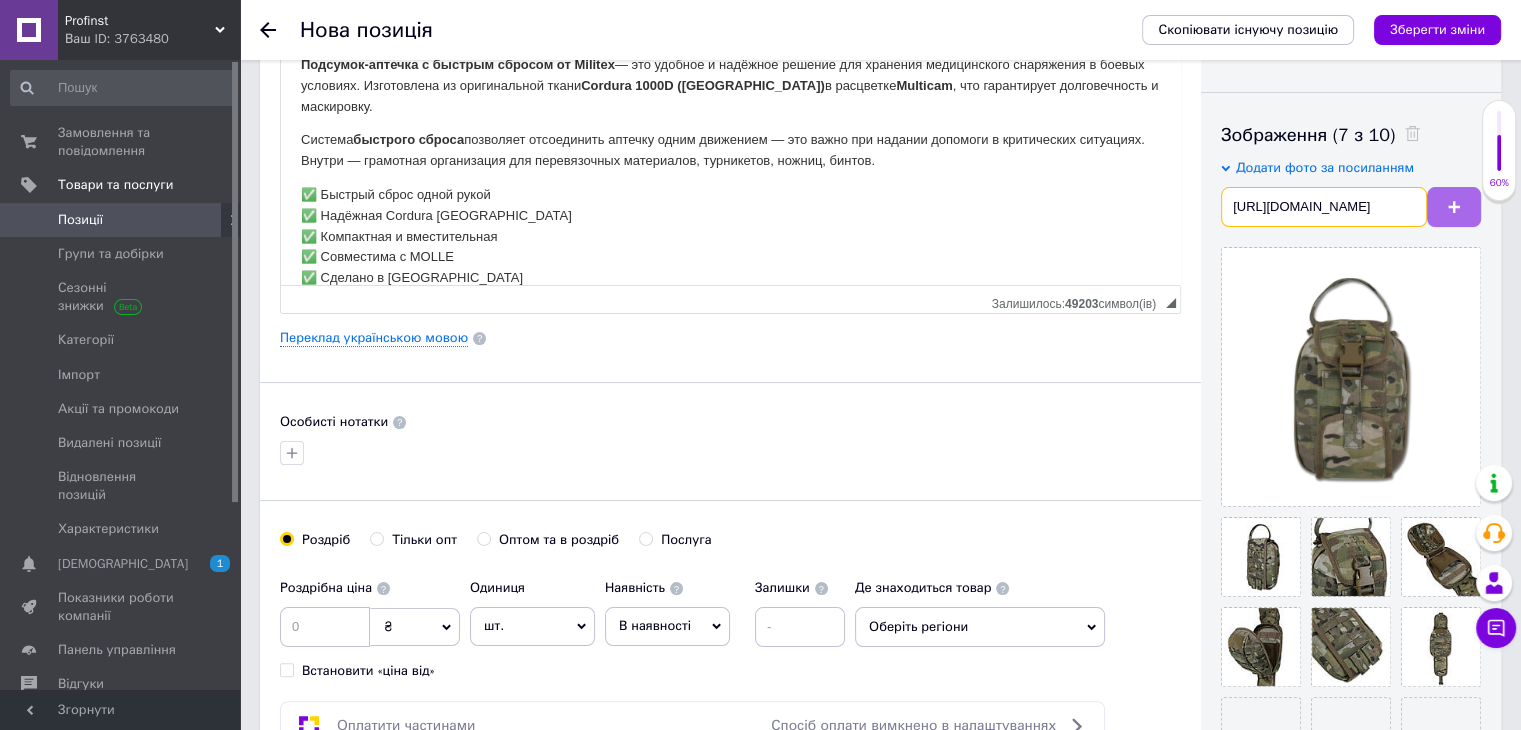 type on "[URL][DOMAIN_NAME]" 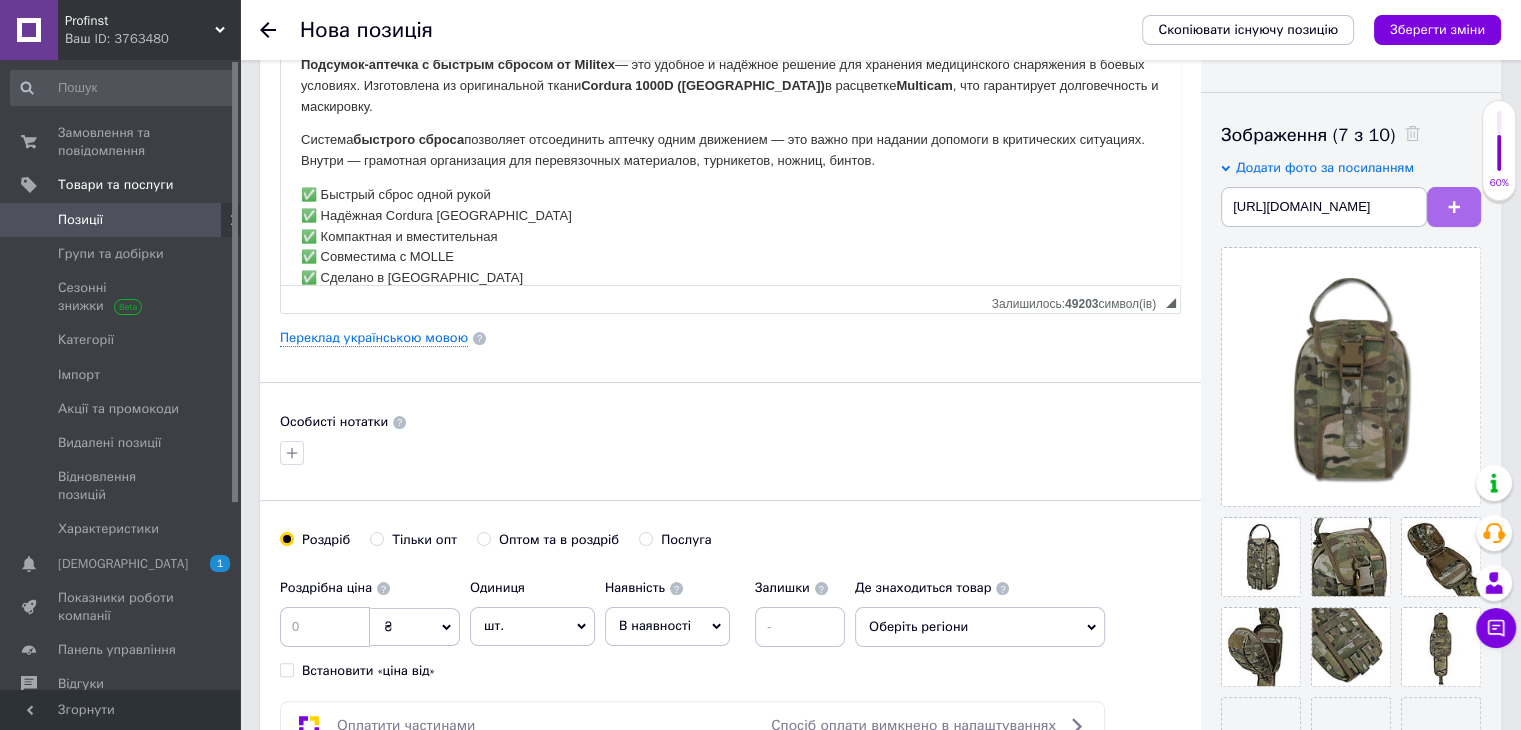scroll, scrollTop: 0, scrollLeft: 0, axis: both 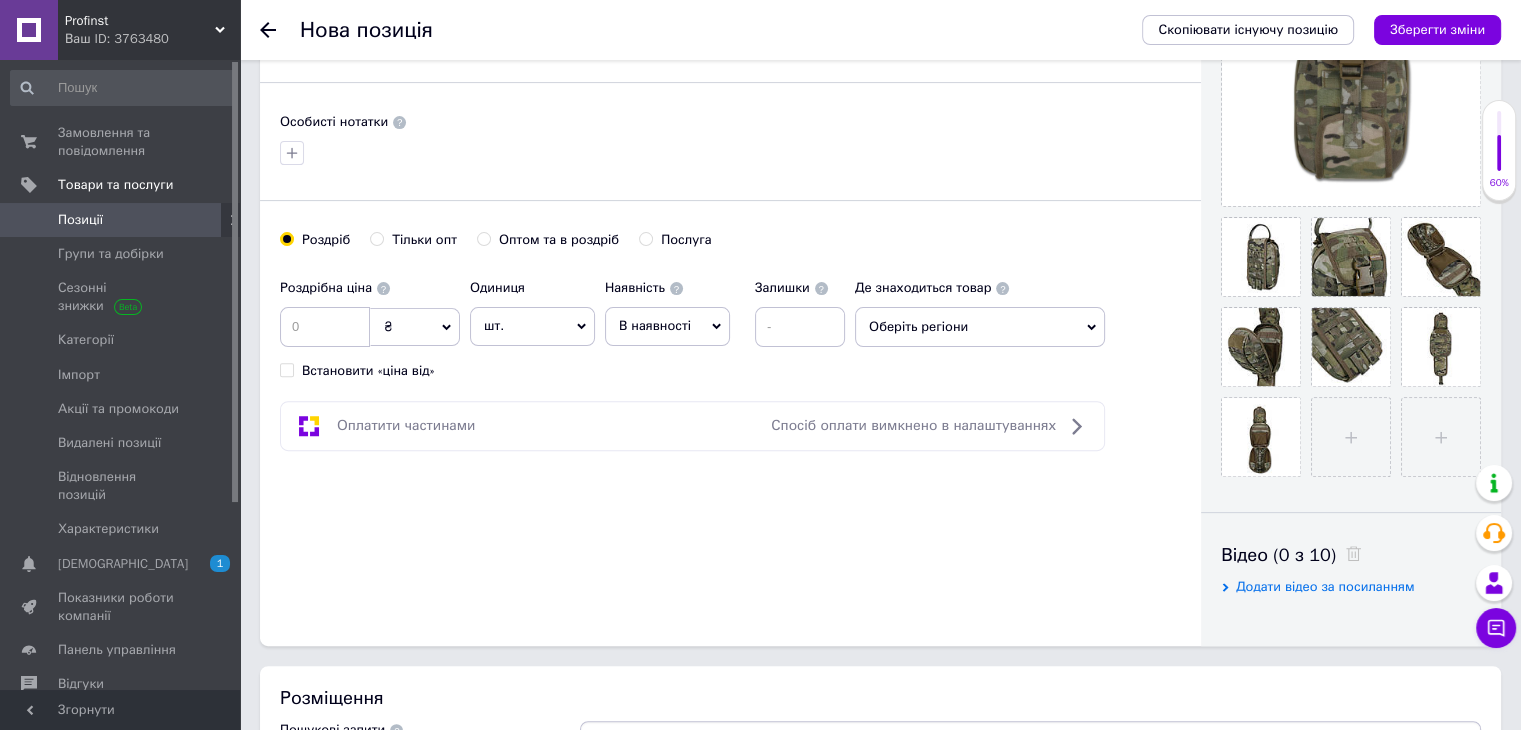 click on "Оптом та в роздріб" at bounding box center (559, 240) 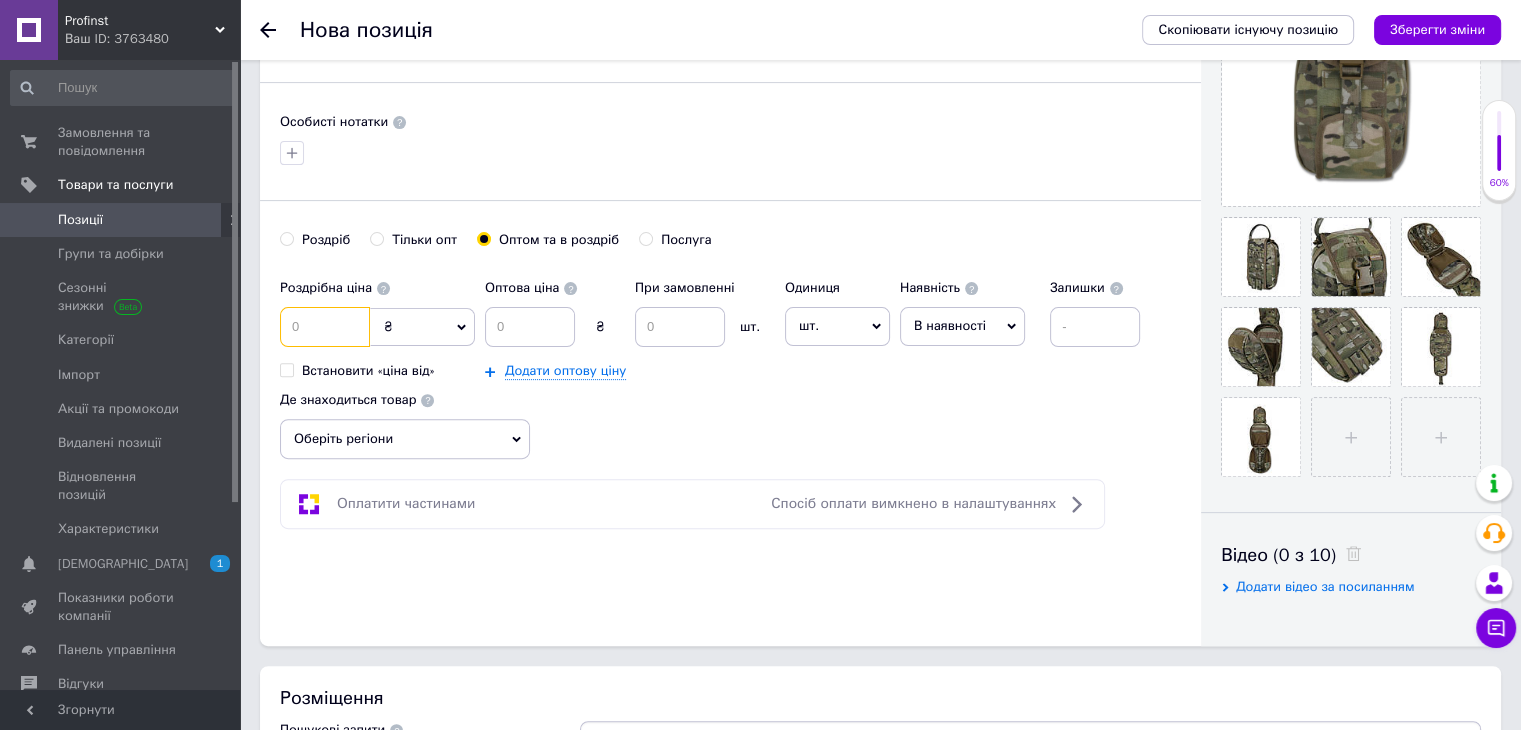 click at bounding box center (325, 327) 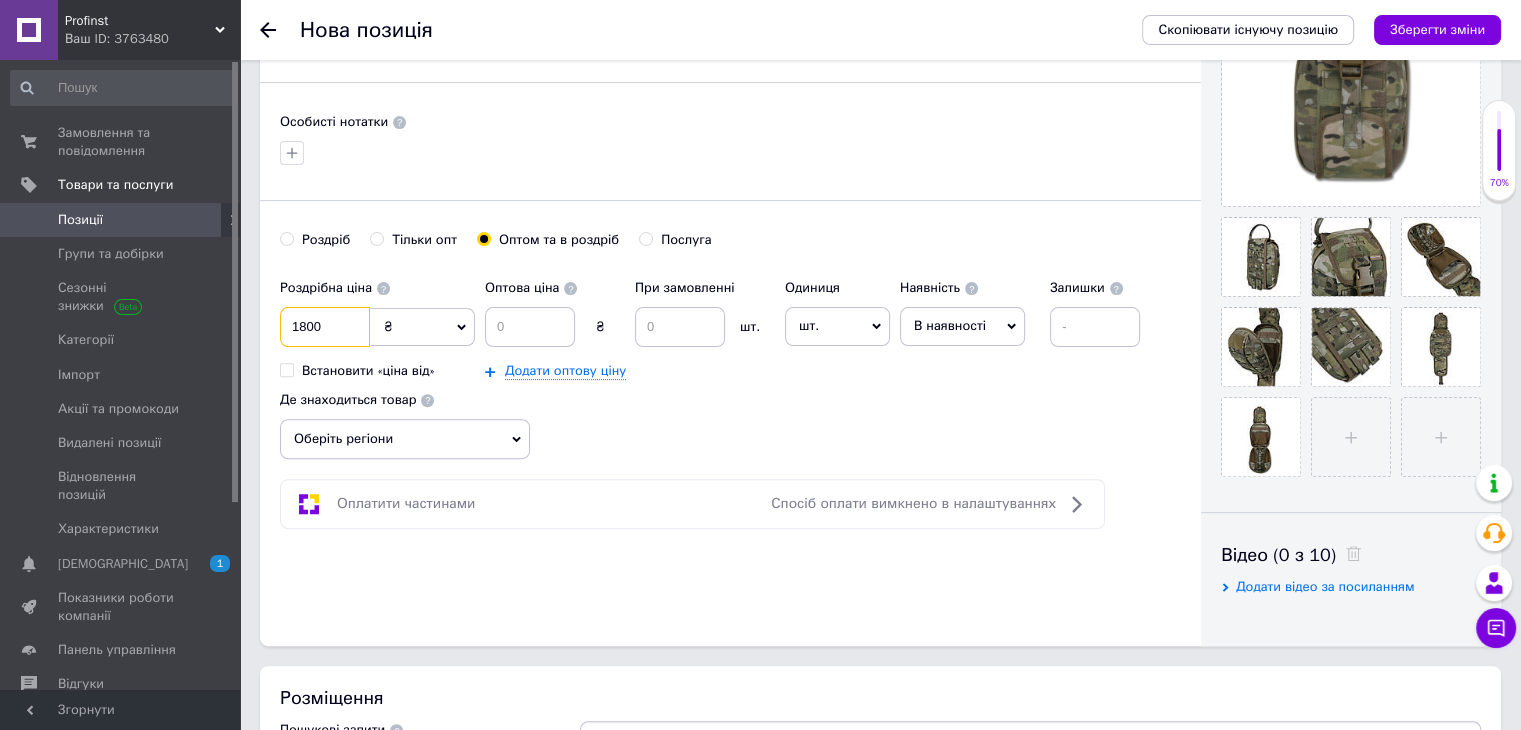 type on "1800" 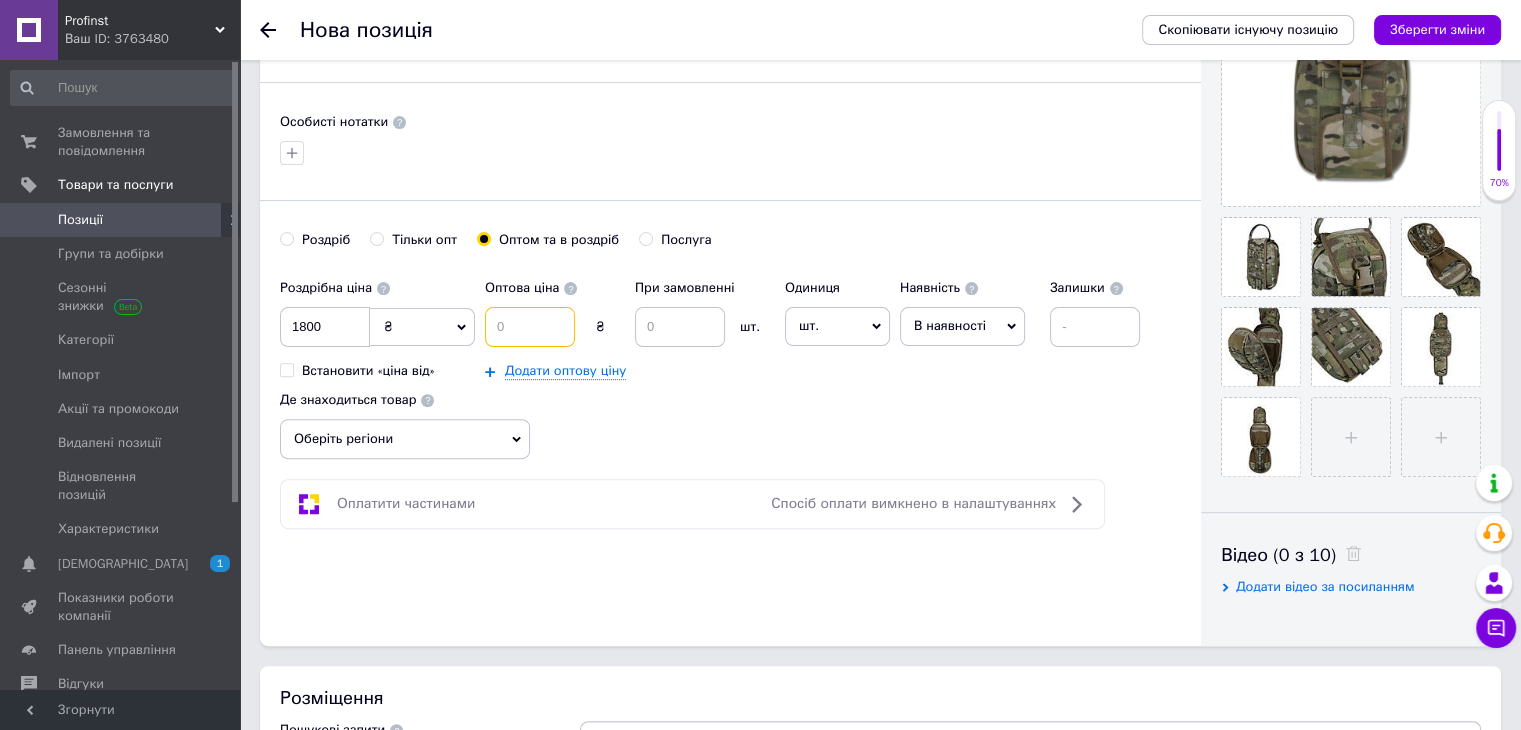 click at bounding box center [530, 327] 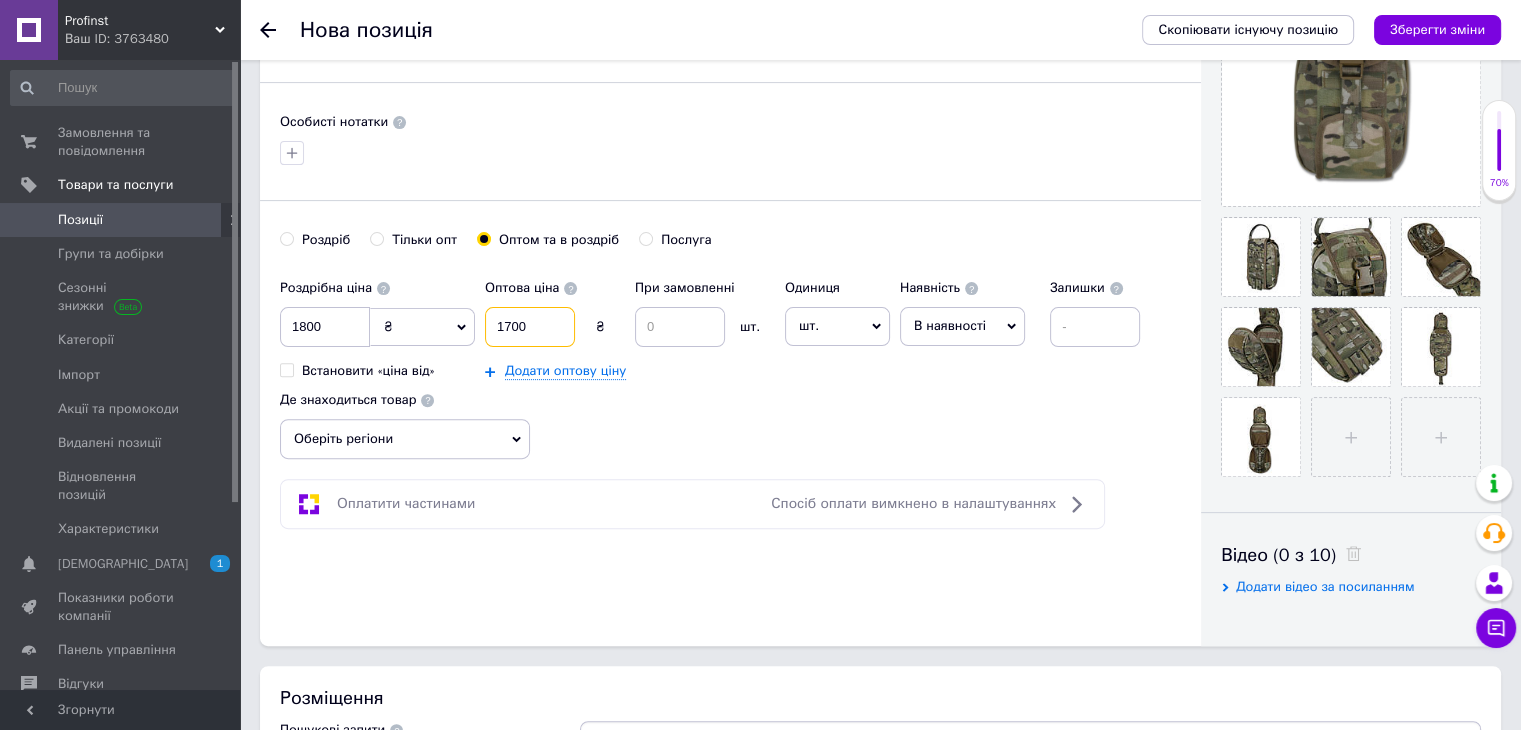 type on "1700" 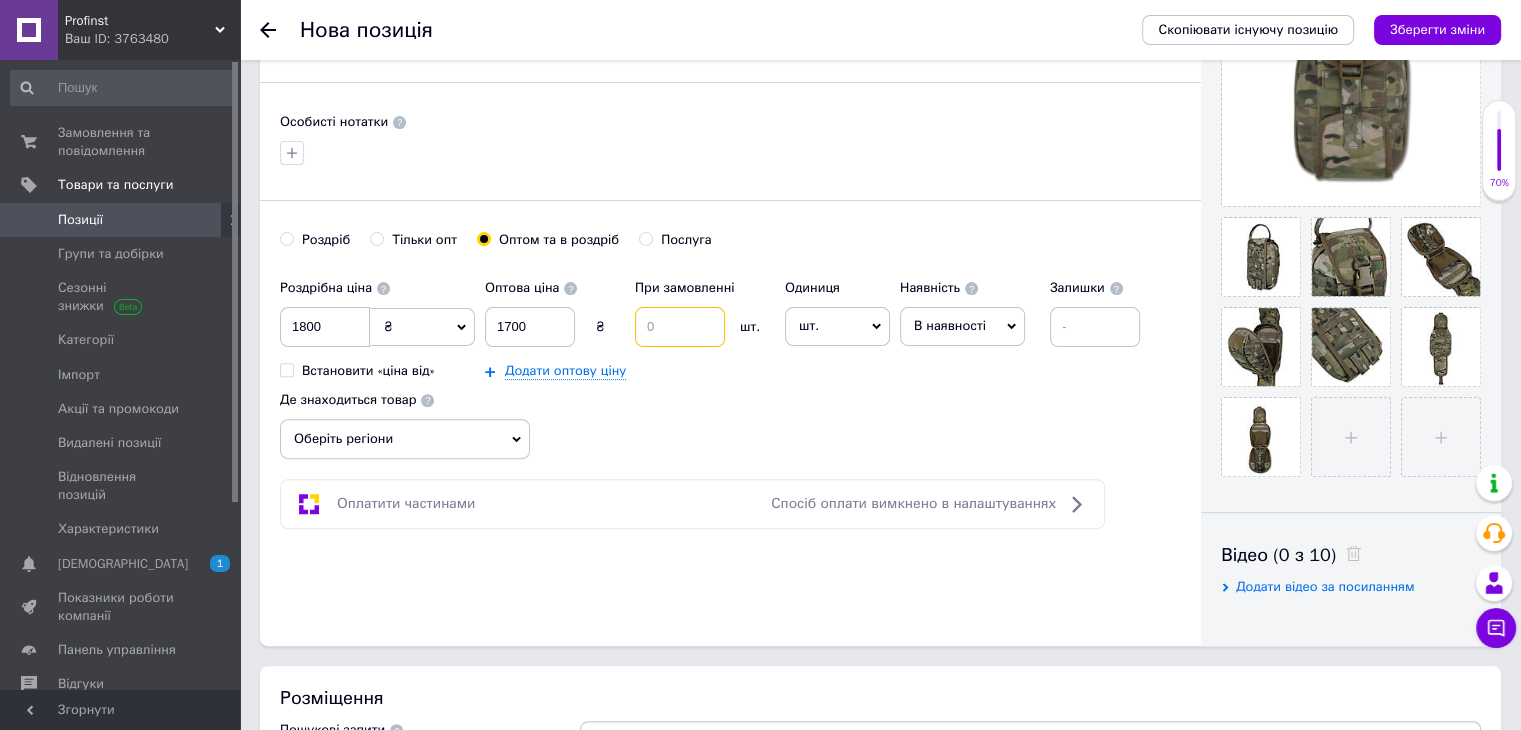 click at bounding box center [680, 327] 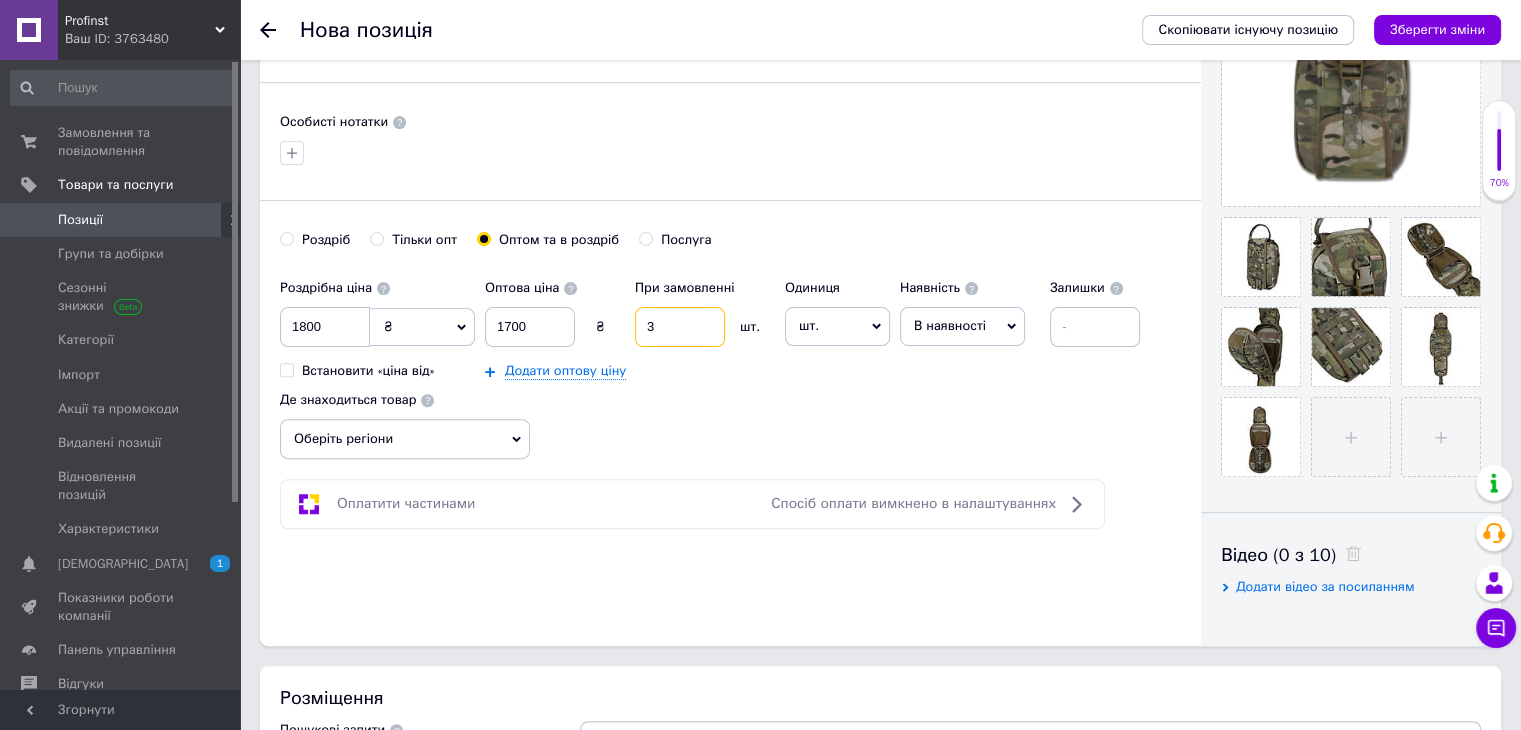 type on "3" 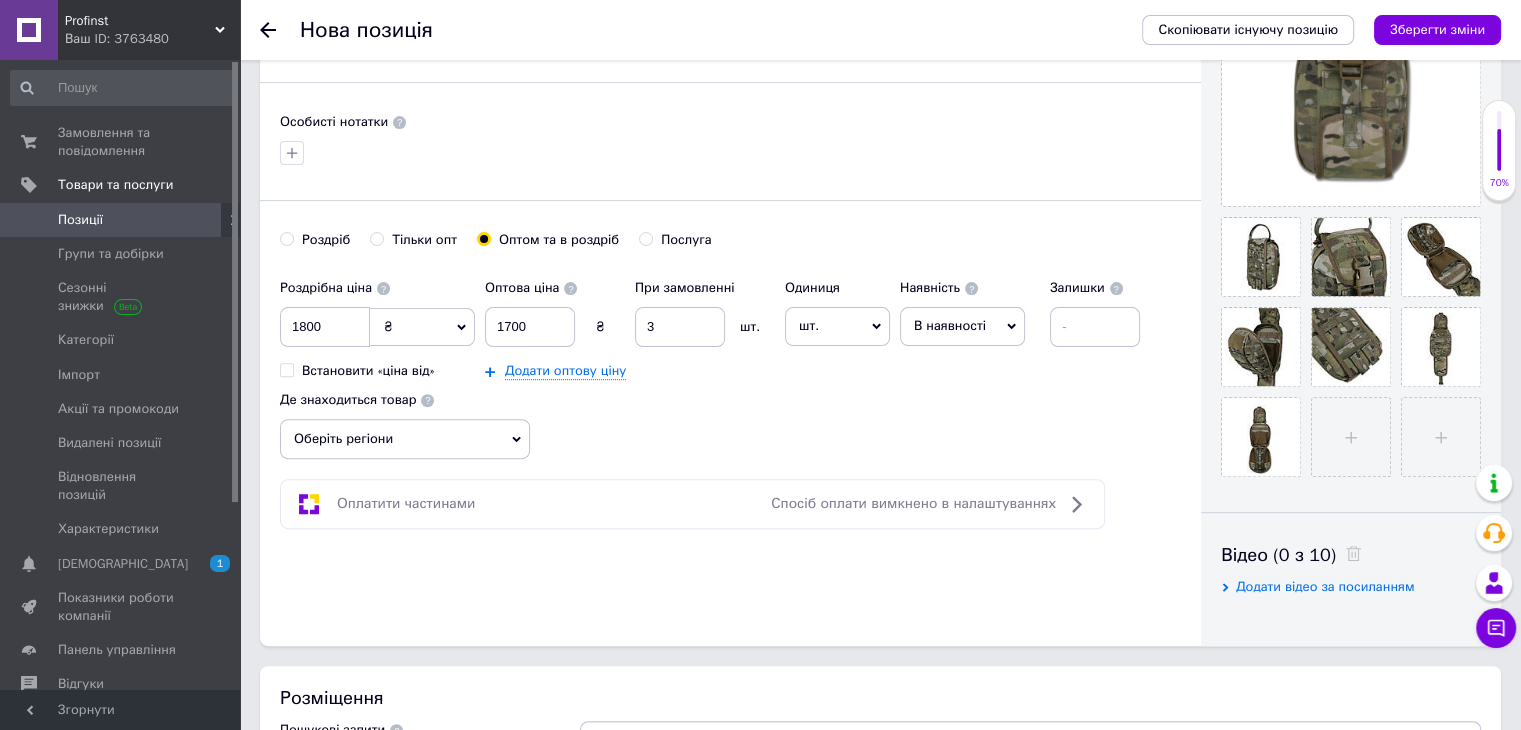 click on "В наявності" at bounding box center [950, 325] 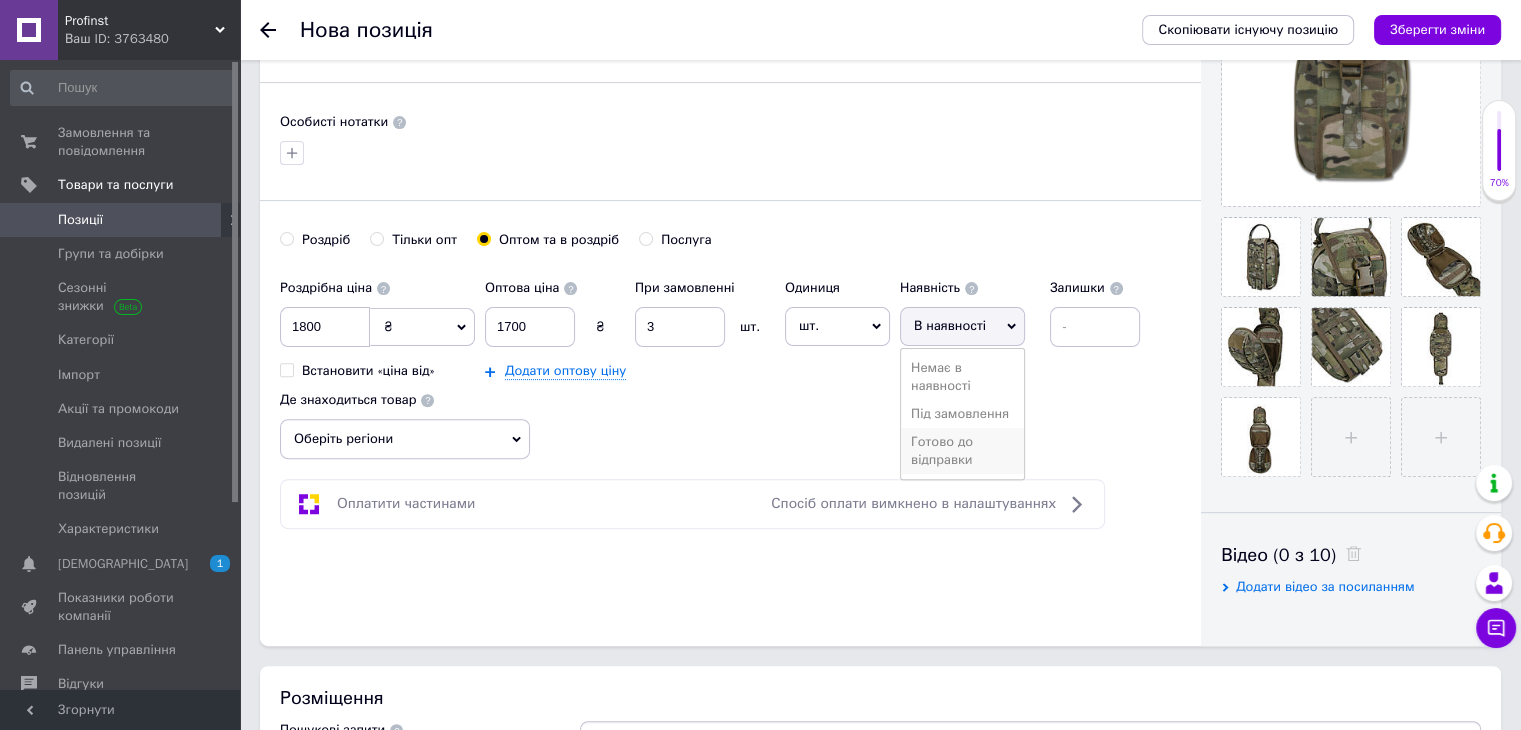 click on "Готово до відправки" at bounding box center (962, 451) 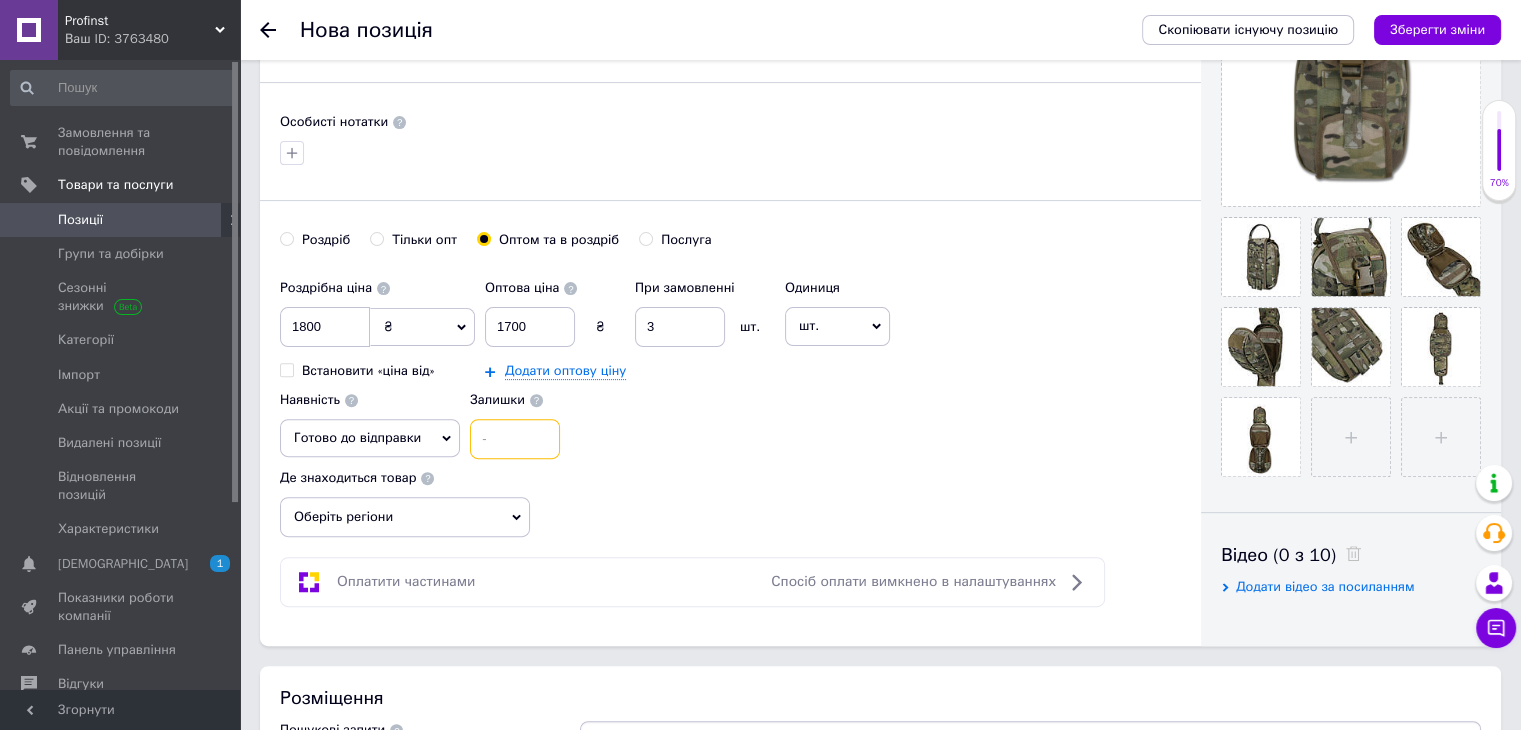 click at bounding box center (515, 439) 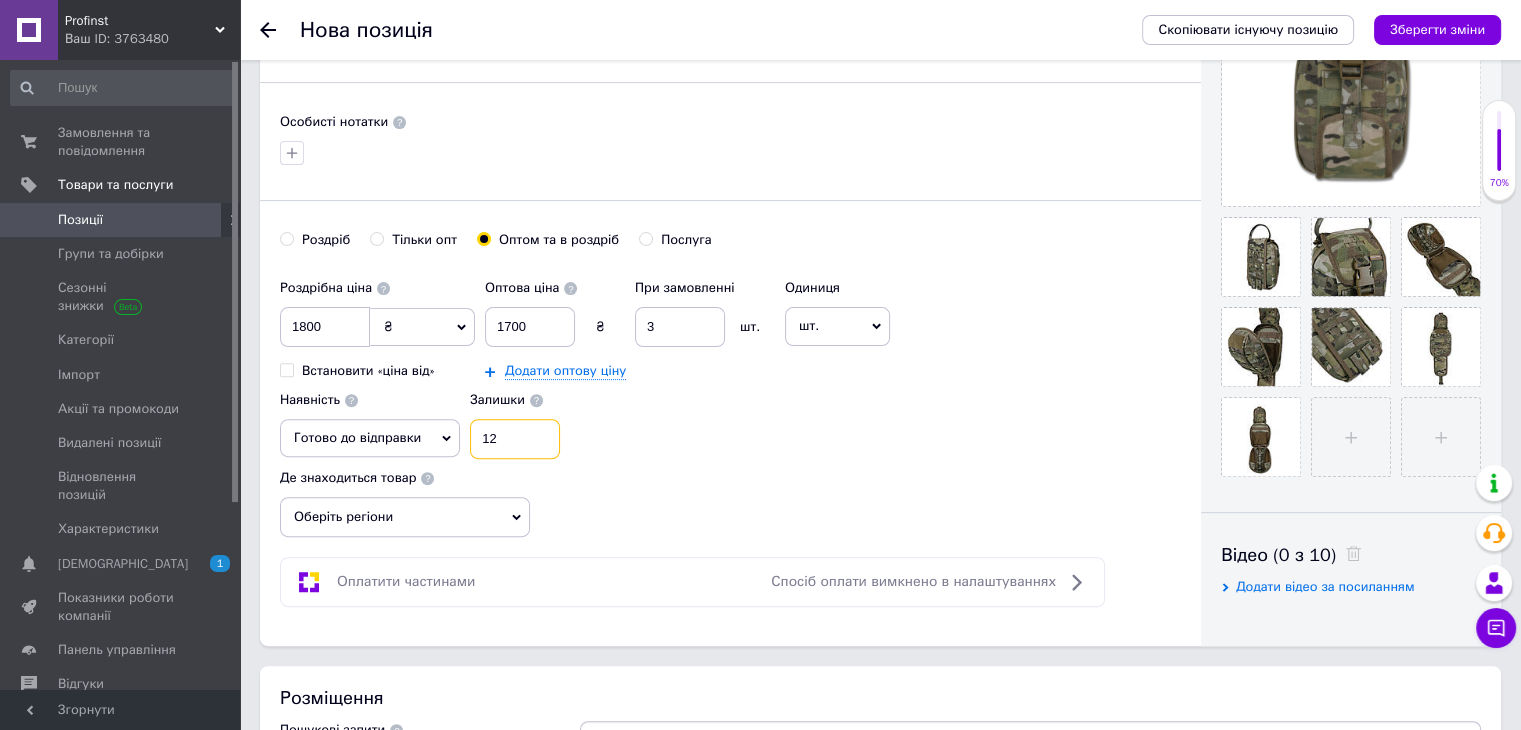 type on "12" 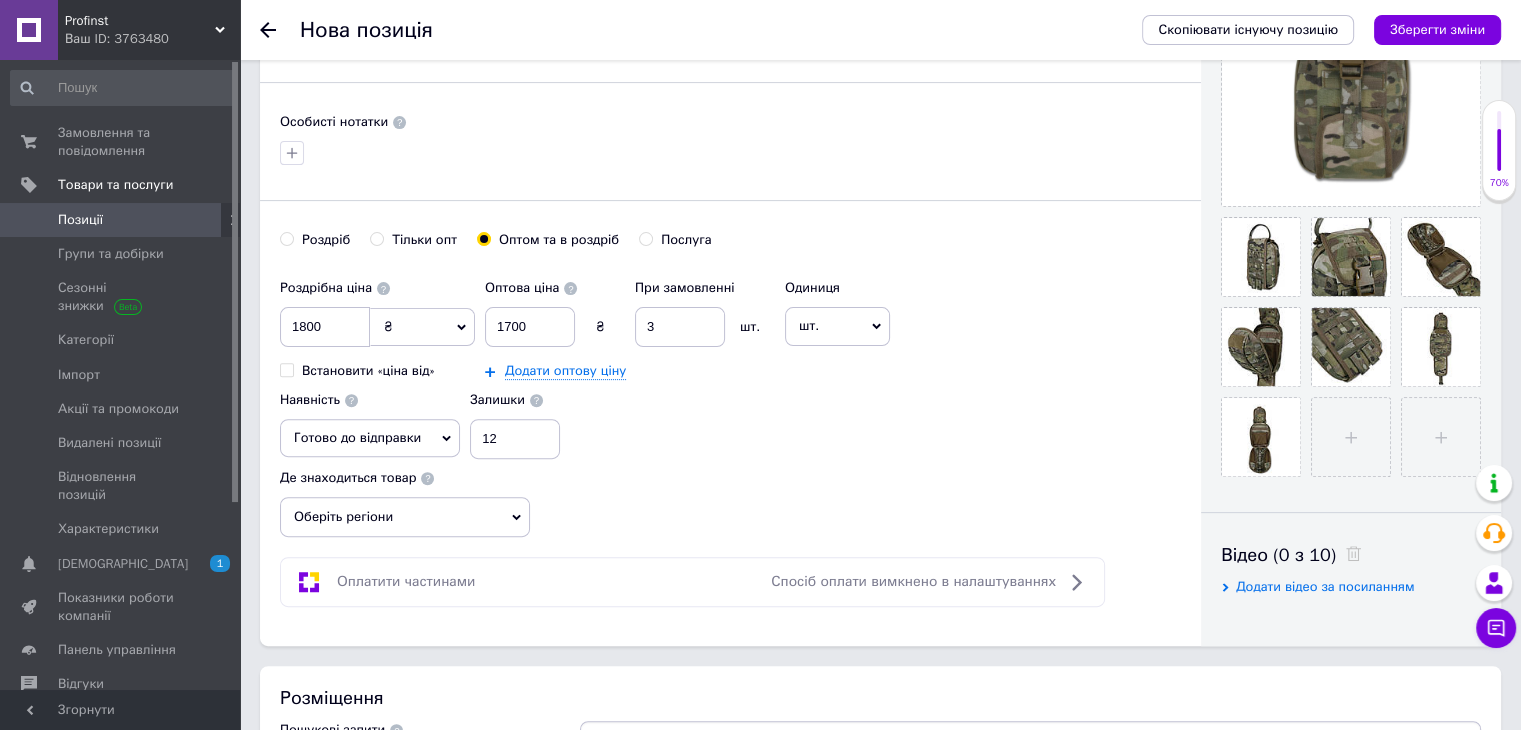 click on "Оберіть регіони" at bounding box center (405, 517) 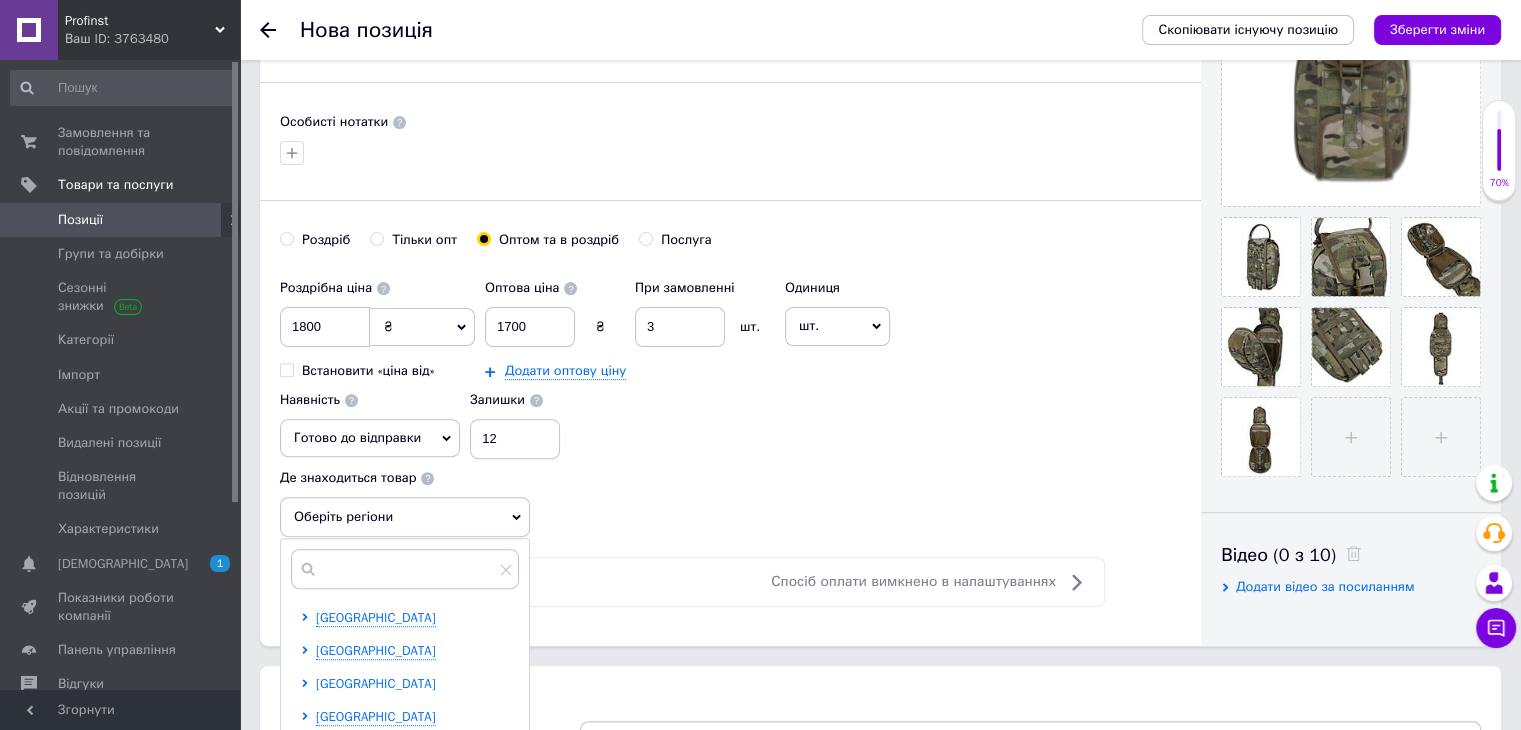 click on "[GEOGRAPHIC_DATA]" at bounding box center [376, 683] 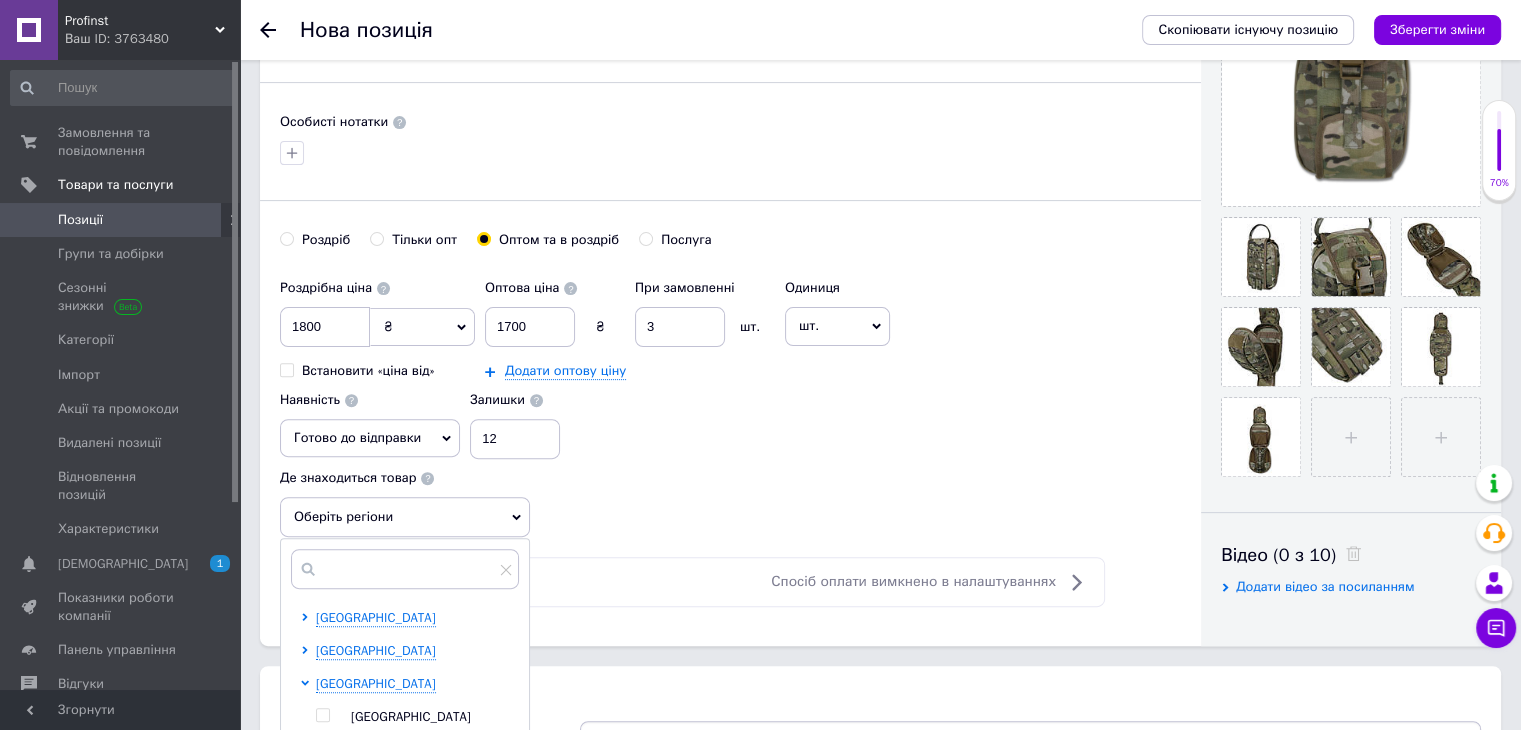 click on "[GEOGRAPHIC_DATA]" at bounding box center [411, 716] 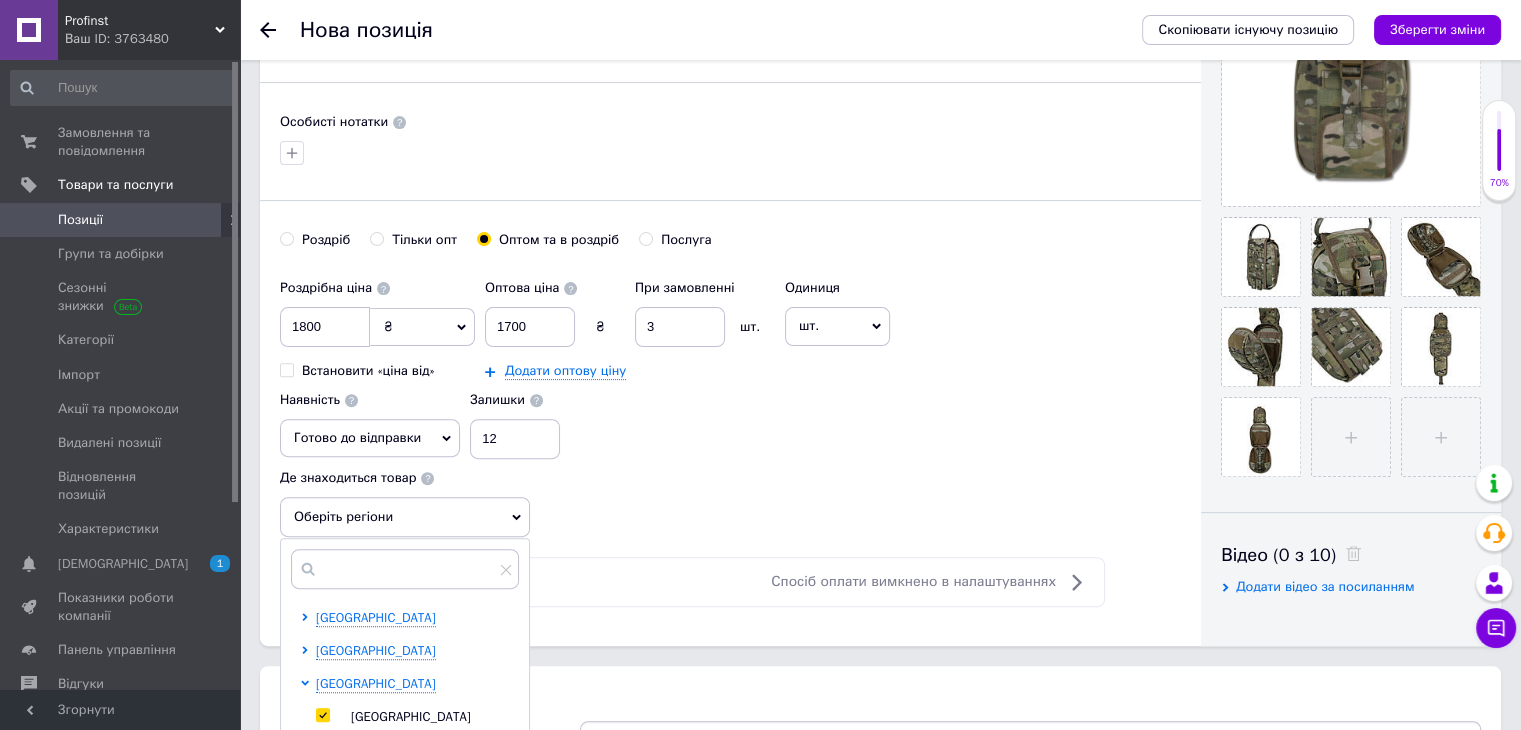 checkbox on "true" 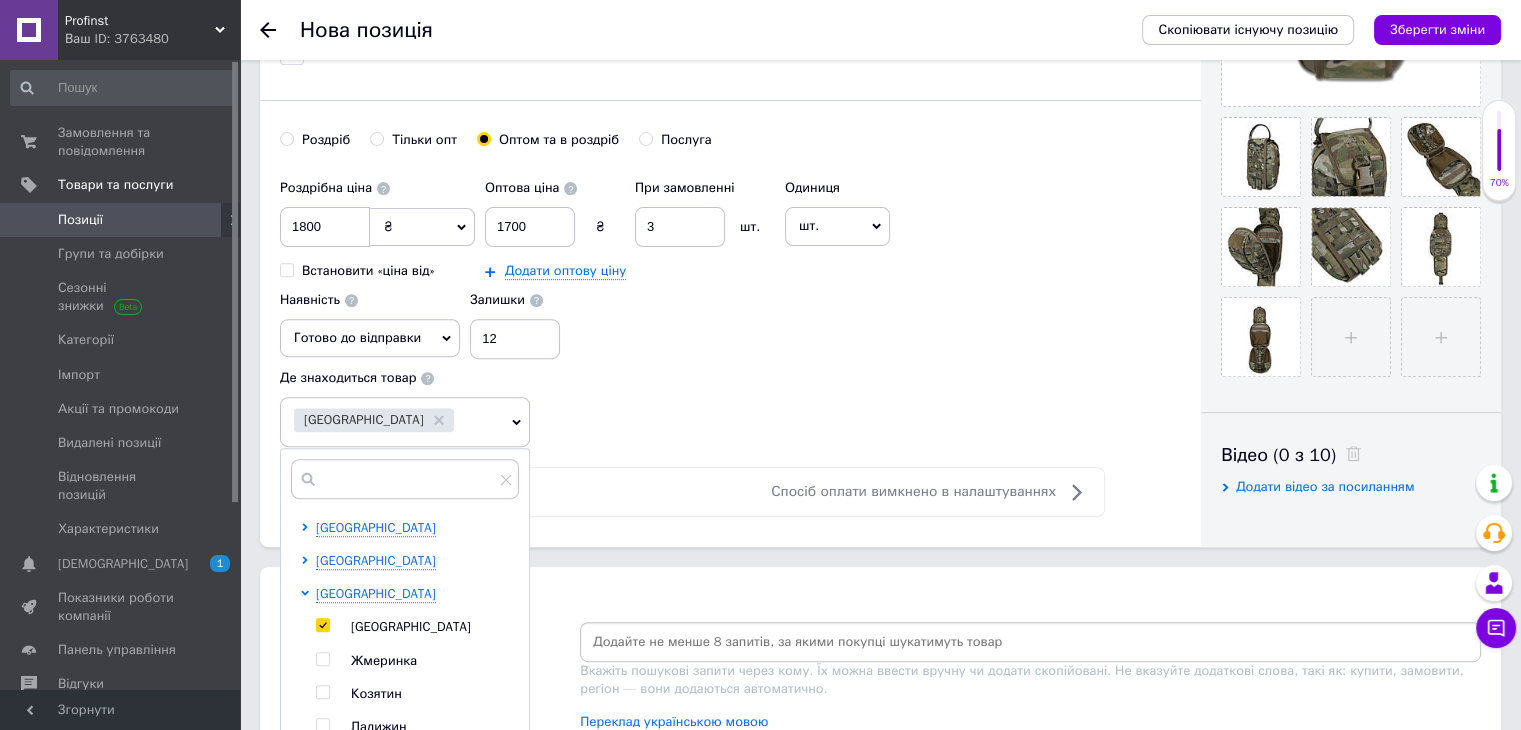 click on "Роздрібна ціна 1800 ₴ $ EUR CHF GBP ¥ PLN ₸ MDL HUF KGS CNY TRY KRW lei Встановити «ціна від» Оптова ціна 1700 ₴ При замовленні 3 шт. Додати оптову ціну Одиниця шт. Популярне комплект упаковка кв.м пара м кг пог.м послуга т а автоцистерна ампула б балон банка блістер бобіна бочка [PERSON_NAME] бухта в ват виїзд відро г г га година гр/кв.м гігакалорія д дав два місяці день доба доза є єврокуб з зміна к кВт каністра карат кв.дм кв.м кв.см кв.фут квартал кг кг/кв.м км колесо комплект коробка куб.дм куб.м л л лист м м мВт мл мм моток місяць мішок н набір номер о об'єкт од. п палетомісце пара партія пач р" at bounding box center (730, 308) 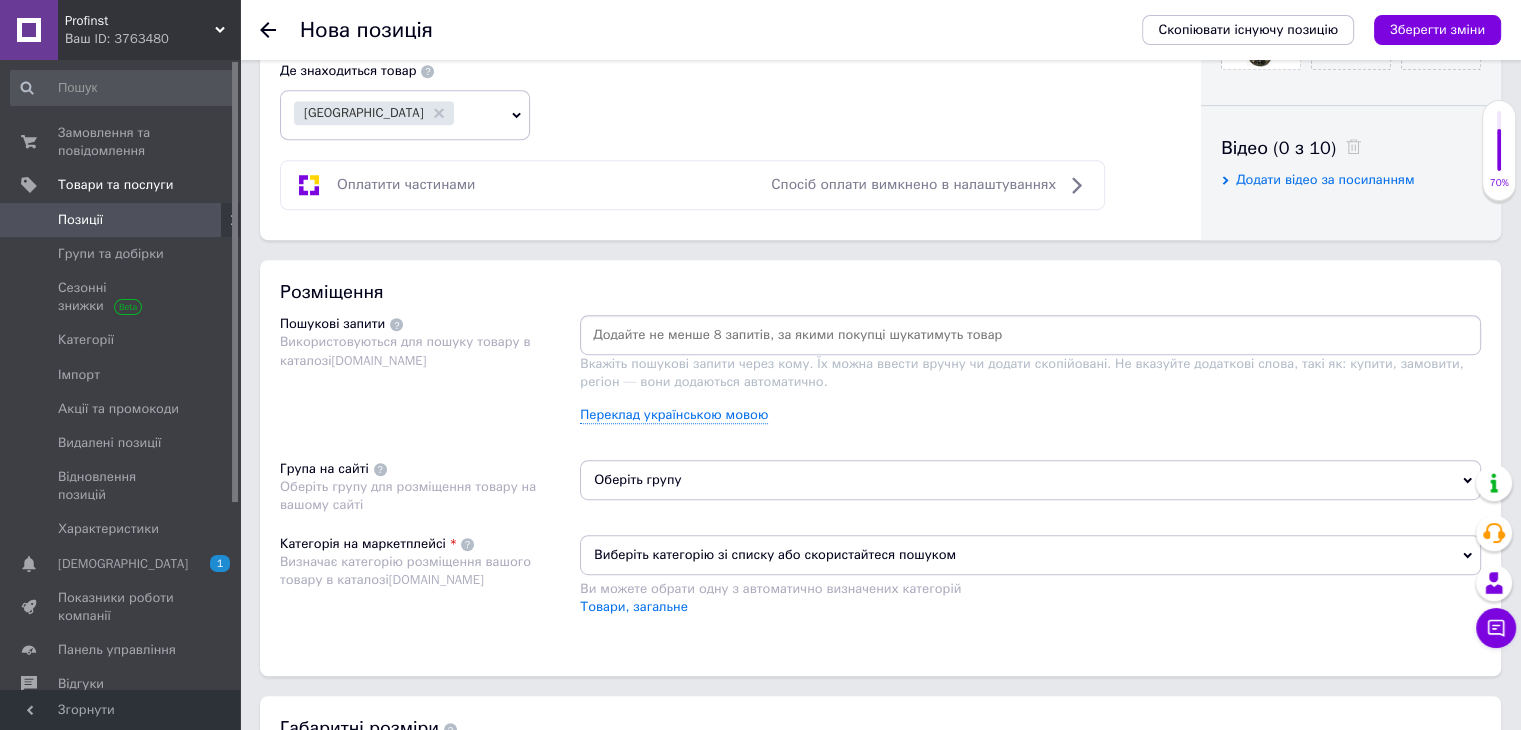 scroll, scrollTop: 1100, scrollLeft: 0, axis: vertical 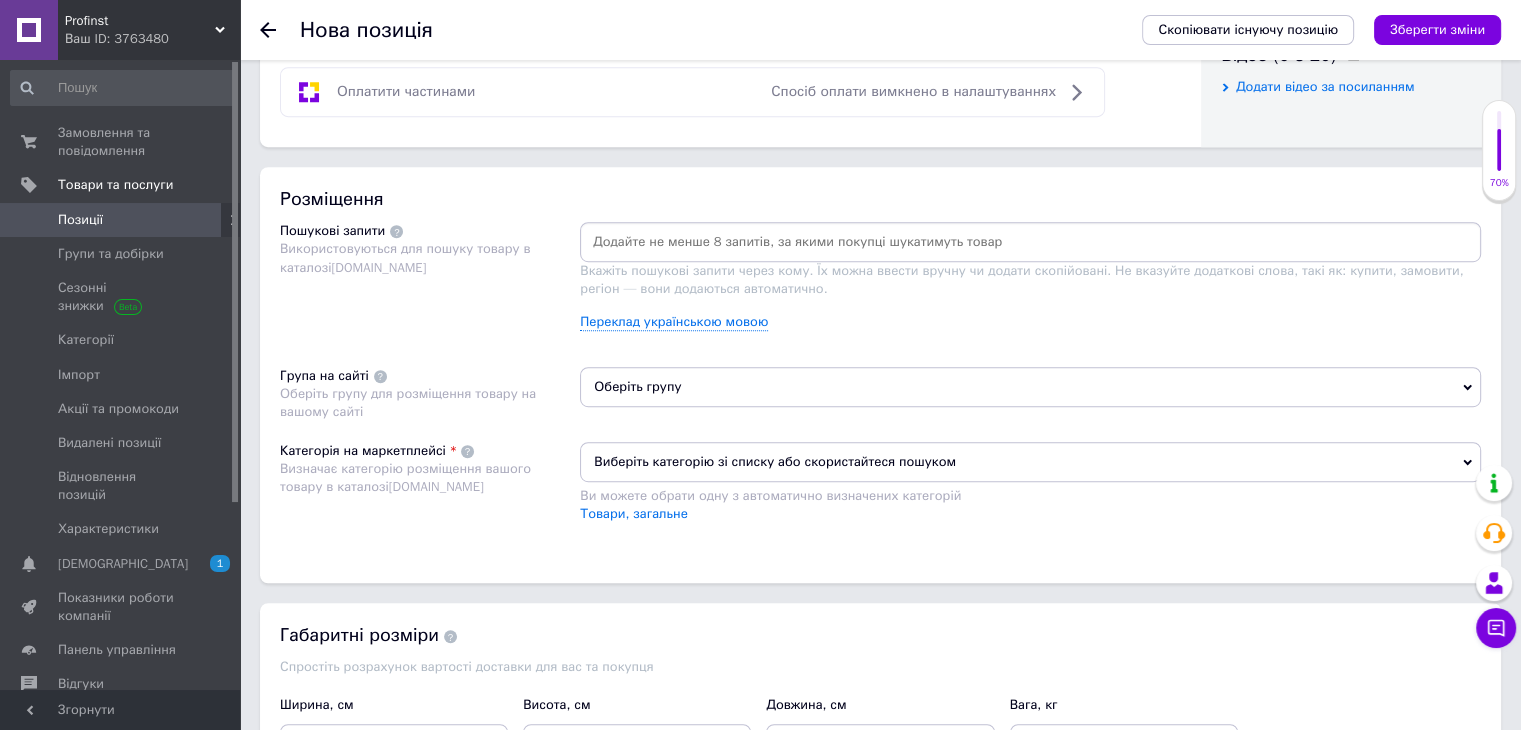 click at bounding box center (1030, 242) 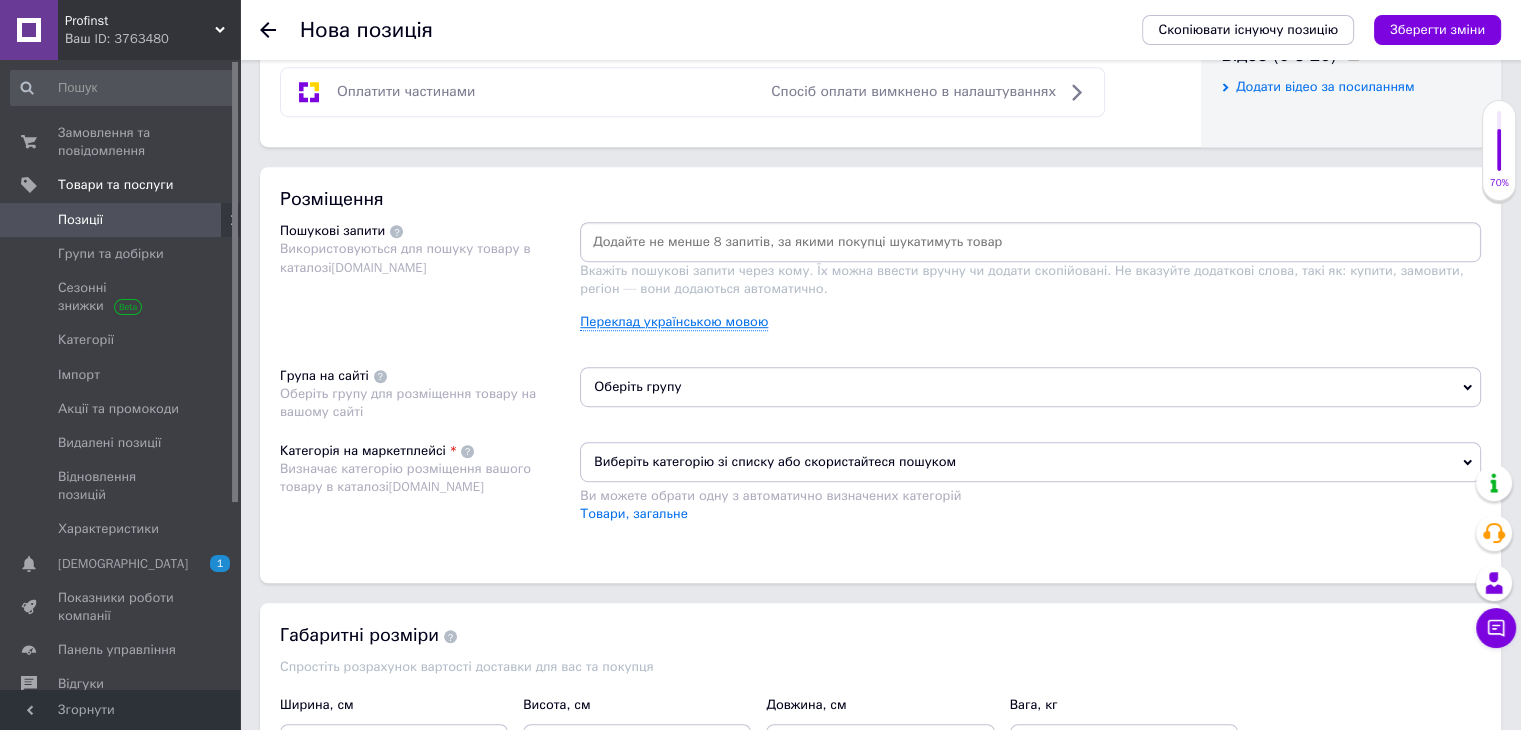 click on "Переклад українською мовою" at bounding box center [674, 322] 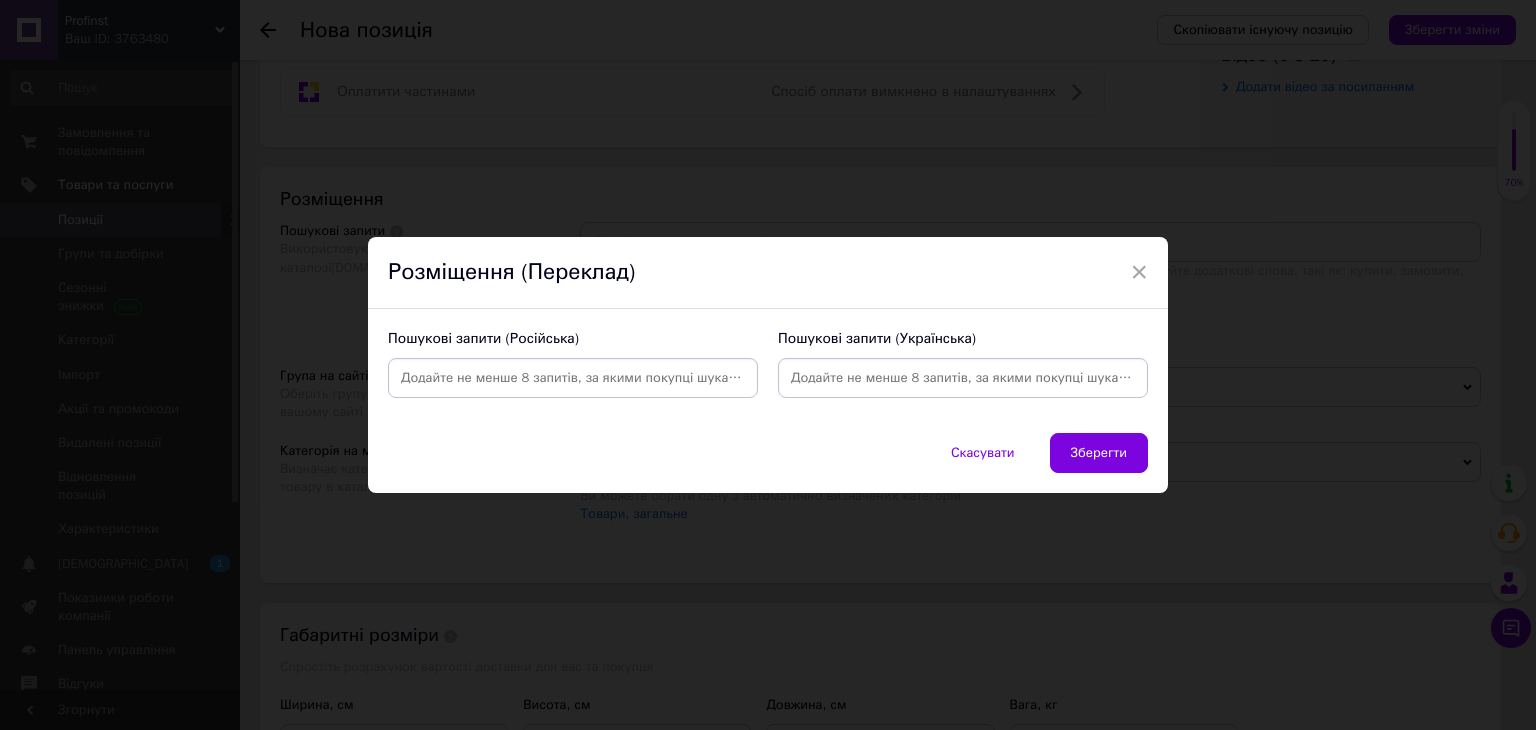 click at bounding box center [963, 378] 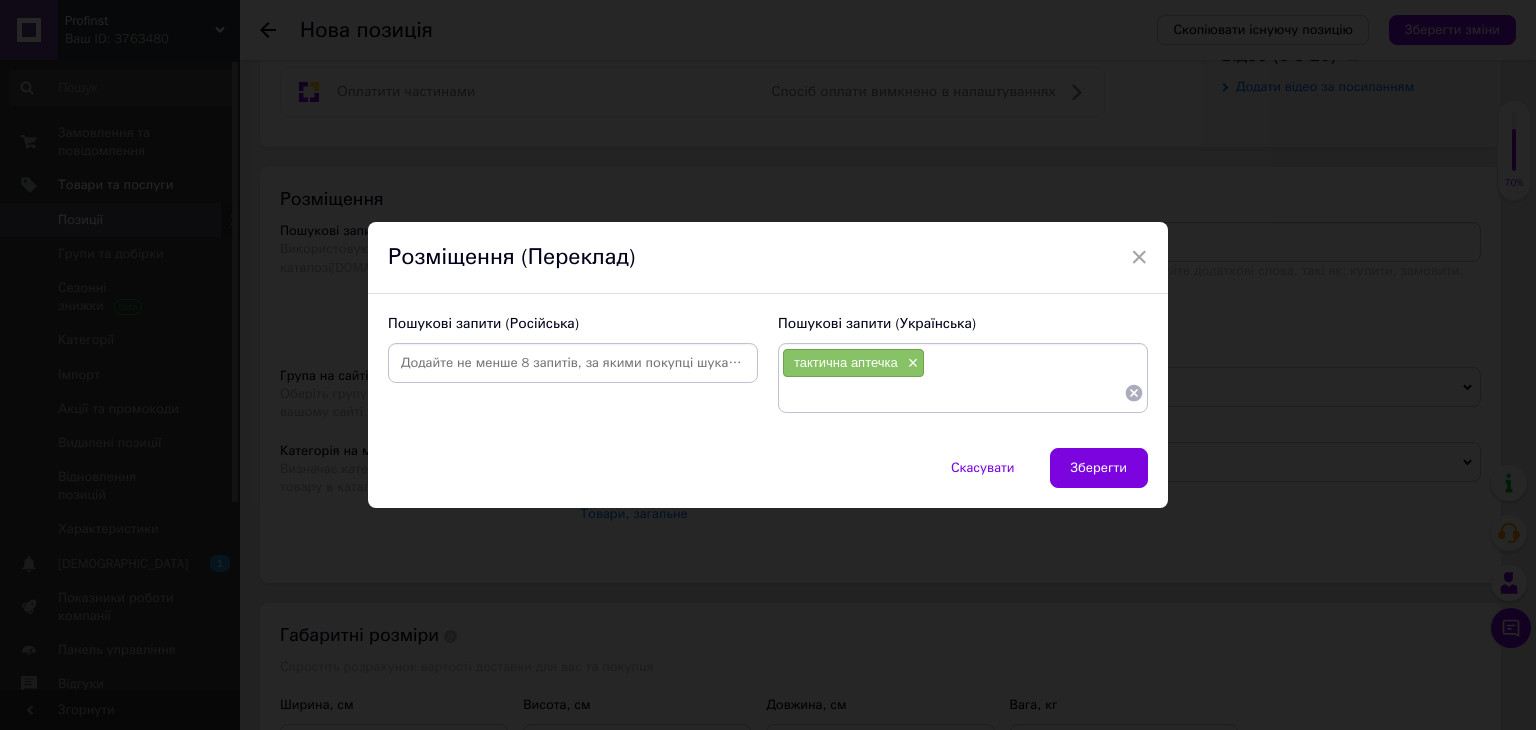 type on "аптечка швидкий скид" 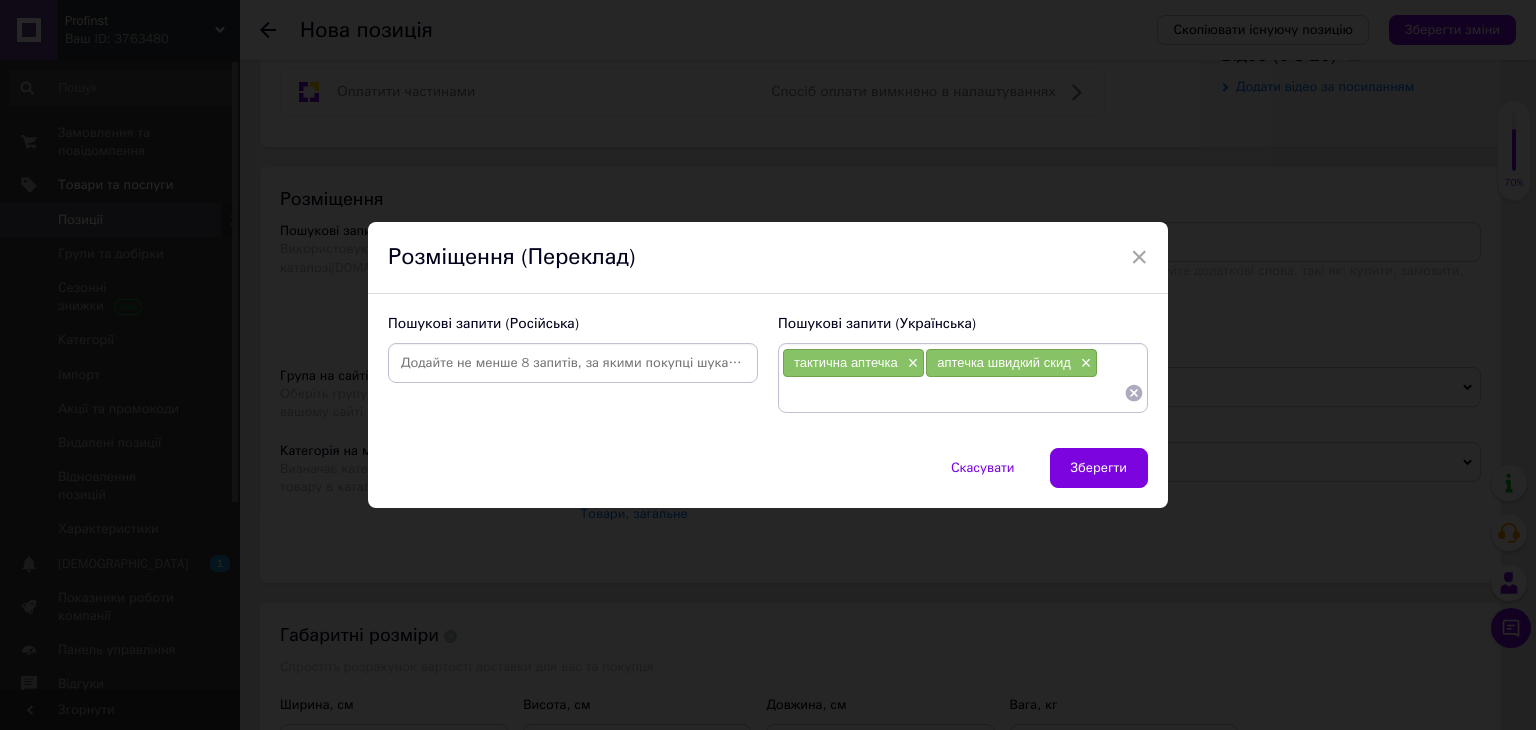 type on "аптечка Militex" 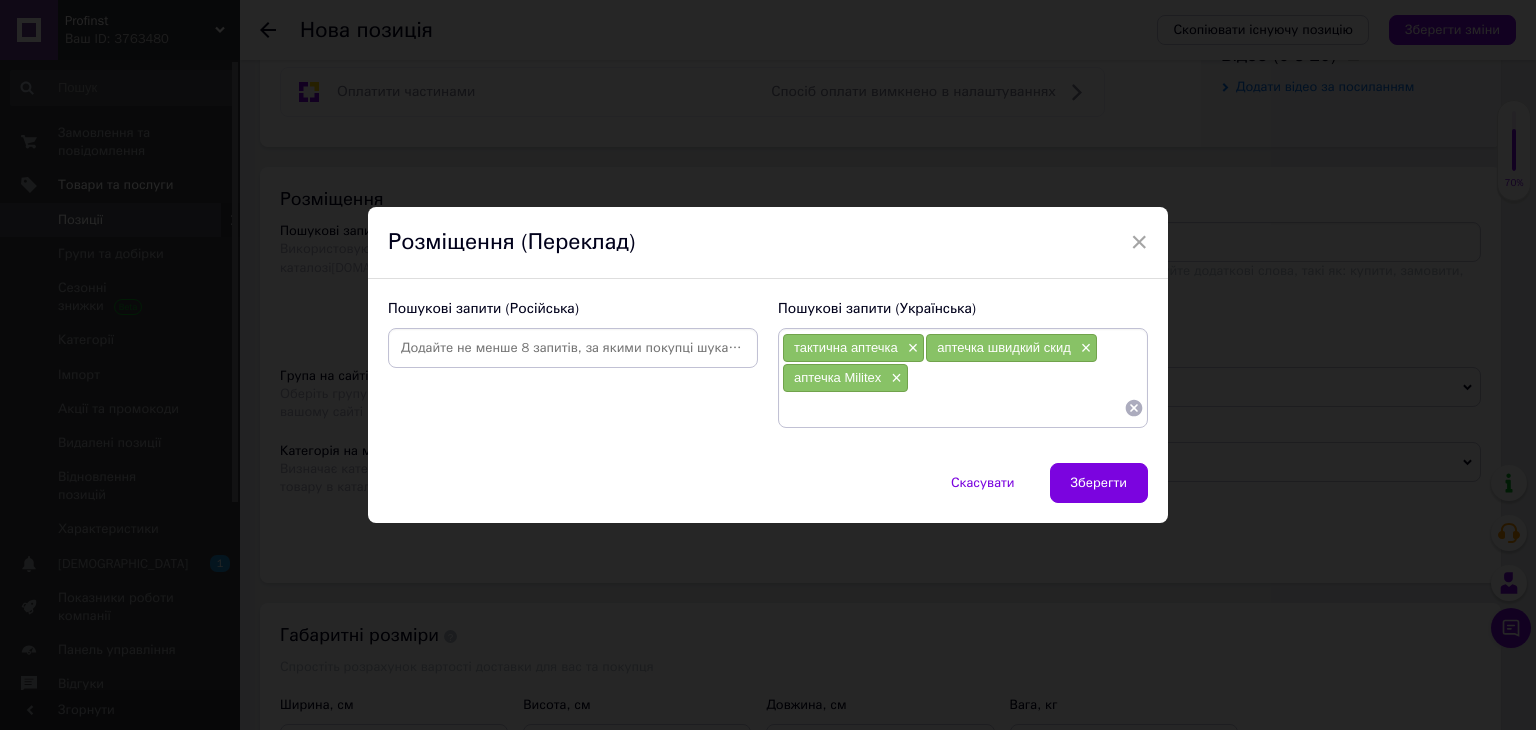 type 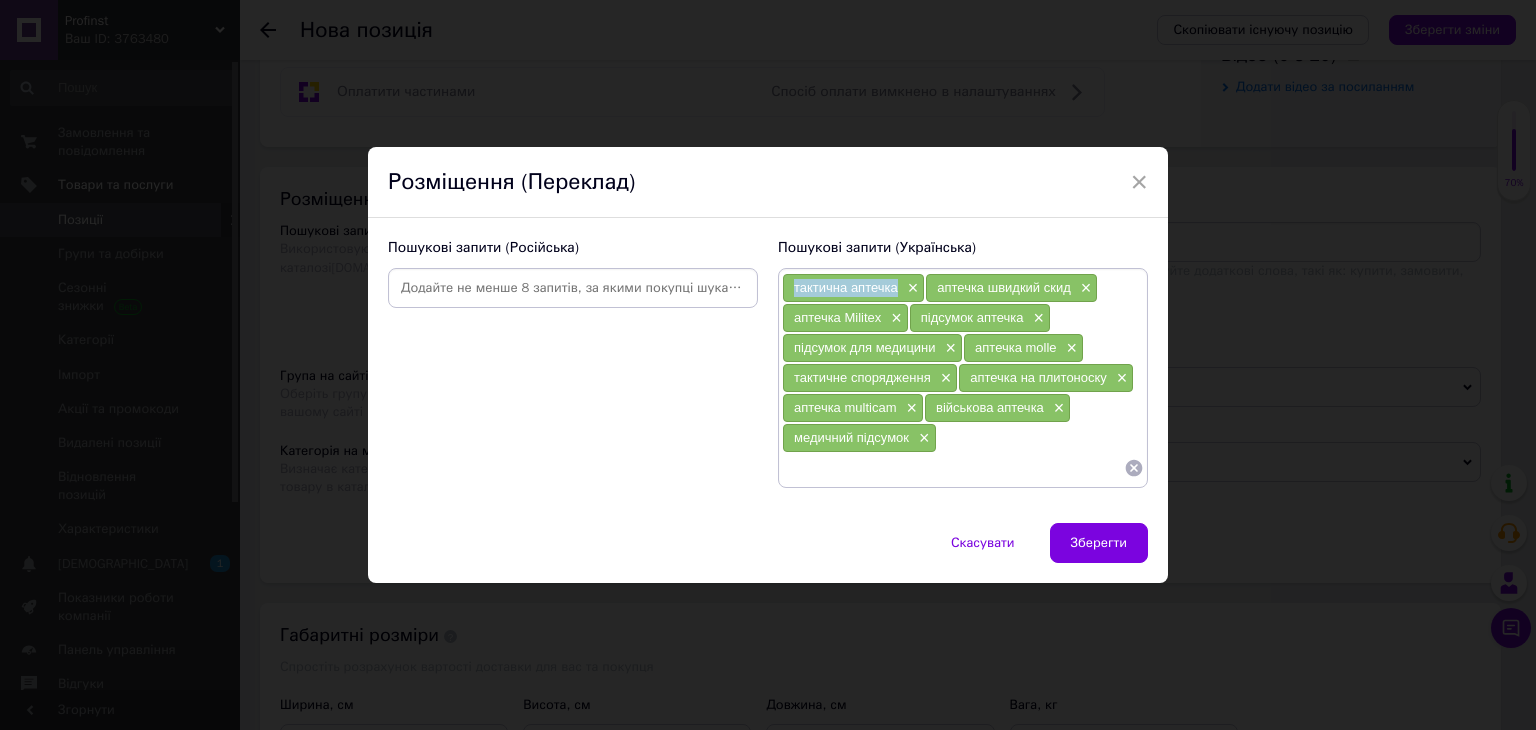 drag, startPoint x: 784, startPoint y: 283, endPoint x: 894, endPoint y: 293, distance: 110.45361 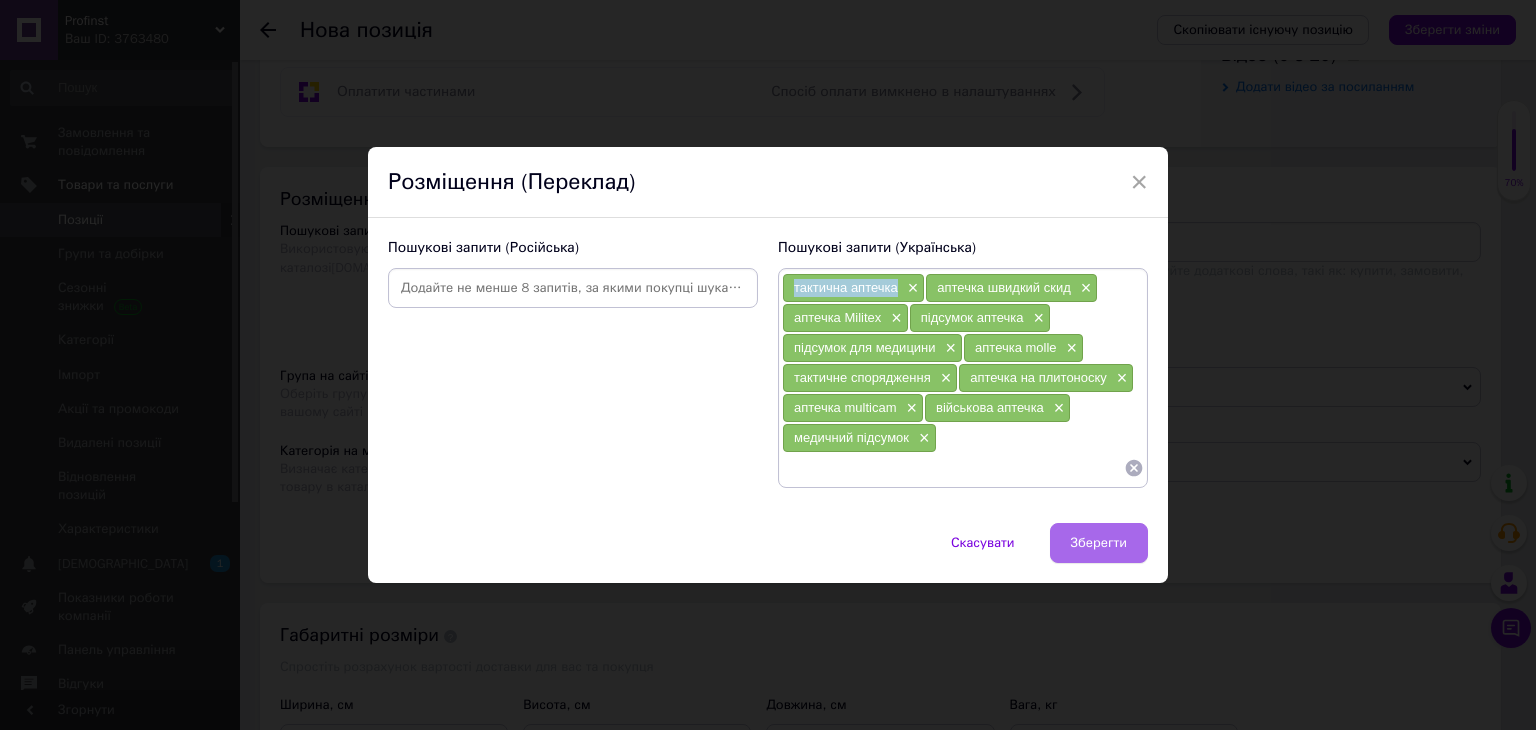 click on "Зберегти" at bounding box center [1099, 543] 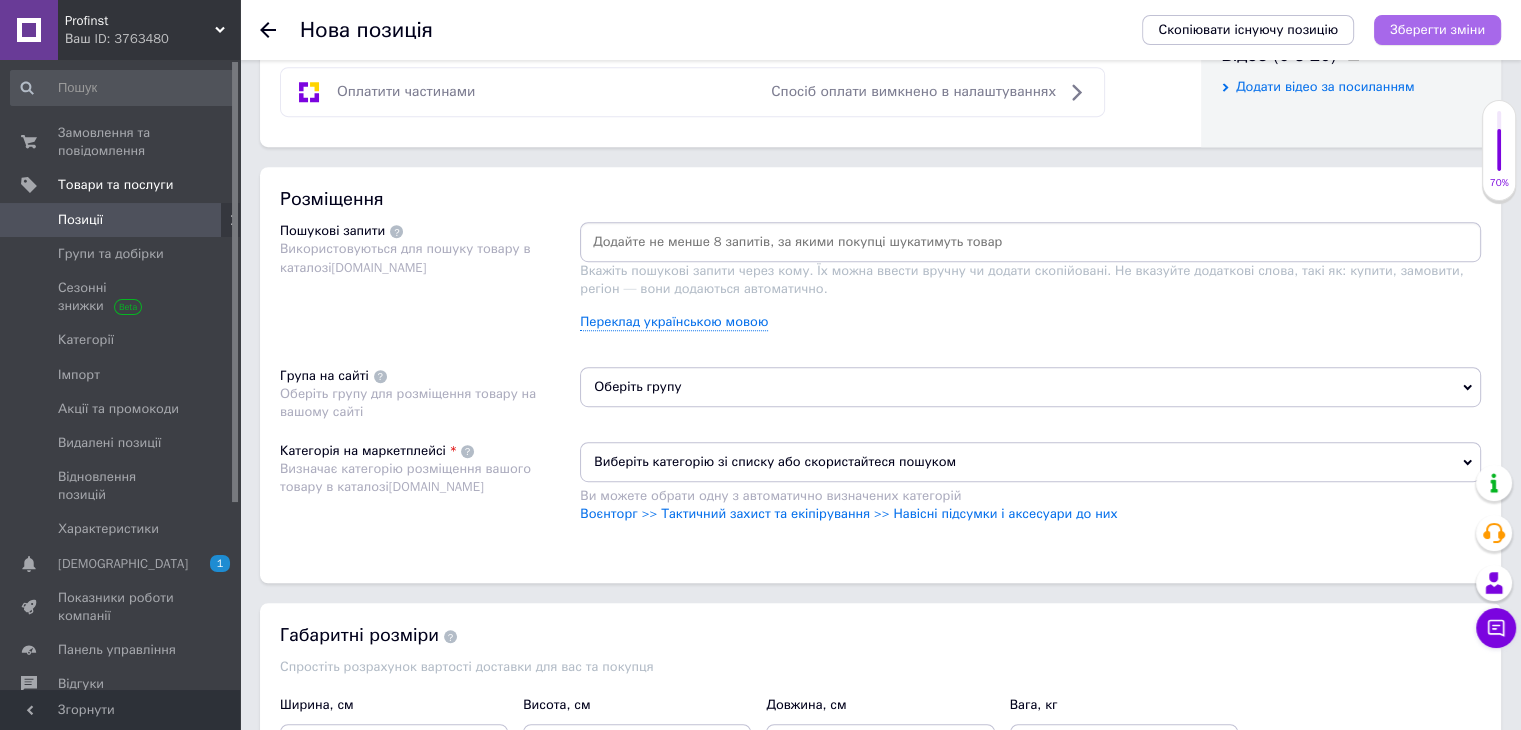 click on "Зберегти зміни" at bounding box center (1437, 29) 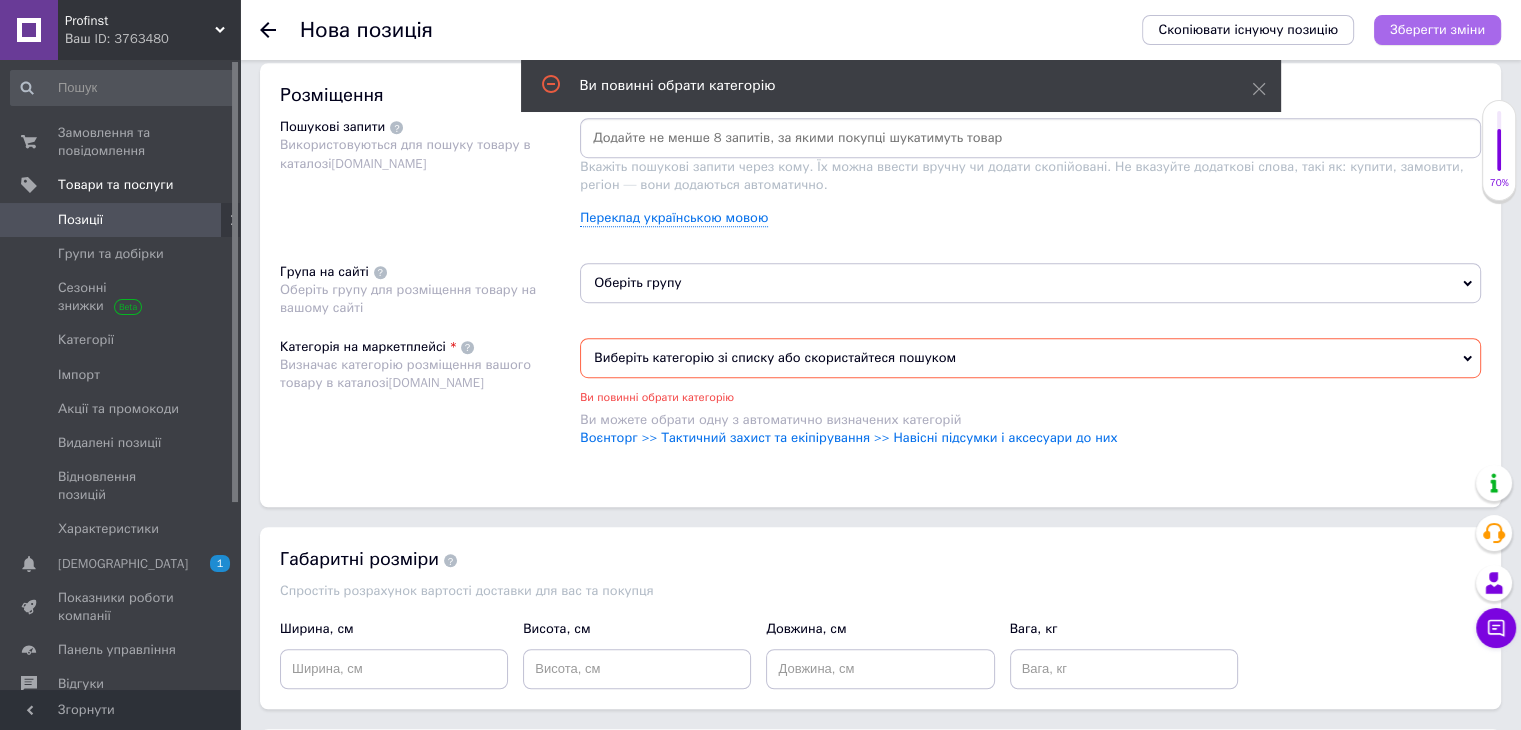 scroll, scrollTop: 1232, scrollLeft: 0, axis: vertical 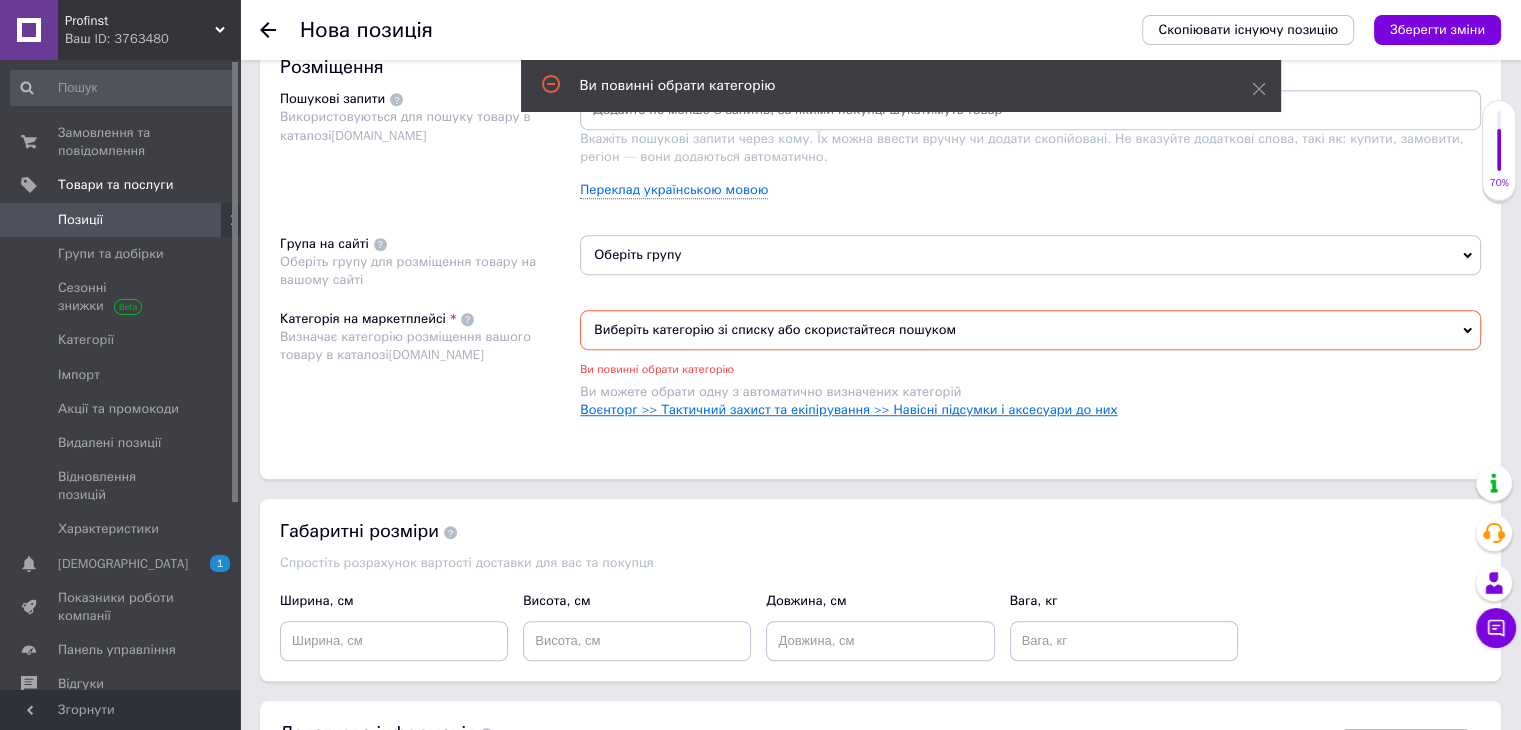 click on "Воєнторг >> Тактичний захист та екіпірування >> Навісні підсумки і аксесуари до них" at bounding box center [848, 409] 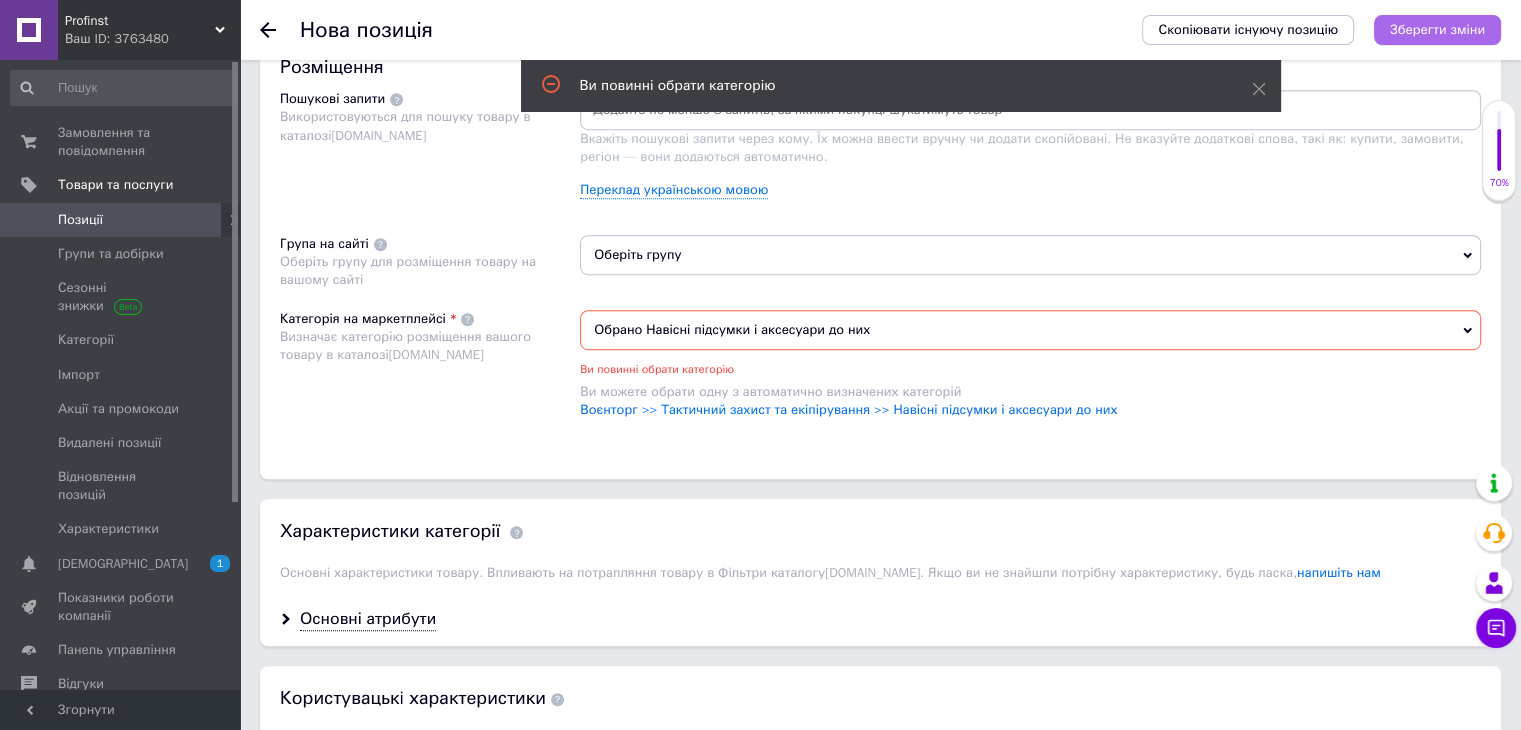 click on "Зберегти зміни" at bounding box center (1437, 29) 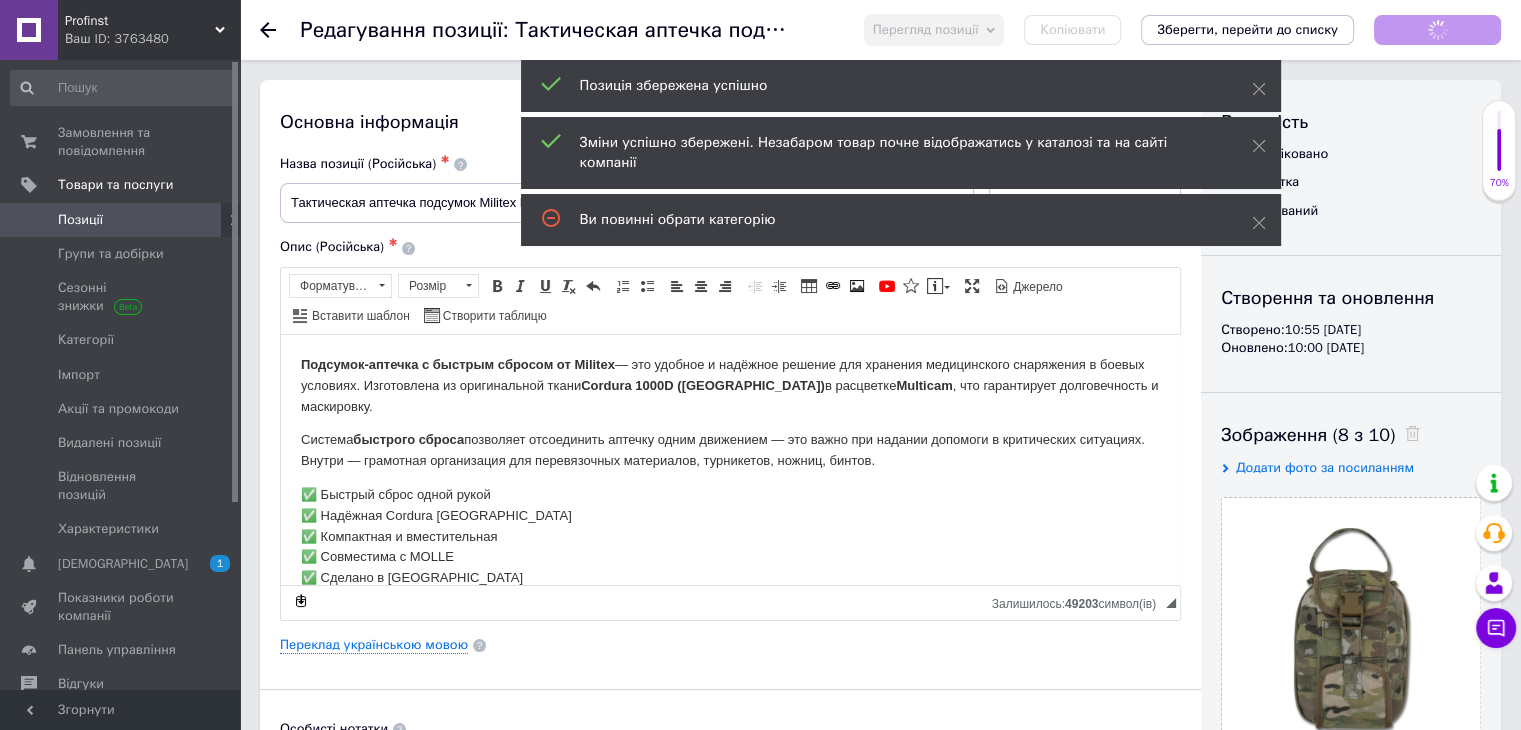 scroll, scrollTop: 0, scrollLeft: 0, axis: both 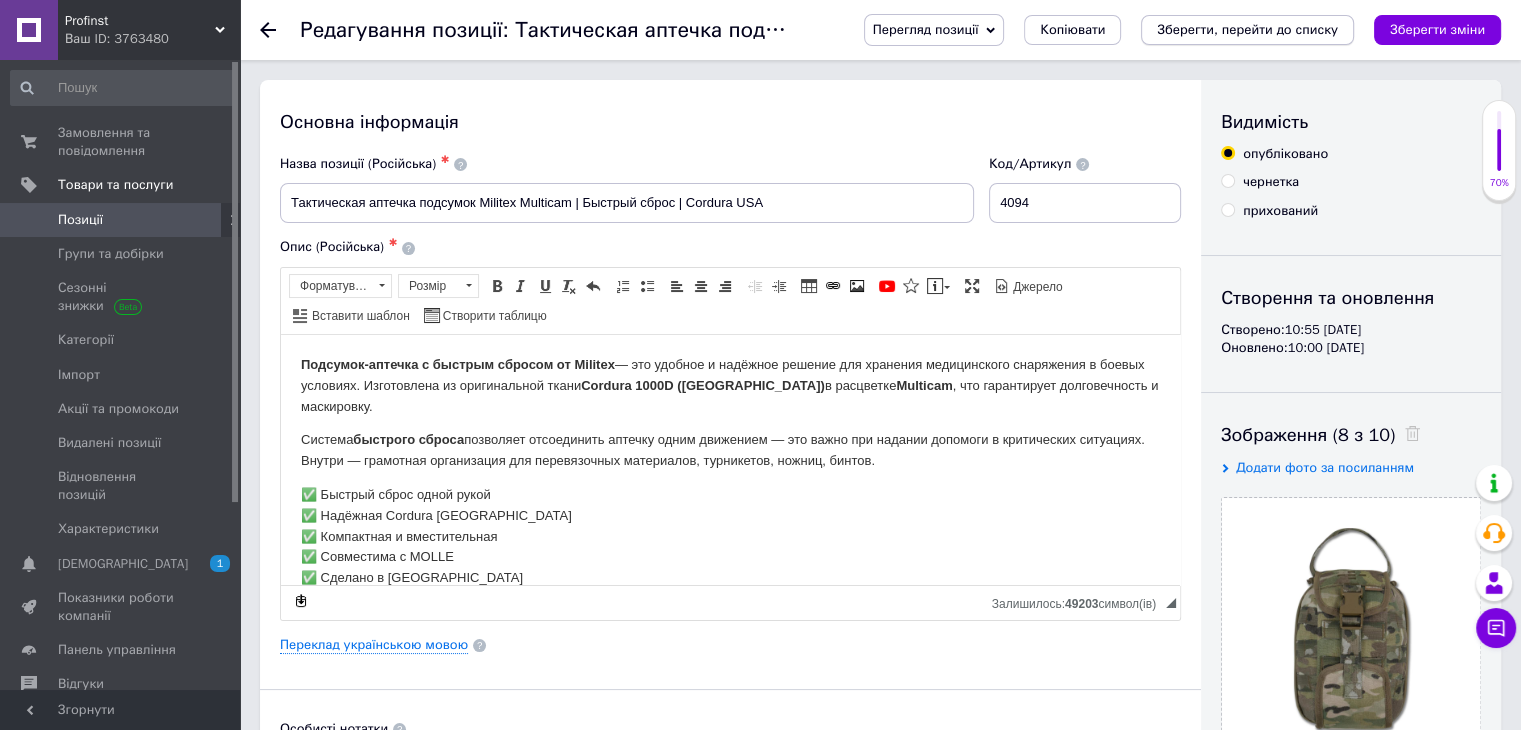 click on "Зберегти, перейти до списку" at bounding box center (1247, 29) 